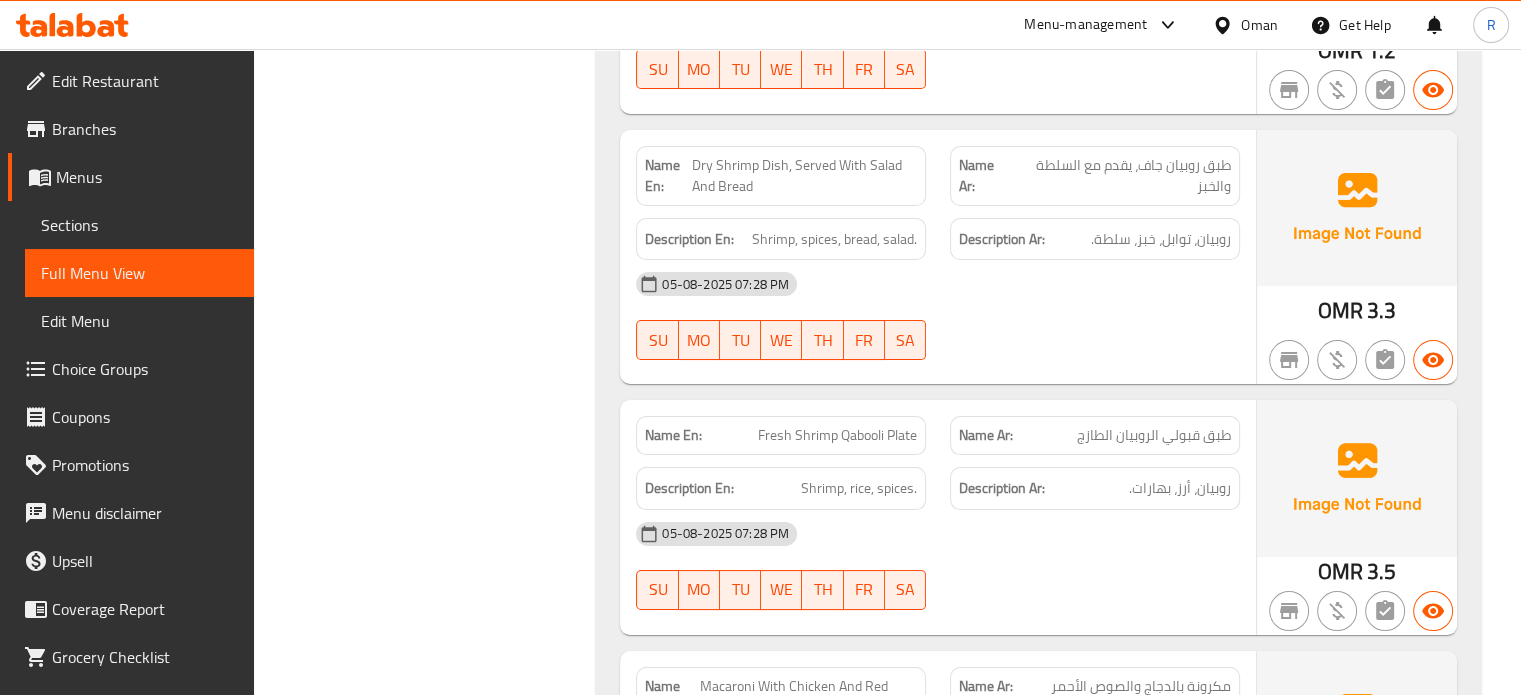 scroll, scrollTop: 14717, scrollLeft: 0, axis: vertical 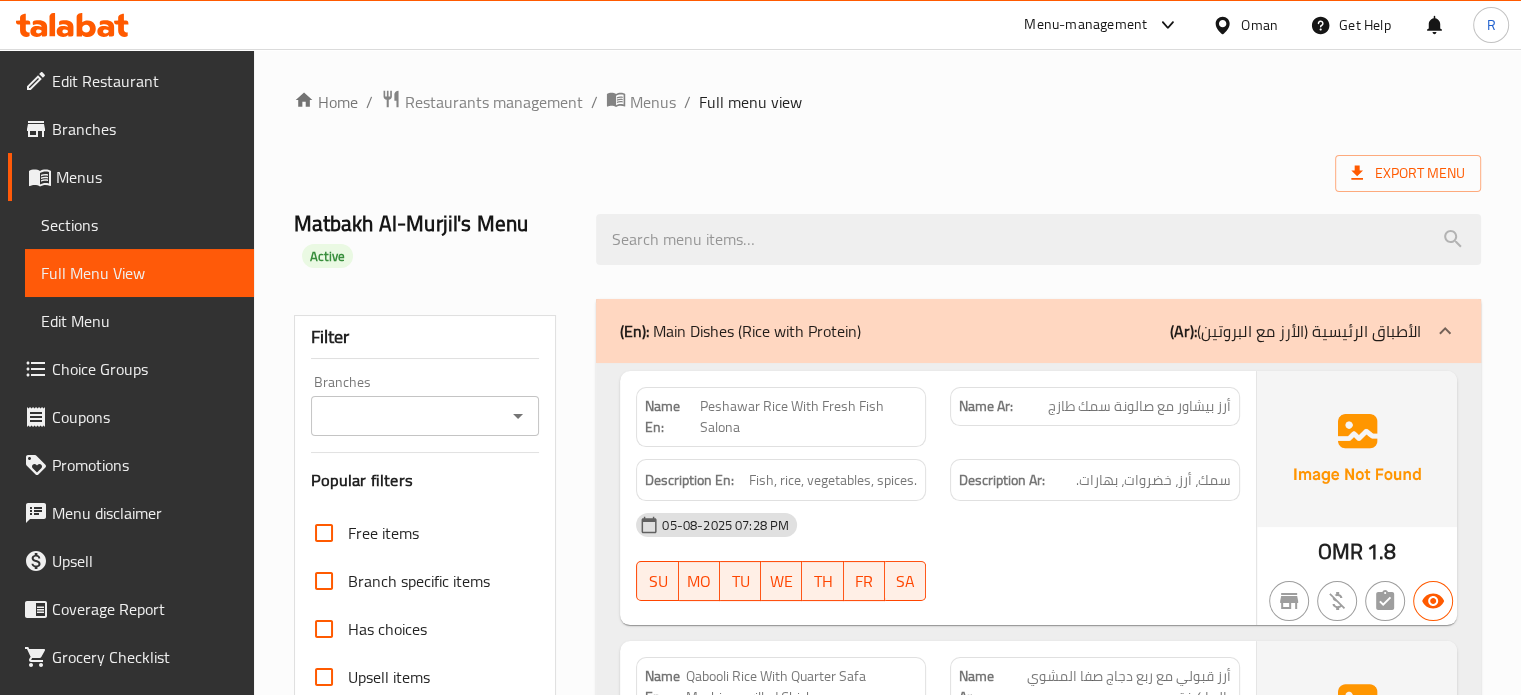click on "Home / Restaurants management / Menus / Full menu view Export Menu Matbakh Al-Murjil's Menu   Active Filter Branches Branches Popular filters Free items Branch specific items Has choices Upsell items Availability filters Available Not available View filters Collapse sections Collapse categories Collapse Choices (En):   Main Dishes (Rice with Protein) (Ar): الأطباق الرئيسية (الأرز مع البروتين) Name En: Peshawar Rice With Fresh Fish Salona Name Ar: أرز بيشاور مع صالونة سمك طازج Description En: Fish, rice, vegetables, spices. Description Ar: سمك، أرز، خضروات، بهارات. 05-08-2025 07:28 PM SU MO TU WE TH FR SA OMR 1.8 Name En: Qabooli Rice With Quarter Safa Machine-grilled Chicken Name Ar: أرز قبولي مع ربع دجاج صفا المشوي بالماكينة Description En: Halal chicken, rice, spices, vegetables. Description Ar: دجاج حلال، أرز، بهارات، خضروات. 05-08-2025 07:28 PM SU MO TU WE TH FR SA OMR SU" at bounding box center [887, 15624] 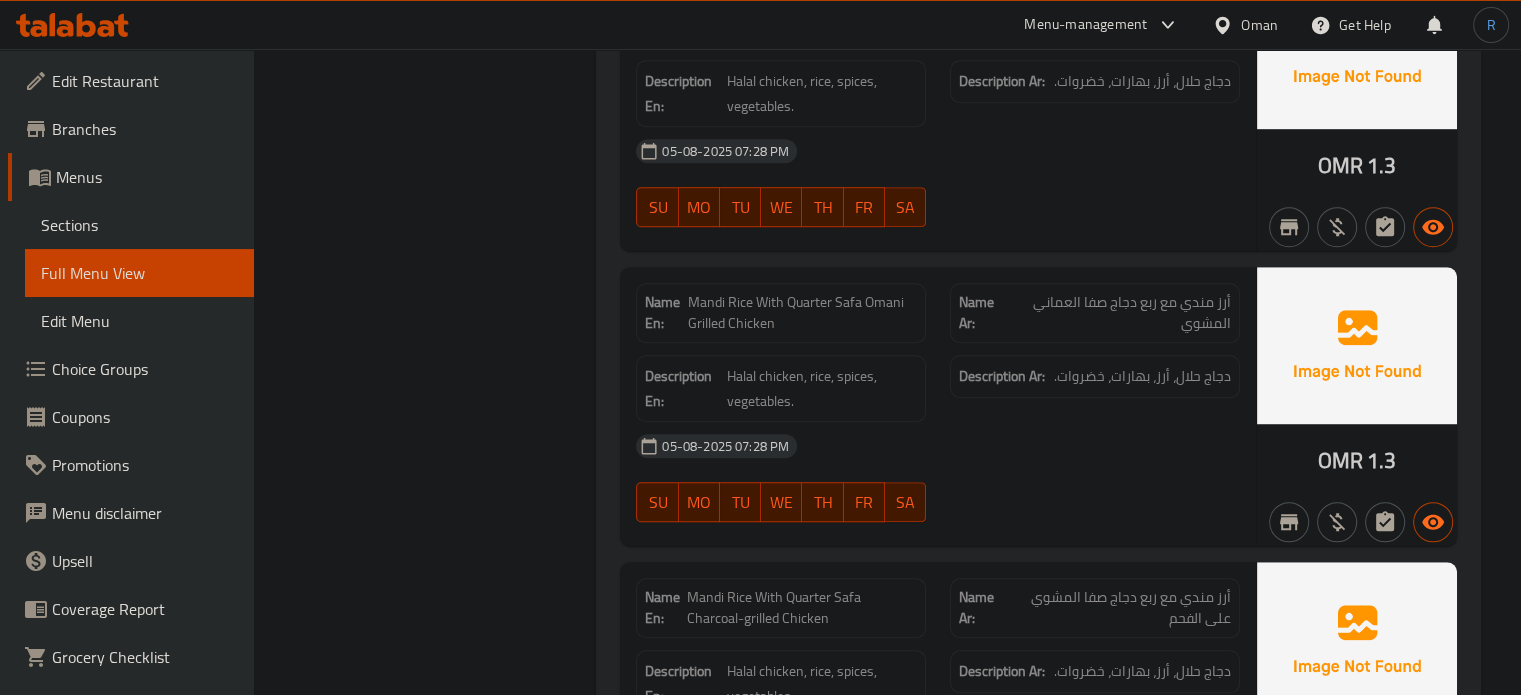 scroll, scrollTop: 1300, scrollLeft: 0, axis: vertical 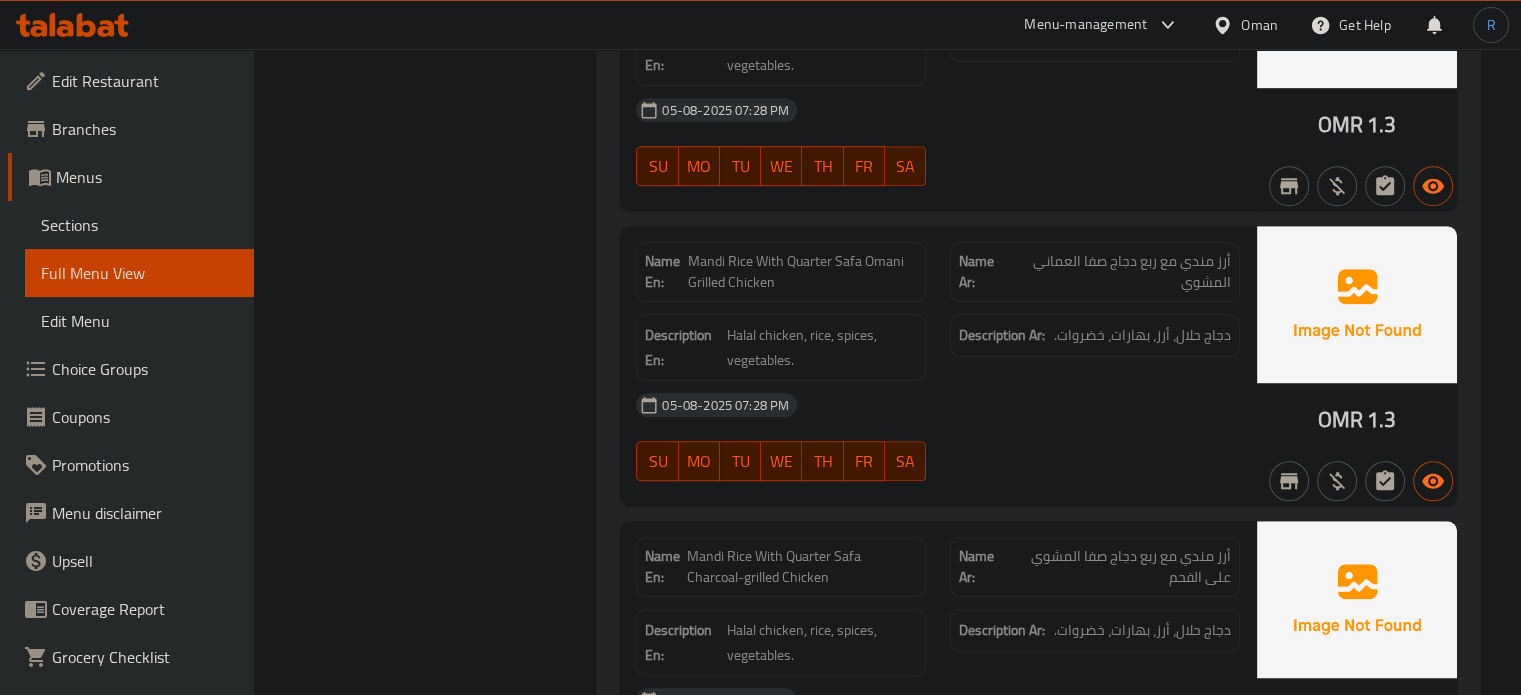 click on "05-08-2025 07:28 PM" at bounding box center [938, 405] 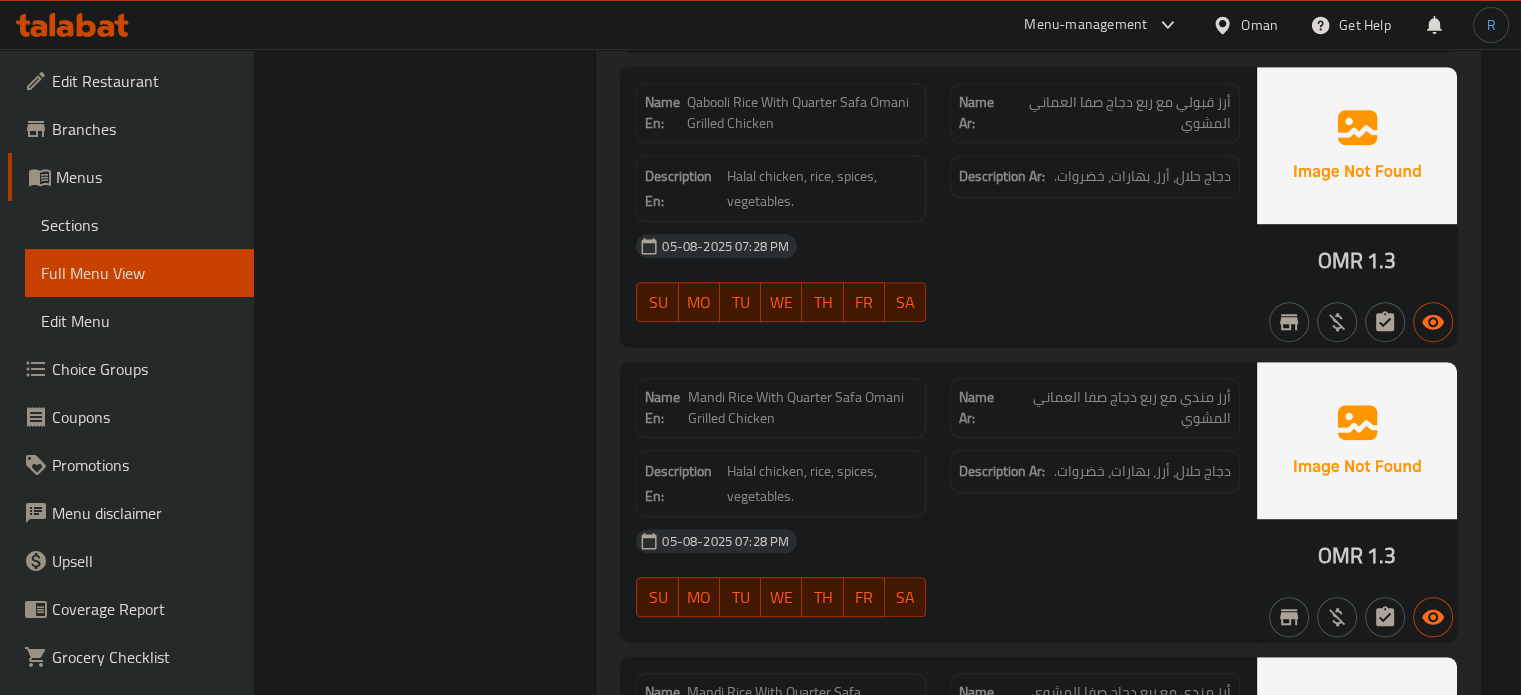 scroll, scrollTop: 1200, scrollLeft: 0, axis: vertical 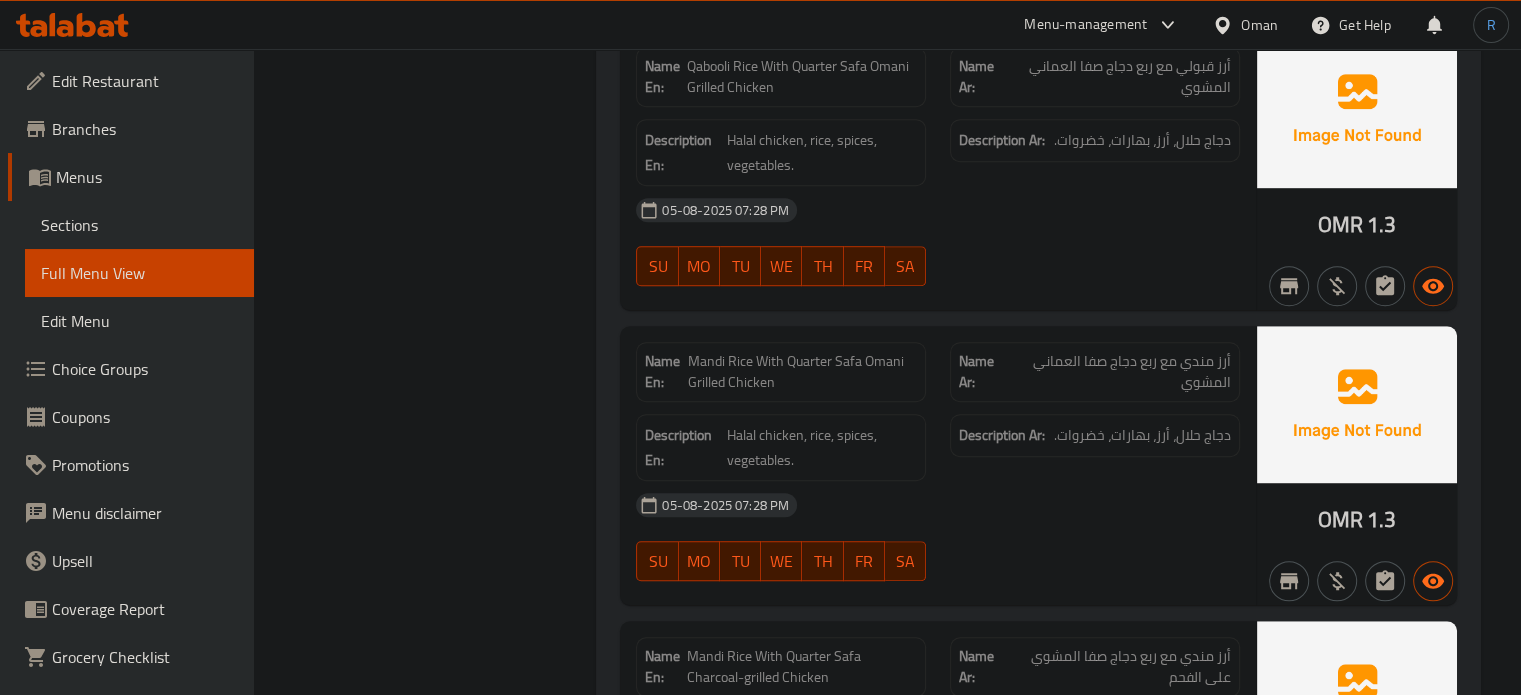 drag, startPoint x: 883, startPoint y: 219, endPoint x: 840, endPoint y: 173, distance: 62.968246 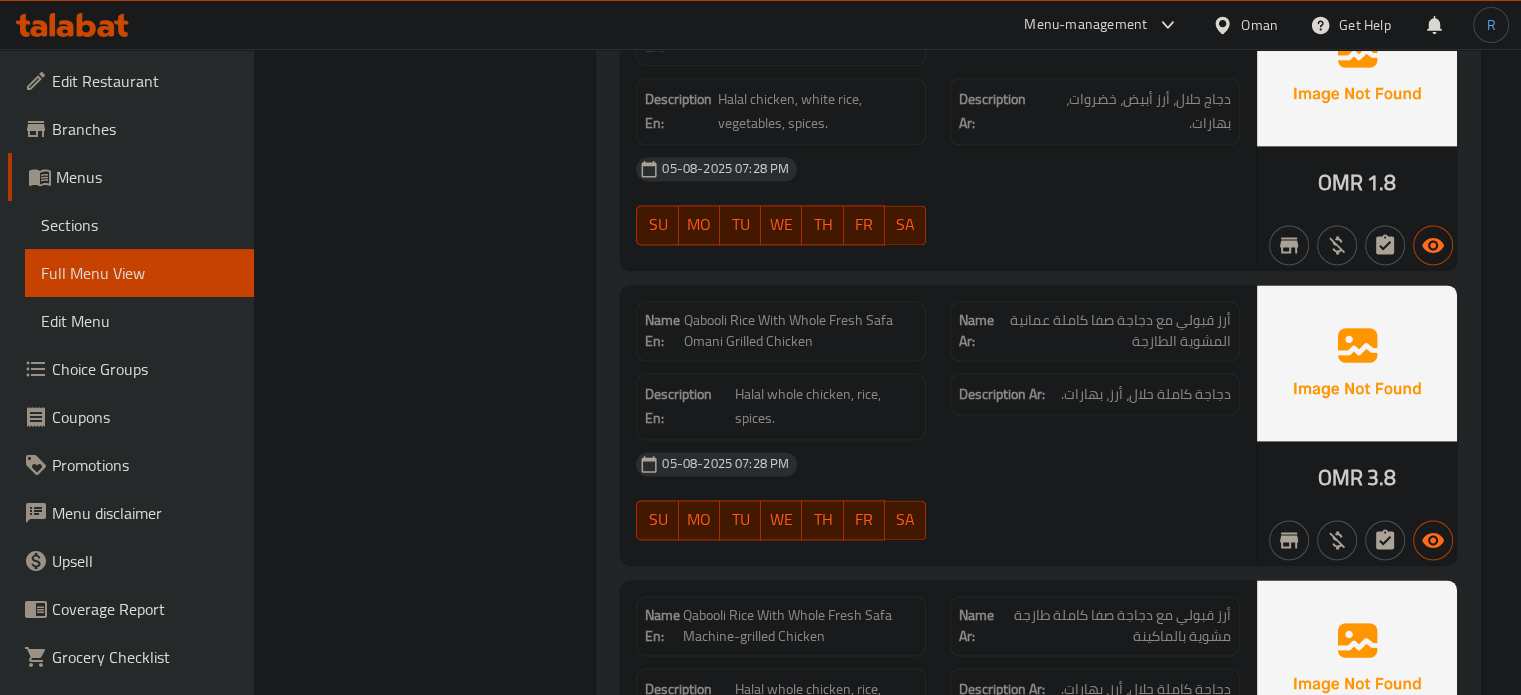 scroll, scrollTop: 2700, scrollLeft: 0, axis: vertical 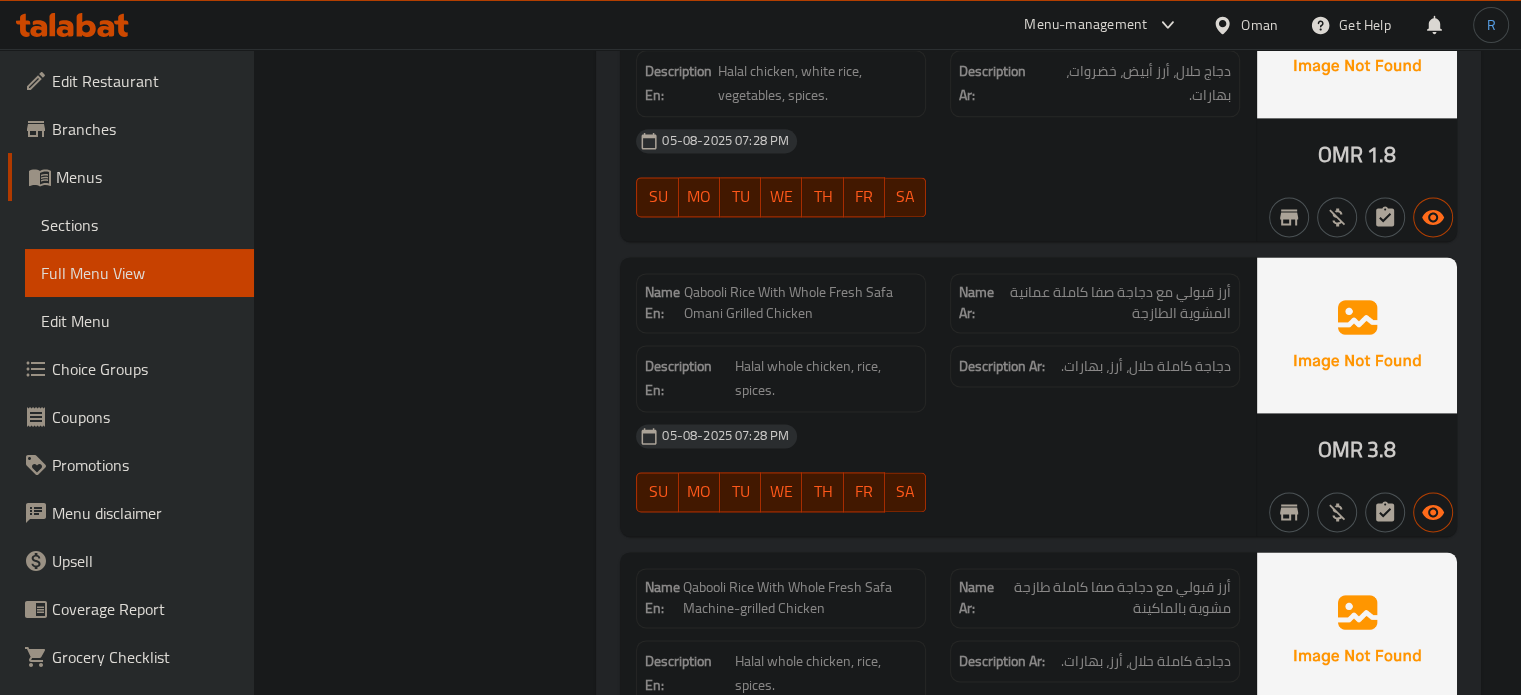click on "05-08-2025 07:28 PM" at bounding box center [938, 436] 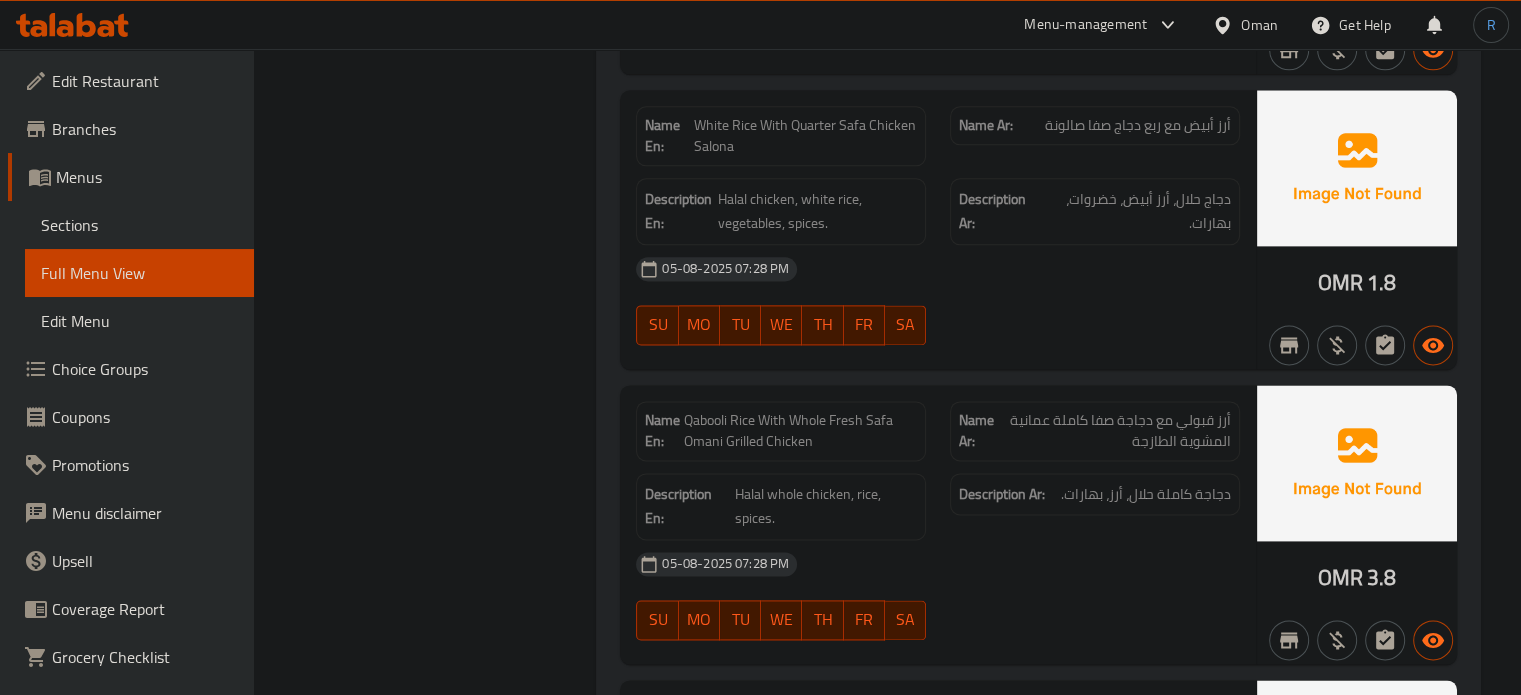 scroll, scrollTop: 2577, scrollLeft: 0, axis: vertical 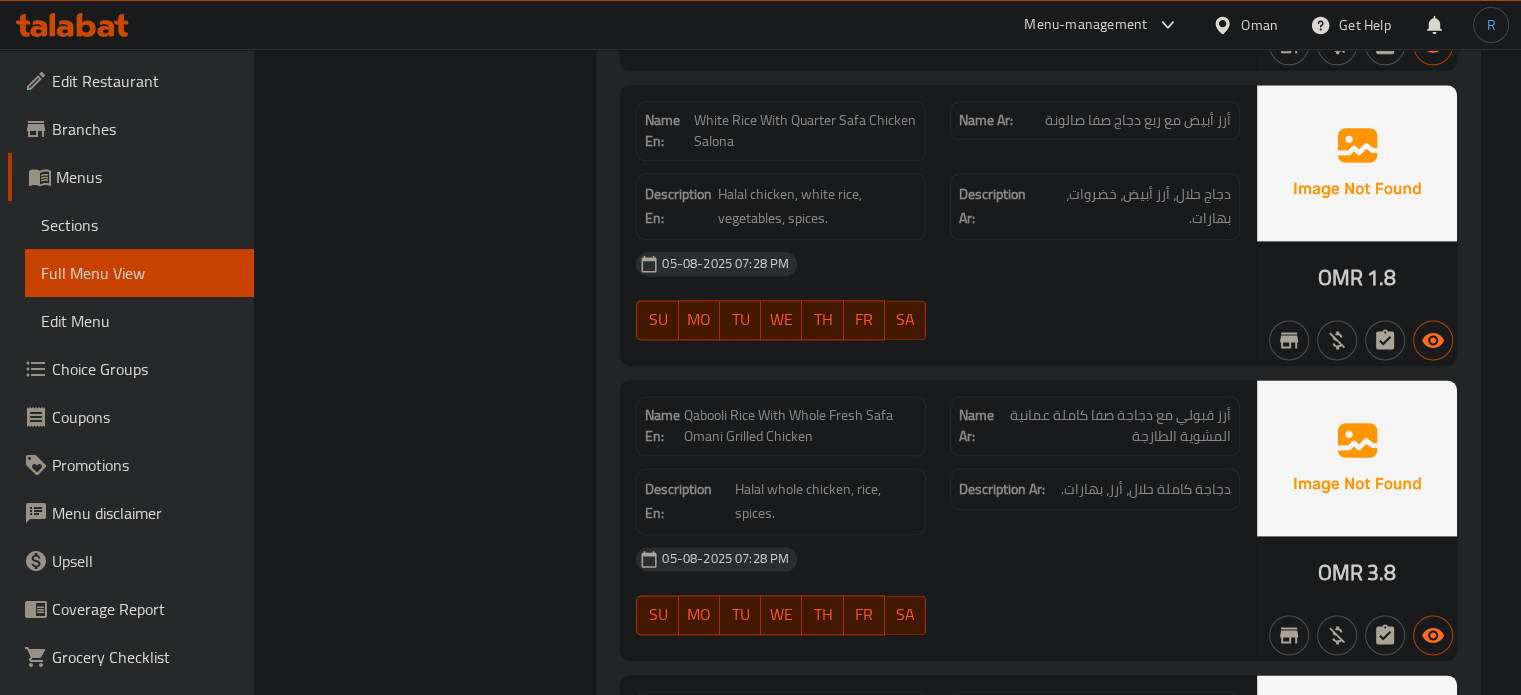 click on "05-08-2025 07:28 PM" at bounding box center [938, 264] 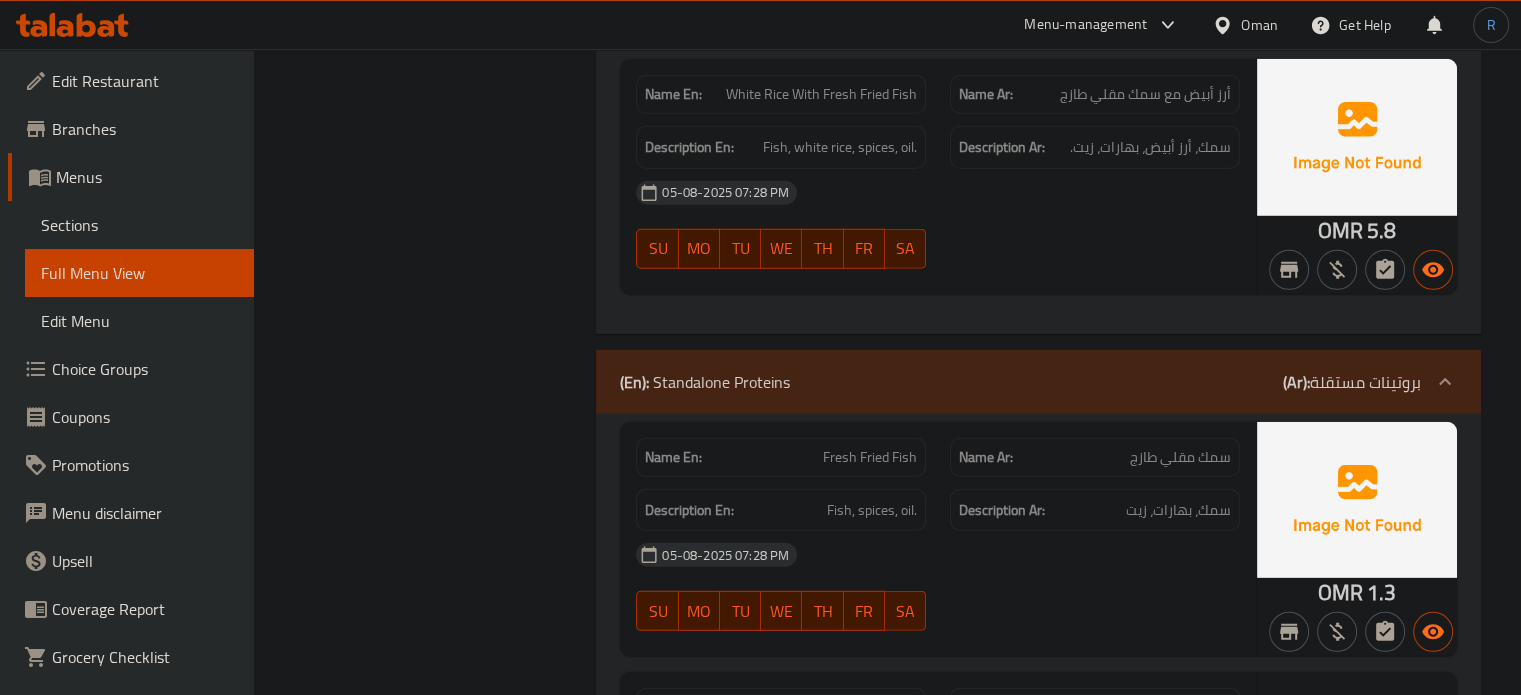 scroll, scrollTop: 5877, scrollLeft: 0, axis: vertical 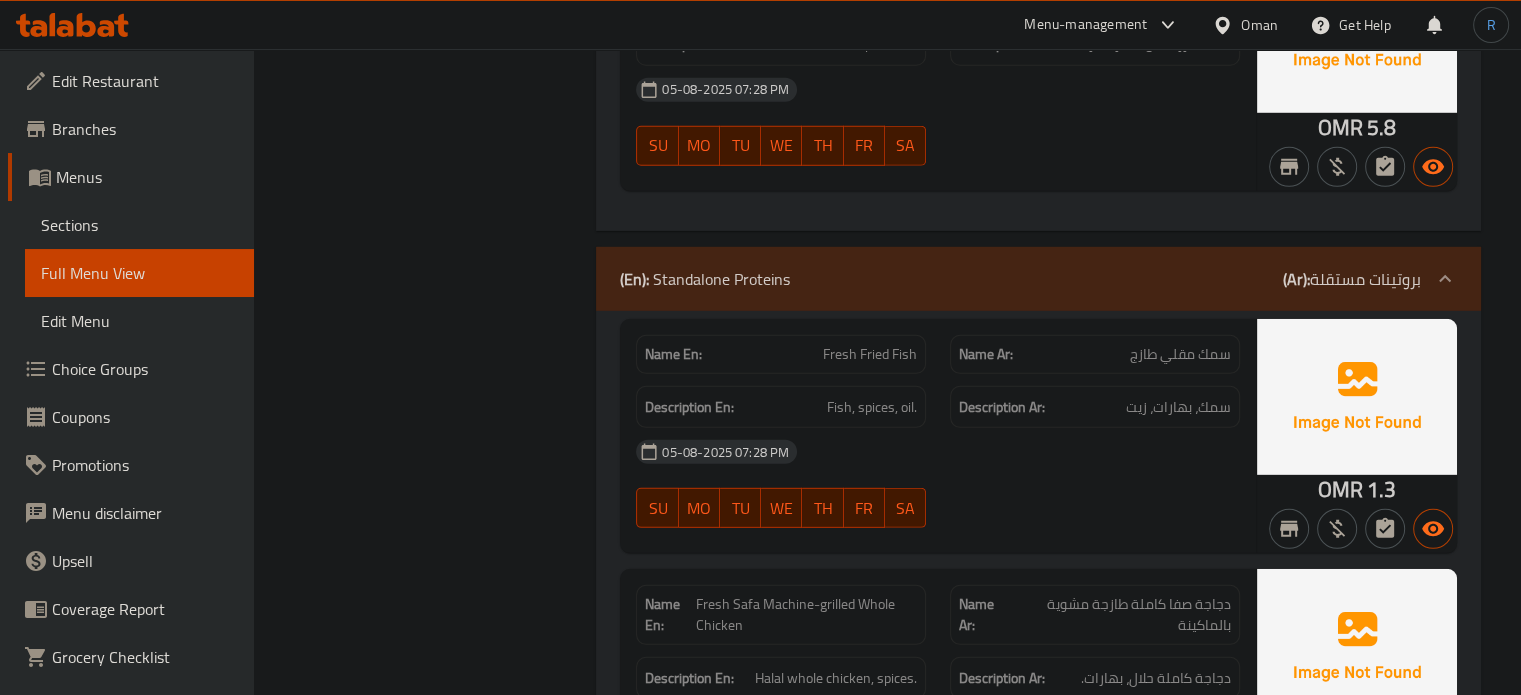click on "(En):   Main Dishes (Rice with Protein) (Ar): الأطباق الرئيسية (الأرز مع البروتين) Name En: Peshawar Rice With Fresh Fish Salona Name Ar: أرز بيشاور مع صالونة سمك طازج Description En: Fish, rice, vegetables, spices. Description Ar: سمك، أرز، خضروات، بهارات. 05-08-2025 07:28 PM SU MO TU WE TH FR SA OMR 1.8 Name En: Qabooli Rice With Quarter Safa Machine-grilled Chicken Name Ar: أرز قبولي مع ربع دجاج صفا المشوي بالماكينة Description En: Halal chicken, rice, spices, vegetables. Description Ar: دجاج حلال، أرز، بهارات، خضروات. 05-08-2025 07:28 PM SU MO TU WE TH FR SA OMR 1.3 Name En: Qabooli Rice With Quarter Safa Charcoal-grilled Chicken Name Ar: أرز قبولي مع ربع دجاج صفا المشوي على الفحم Description En: Halal chicken, rice, spices, vegetables. Description Ar: دجاج حلال، أرز، بهارات، خضروات. 05-08-2025 07:28 PM SU MO TU" at bounding box center [1038, 9853] 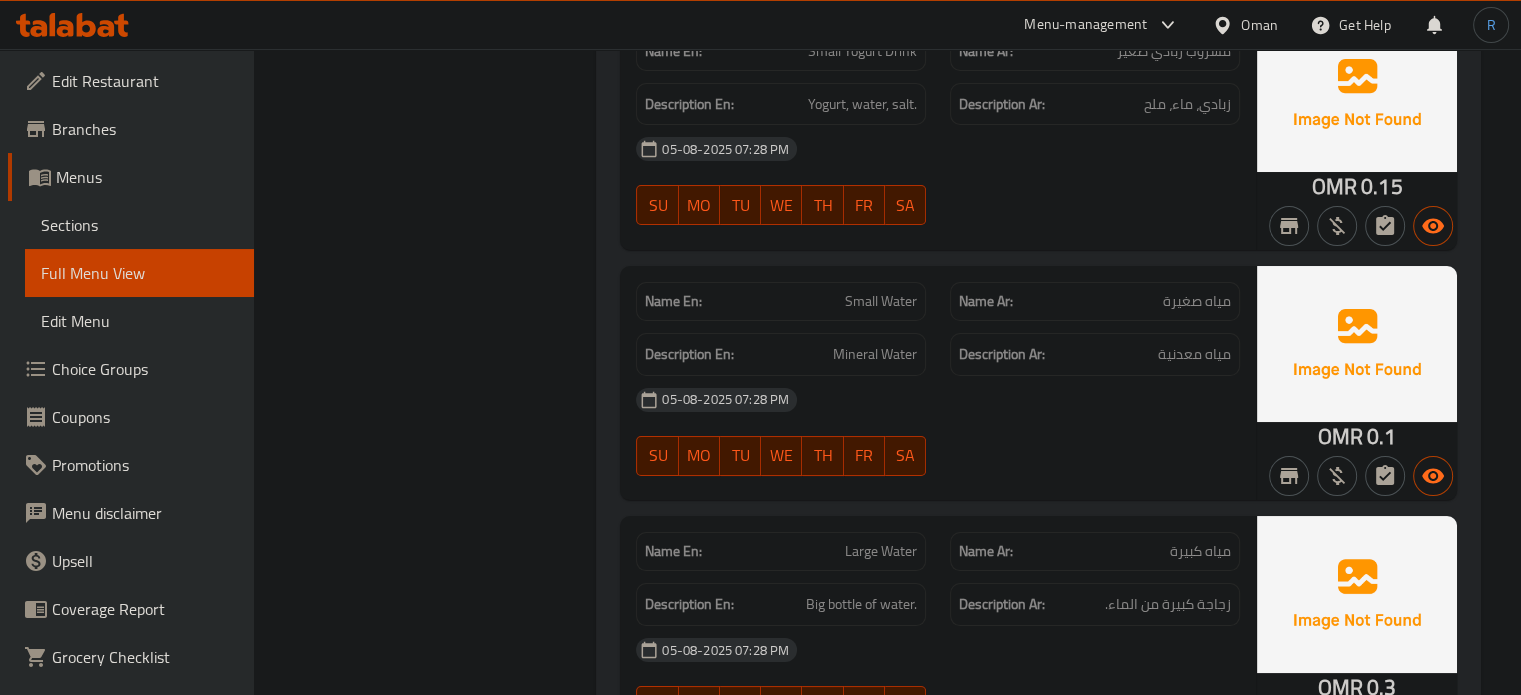 scroll, scrollTop: 30443, scrollLeft: 0, axis: vertical 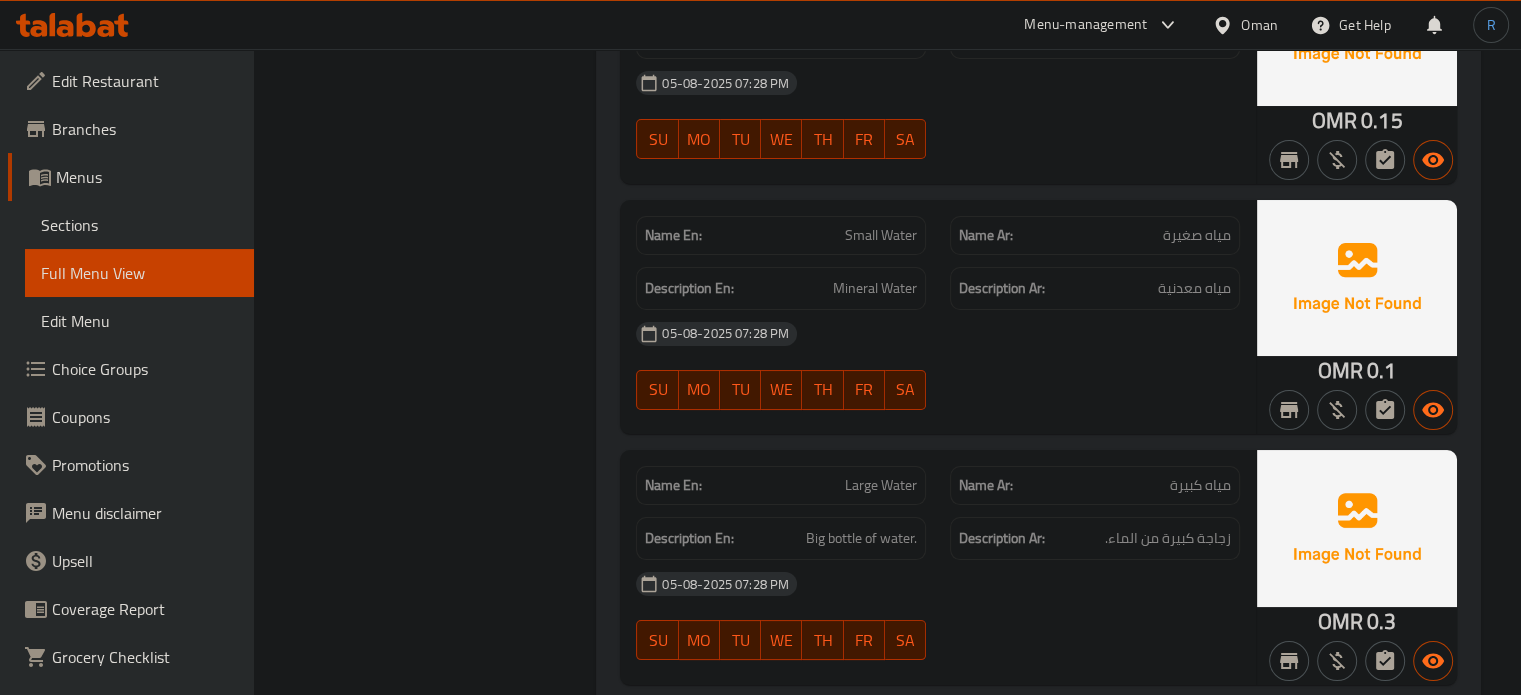 click on "05-08-2025 07:28 PM" at bounding box center [938, -18593] 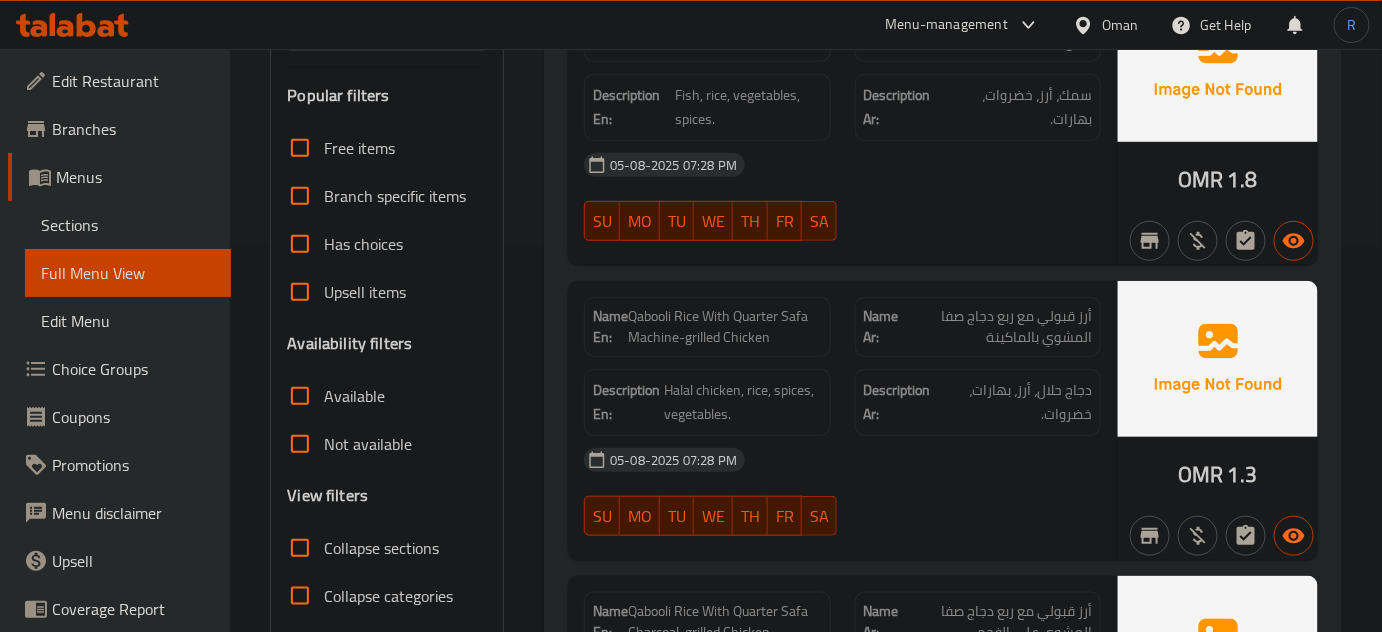 scroll, scrollTop: 432, scrollLeft: 0, axis: vertical 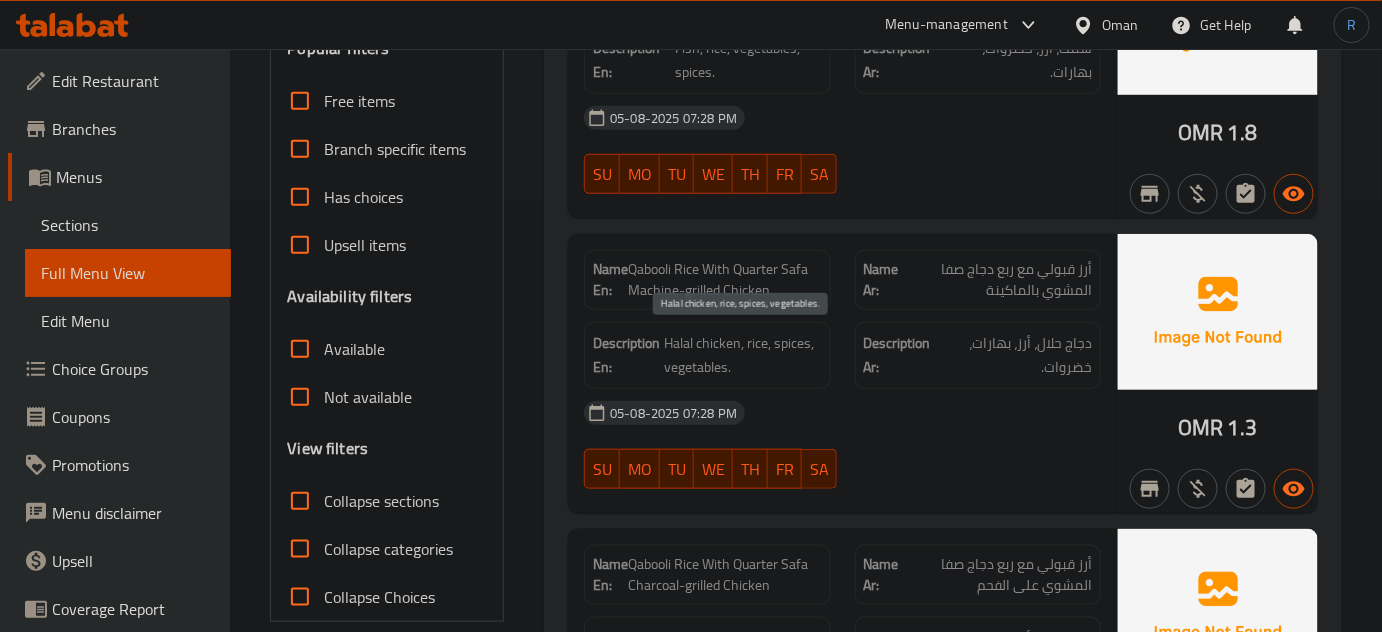 click on "Halal chicken, rice, spices, vegetables." at bounding box center (742, 355) 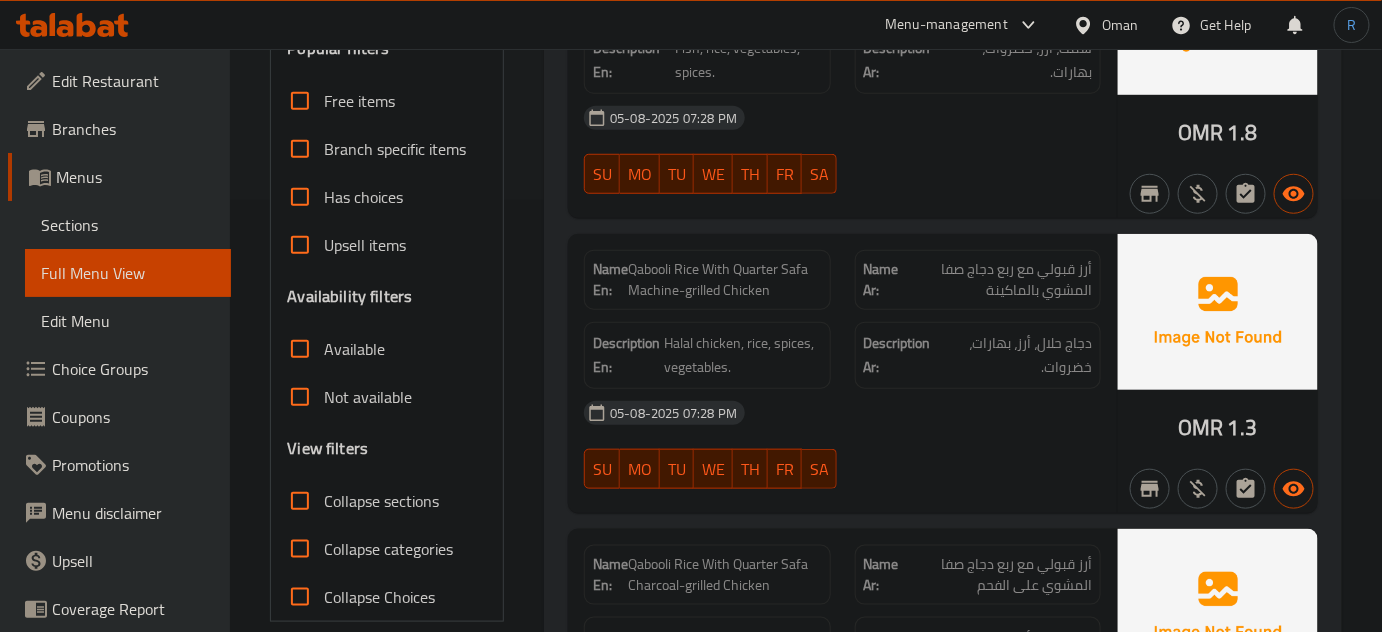 click on "Description En: Halal chicken, rice, spices, vegetables." at bounding box center (707, 355) 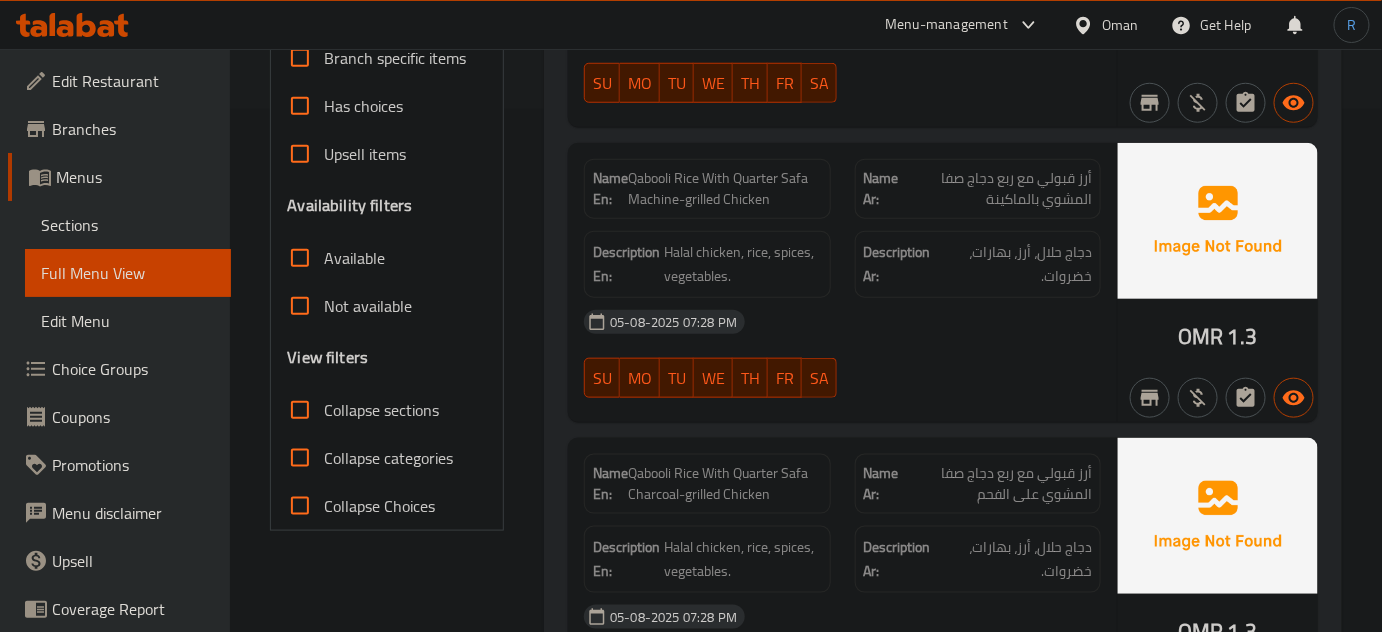 click on "05-08-2025 07:28 PM" at bounding box center [842, 322] 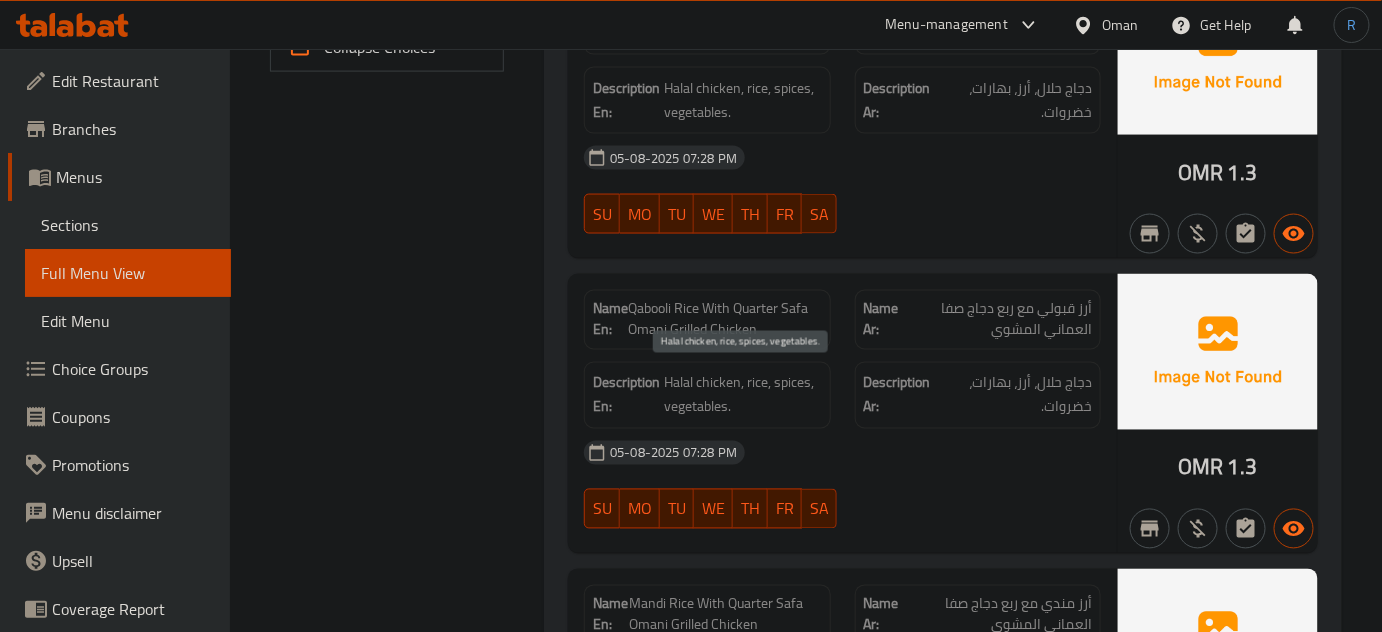 click on "Description En: Halal chicken, rice, spices, vegetables." at bounding box center [707, 395] 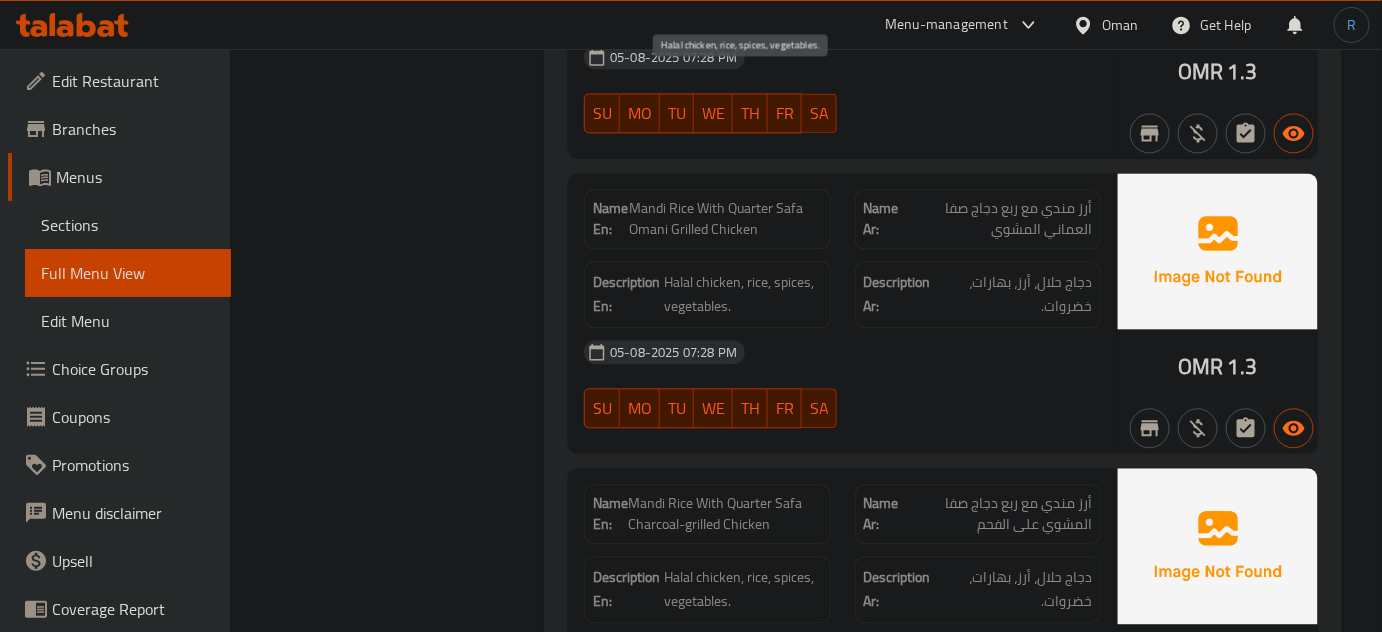 scroll, scrollTop: 1437, scrollLeft: 0, axis: vertical 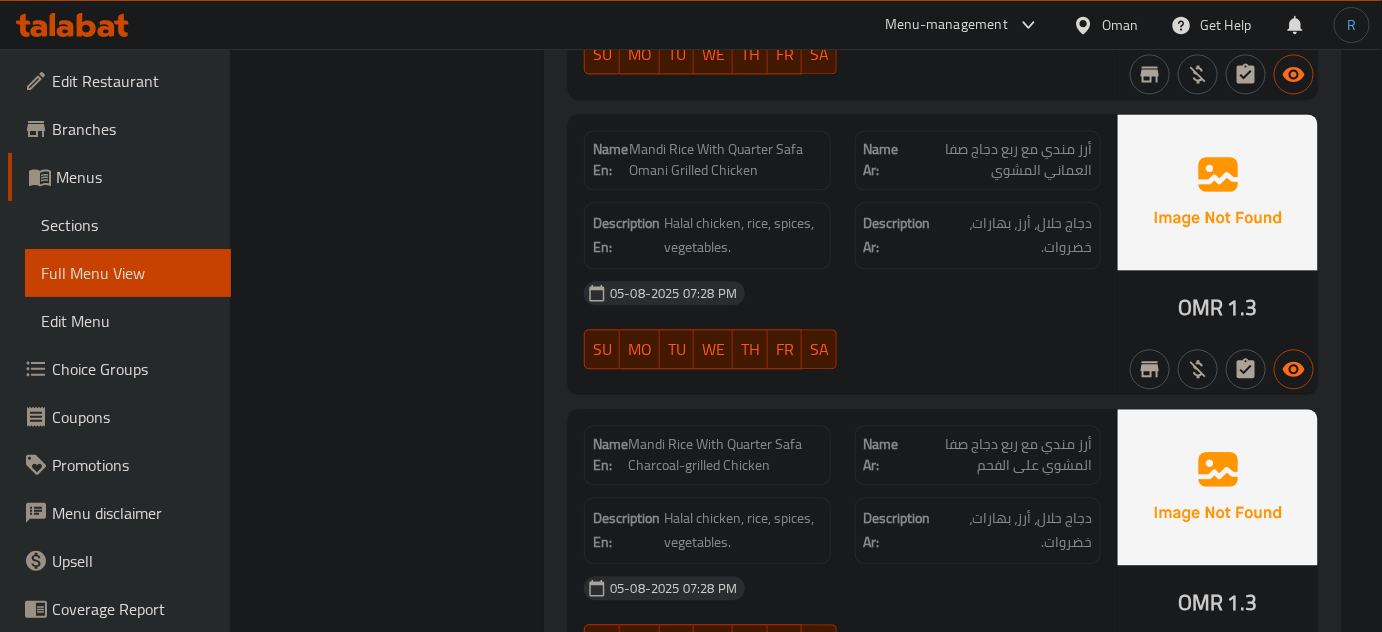 click on "05-08-2025 07:28 PM" at bounding box center [842, 293] 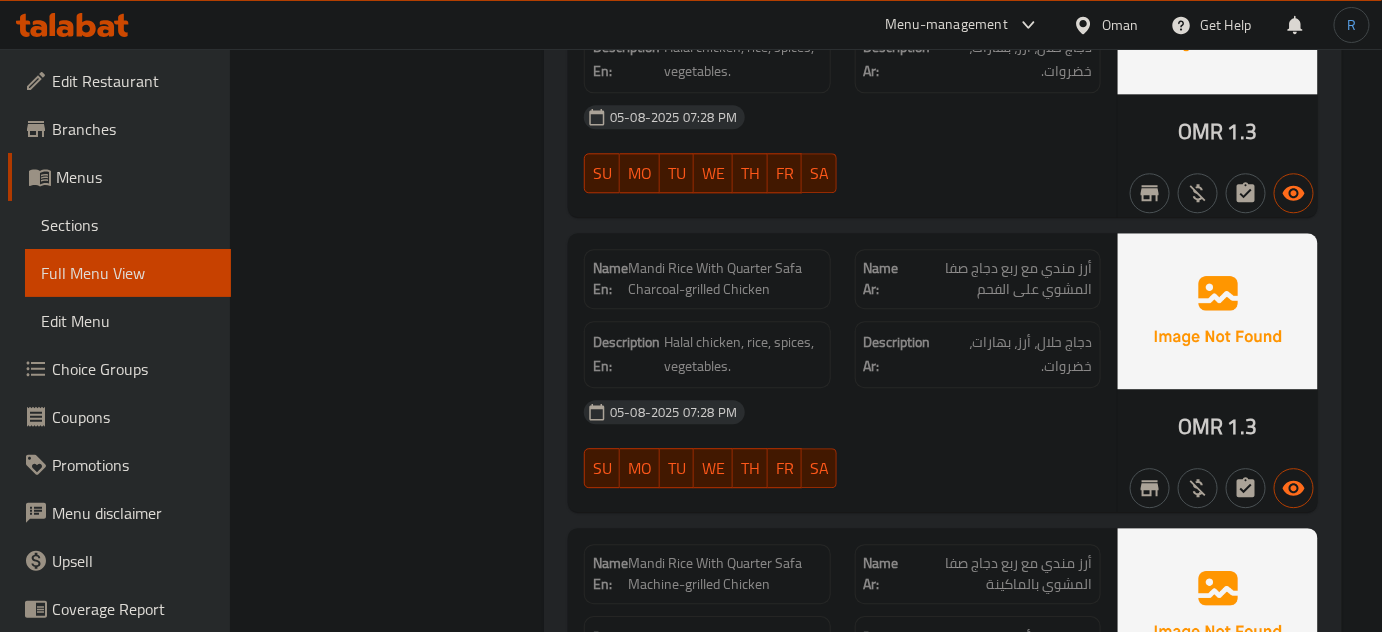 scroll, scrollTop: 1618, scrollLeft: 0, axis: vertical 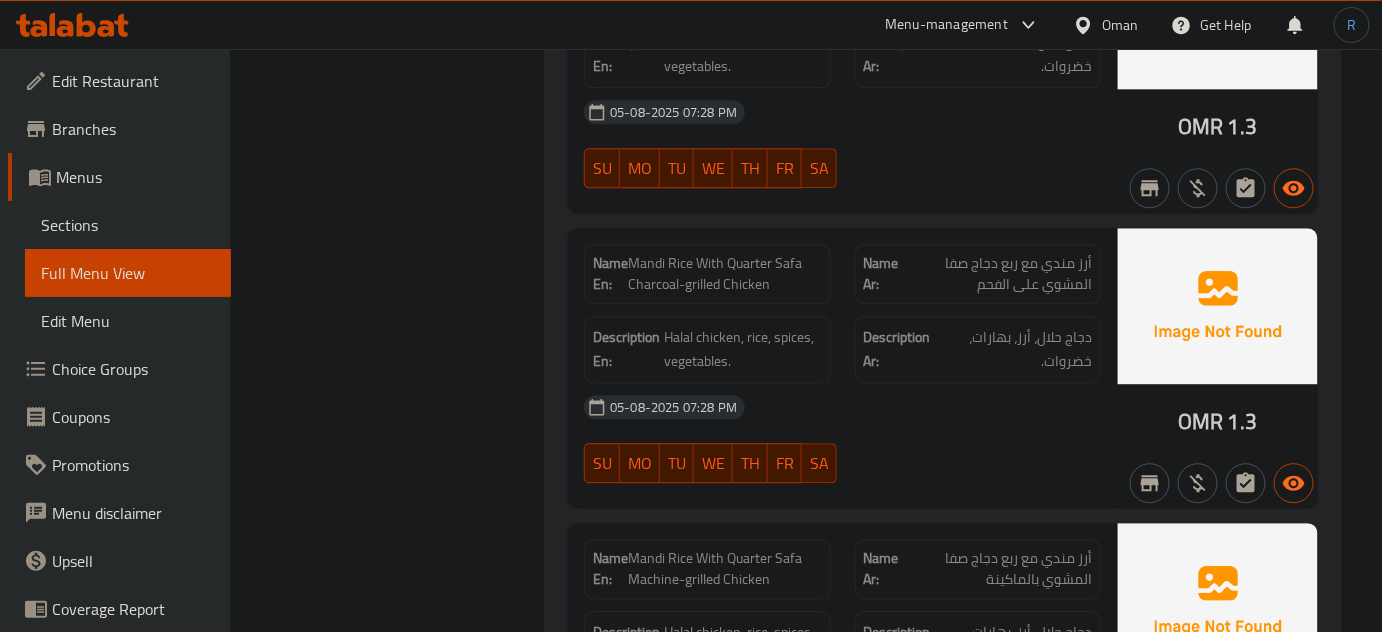 click on "Mandi Rice With Quarter Safa Charcoal-grilled Chicken" at bounding box center [724, 274] 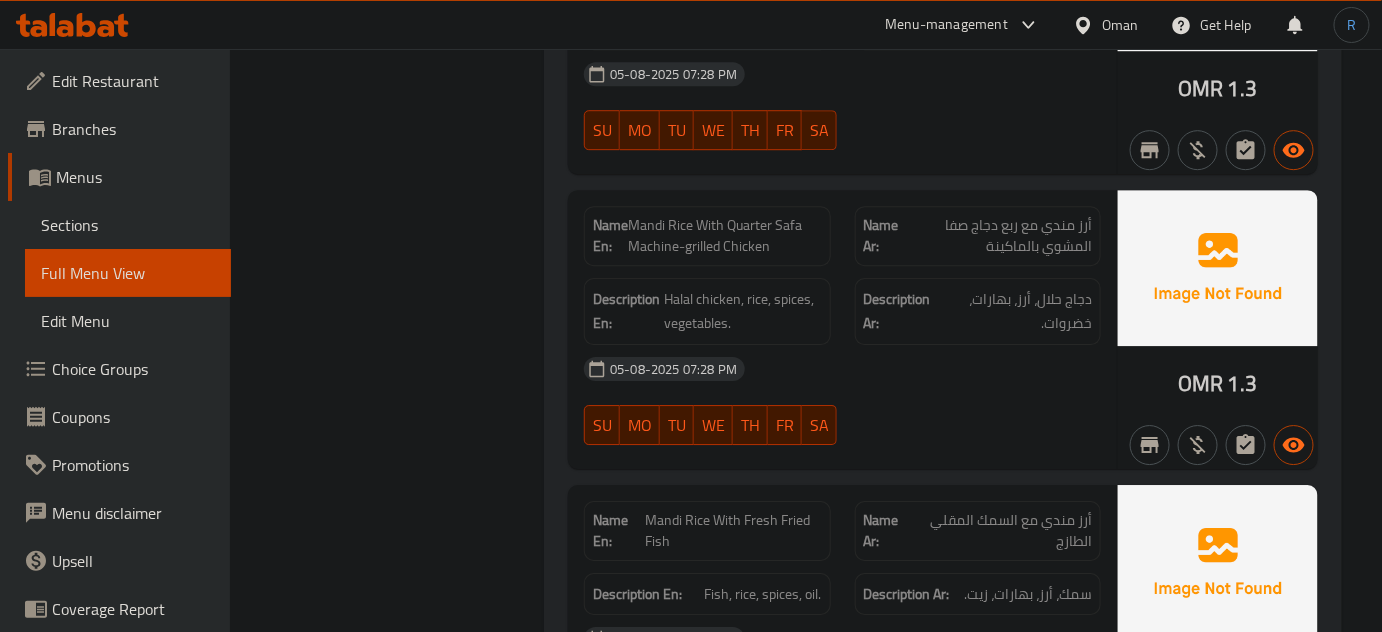 scroll, scrollTop: 1982, scrollLeft: 0, axis: vertical 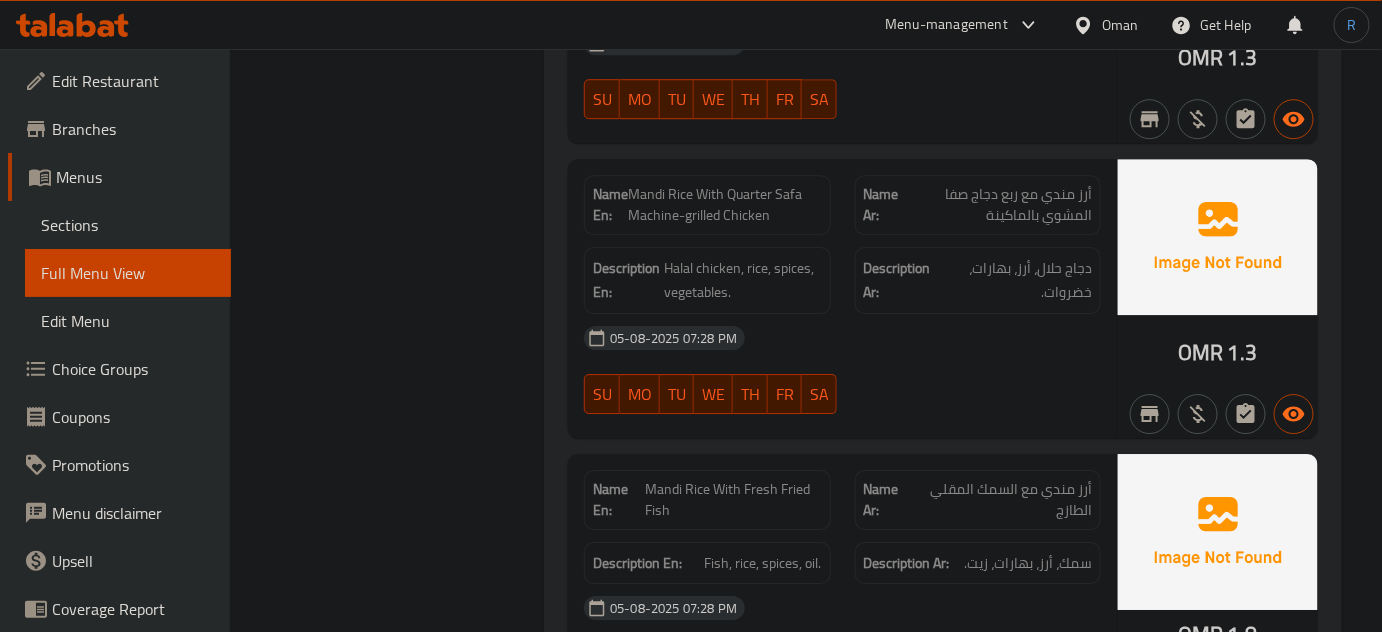 click on "05-08-2025 07:28 PM" at bounding box center [842, 338] 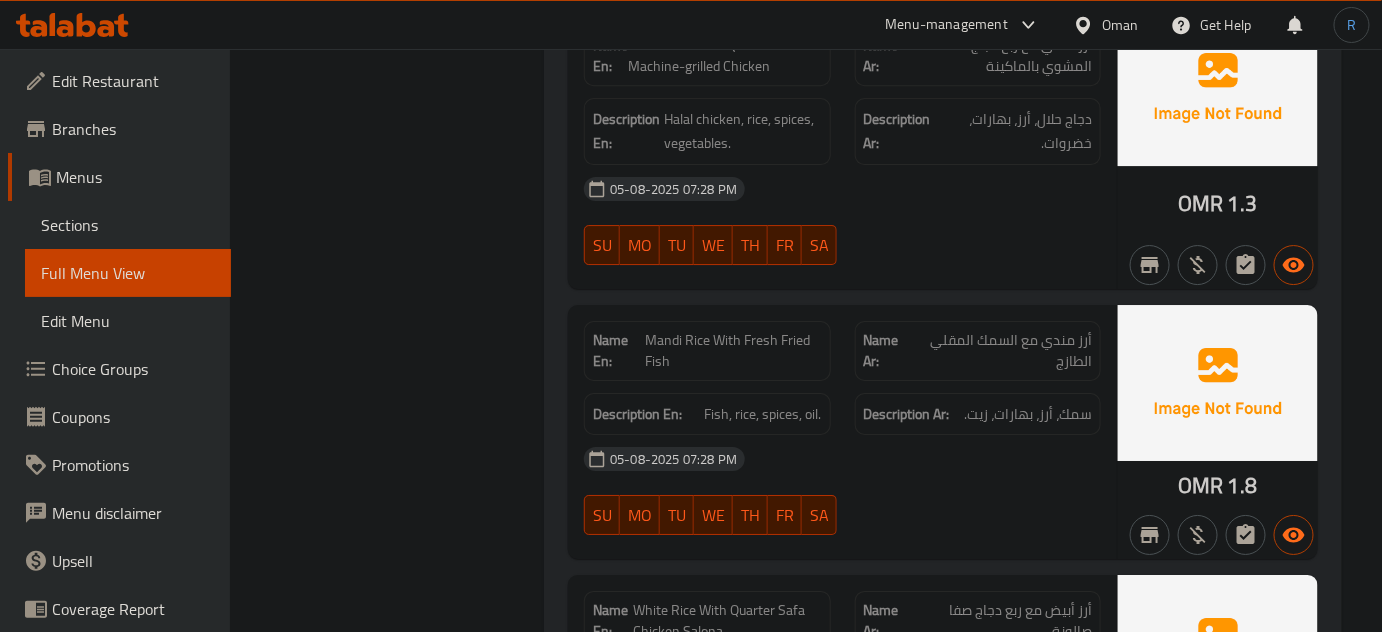 scroll, scrollTop: 2255, scrollLeft: 0, axis: vertical 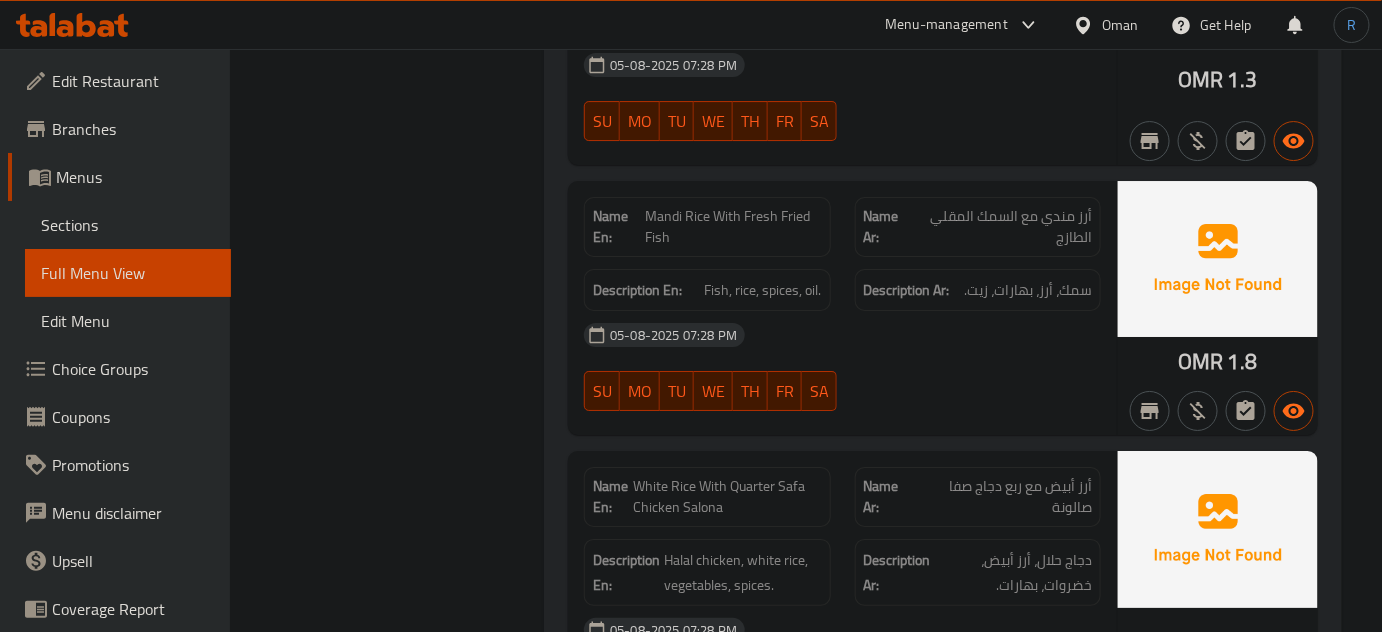 click on "05-08-2025 07:28 PM" at bounding box center [842, 335] 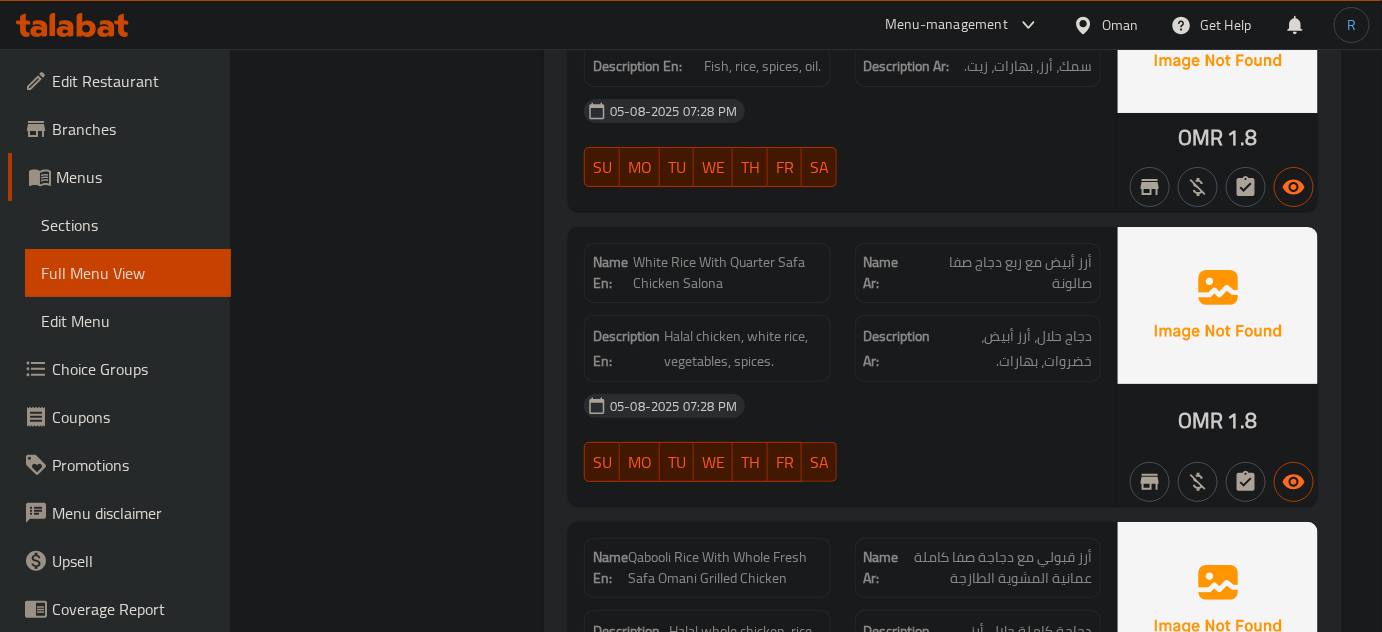 scroll, scrollTop: 2528, scrollLeft: 0, axis: vertical 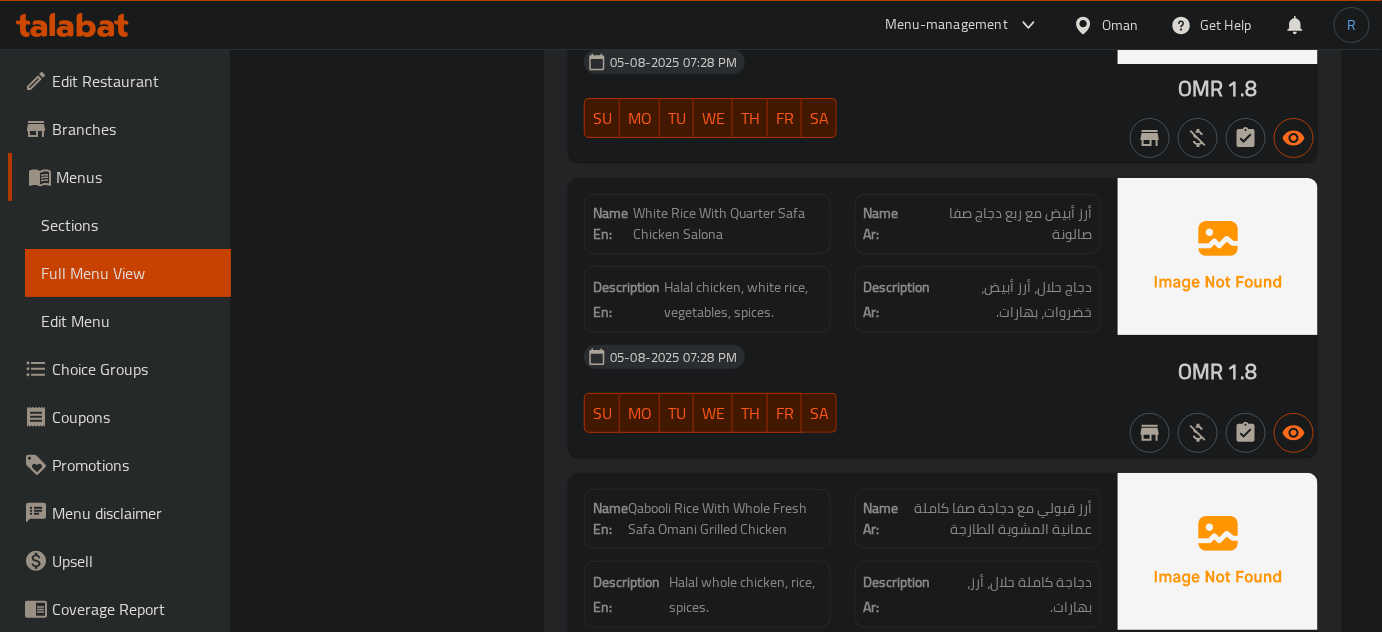 click on "Halal chicken, white rice, vegetables, spices." at bounding box center [742, 299] 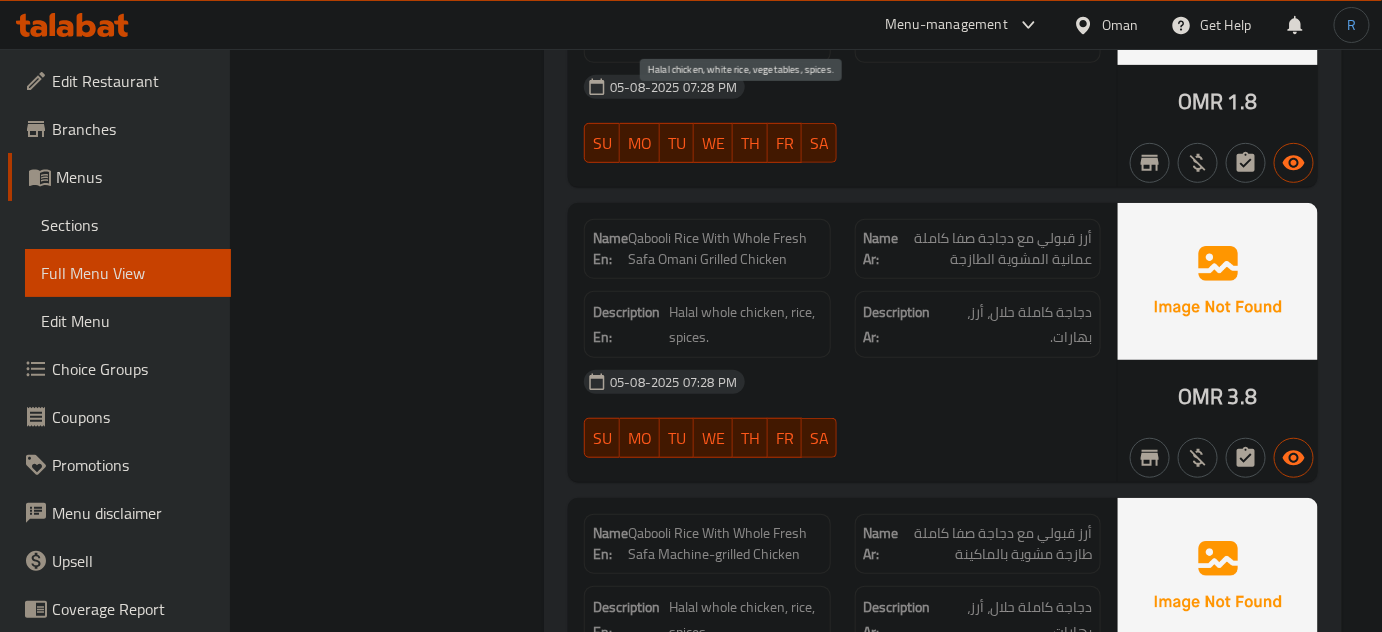 scroll, scrollTop: 2800, scrollLeft: 0, axis: vertical 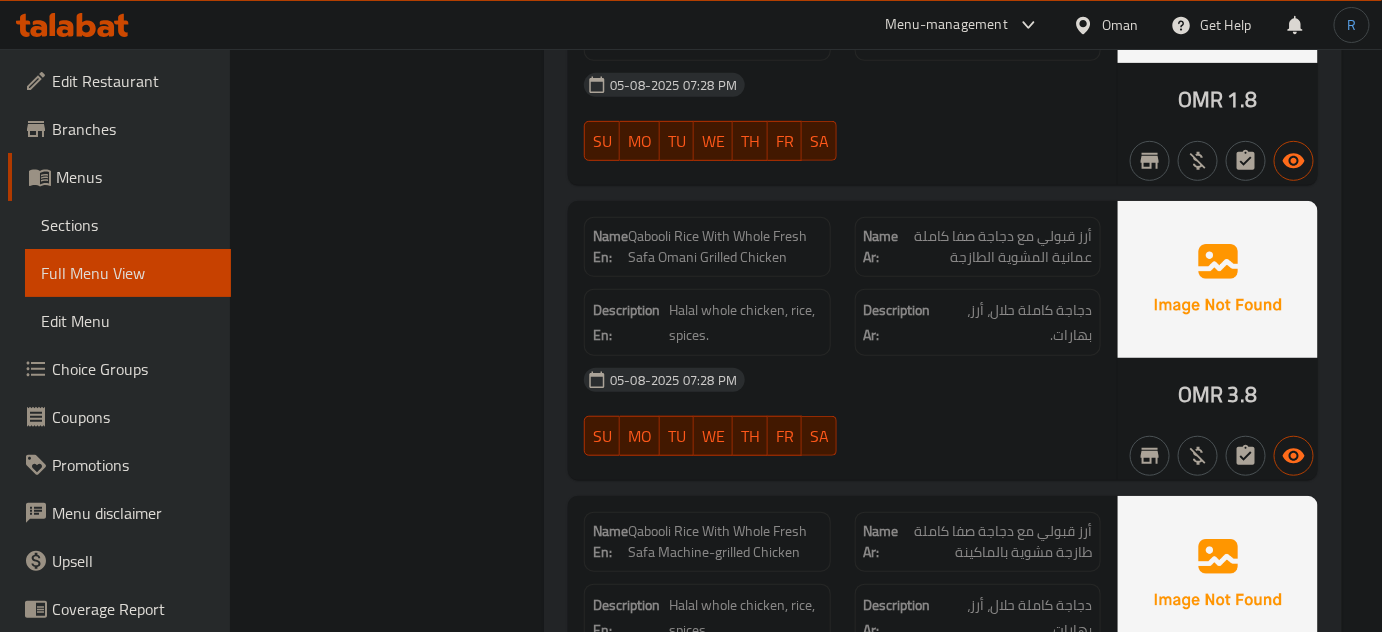 click on "05-08-2025 07:28 PM" at bounding box center (842, 380) 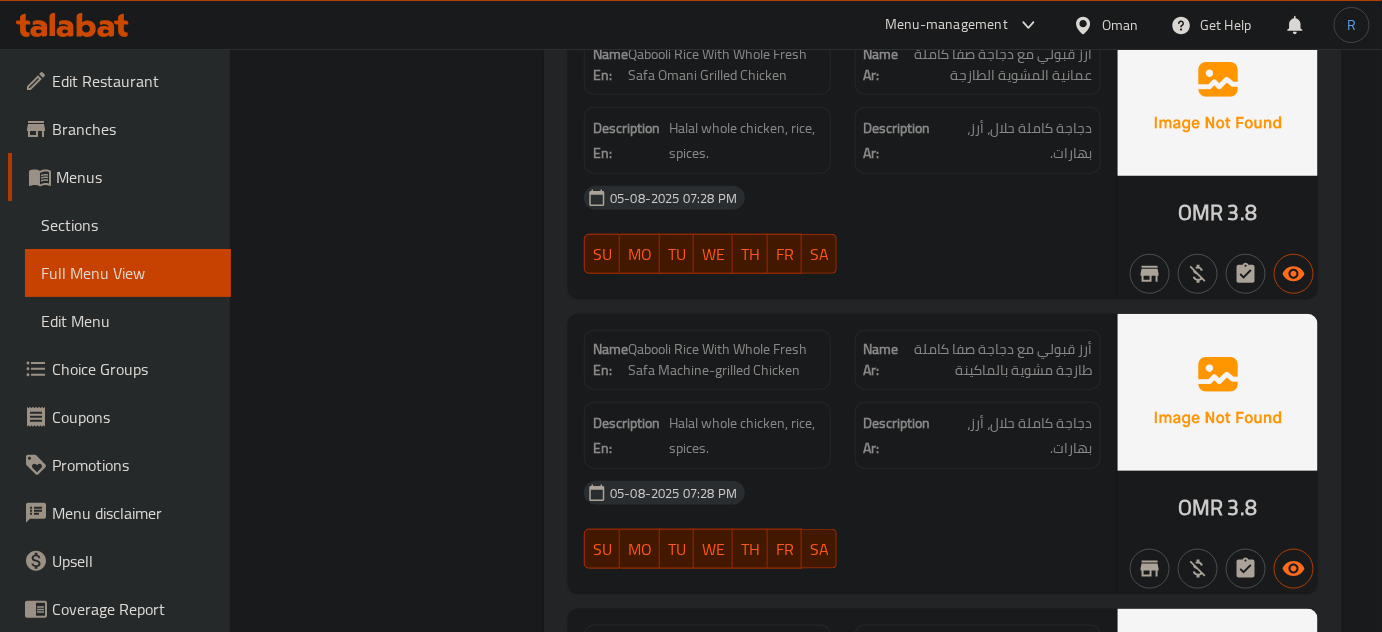 click on "TH" at bounding box center (750, 254) 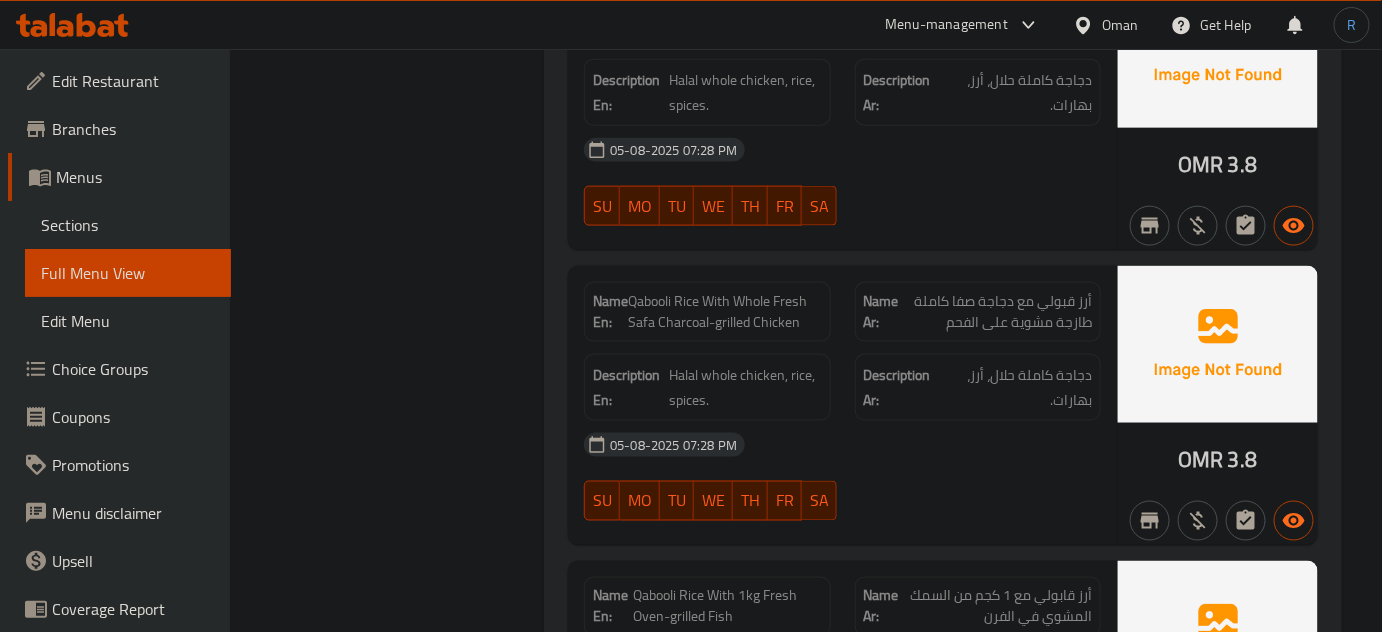 scroll, scrollTop: 3380, scrollLeft: 0, axis: vertical 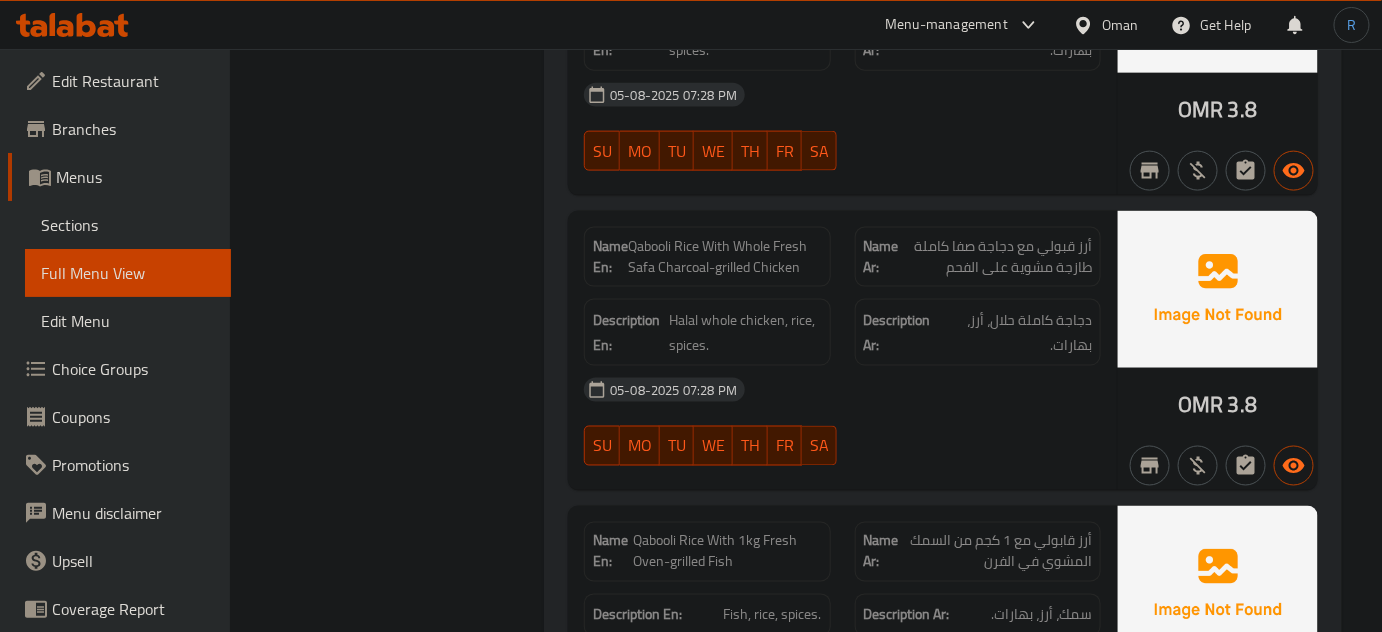 click on "Halal whole chicken, rice, spices." at bounding box center (745, 332) 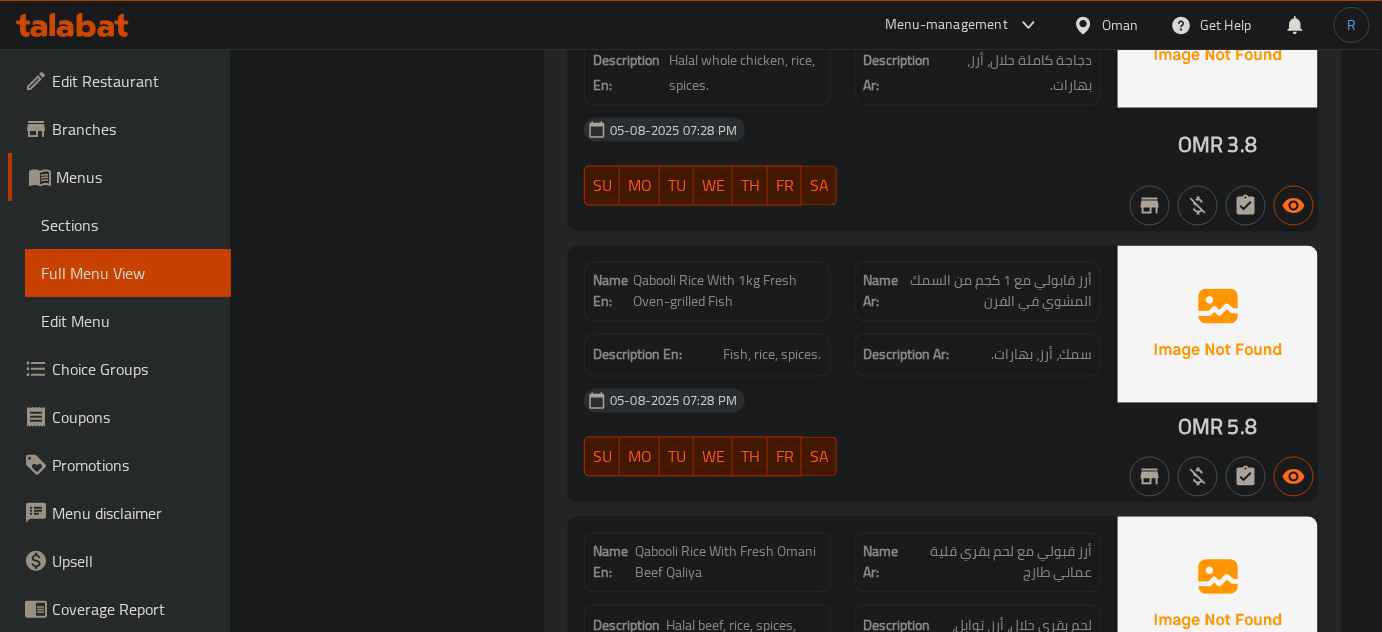 scroll, scrollTop: 3653, scrollLeft: 0, axis: vertical 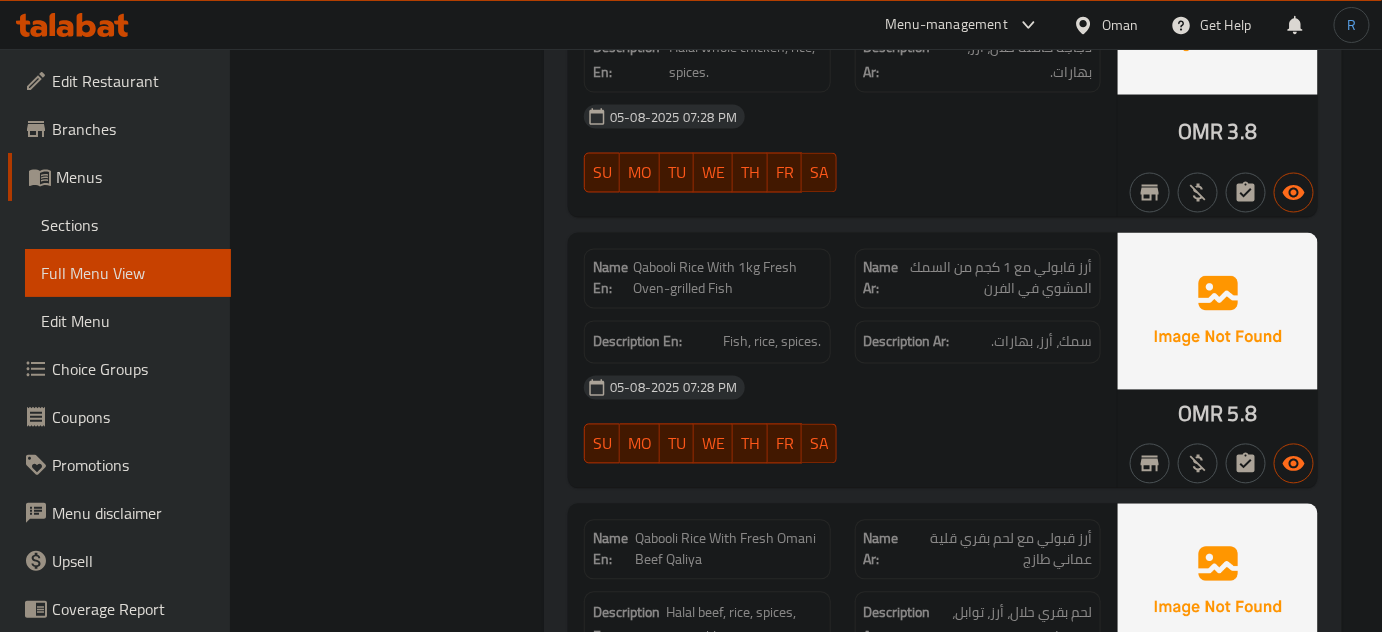 click on "Qabooli Rice With 1kg Fresh Oven-grilled Fish" at bounding box center [727, 279] 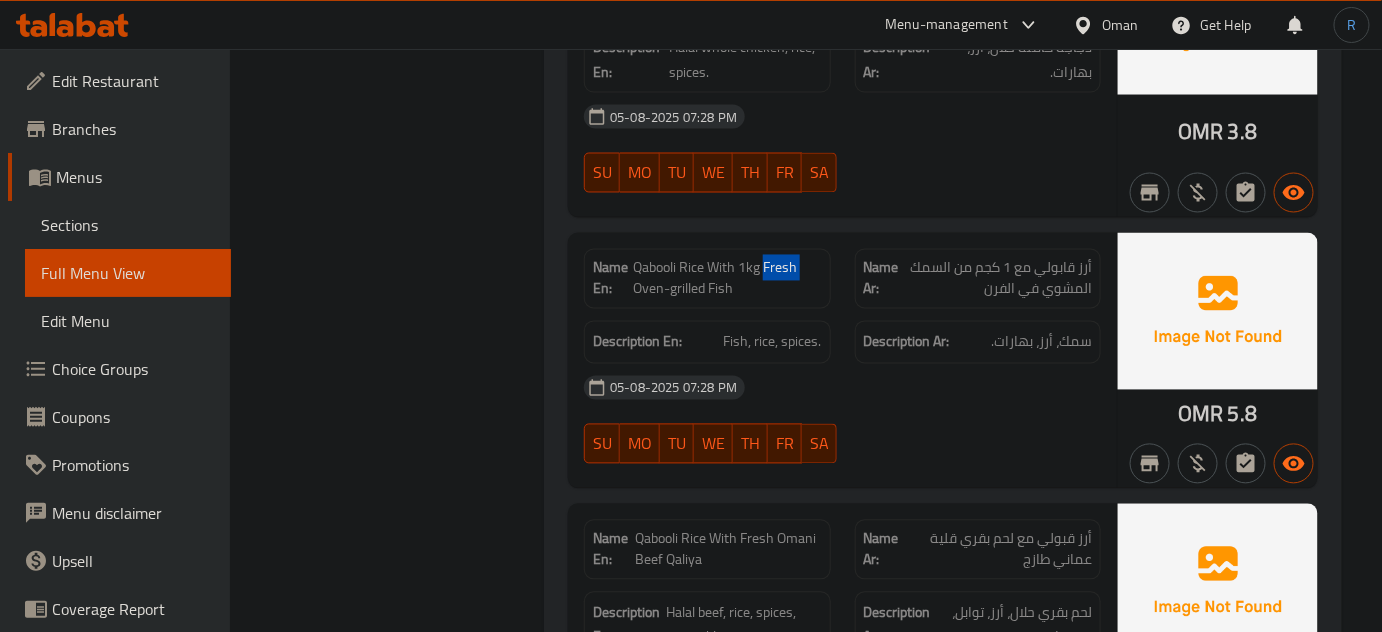click on "Qabooli Rice With 1kg Fresh Oven-grilled Fish" at bounding box center (727, 279) 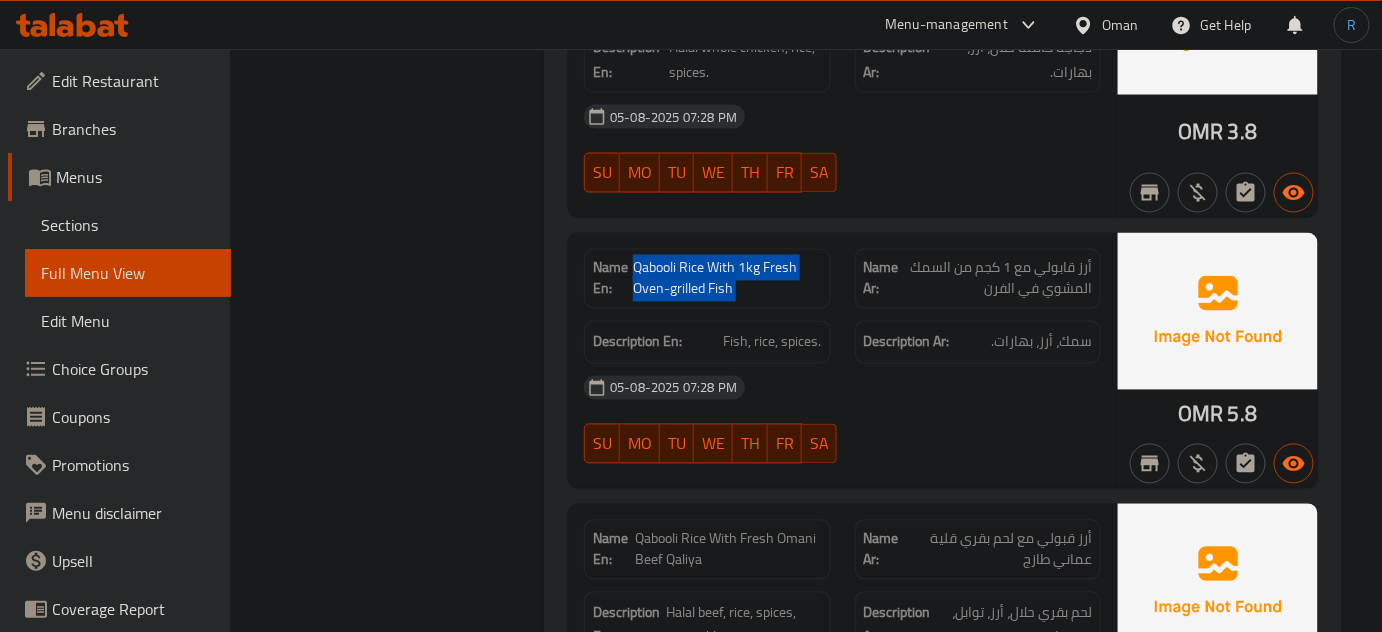 click on "Qabooli Rice With 1kg Fresh Oven-grilled Fish" at bounding box center (727, 279) 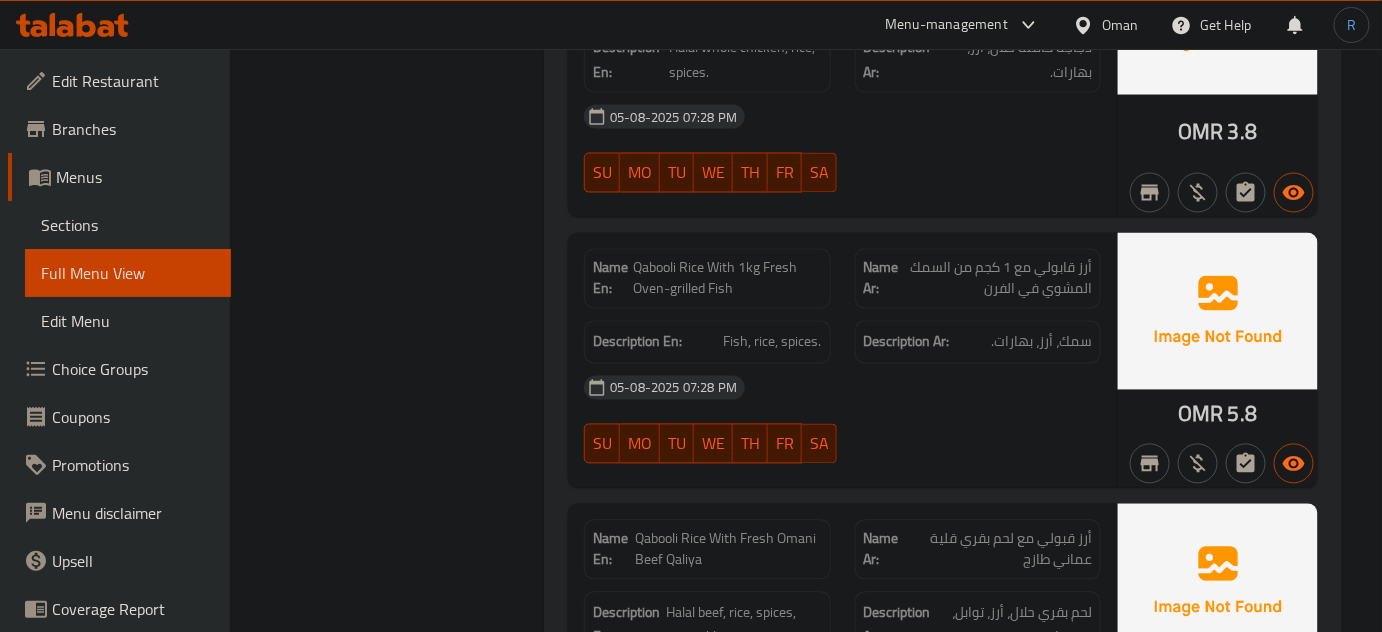 click on "05-08-2025 07:28 PM" at bounding box center [842, 388] 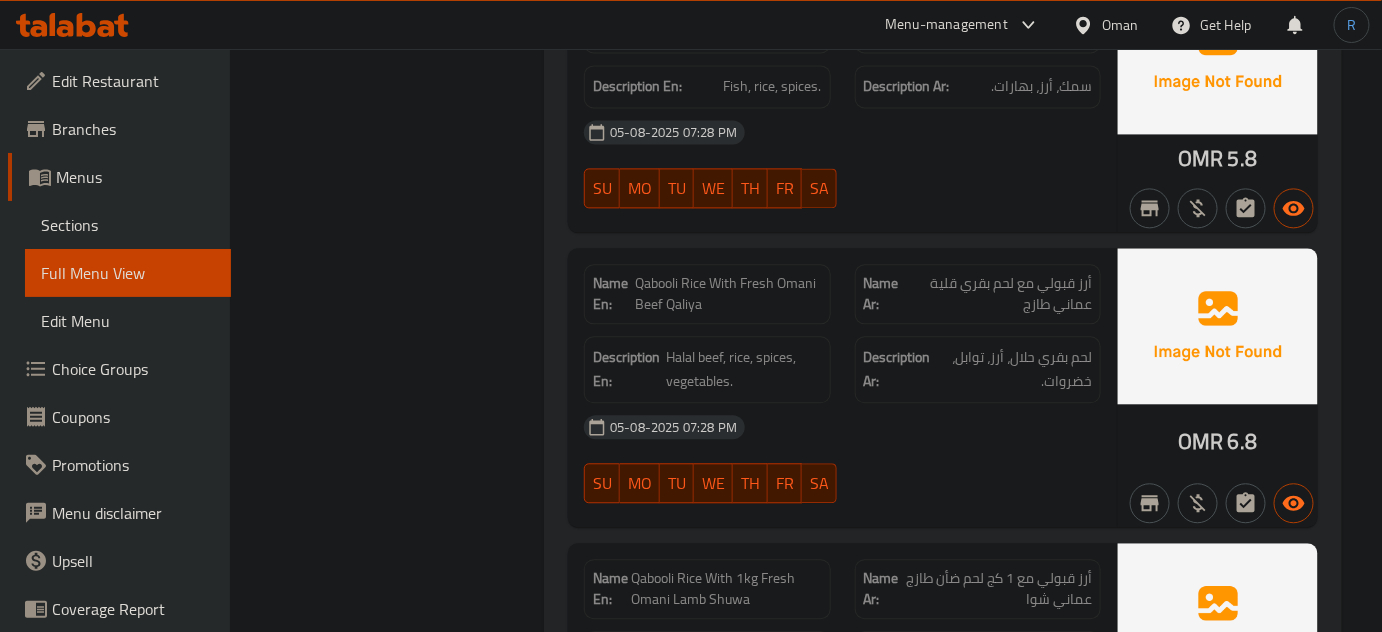 scroll, scrollTop: 3925, scrollLeft: 0, axis: vertical 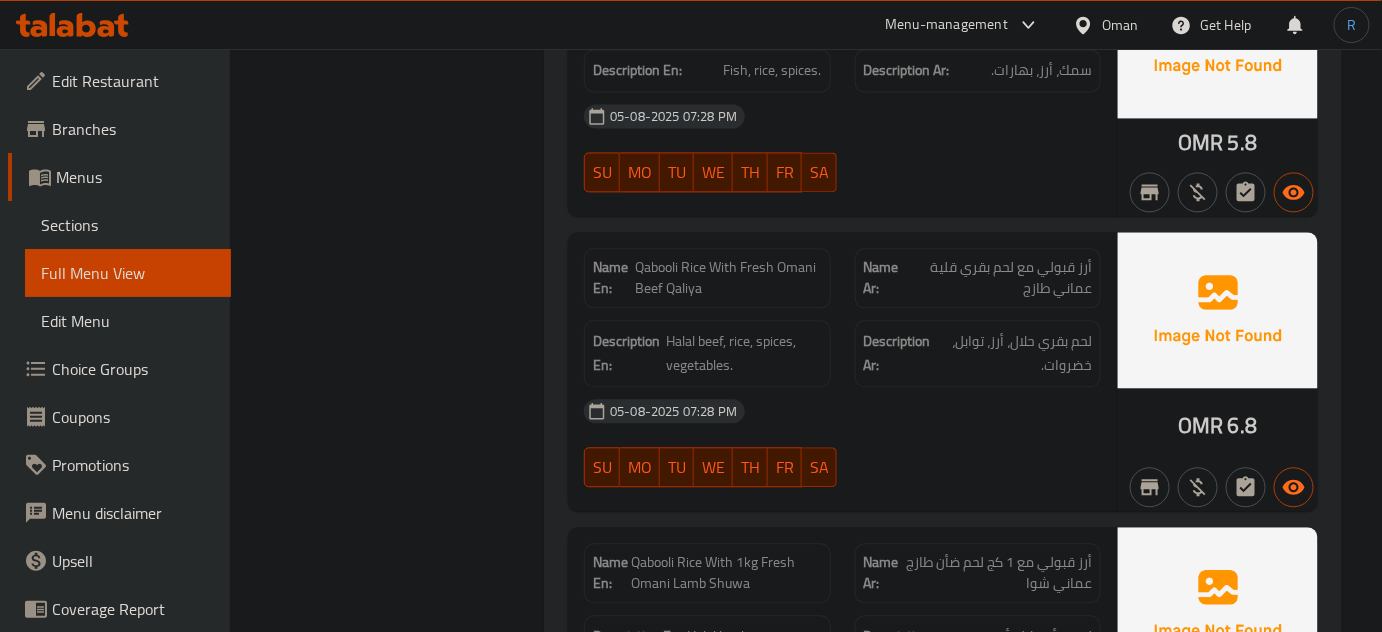 click on "Qabooli Rice With Fresh Omani Beef Qaliya" at bounding box center (729, 278) 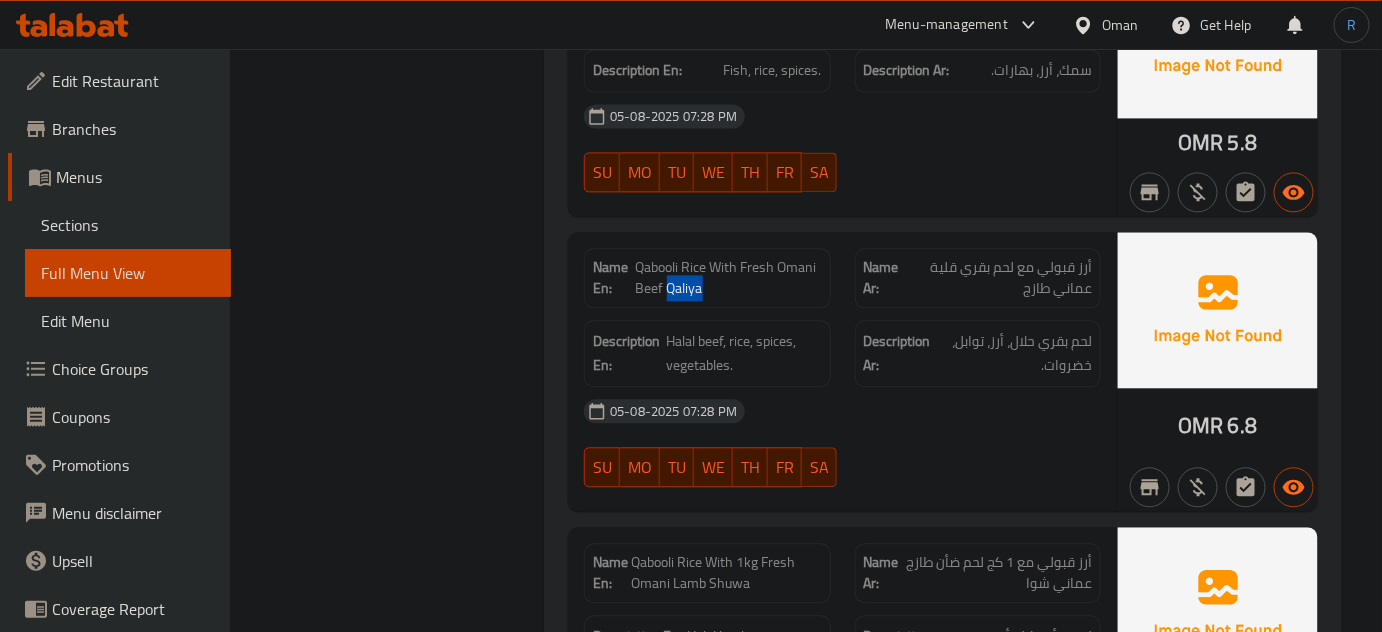 click on "Qabooli Rice With Fresh Omani Beef Qaliya" at bounding box center (729, 278) 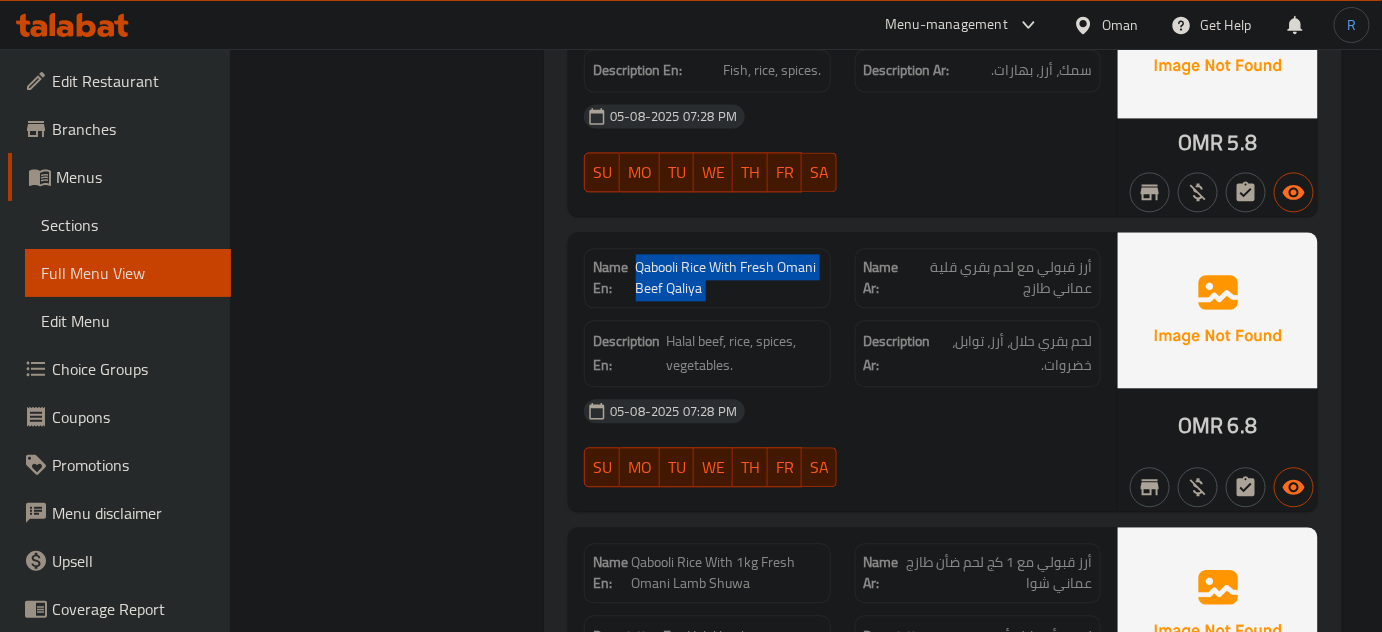 click on "Qabooli Rice With Fresh Omani Beef Qaliya" at bounding box center [729, 278] 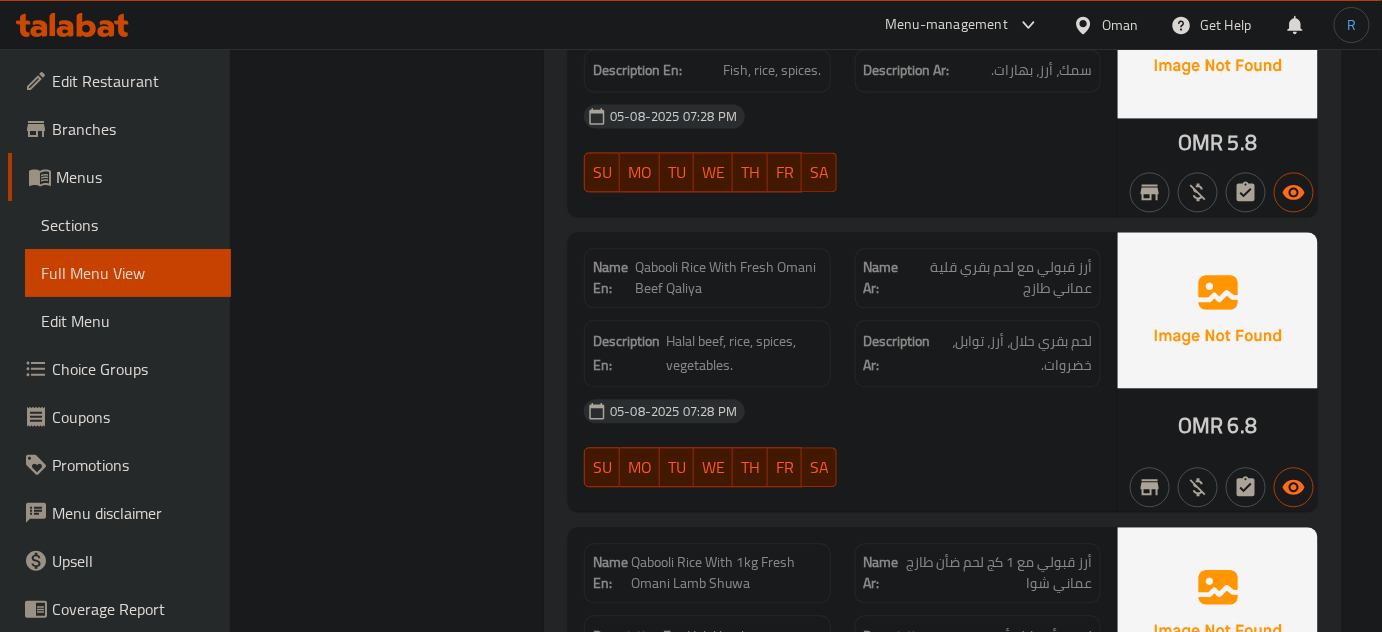 click on "Qabooli Rice With Fresh Omani Beef Qaliya" at bounding box center [729, 278] 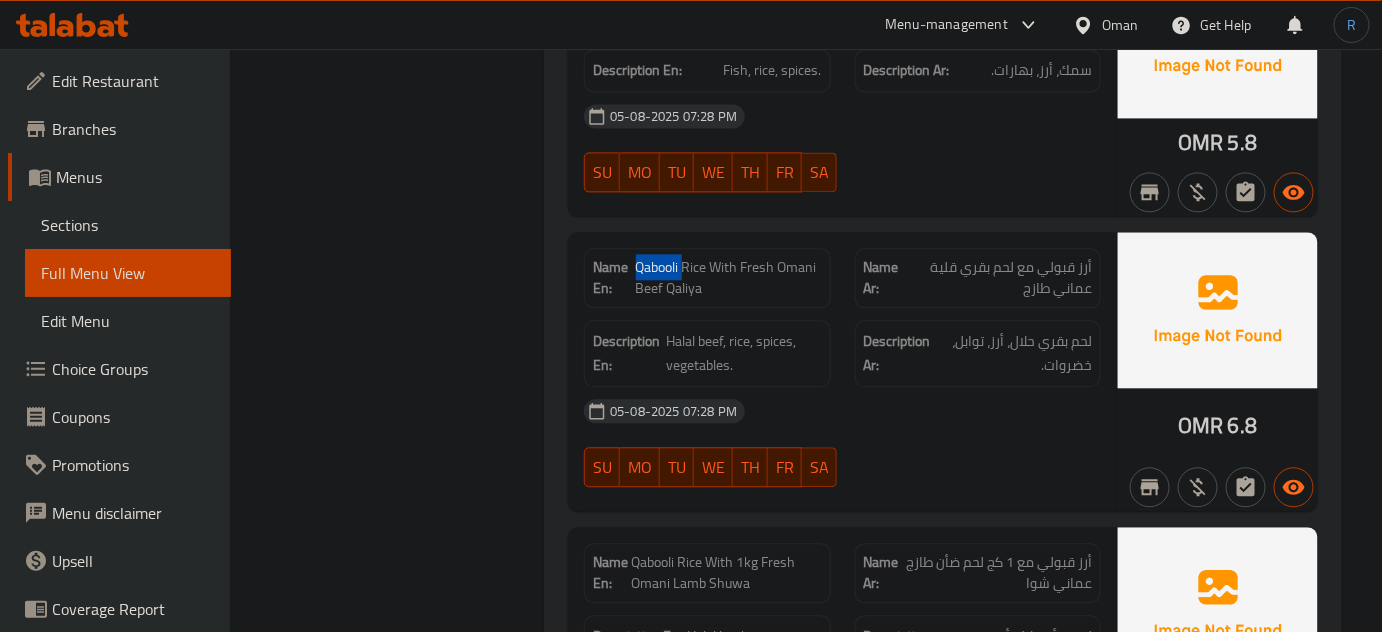 click on "Qabooli Rice With Fresh Omani Beef Qaliya" at bounding box center (729, 278) 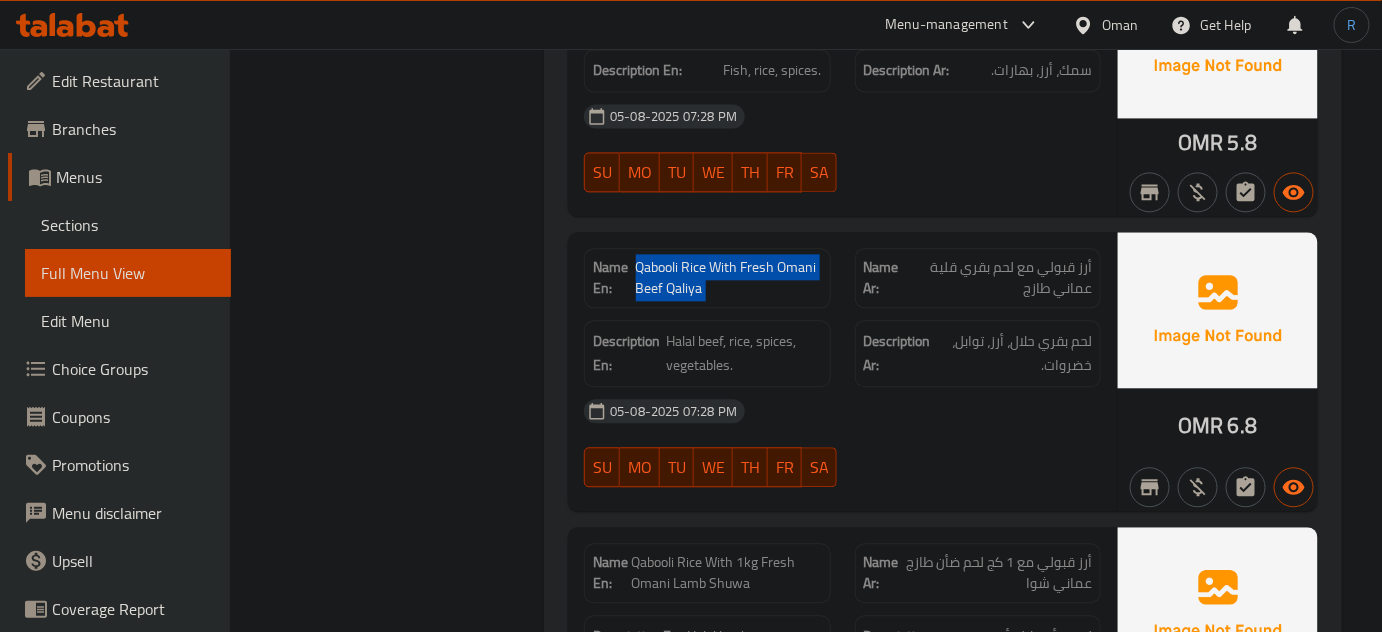 click on "Qabooli Rice With Fresh Omani Beef Qaliya" at bounding box center [729, 278] 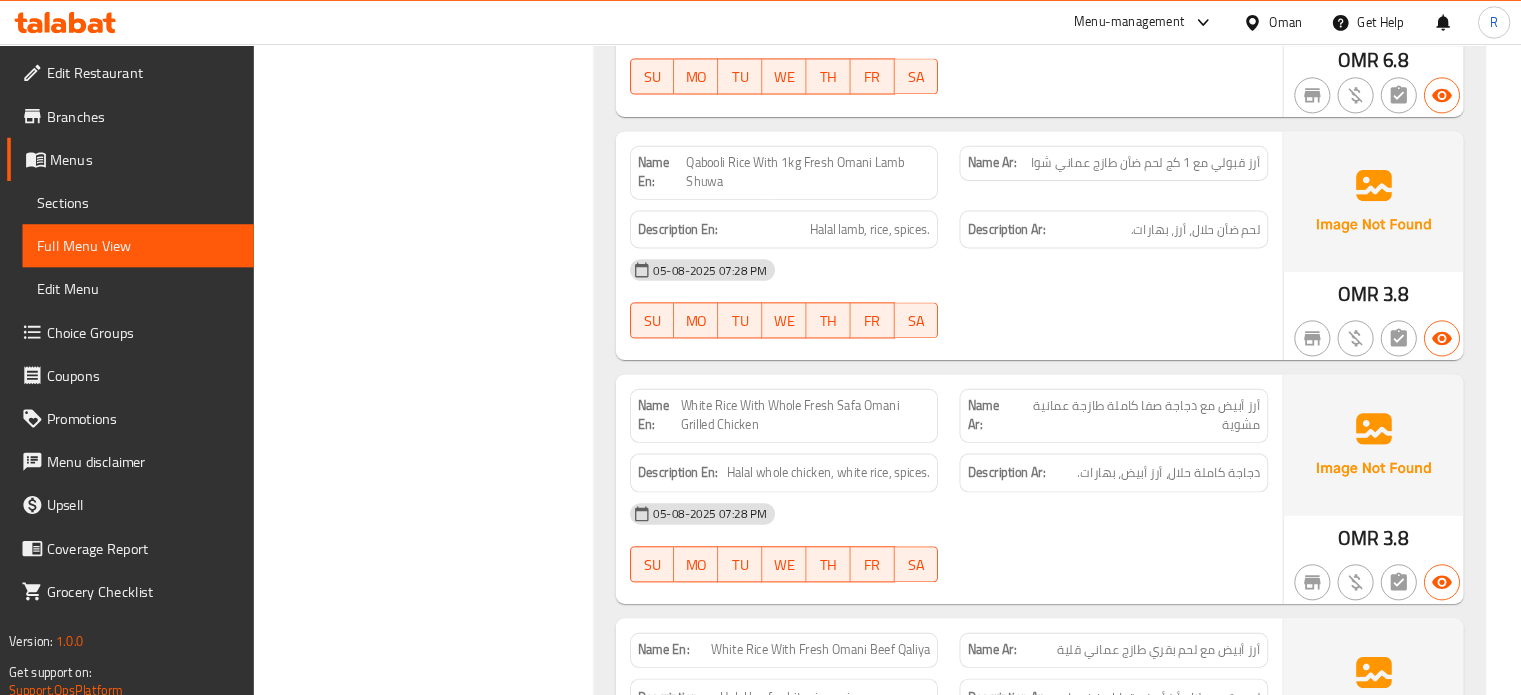 scroll, scrollTop: 3925, scrollLeft: 0, axis: vertical 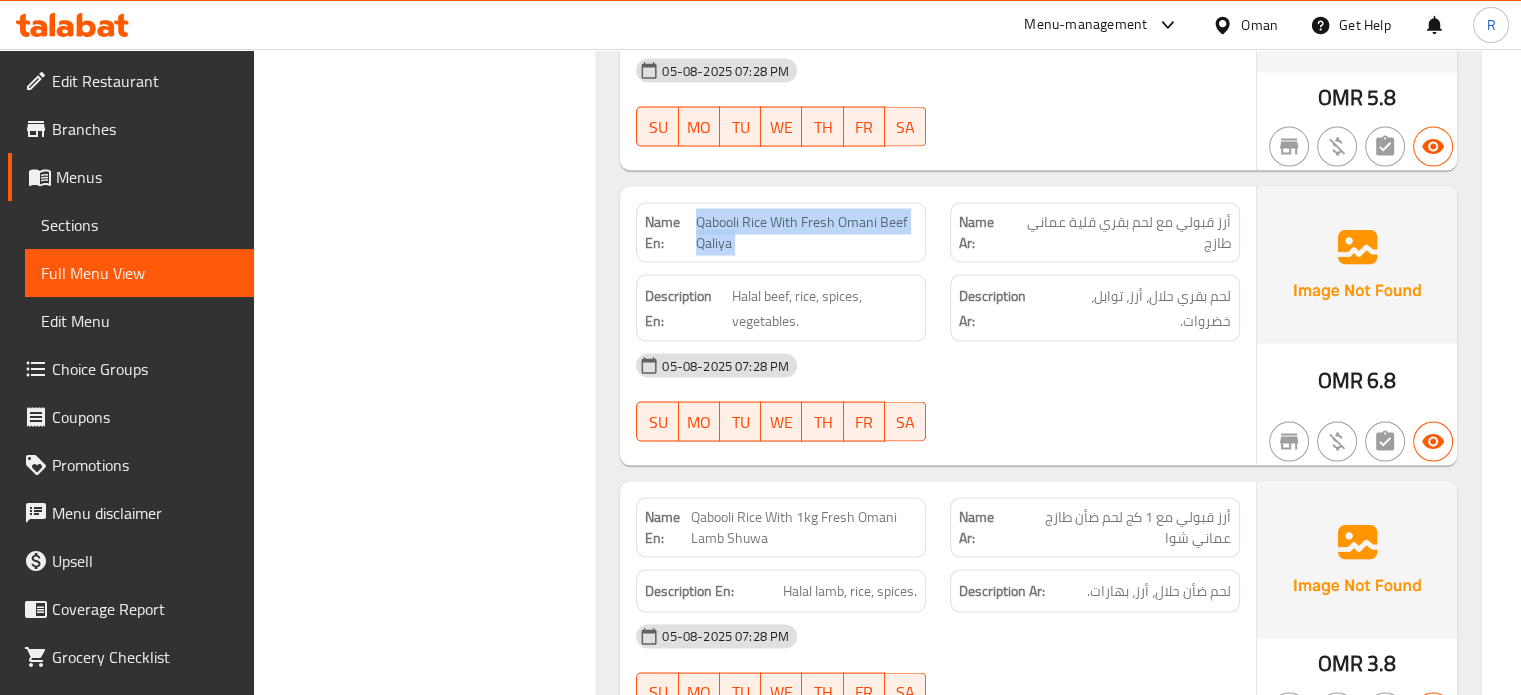 click on "Qabooli Rice With Fresh Omani Beef Qaliya" at bounding box center (807, 233) 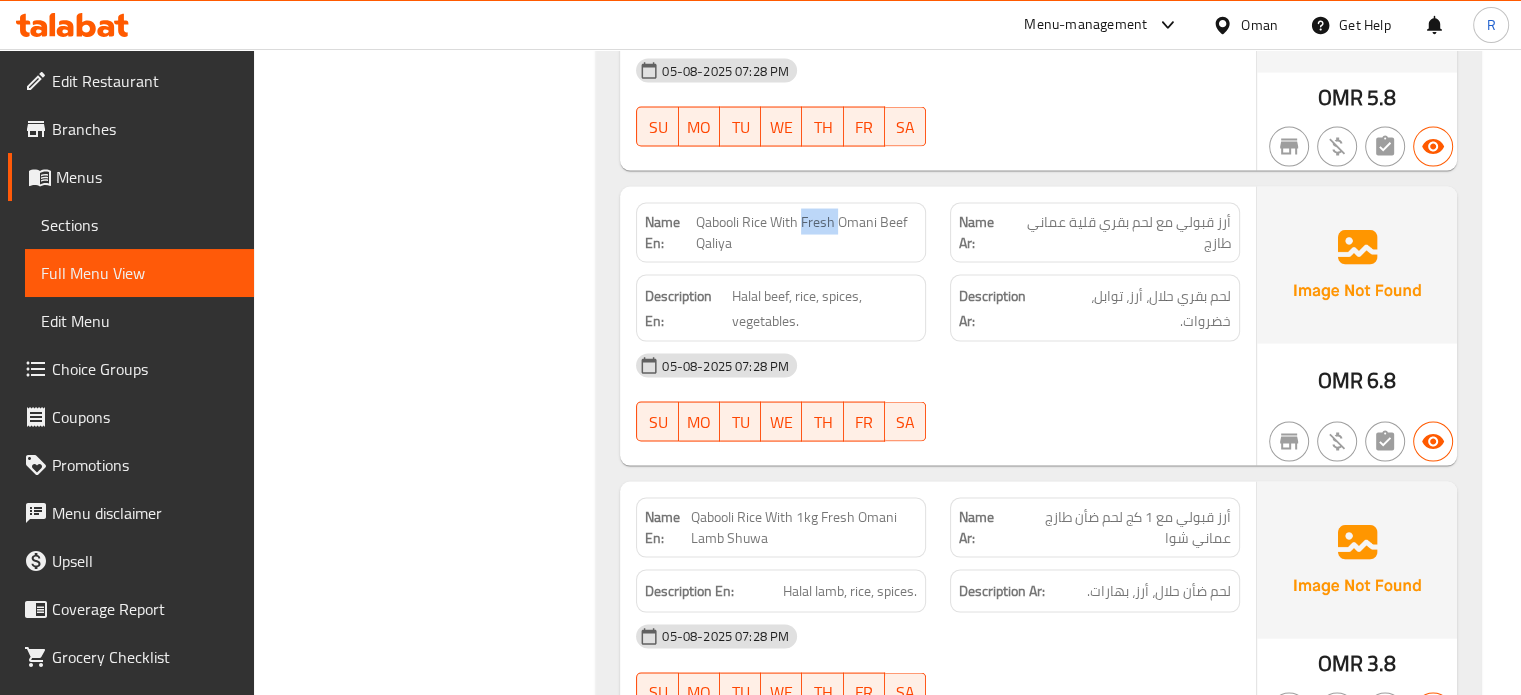 click on "Qabooli Rice With Fresh Omani Beef Qaliya" at bounding box center [807, 233] 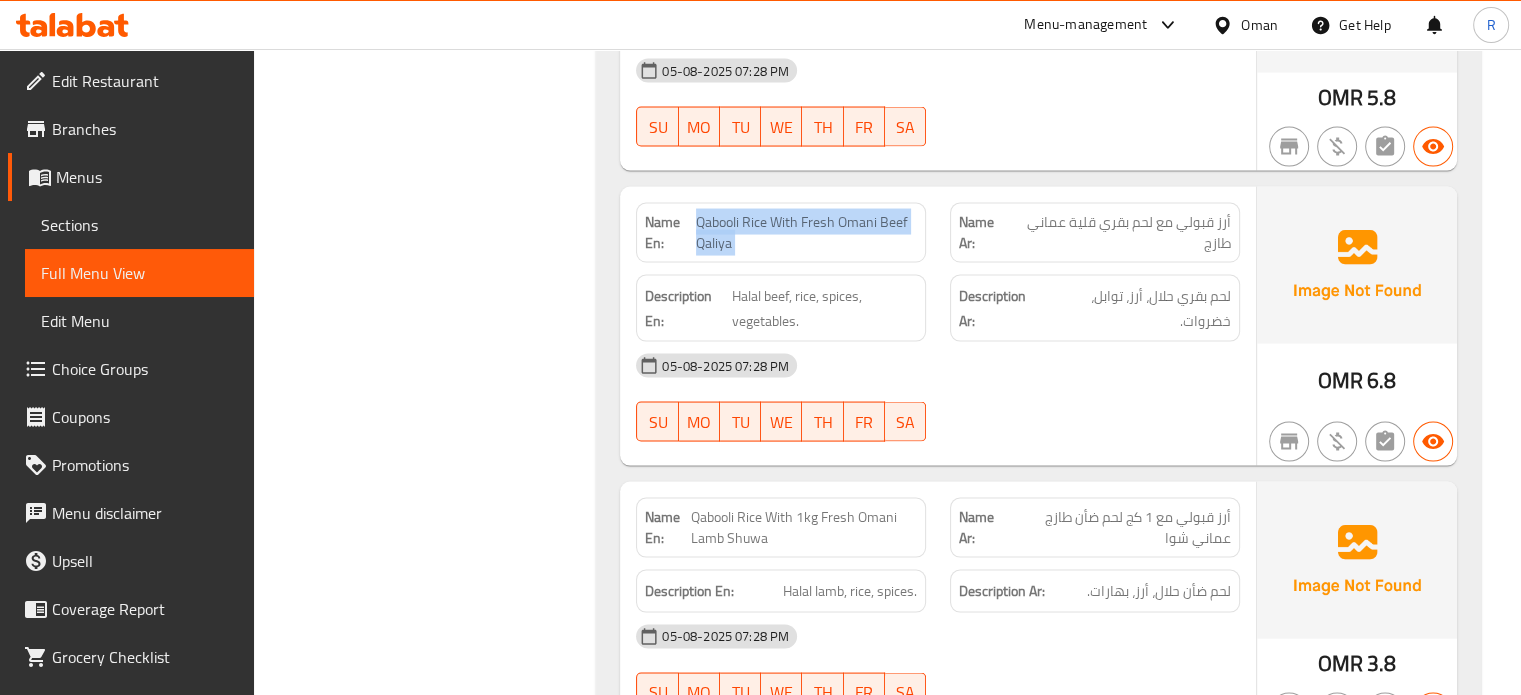 click on "Qabooli Rice With Fresh Omani Beef Qaliya" at bounding box center (807, 233) 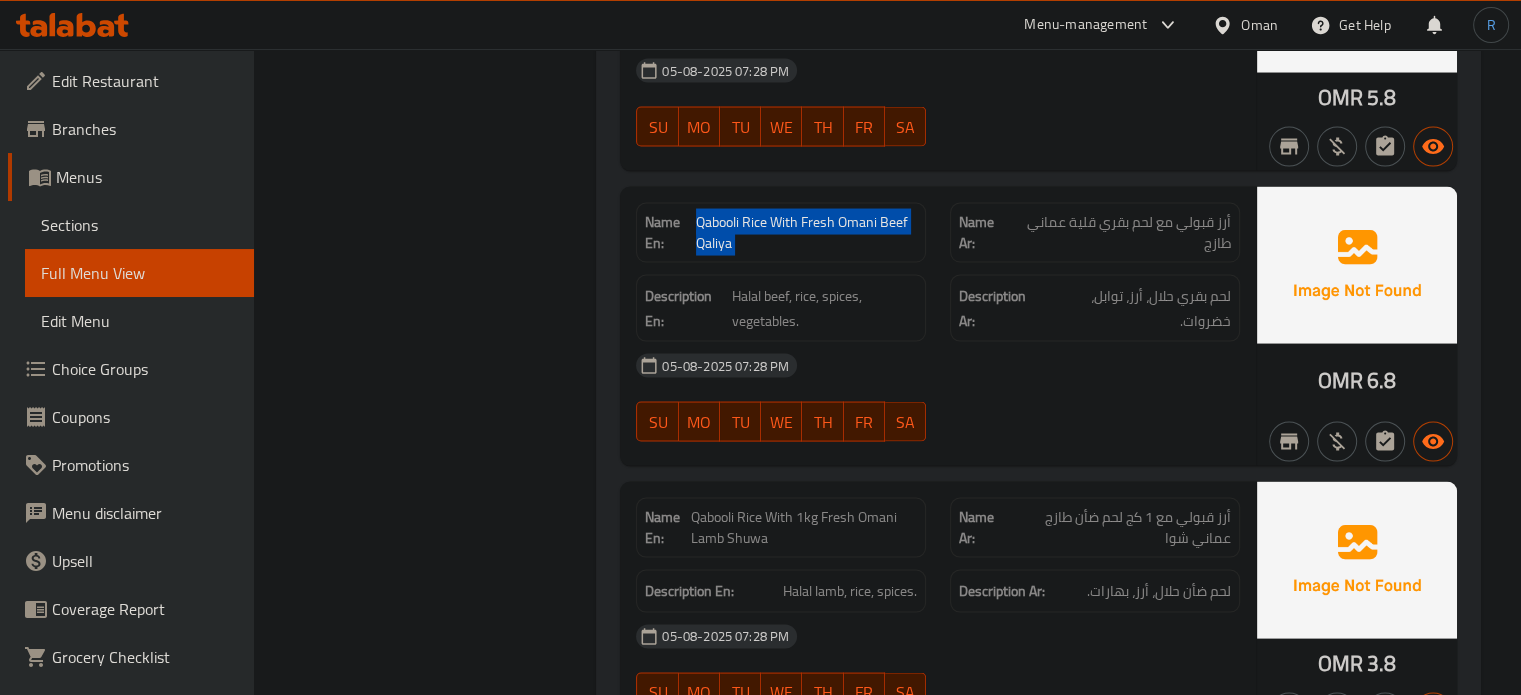 click on "05-08-2025 07:28 PM" at bounding box center [938, 366] 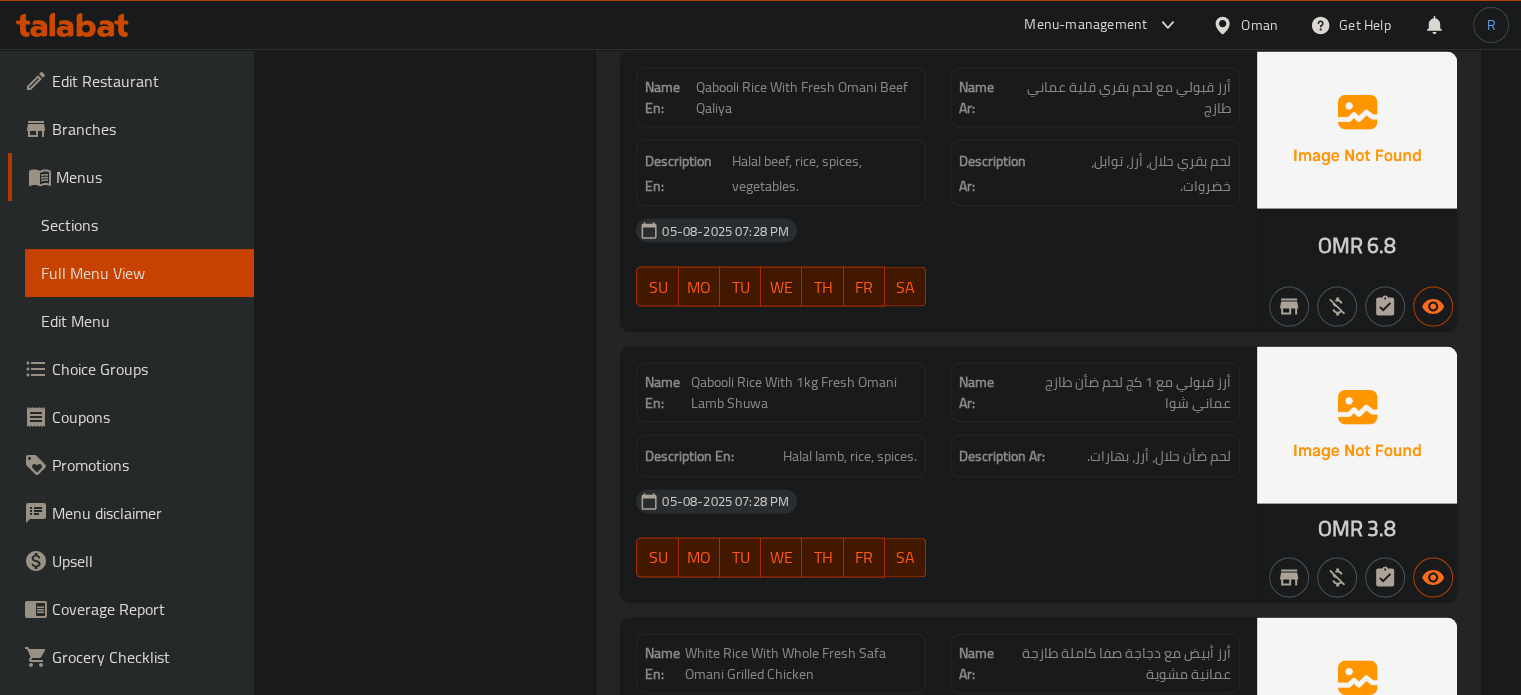scroll, scrollTop: 4125, scrollLeft: 0, axis: vertical 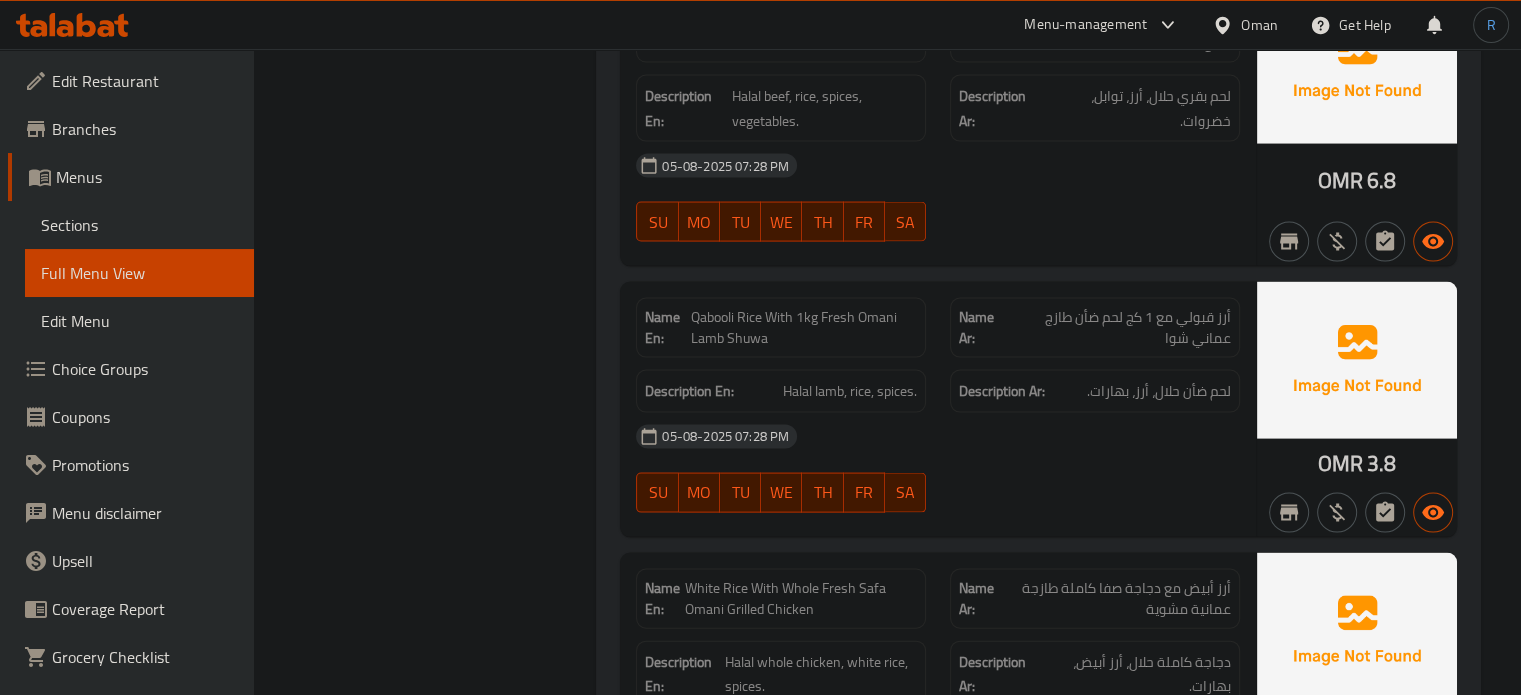 click on "05-08-2025 07:28 PM" at bounding box center (938, 437) 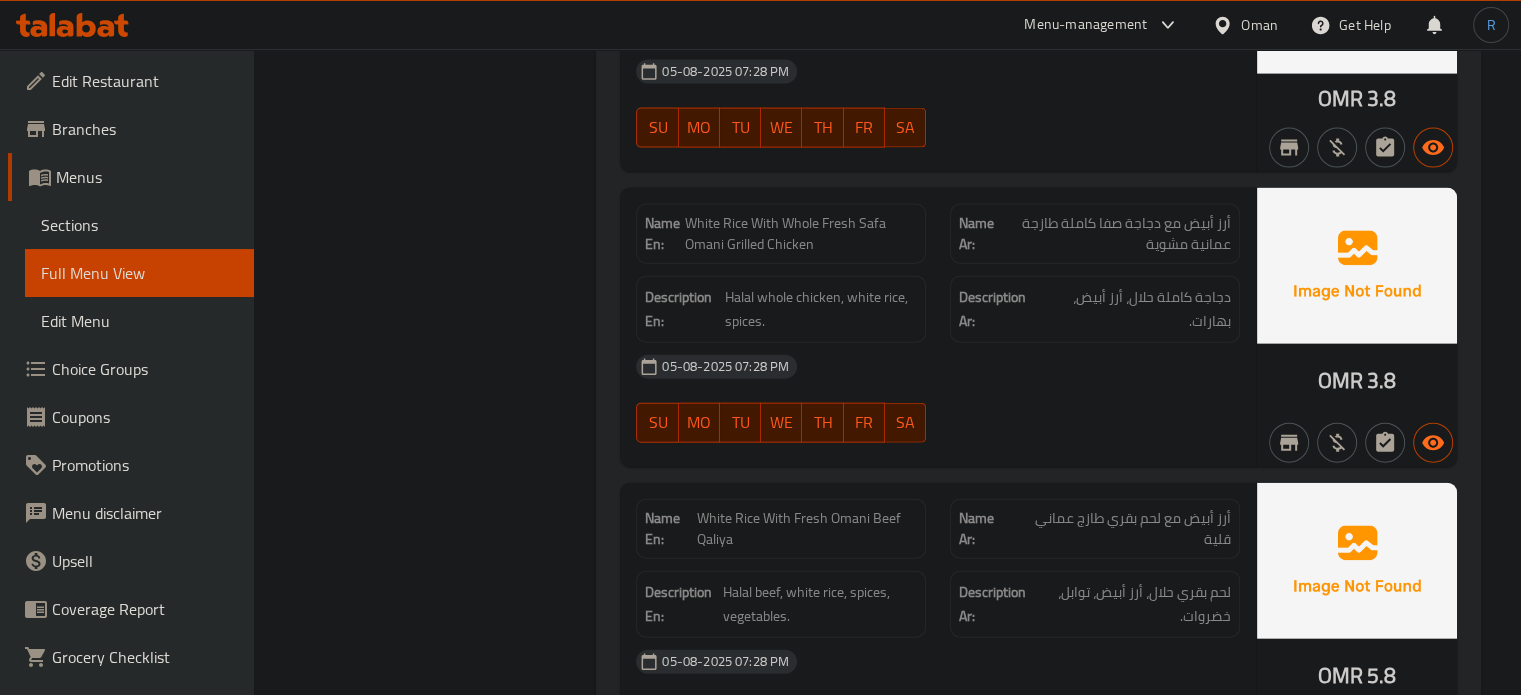 scroll, scrollTop: 4525, scrollLeft: 0, axis: vertical 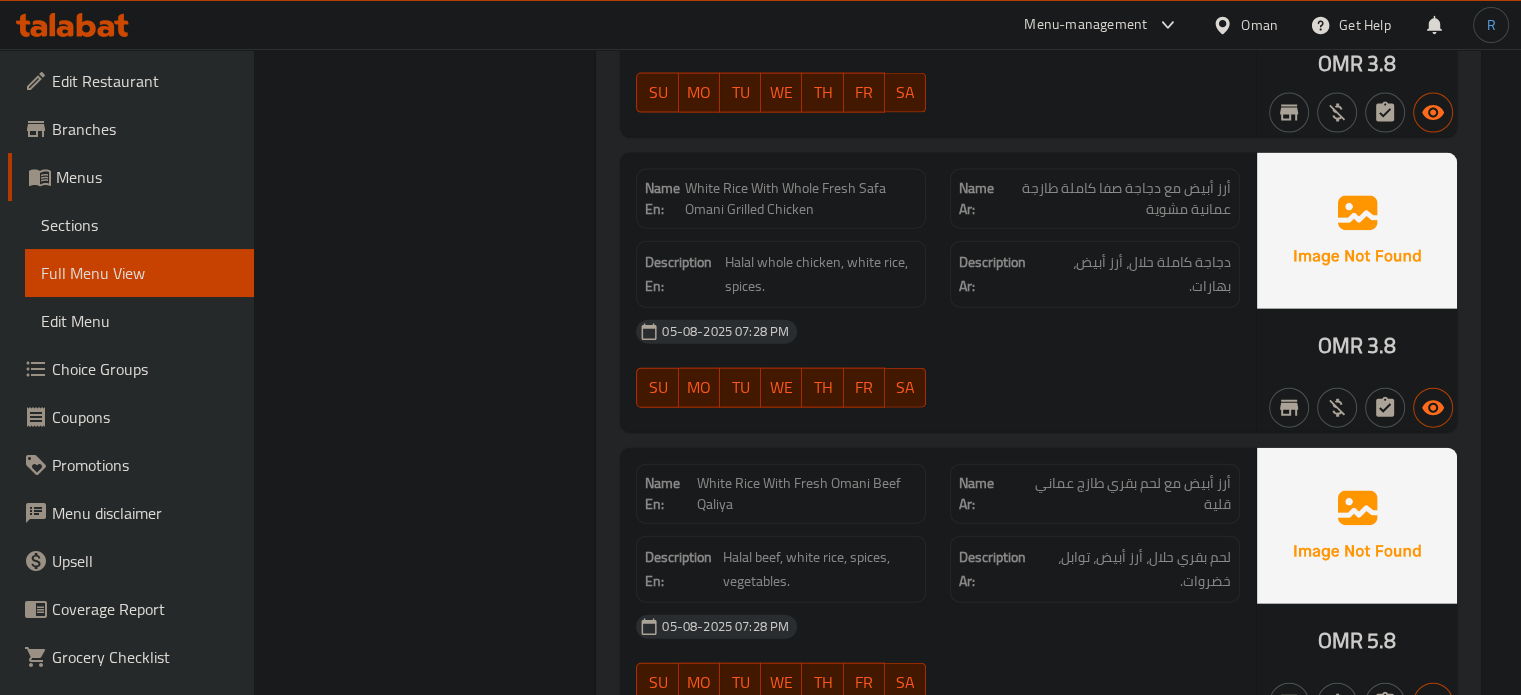 click on "White Rice With Whole Fresh Safa Omani Grilled Chicken" at bounding box center (801, 199) 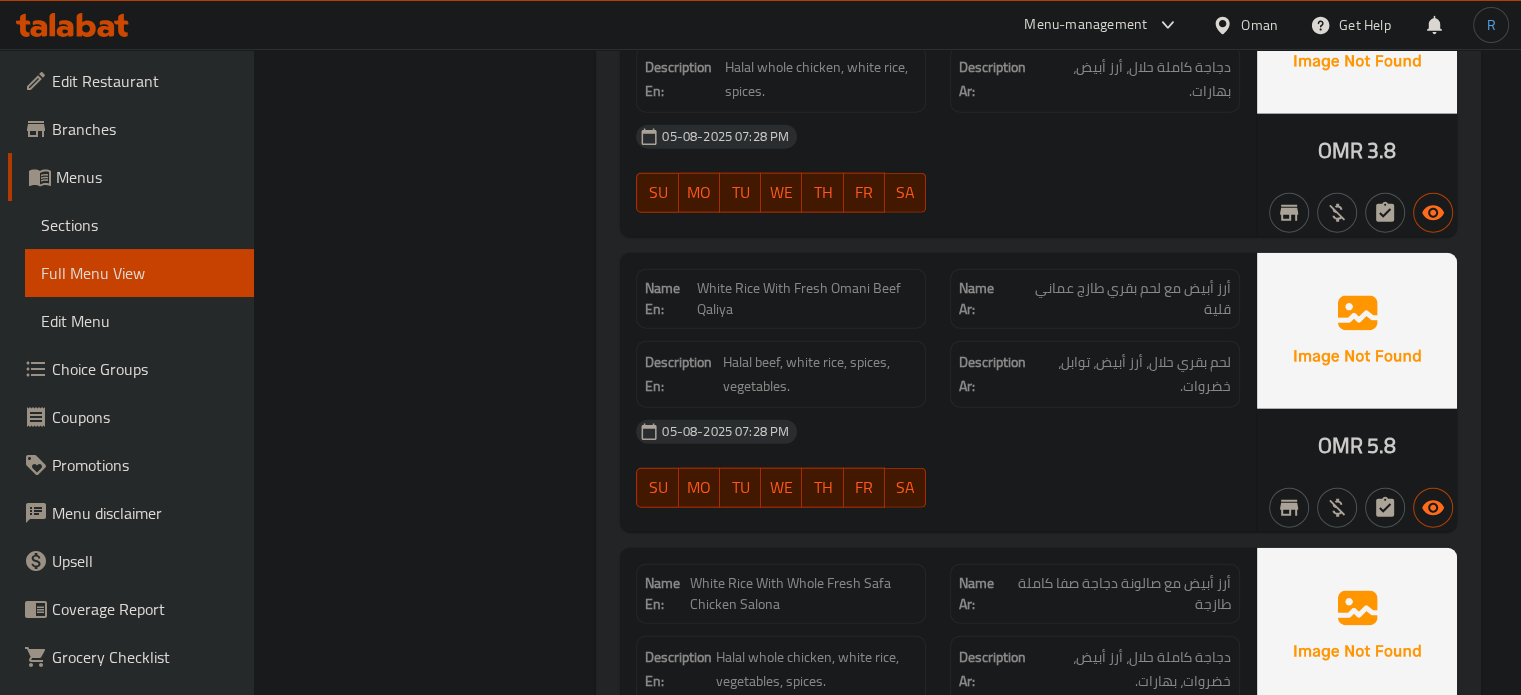 scroll, scrollTop: 4725, scrollLeft: 0, axis: vertical 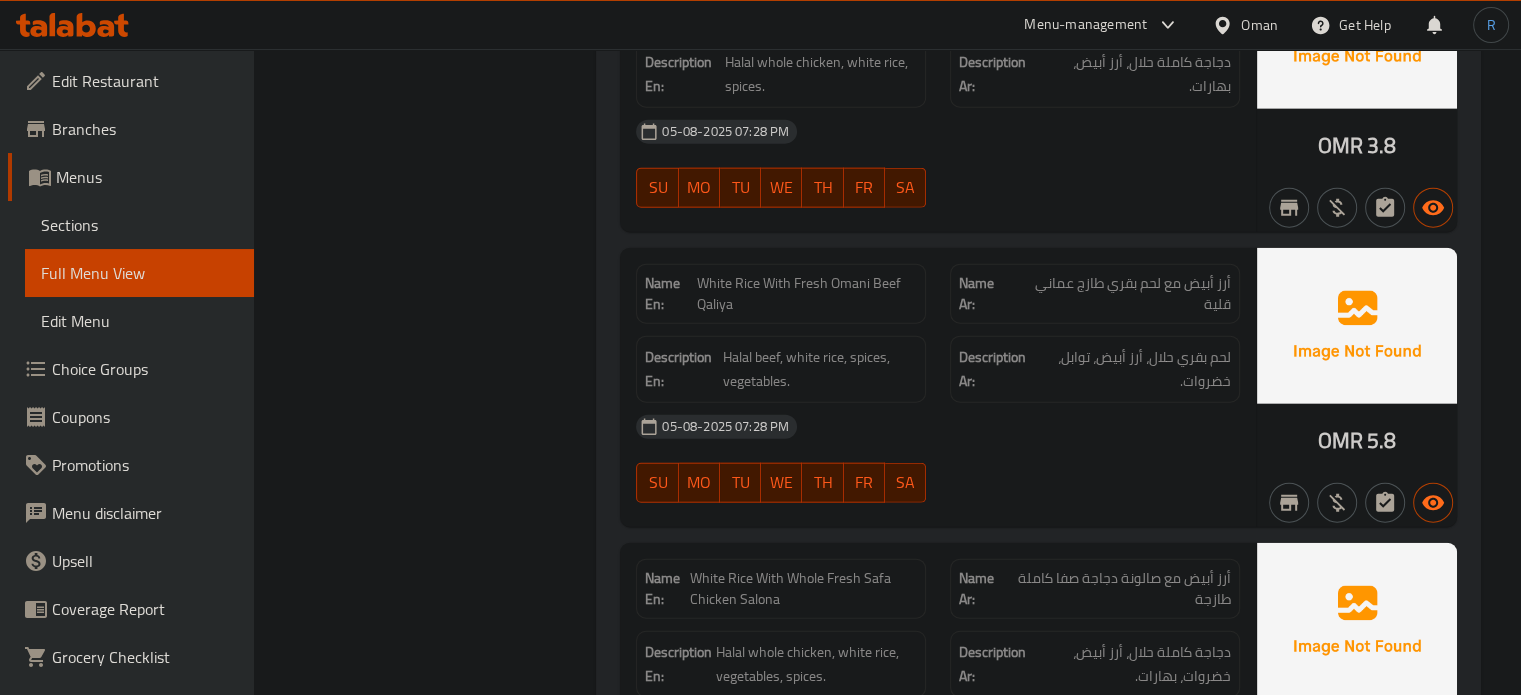 click on "White Rice With Fresh Omani Beef Qaliya" at bounding box center (807, 294) 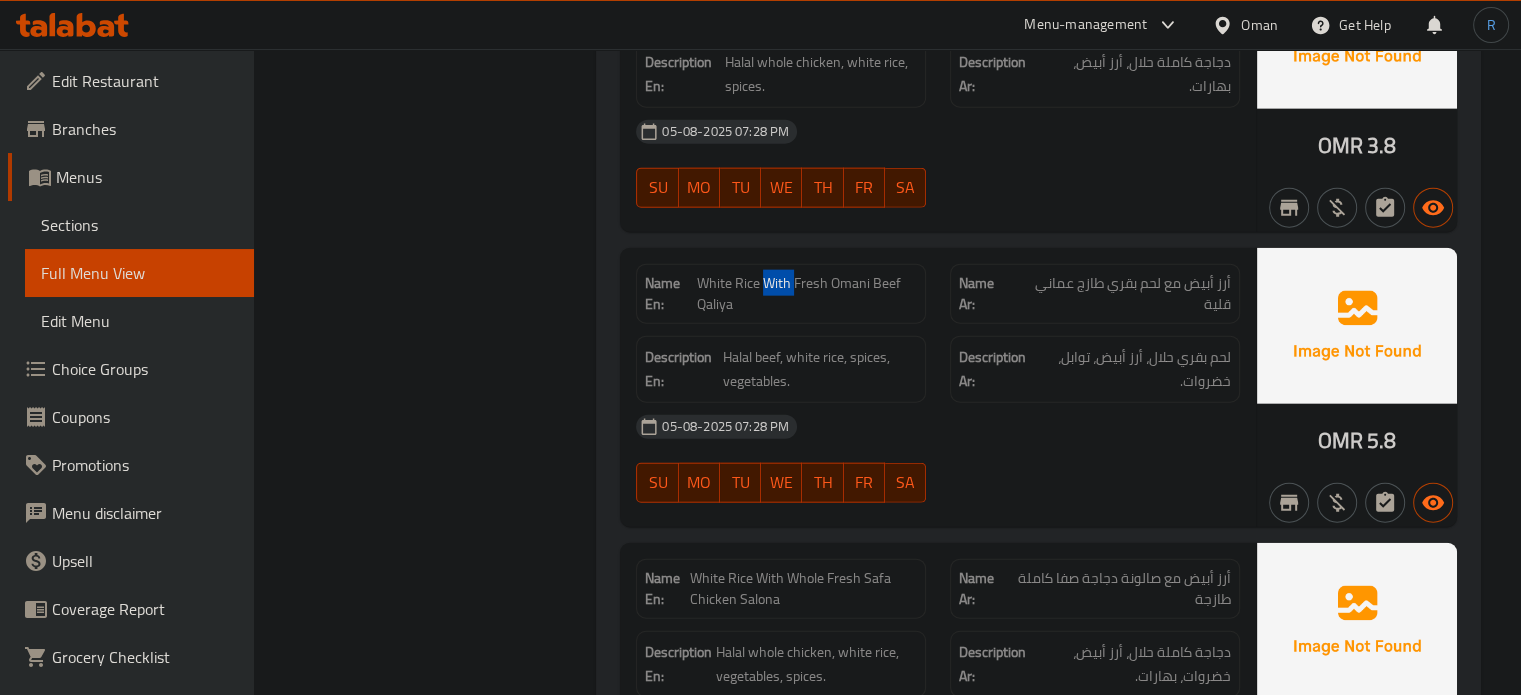 click on "White Rice With Fresh Omani Beef Qaliya" at bounding box center (807, 294) 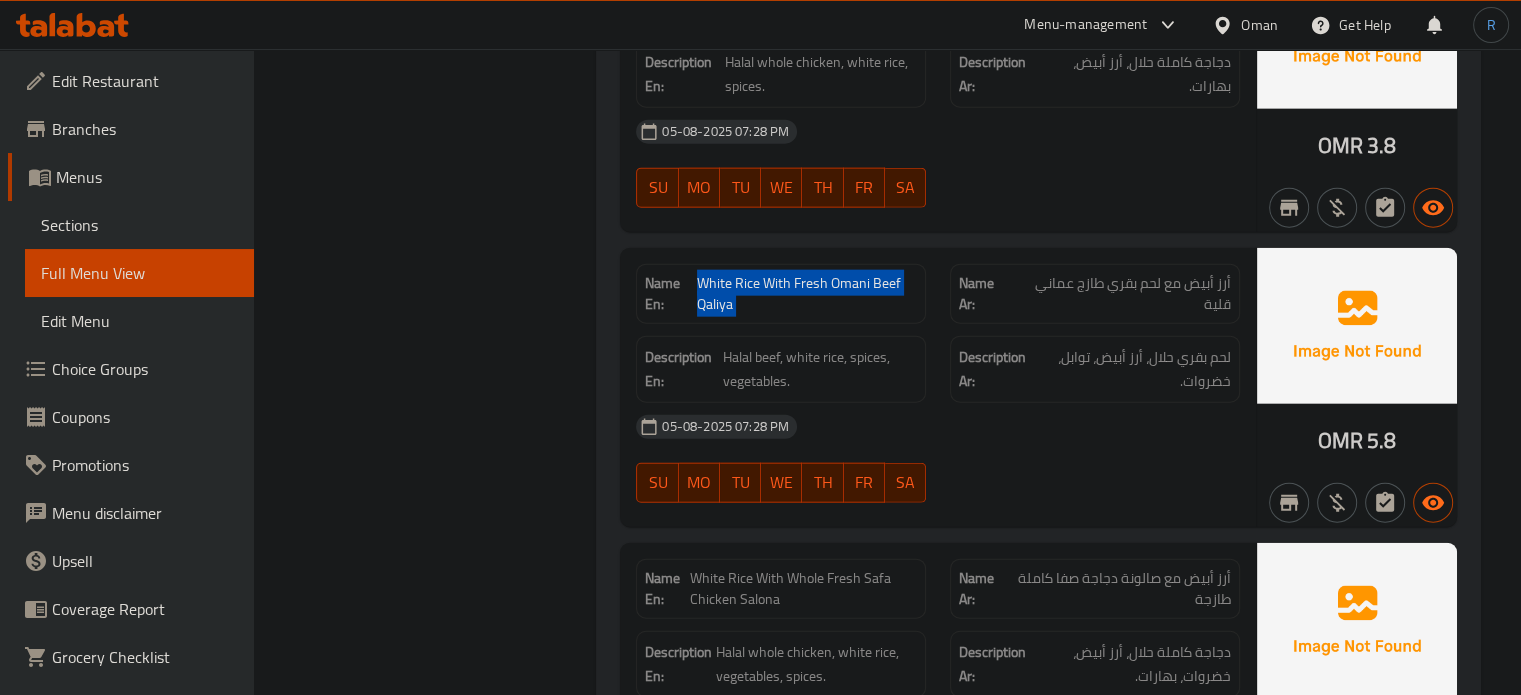 click on "White Rice With Fresh Omani Beef Qaliya" at bounding box center [807, 294] 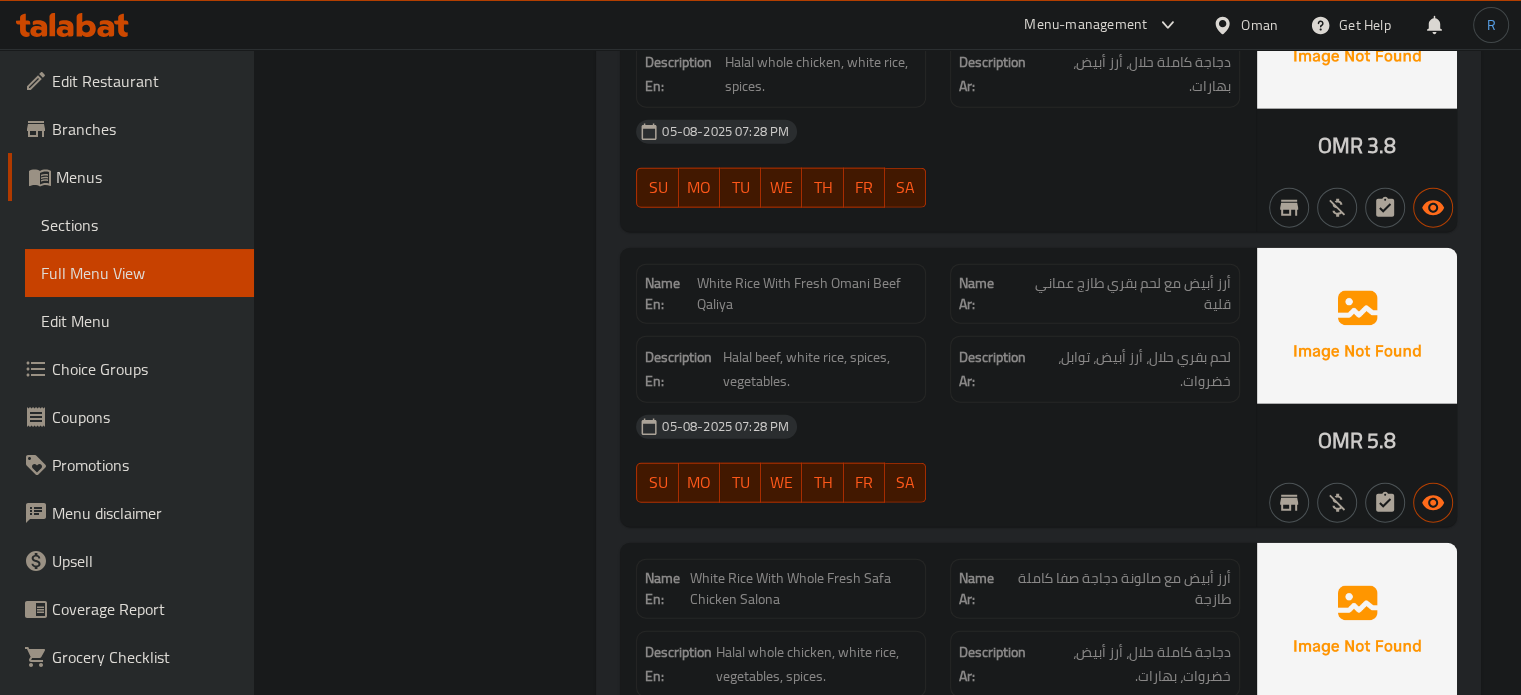 click on "05-08-2025 07:28 PM" at bounding box center (938, 427) 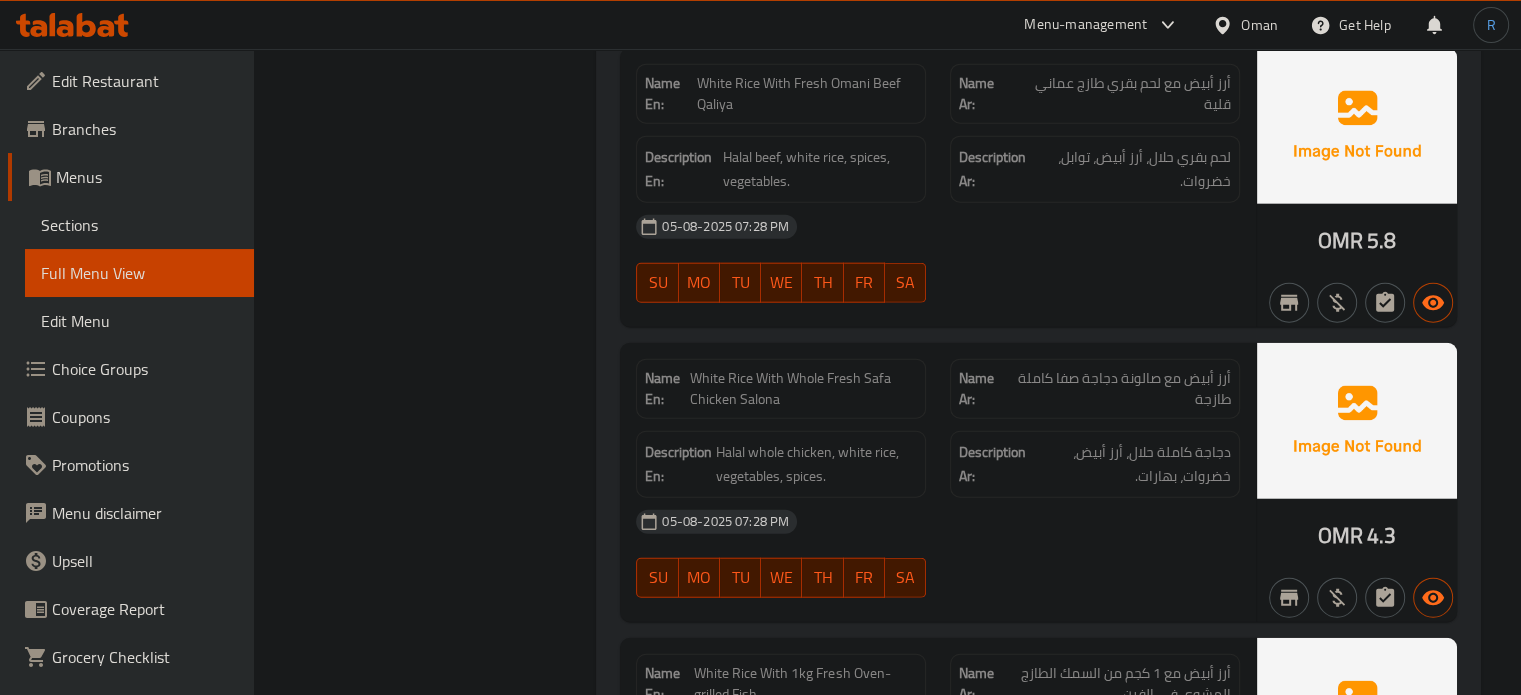 click on "Description En: Halal whole chicken, white rice, vegetables, spices." at bounding box center [781, 464] 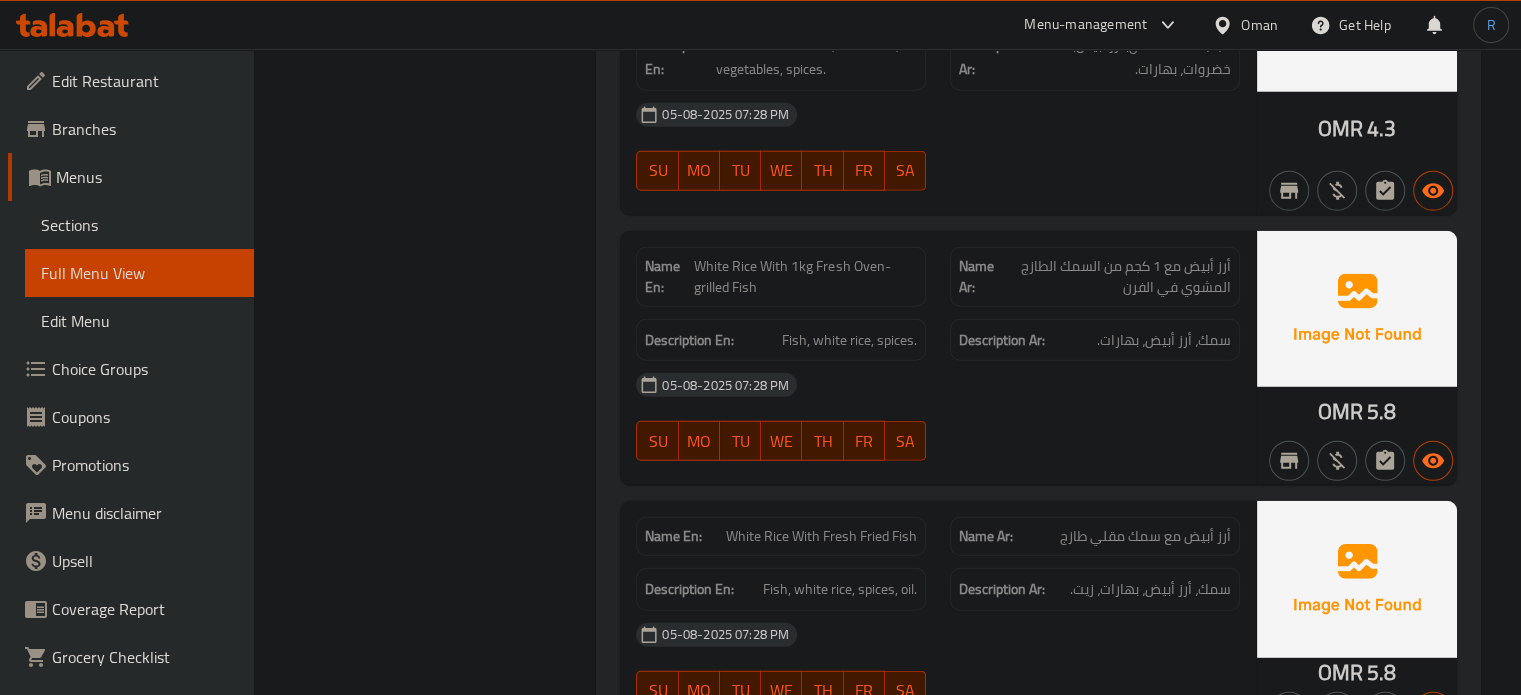 scroll, scrollTop: 5425, scrollLeft: 0, axis: vertical 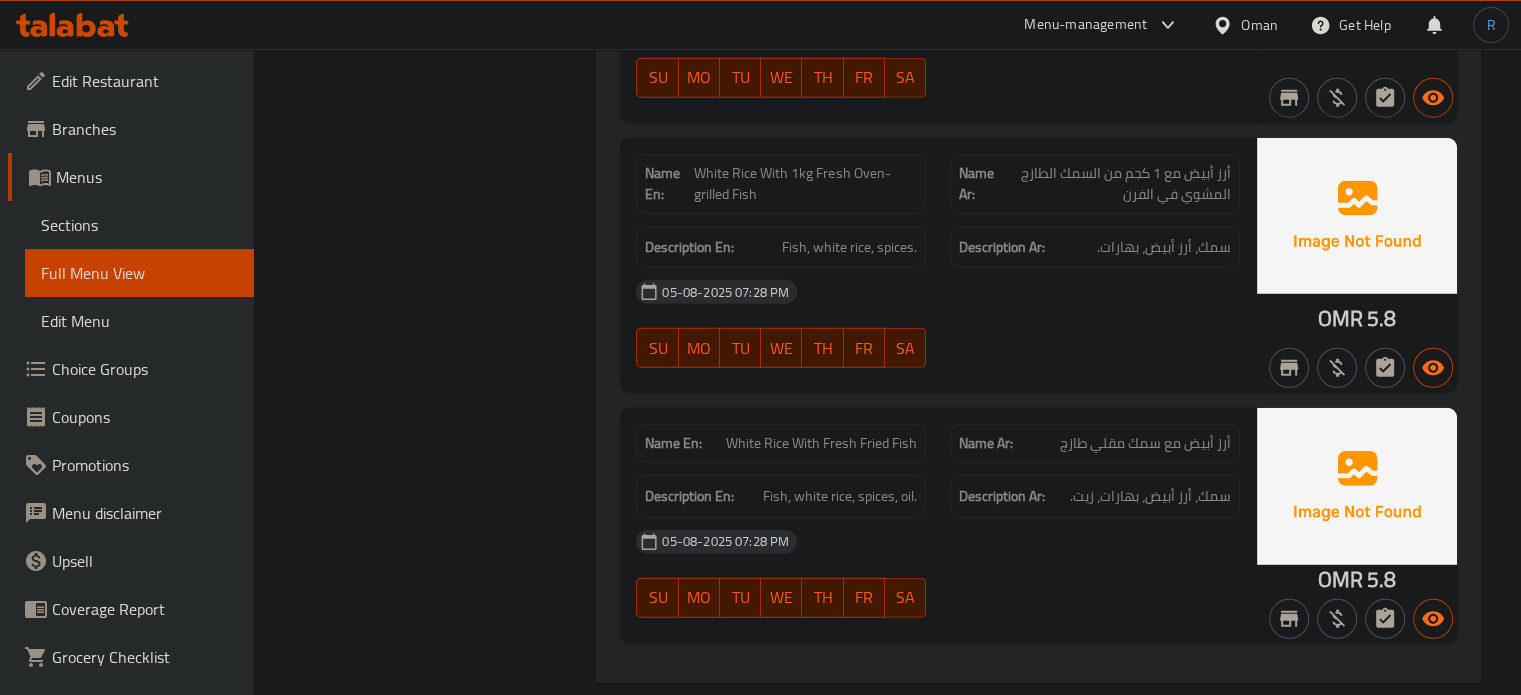 click on "FR" at bounding box center (864, 348) 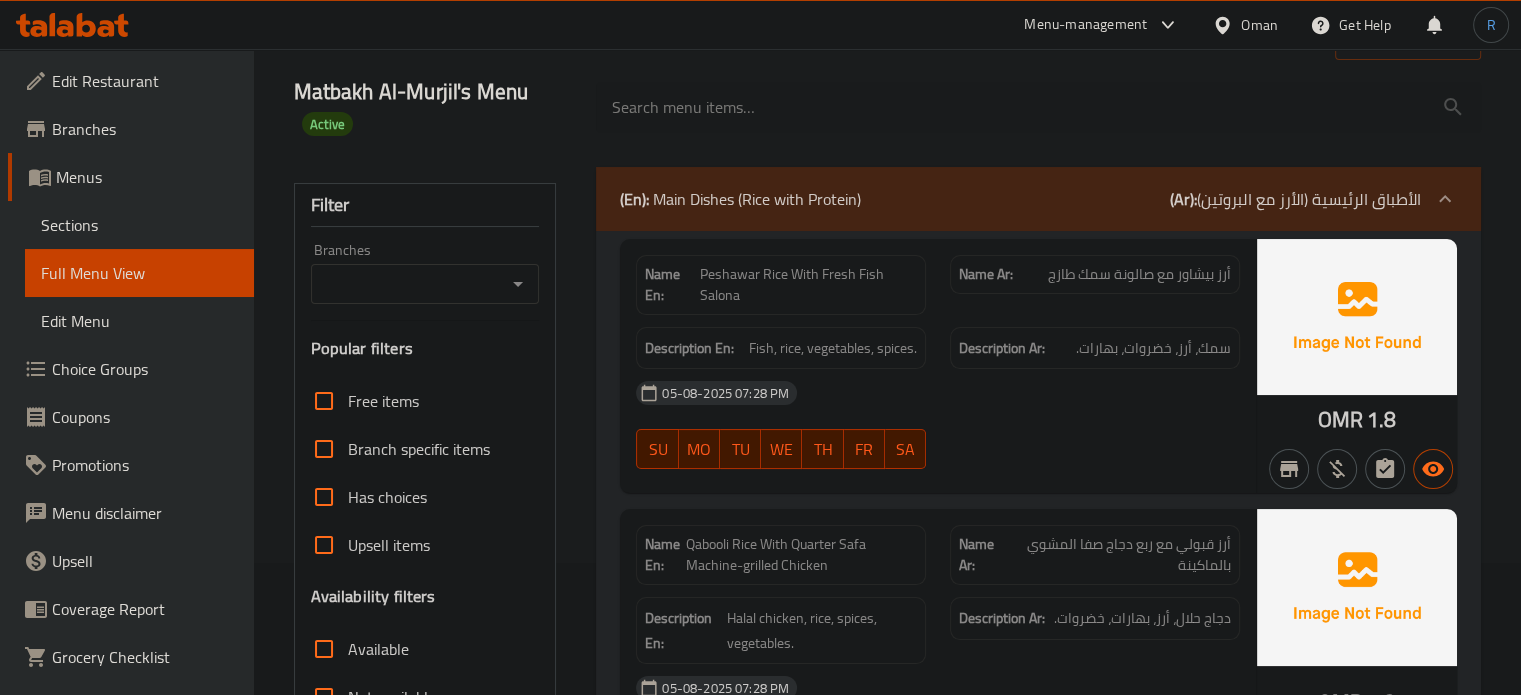 scroll, scrollTop: 232, scrollLeft: 0, axis: vertical 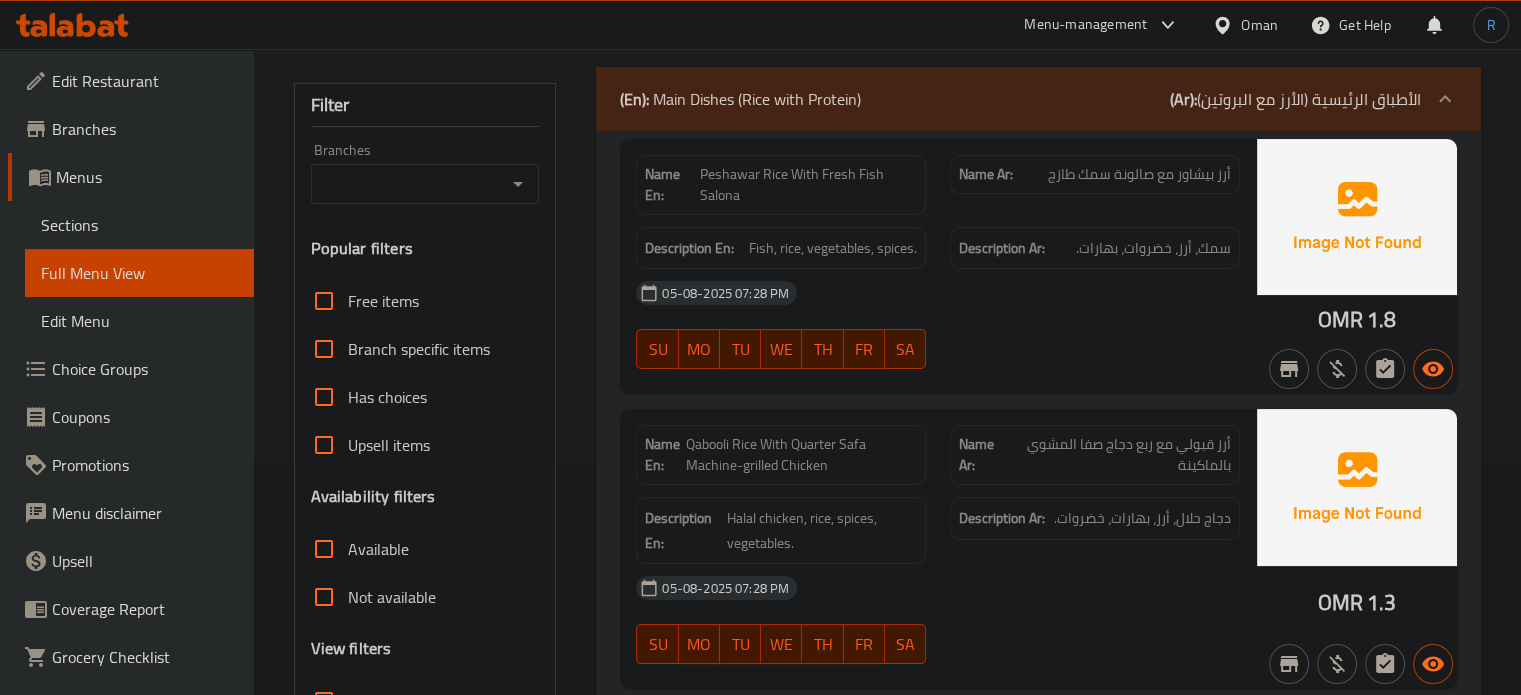 click on "05-08-2025 07:28 PM" at bounding box center (938, 293) 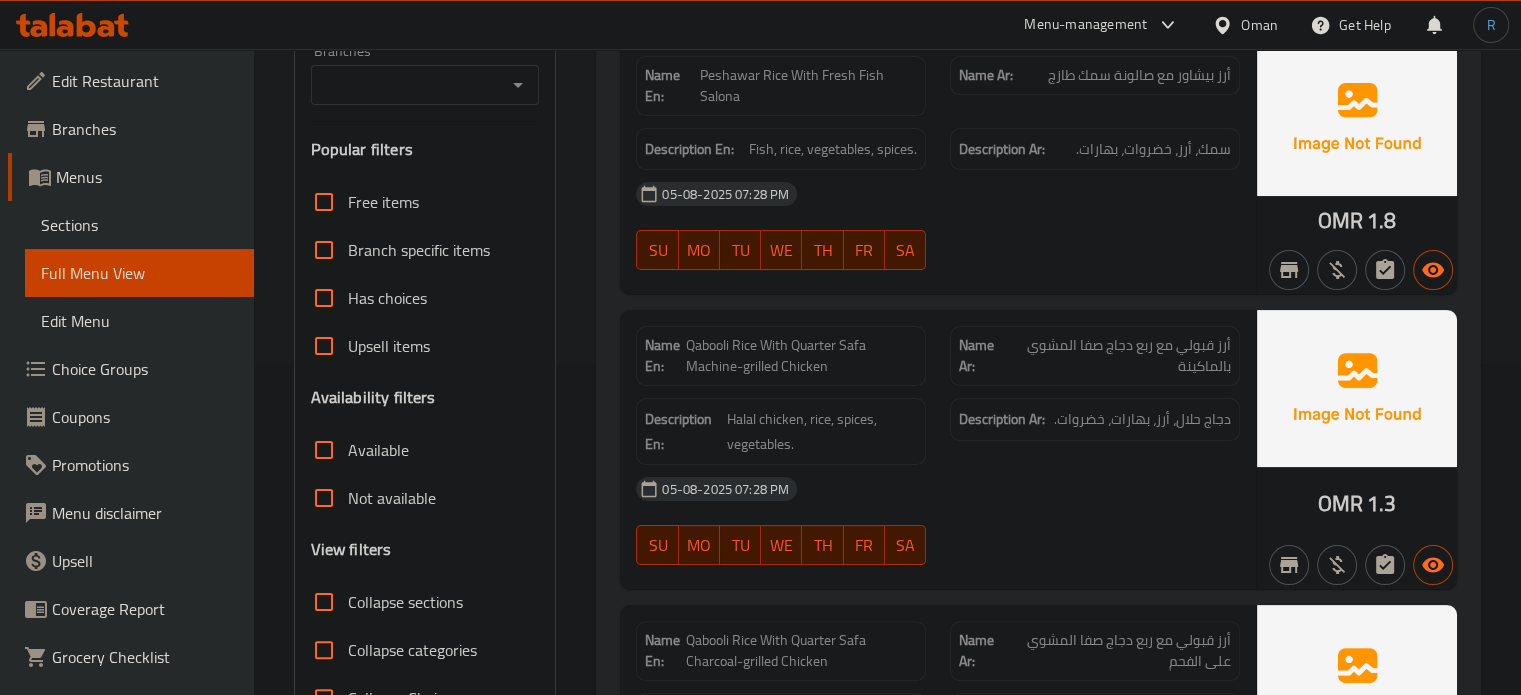 scroll, scrollTop: 332, scrollLeft: 0, axis: vertical 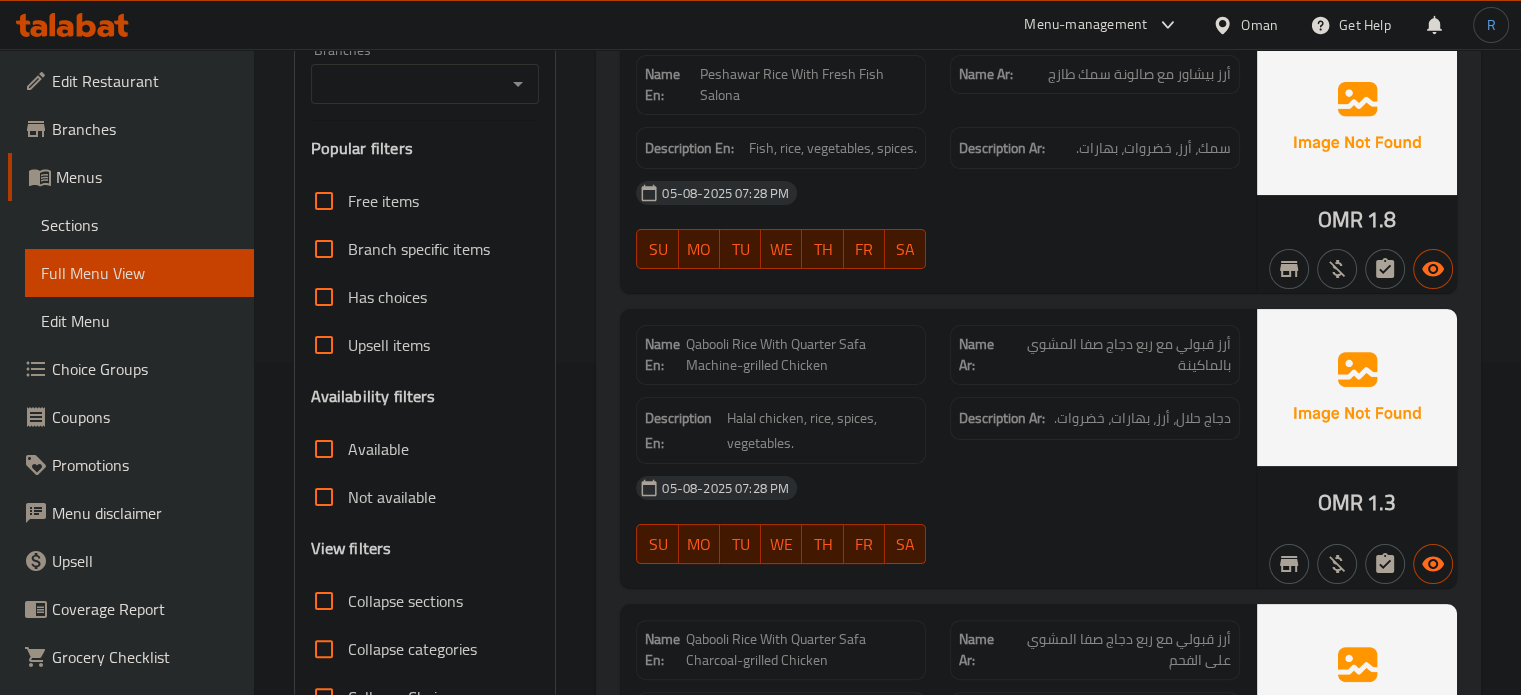 click on "05-08-2025 07:28 PM SU MO TU WE TH FR SA" at bounding box center (938, 225) 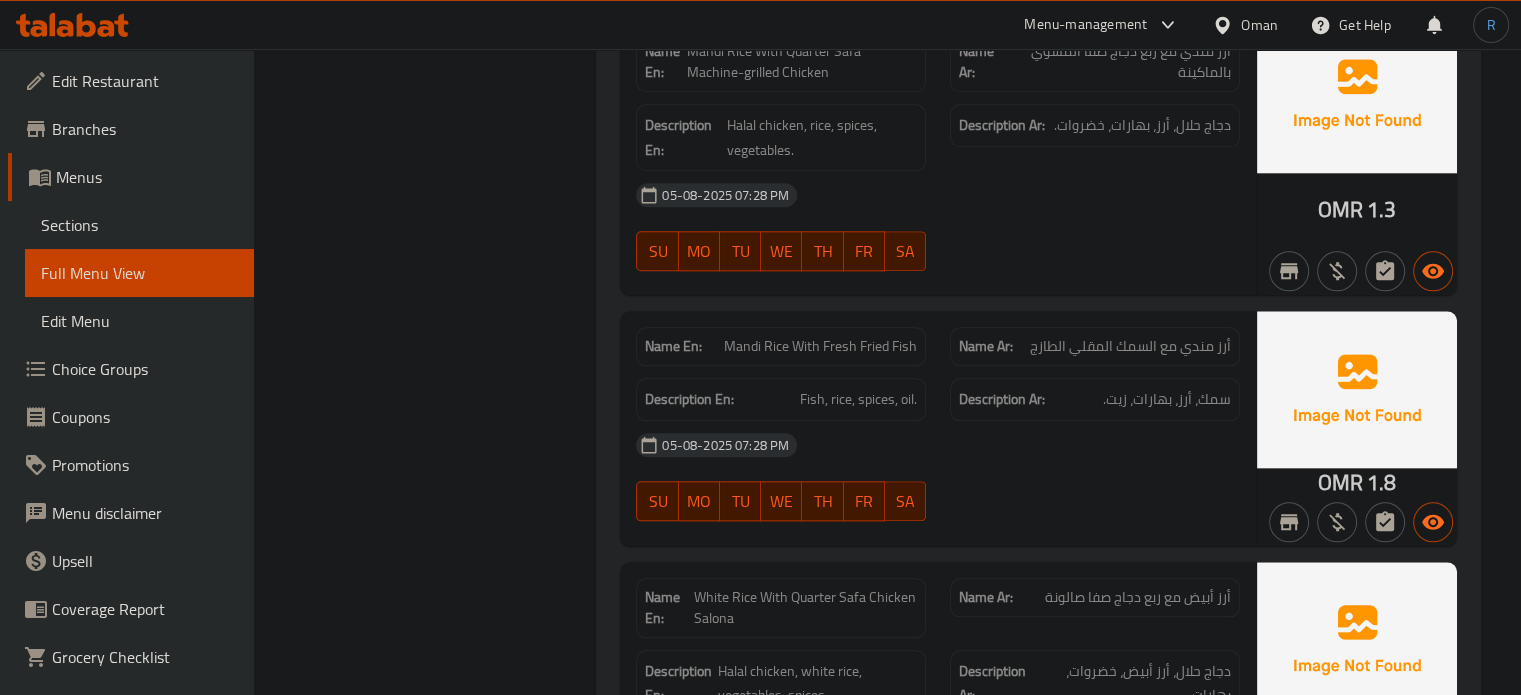 scroll, scrollTop: 2200, scrollLeft: 0, axis: vertical 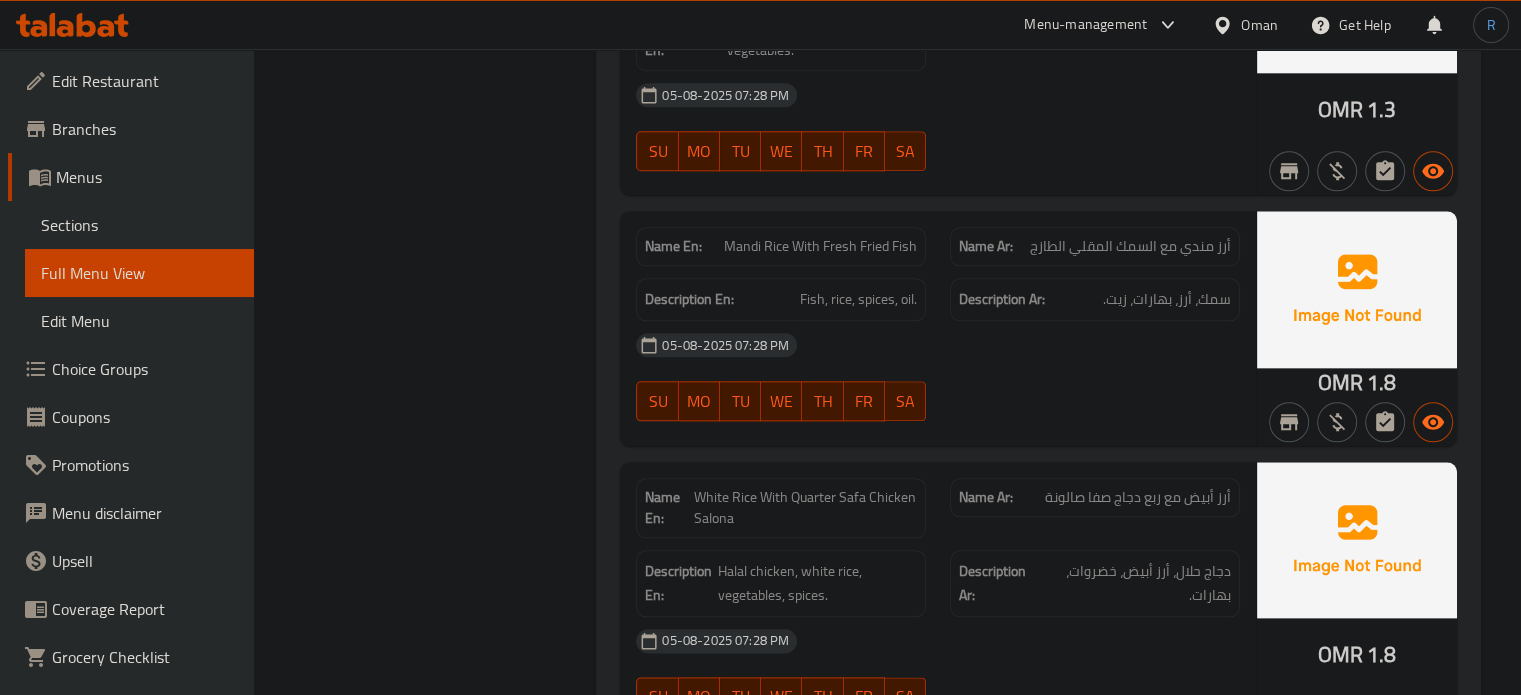 click on "05-08-2025 07:28 PM" at bounding box center [938, 345] 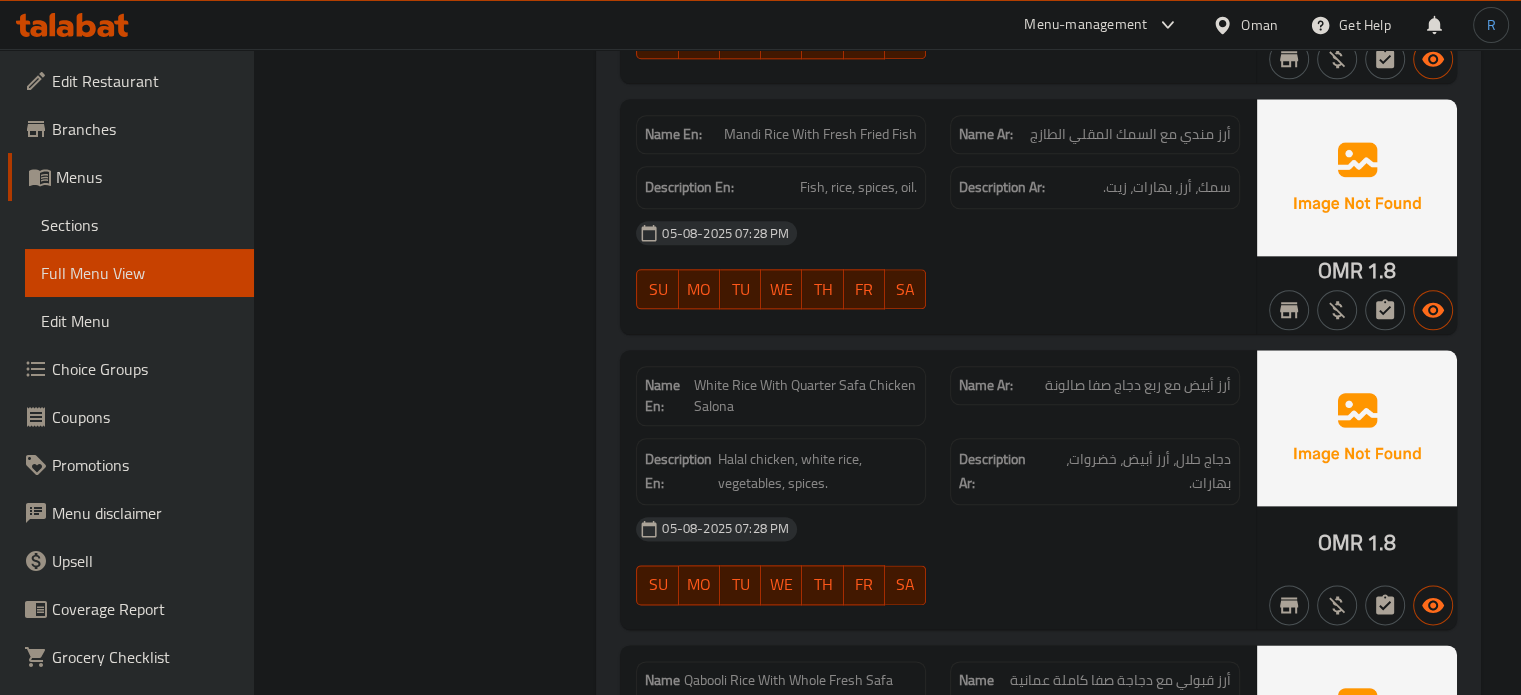 scroll, scrollTop: 2400, scrollLeft: 0, axis: vertical 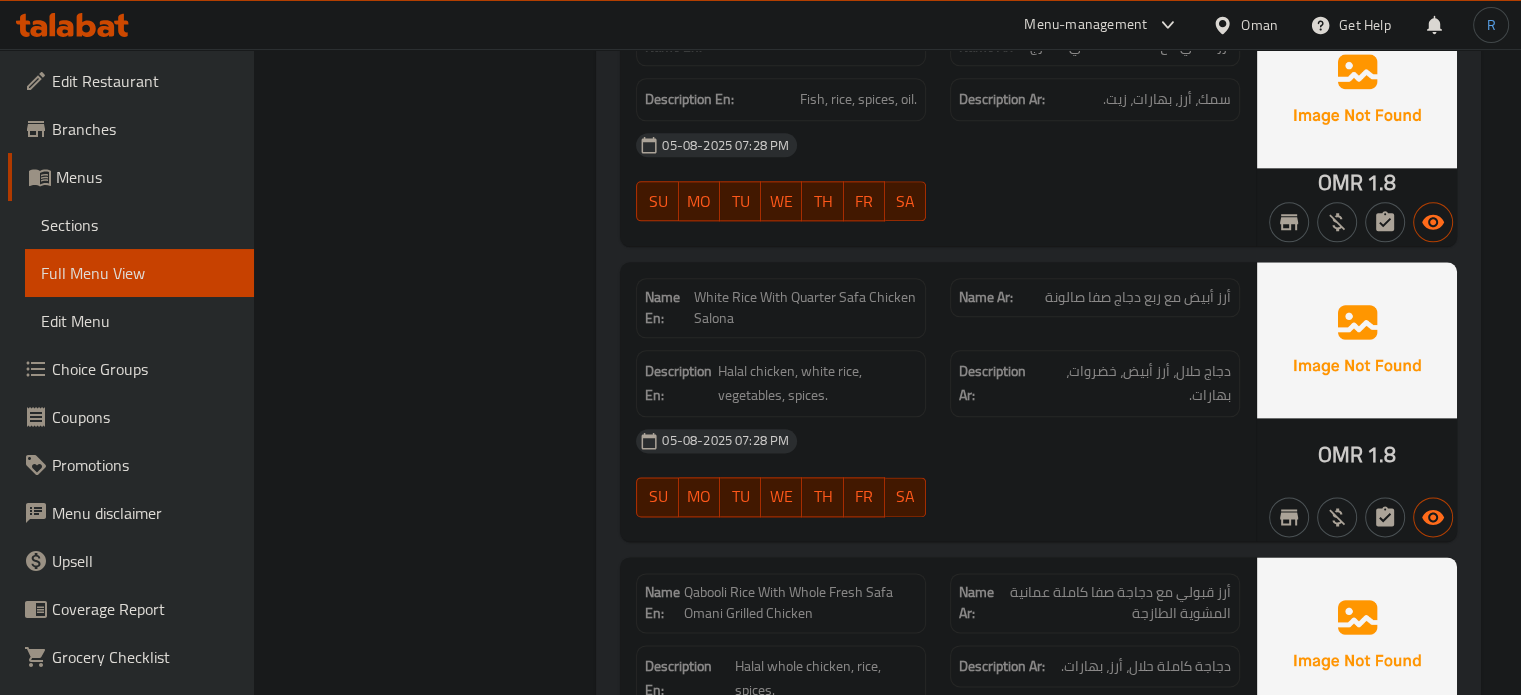 click on "Description En: Halal chicken, white rice, vegetables, spices." at bounding box center (781, 383) 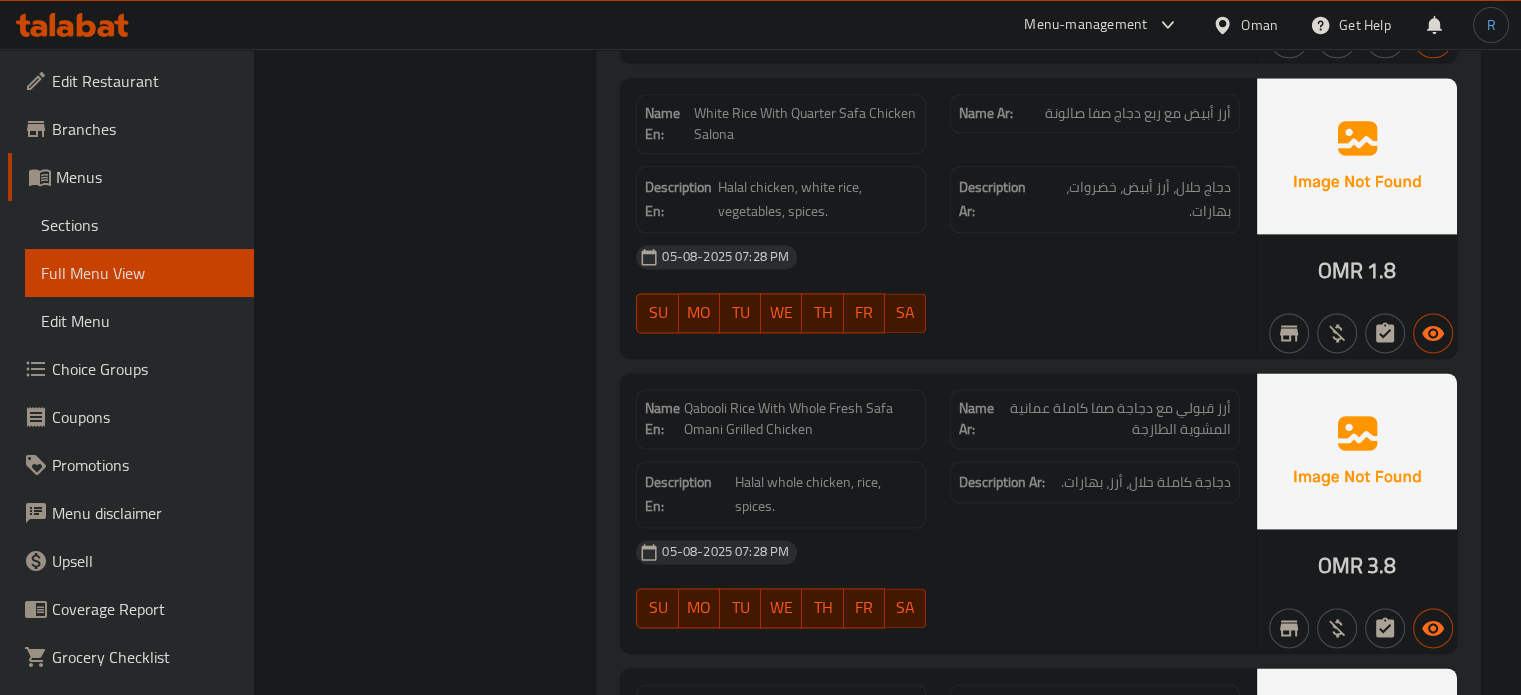 scroll, scrollTop: 2700, scrollLeft: 0, axis: vertical 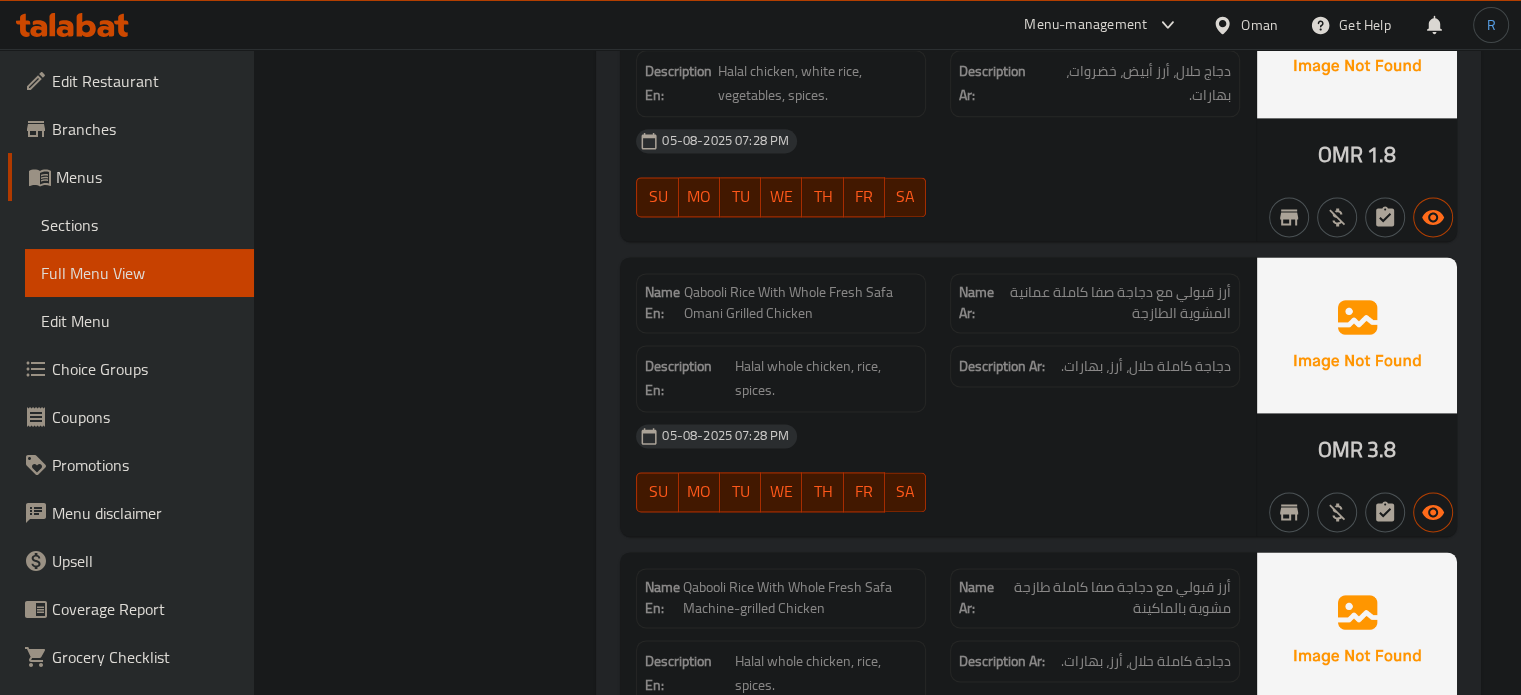 click on "05-08-2025 07:28 PM" at bounding box center [938, 436] 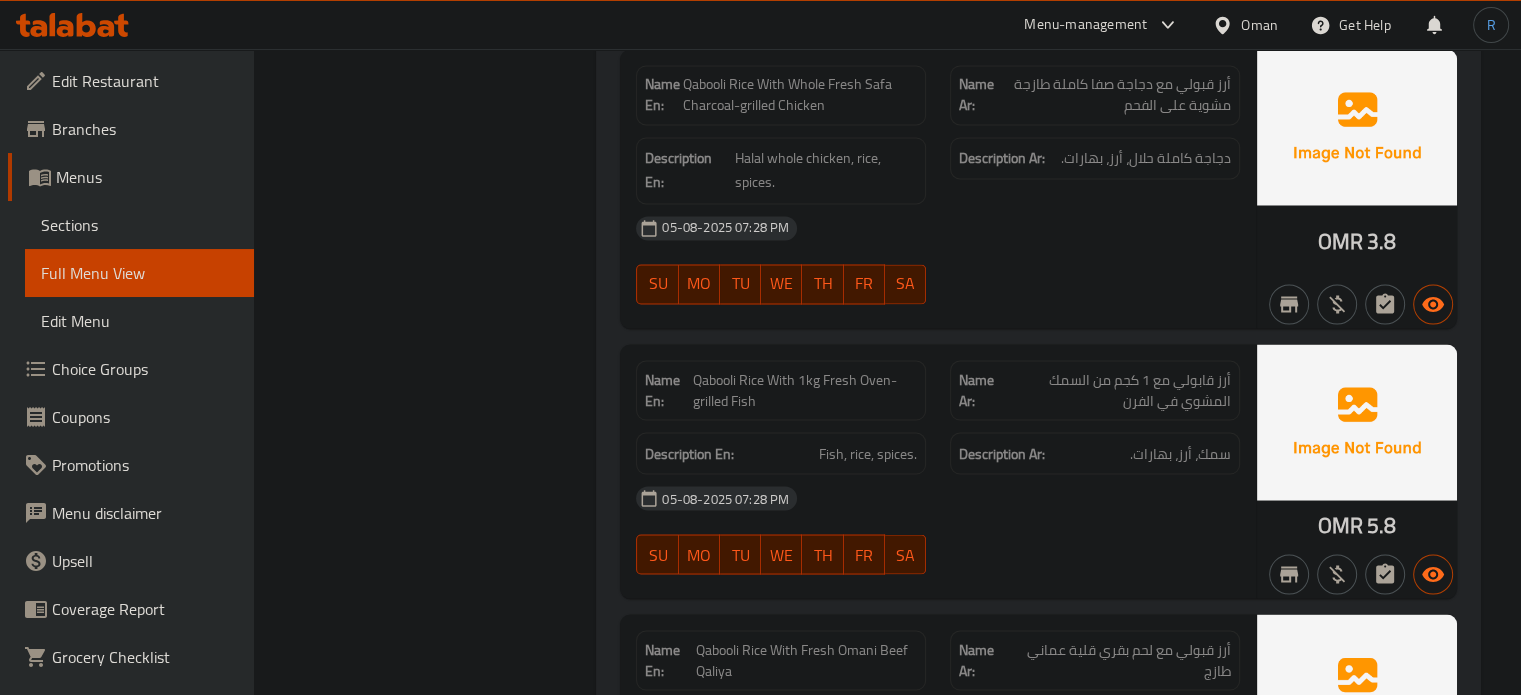 scroll, scrollTop: 3500, scrollLeft: 0, axis: vertical 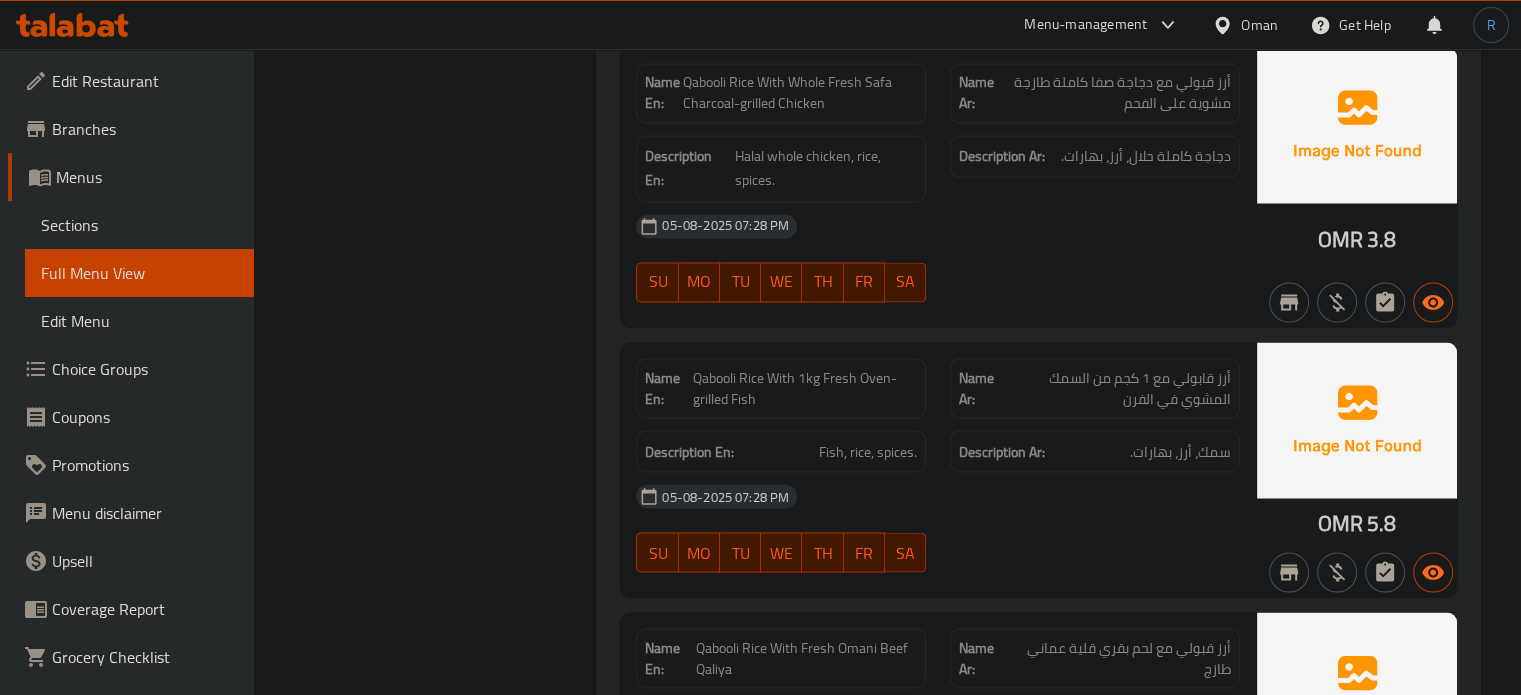 click on "05-08-2025 07:28 PM SU MO TU WE TH FR SA" at bounding box center (938, 258) 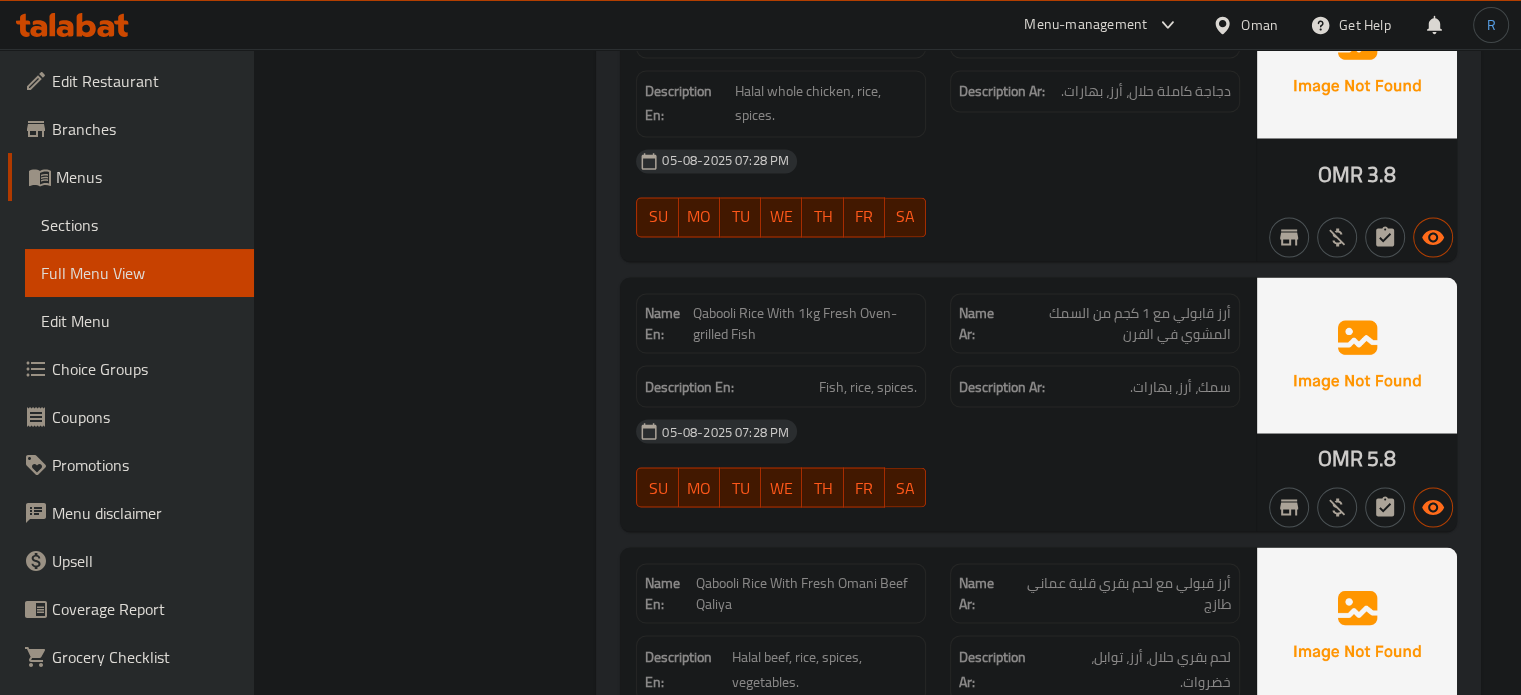 scroll, scrollTop: 3600, scrollLeft: 0, axis: vertical 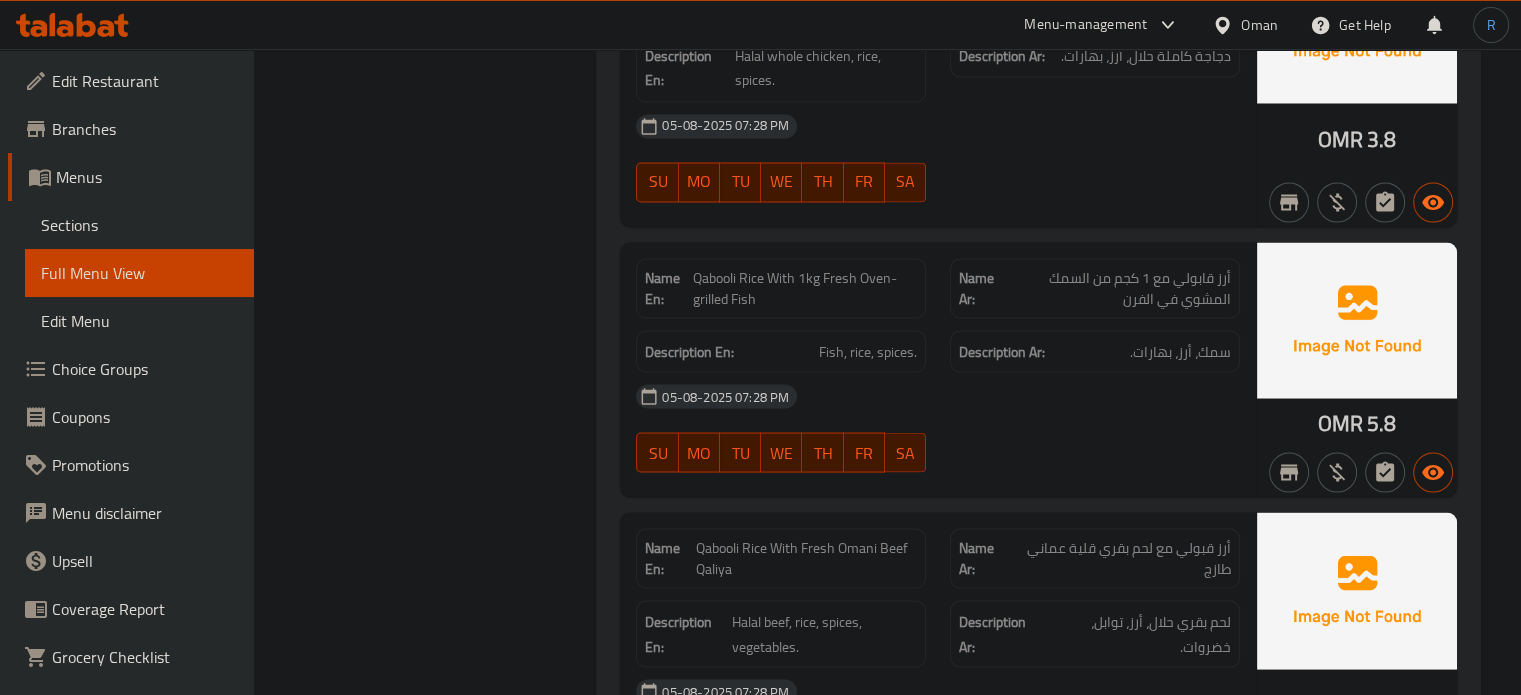 click on "Description En: Fish, rice, spices." at bounding box center (781, 351) 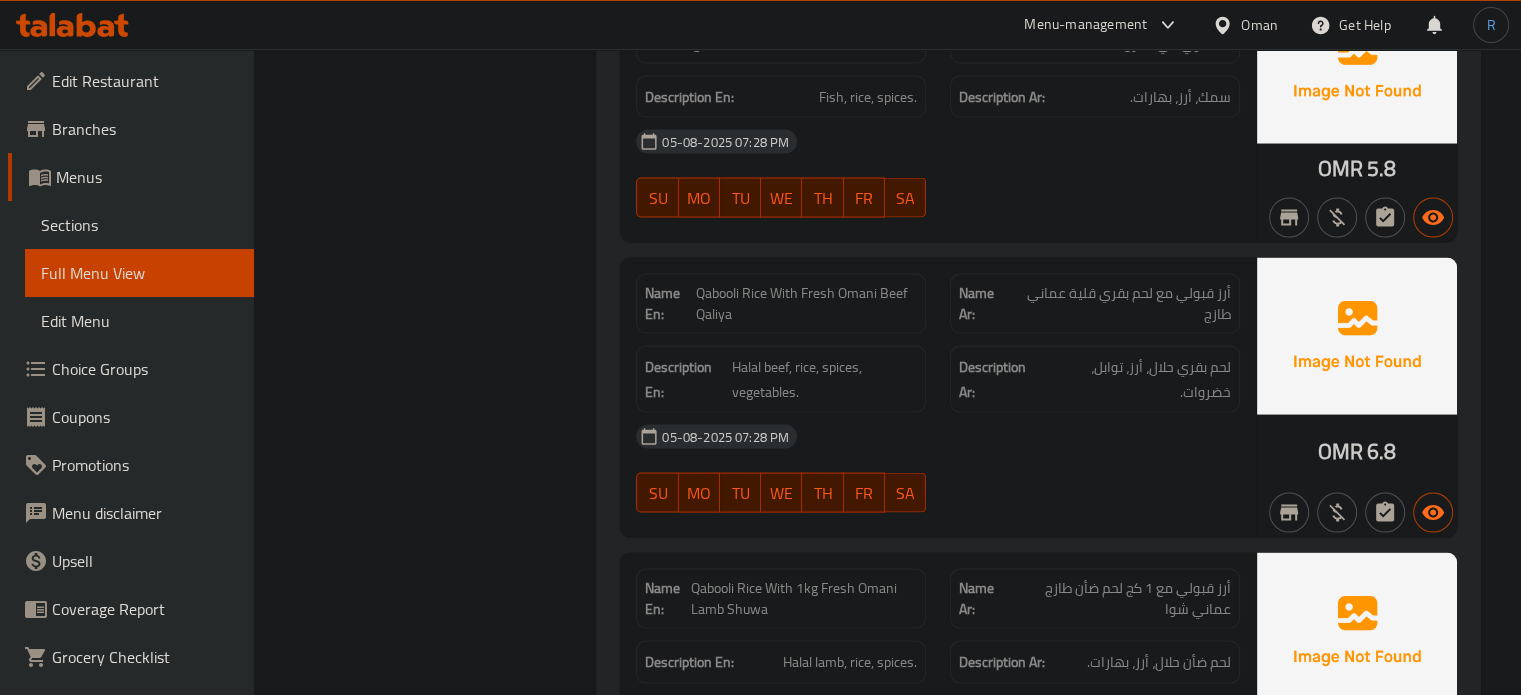 scroll, scrollTop: 3900, scrollLeft: 0, axis: vertical 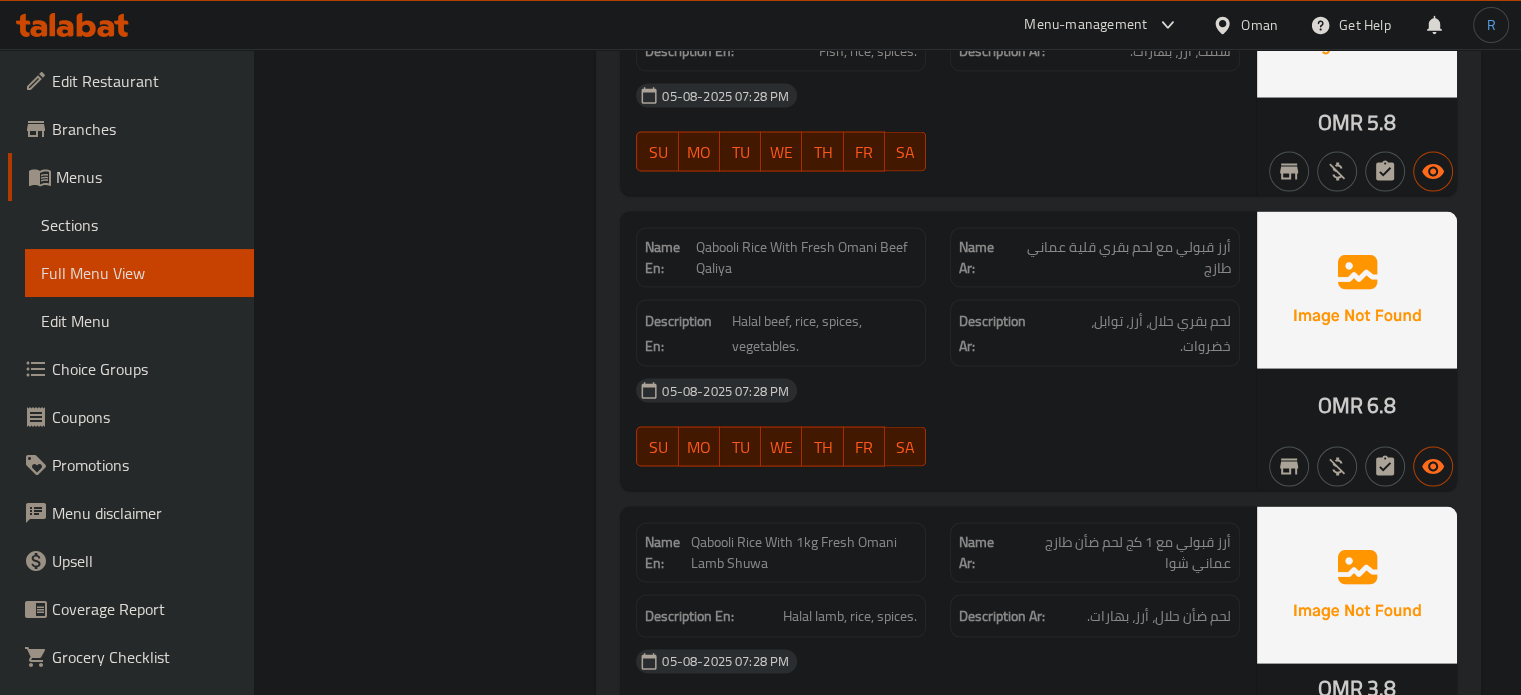 click on "05-08-2025 07:28 PM" at bounding box center [938, 391] 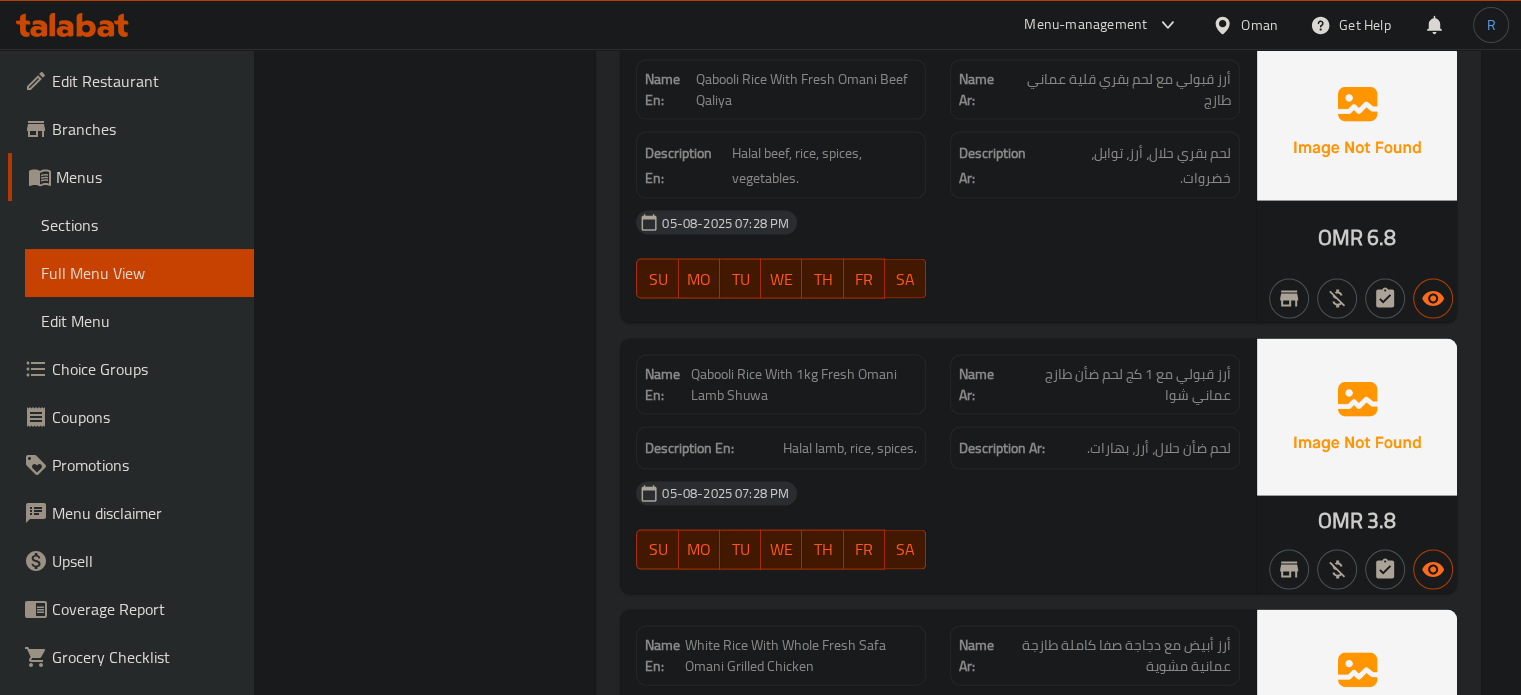 scroll, scrollTop: 4100, scrollLeft: 0, axis: vertical 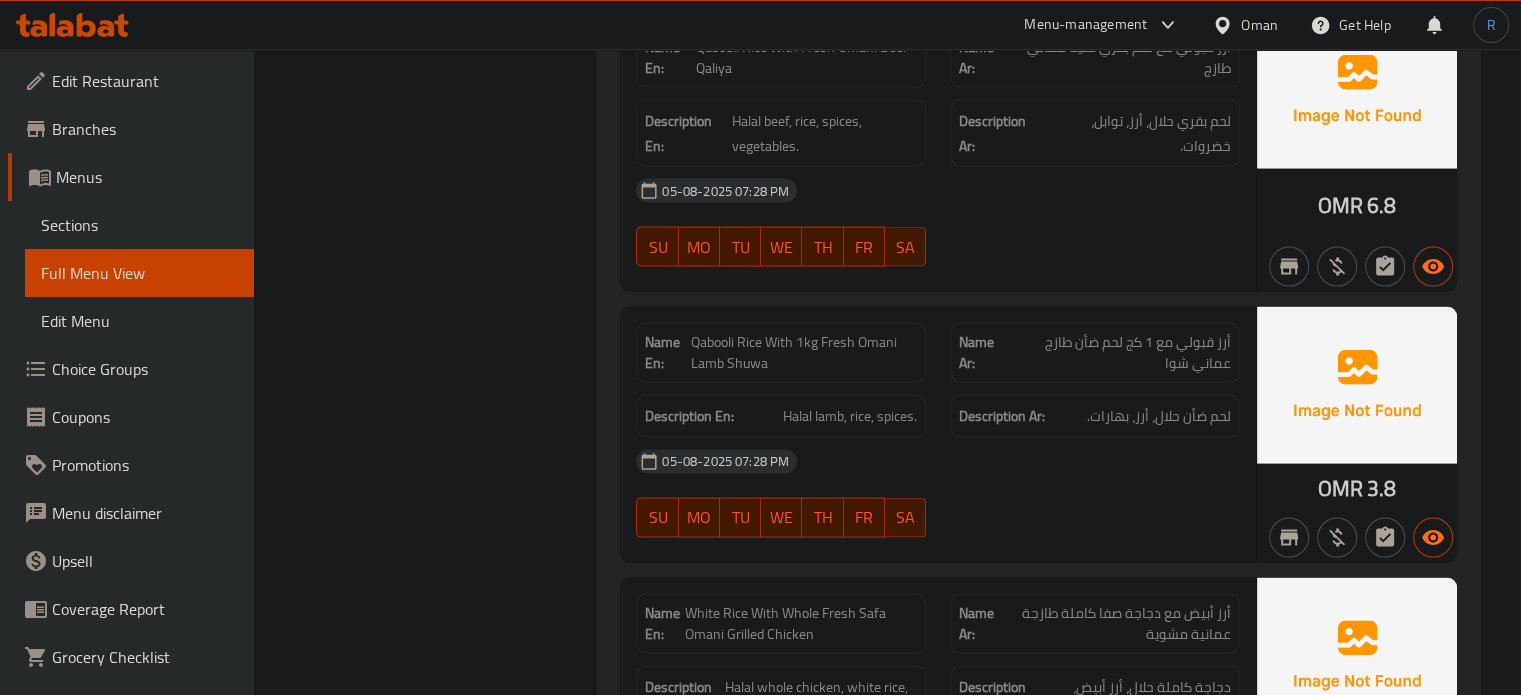 click on "Qabooli Rice With 1kg Fresh Omani Lamb Shuwa" at bounding box center (804, 353) 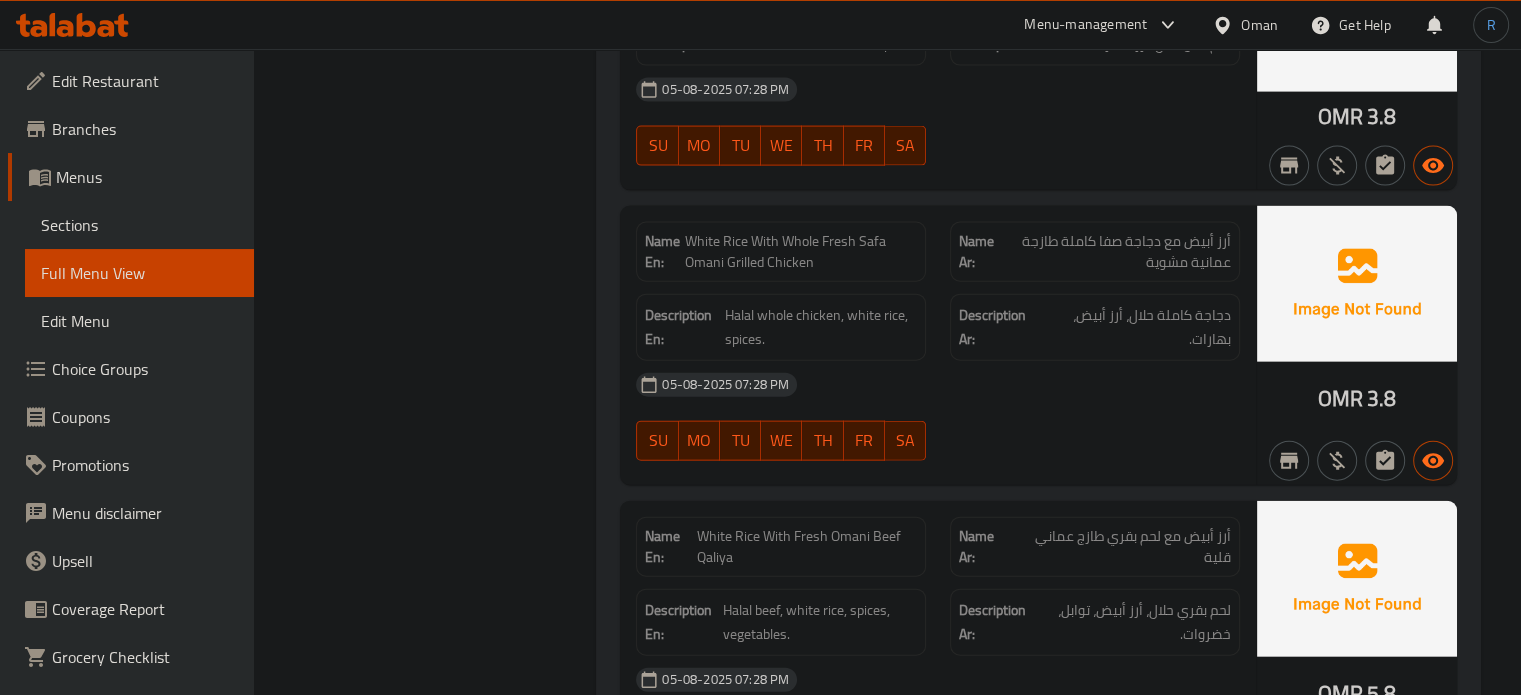 scroll, scrollTop: 4516, scrollLeft: 0, axis: vertical 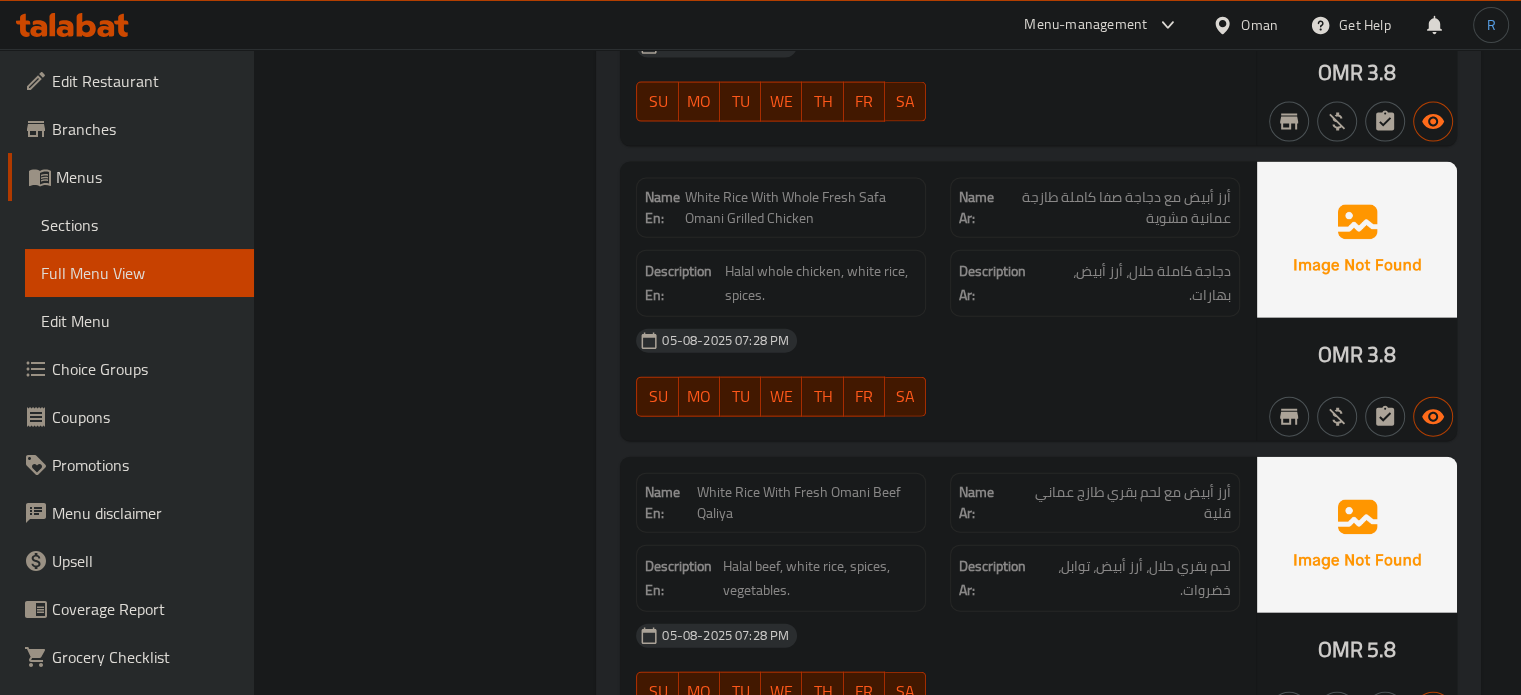 click on "05-08-2025 07:28 PM" at bounding box center (938, 341) 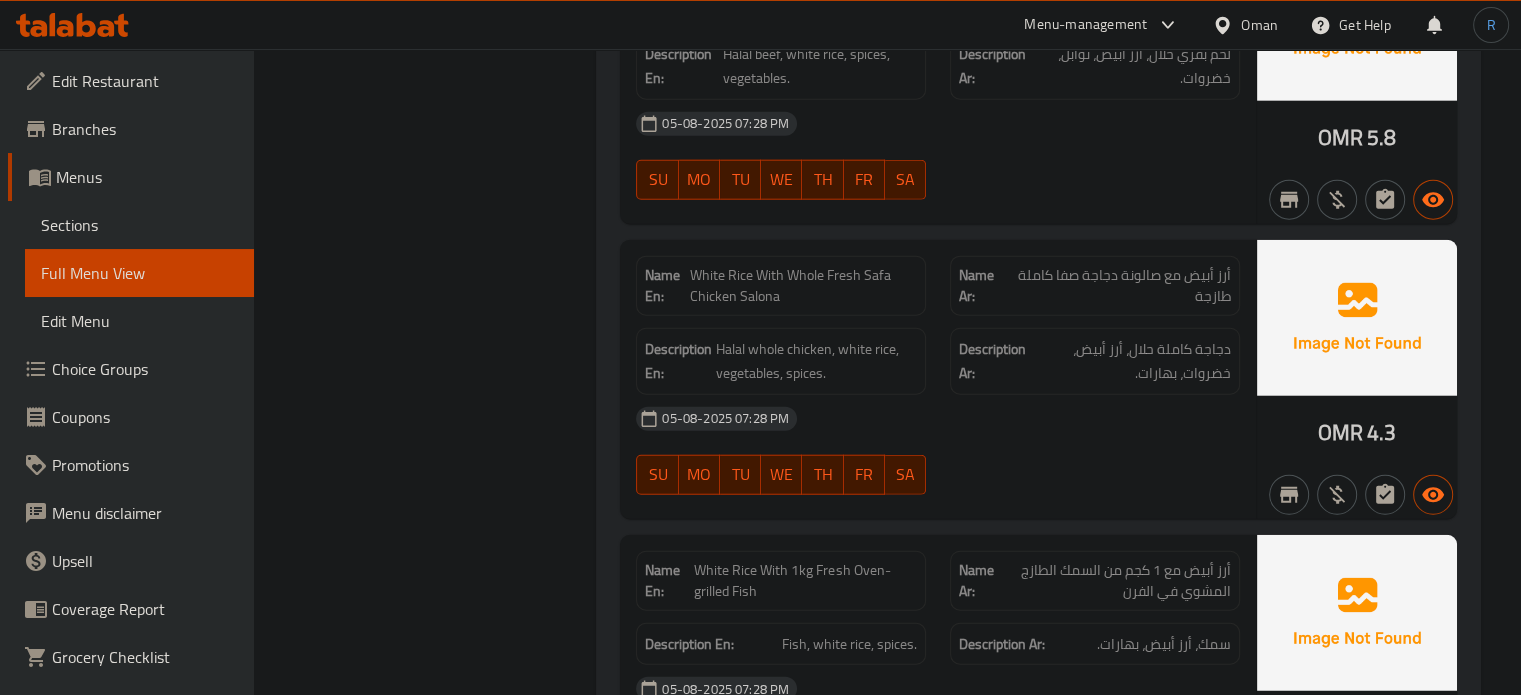 click on "Description En: Halal whole chicken, white rice, vegetables, spices." at bounding box center (781, 361) 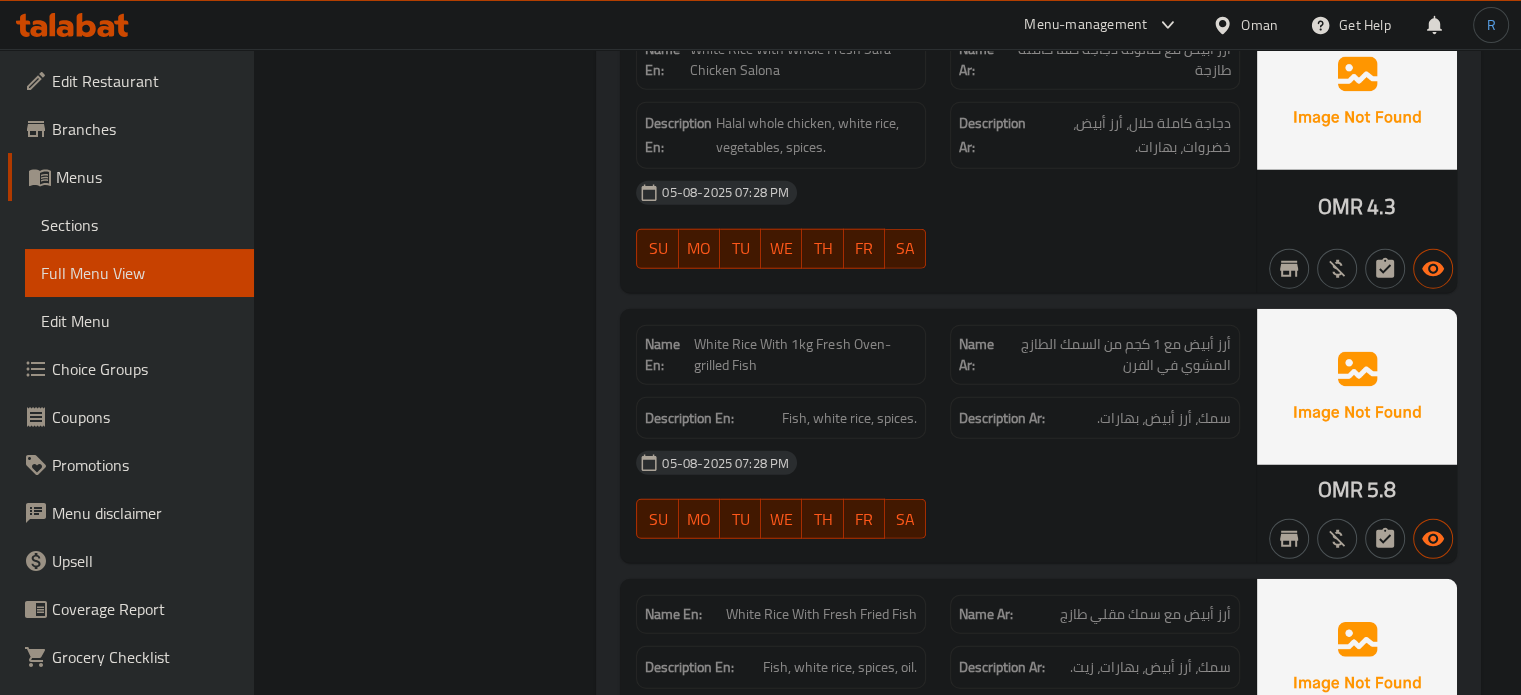 scroll, scrollTop: 5328, scrollLeft: 0, axis: vertical 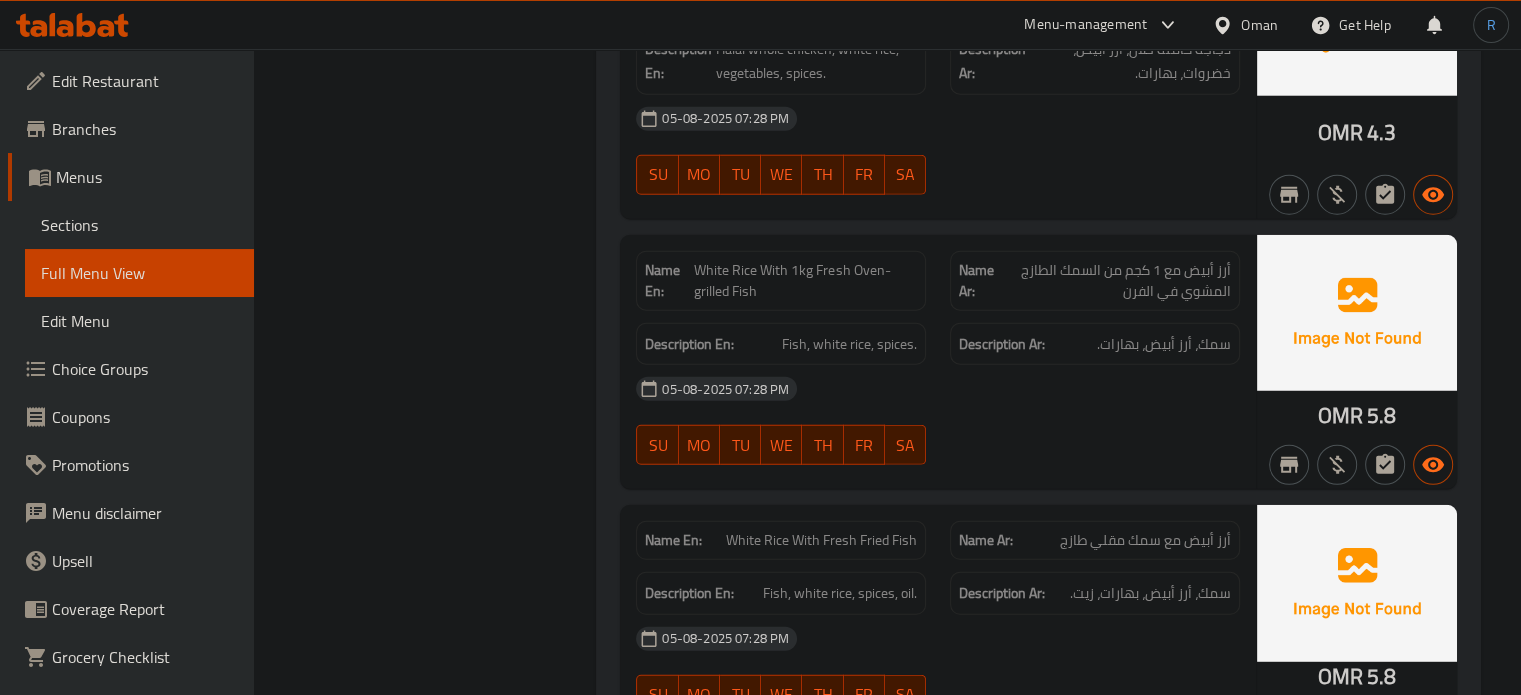 click on "SU MO TU WE TH FR SA" at bounding box center [781, 445] 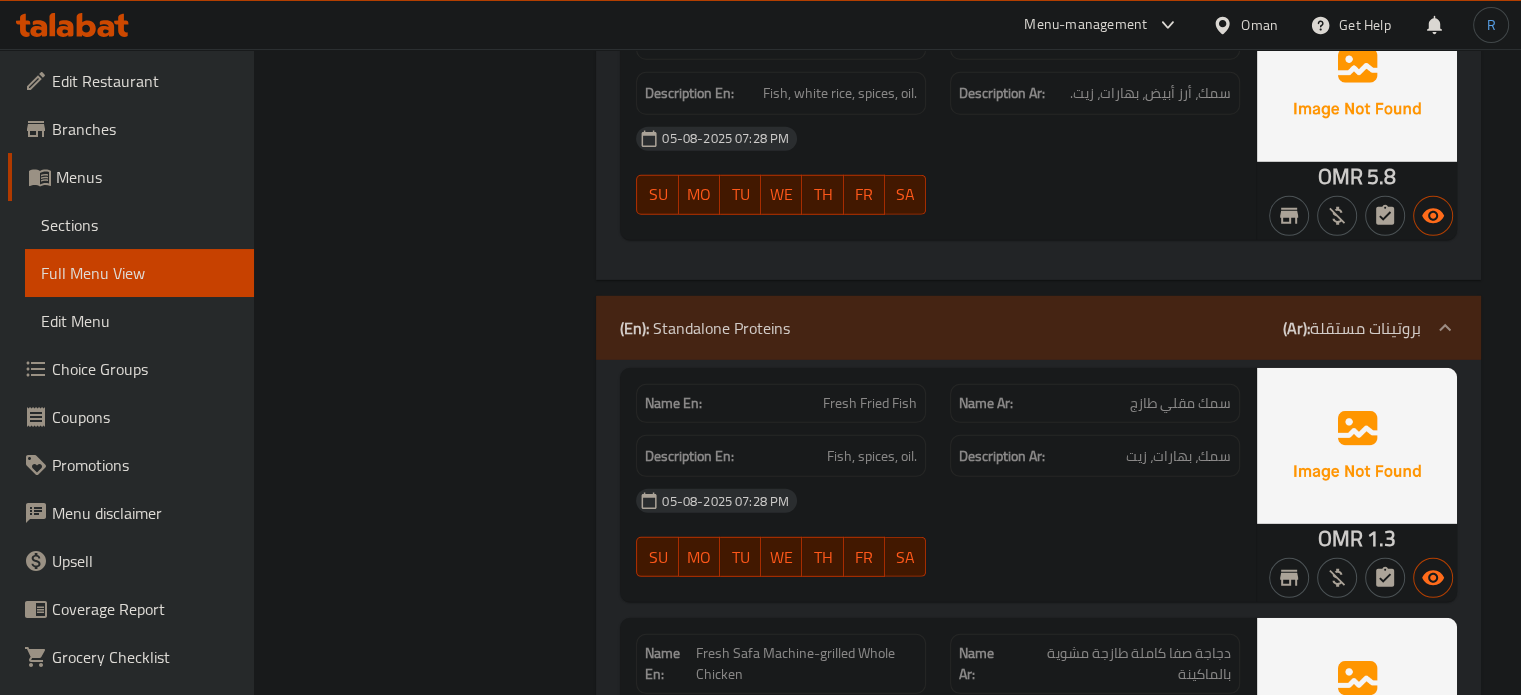 scroll, scrollTop: 5928, scrollLeft: 0, axis: vertical 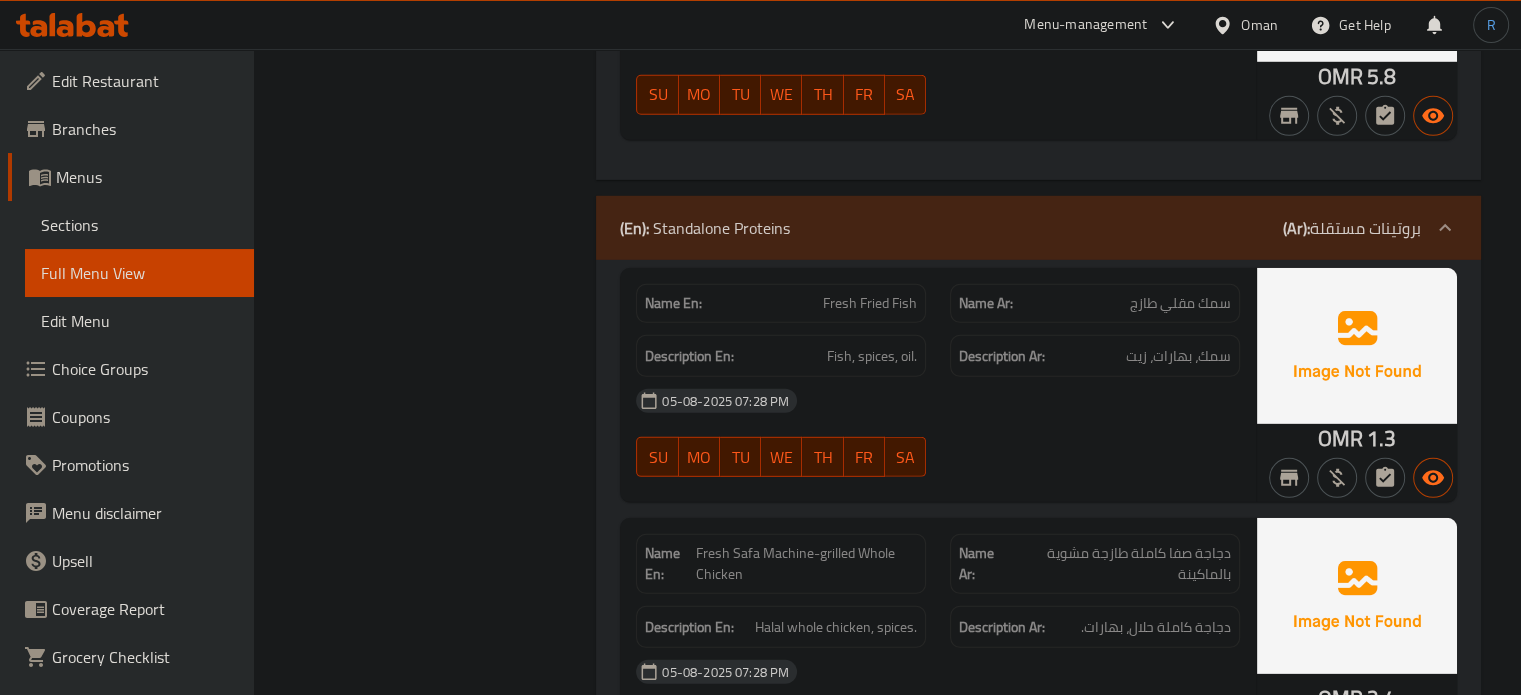 click on "SU MO TU WE TH FR SA" at bounding box center (781, -5347) 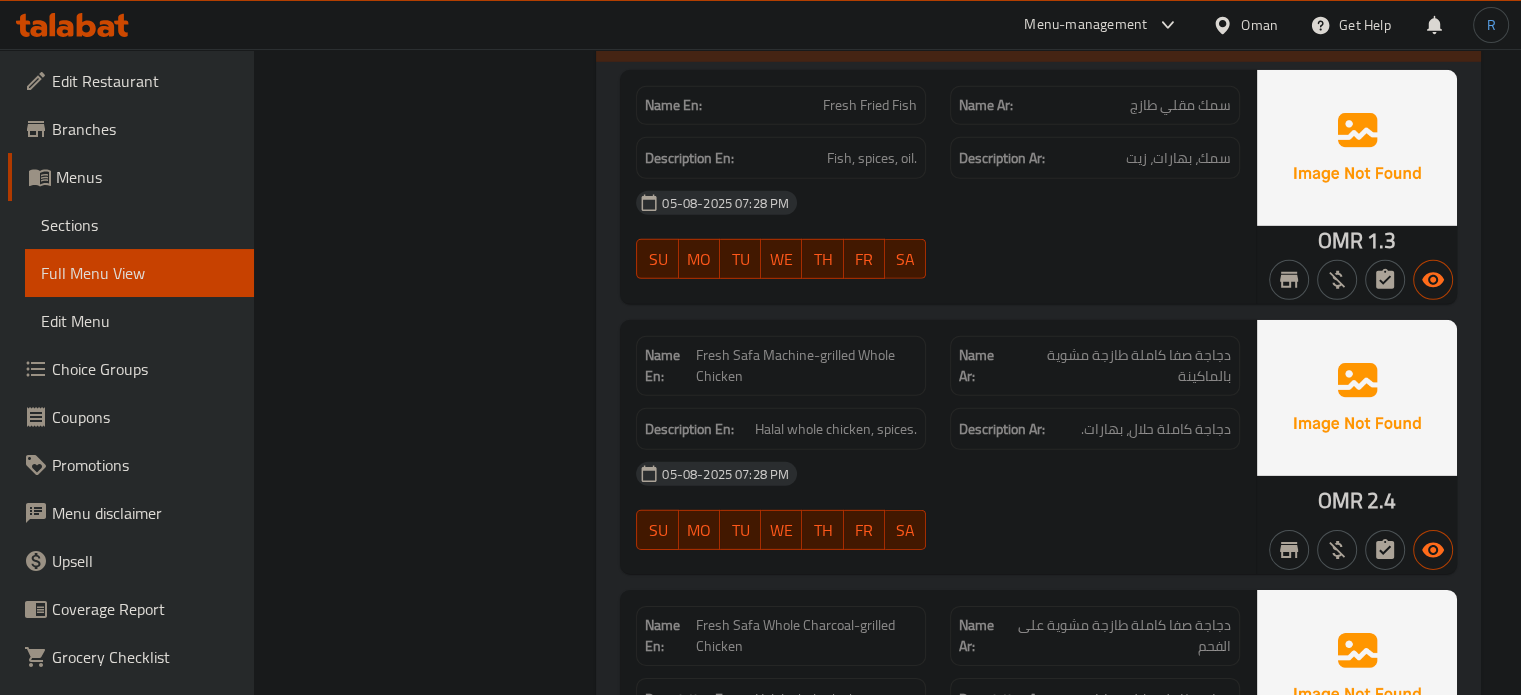 scroll, scrollTop: 6128, scrollLeft: 0, axis: vertical 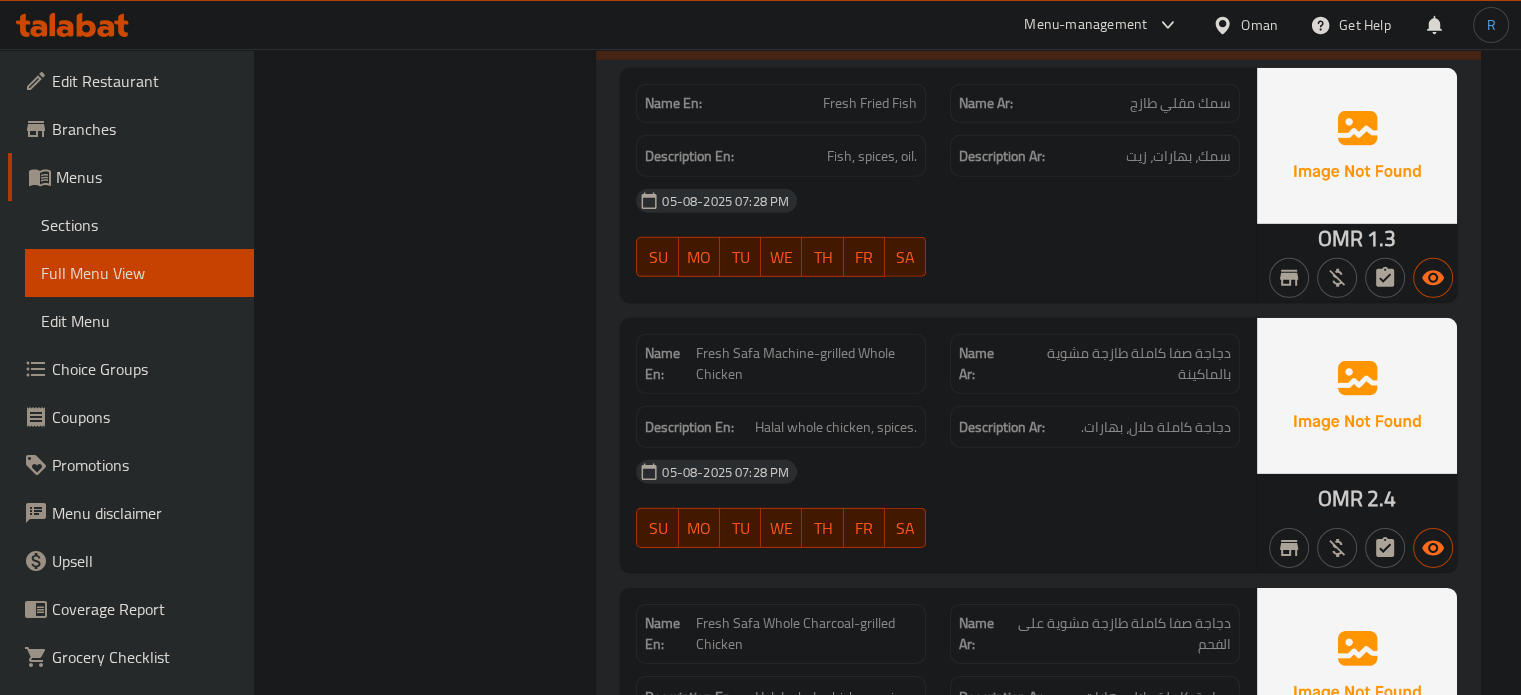 click on "05-08-2025 07:28 PM" at bounding box center [938, -5308] 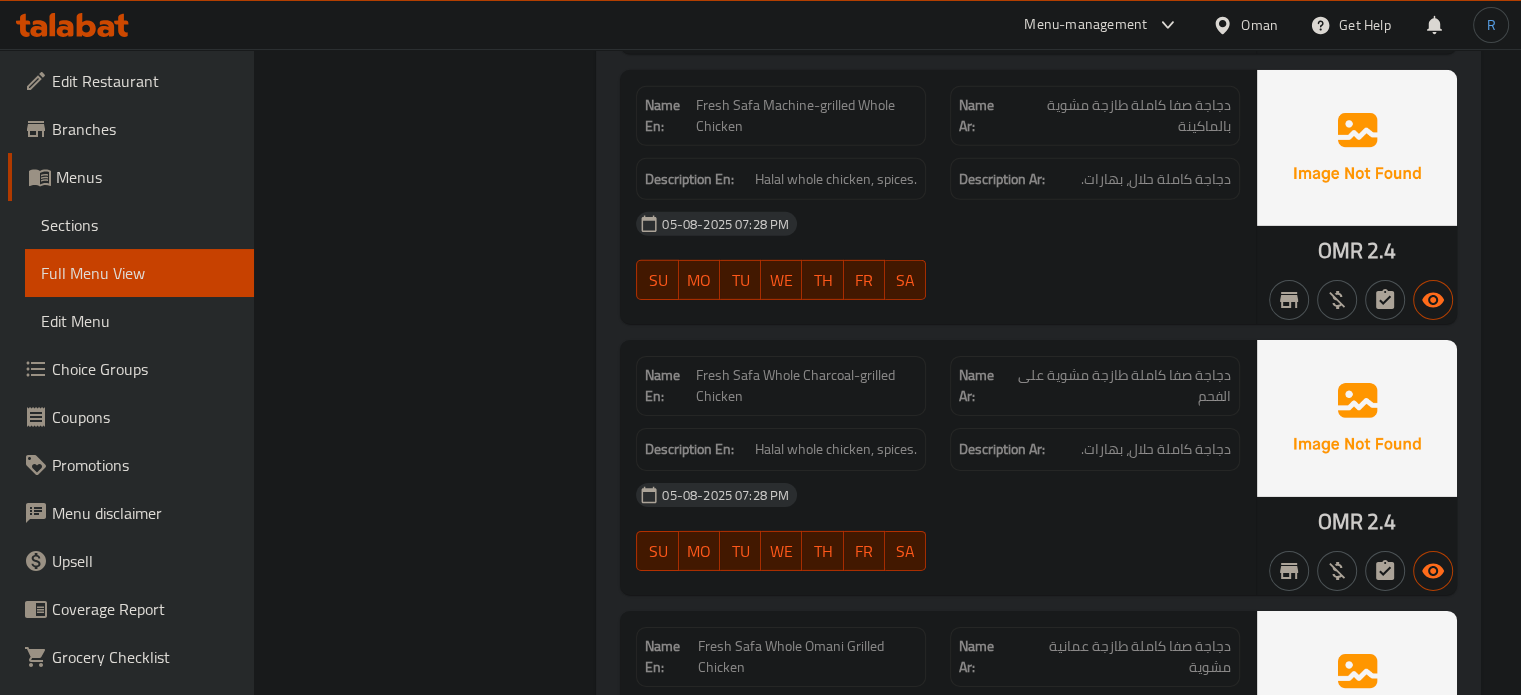 scroll, scrollTop: 6428, scrollLeft: 0, axis: vertical 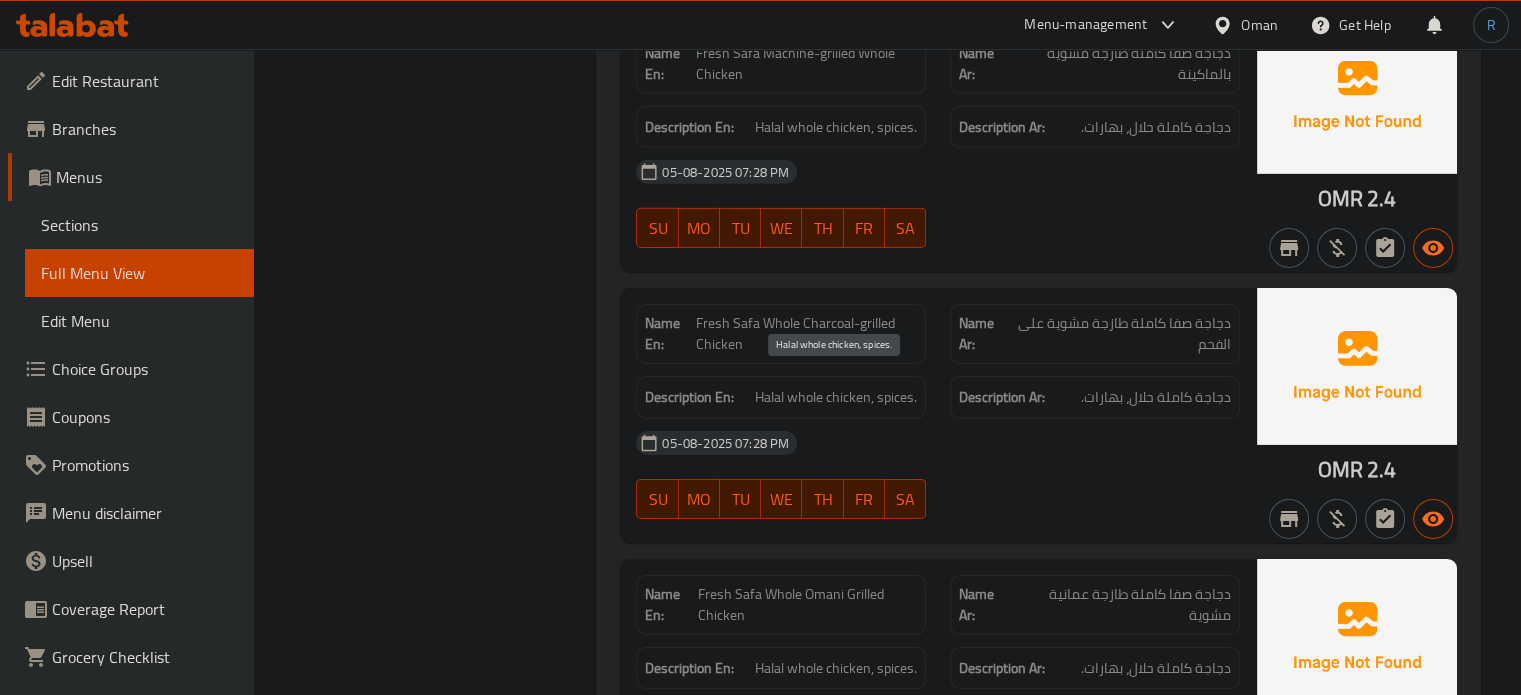 click on "Halal whole chicken, spices." at bounding box center [836, 397] 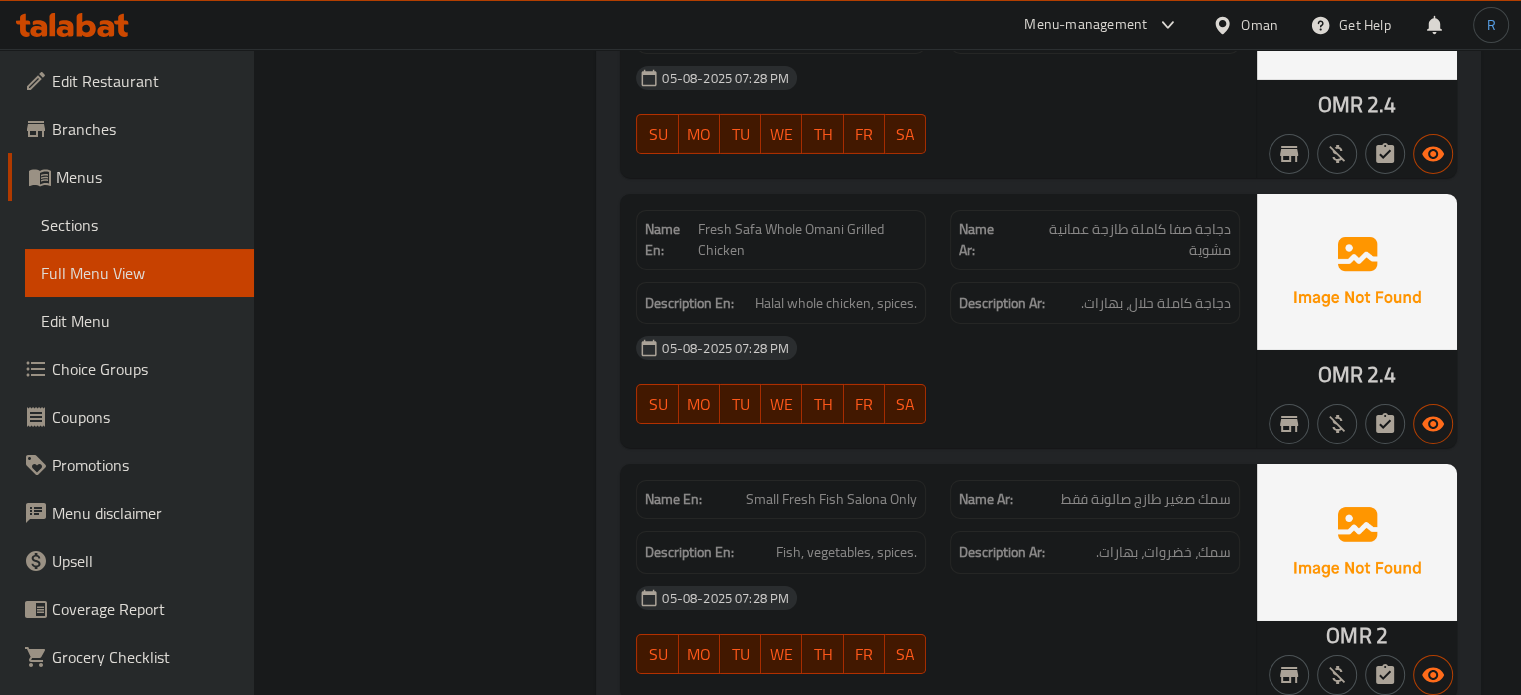 scroll, scrollTop: 6828, scrollLeft: 0, axis: vertical 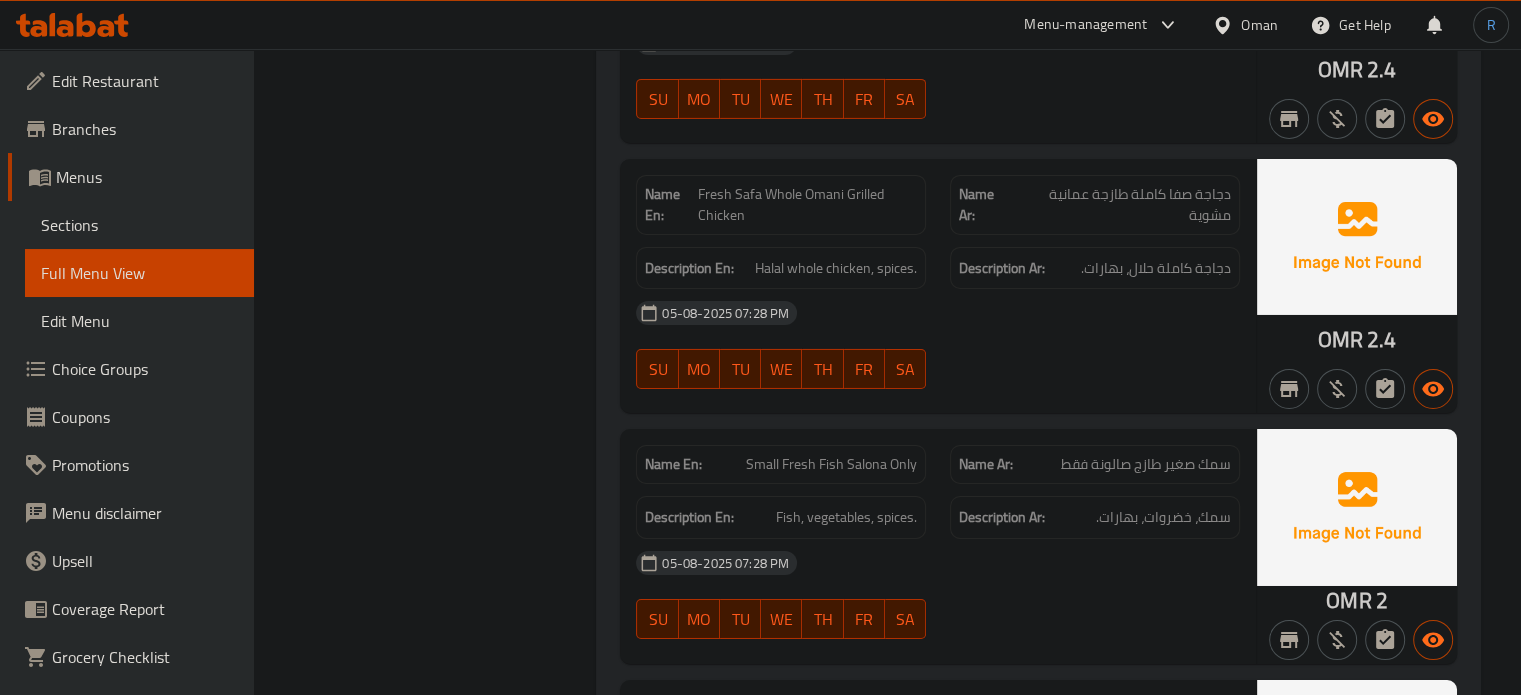 click on "WE" at bounding box center (781, -5362) 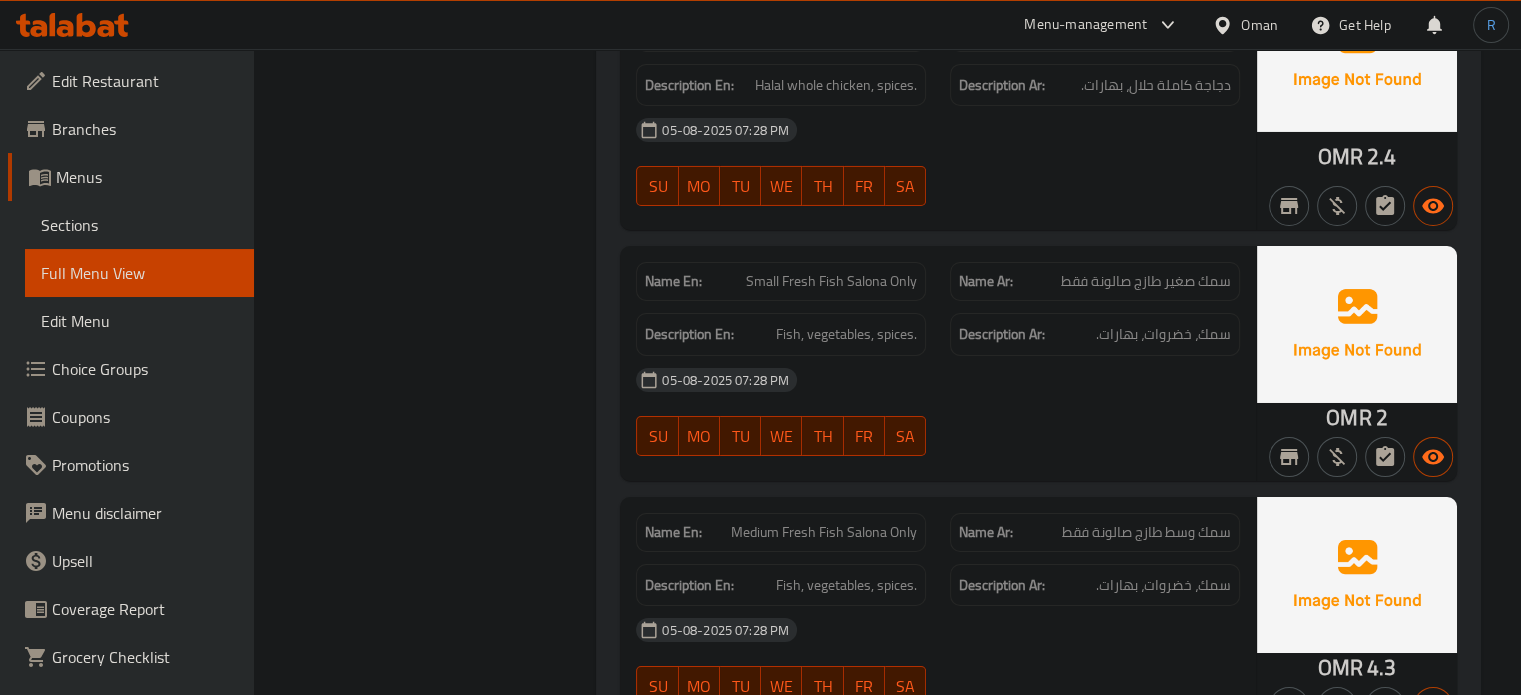 scroll, scrollTop: 7028, scrollLeft: 0, axis: vertical 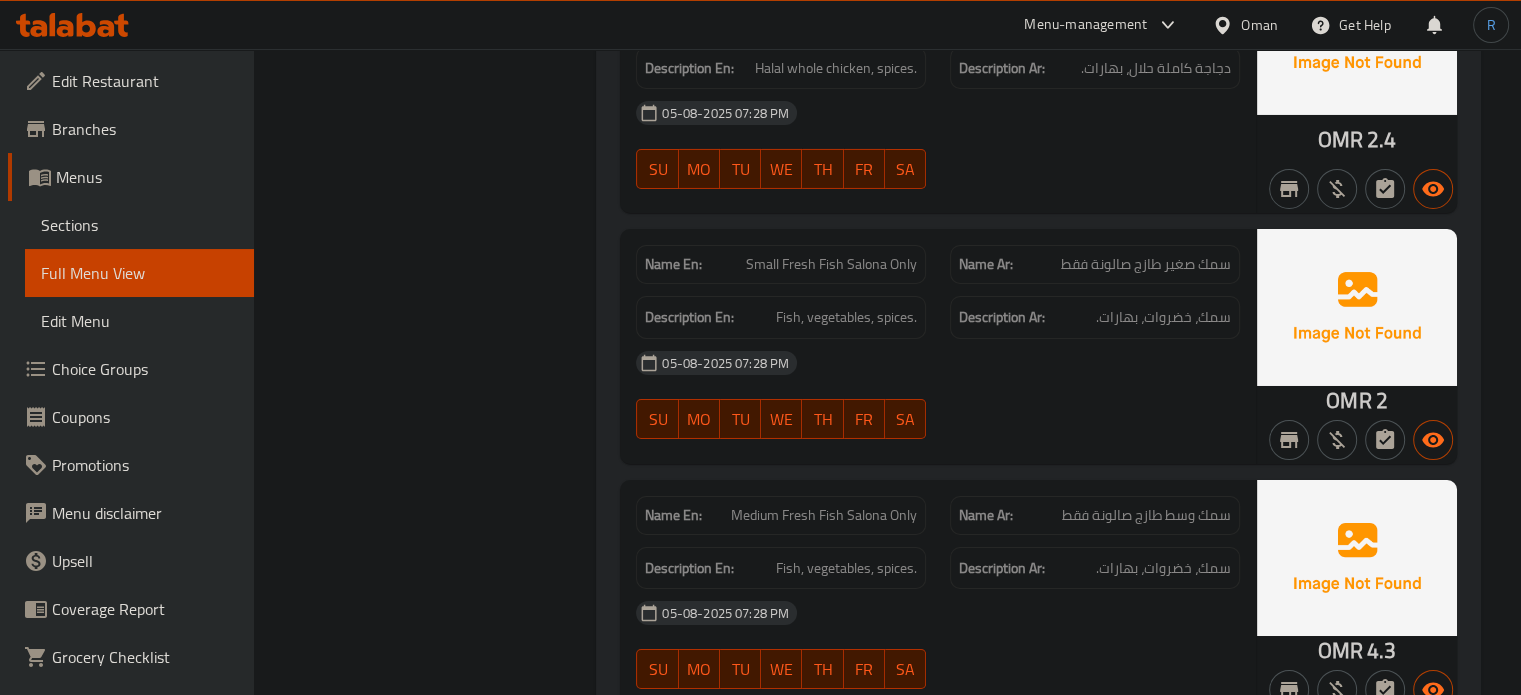 click on "Small Fresh Fish Salona Only" at bounding box center (802, -5456) 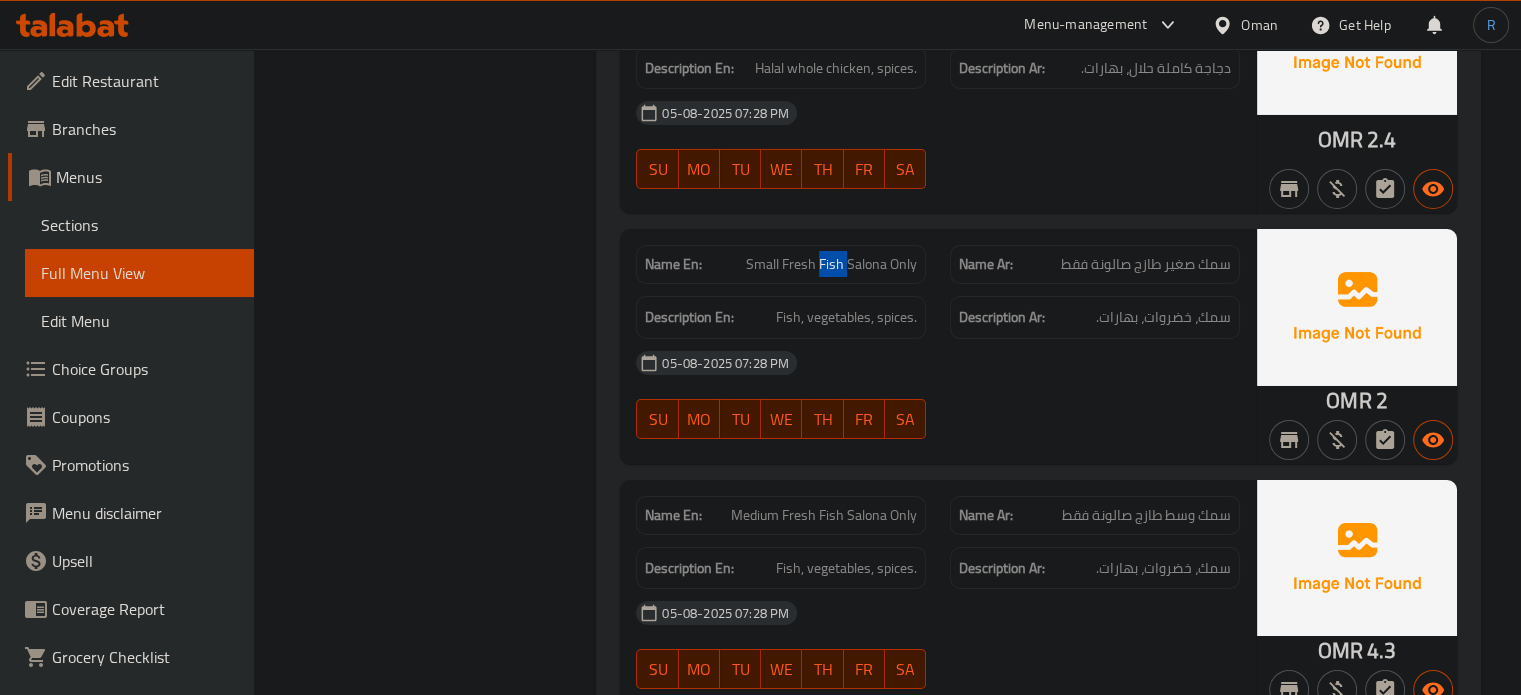 click on "Small Fresh Fish Salona Only" at bounding box center (802, -5456) 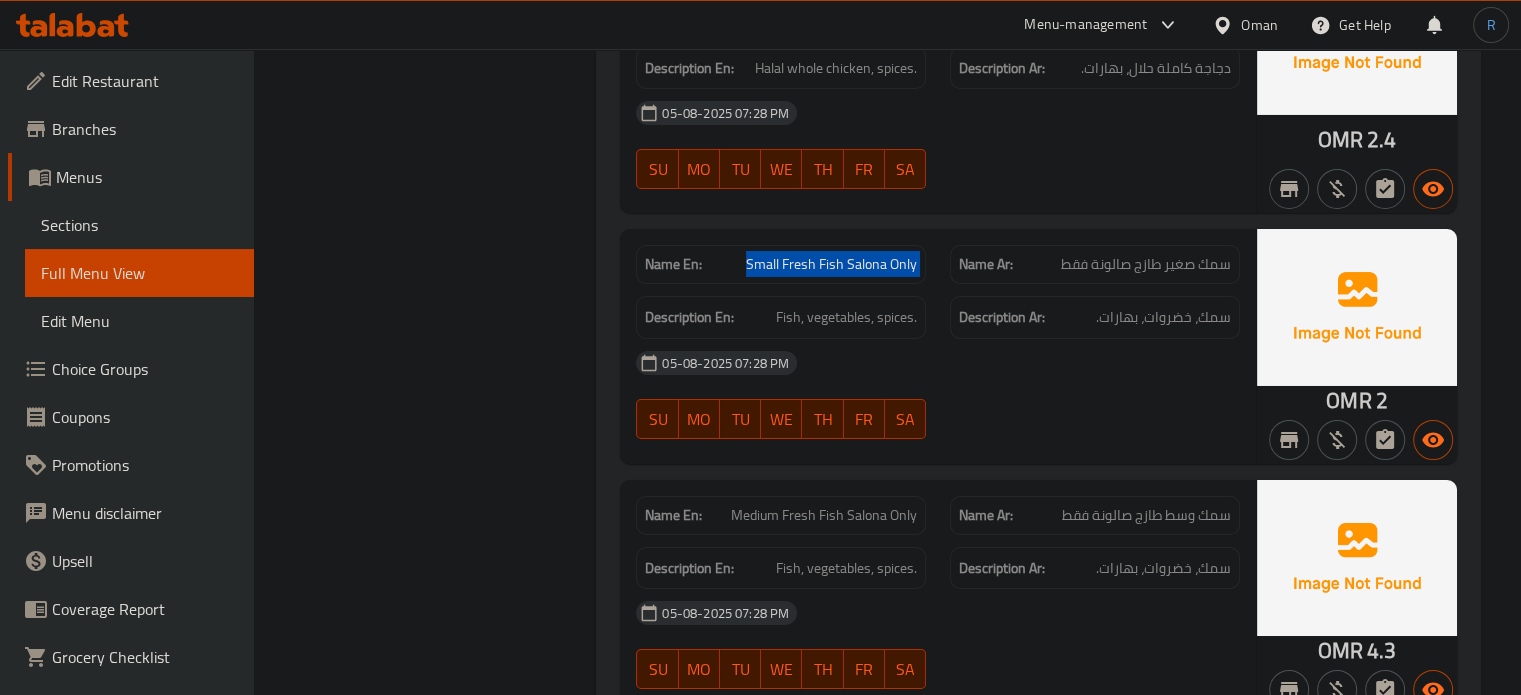 click on "Small Fresh Fish Salona Only" at bounding box center [802, -5456] 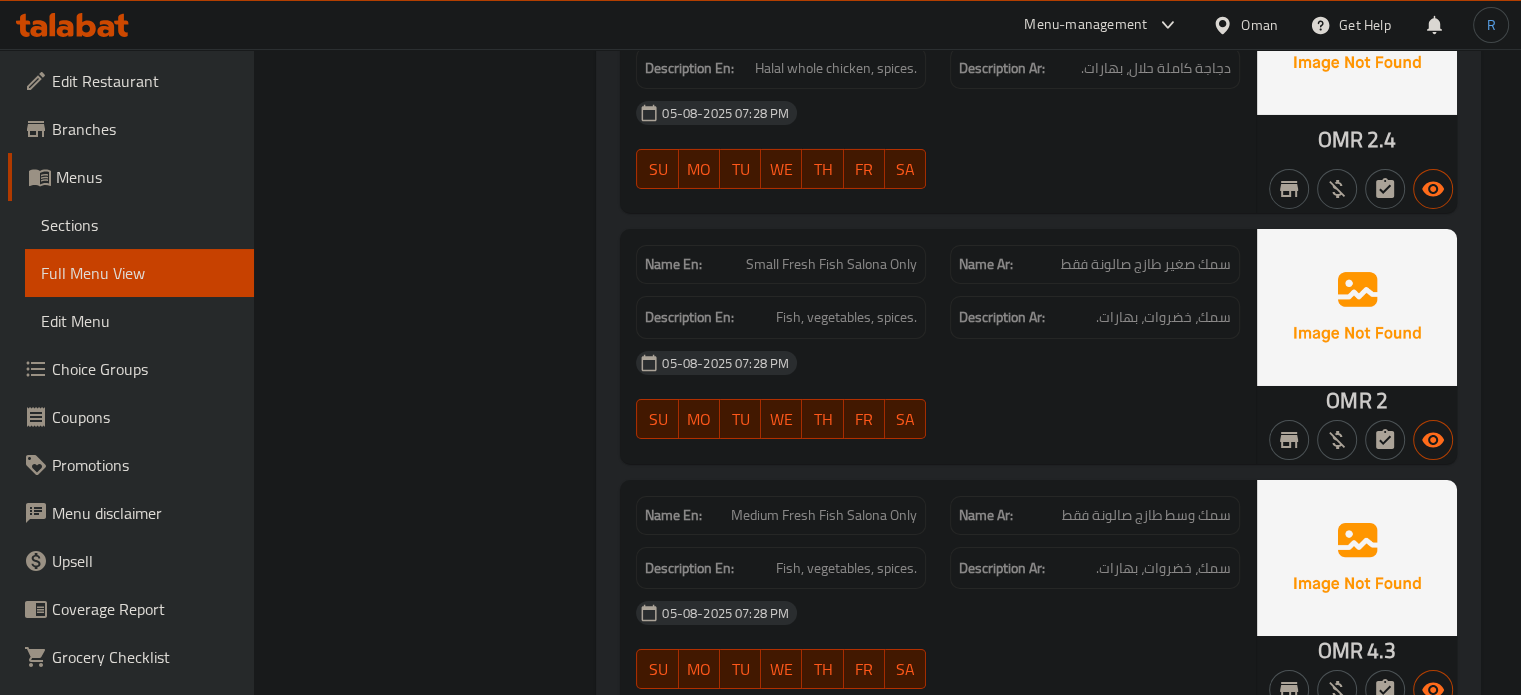 click on "05-08-2025 07:28 PM" at bounding box center [938, -5323] 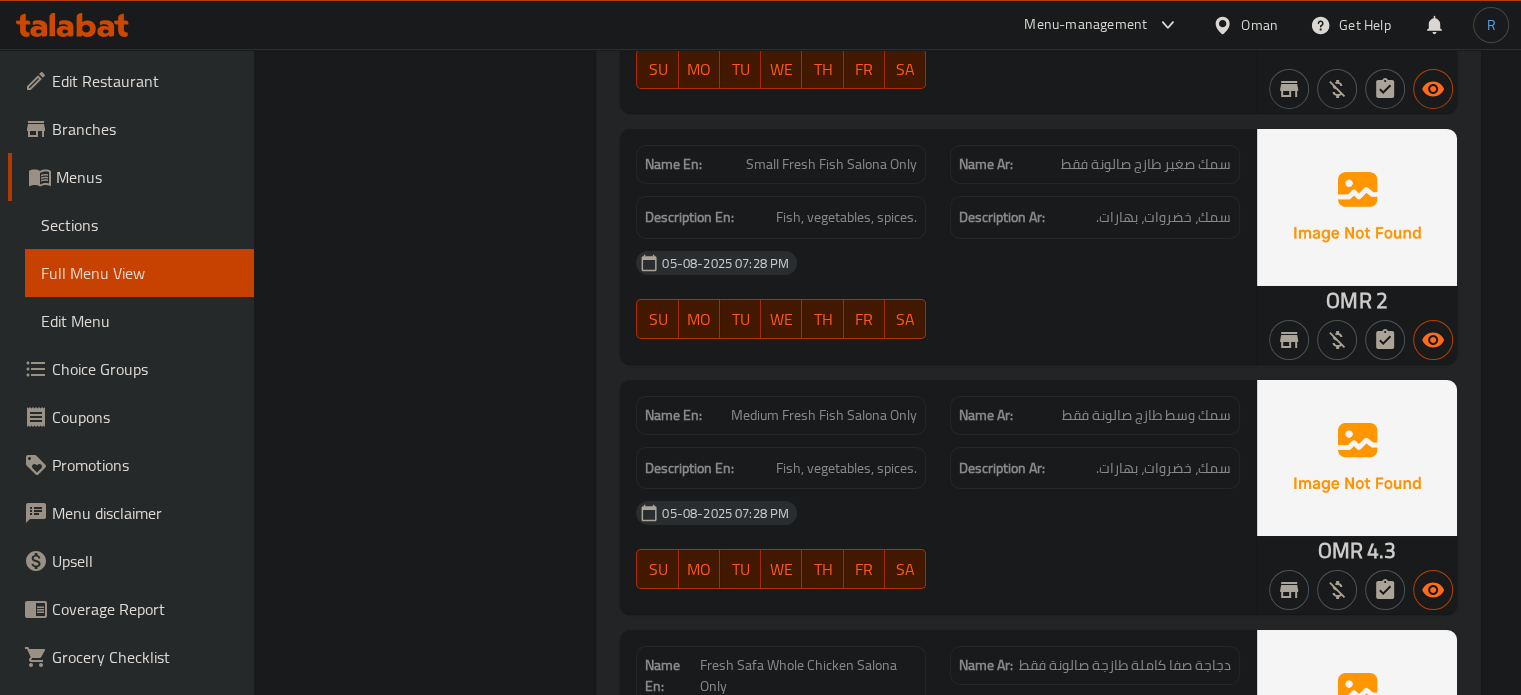 click on "Name En: Medium Fresh Fish Salona Only" at bounding box center [781, -5261] 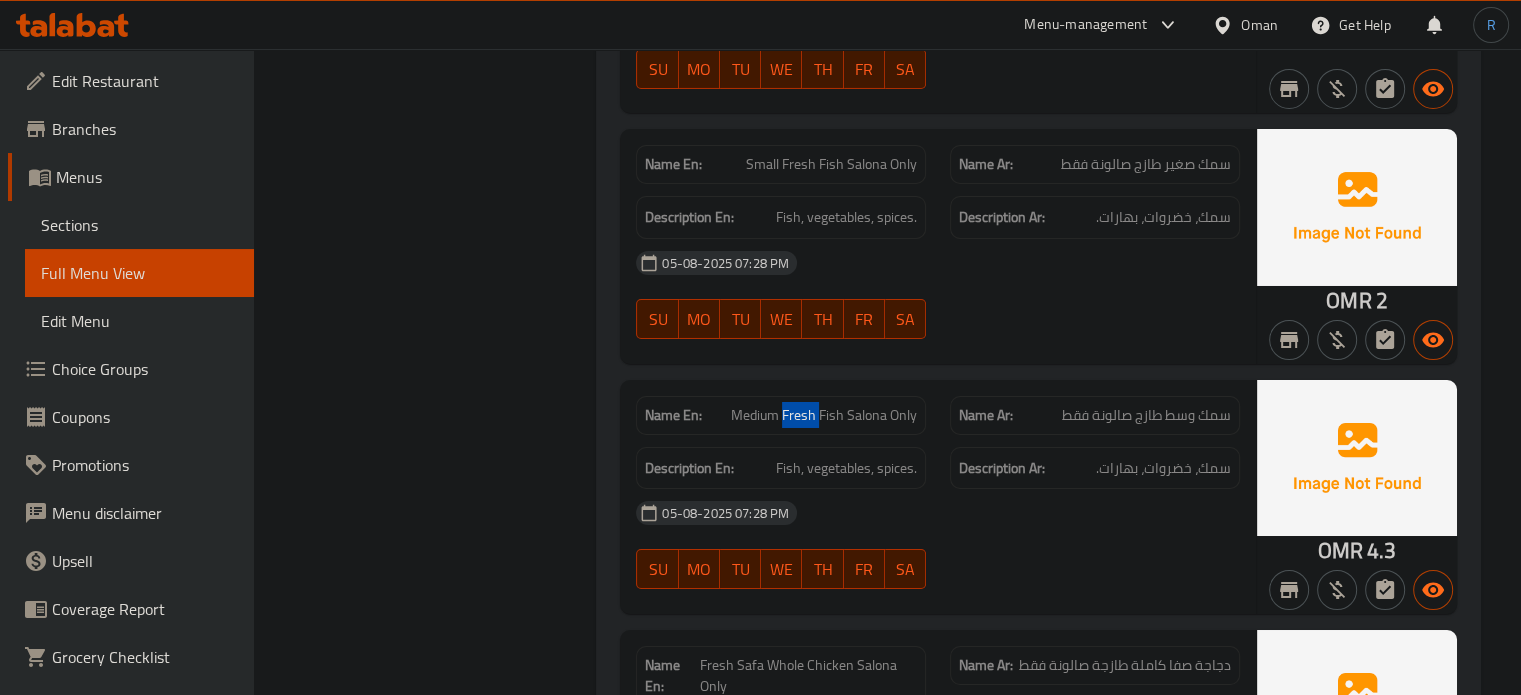 click on "Medium Fresh Fish Salona Only" at bounding box center [802, -5261] 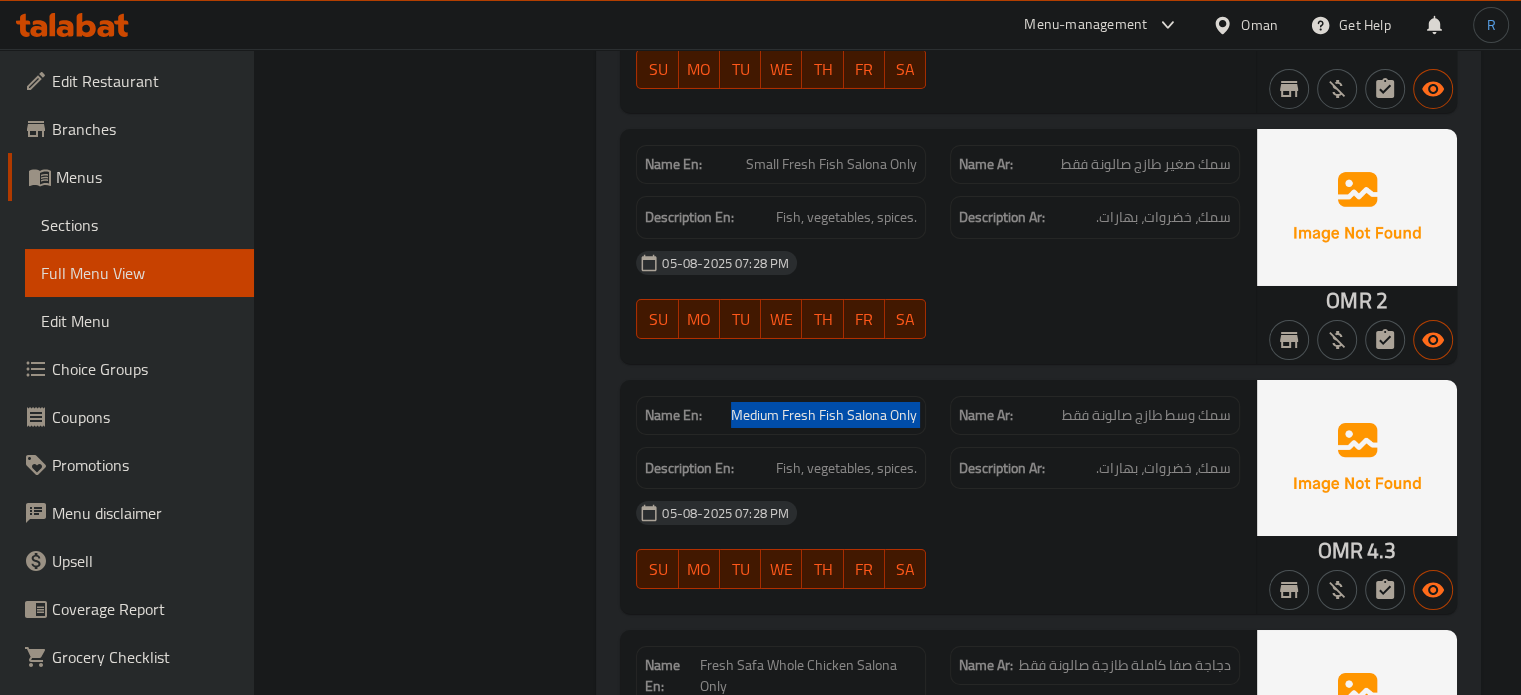 click on "Medium Fresh Fish Salona Only" at bounding box center (802, -5261) 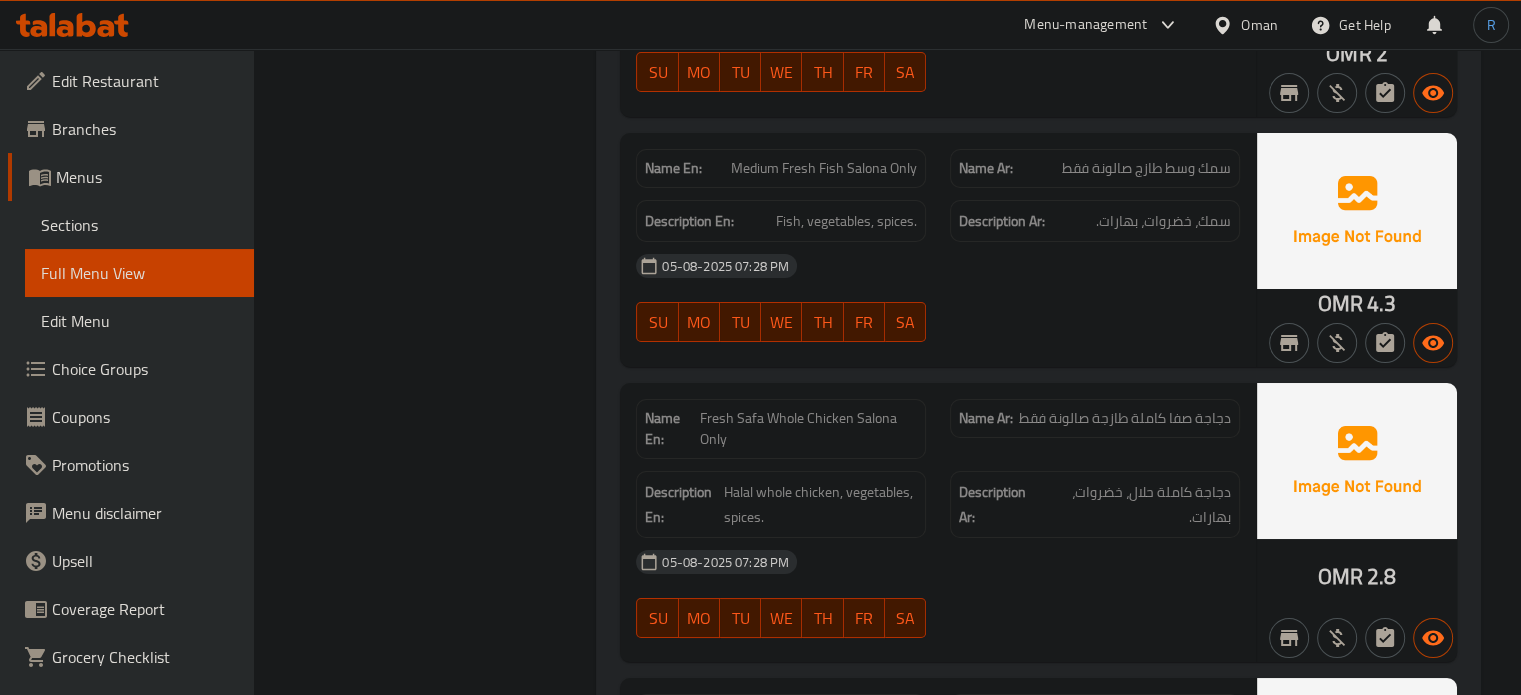 scroll, scrollTop: 7428, scrollLeft: 0, axis: vertical 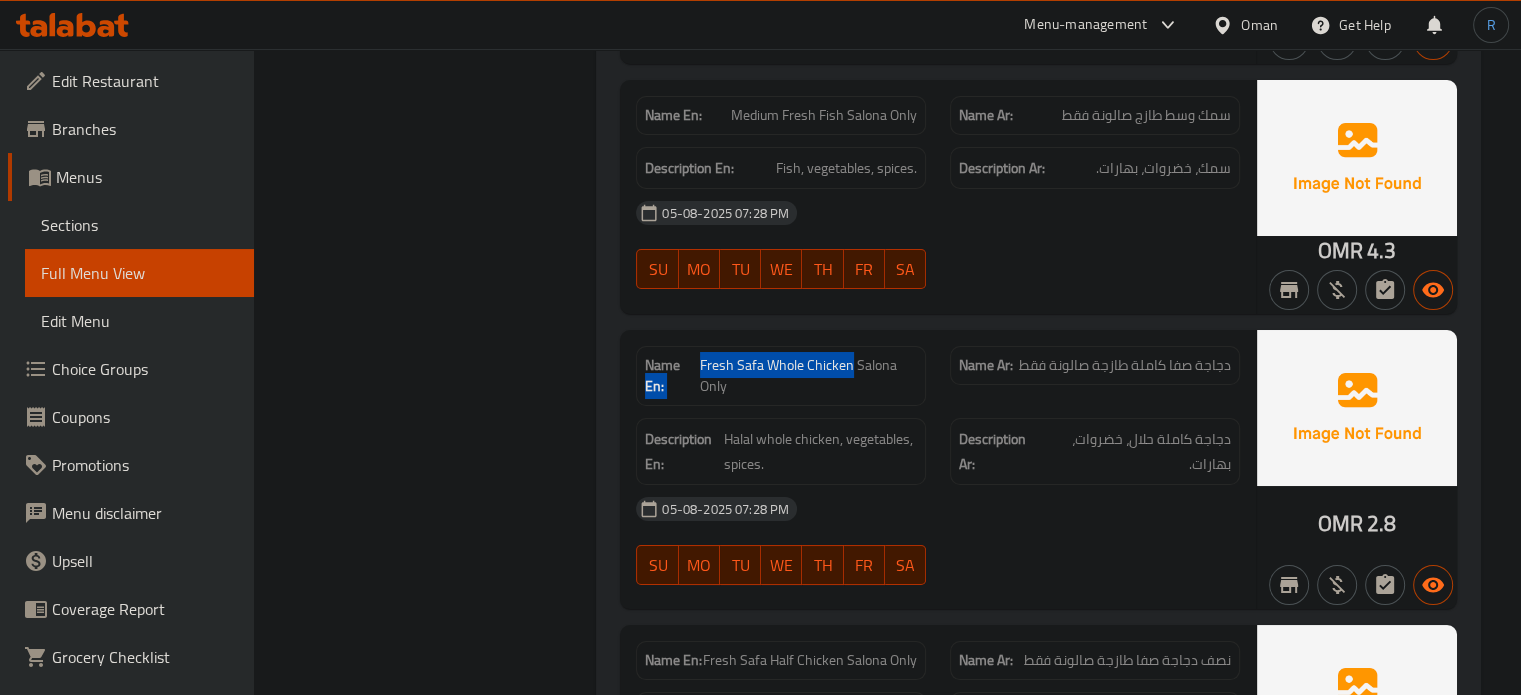 drag, startPoint x: 849, startPoint y: 349, endPoint x: 698, endPoint y: 355, distance: 151.11916 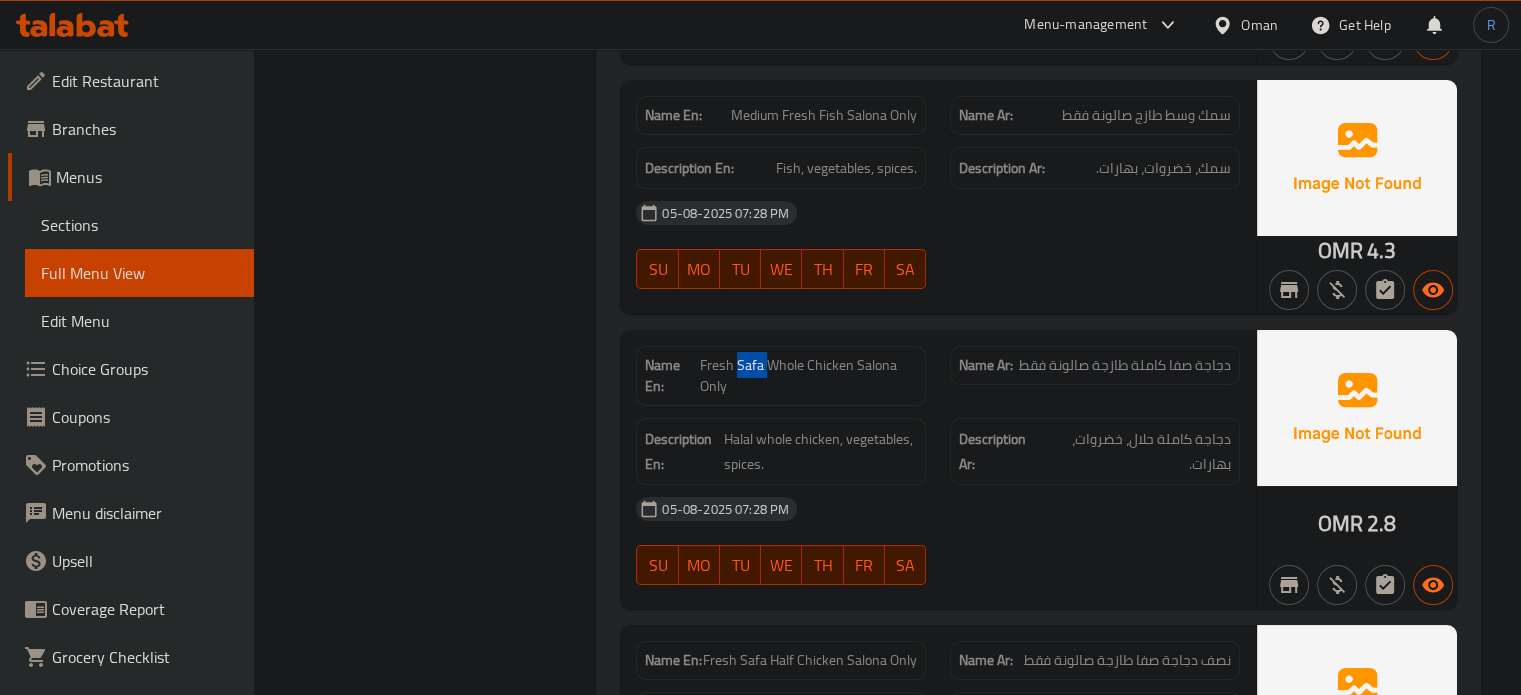 click on "Fresh Safa Whole Chicken Salona Only" at bounding box center (802, -5266) 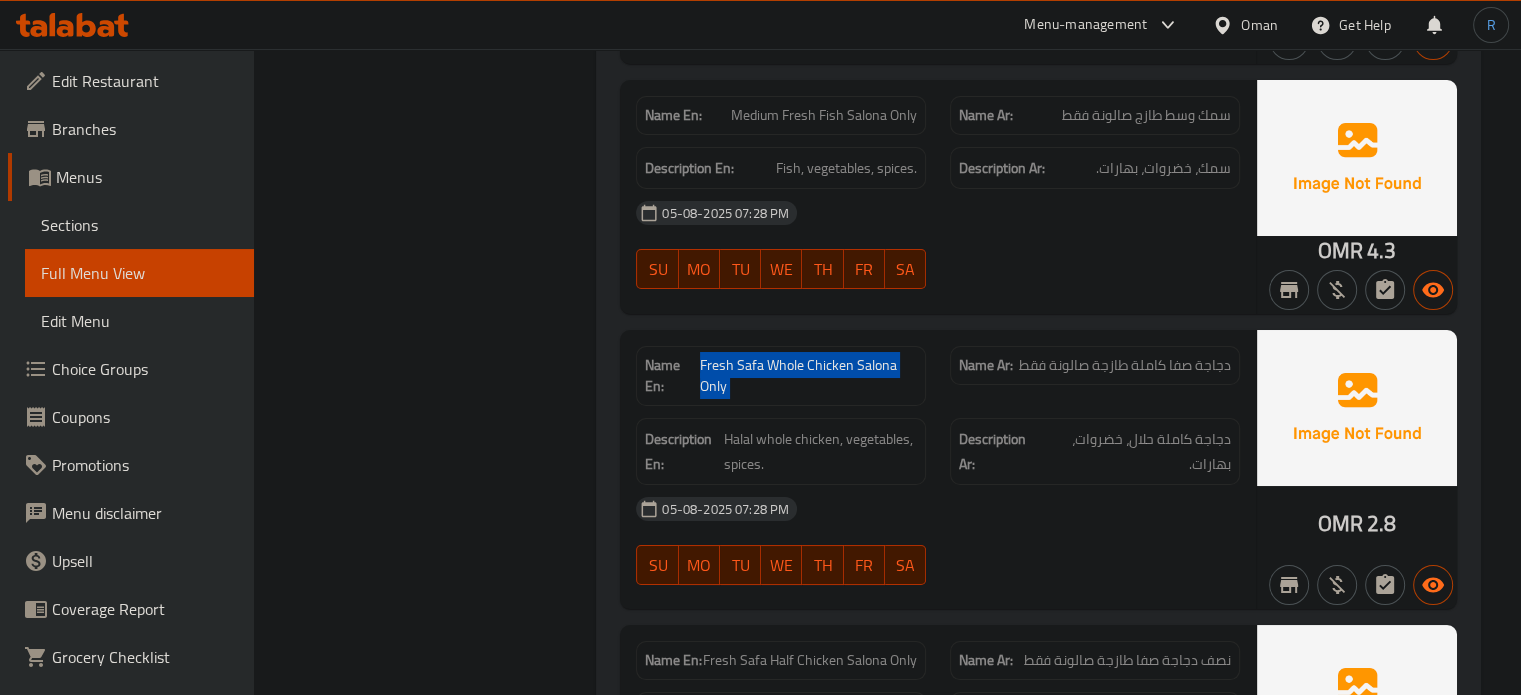 click on "Fresh Safa Whole Chicken Salona Only" at bounding box center (802, -5266) 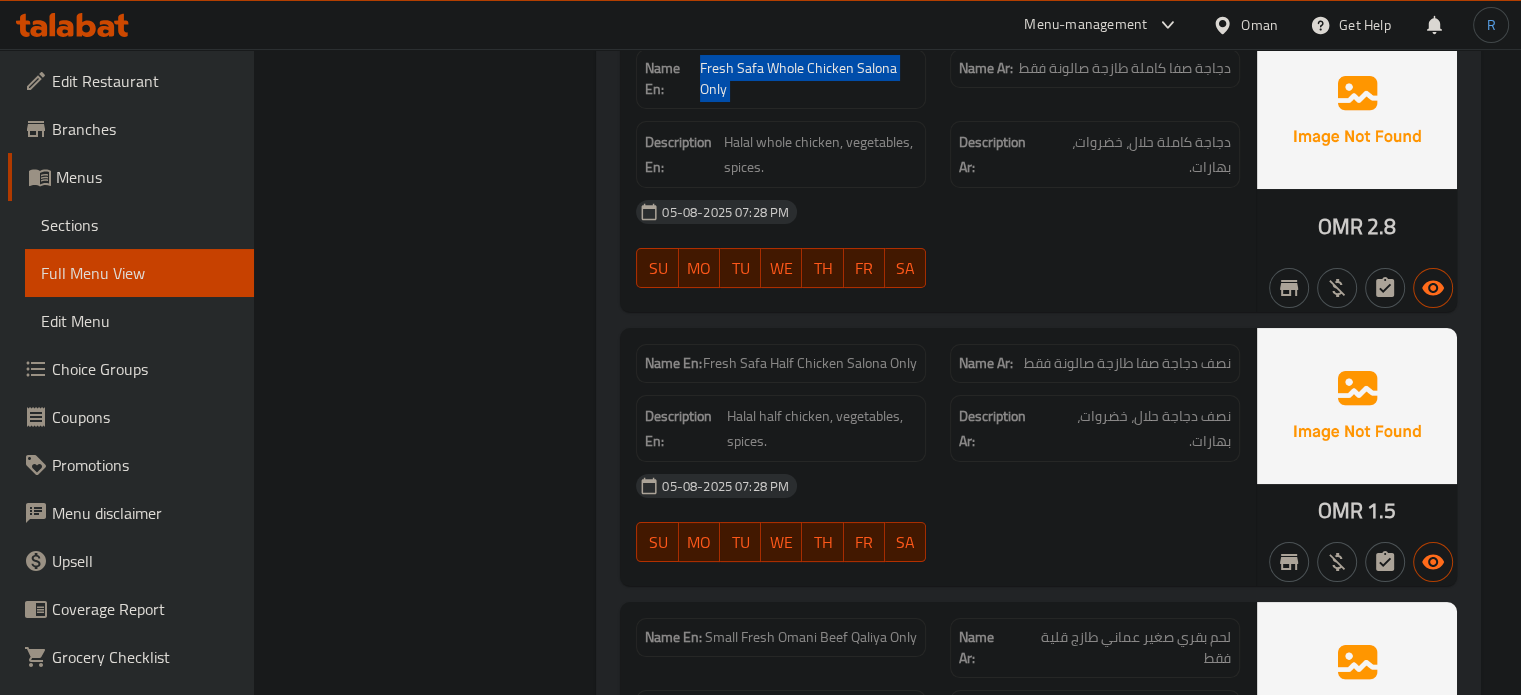 scroll, scrollTop: 7728, scrollLeft: 0, axis: vertical 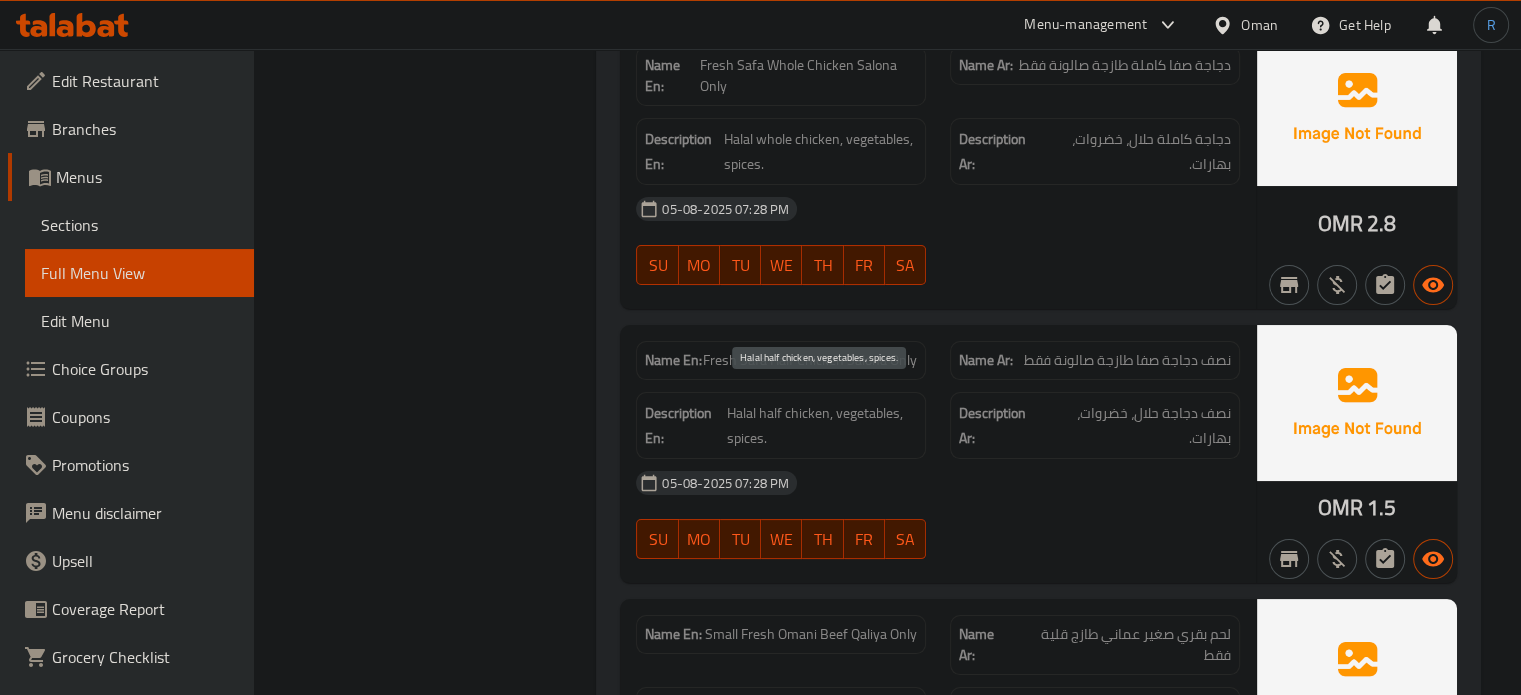 click on "Halal half chicken, vegetables, spices." at bounding box center [822, 425] 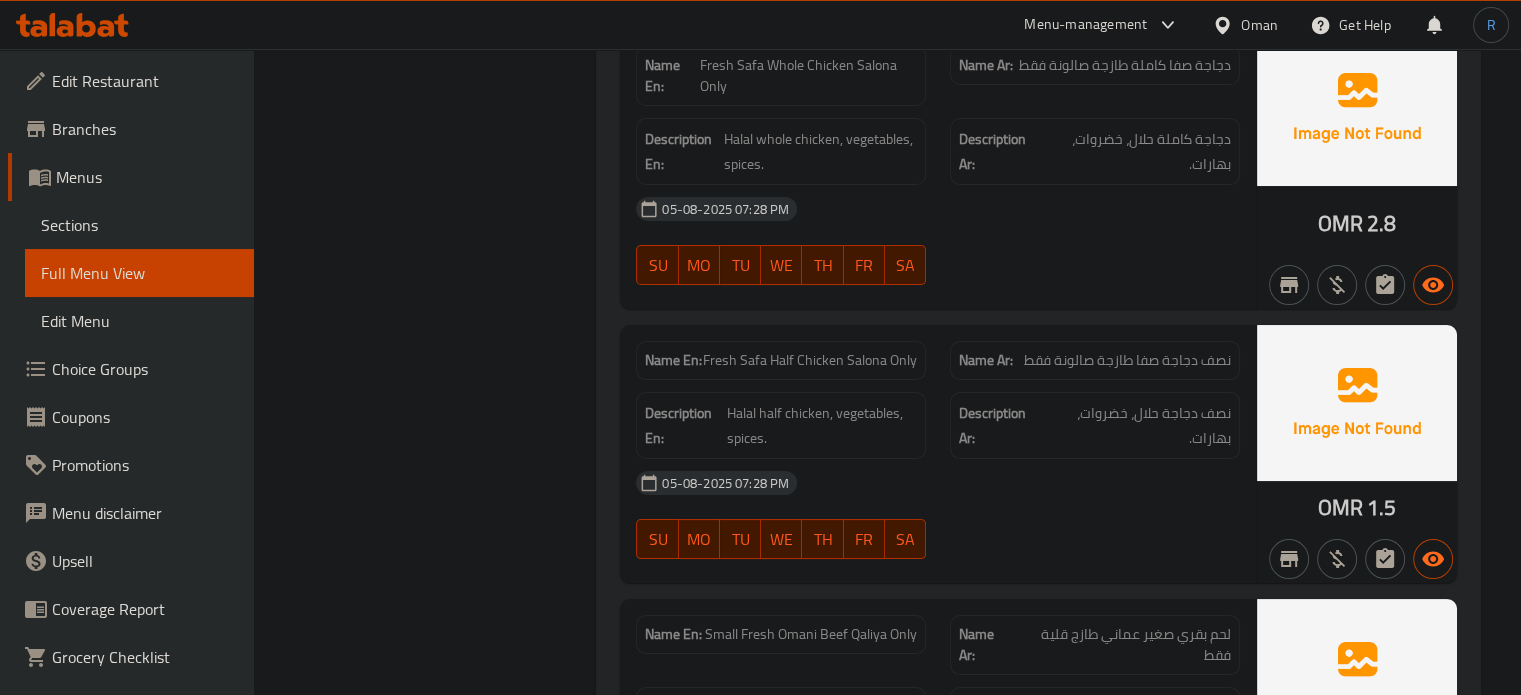 click on "Fresh Safa Half Chicken Salona Only" at bounding box center [820, -5282] 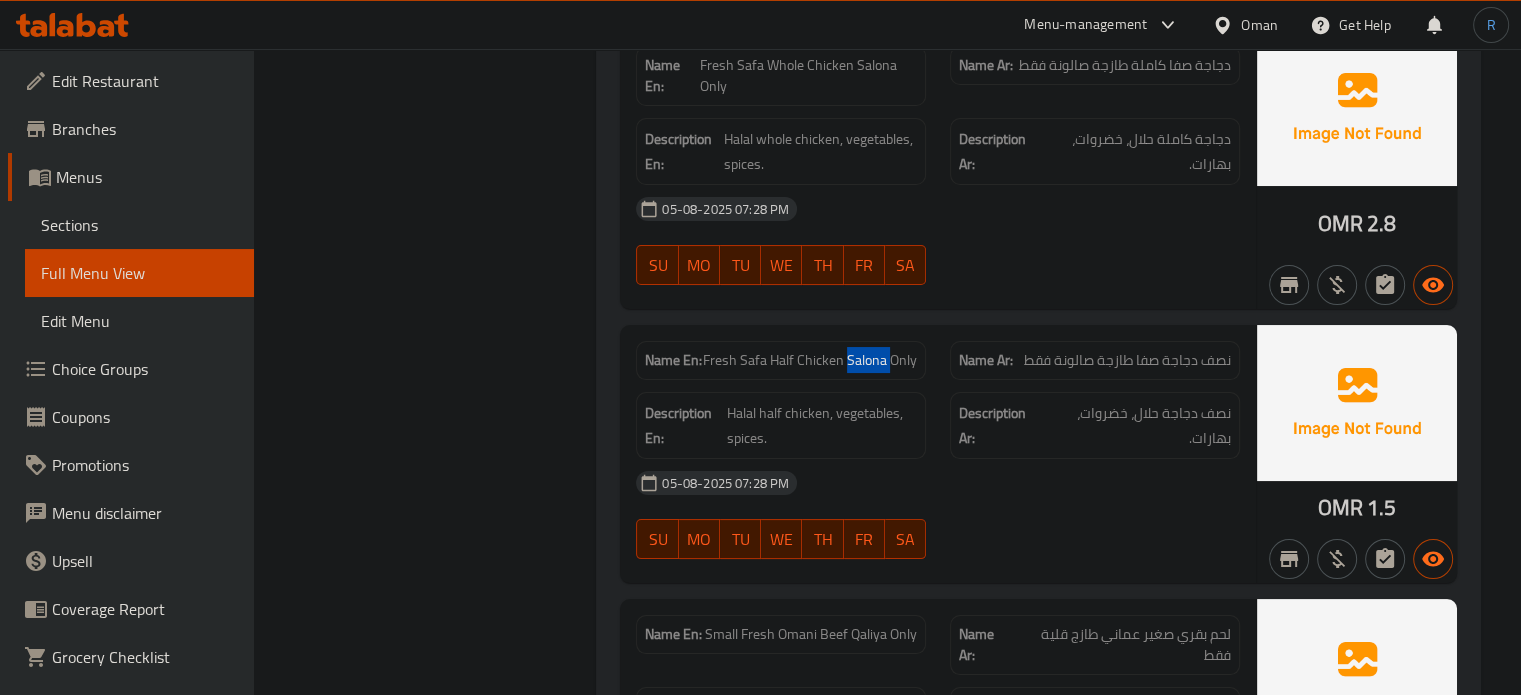 click on "Fresh Safa Half Chicken Salona Only" at bounding box center (820, -5282) 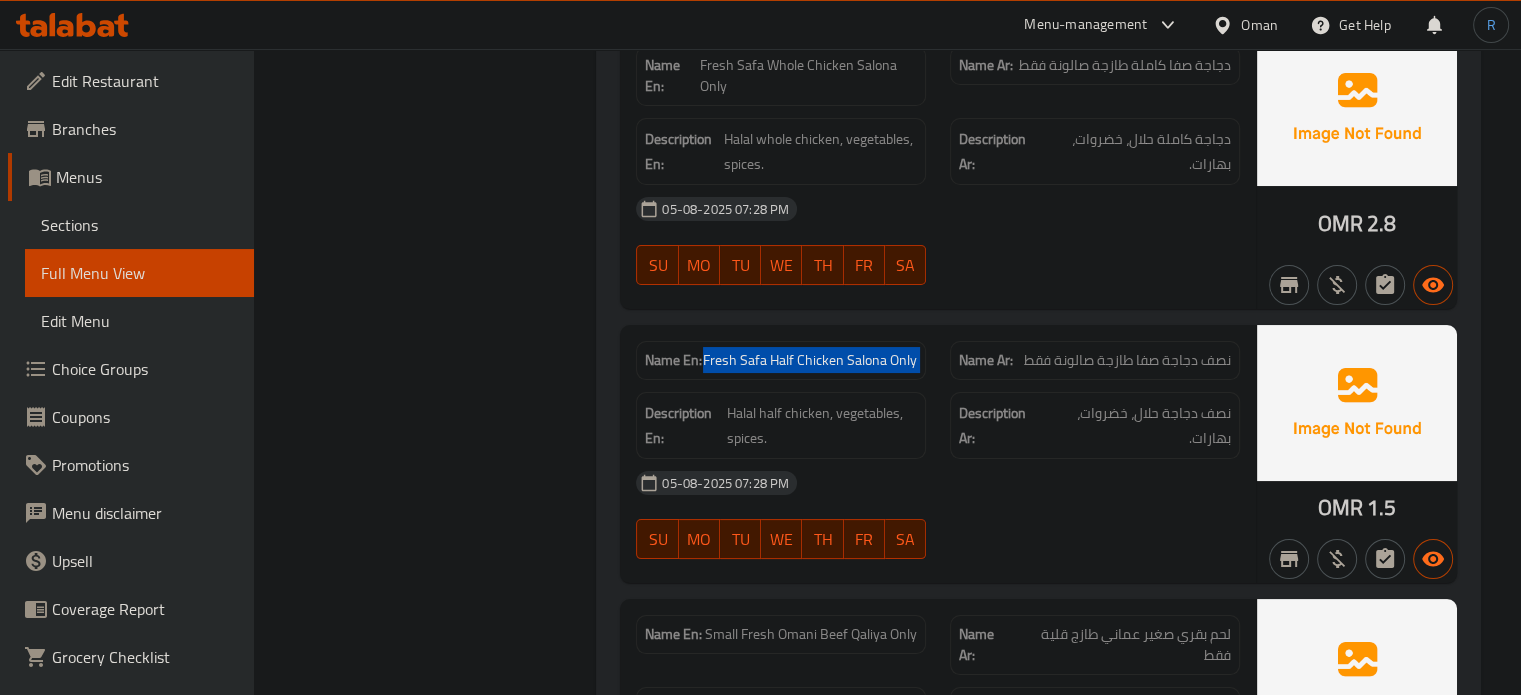 click on "Fresh Safa Half Chicken Salona Only" at bounding box center (820, -5282) 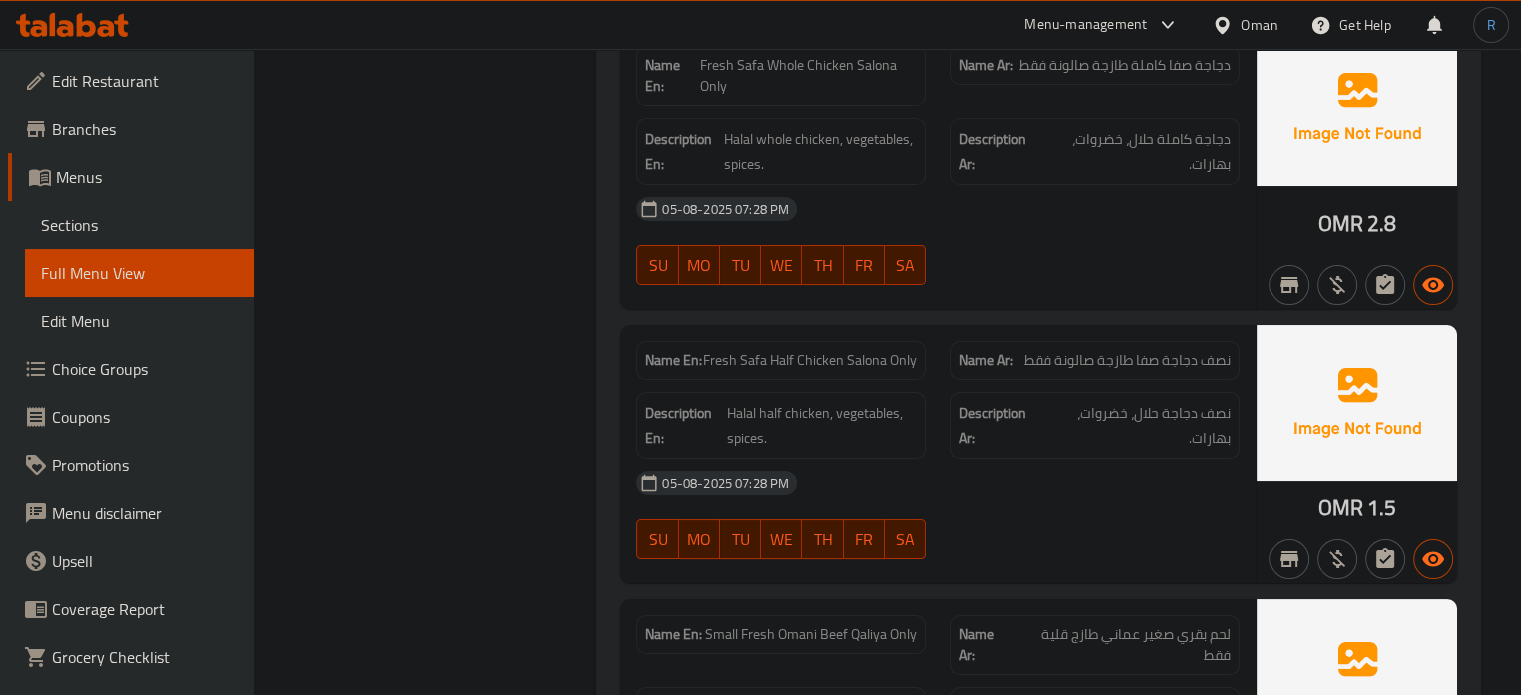 click on "05-08-2025 07:28 PM" at bounding box center (938, -5183) 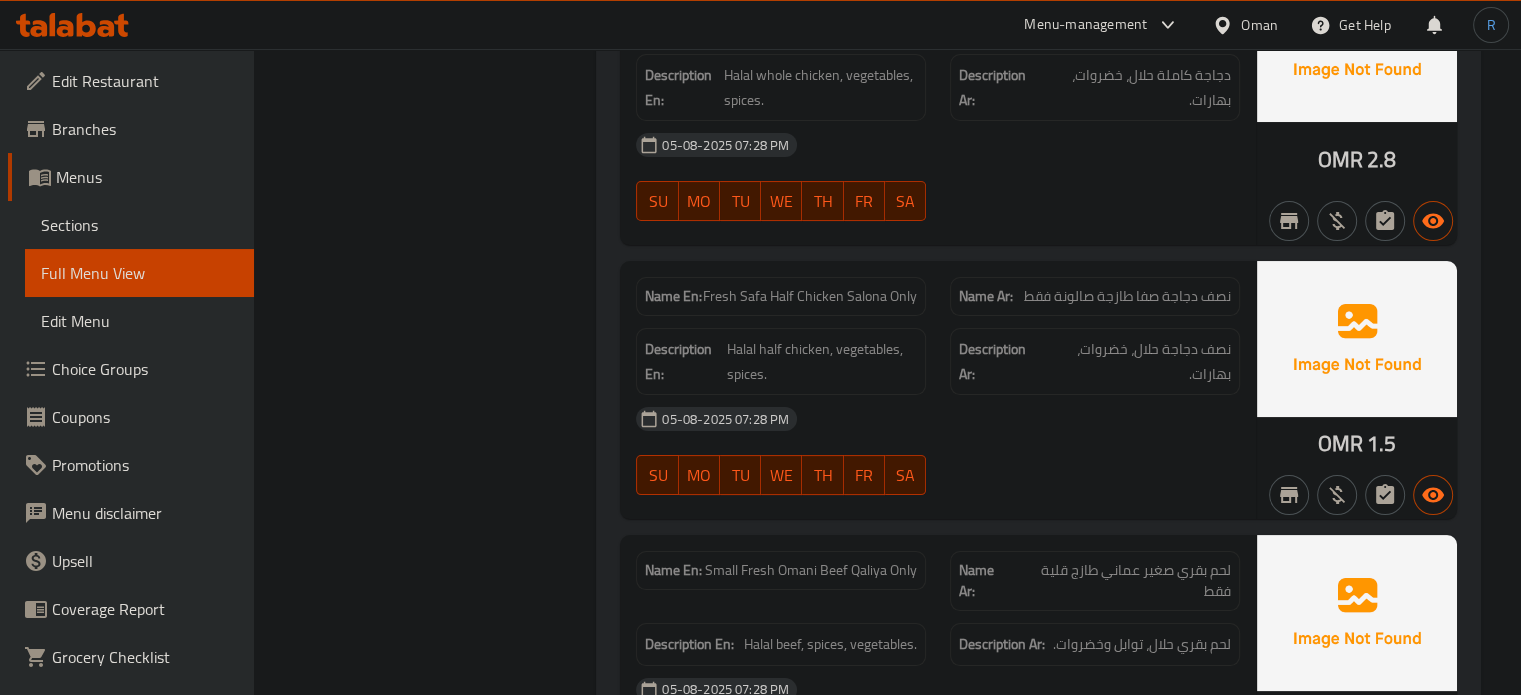scroll, scrollTop: 7928, scrollLeft: 0, axis: vertical 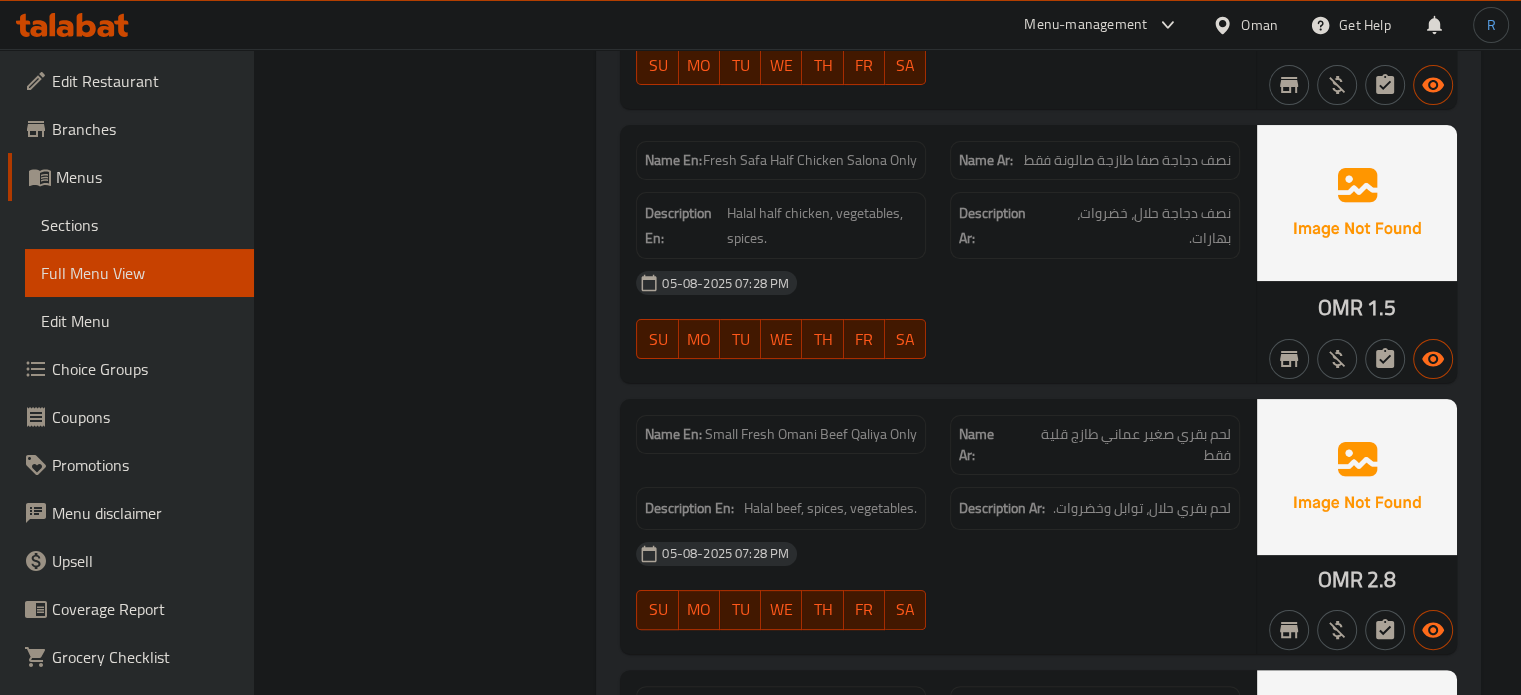 click on "Small Fresh Omani Beef Qaliya Only" at bounding box center [805, -5220] 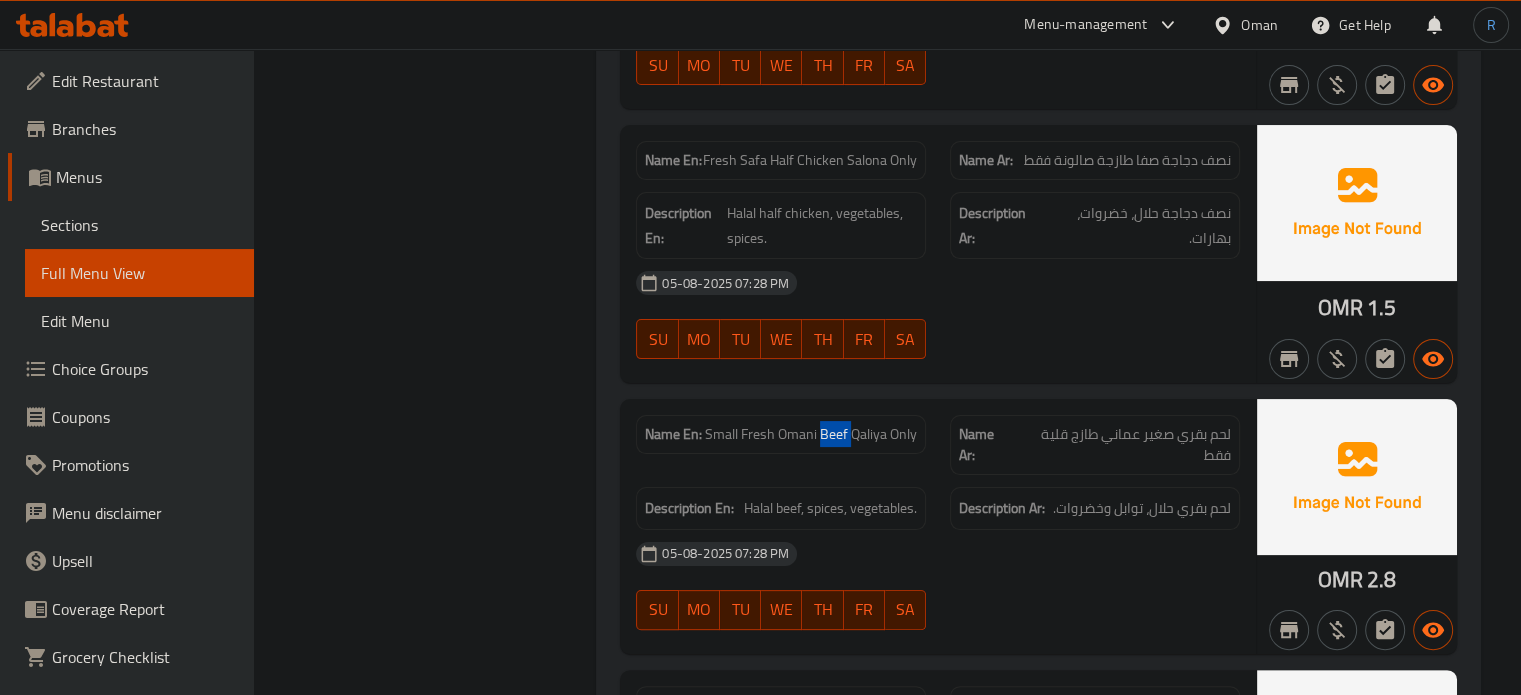 click on "Small Fresh Omani Beef Qaliya Only" at bounding box center (805, -5220) 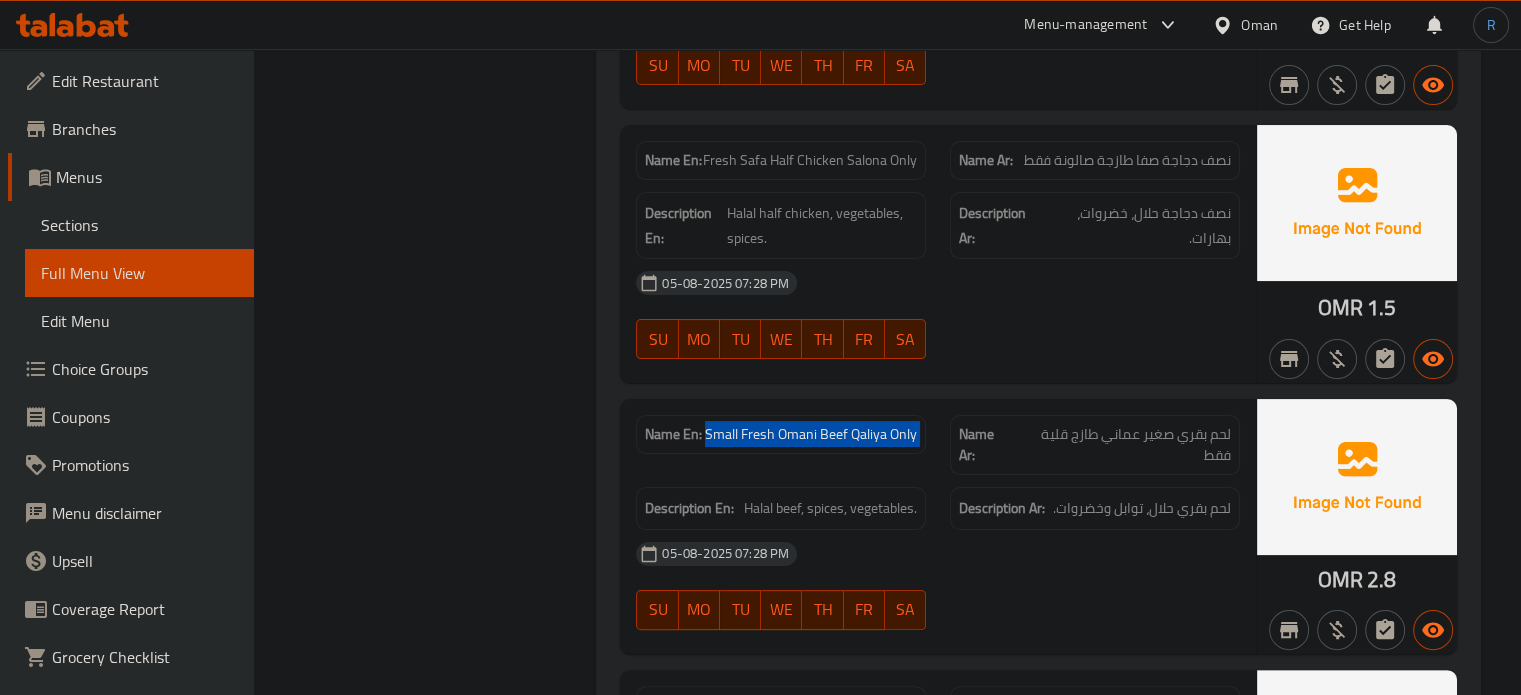 click on "Small Fresh Omani Beef Qaliya Only" at bounding box center [805, -5220] 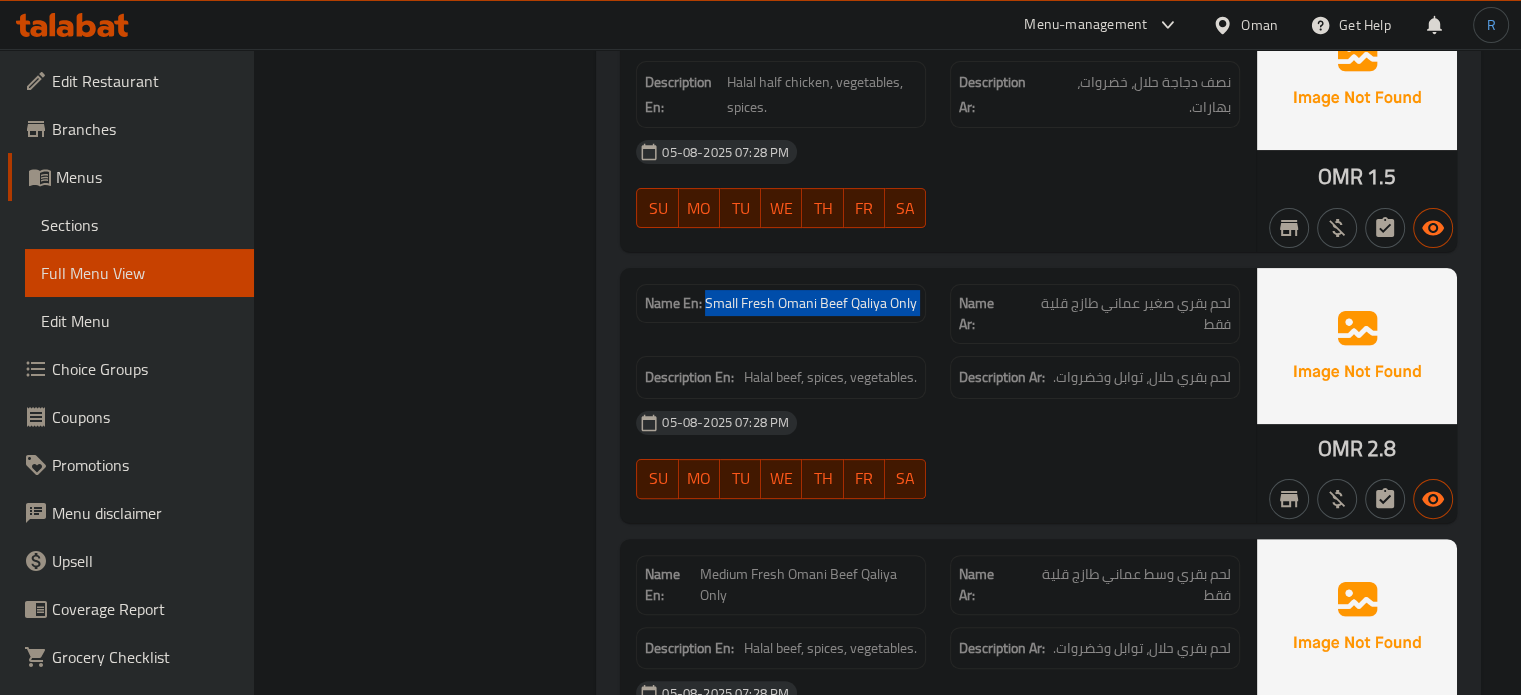 scroll, scrollTop: 8128, scrollLeft: 0, axis: vertical 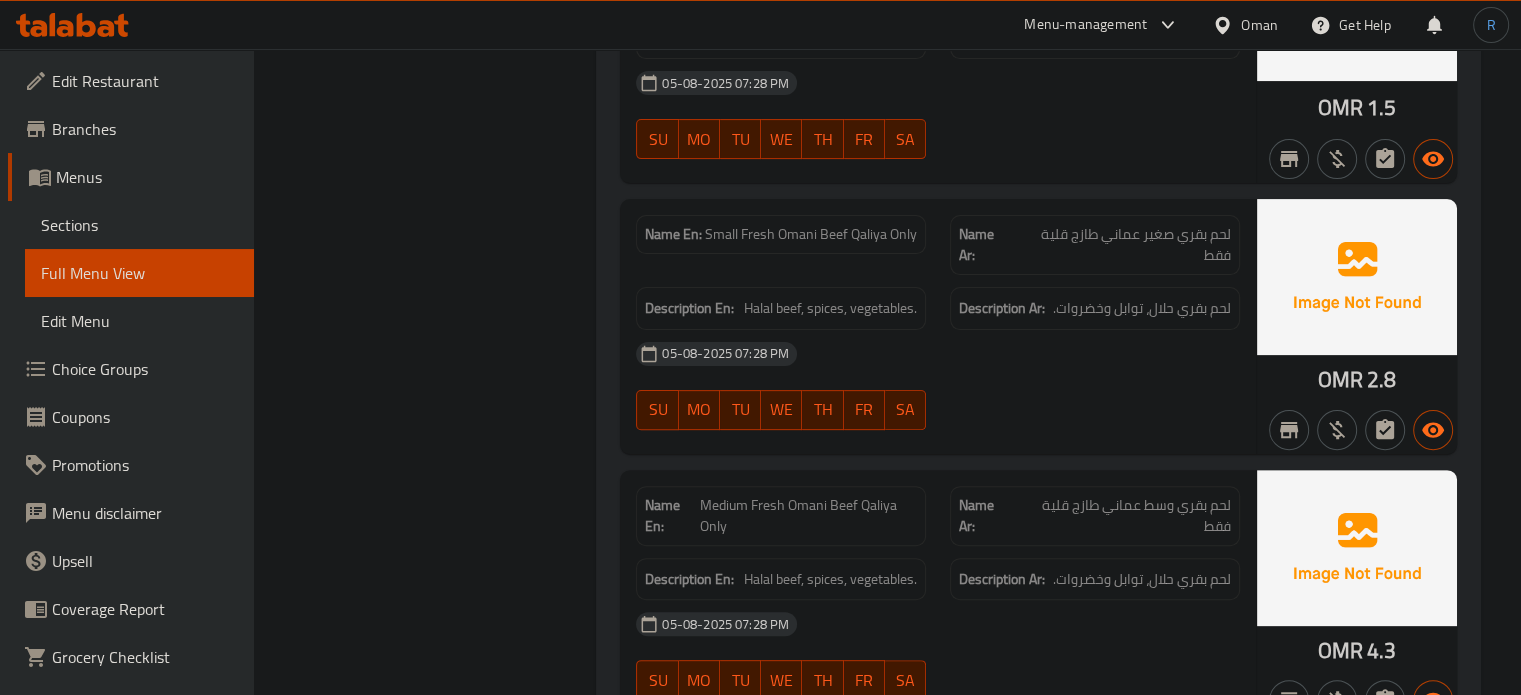click on "05-08-2025 07:28 PM SU MO TU WE TH FR SA" at bounding box center (938, -5255) 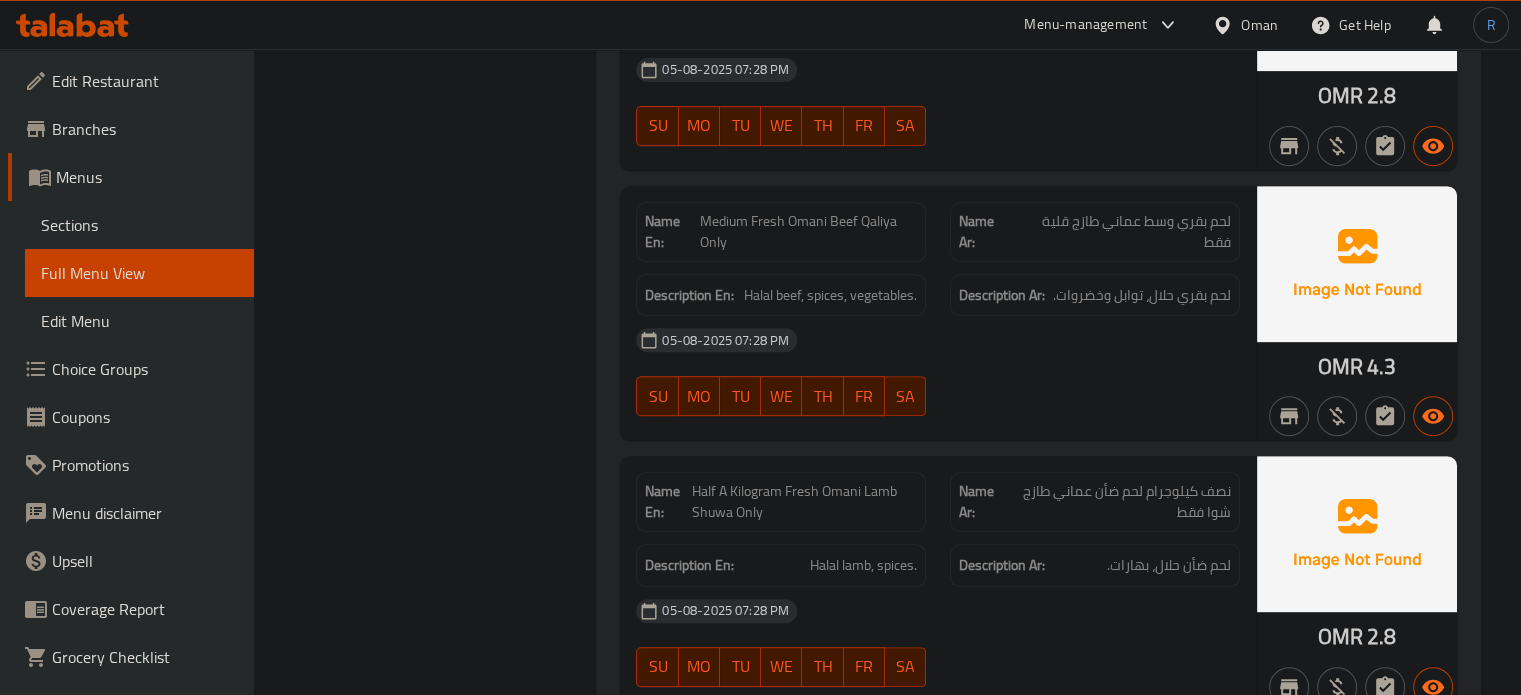 scroll, scrollTop: 8428, scrollLeft: 0, axis: vertical 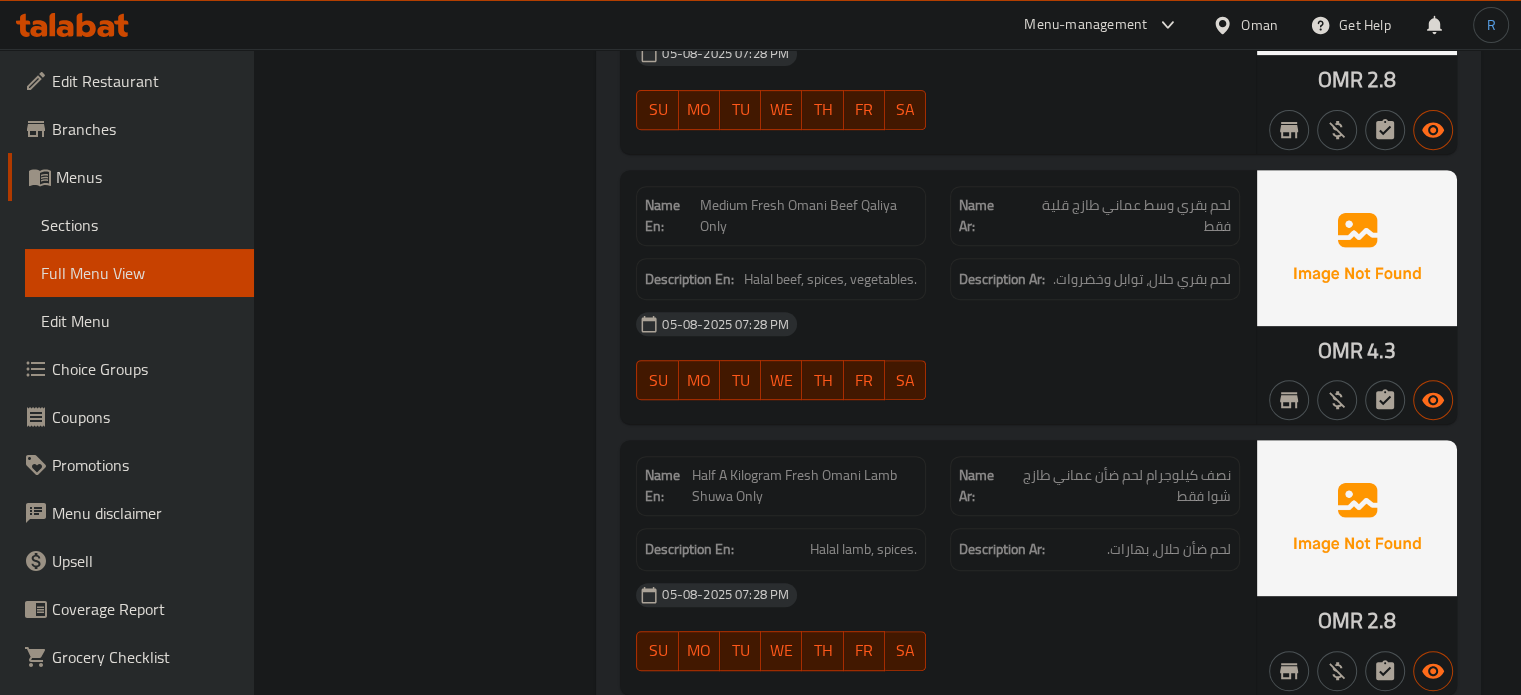 click on "05-08-2025 07:28 PM SU MO TU WE TH FR SA" at bounding box center (938, -5260) 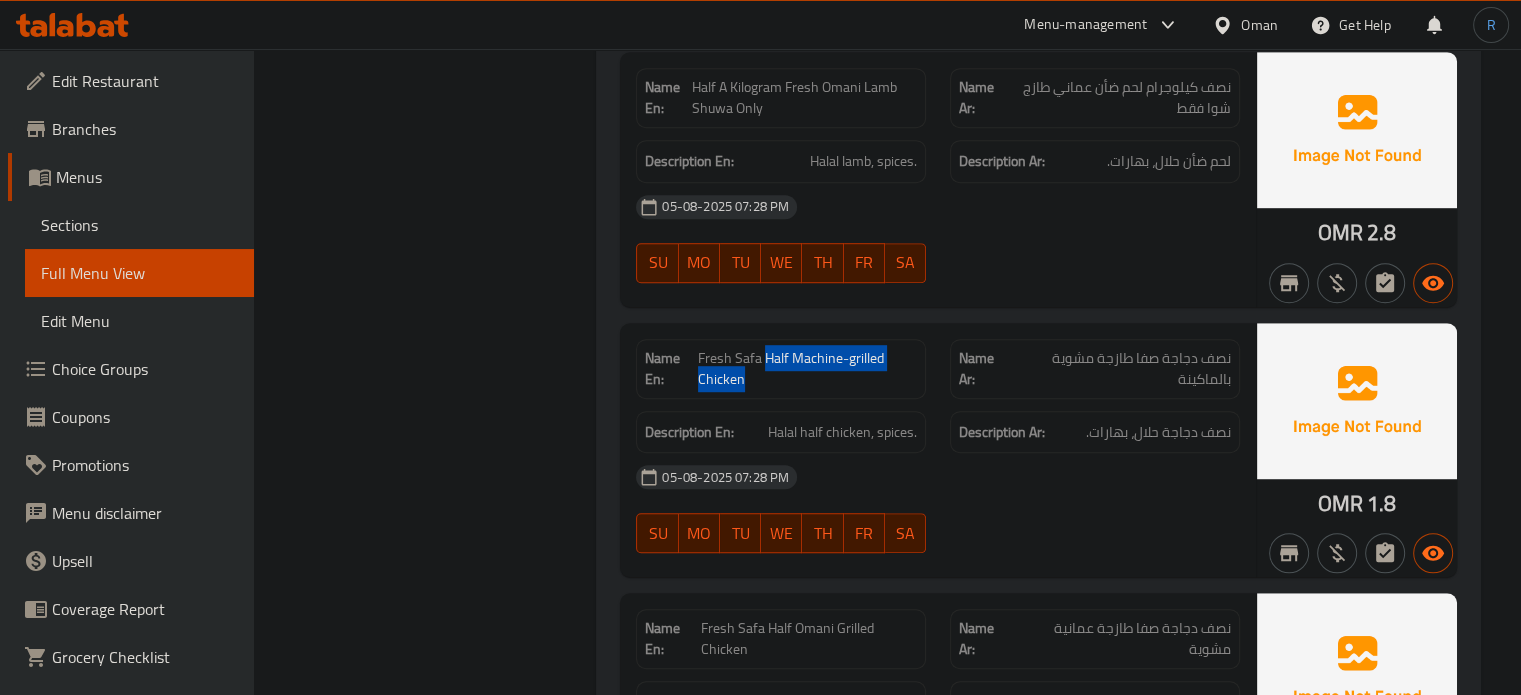 drag, startPoint x: 768, startPoint y: 336, endPoint x: 789, endPoint y: 351, distance: 25.806976 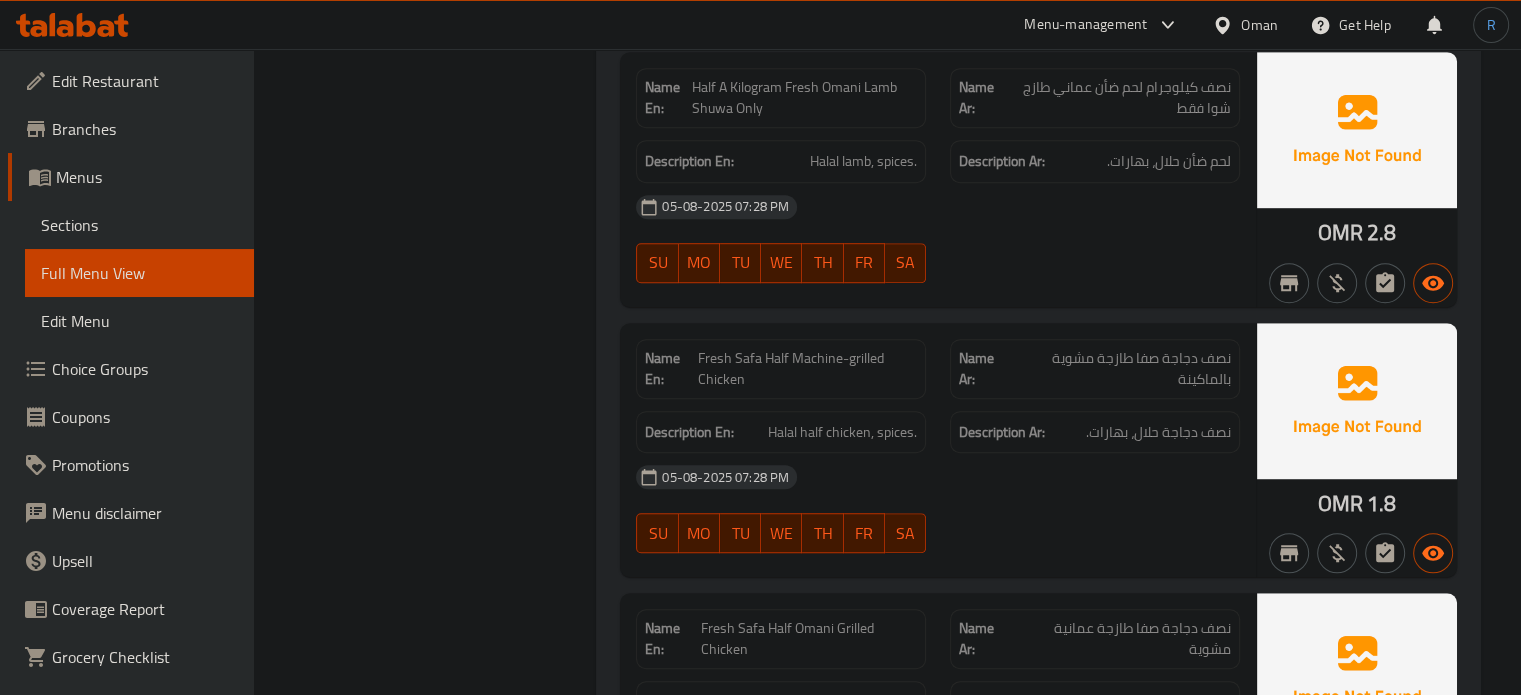 click on "Fresh Safa Half Machine-grilled Chicken" at bounding box center (800, -5223) 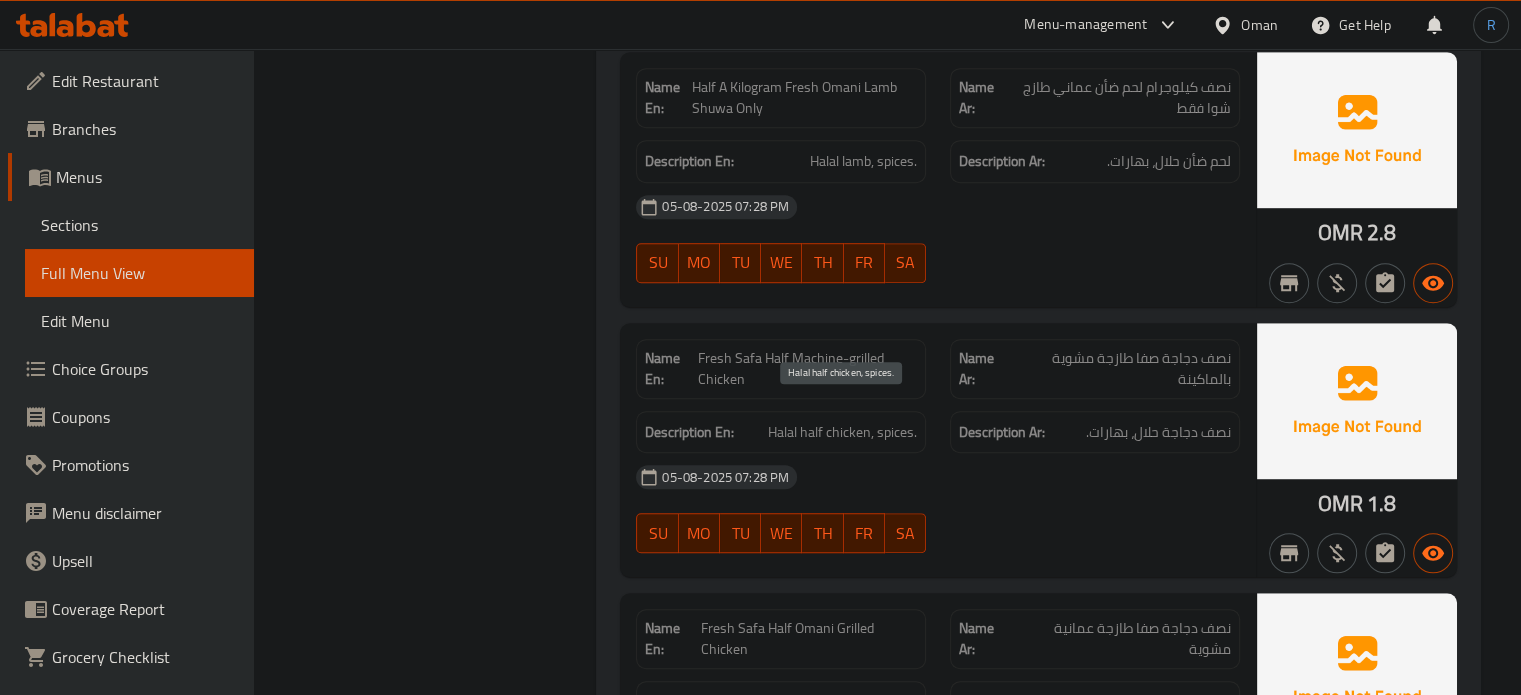 click on "Halal half chicken, spices." at bounding box center (842, 432) 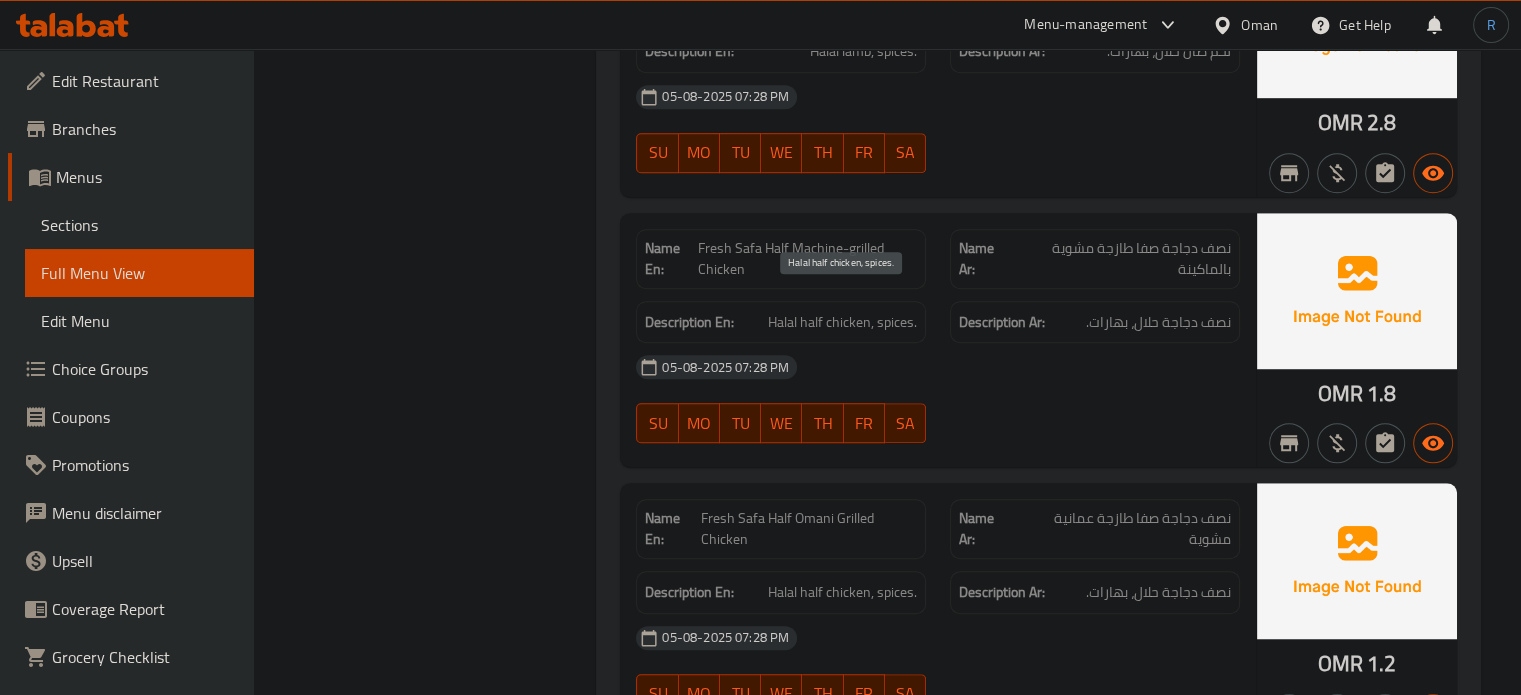 scroll, scrollTop: 9116, scrollLeft: 0, axis: vertical 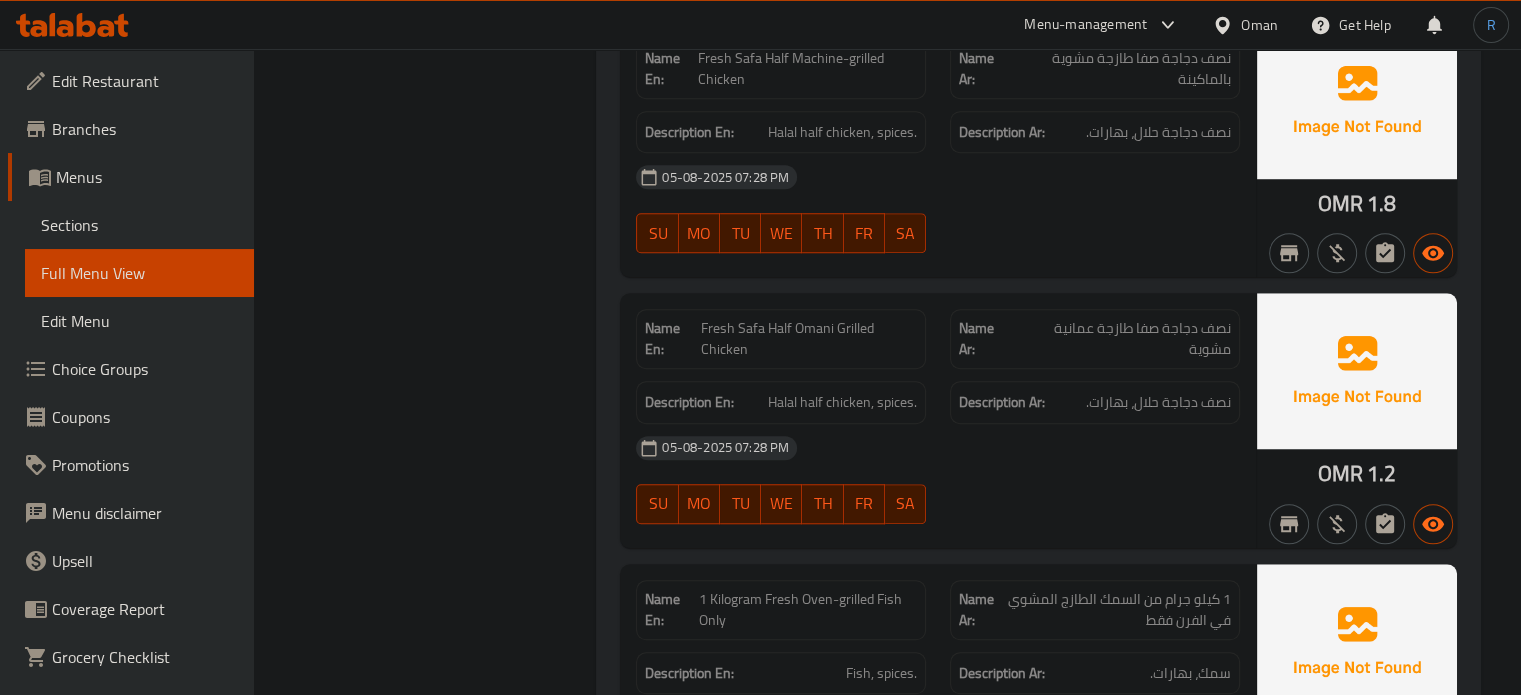 click on "Description En: Halal half chicken, spices." at bounding box center [781, -5165] 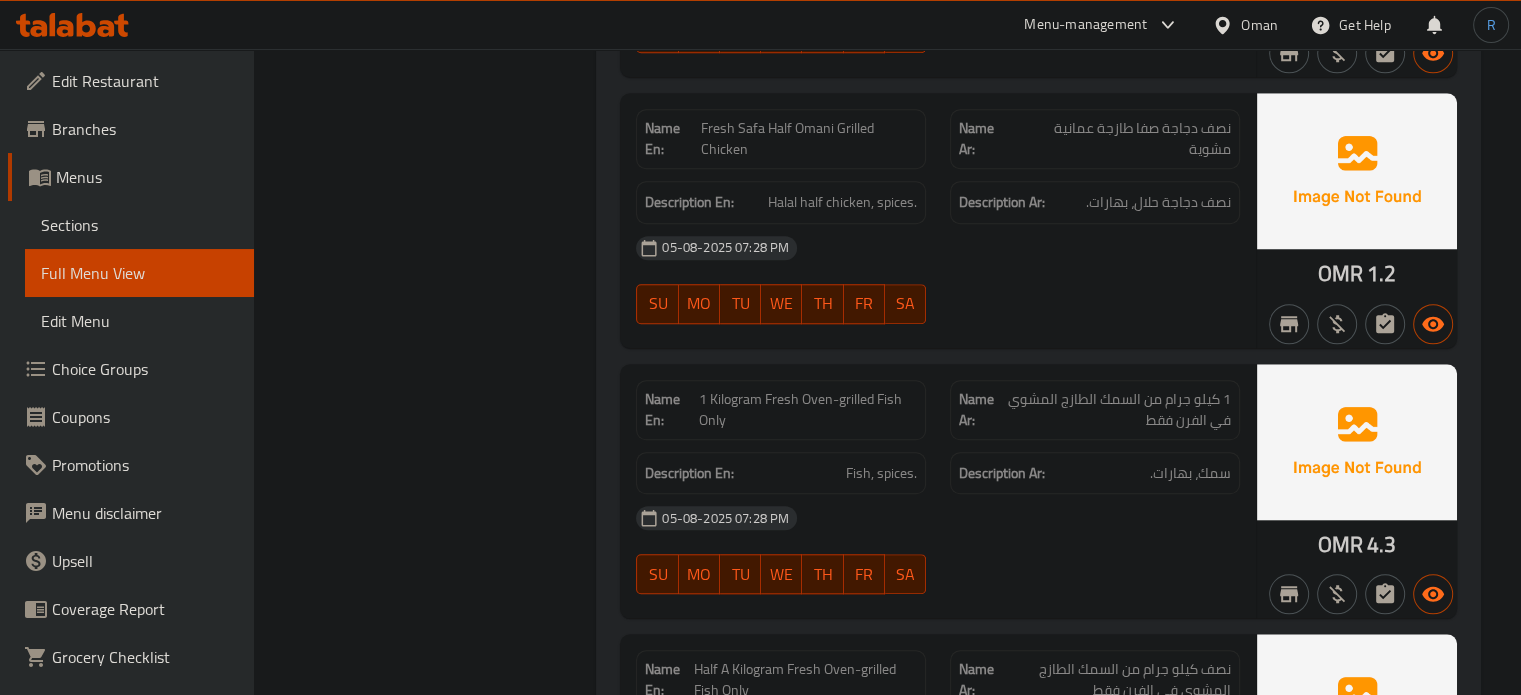 click on "1 Kilogram Fresh Oven-grilled Fish Only" at bounding box center (807, -5158) 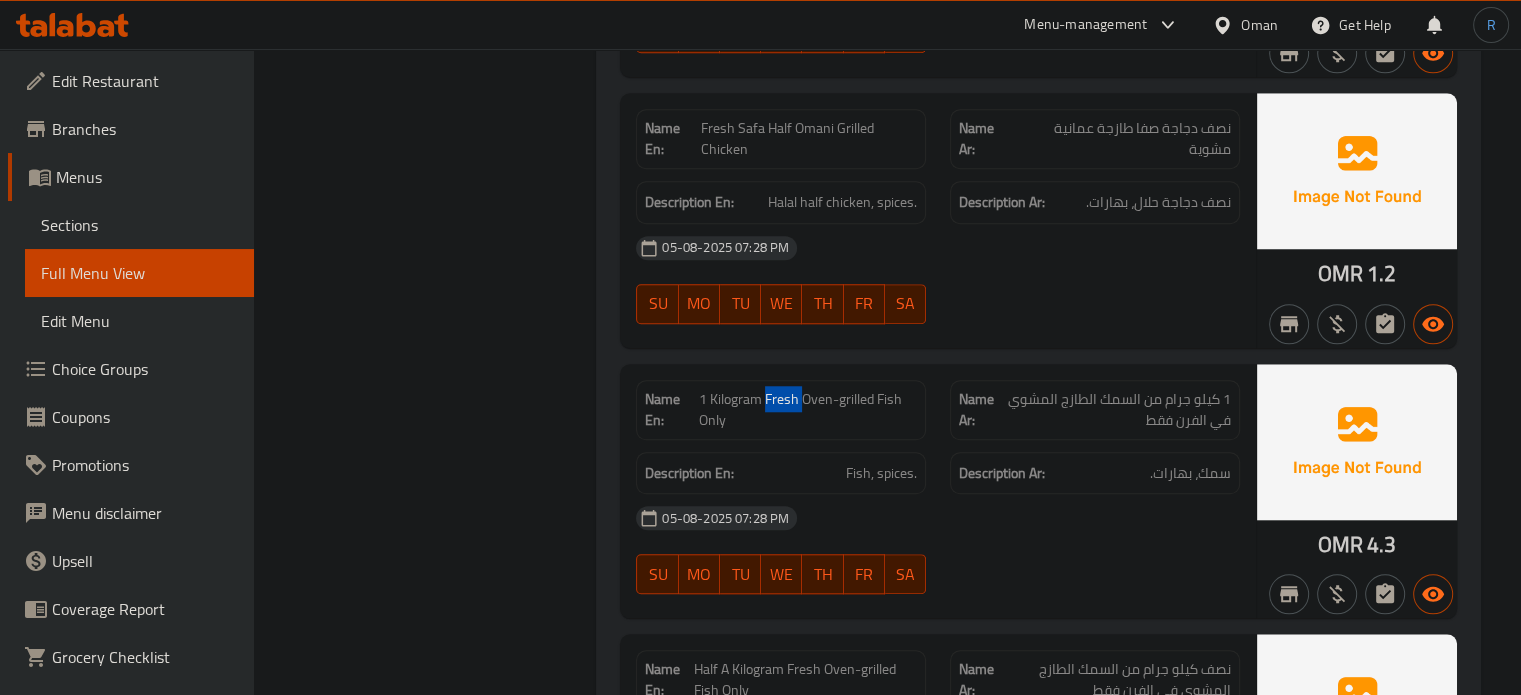 click on "1 Kilogram Fresh Oven-grilled Fish Only" at bounding box center [807, -5158] 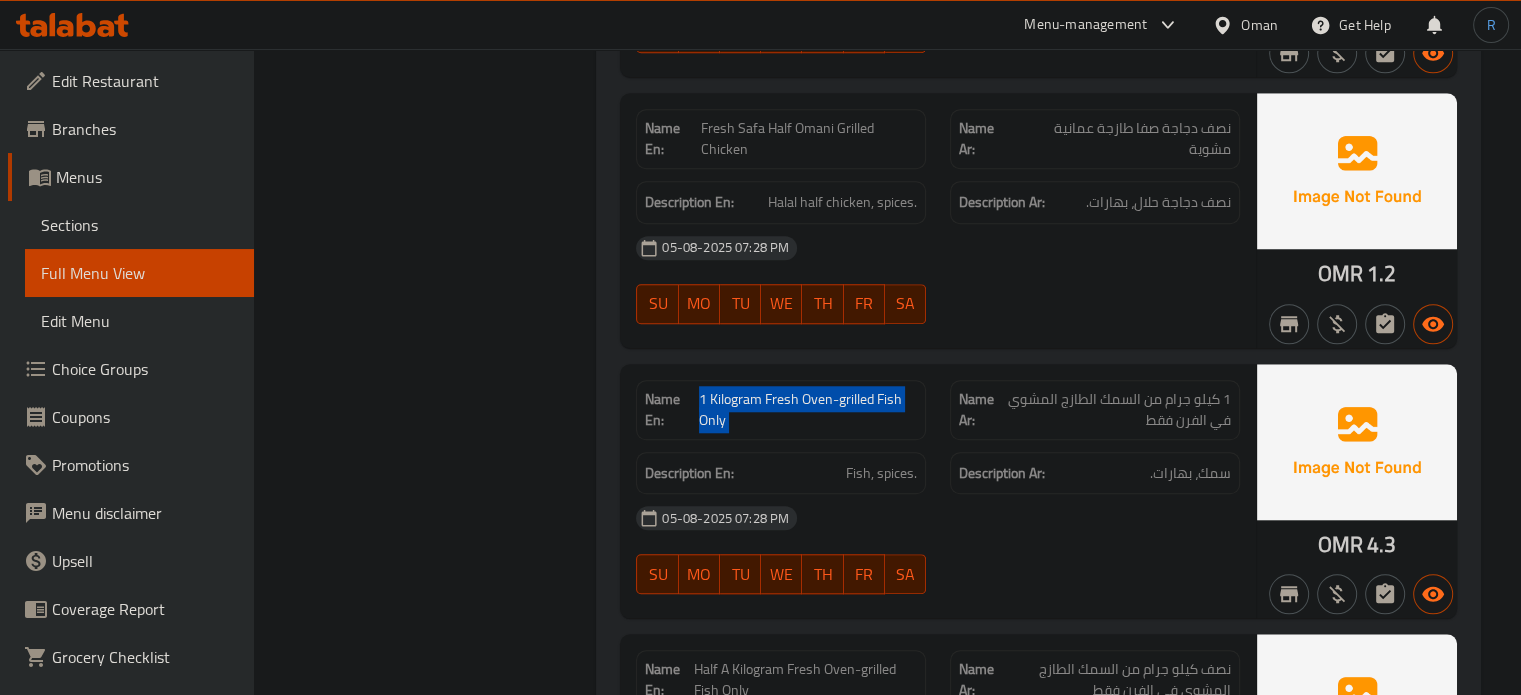 click on "1 Kilogram Fresh Oven-grilled Fish Only" at bounding box center [807, -5158] 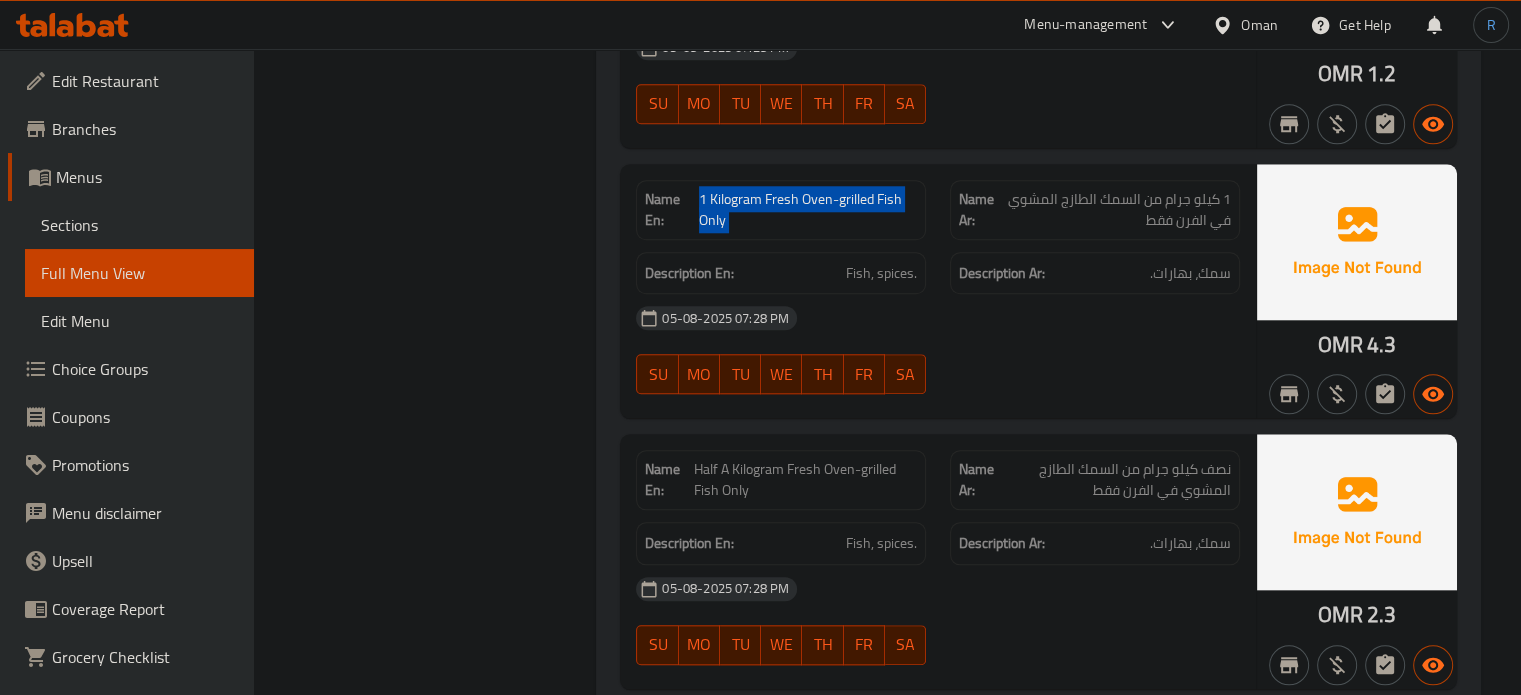 scroll, scrollTop: 9616, scrollLeft: 0, axis: vertical 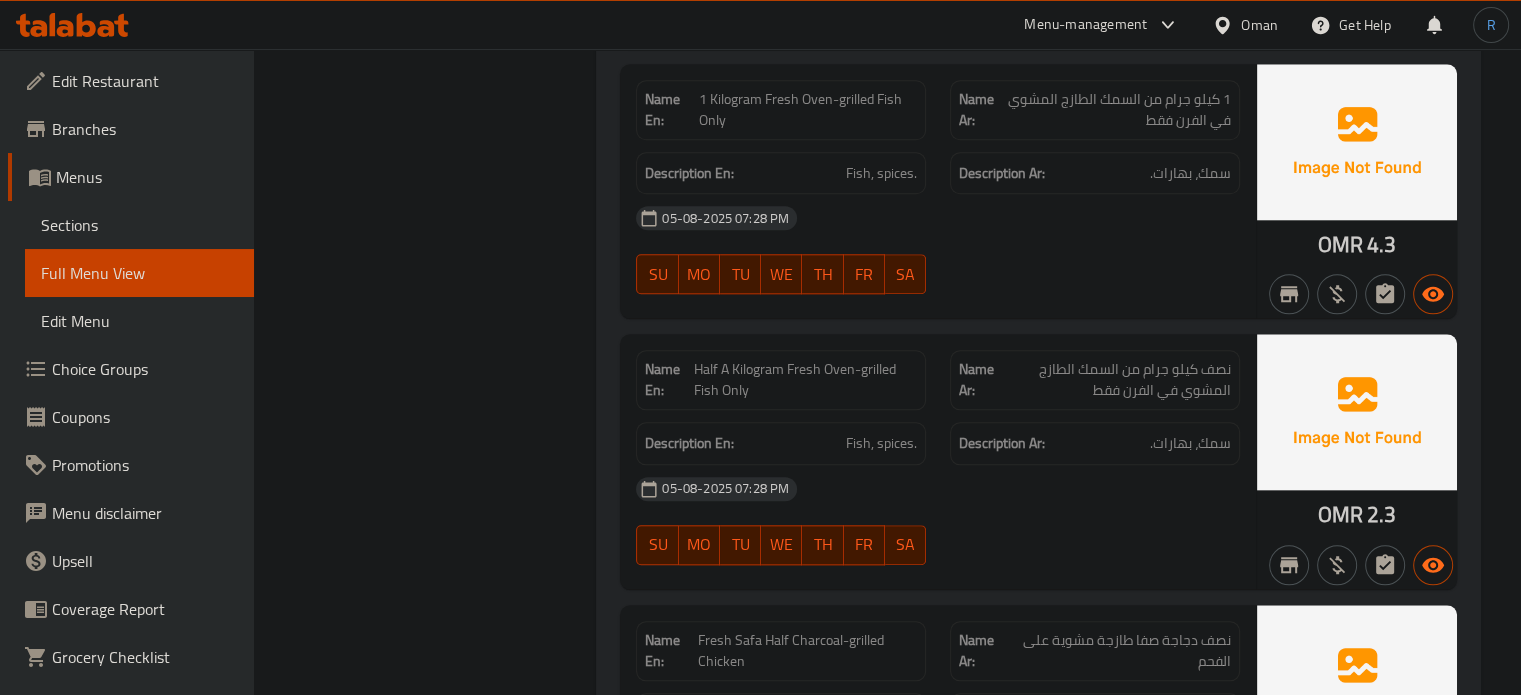 click on "05-08-2025 07:28 PM" at bounding box center [938, -5054] 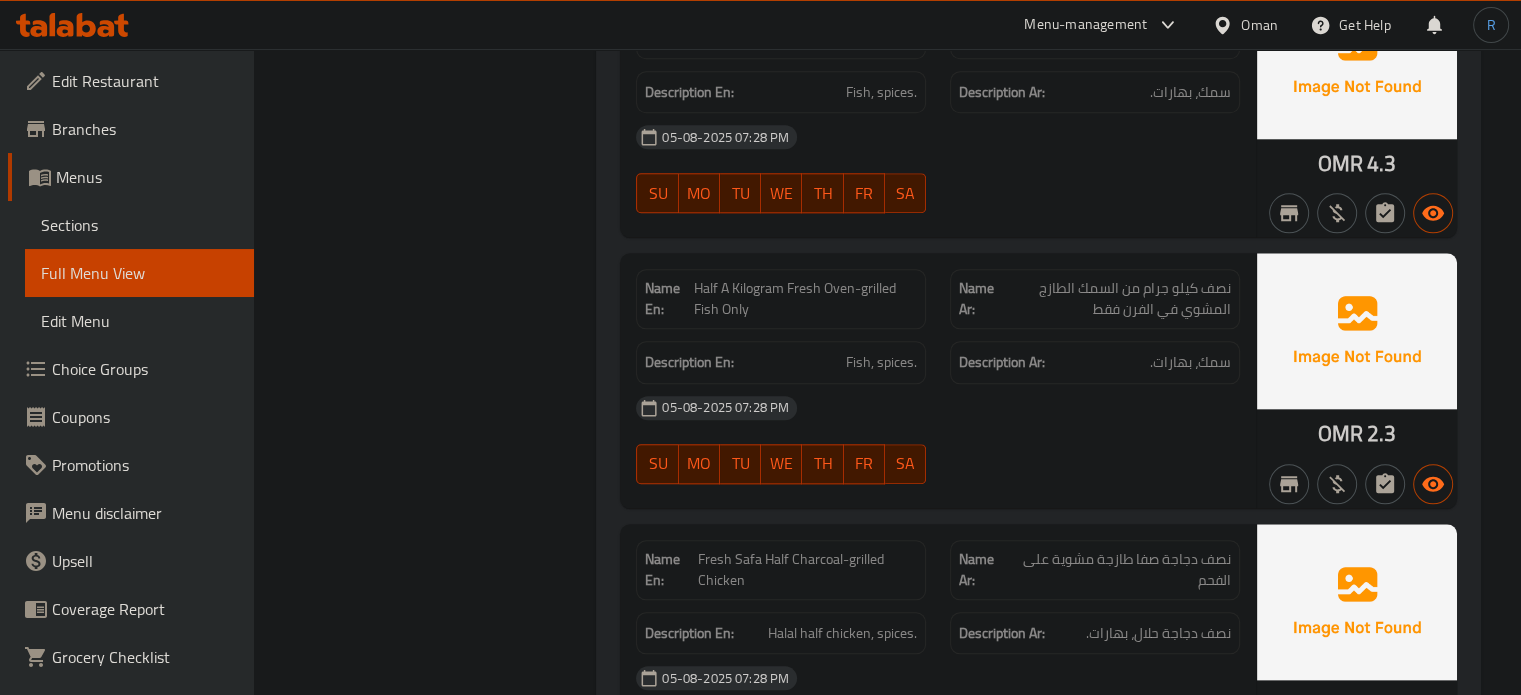 scroll, scrollTop: 9916, scrollLeft: 0, axis: vertical 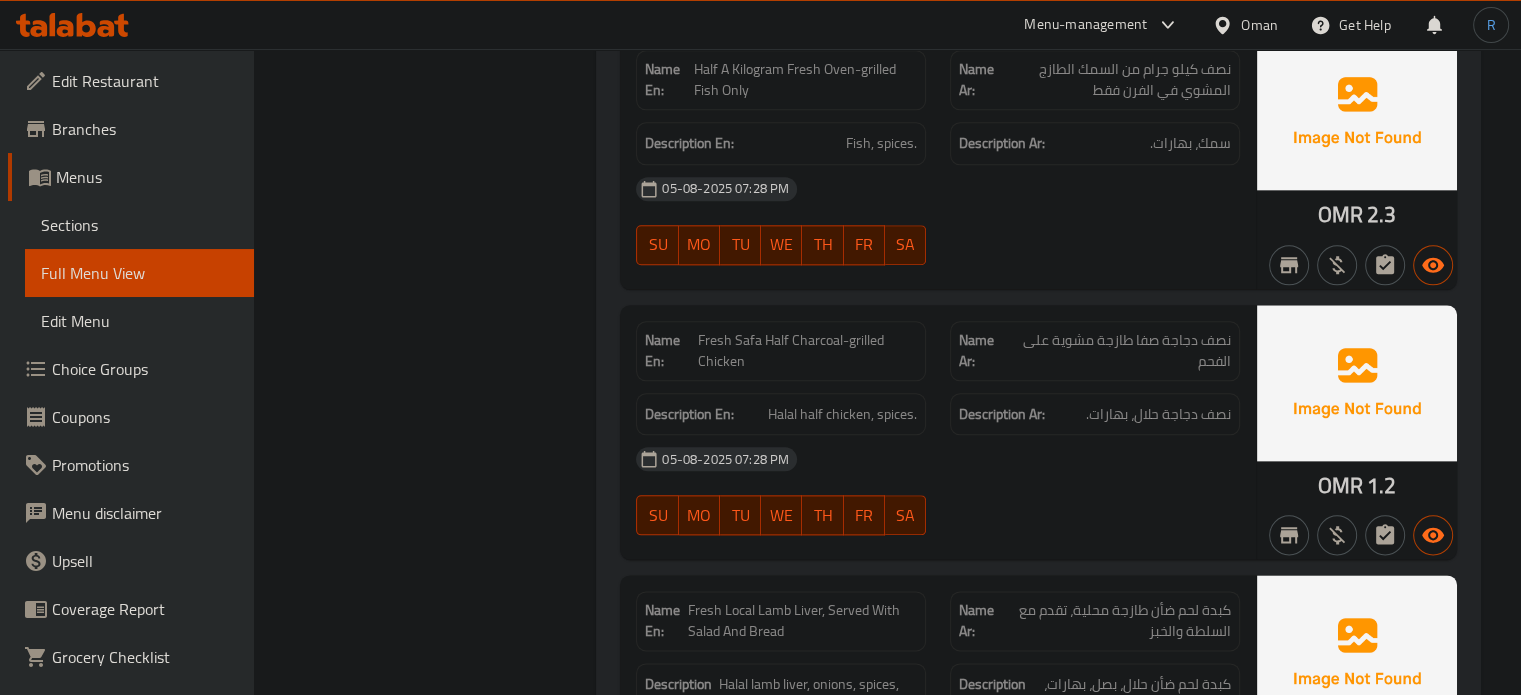 click on "Description Ar: نصف دجاجة حلال، بهارات." at bounding box center [1095, -5117] 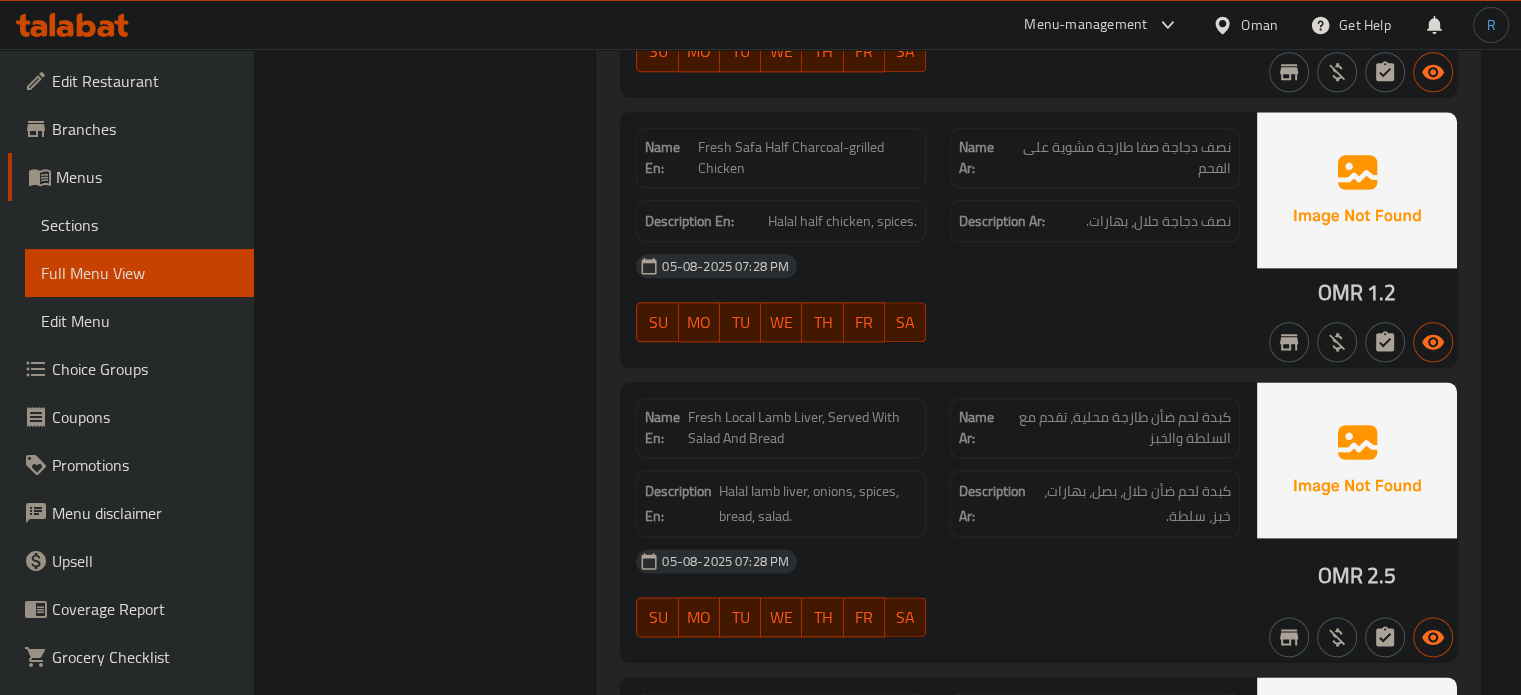 scroll, scrollTop: 10116, scrollLeft: 0, axis: vertical 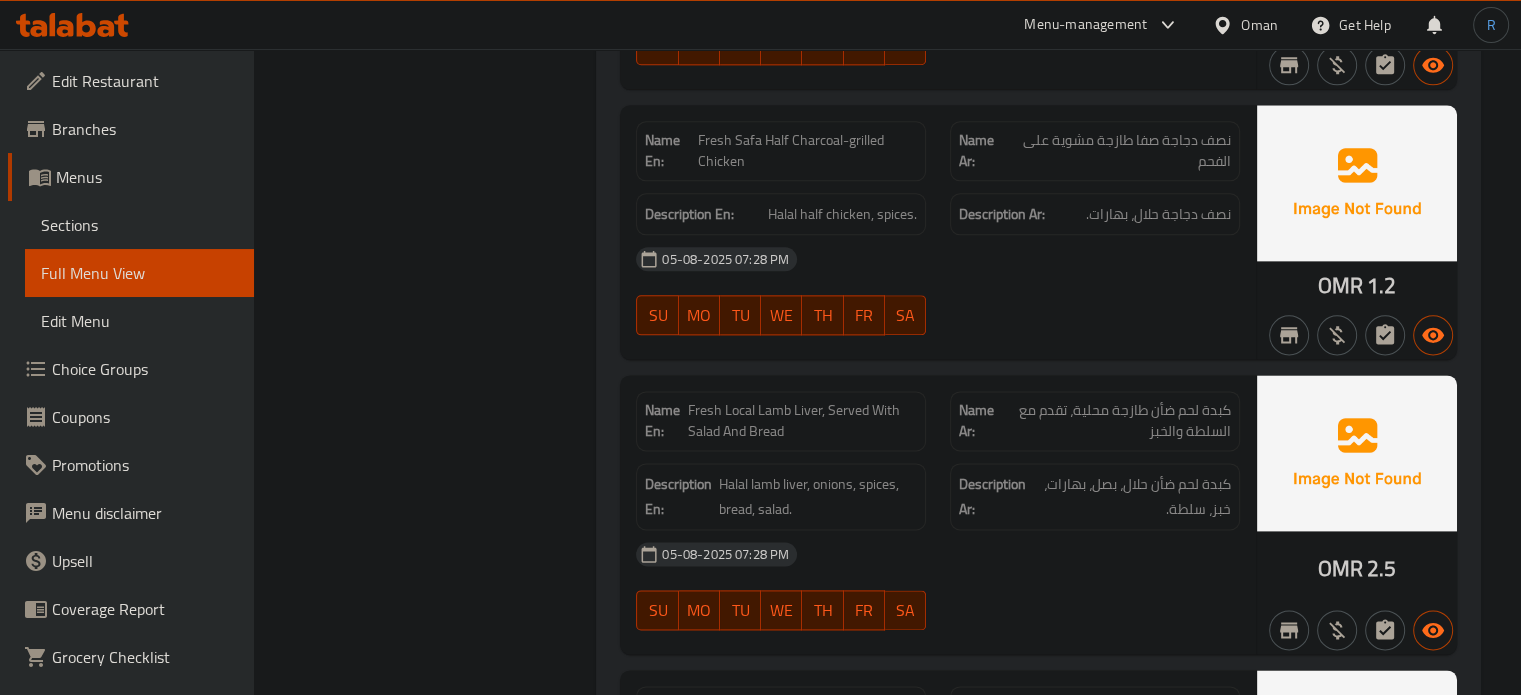 click on "Fresh Local Lamb Liver, Served With Salad And Bread" at bounding box center [807, -5097] 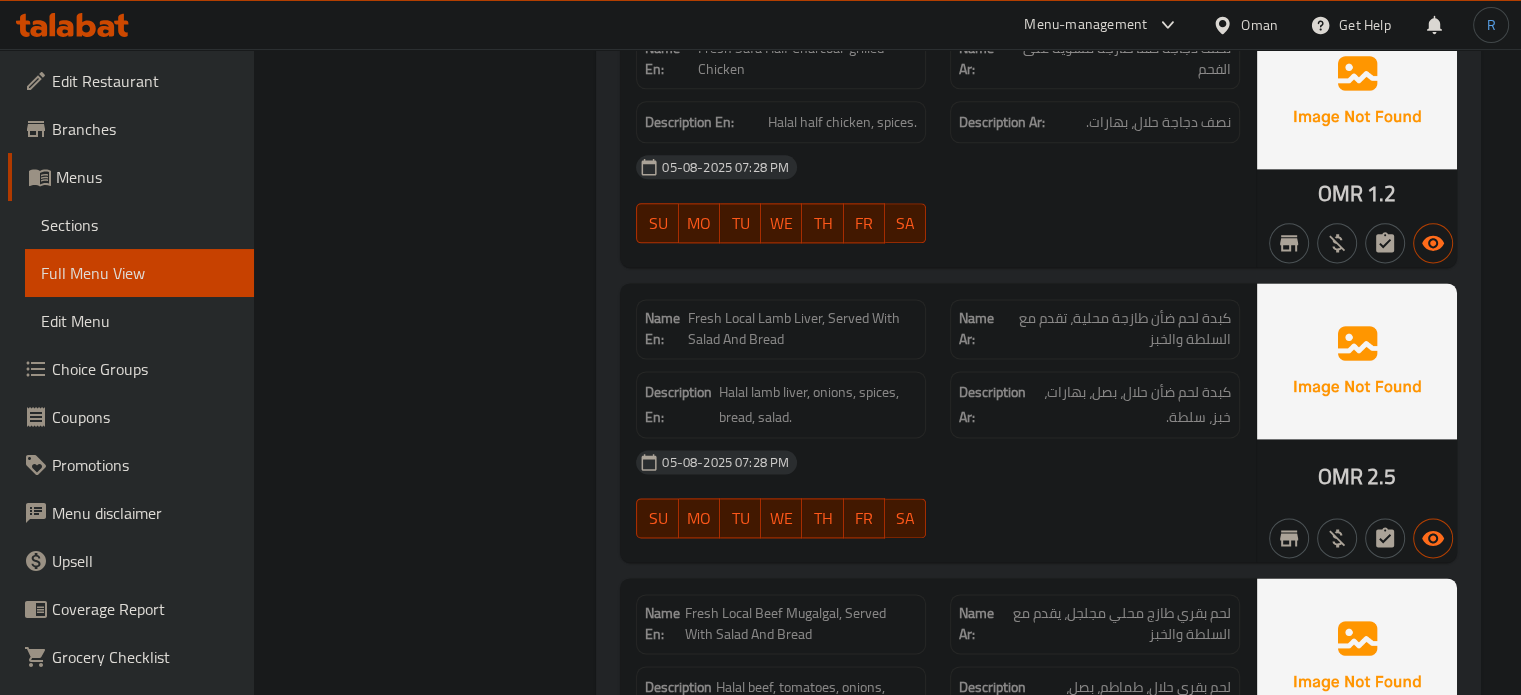 scroll, scrollTop: 10434, scrollLeft: 0, axis: vertical 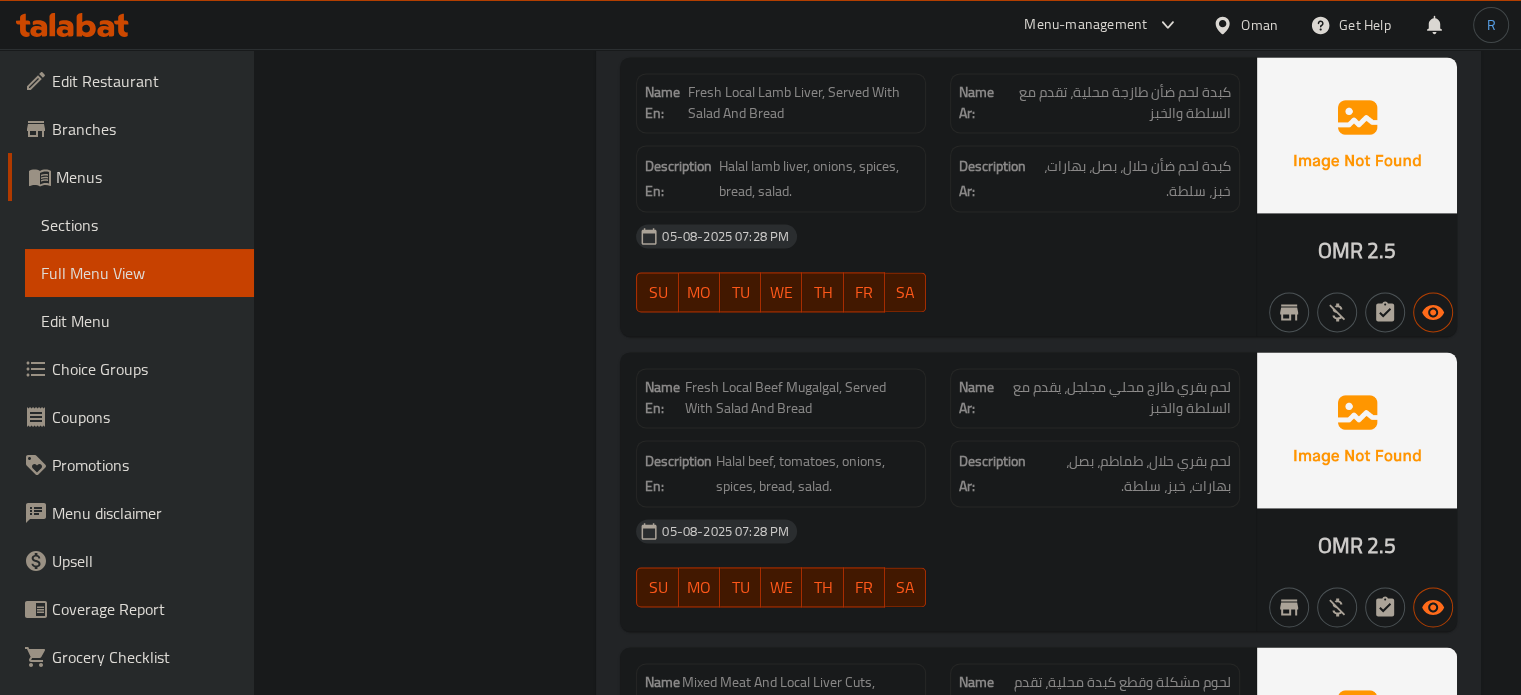 click on "05-08-2025 07:28 PM SU MO TU WE TH FR SA" at bounding box center (938, -5250) 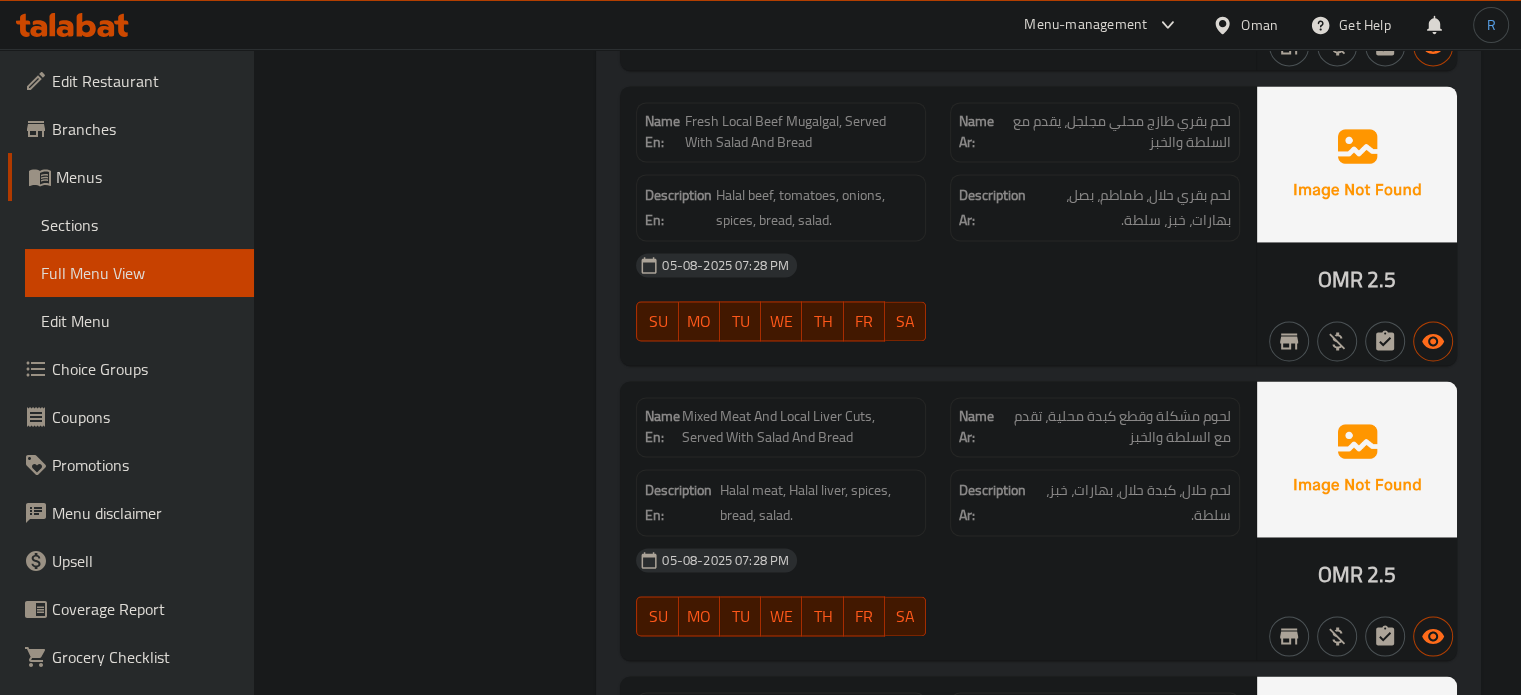 scroll, scrollTop: 10734, scrollLeft: 0, axis: vertical 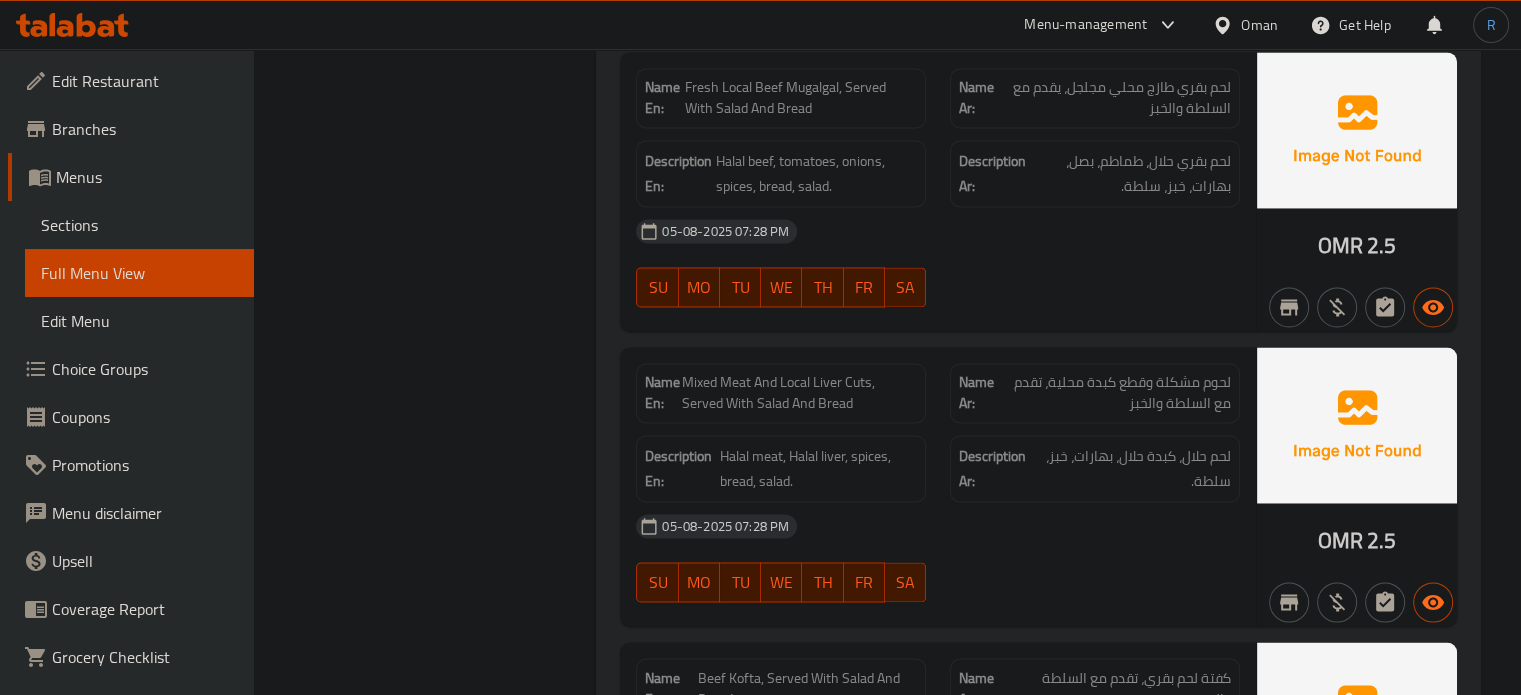 click on "Description En: Halal meat, Halal liver, spices, bread, salad." at bounding box center (781, -5062) 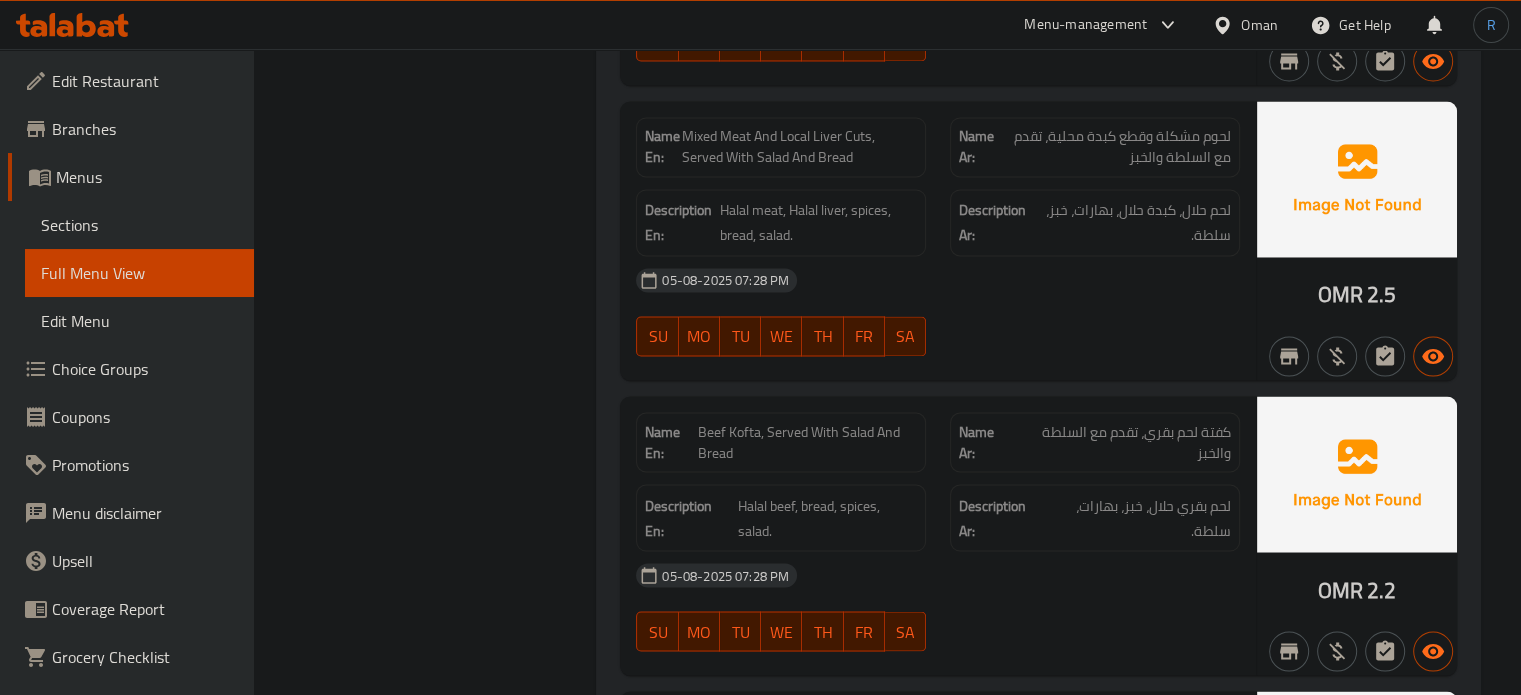 scroll, scrollTop: 11034, scrollLeft: 0, axis: vertical 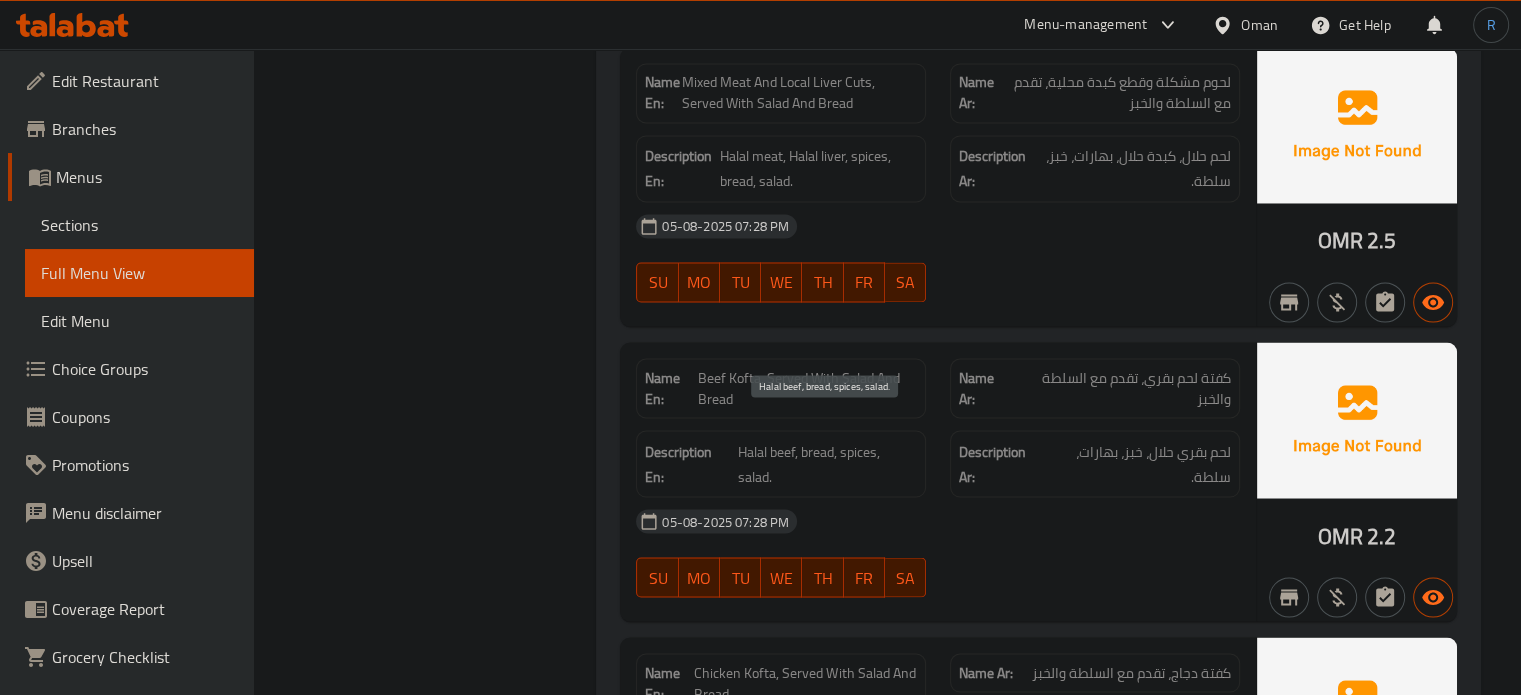 click on "Halal beef, bread, spices, salad." at bounding box center (827, 463) 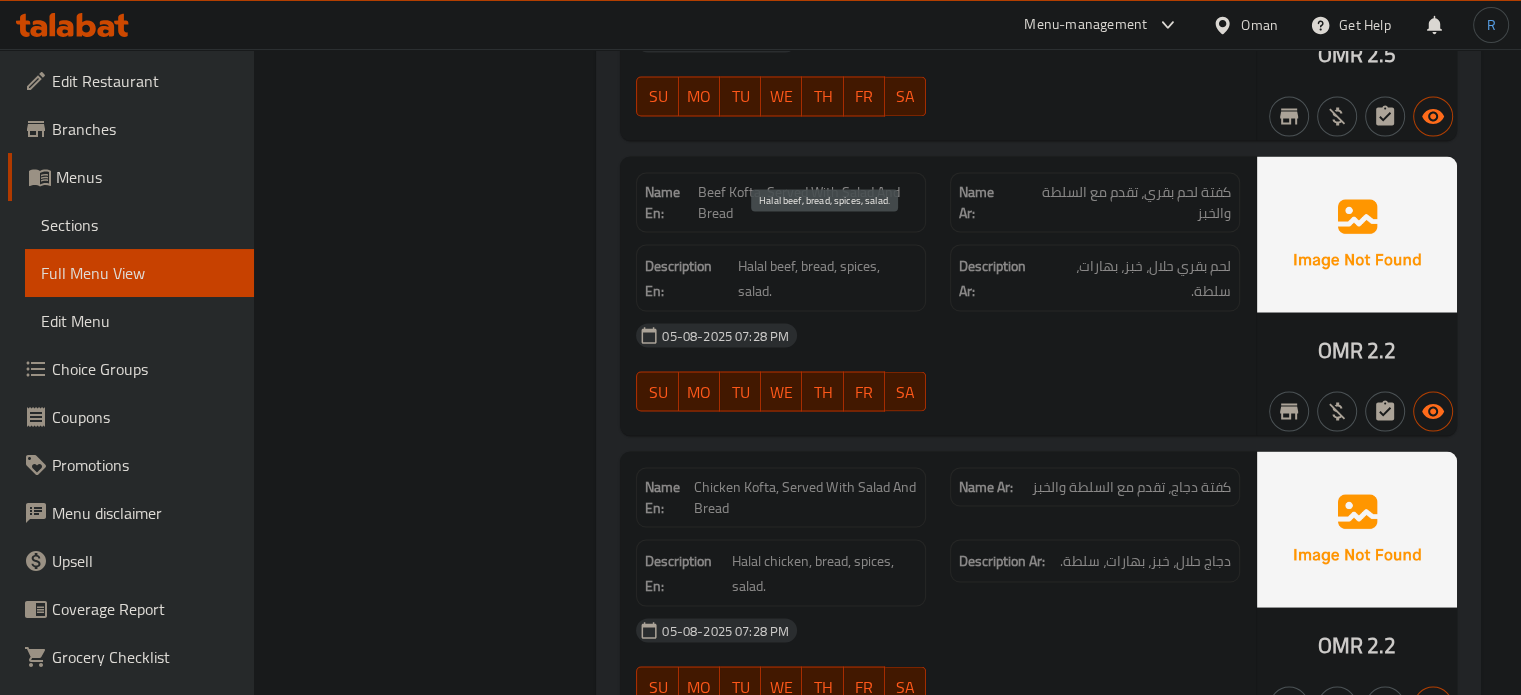 scroll, scrollTop: 11234, scrollLeft: 0, axis: vertical 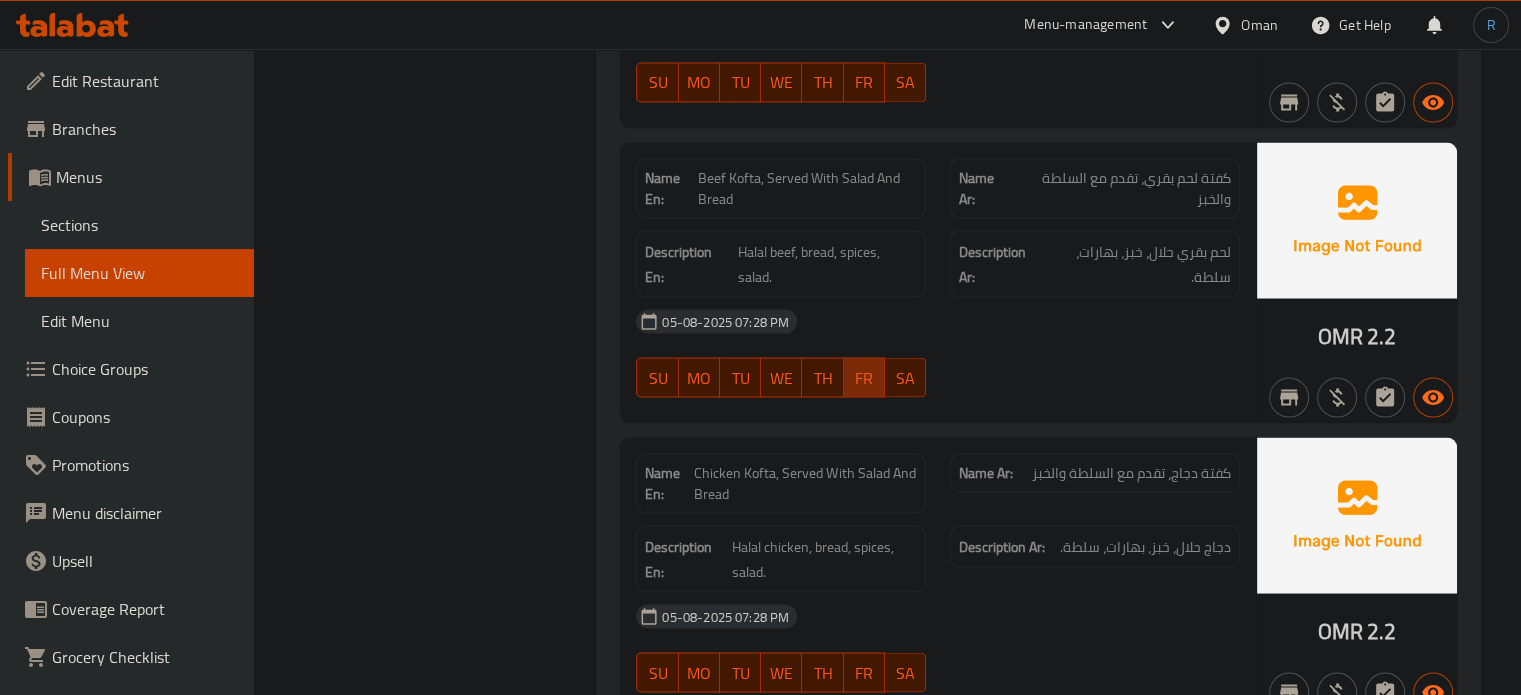 click on "FR" at bounding box center (864, -5211) 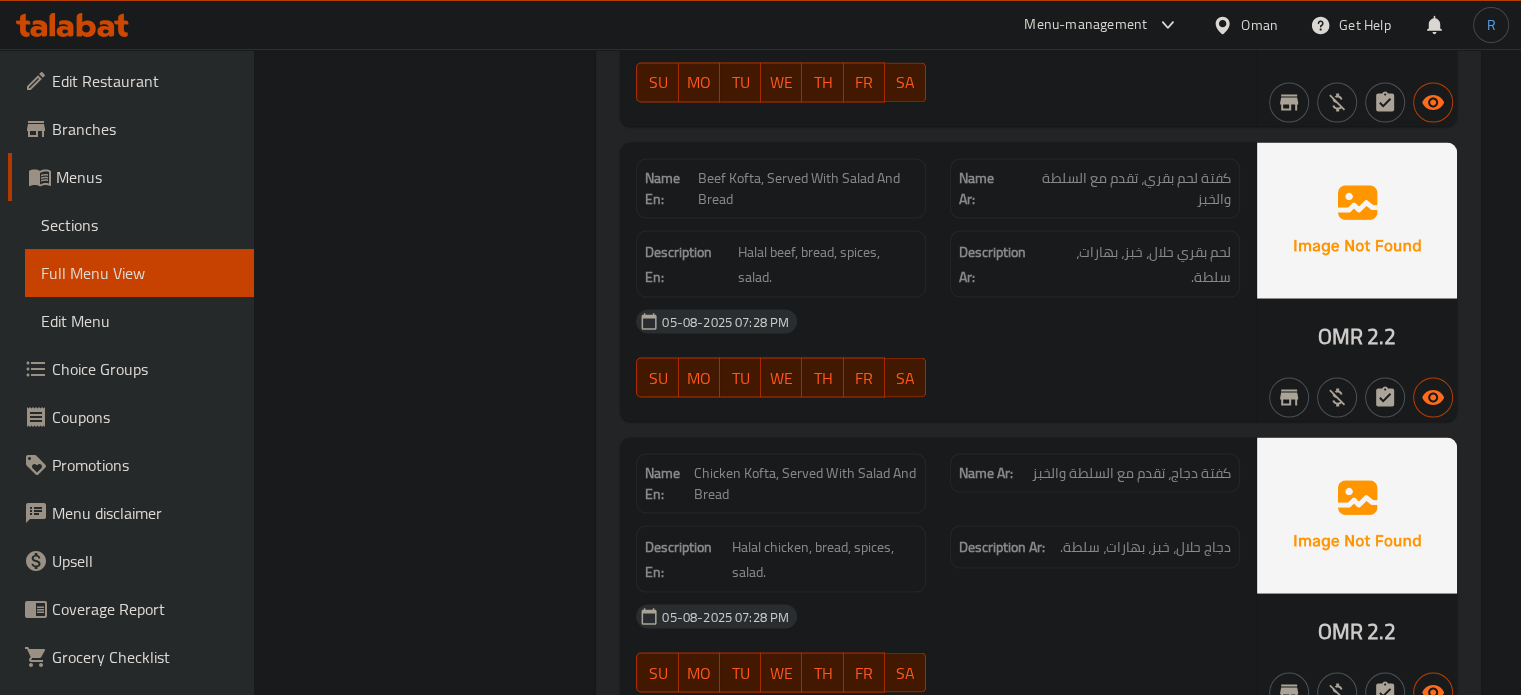 scroll, scrollTop: 11635, scrollLeft: 0, axis: vertical 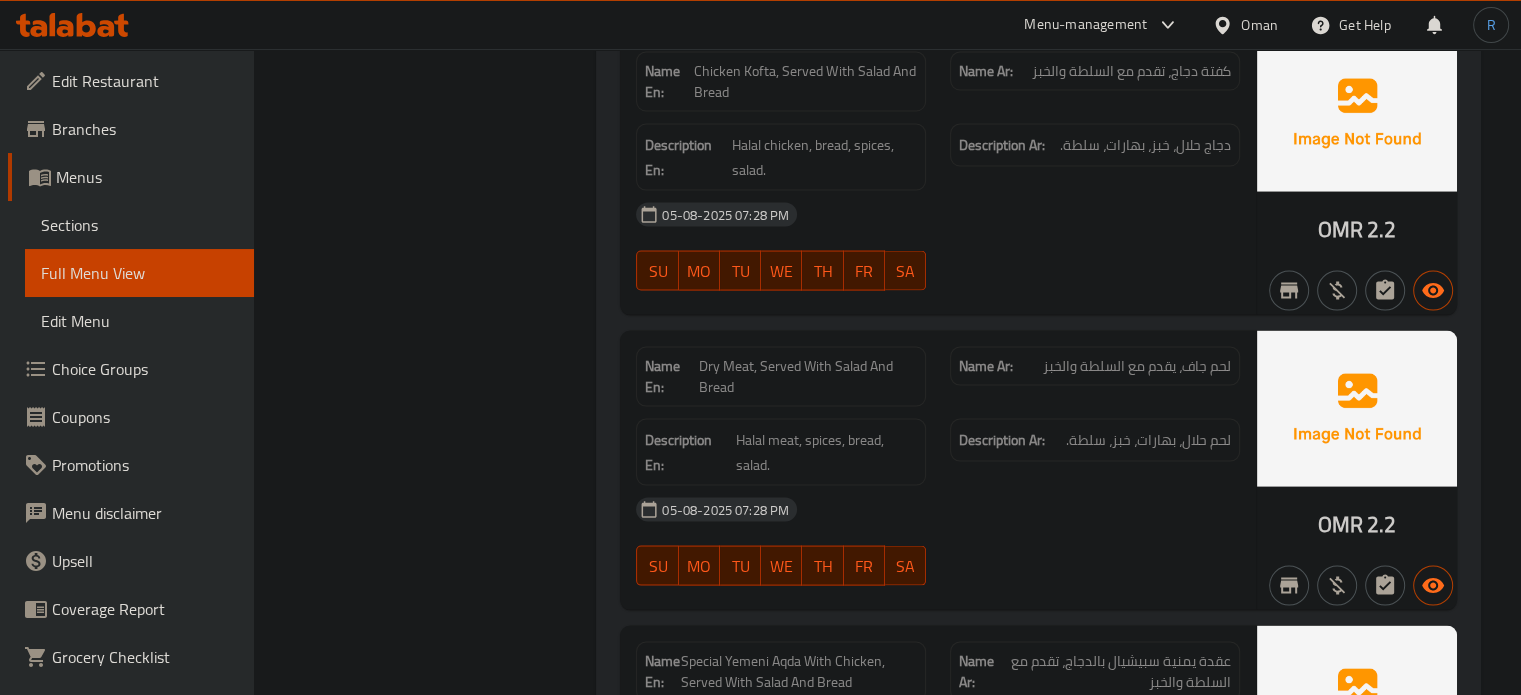 click on "Description En: Halal meat, spices, bread, salad." at bounding box center (781, 452) 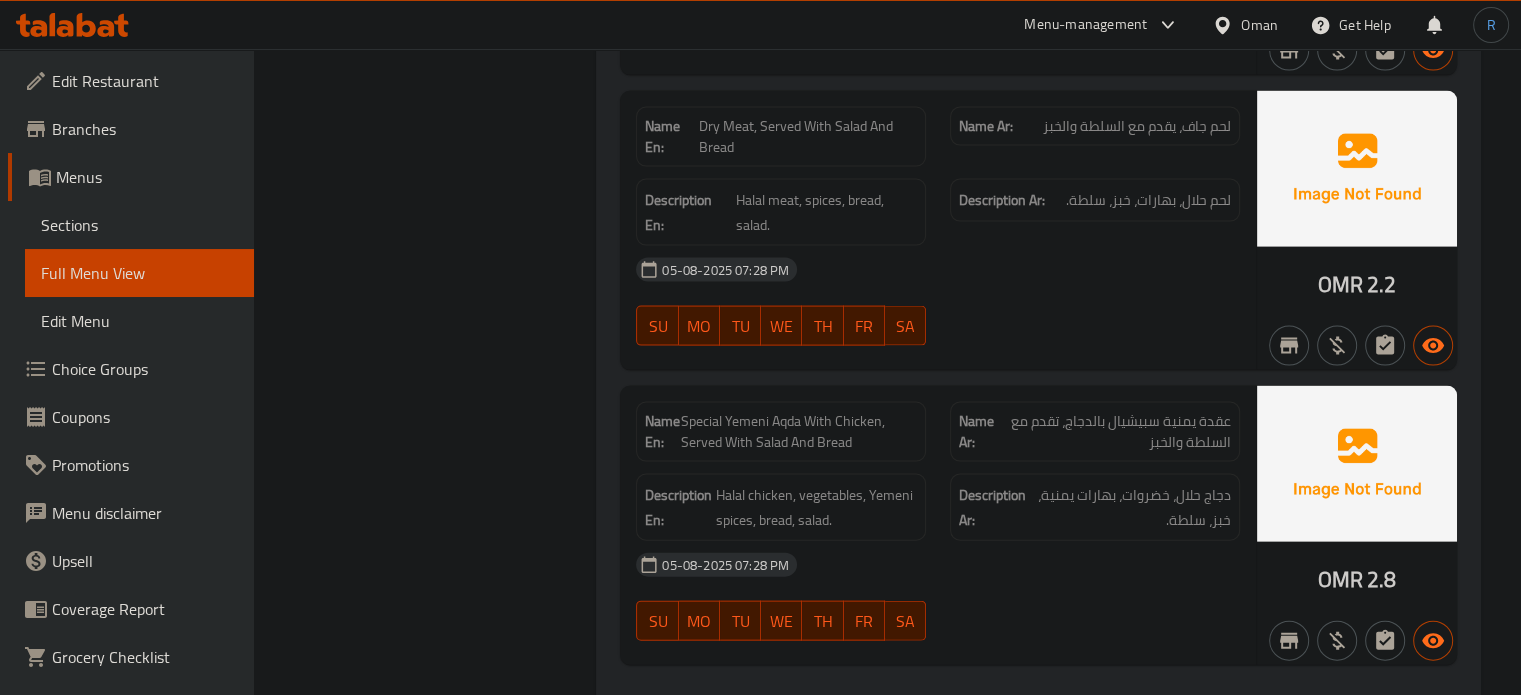 scroll, scrollTop: 11935, scrollLeft: 0, axis: vertical 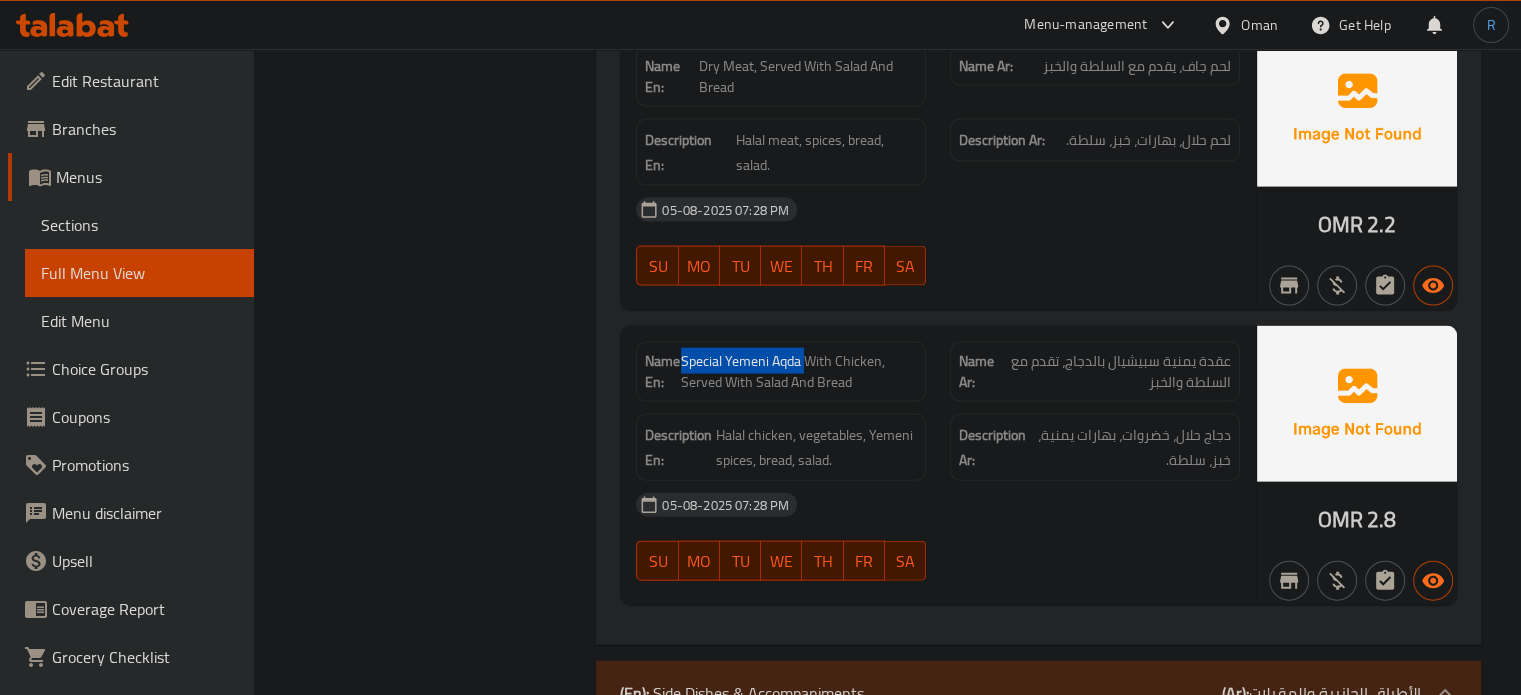 drag, startPoint x: 805, startPoint y: 341, endPoint x: 682, endPoint y: 340, distance: 123.00407 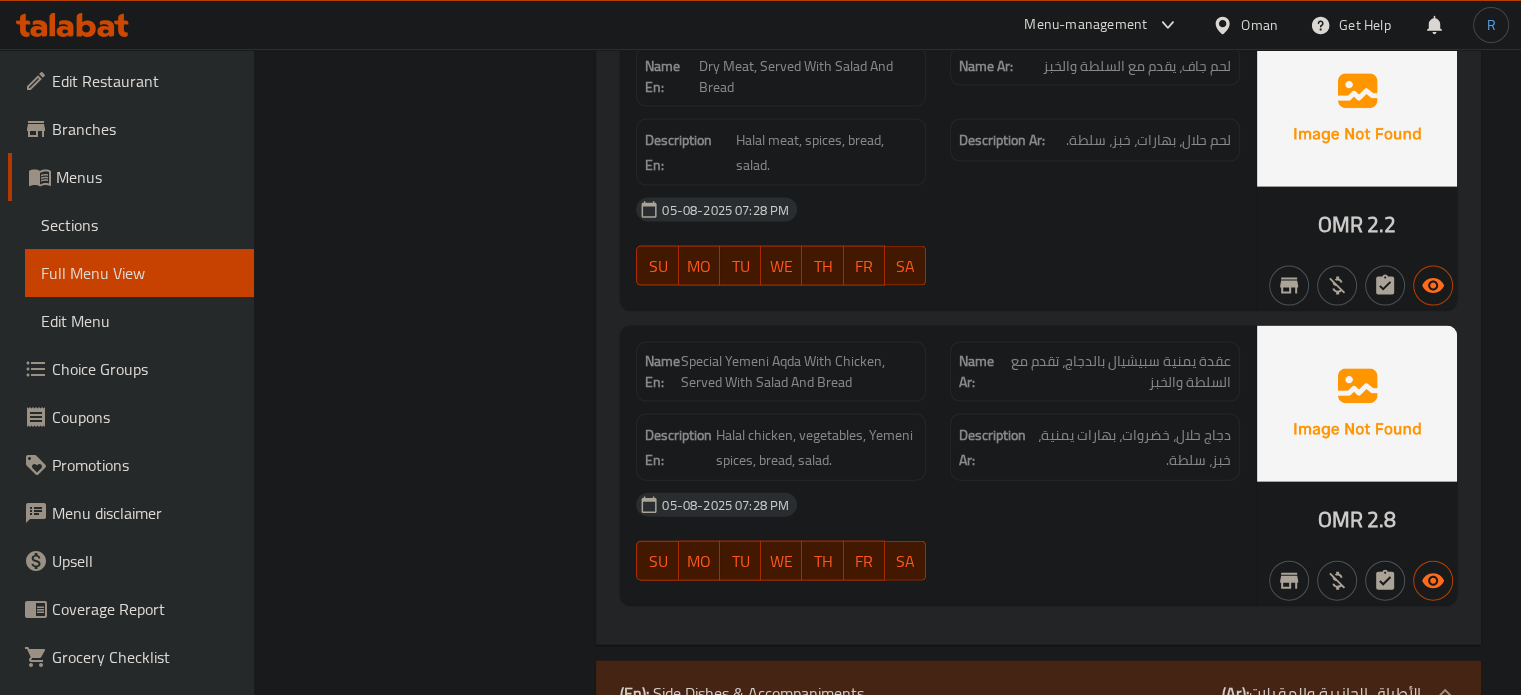 click on "05-08-2025 07:28 PM" at bounding box center (938, 210) 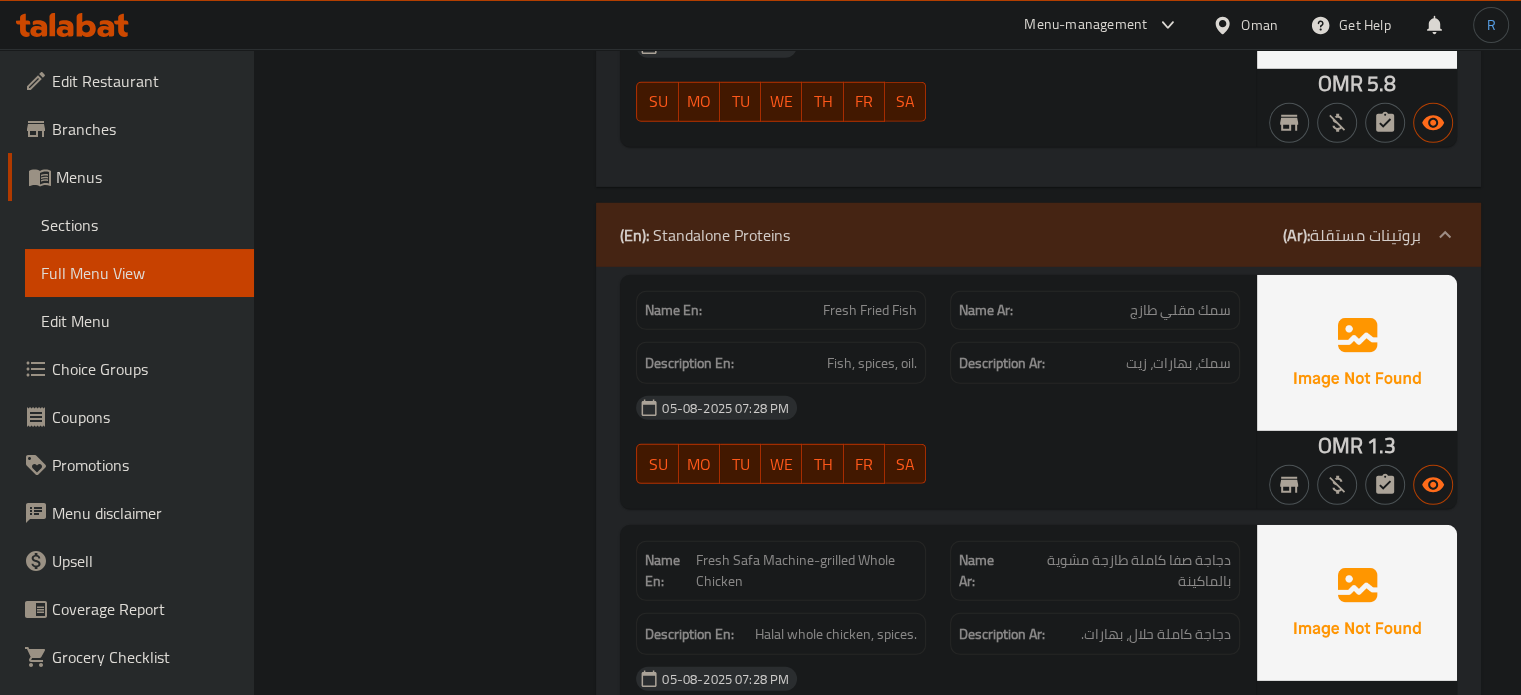 click on "05-08-2025 07:28 PM" at bounding box center (938, -5396) 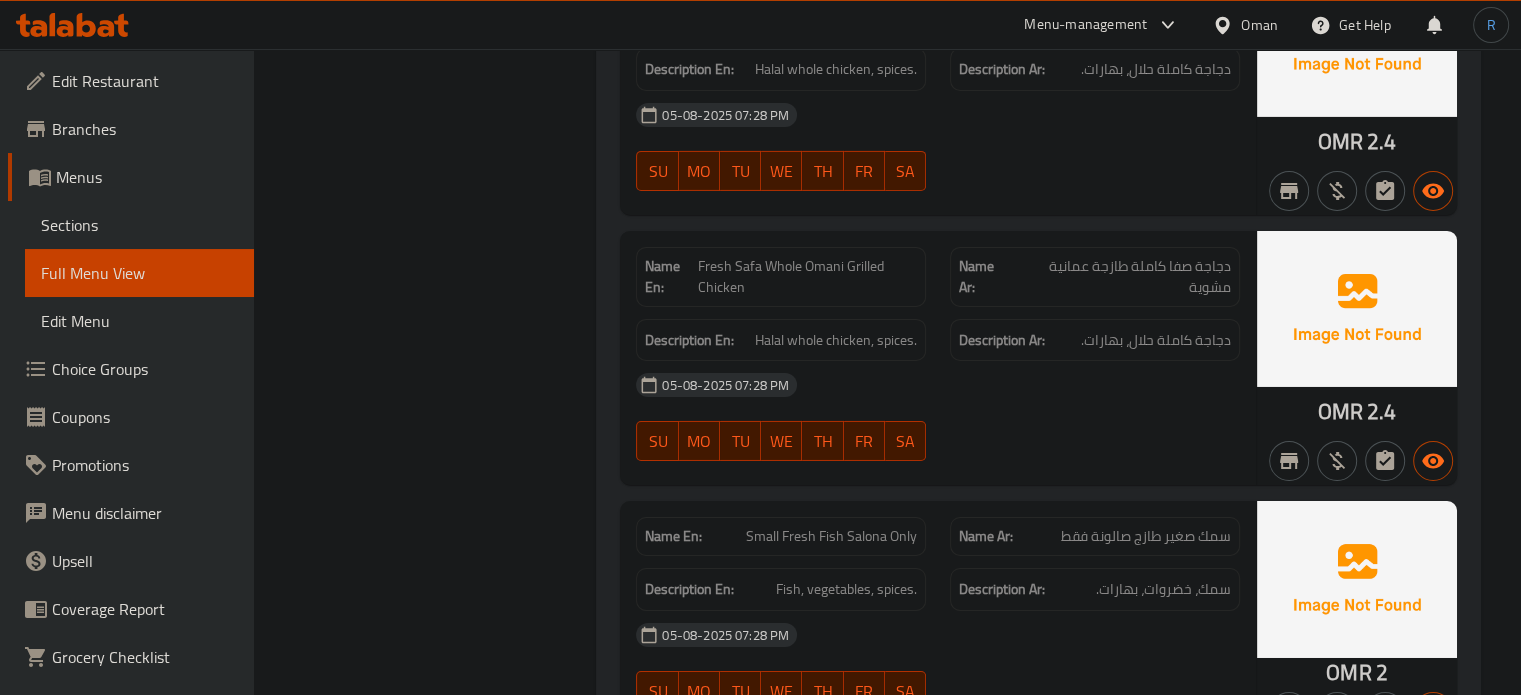 scroll, scrollTop: 6921, scrollLeft: 0, axis: vertical 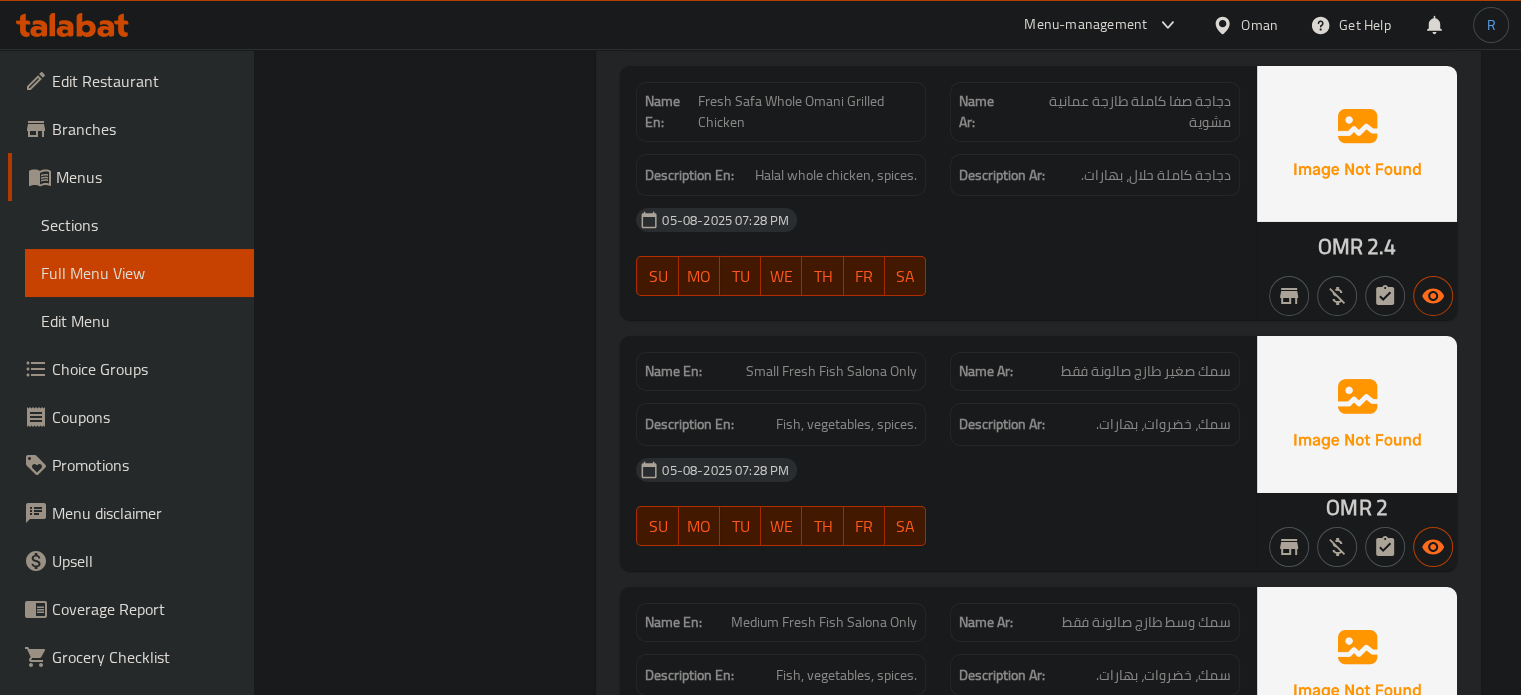 click on "05-08-2025 07:28 PM" at bounding box center (938, -5216) 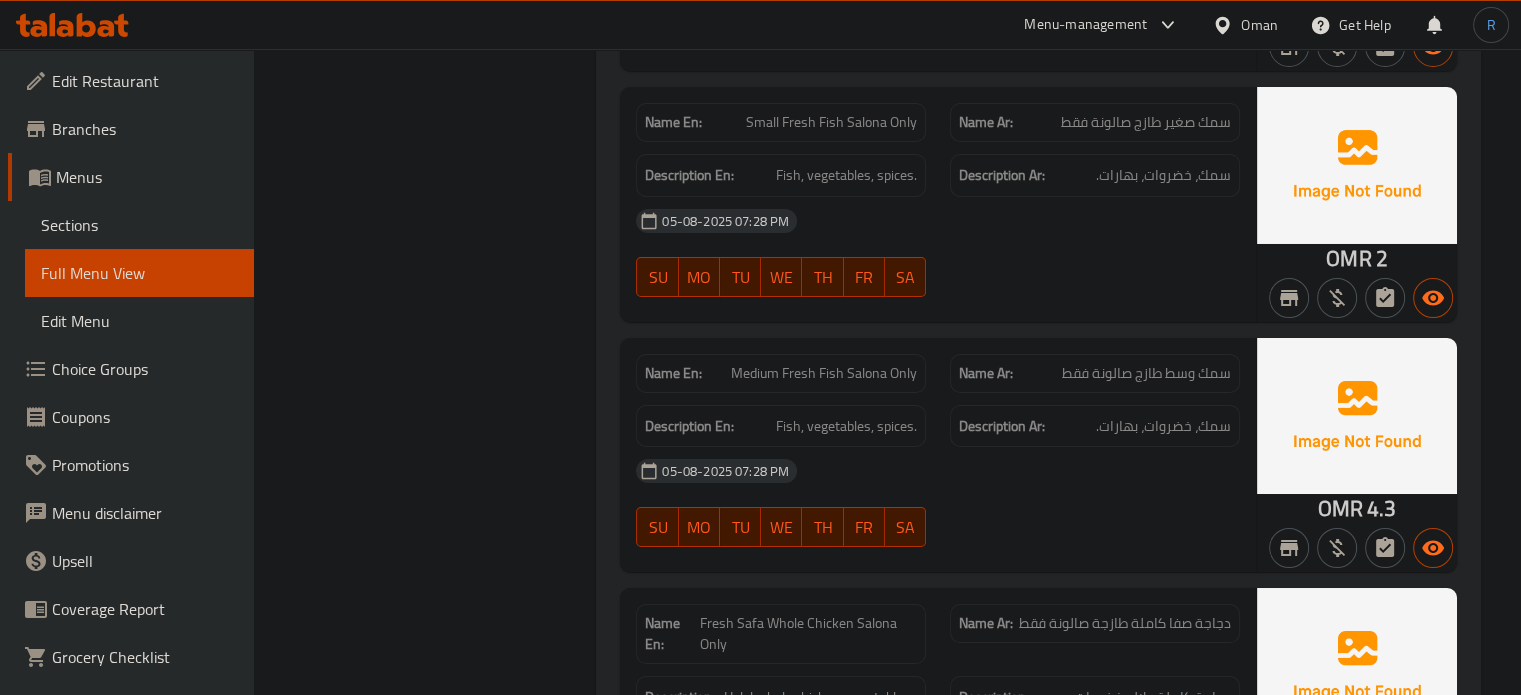 scroll, scrollTop: 7221, scrollLeft: 0, axis: vertical 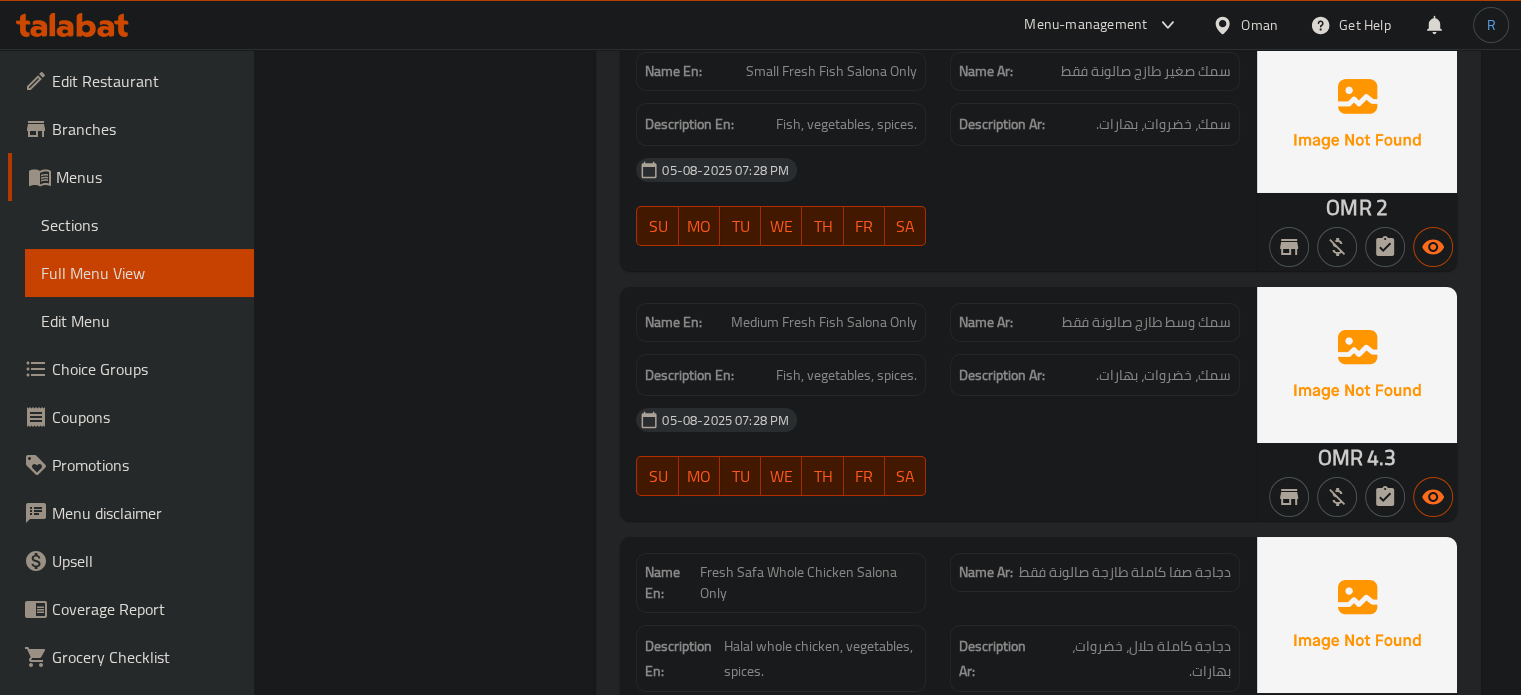 click on "05-08-2025 07:28 PM" at bounding box center (938, -5221) 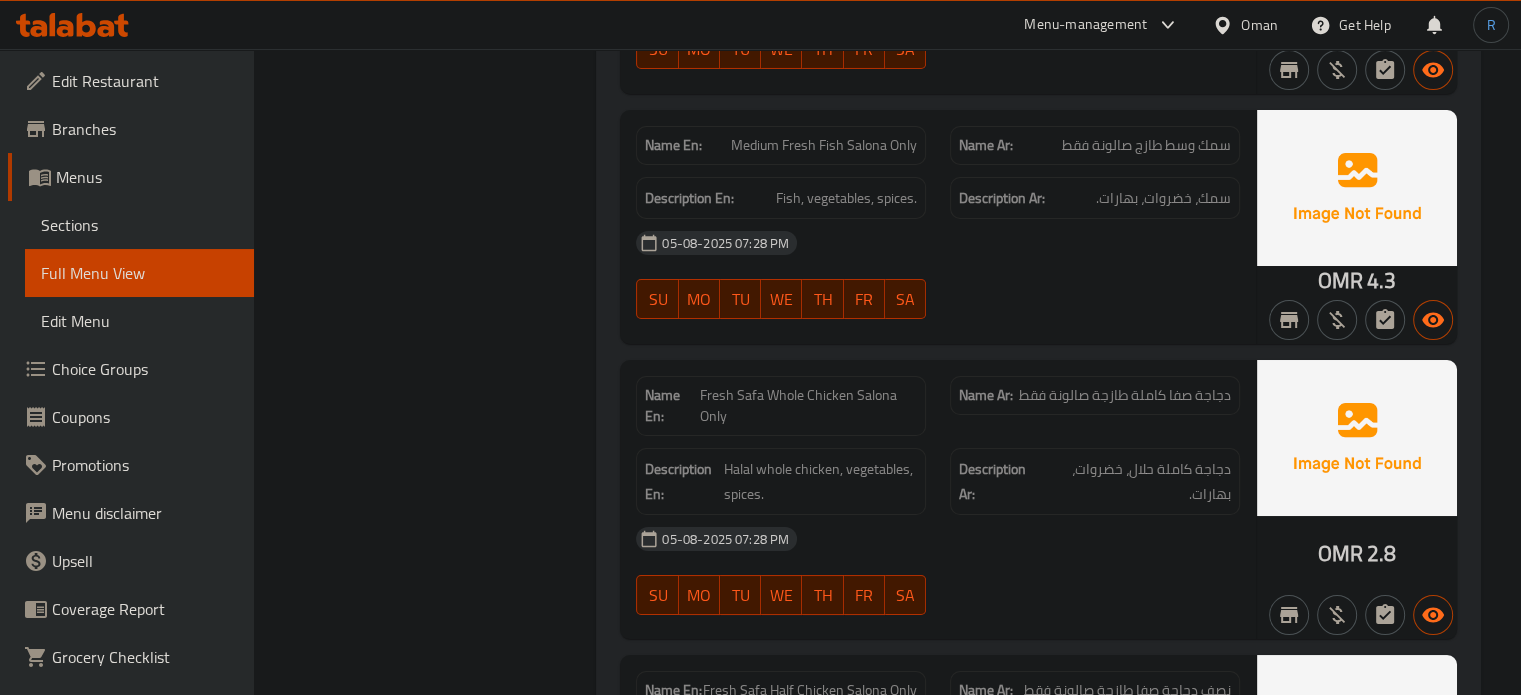 scroll, scrollTop: 7621, scrollLeft: 0, axis: vertical 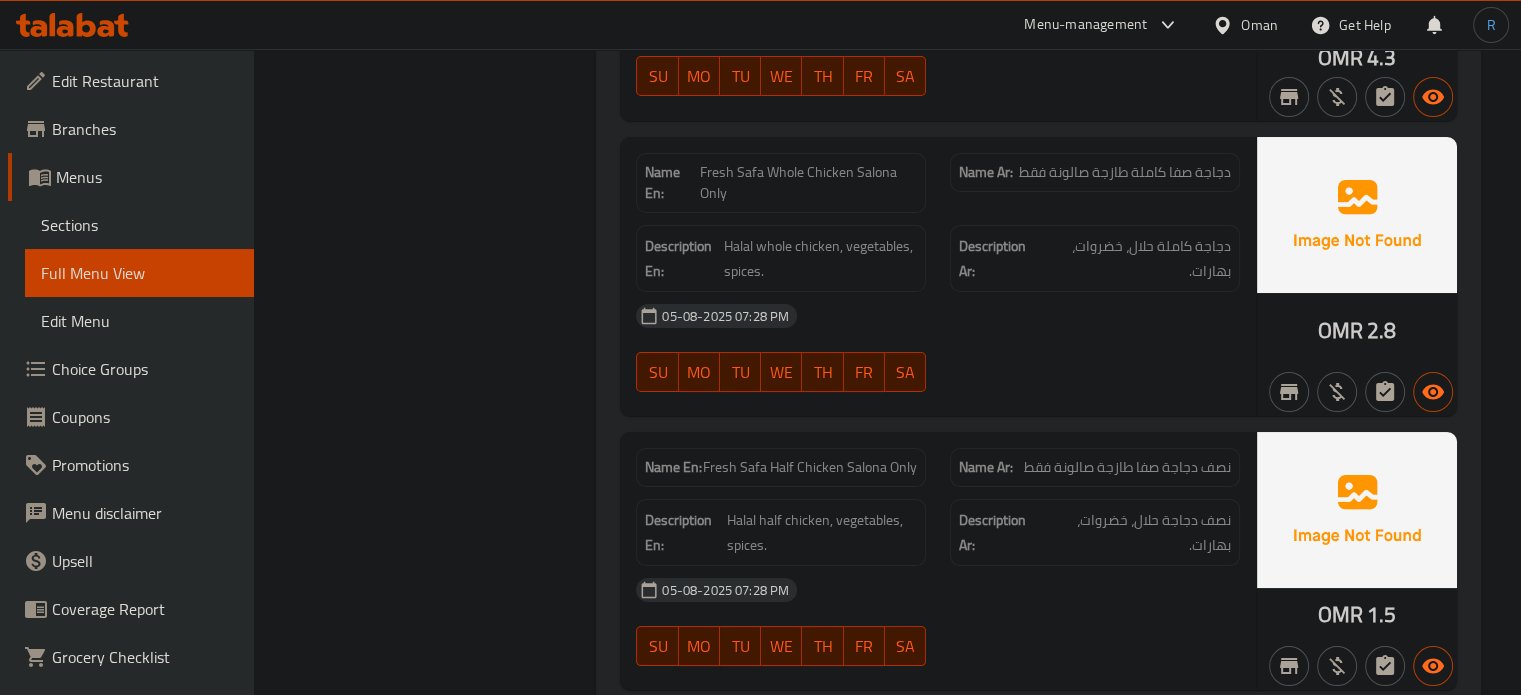 click on "05-08-2025 07:28 PM" at bounding box center (938, -5326) 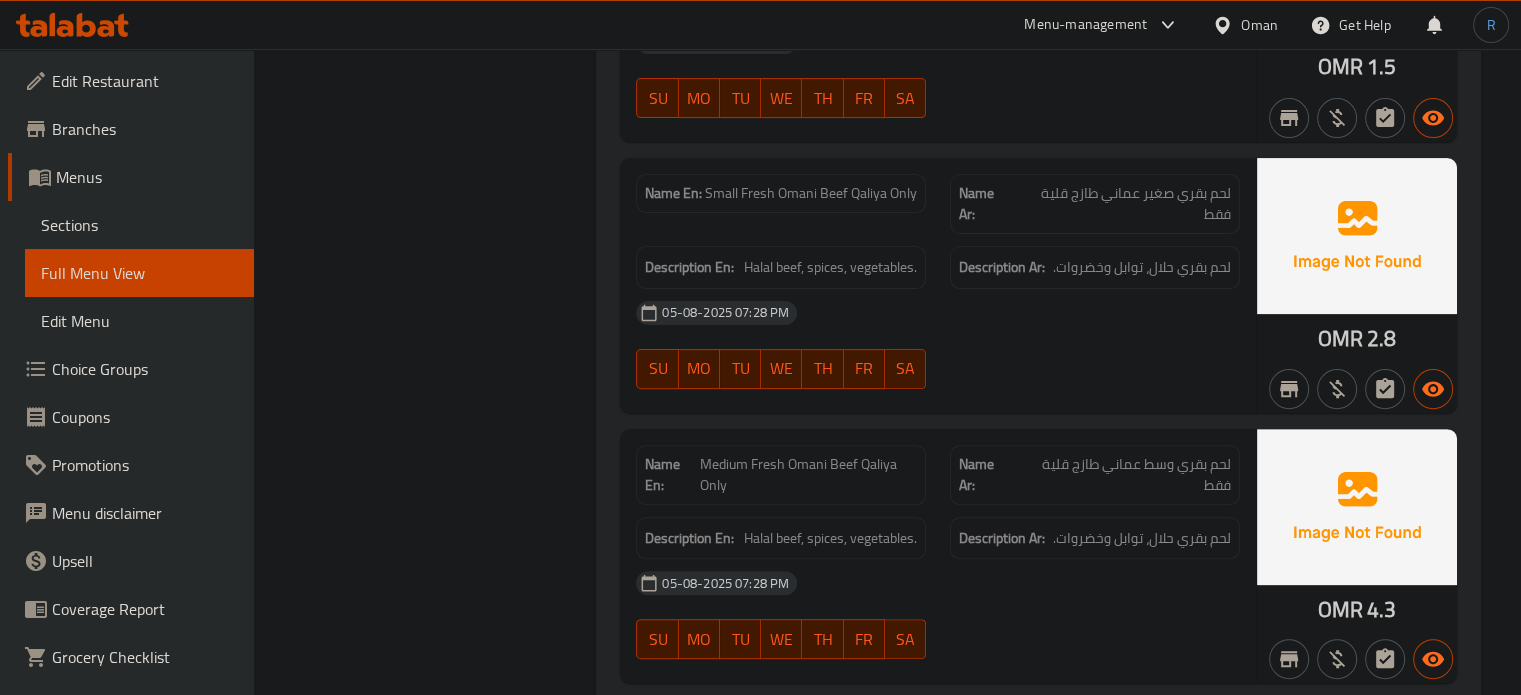 scroll, scrollTop: 8269, scrollLeft: 0, axis: vertical 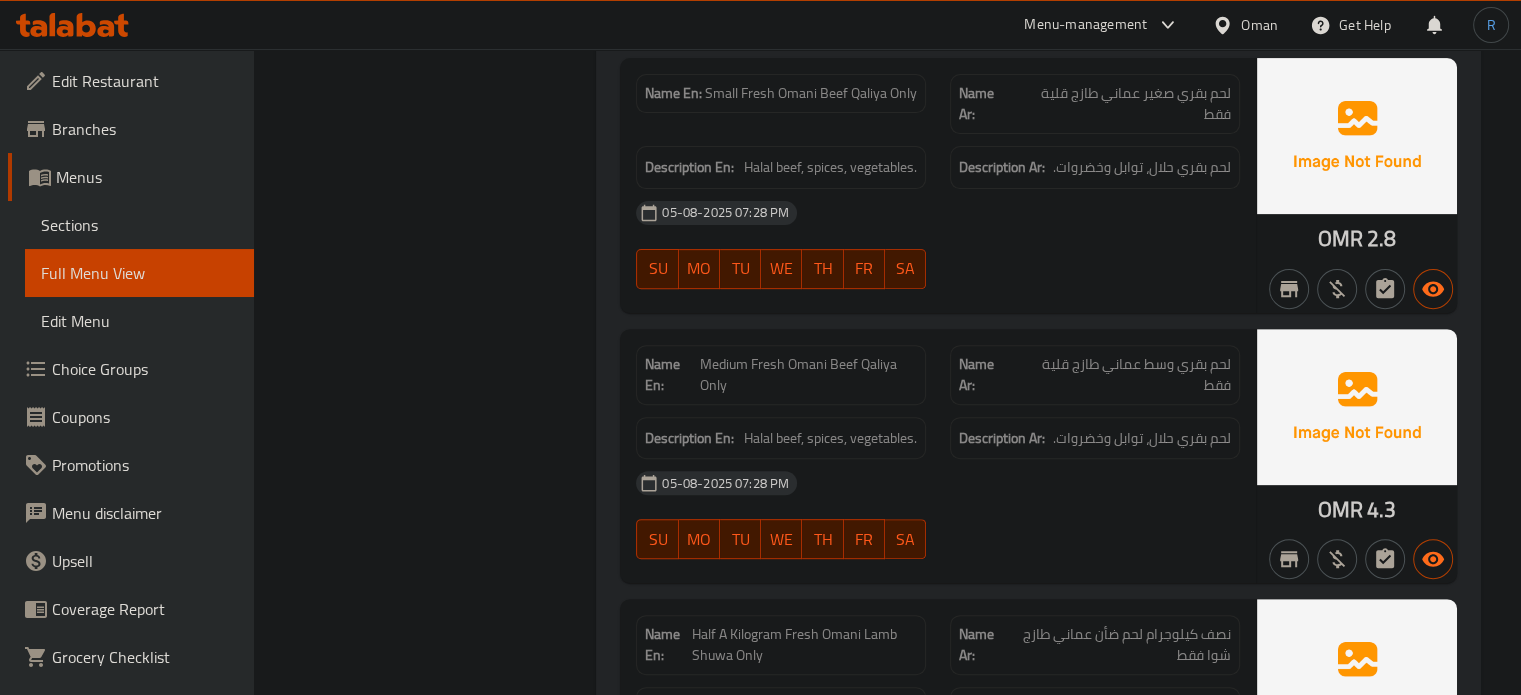 click on "05-08-2025 07:28 PM SU MO TU WE TH FR SA" at bounding box center (938, -5396) 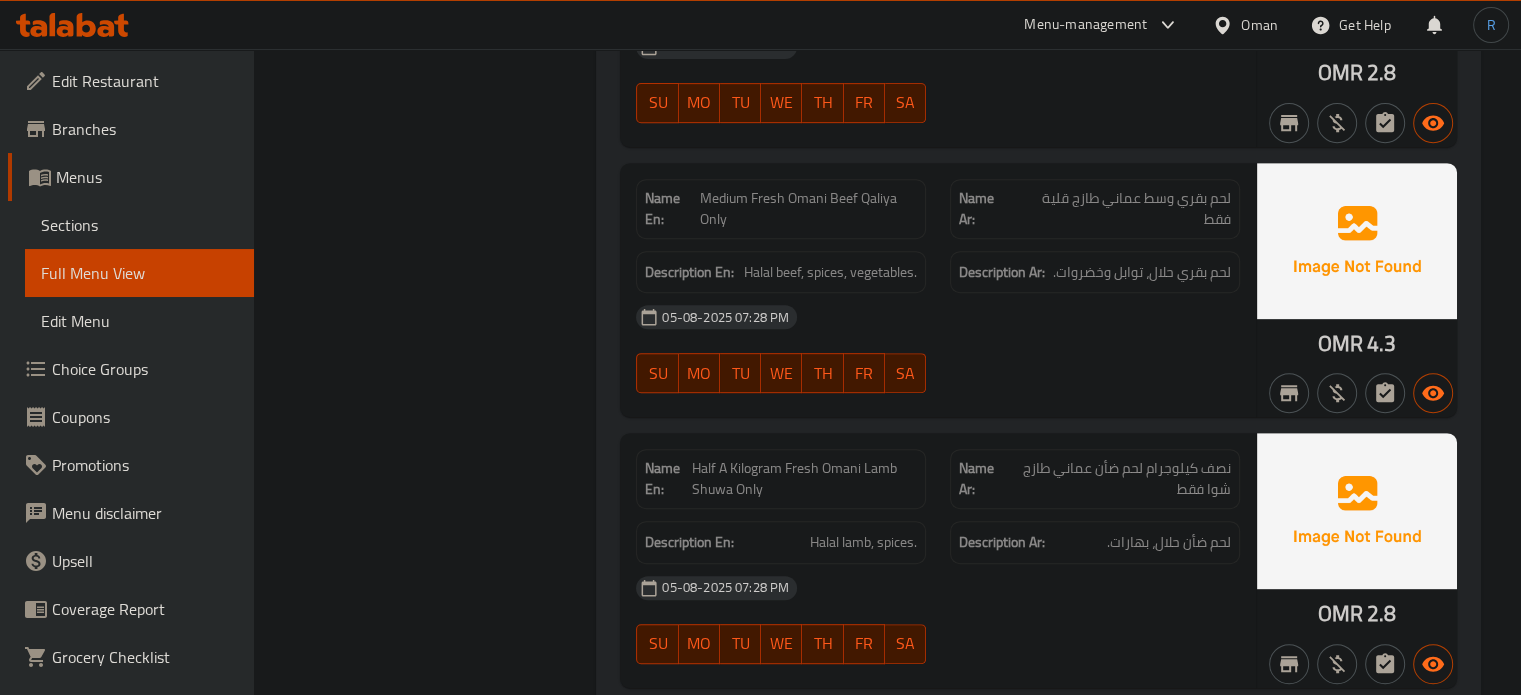 scroll, scrollTop: 8473, scrollLeft: 0, axis: vertical 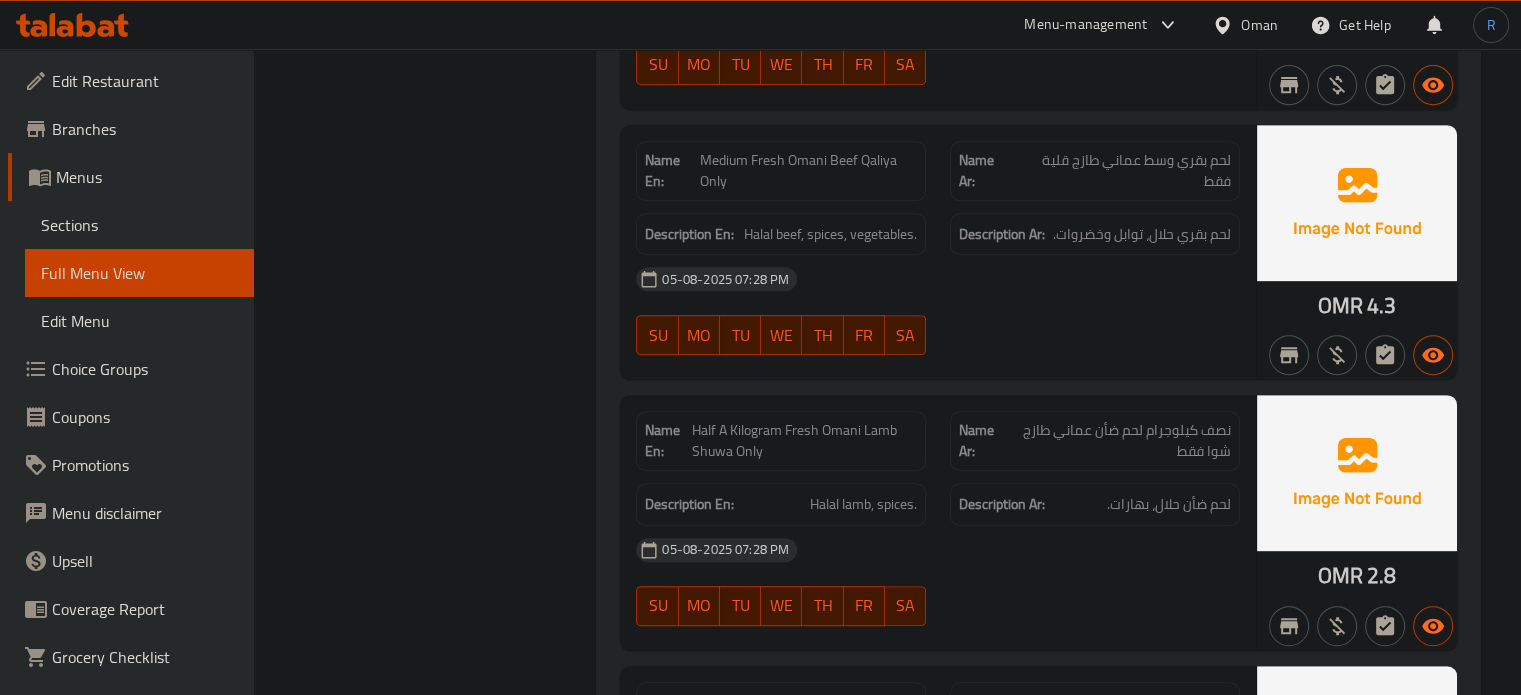 click on "05-08-2025 07:28 PM" at bounding box center (938, -5337) 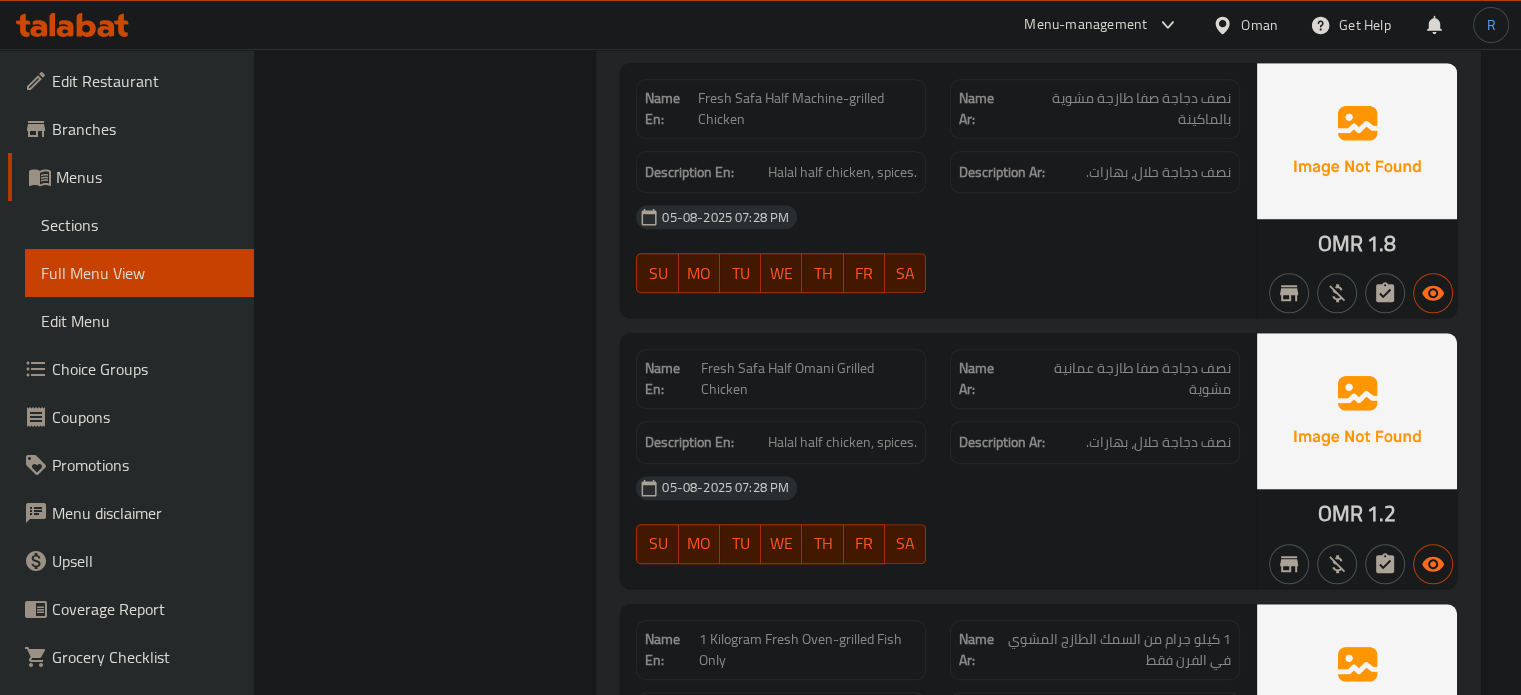 scroll, scrollTop: 9079, scrollLeft: 0, axis: vertical 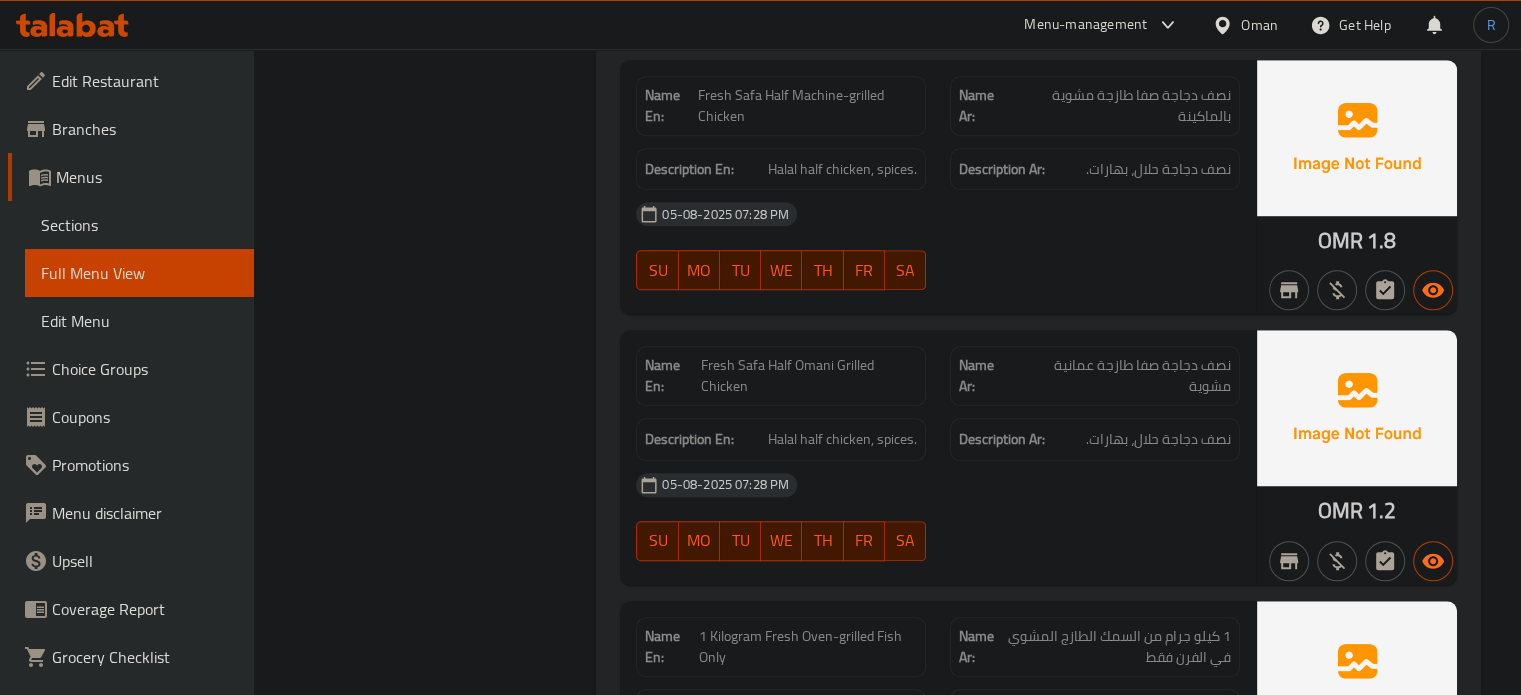 click on "SU MO TU WE TH FR SA" at bounding box center (781, -5297) 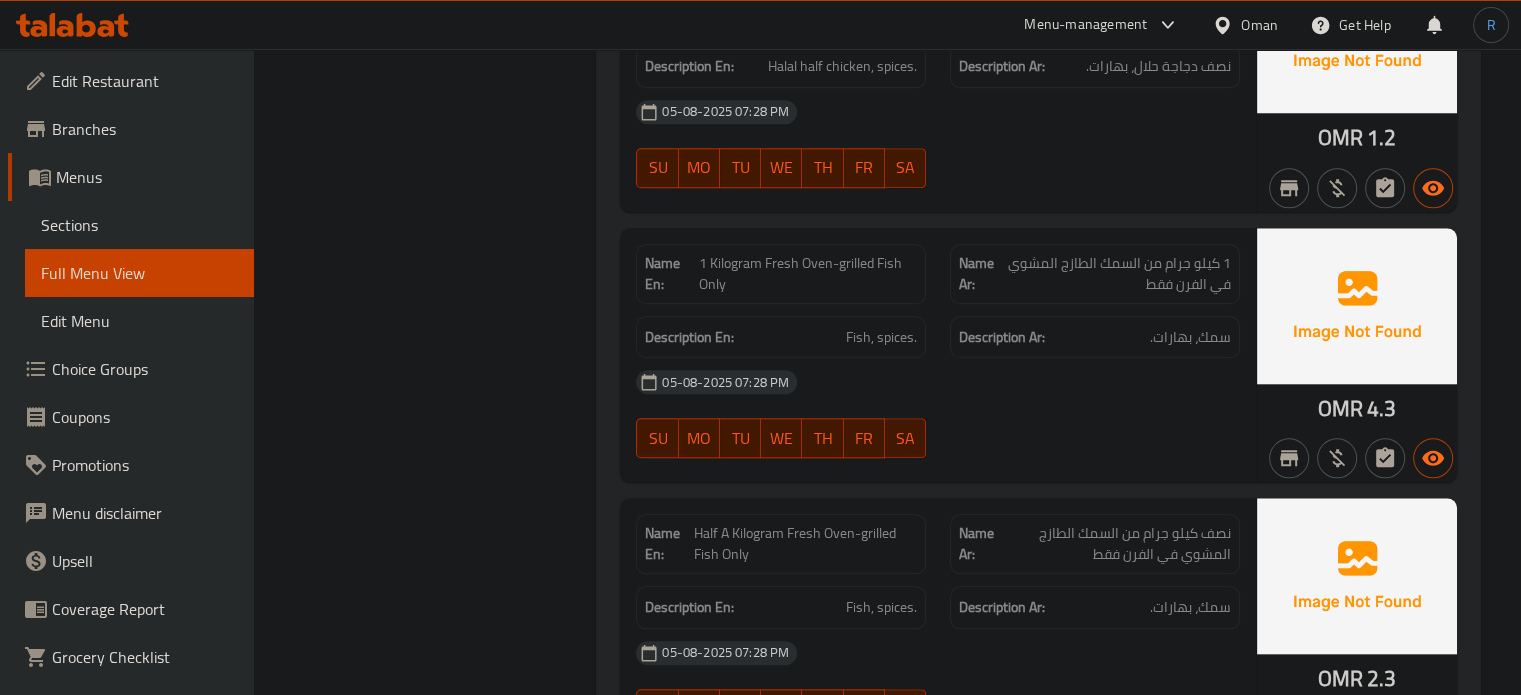 scroll, scrollTop: 9483, scrollLeft: 0, axis: vertical 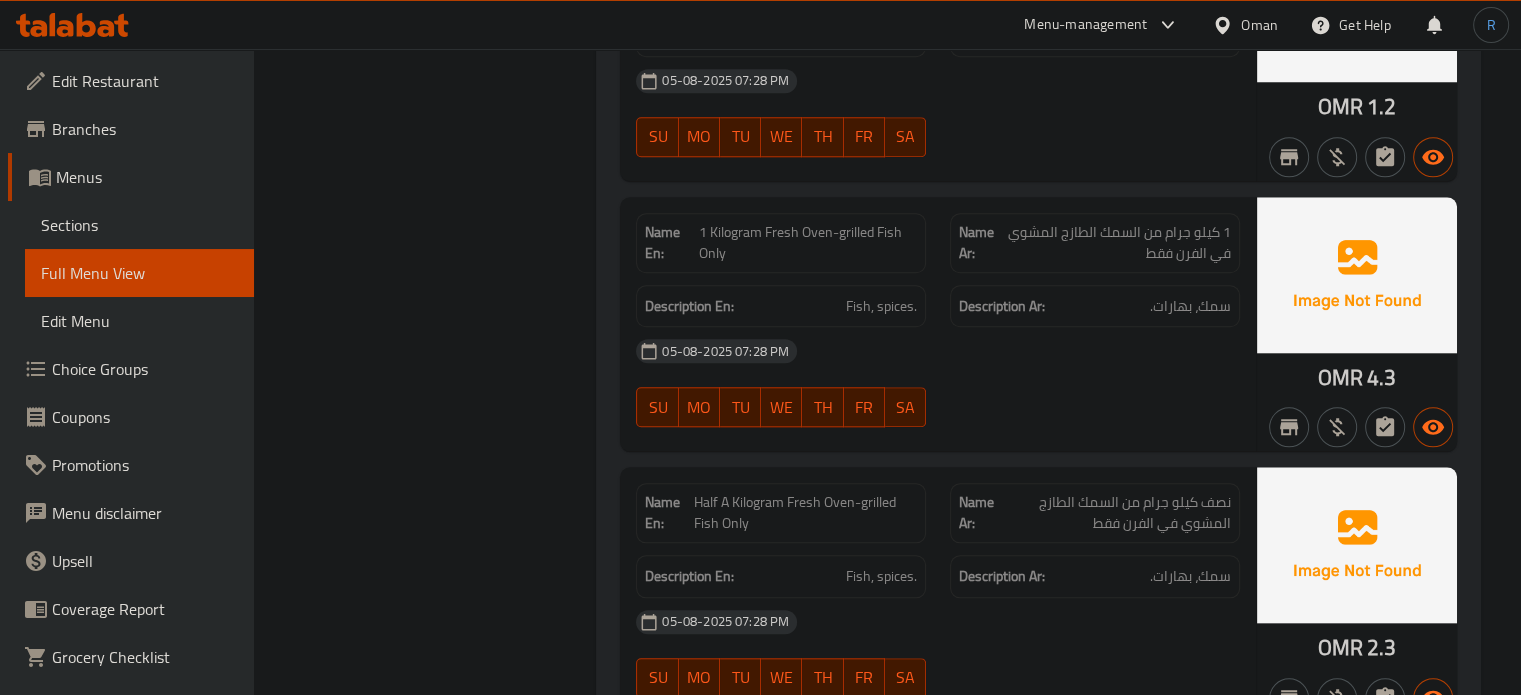 click on "05-08-2025 07:28 PM" at bounding box center [938, -5192] 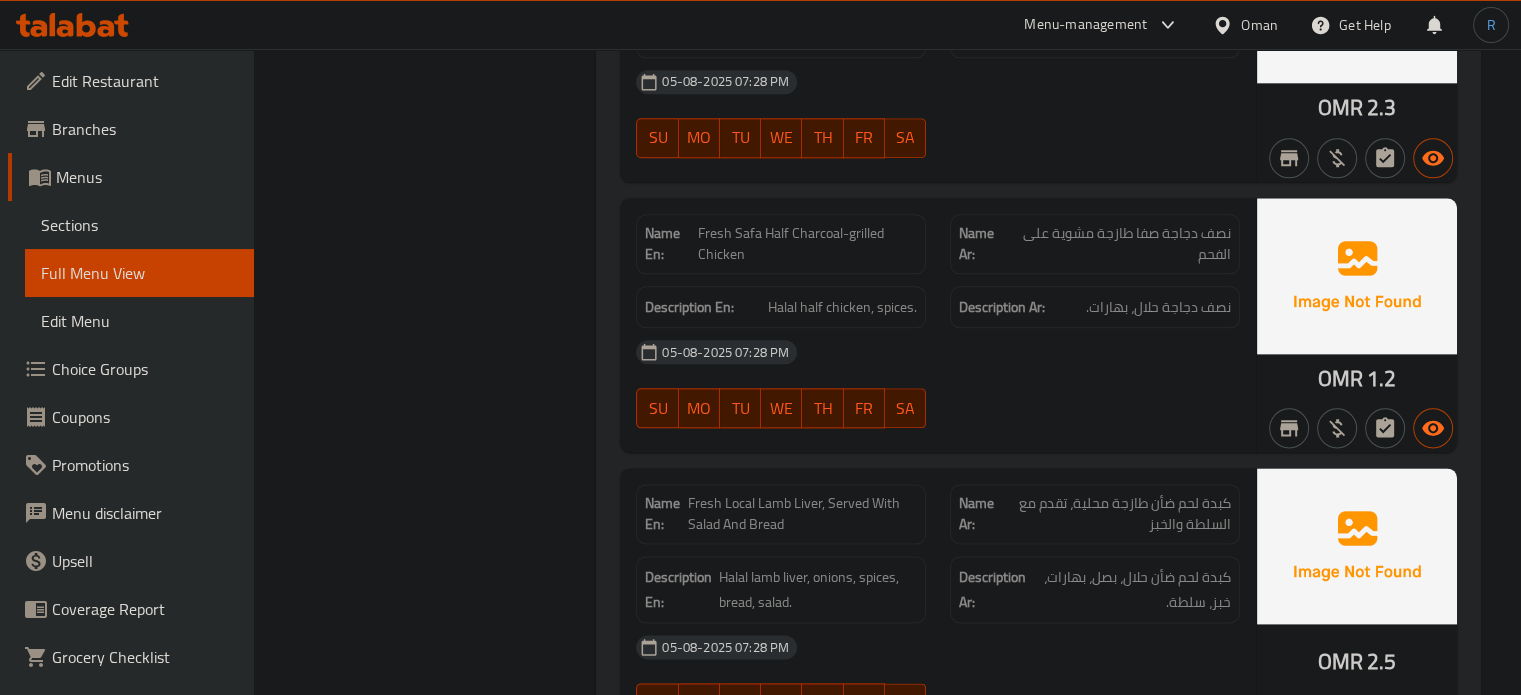 scroll, scrollTop: 10057, scrollLeft: 0, axis: vertical 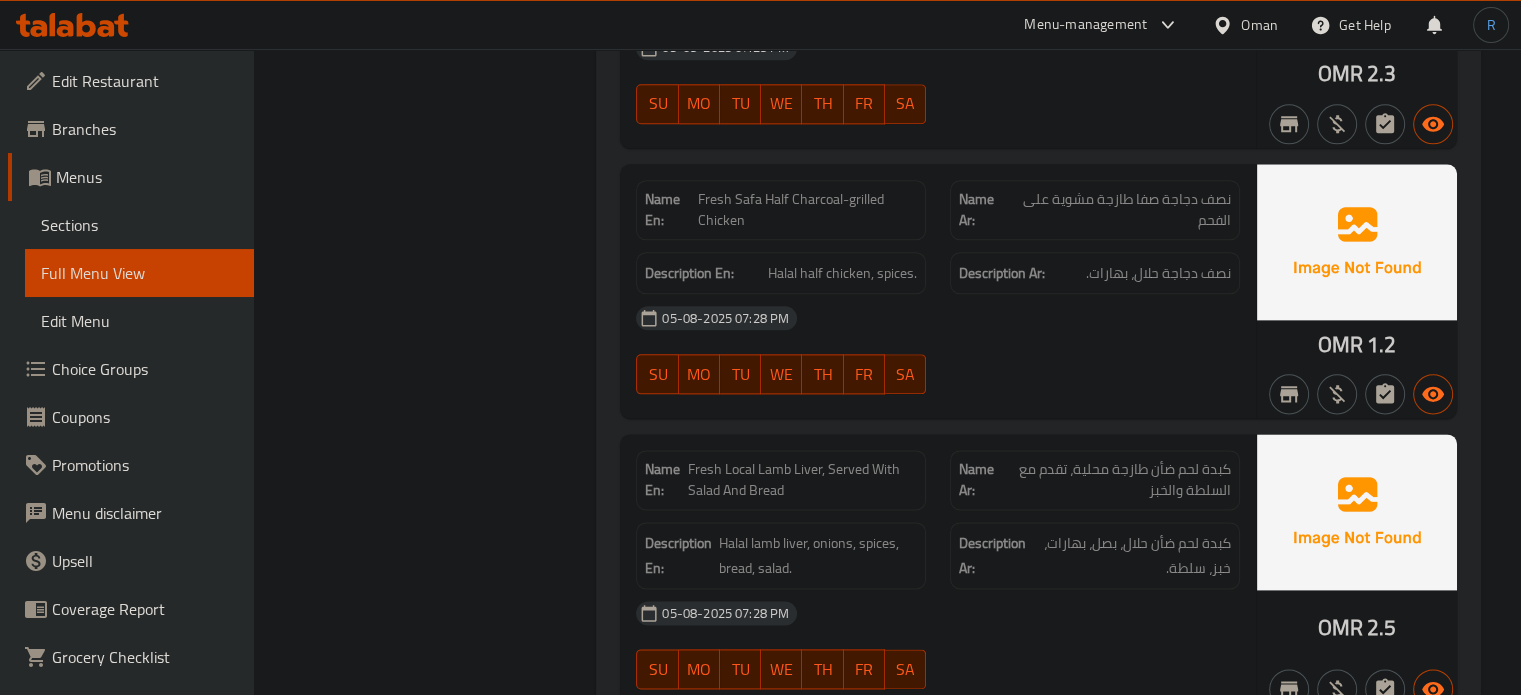click on "05-08-2025 07:28 PM" at bounding box center [938, -5200] 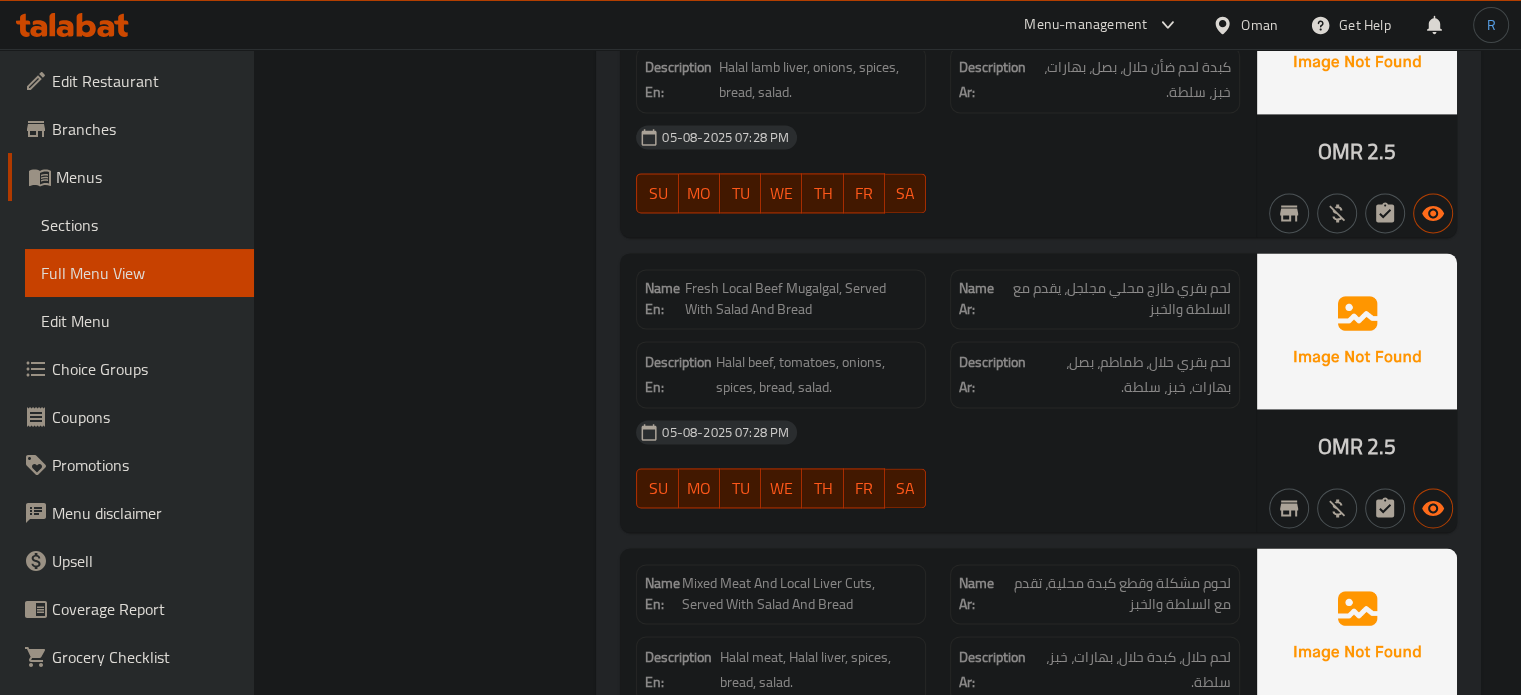 click on "05-08-2025 07:28 PM" at bounding box center [938, -5086] 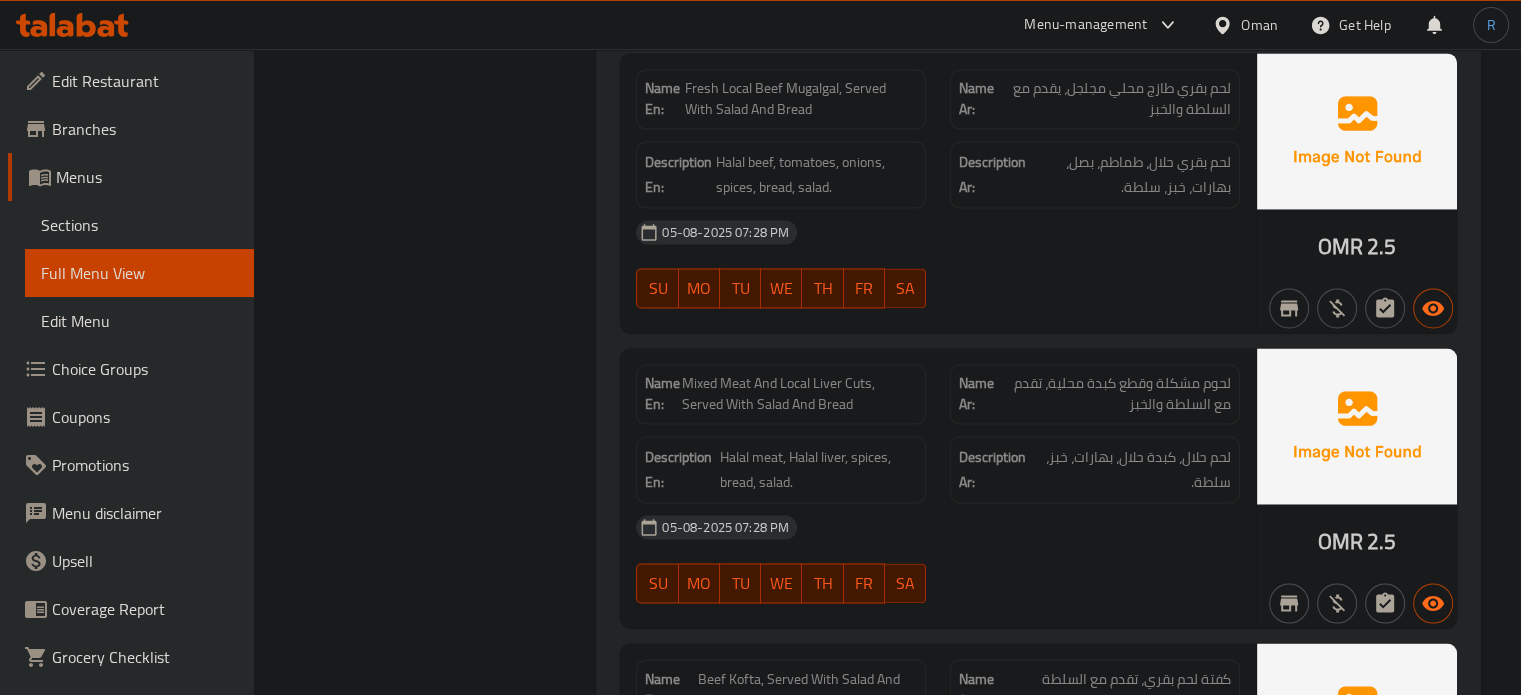 click on "SU MO TU WE TH FR SA" at bounding box center [781, -5230] 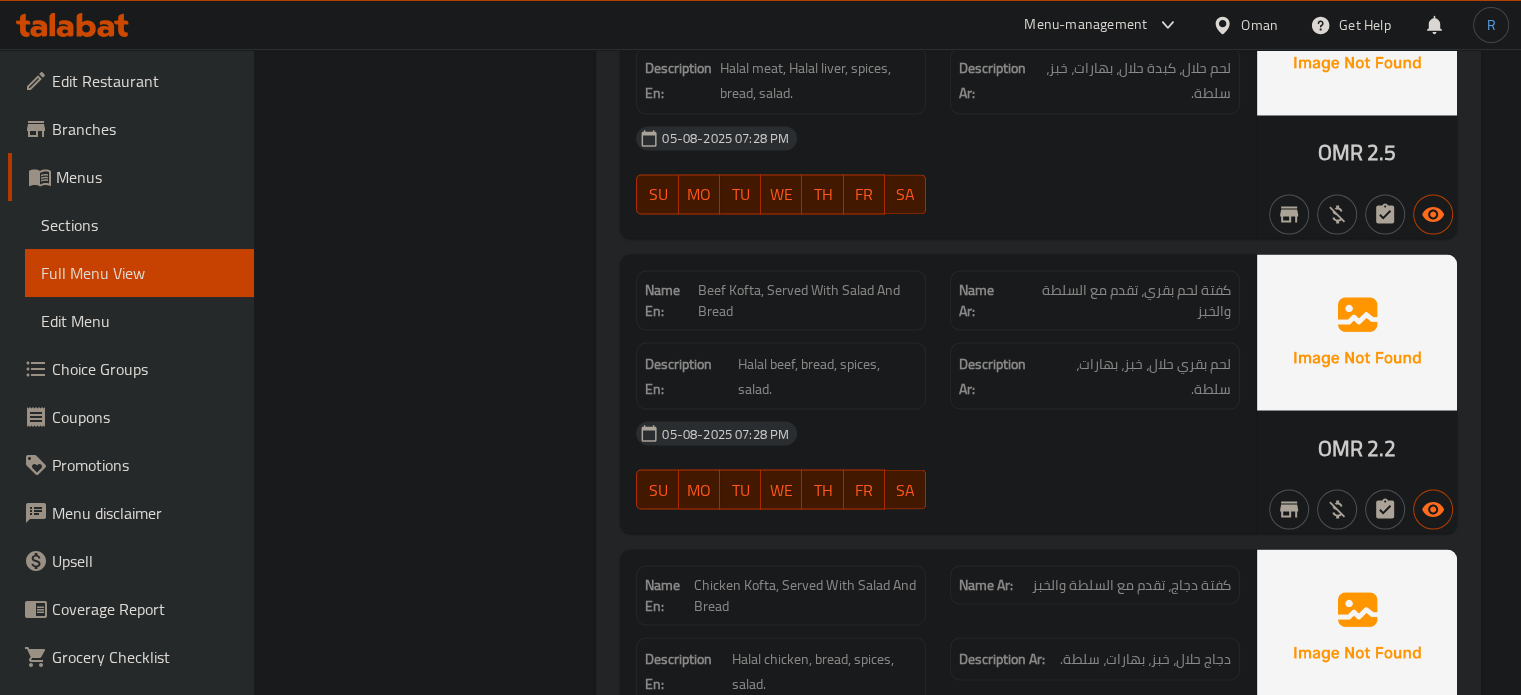 click on "05-08-2025 07:28 PM" at bounding box center [938, -5155] 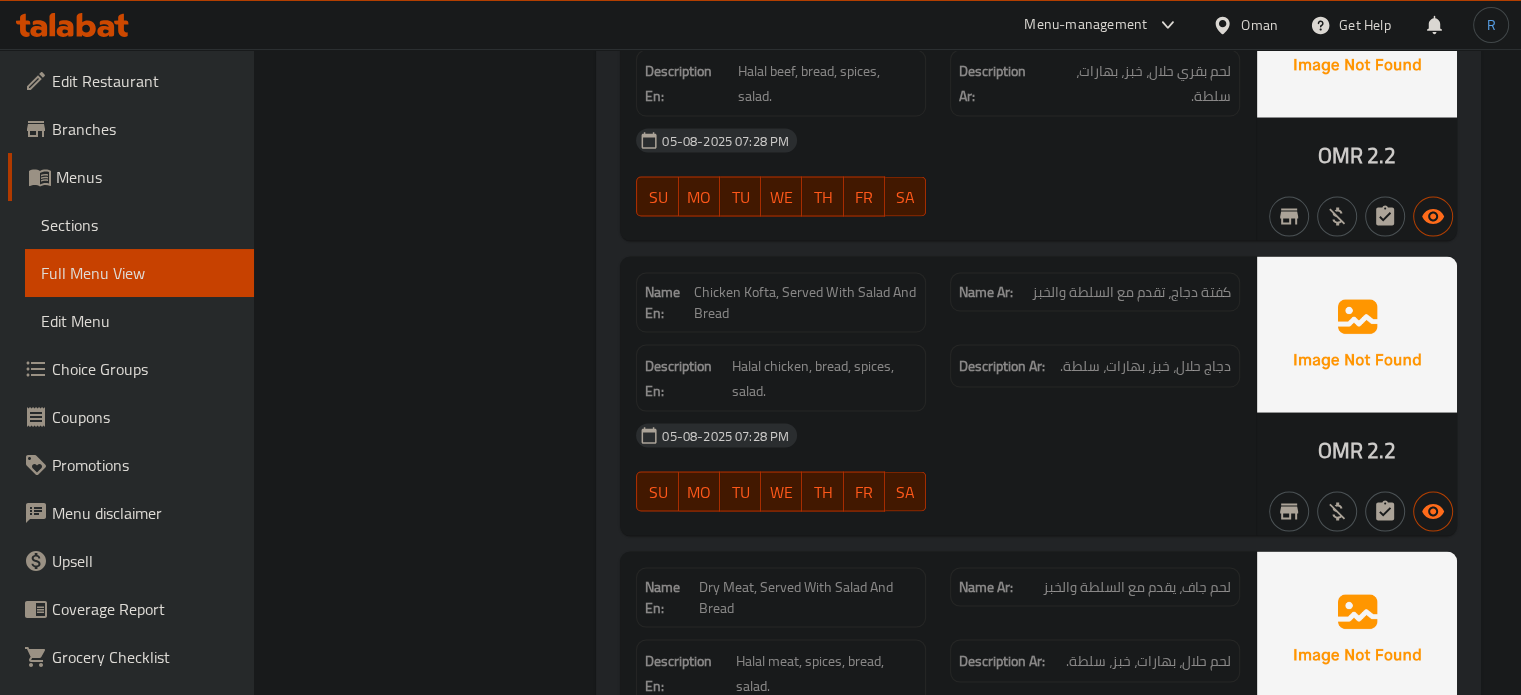 scroll, scrollTop: 11422, scrollLeft: 0, axis: vertical 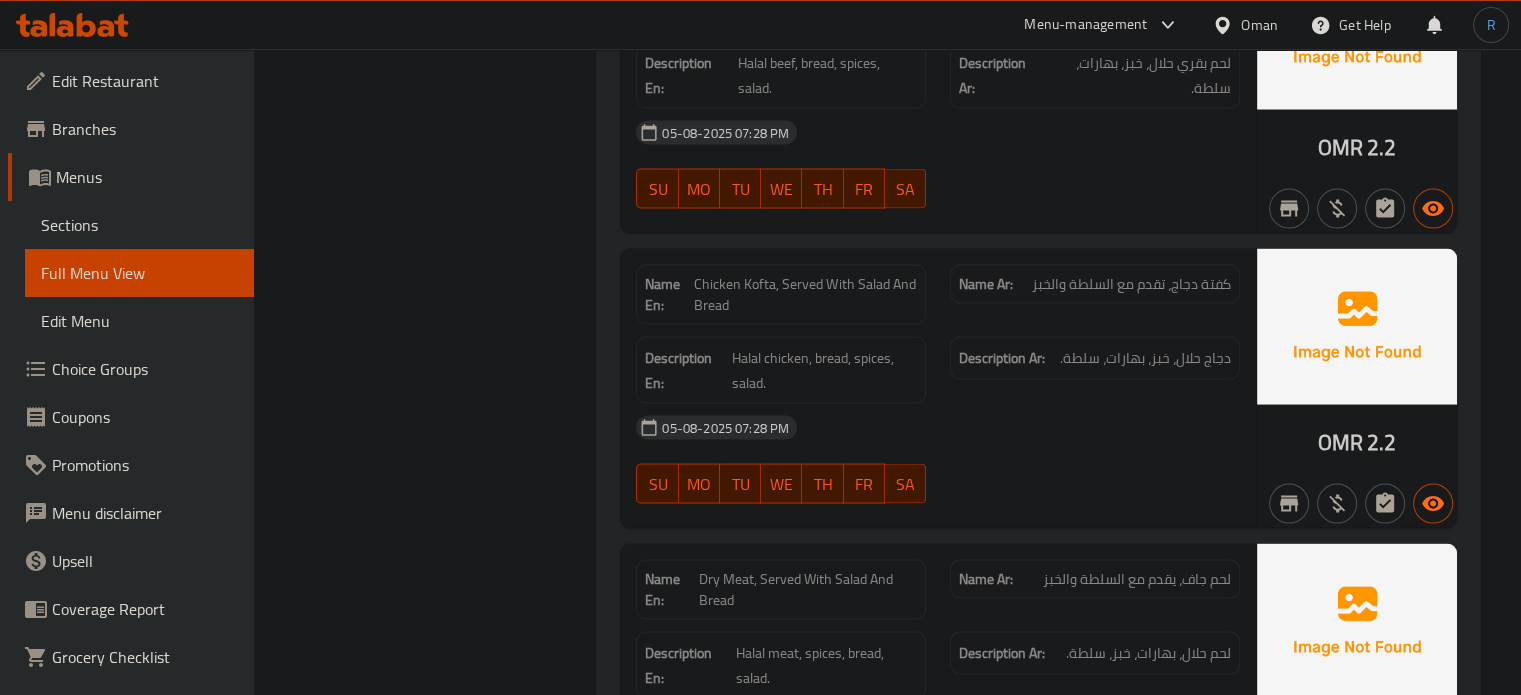 click on "05-08-2025 07:28 PM" at bounding box center [938, 428] 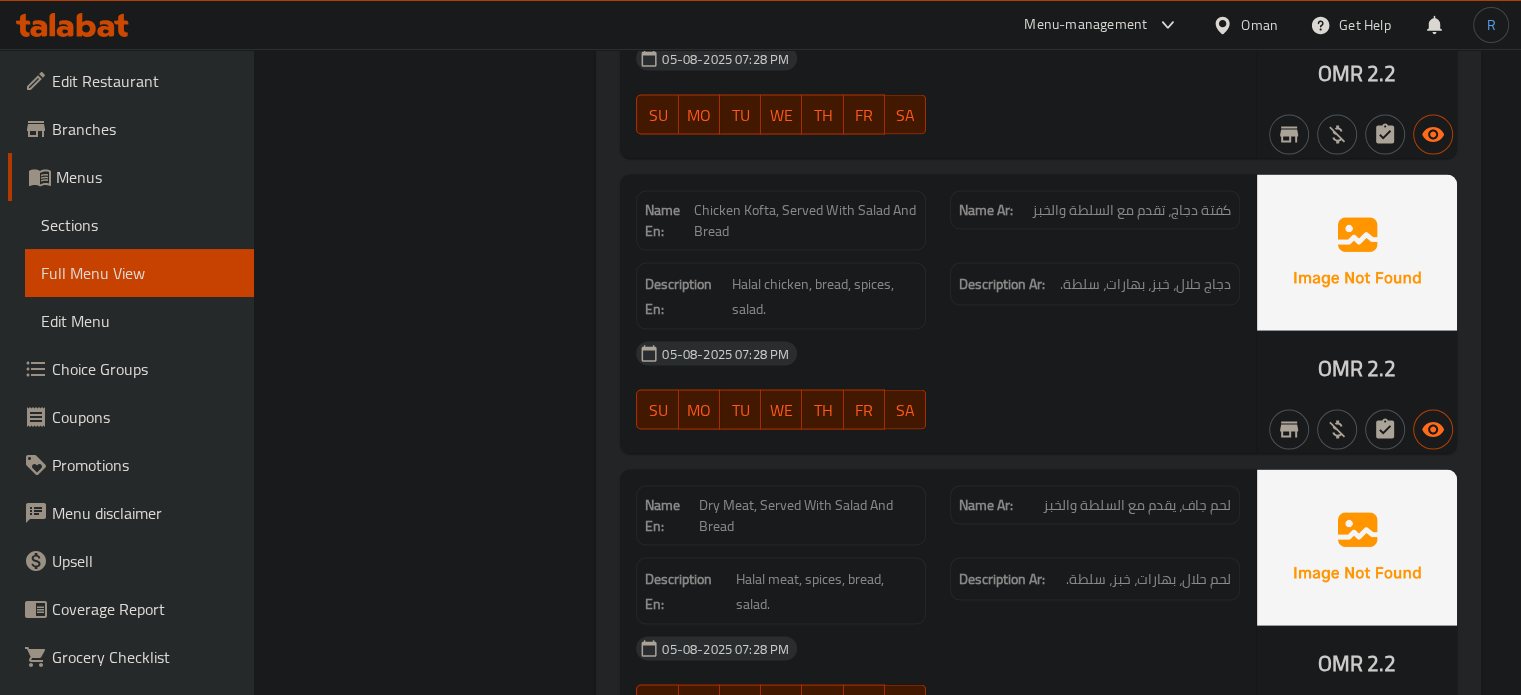 scroll, scrollTop: 11722, scrollLeft: 0, axis: vertical 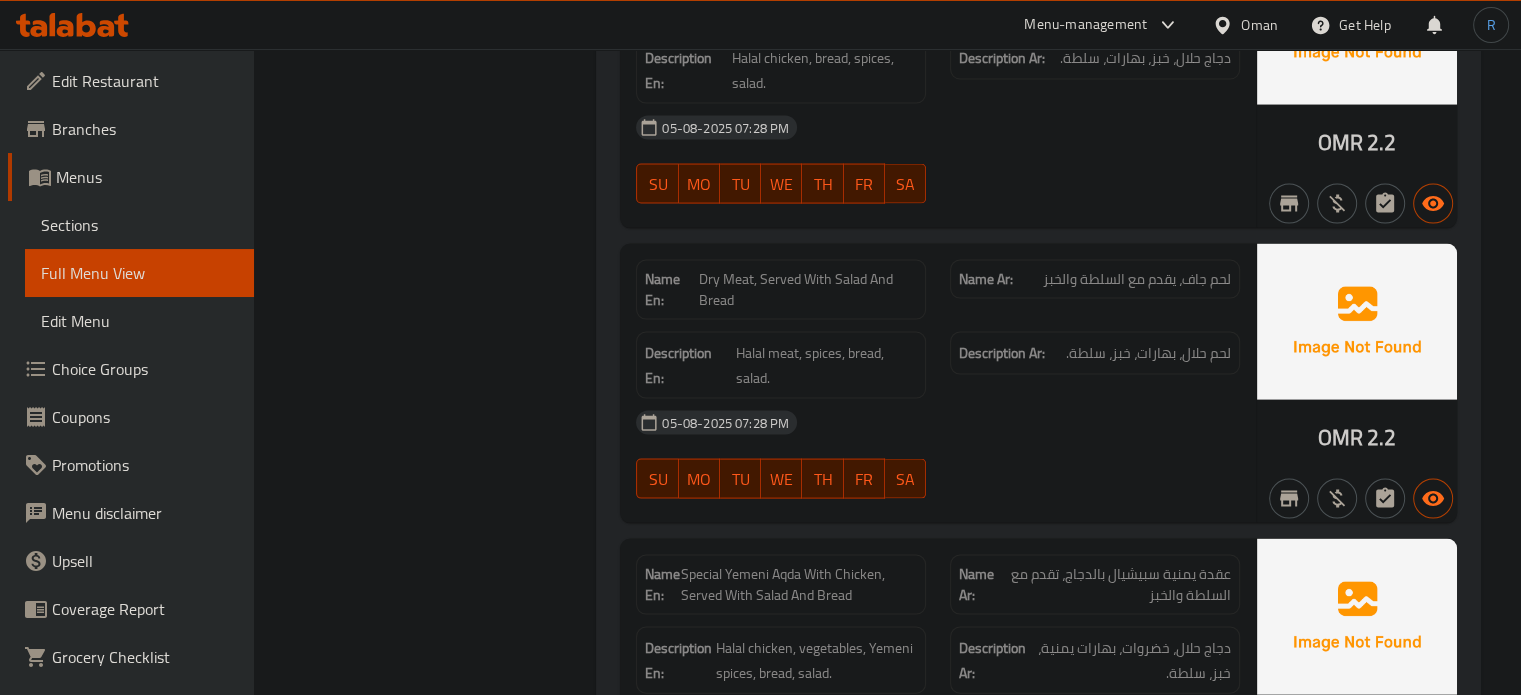 click on "05-08-2025 07:28 PM" at bounding box center [938, 423] 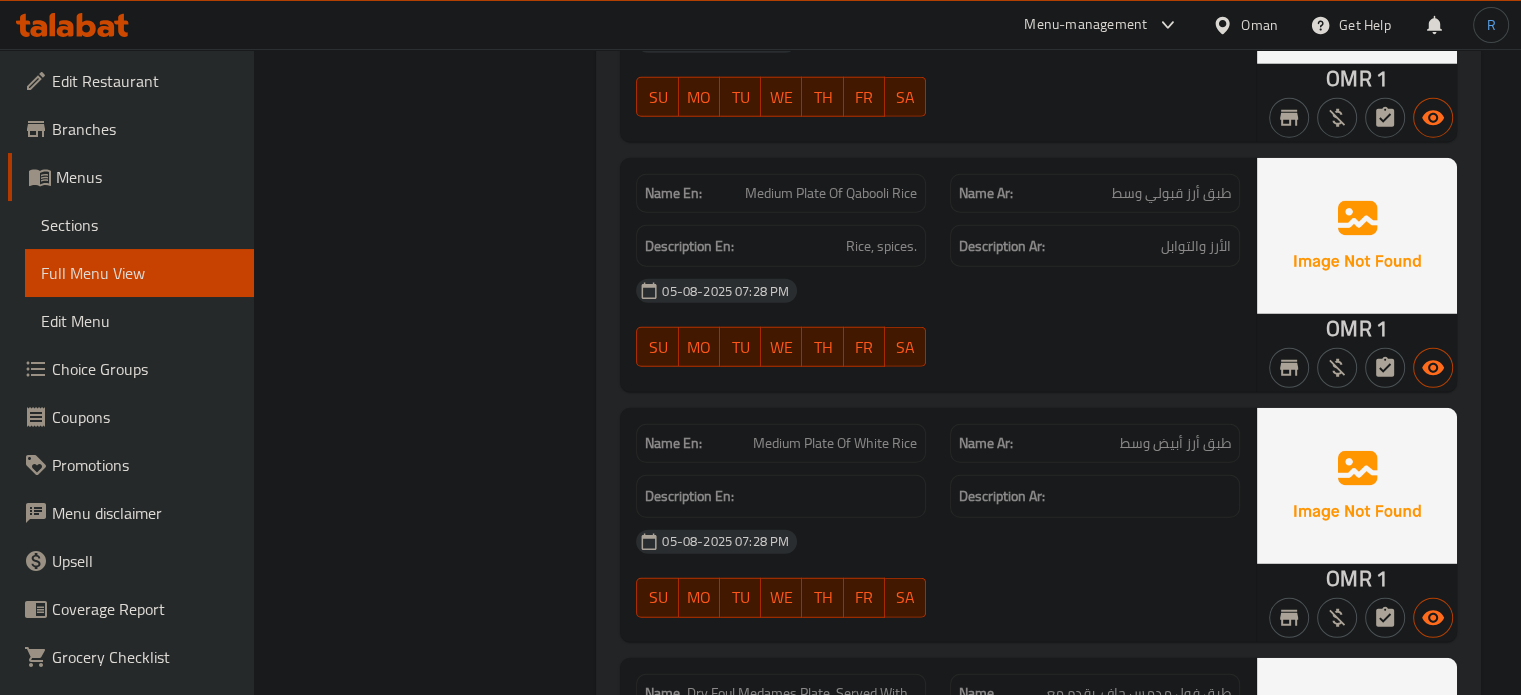 scroll, scrollTop: 13022, scrollLeft: 0, axis: vertical 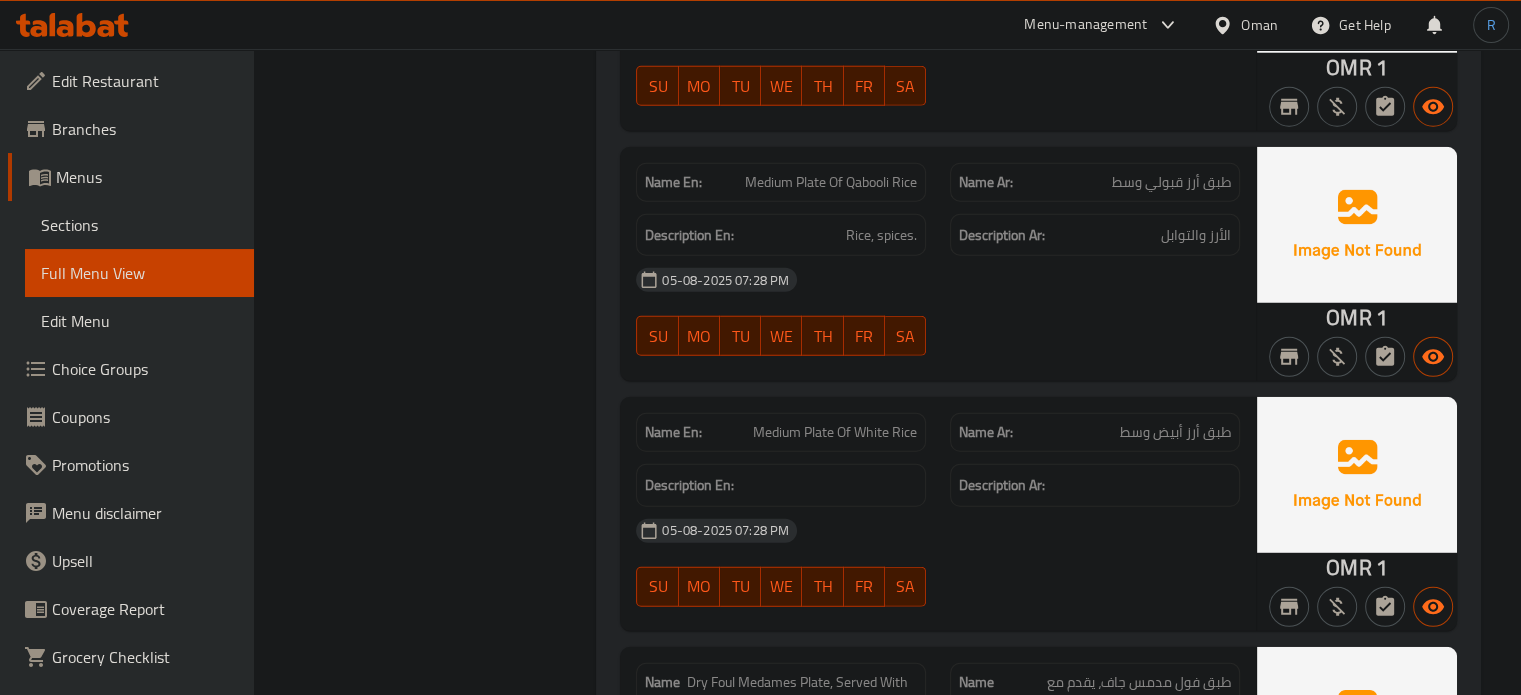 click on "05-08-2025 07:28 PM" at bounding box center (938, -11907) 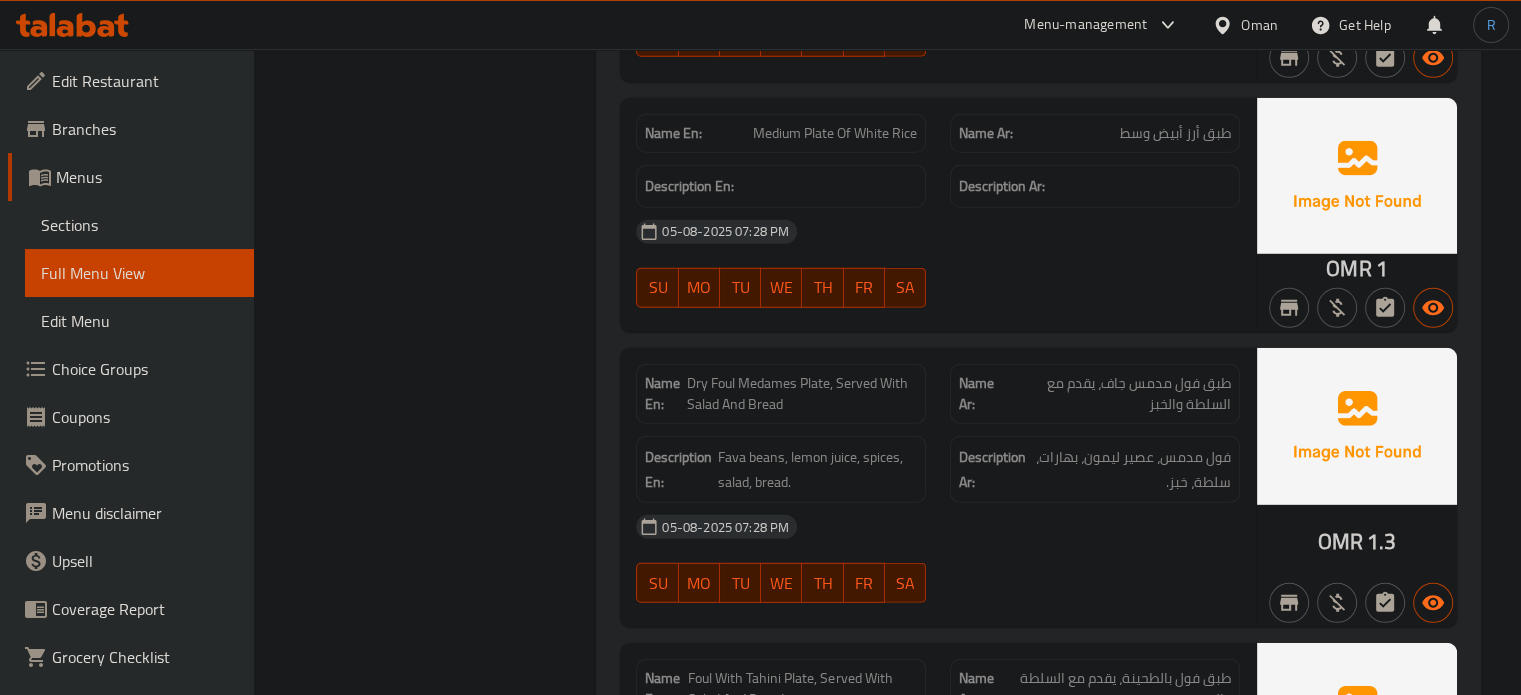 scroll, scrollTop: 13322, scrollLeft: 0, axis: vertical 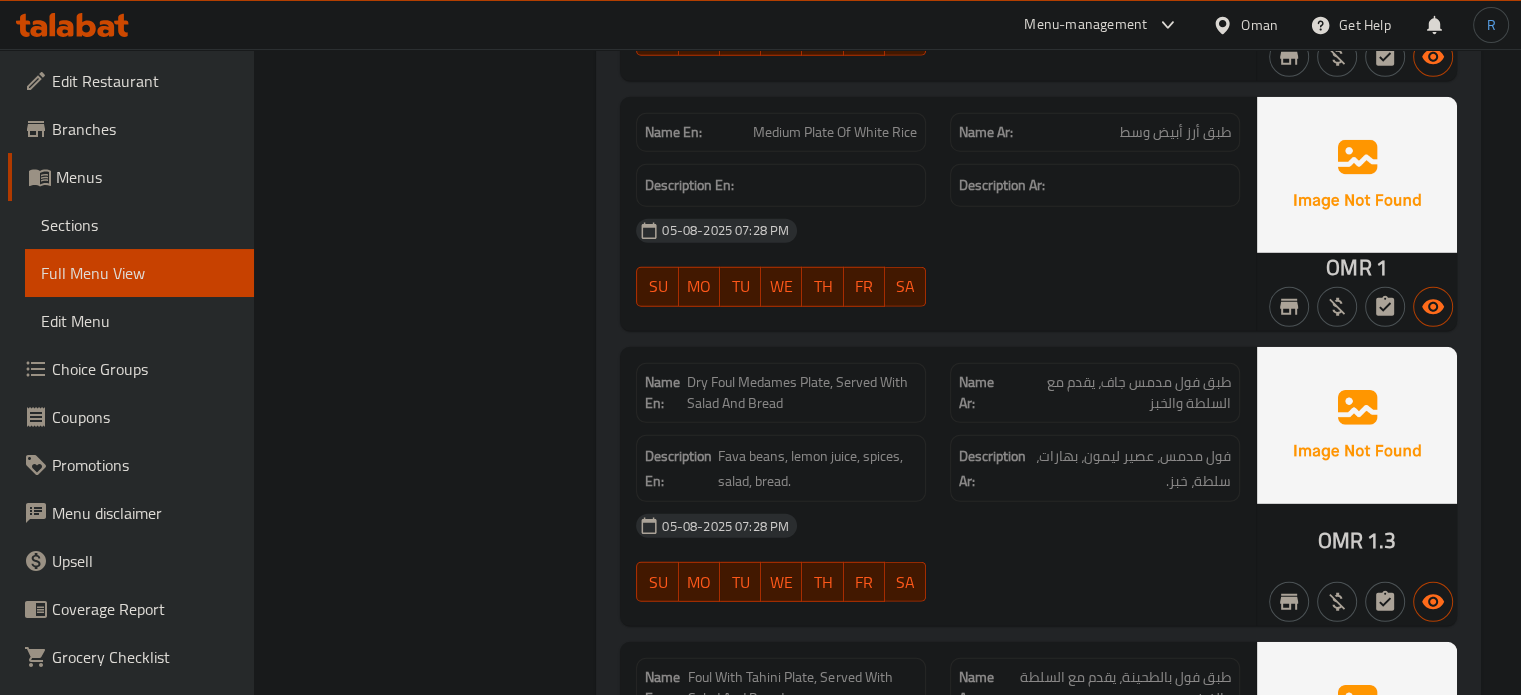 click on "FR" at bounding box center [864, -11856] 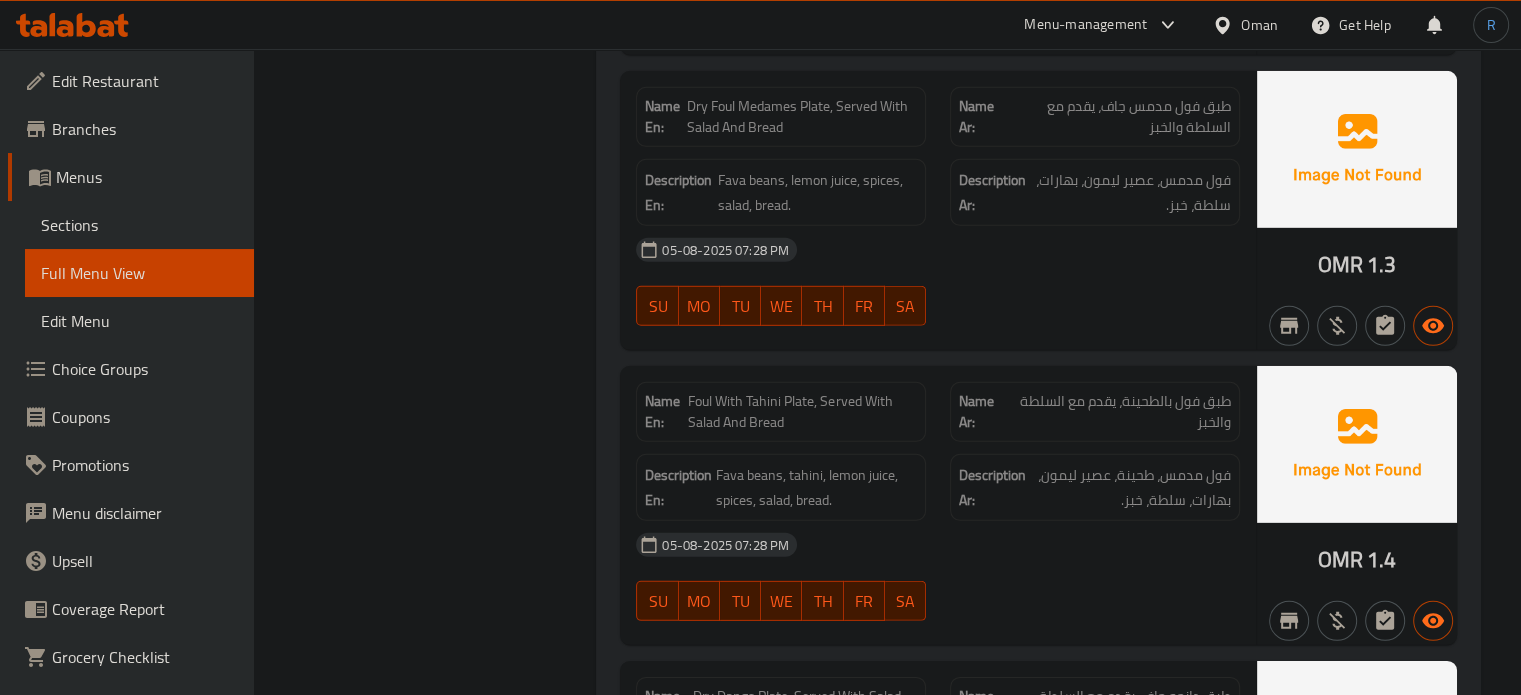 scroll, scrollTop: 13622, scrollLeft: 0, axis: vertical 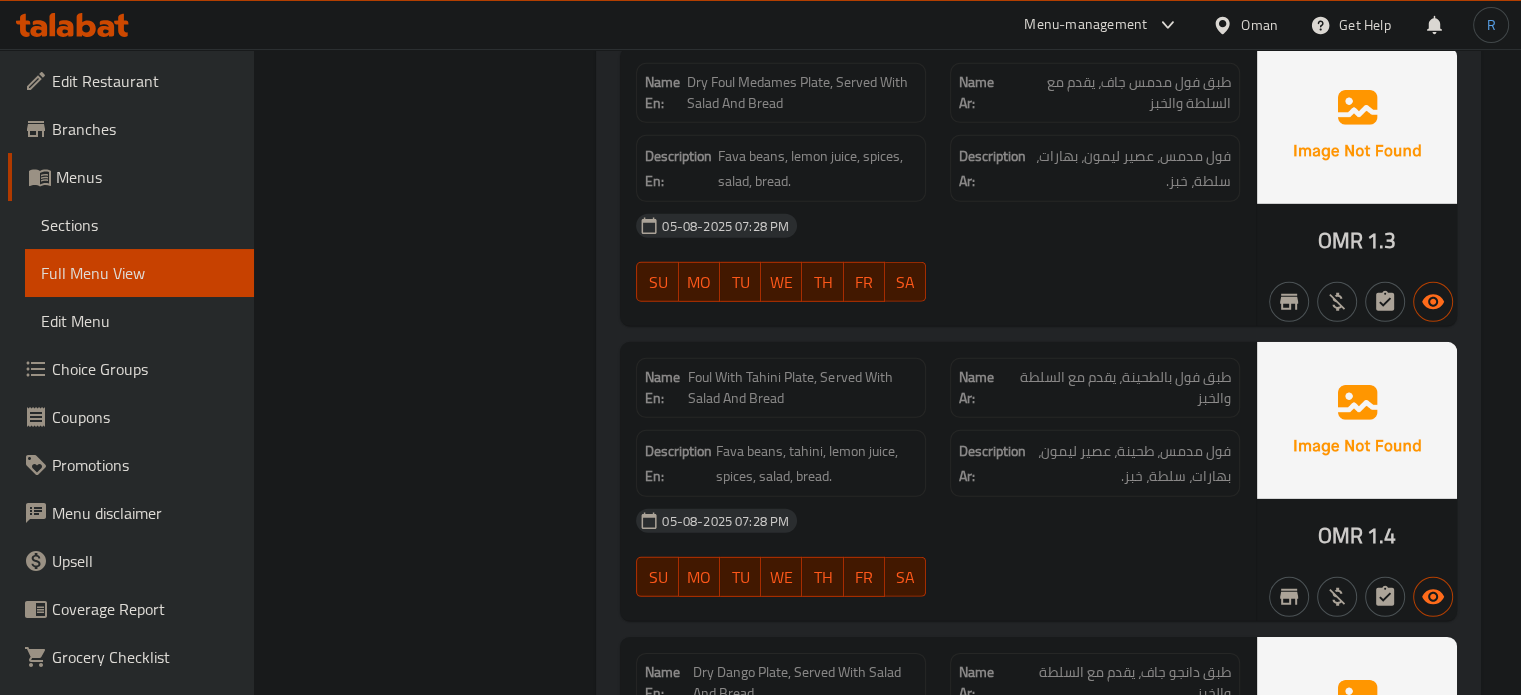 click at bounding box center [1095, -11841] 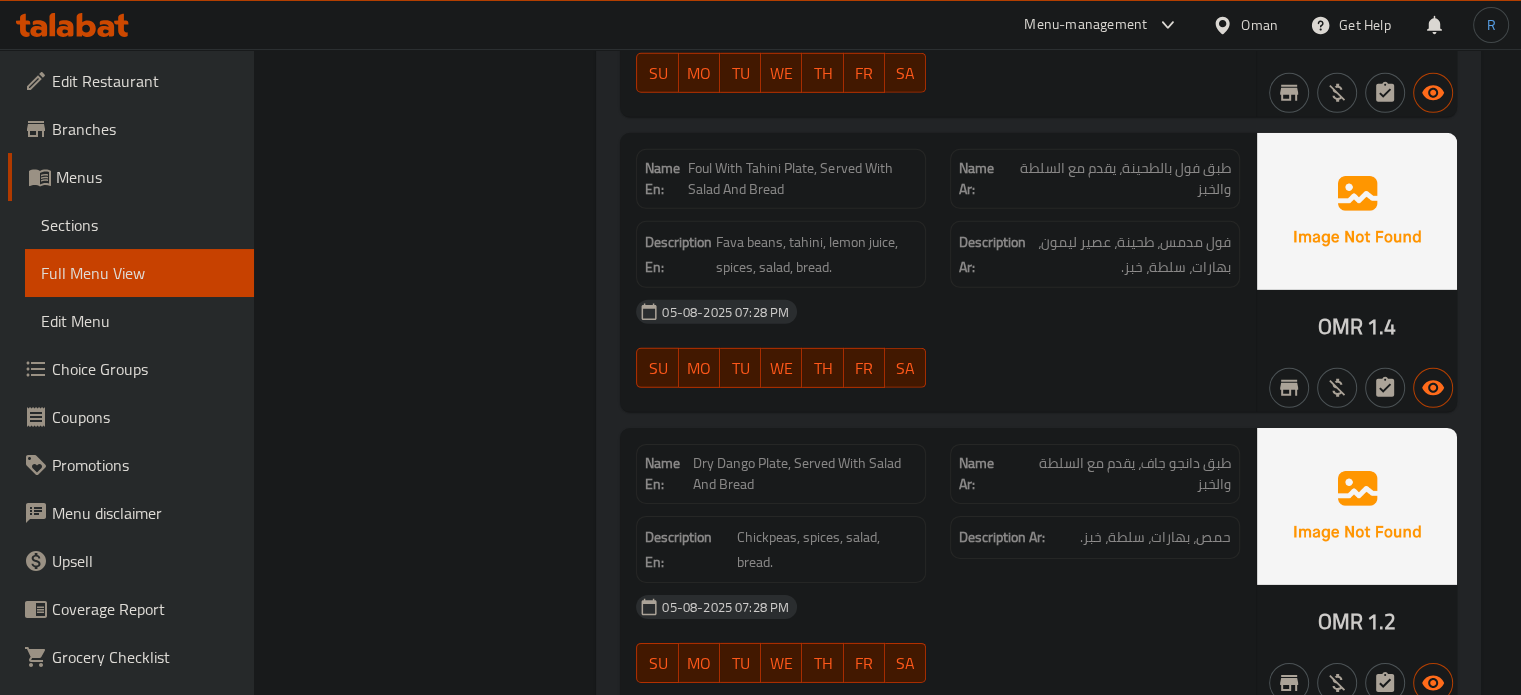 scroll, scrollTop: 13922, scrollLeft: 0, axis: vertical 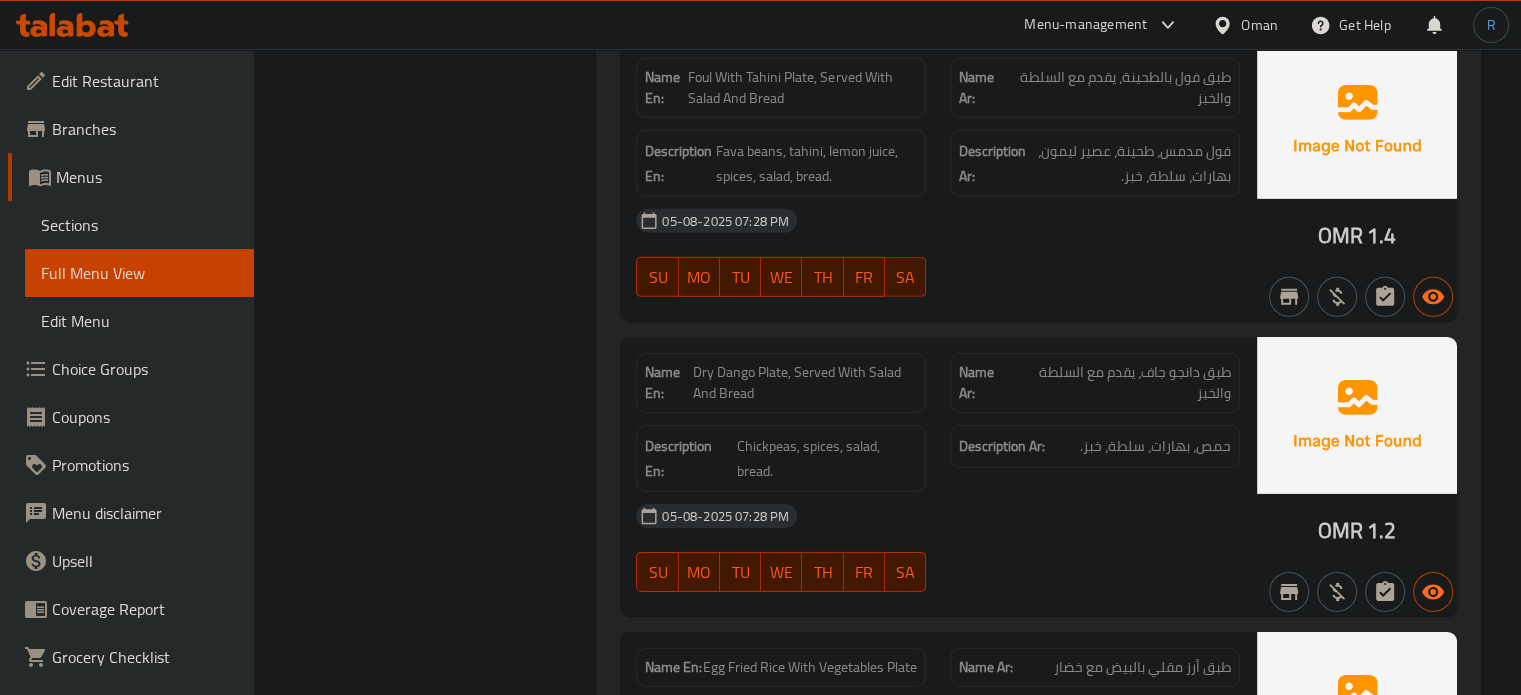 click on "FR" at bounding box center (864, -11866) 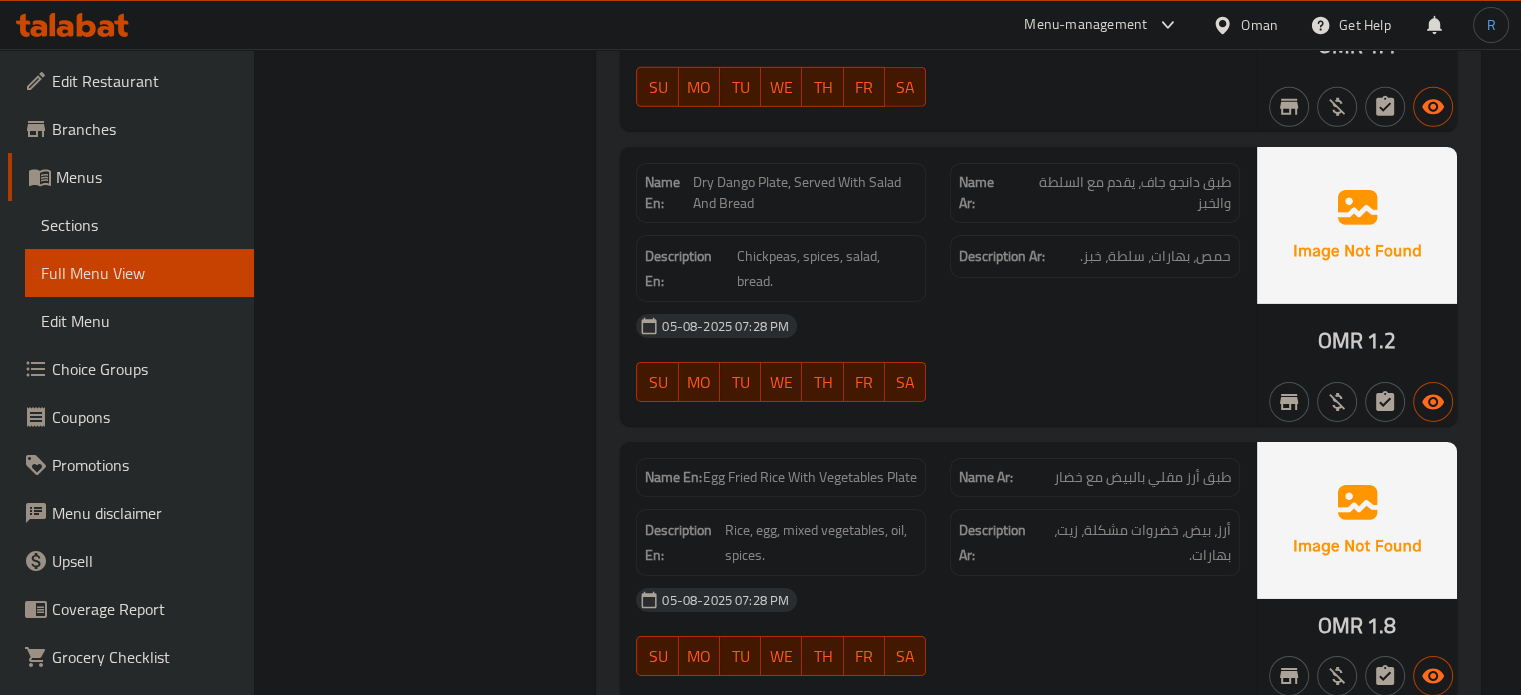 scroll, scrollTop: 14122, scrollLeft: 0, axis: vertical 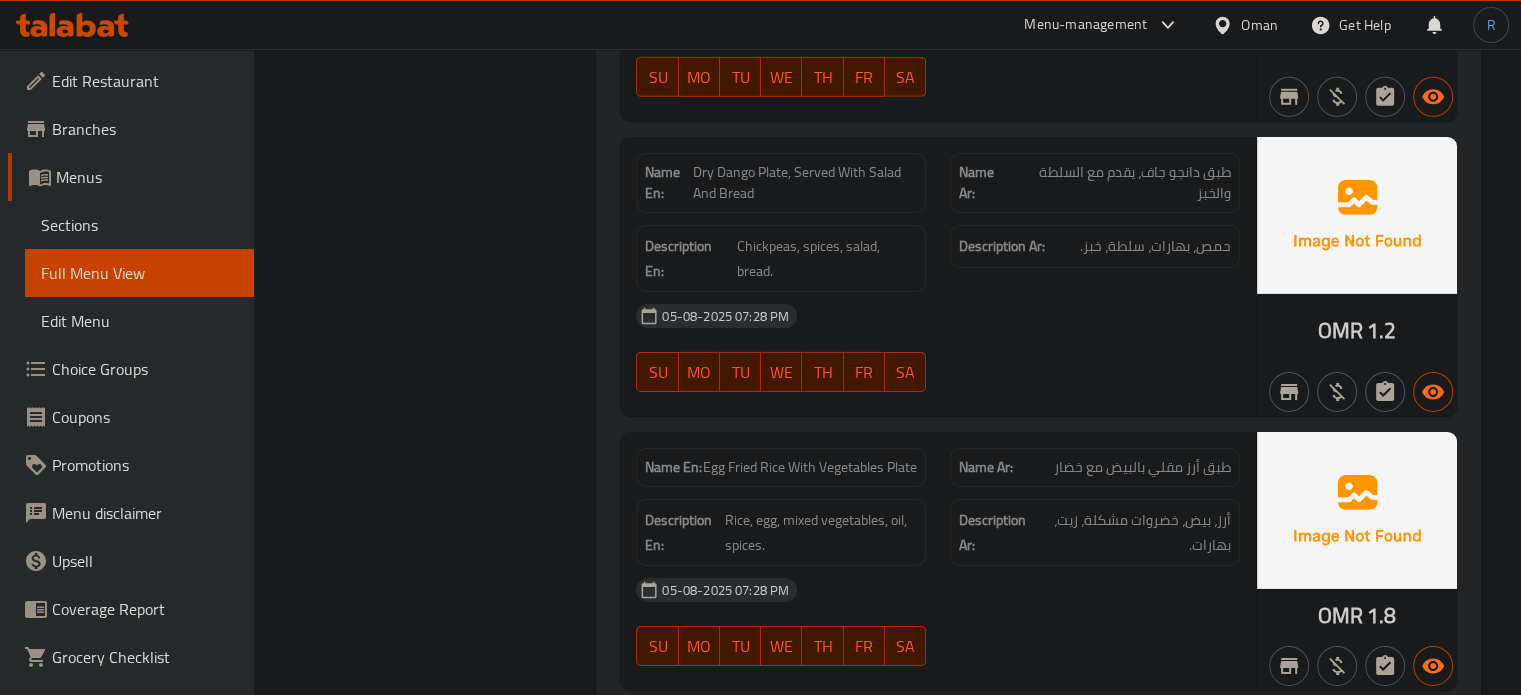 click on "05-08-2025 07:28 PM" at bounding box center (938, -11827) 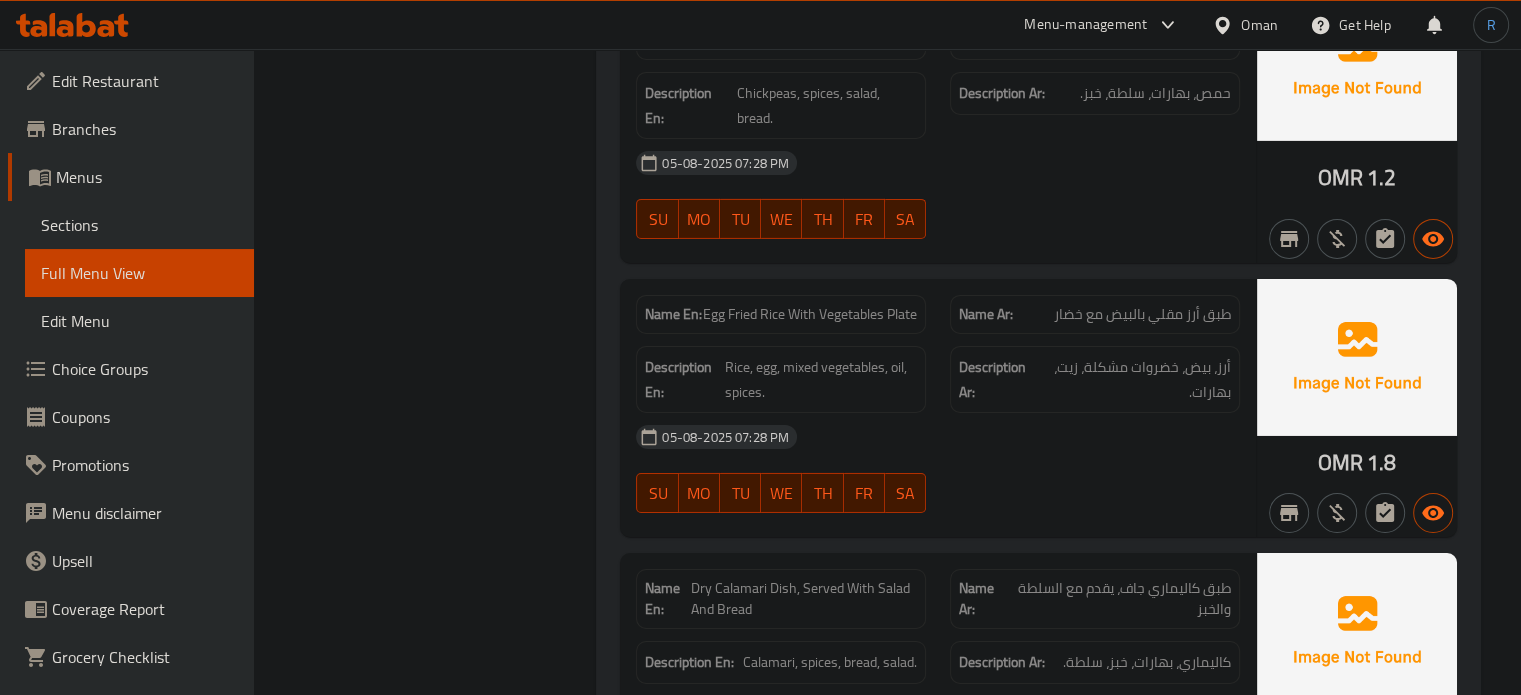 scroll, scrollTop: 14369, scrollLeft: 0, axis: vertical 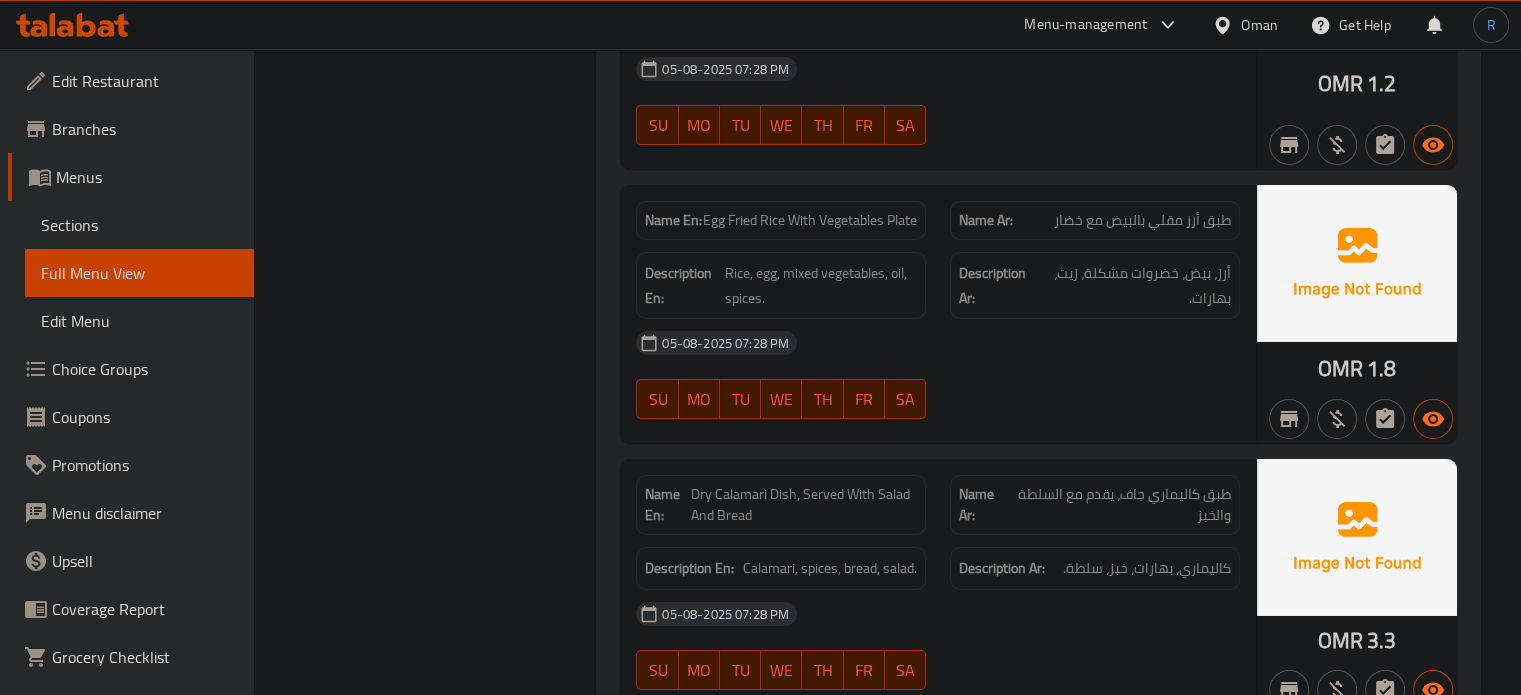 click on "05-08-2025 07:28 PM" at bounding box center (938, -11824) 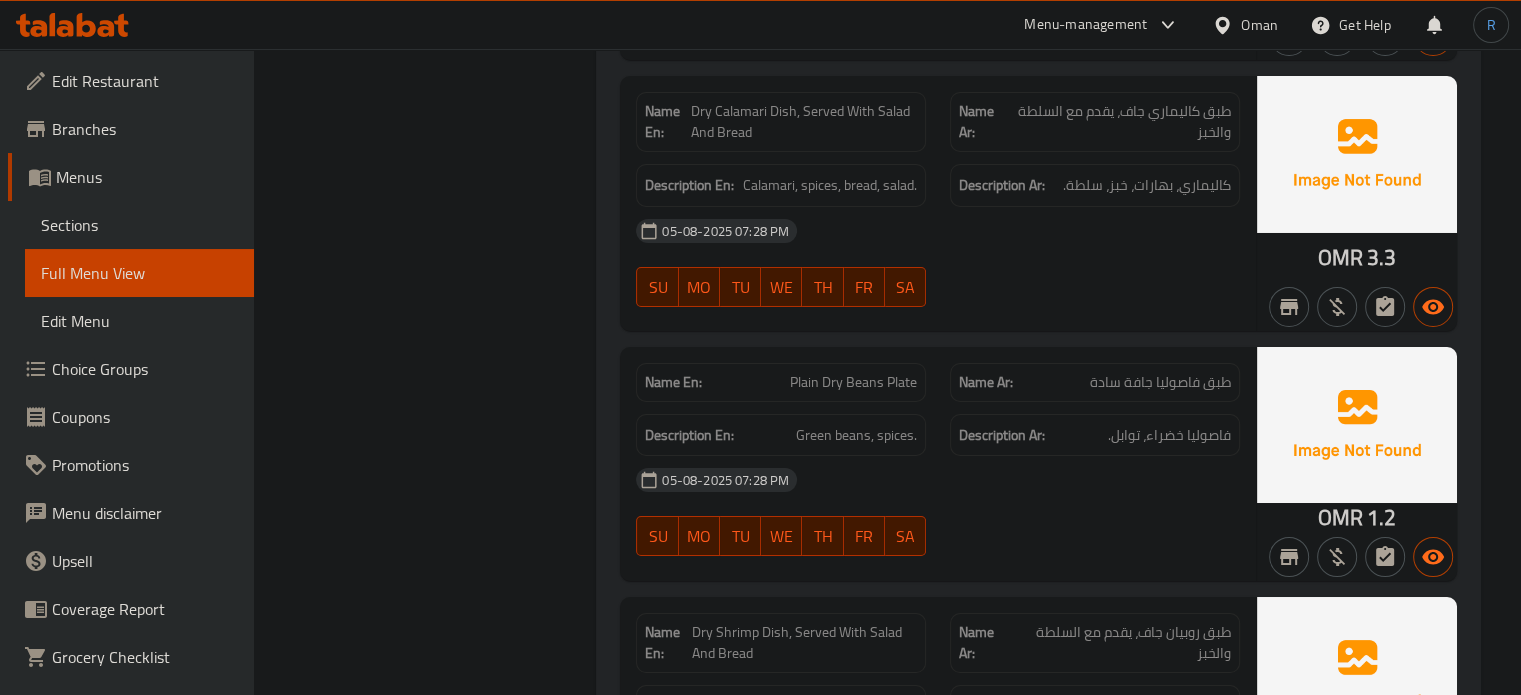 click on "05-08-2025 07:28 PM" at bounding box center [938, -11616] 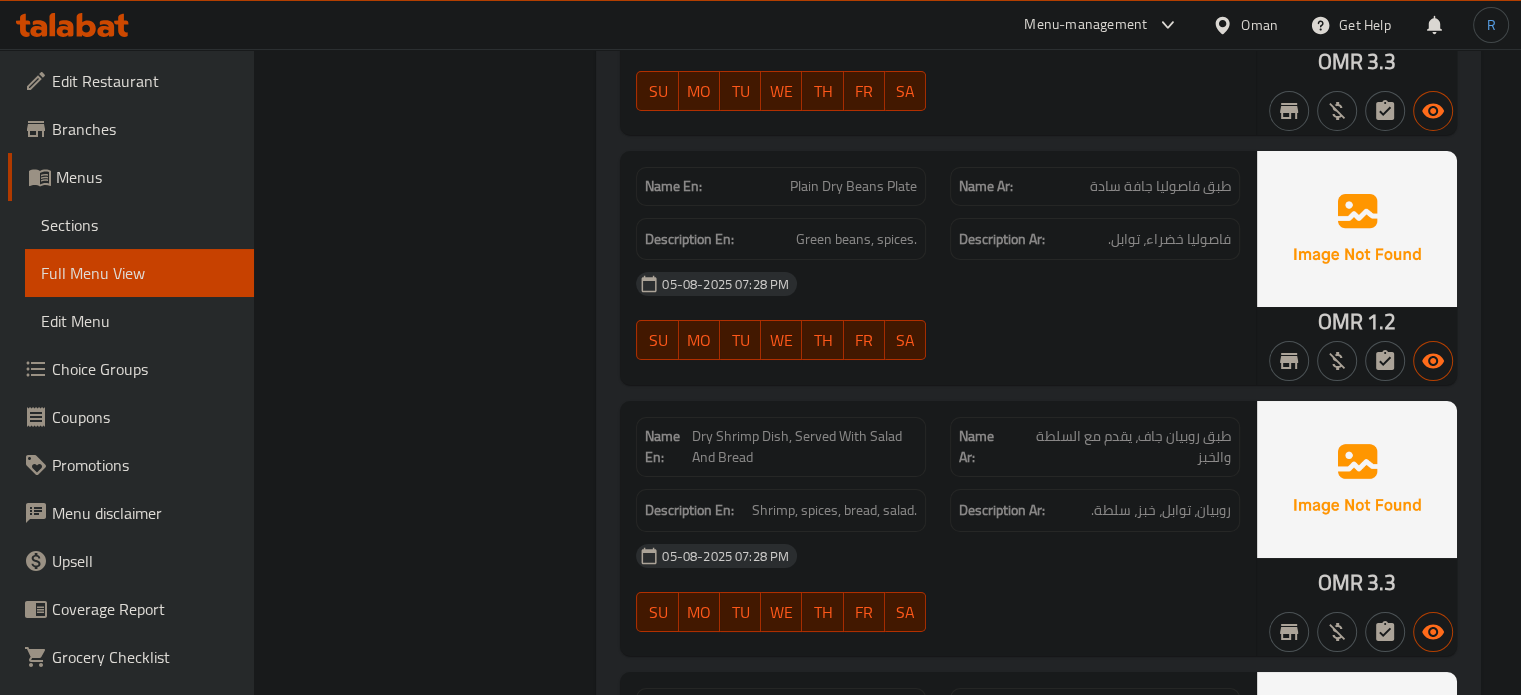 scroll, scrollTop: 14952, scrollLeft: 0, axis: vertical 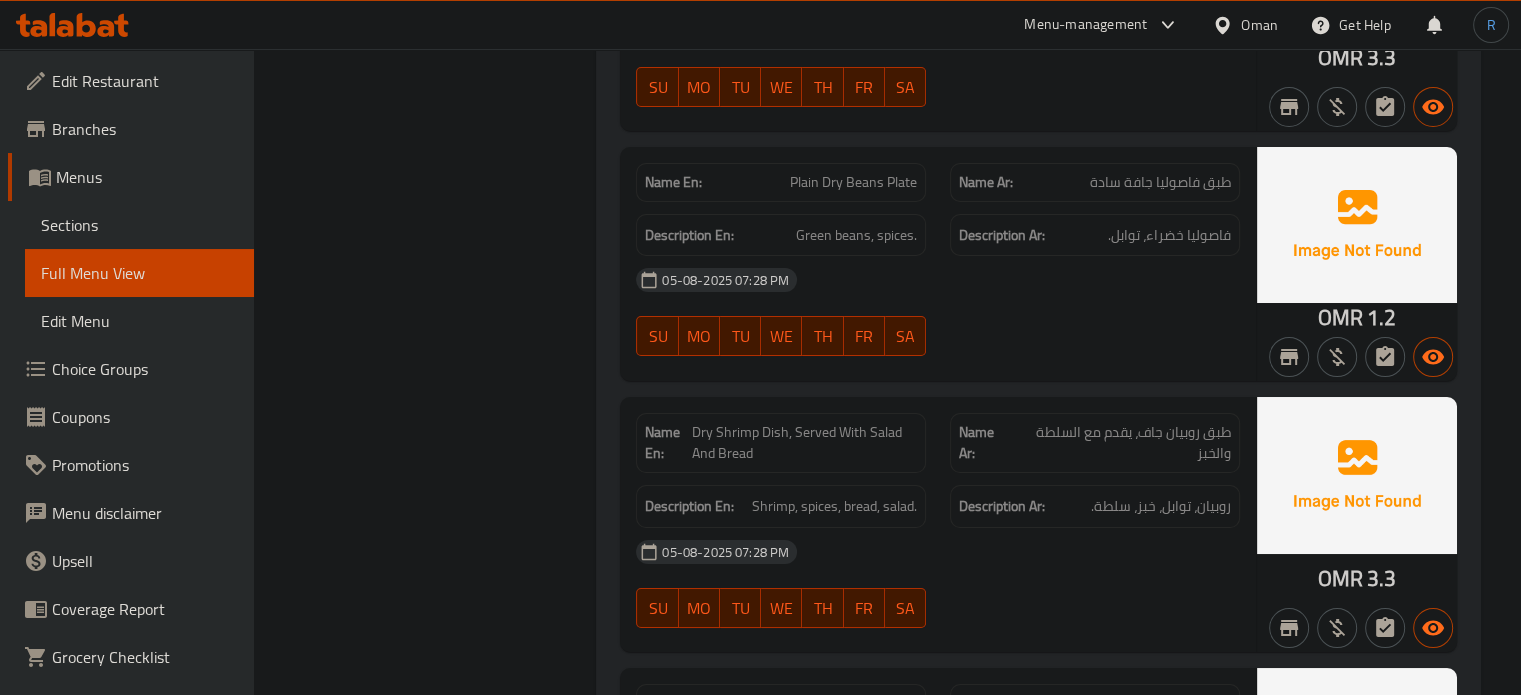 click on "SA" at bounding box center (905, -11760) 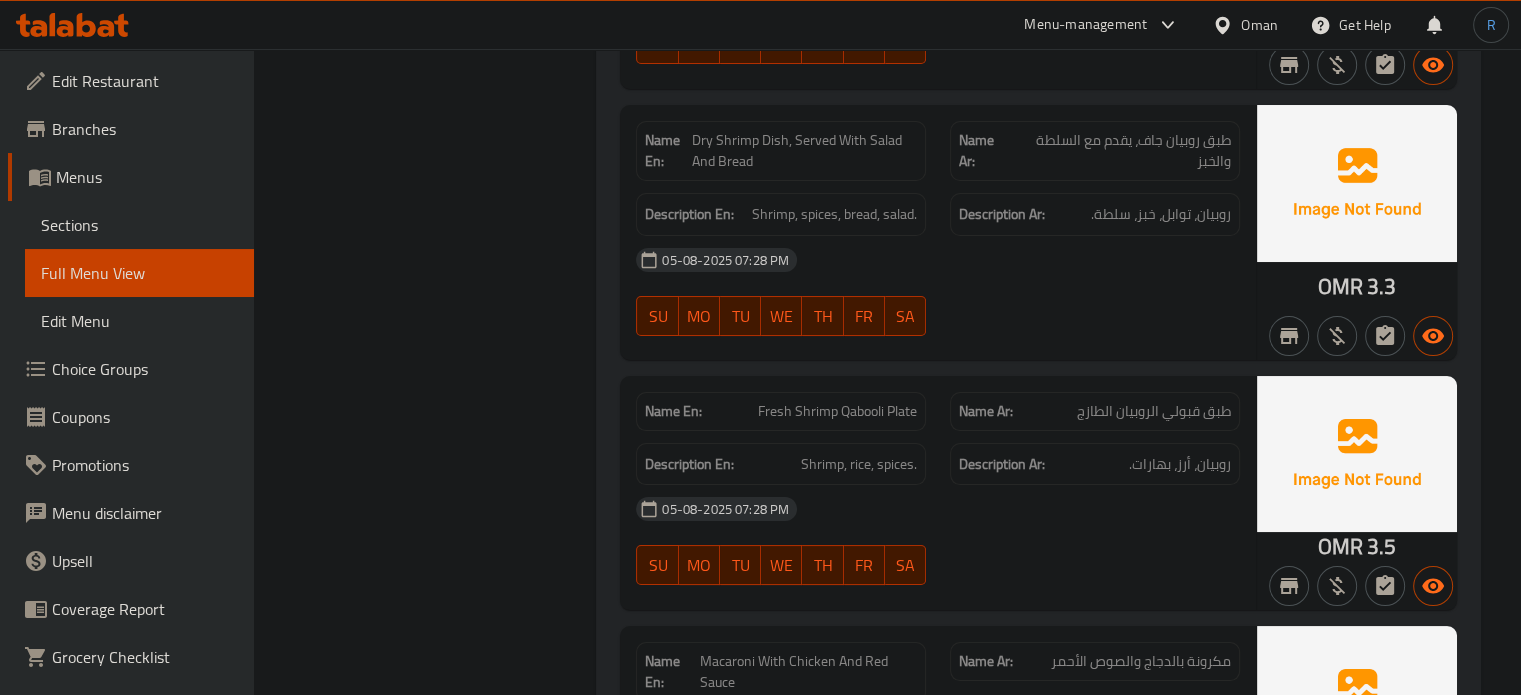 scroll, scrollTop: 15252, scrollLeft: 0, axis: vertical 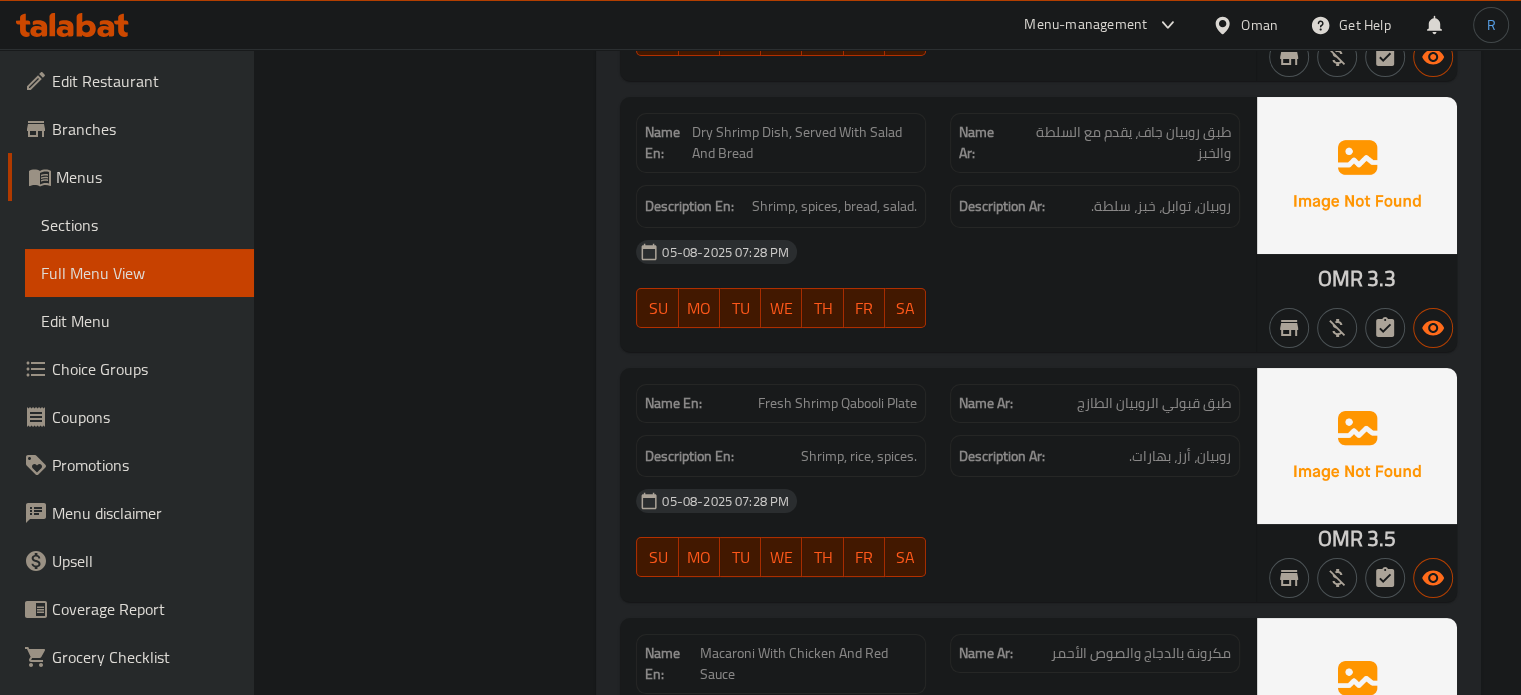 click on "05-08-2025 07:28 PM" at bounding box center (938, -11526) 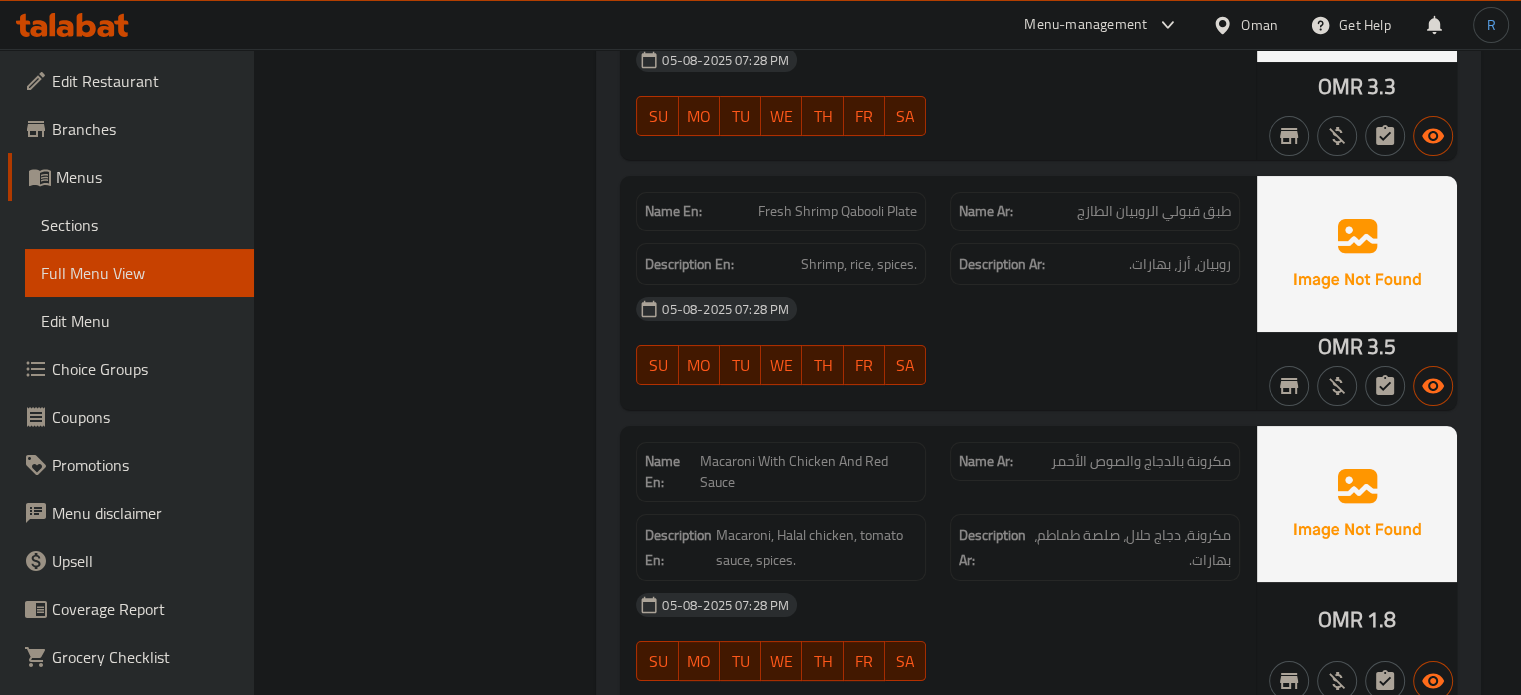 scroll, scrollTop: 15452, scrollLeft: 0, axis: vertical 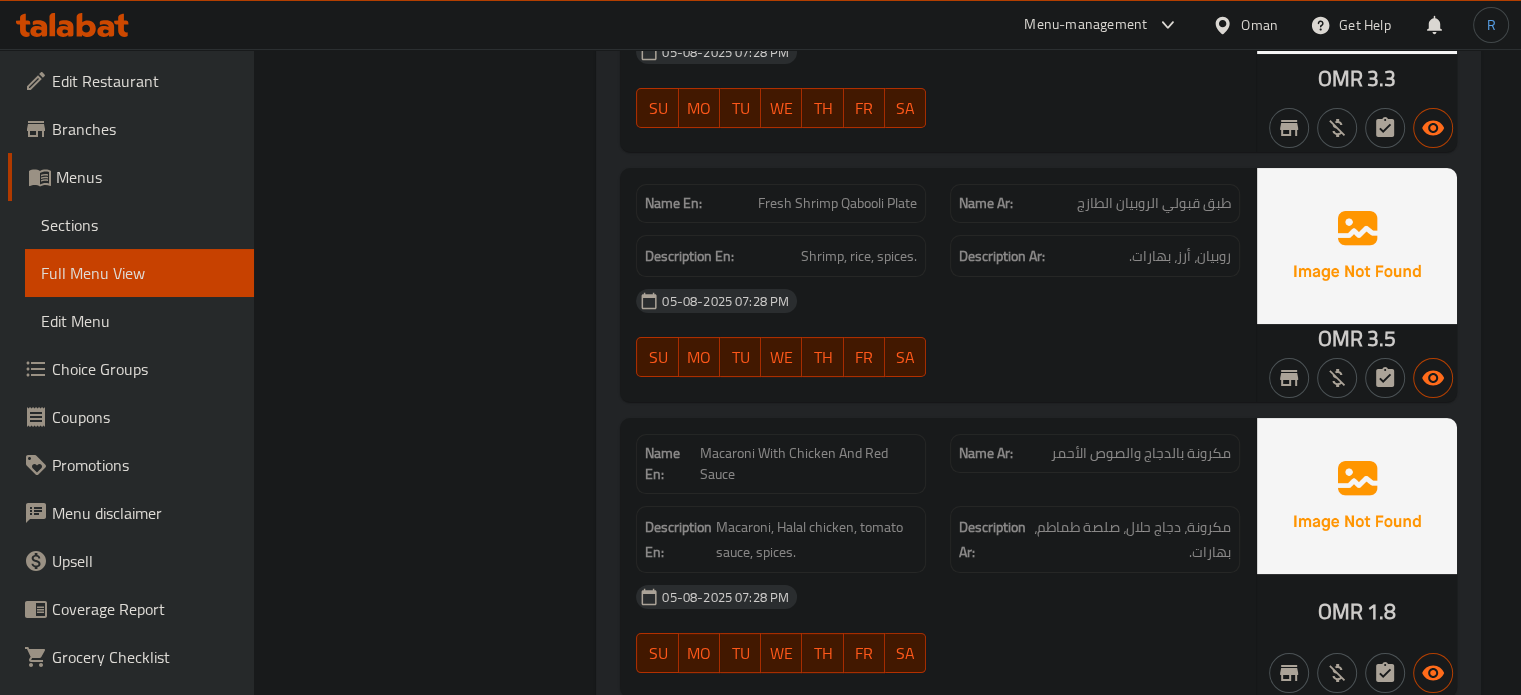 click on "05-08-2025 07:28 PM" at bounding box center [938, -11726] 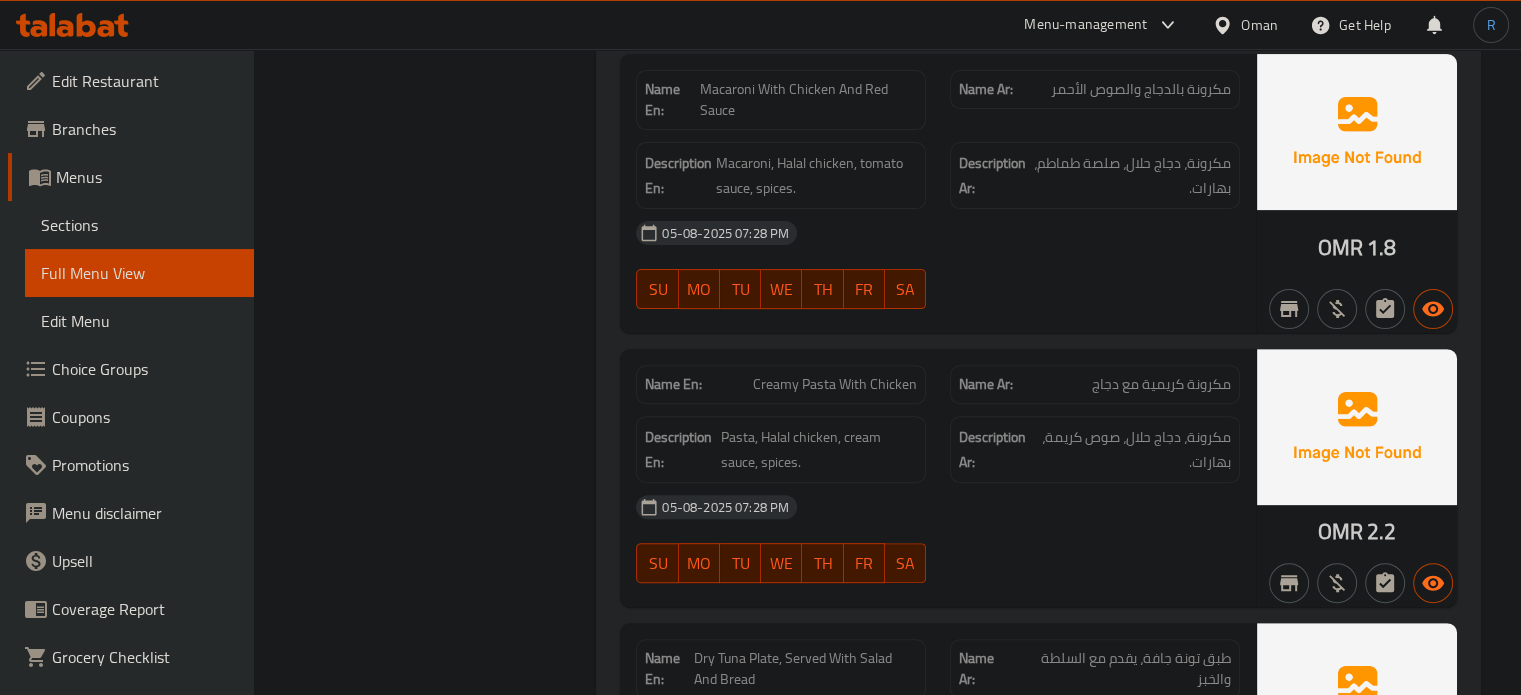 click on "Creamy Pasta With Chicken" at bounding box center (807, -11658) 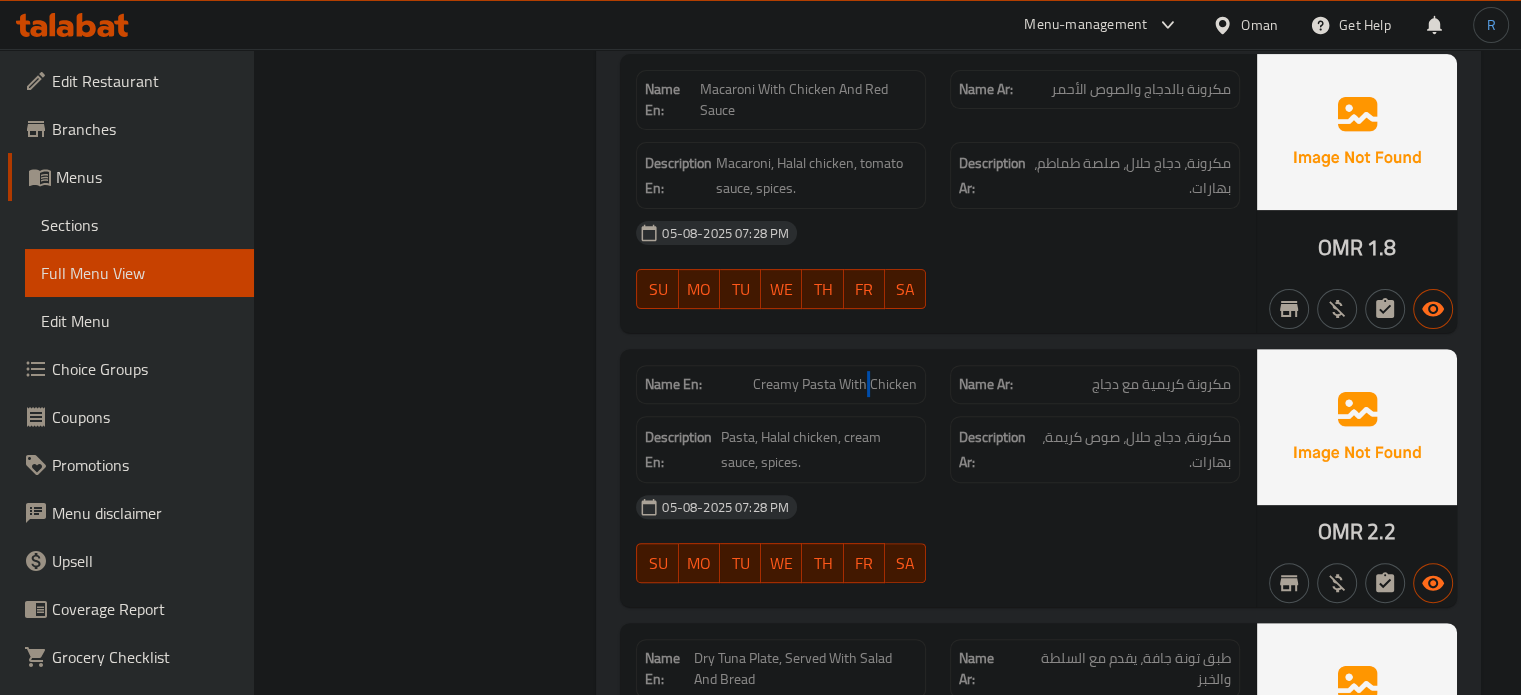 click on "Creamy Pasta With Chicken" at bounding box center (807, -11658) 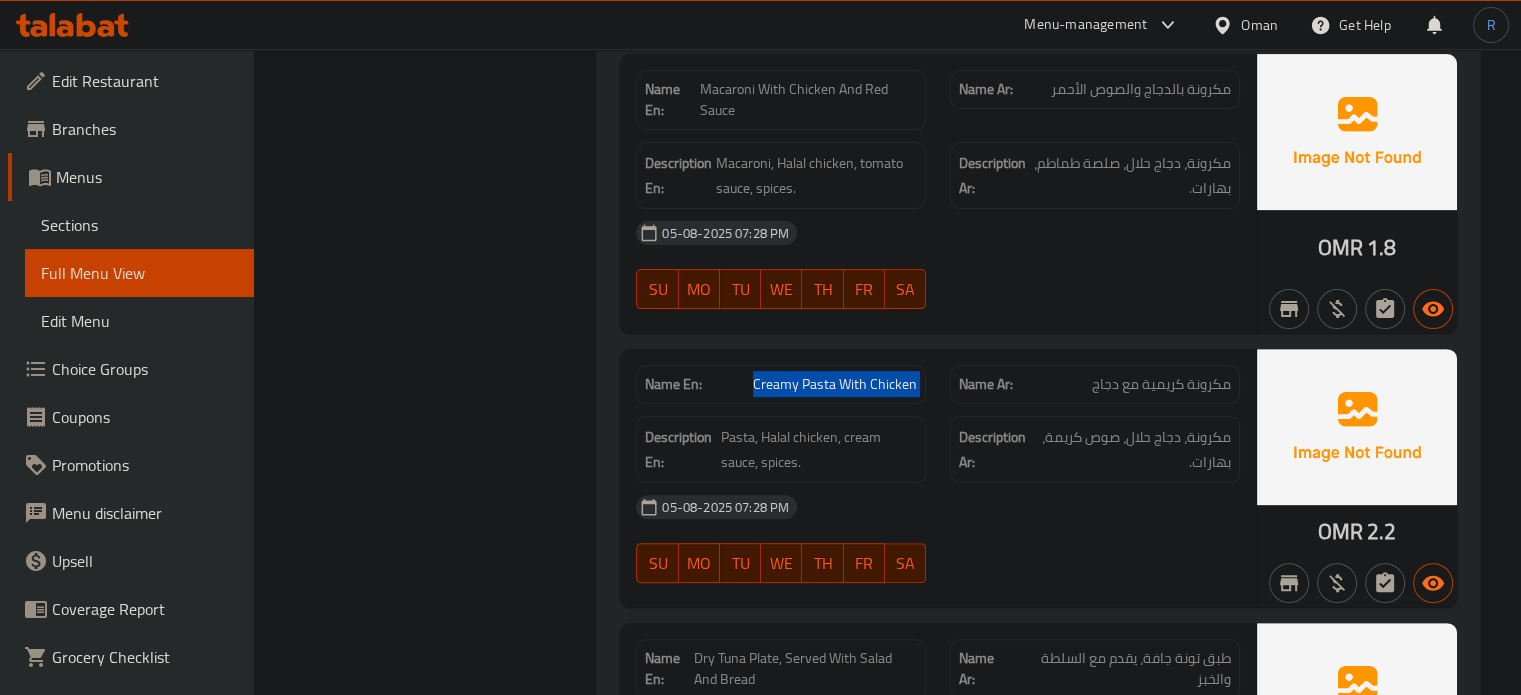 click on "Creamy Pasta With Chicken" at bounding box center [807, -11658] 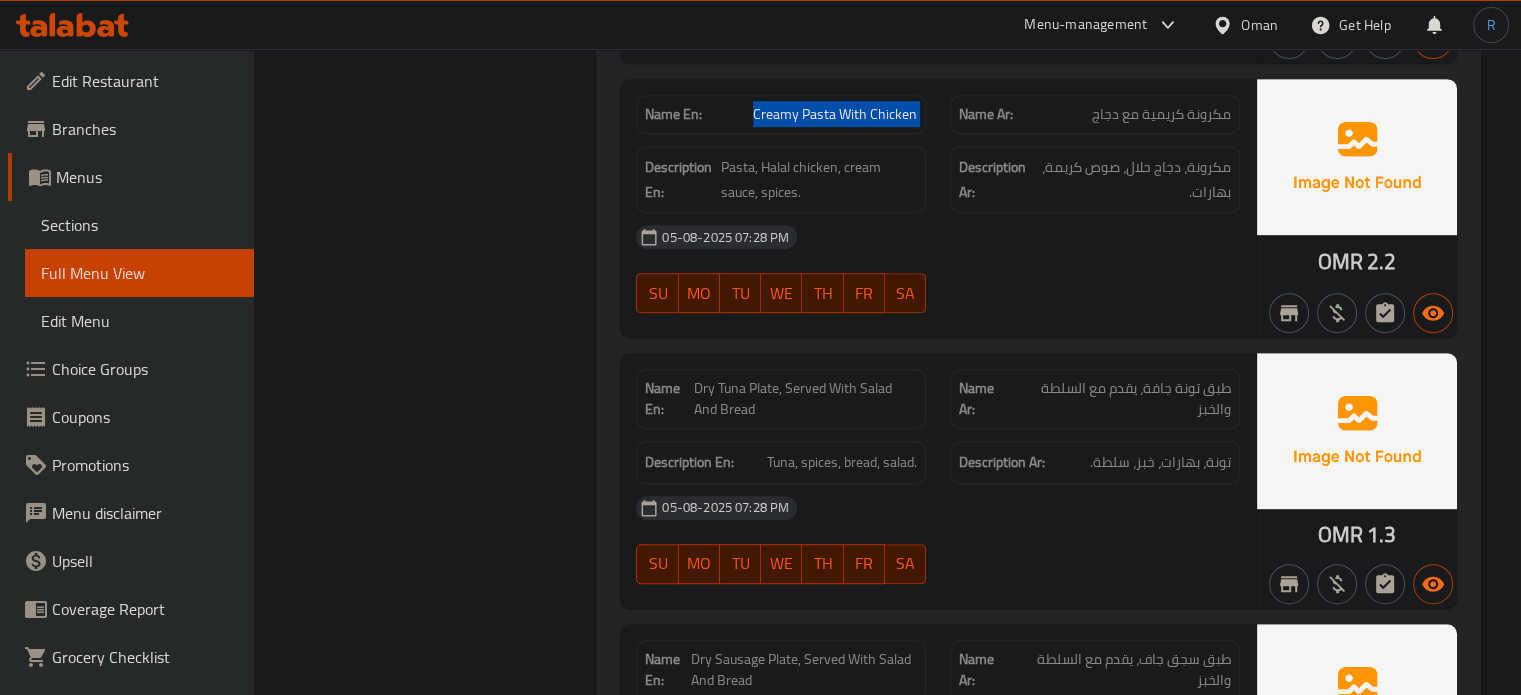 scroll, scrollTop: 16116, scrollLeft: 0, axis: vertical 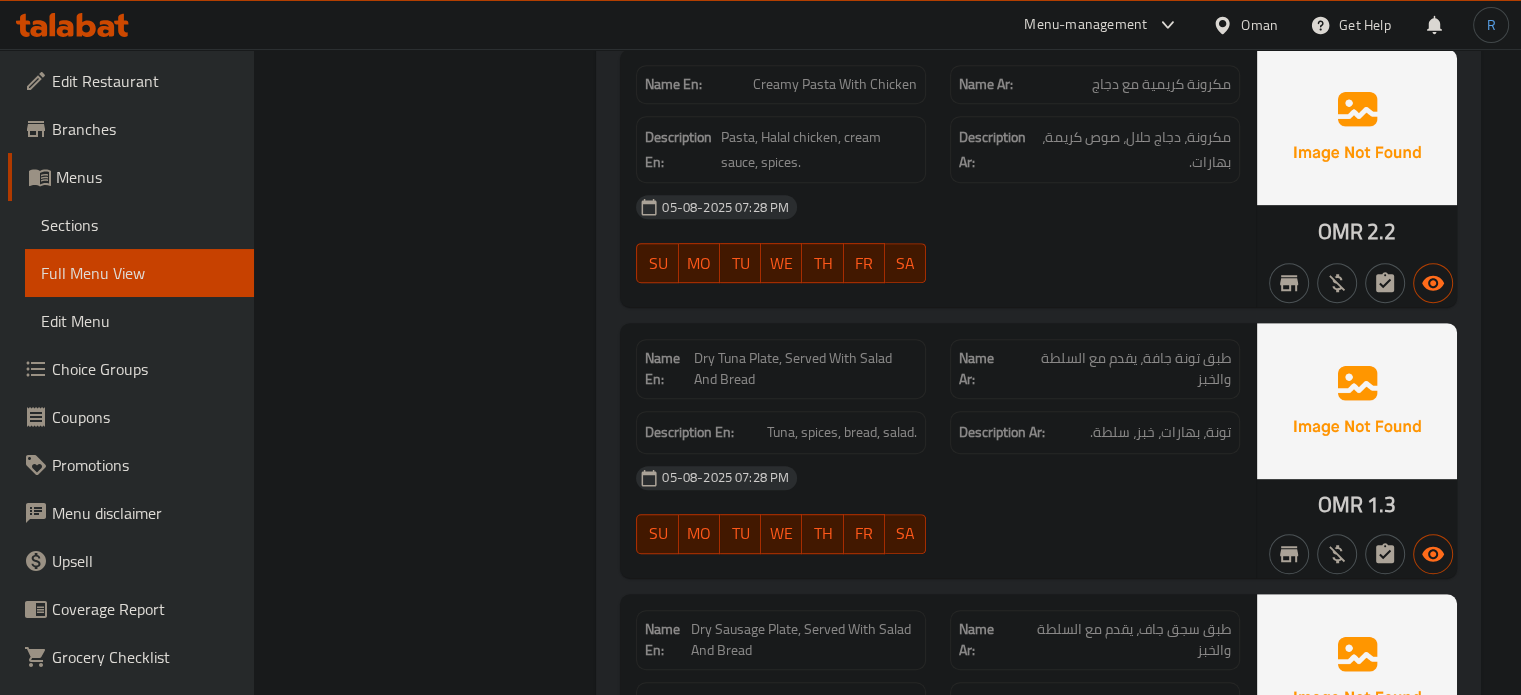 click on "05-08-2025 07:28 PM" at bounding box center [938, -11554] 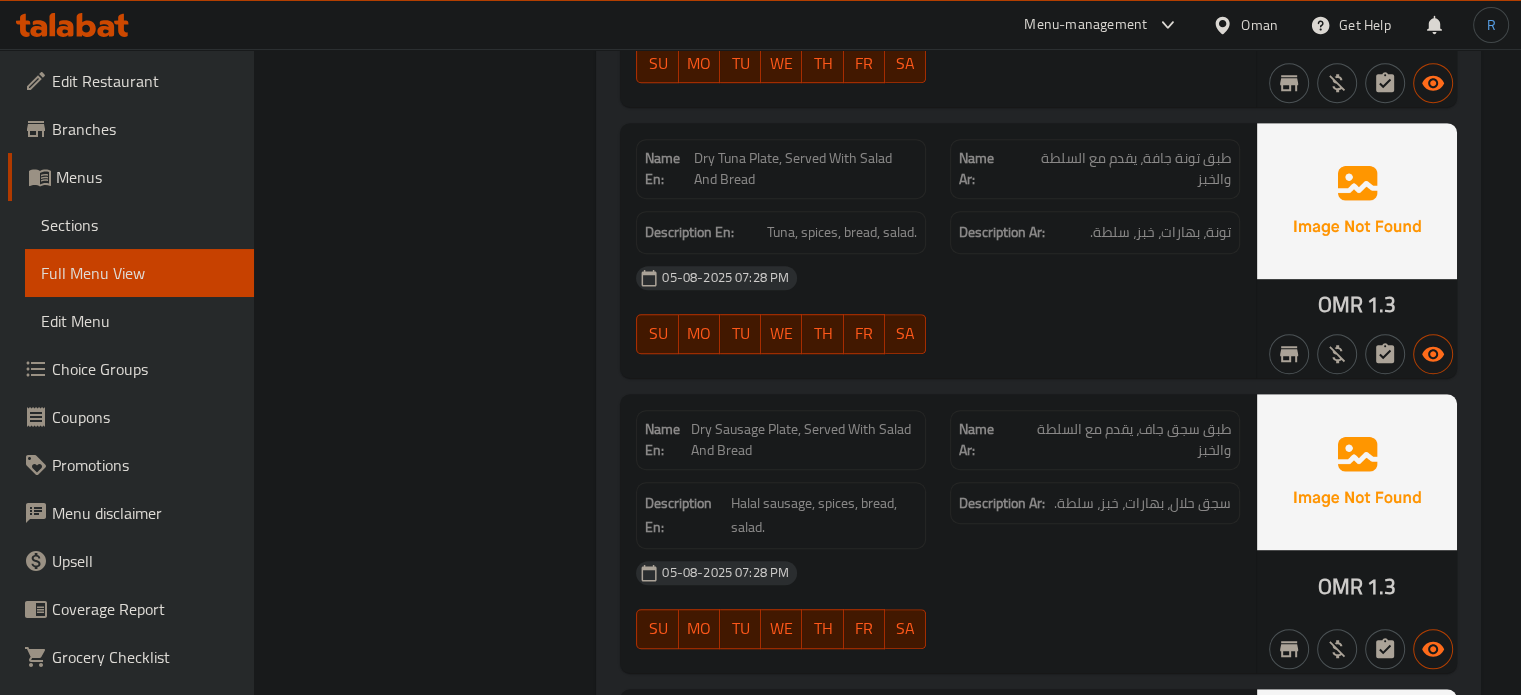 click on "SU MO TU WE TH FR SA" at bounding box center (781, -11698) 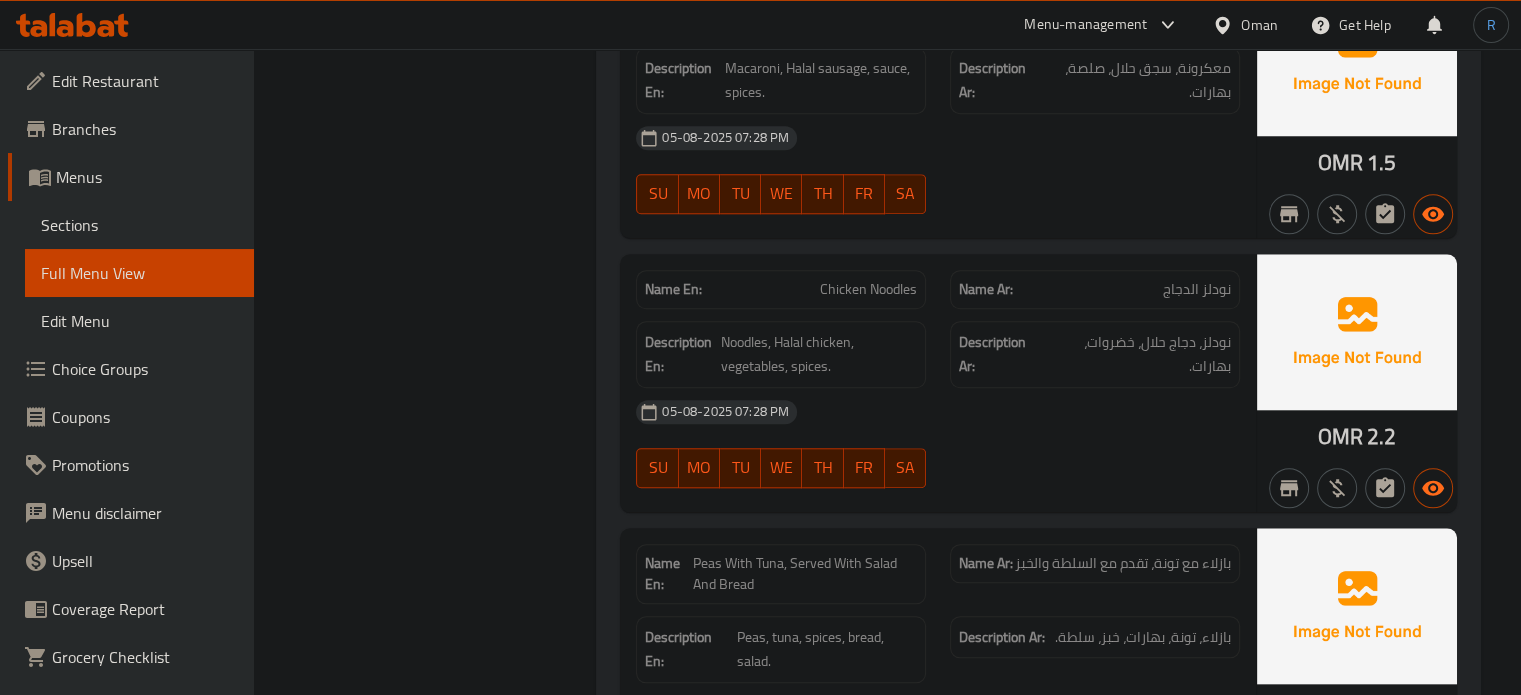 scroll, scrollTop: 17120, scrollLeft: 0, axis: vertical 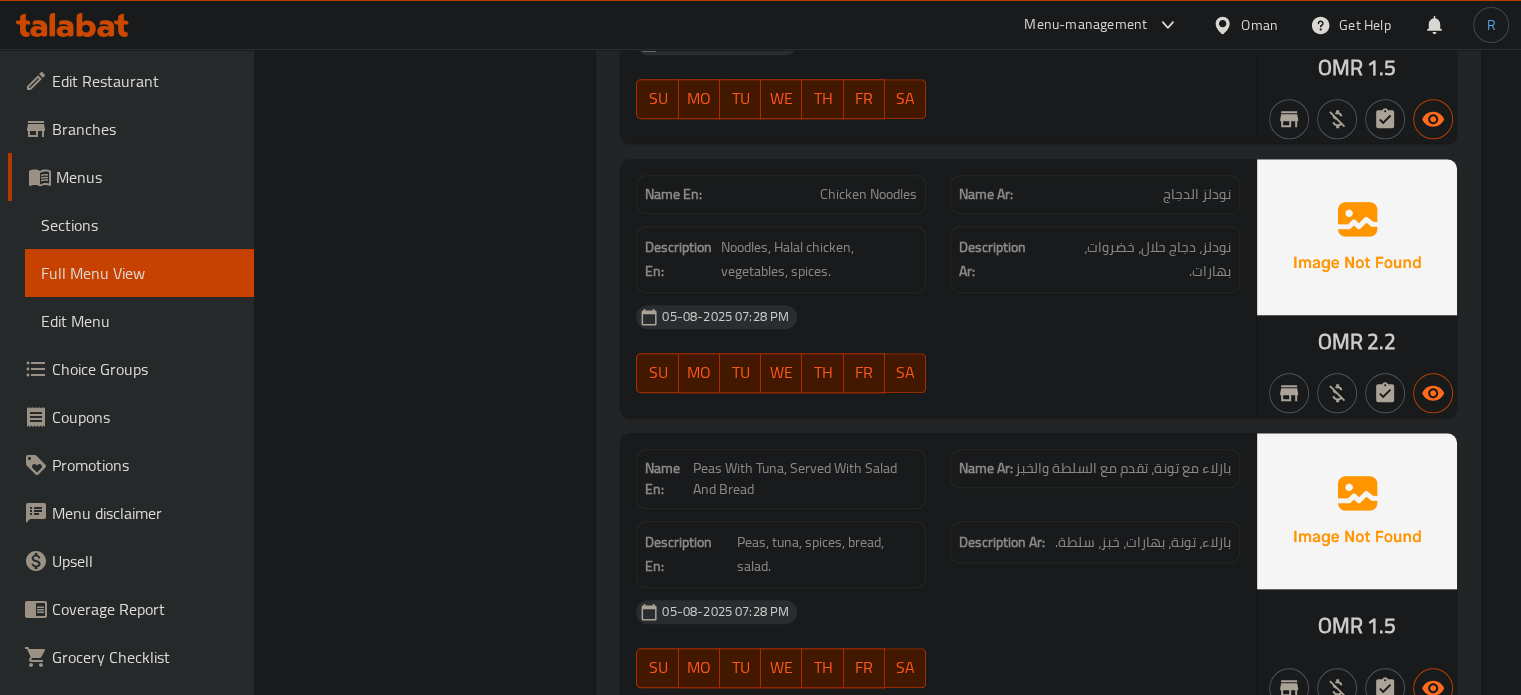 click on "05-08-2025 07:28 PM" at bounding box center (938, -11673) 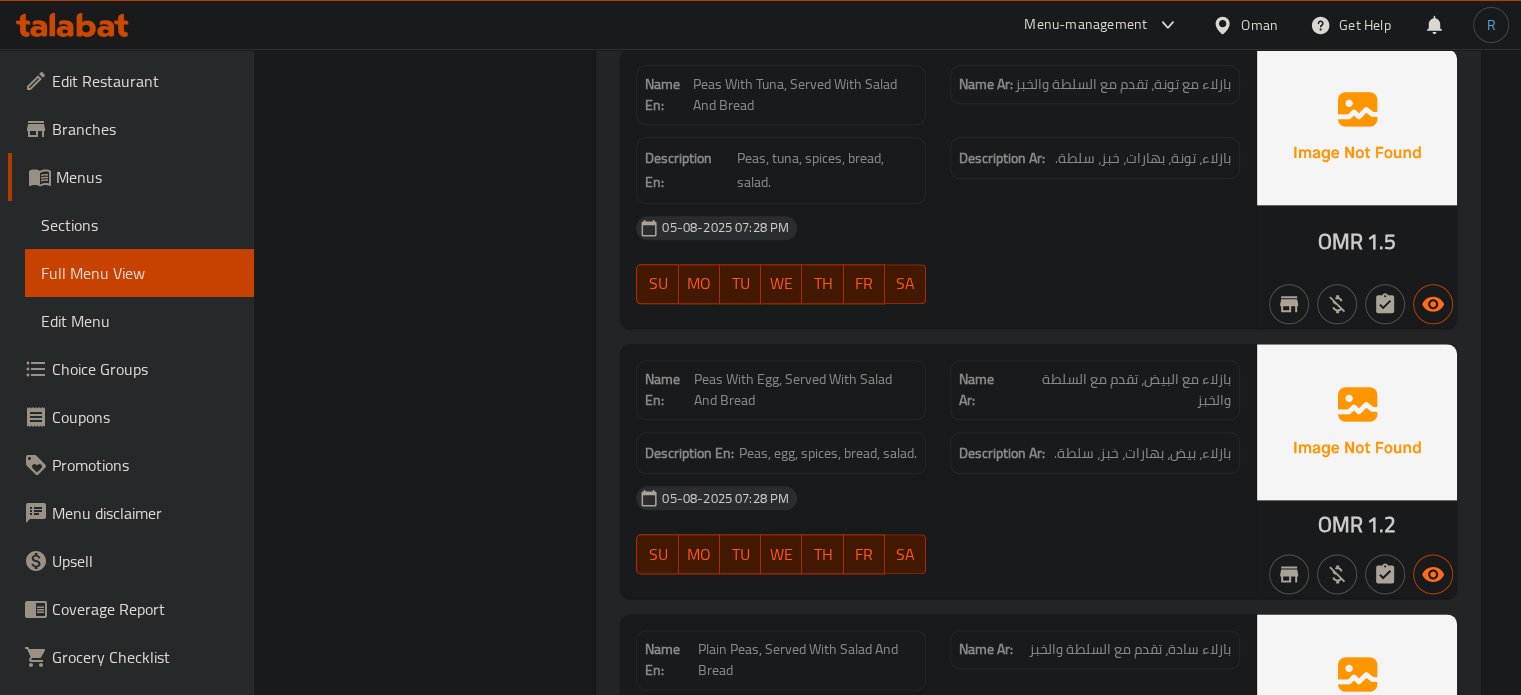 click on "05-08-2025 07:28 PM SU MO TU WE TH FR SA" at bounding box center [938, -11755] 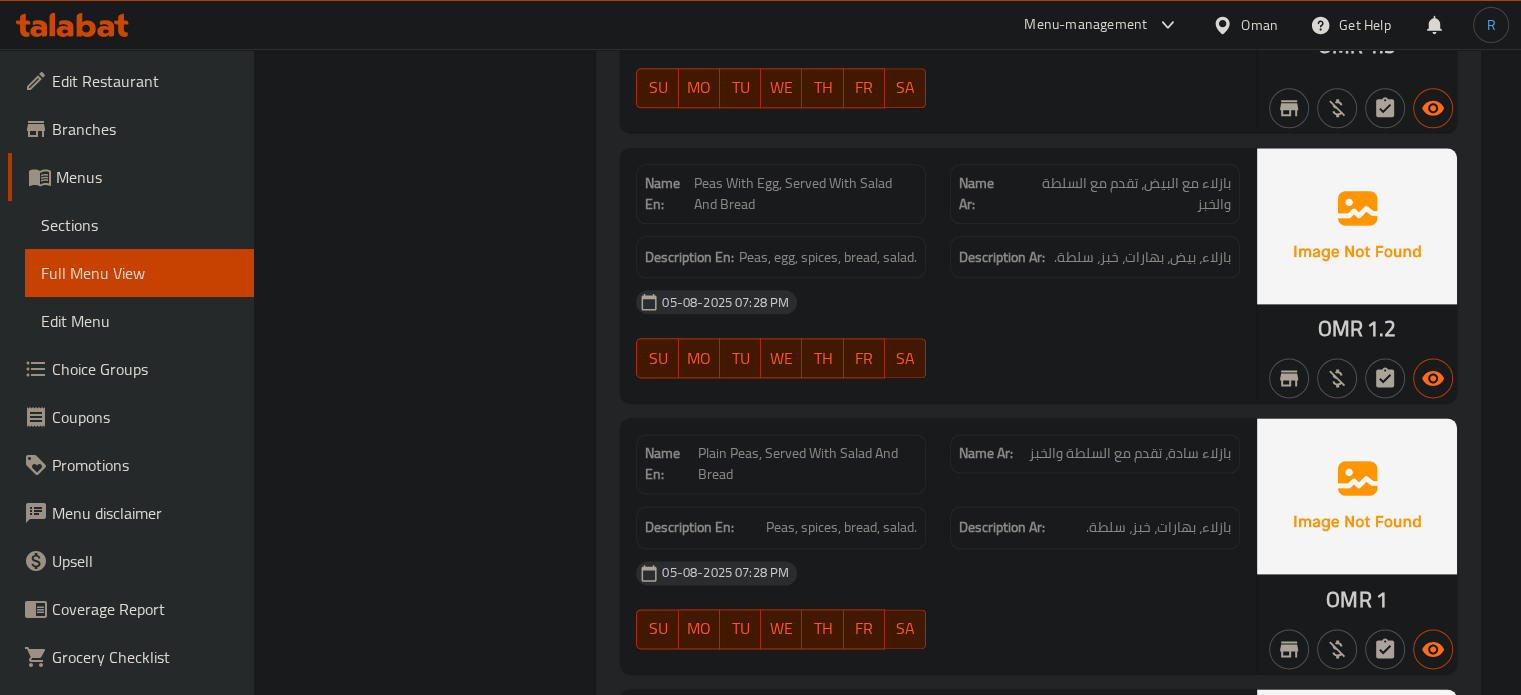 scroll, scrollTop: 17704, scrollLeft: 0, axis: vertical 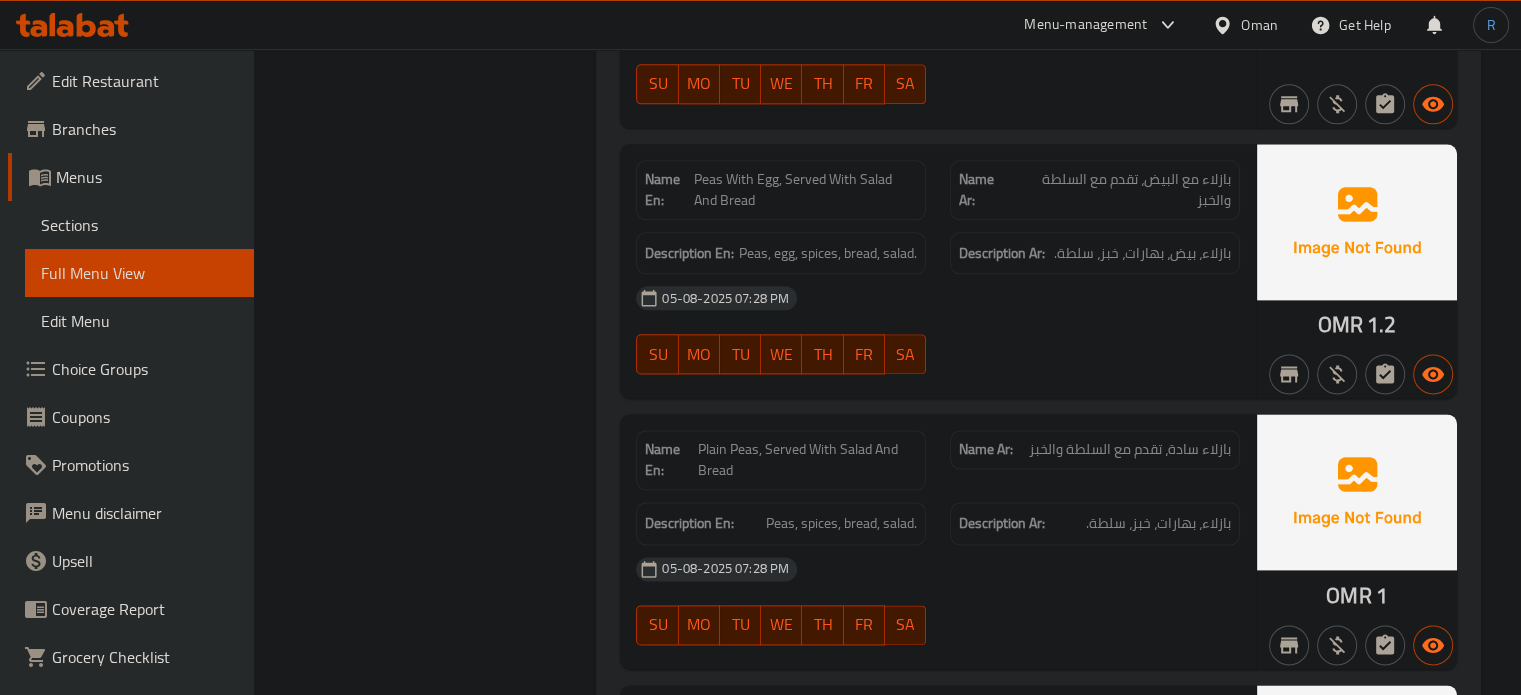 click on "05-08-2025 07:28 PM SU MO TU WE TH FR SA" at bounding box center (938, -11705) 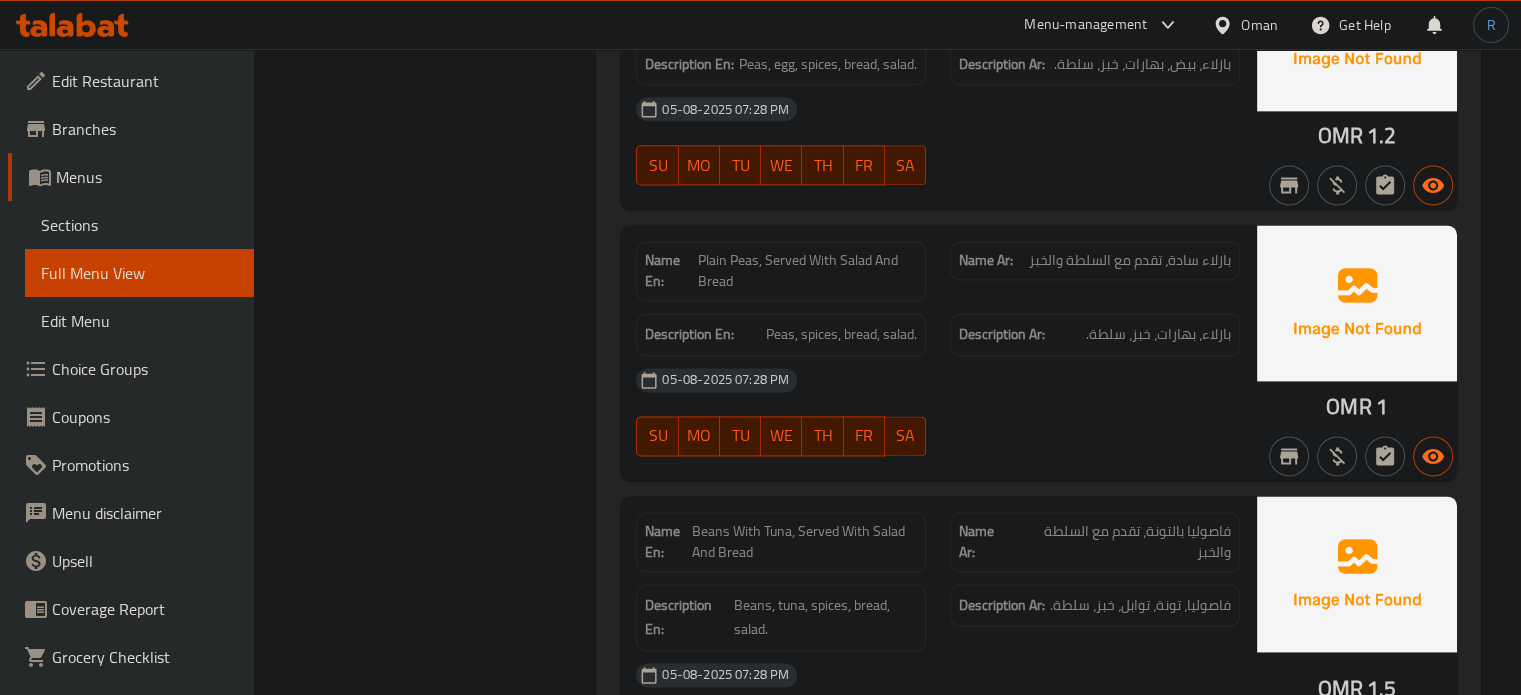 scroll, scrollTop: 17920, scrollLeft: 0, axis: vertical 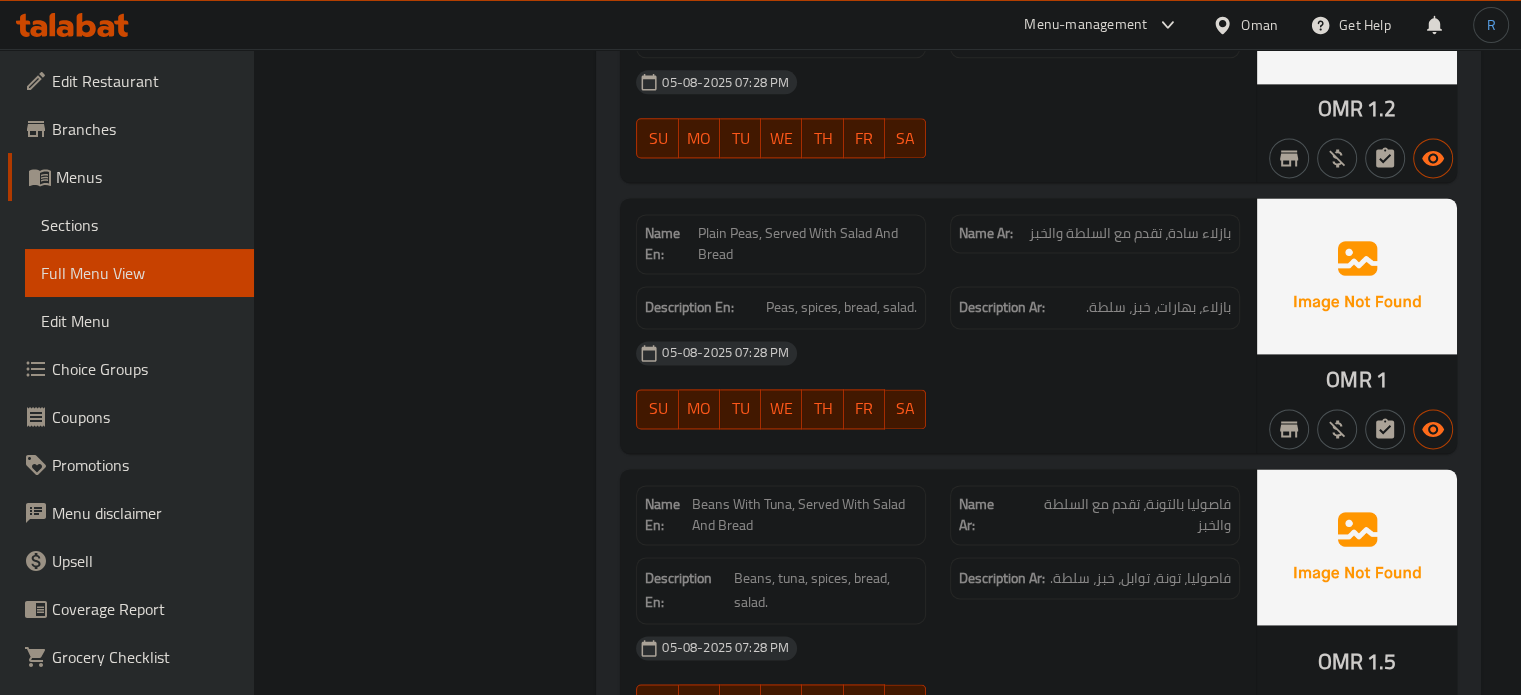 click on "05-08-2025 07:28 PM SU MO TU WE TH FR SA" at bounding box center [938, -6038] 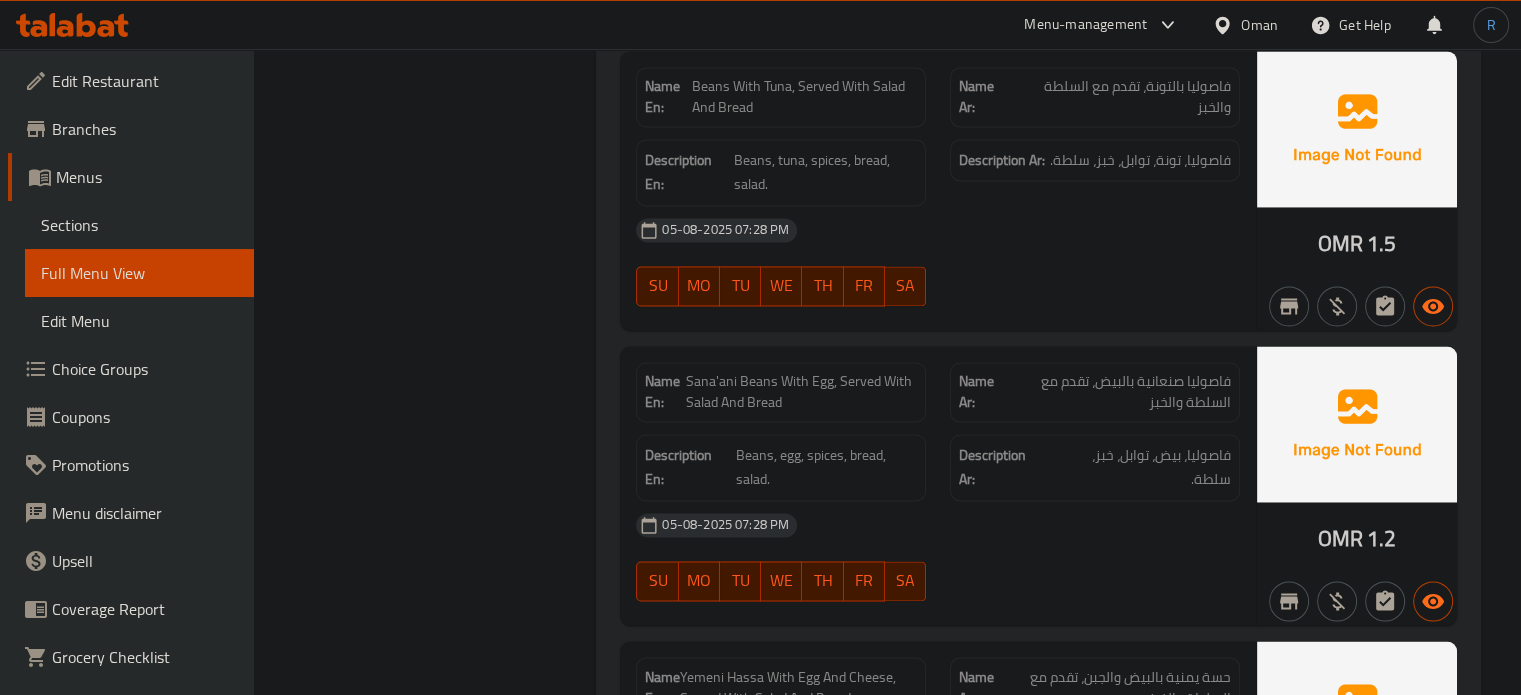 drag, startPoint x: 1013, startPoint y: 259, endPoint x: 911, endPoint y: 255, distance: 102.0784 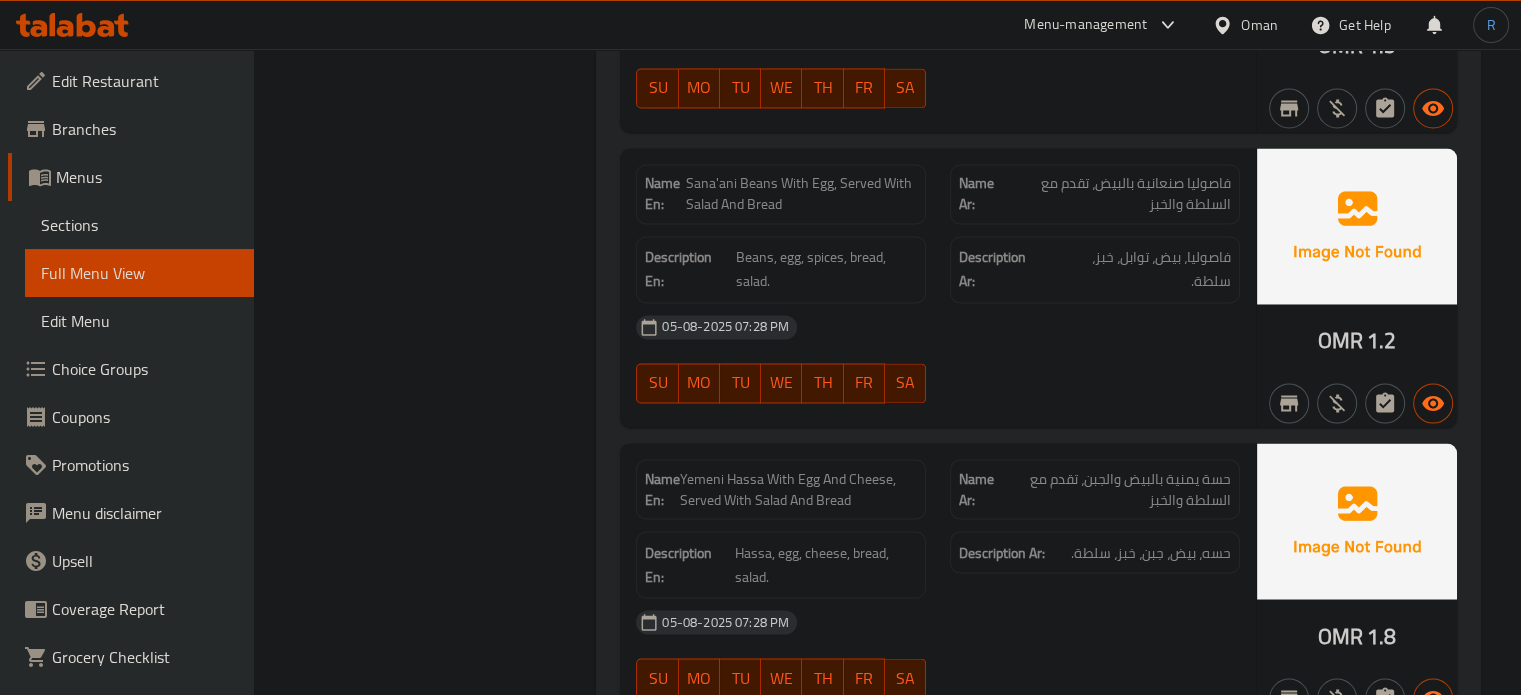 scroll, scrollTop: 18538, scrollLeft: 0, axis: vertical 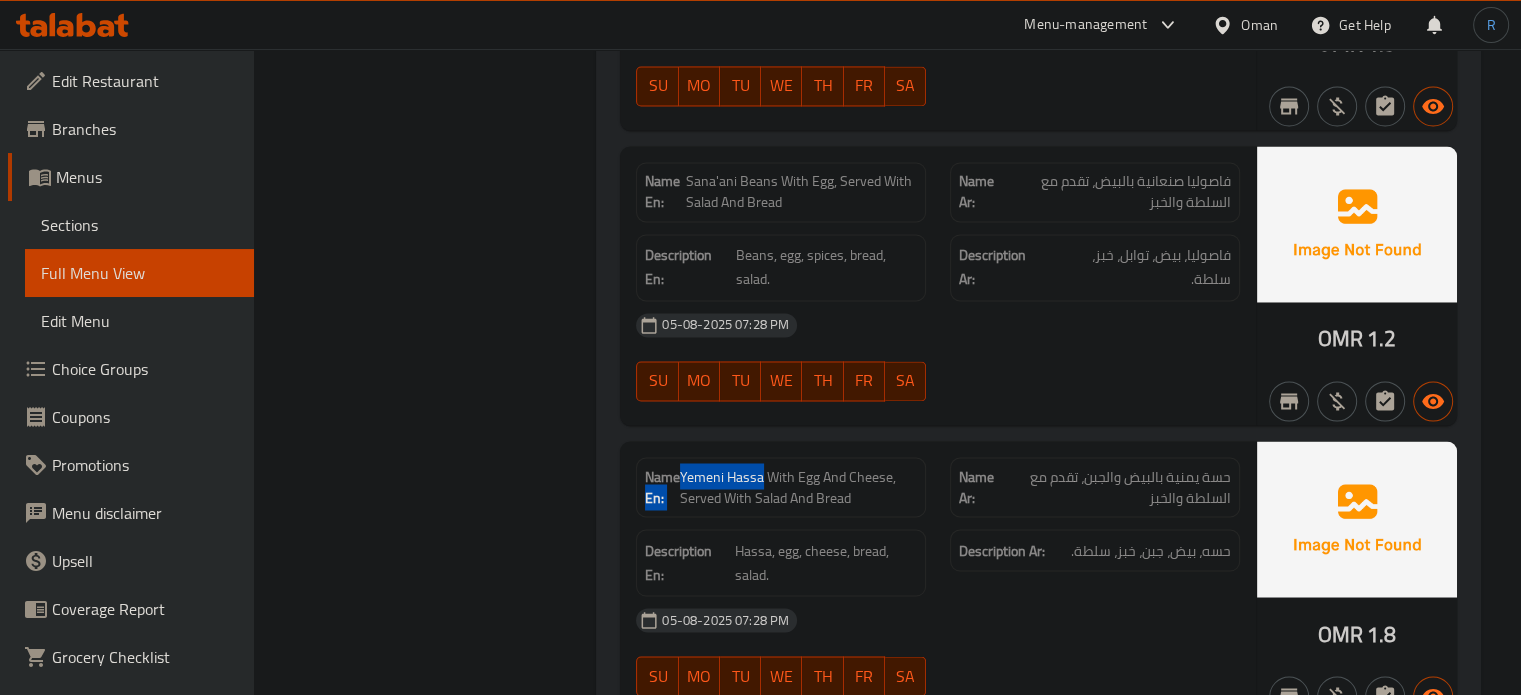 drag, startPoint x: 762, startPoint y: 431, endPoint x: 679, endPoint y: 436, distance: 83.15047 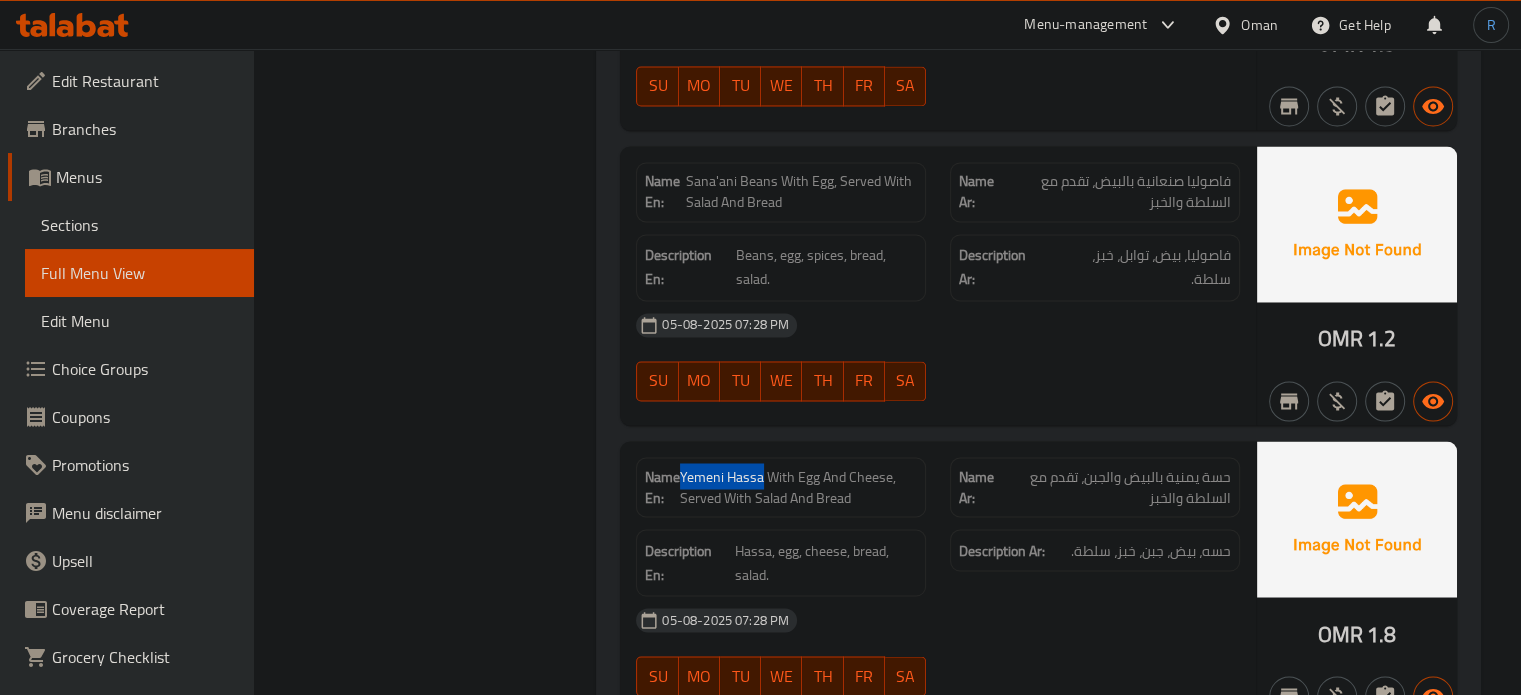 drag, startPoint x: 763, startPoint y: 437, endPoint x: 682, endPoint y: 437, distance: 81 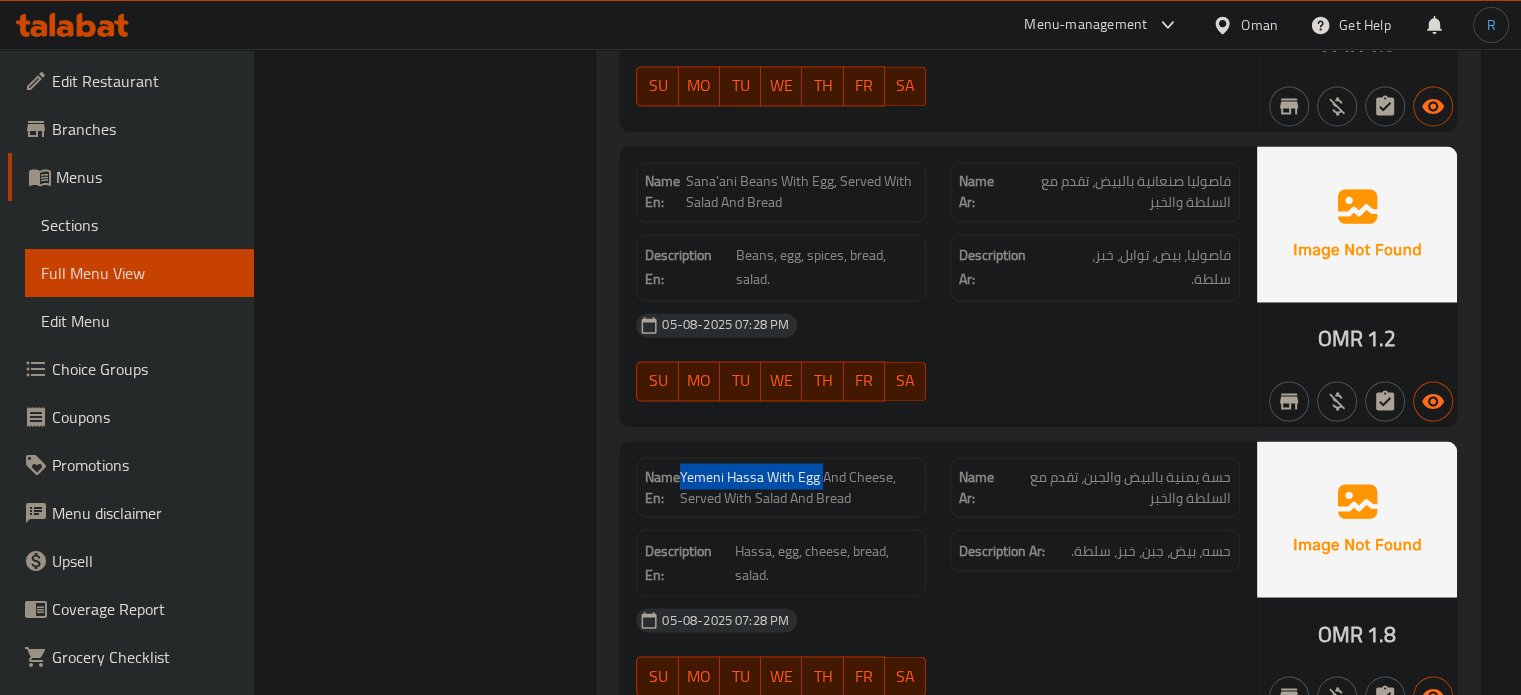 drag, startPoint x: 821, startPoint y: 431, endPoint x: 681, endPoint y: 438, distance: 140.1749 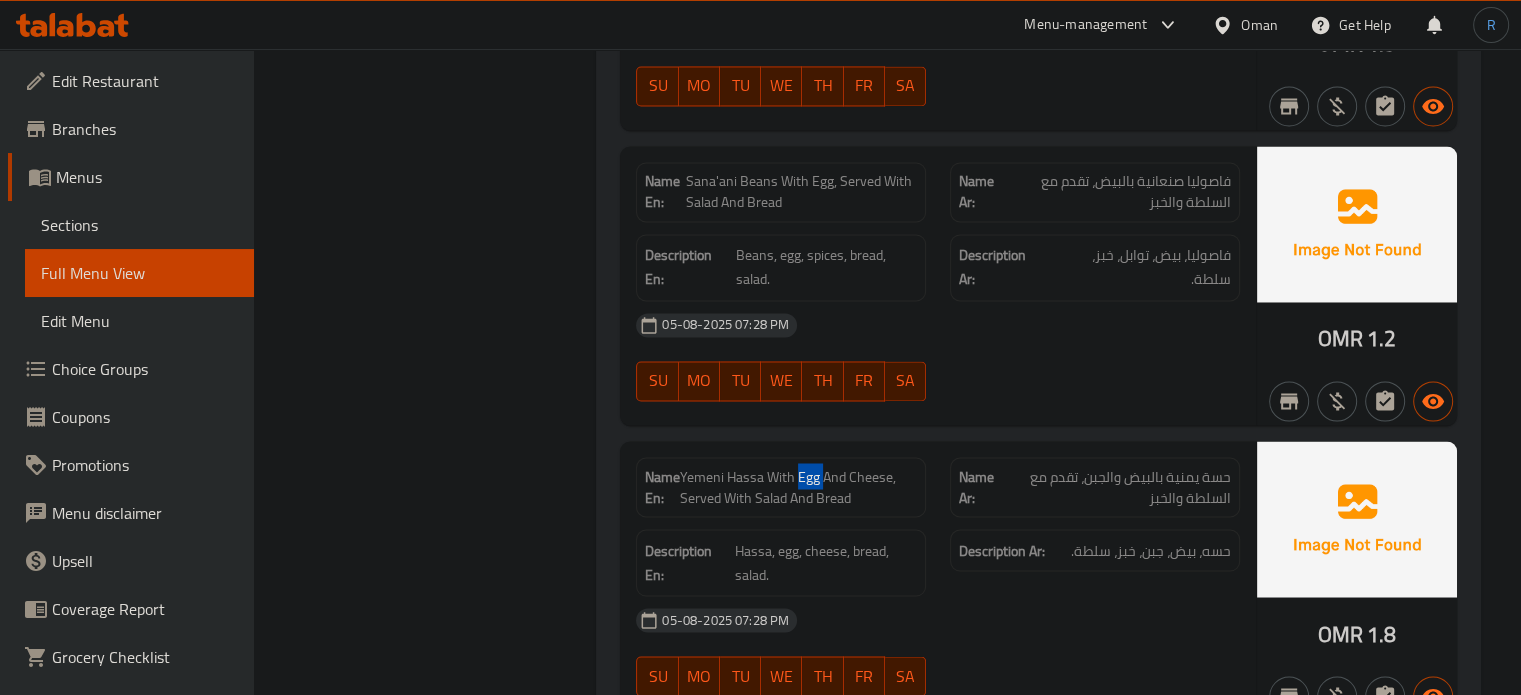 click on "Yemeni Hassa With Egg And Cheese, Served With Salad And Bread" at bounding box center (798, 487) 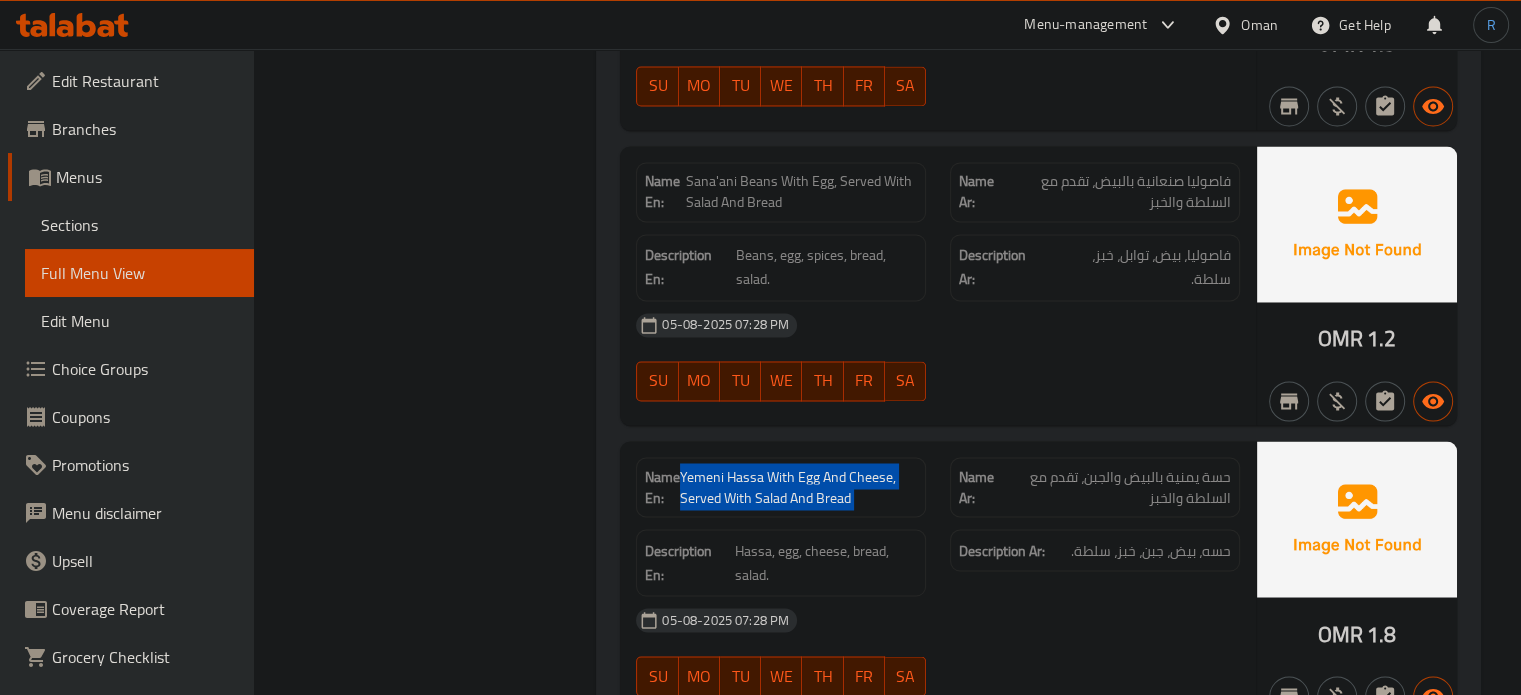 click on "Yemeni Hassa With Egg And Cheese, Served With Salad And Bread" at bounding box center [798, 487] 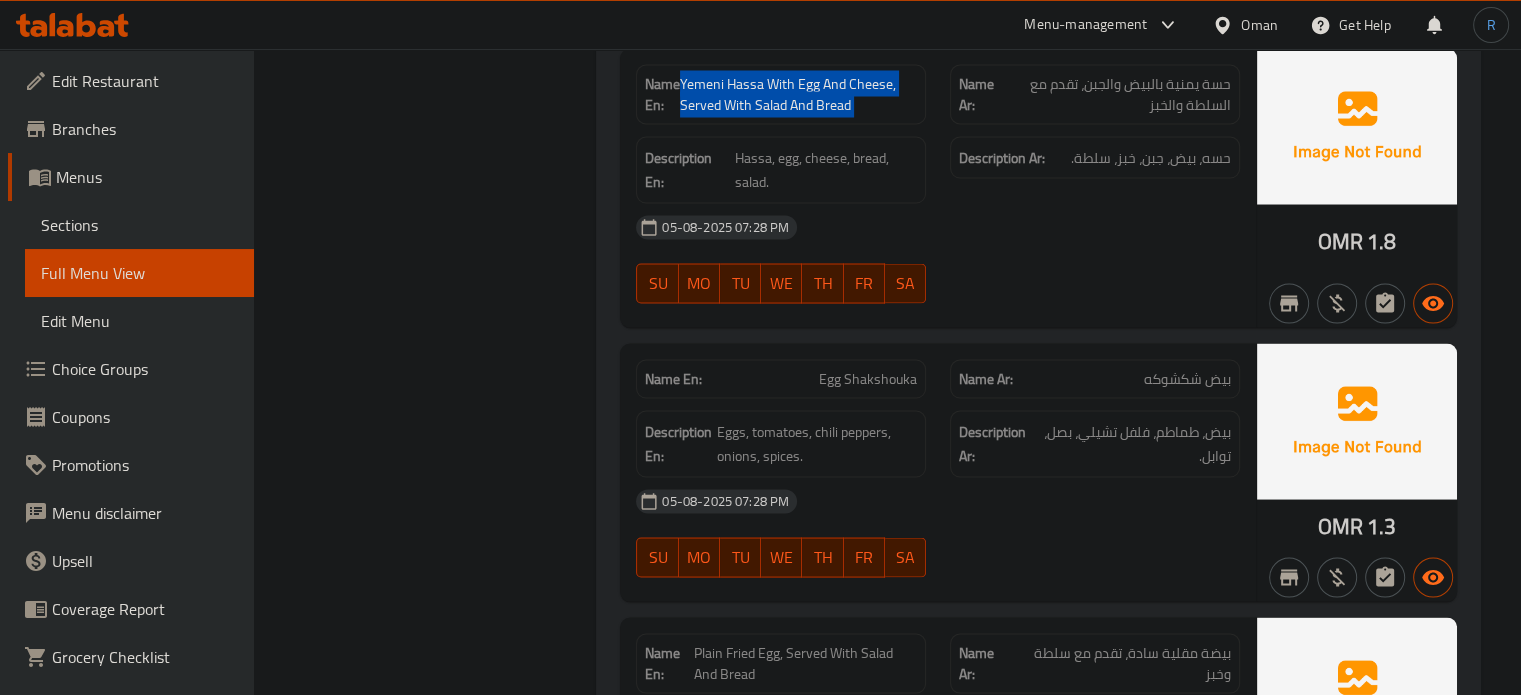 scroll, scrollTop: 18938, scrollLeft: 0, axis: vertical 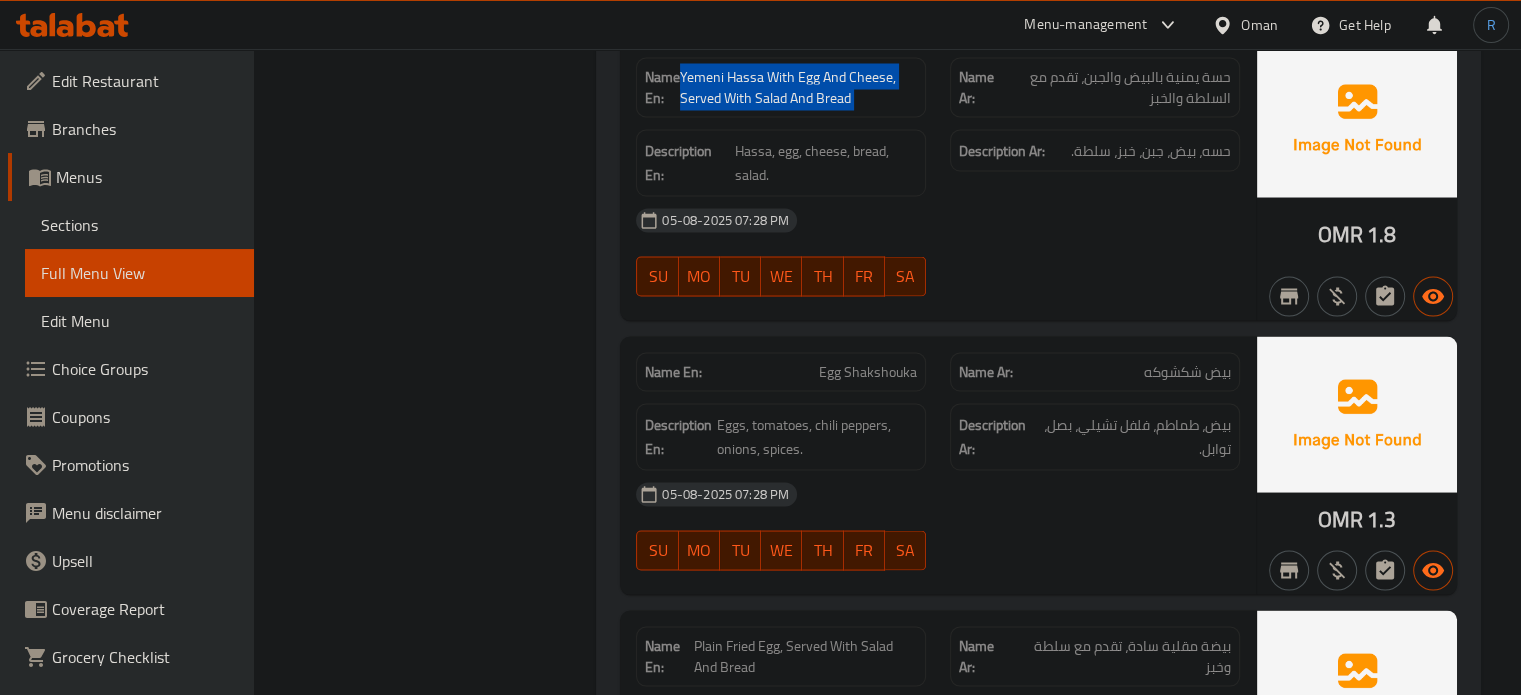 click on "Filter Branches Branches Popular filters Free items Branch specific items Has choices Upsell items Availability filters Available Not available View filters Collapse sections Collapse categories Collapse Choices" at bounding box center [433, -3205] 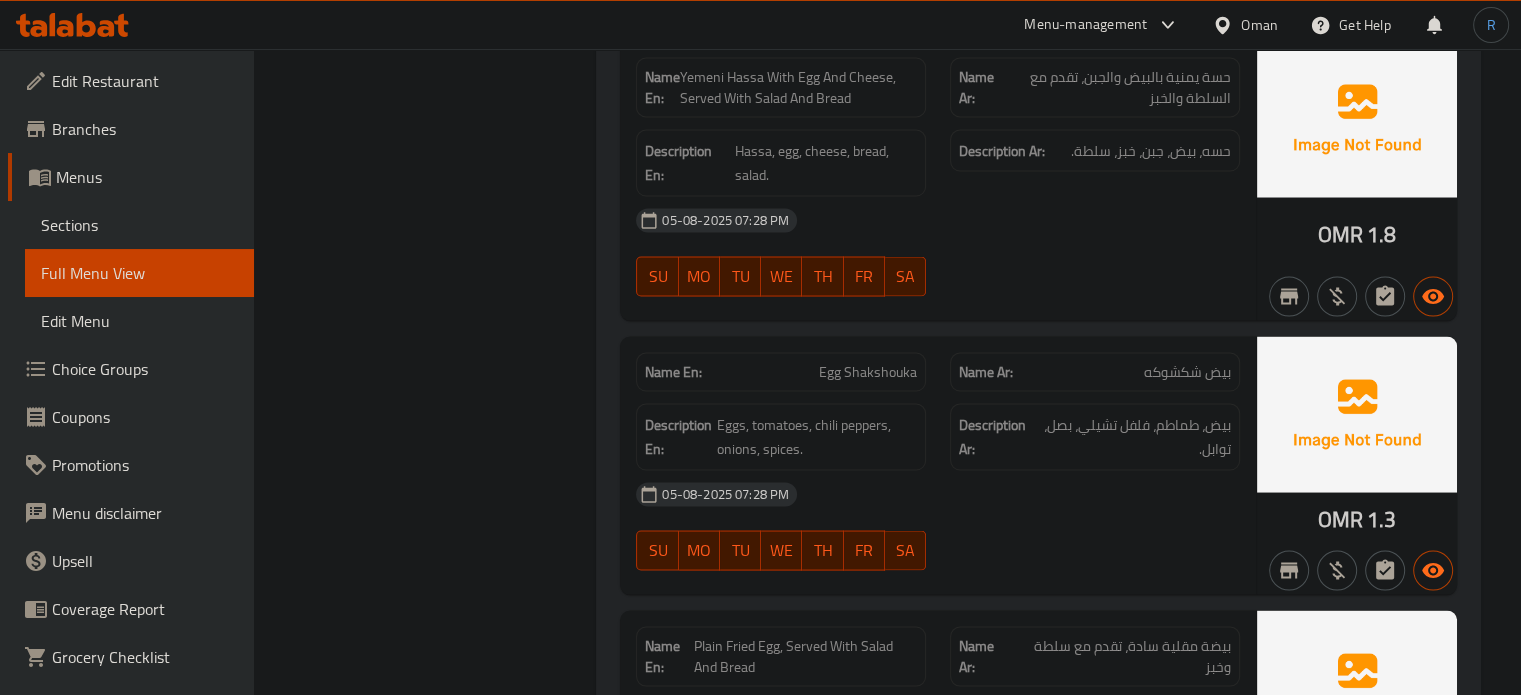 click on "05-08-2025 07:28 PM" at bounding box center (938, 494) 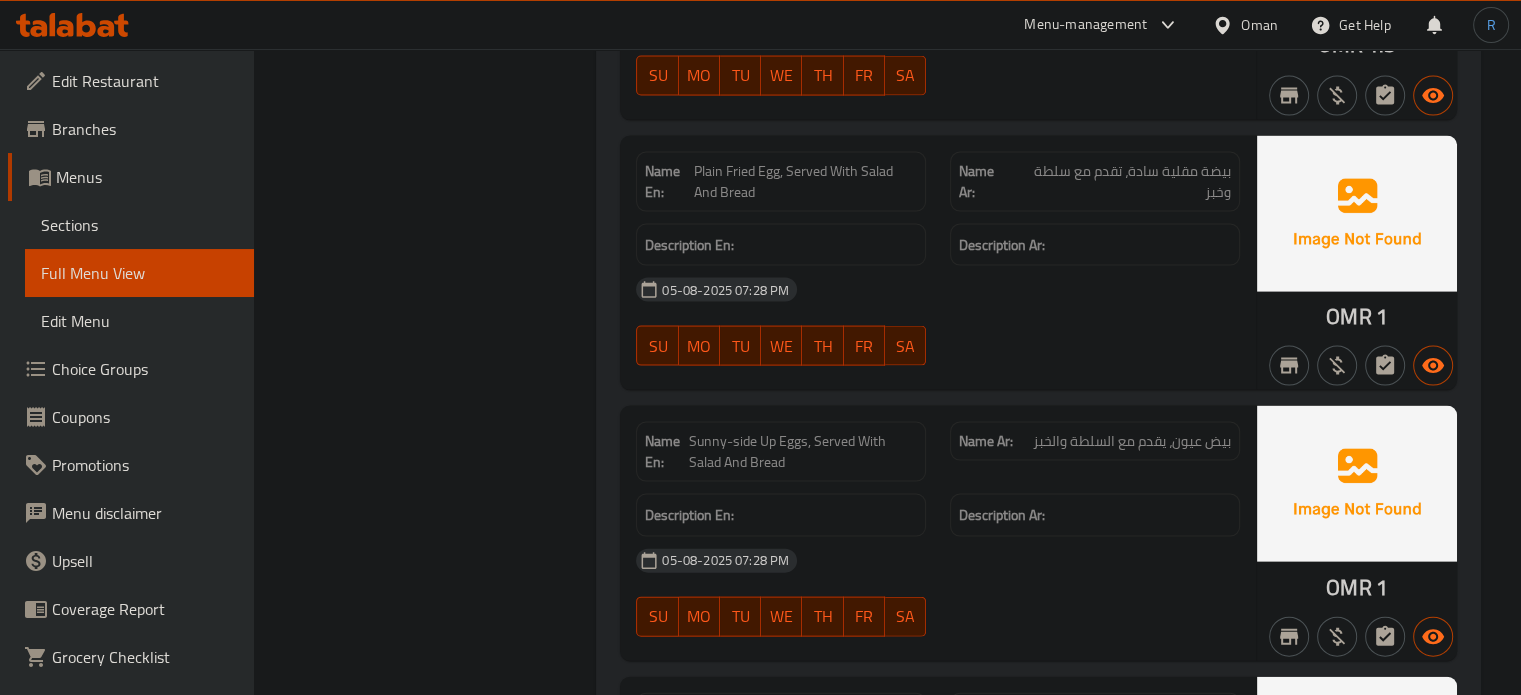 scroll, scrollTop: 19438, scrollLeft: 0, axis: vertical 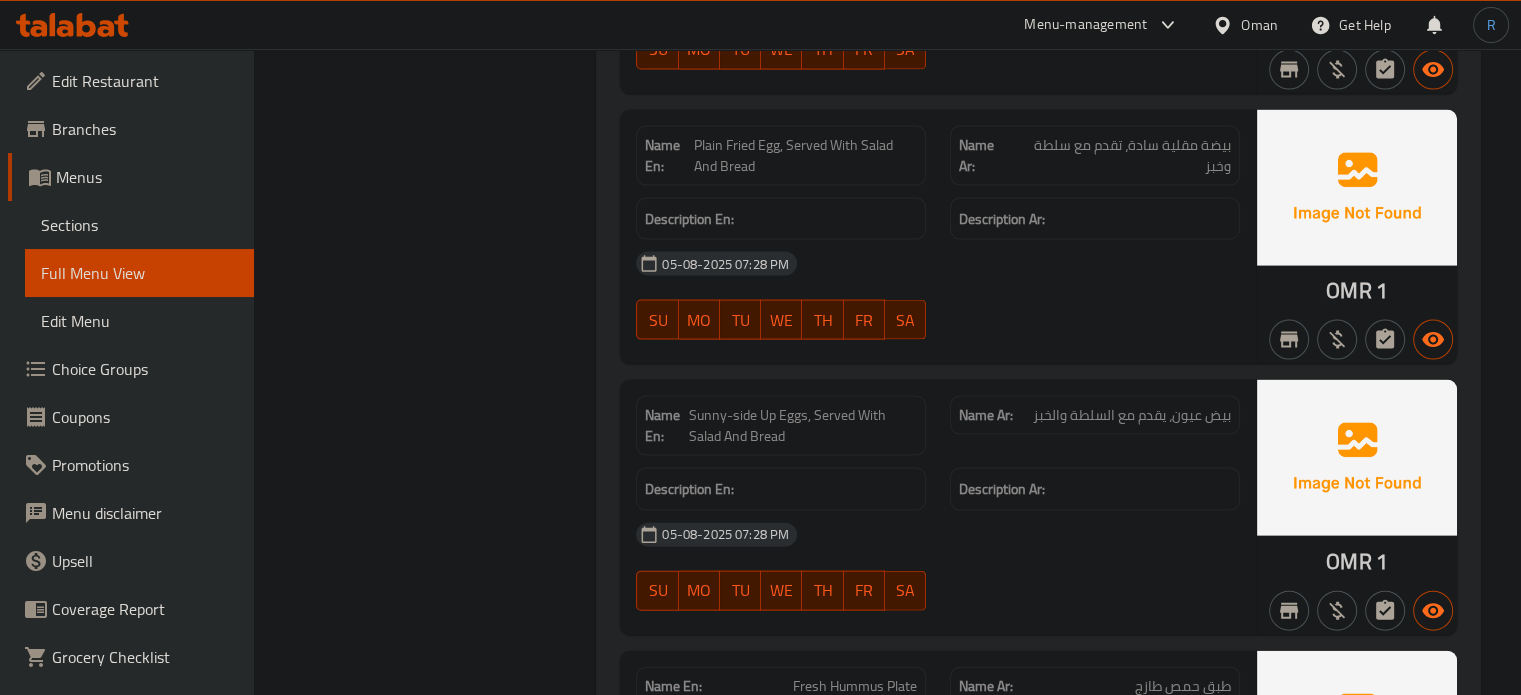 click on "Description En:" at bounding box center [781, 489] 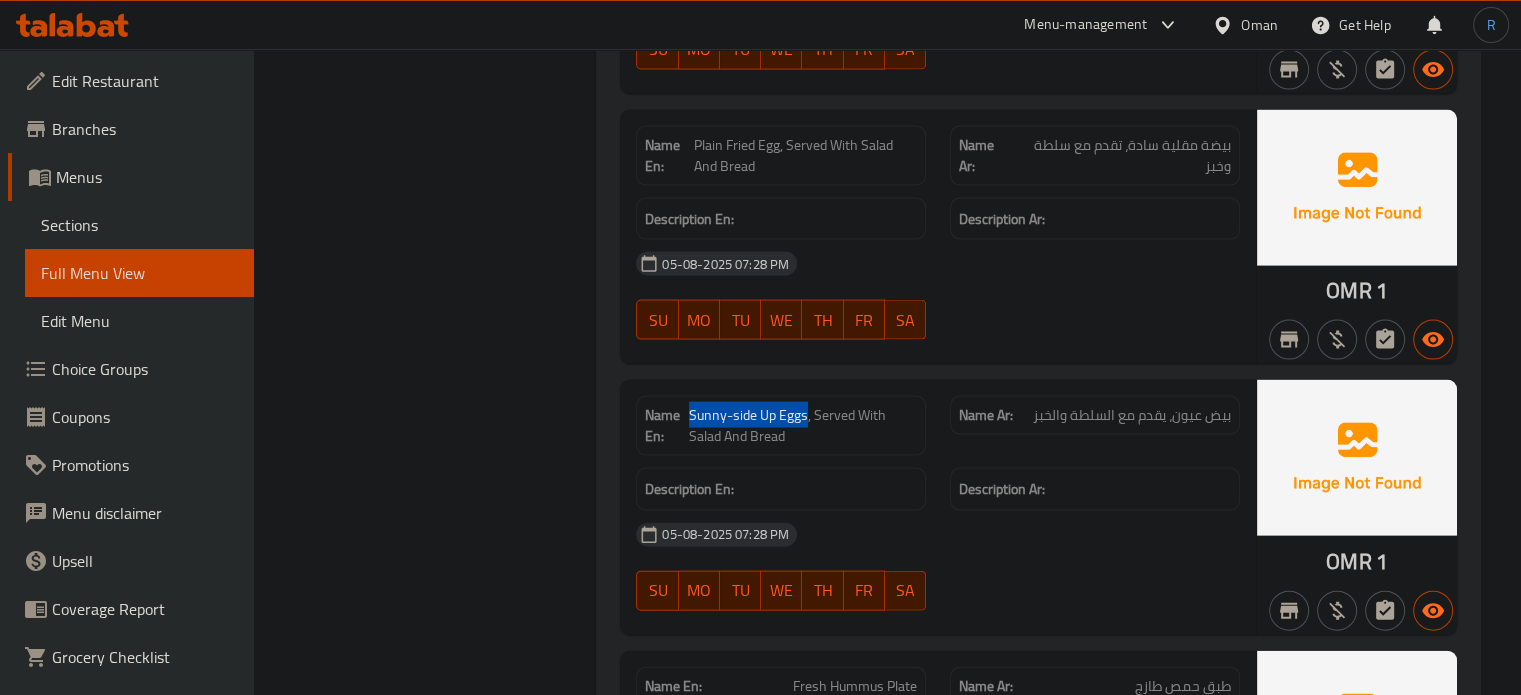 drag, startPoint x: 804, startPoint y: 369, endPoint x: 690, endPoint y: 371, distance: 114.01754 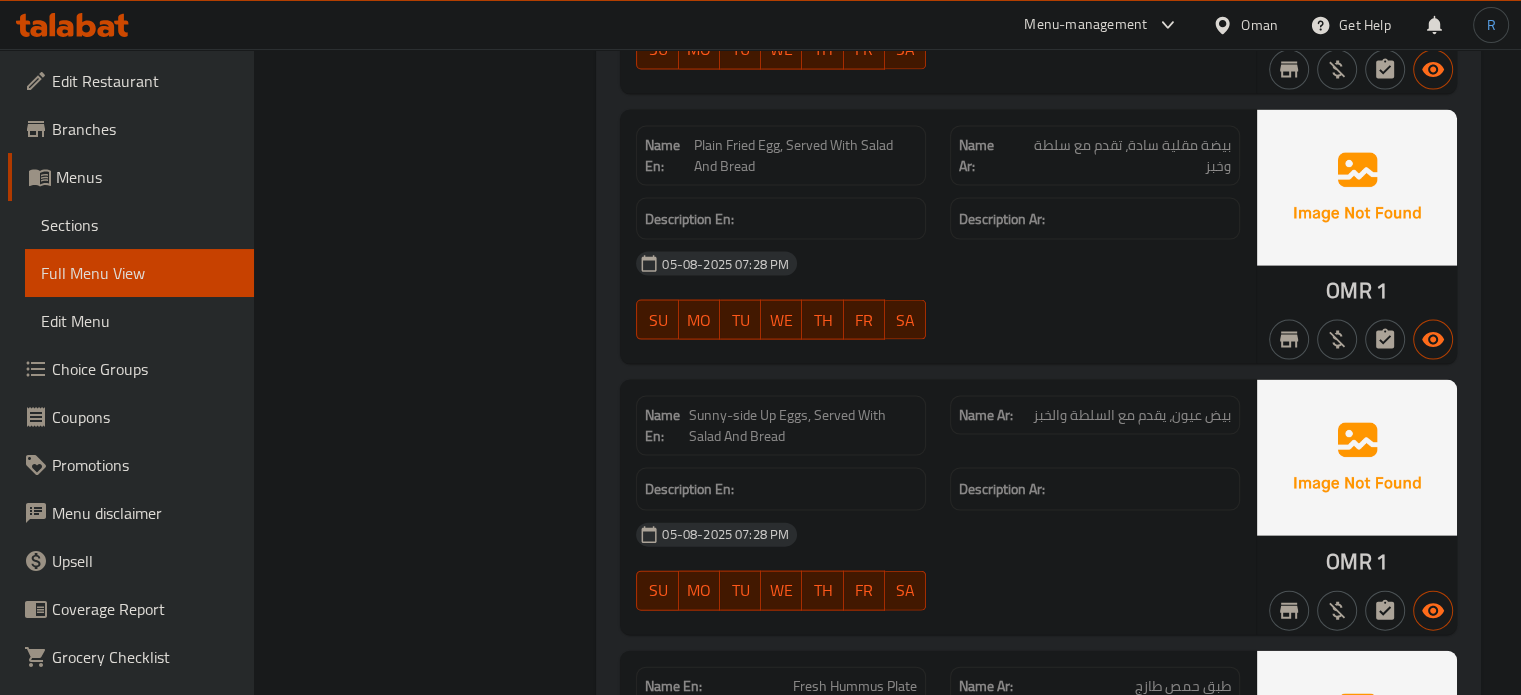 click on "05-08-2025 07:28 PM" at bounding box center [938, 535] 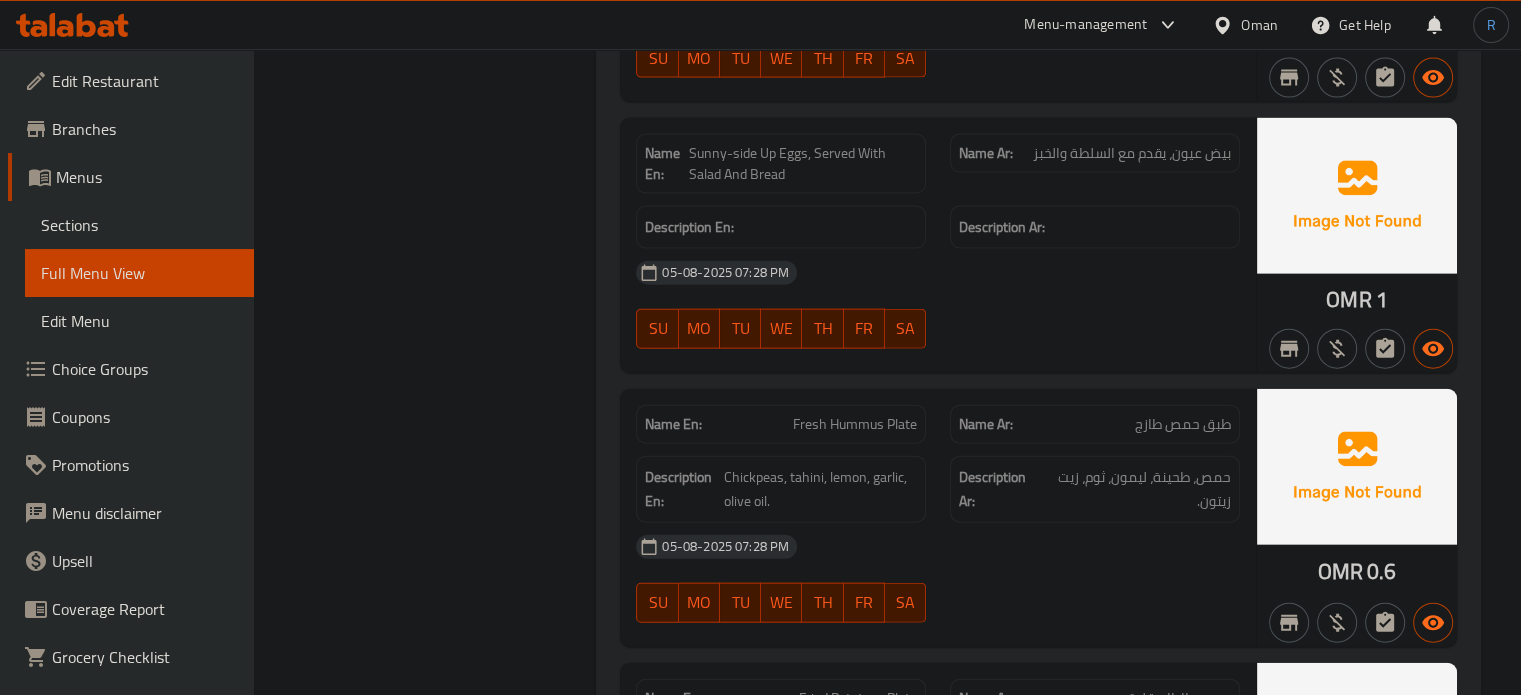 scroll, scrollTop: 19738, scrollLeft: 0, axis: vertical 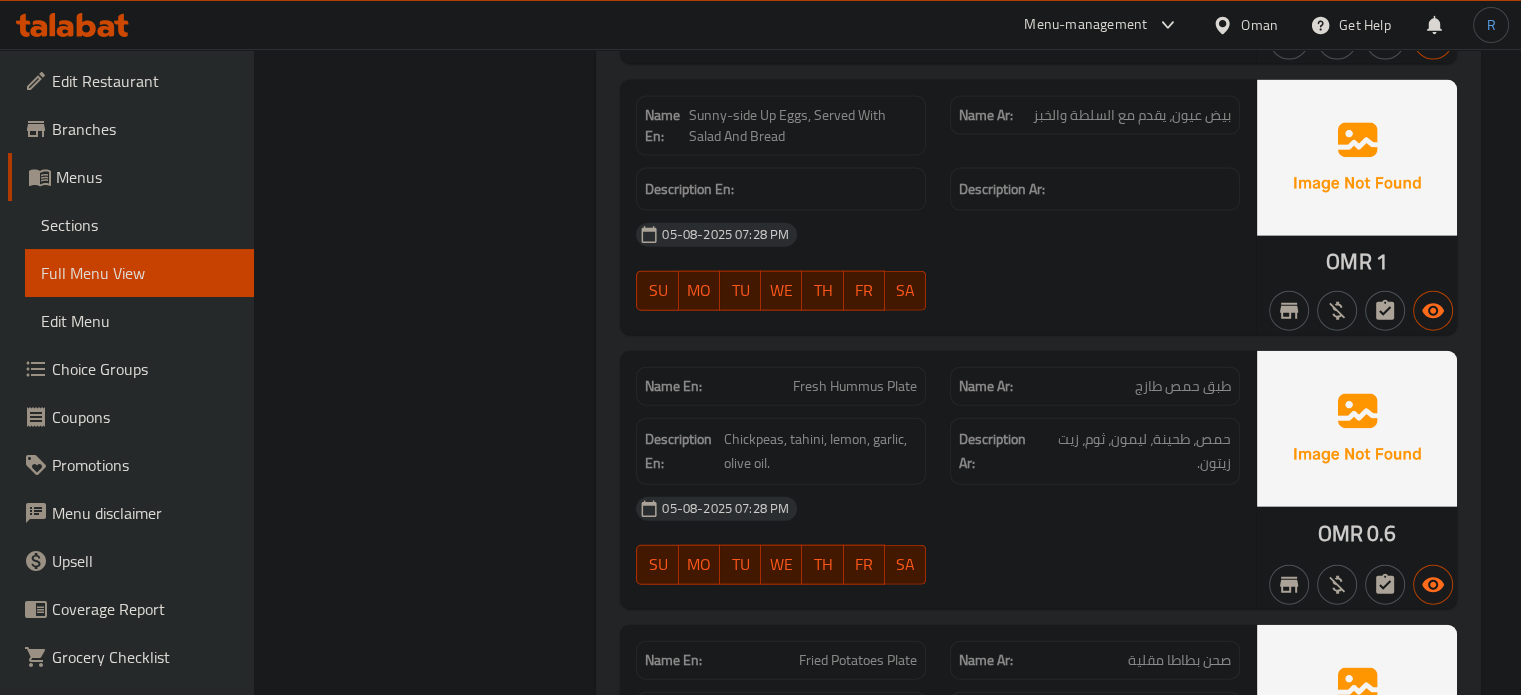 click on "05-08-2025 07:28 PM" at bounding box center [938, 509] 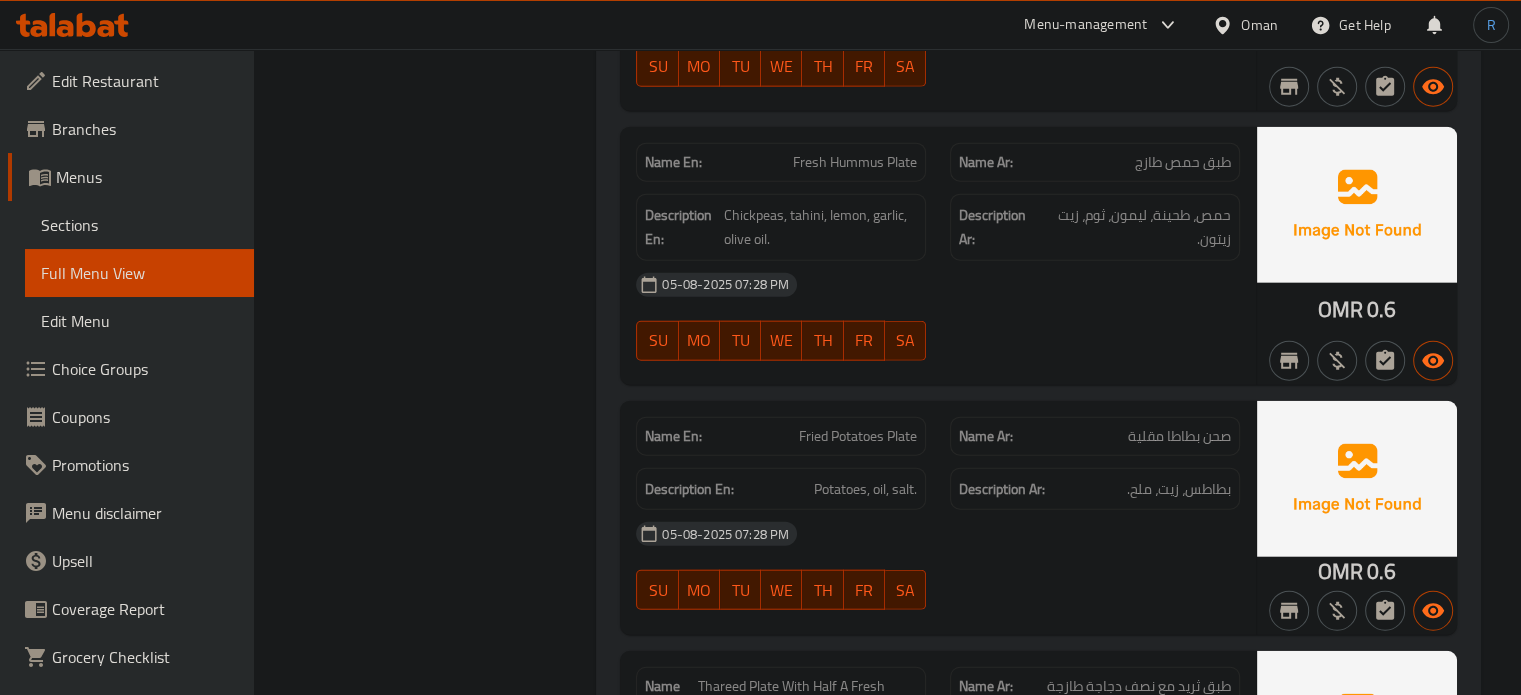scroll, scrollTop: 20038, scrollLeft: 0, axis: vertical 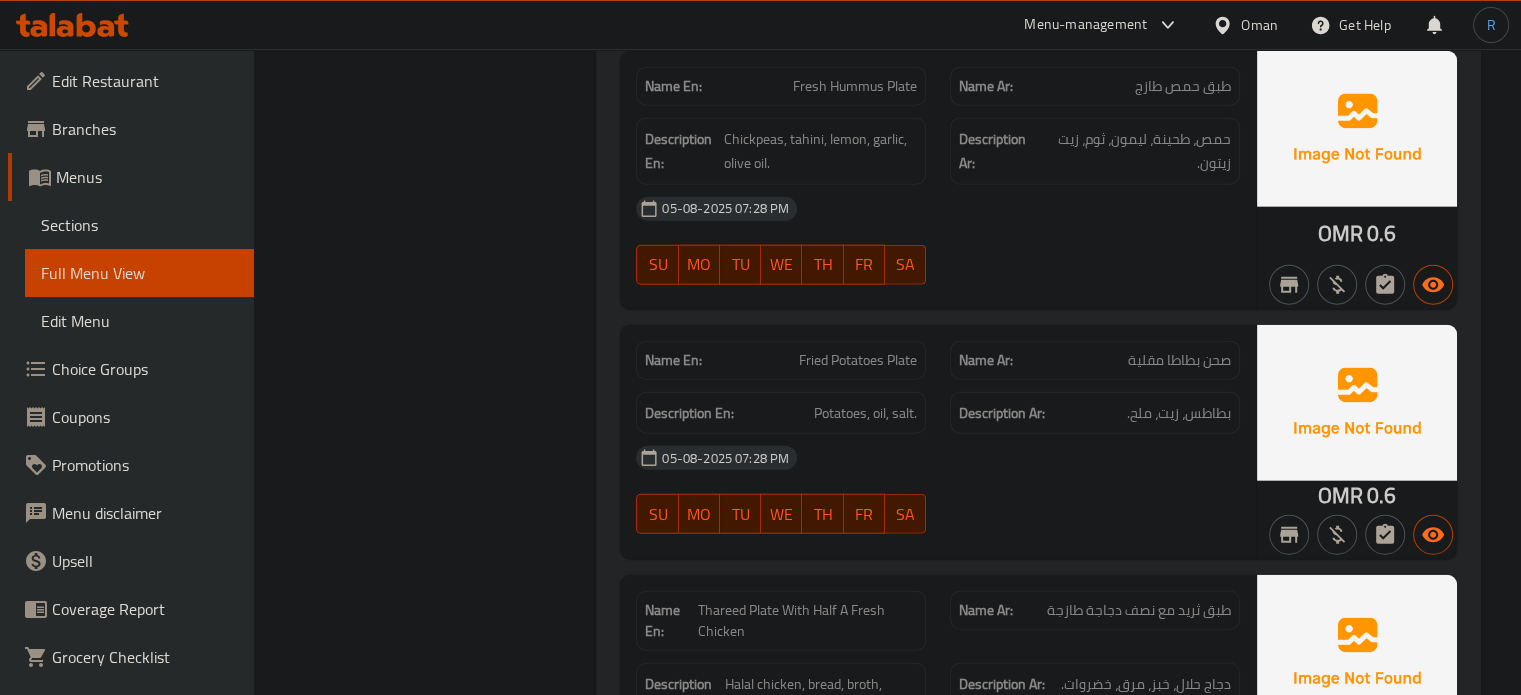 click on "Fried Potatoes Plate" at bounding box center [858, 360] 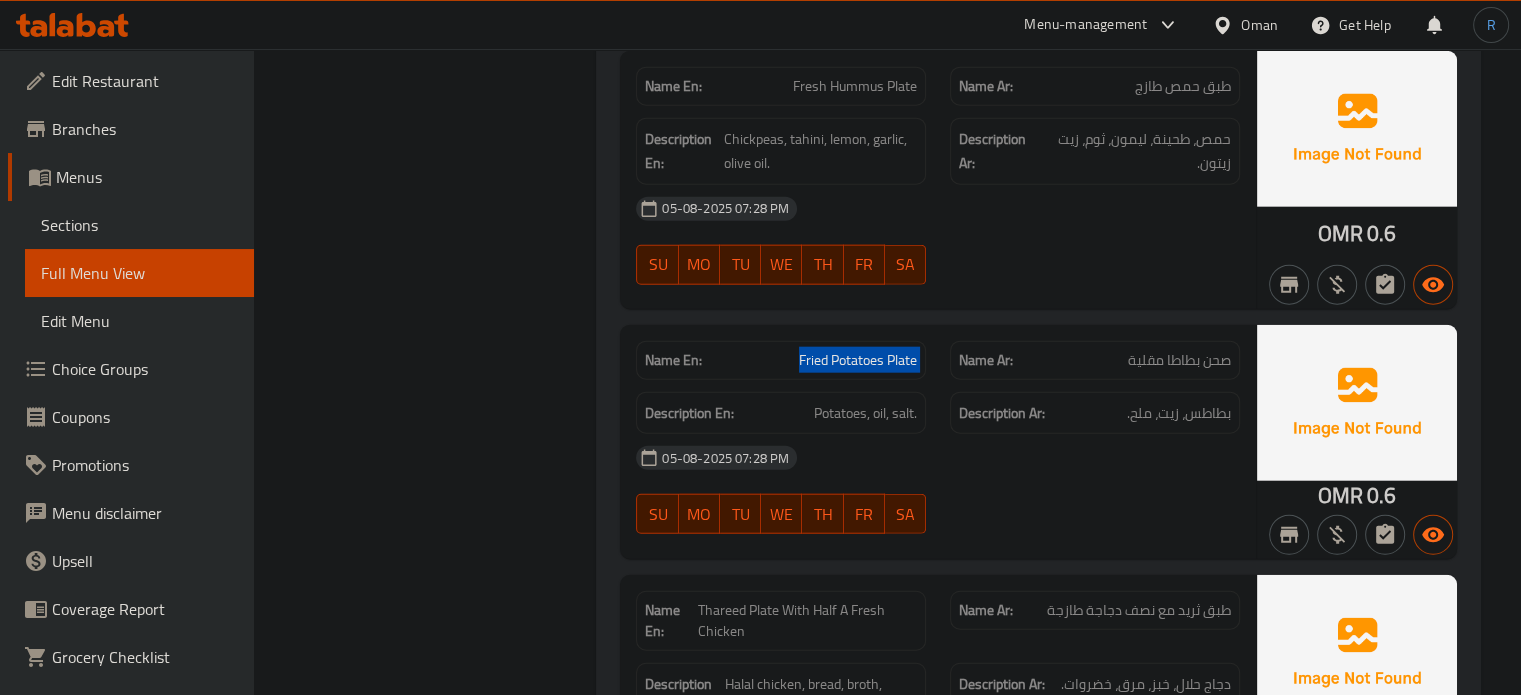 click on "Fried Potatoes Plate" at bounding box center [858, 360] 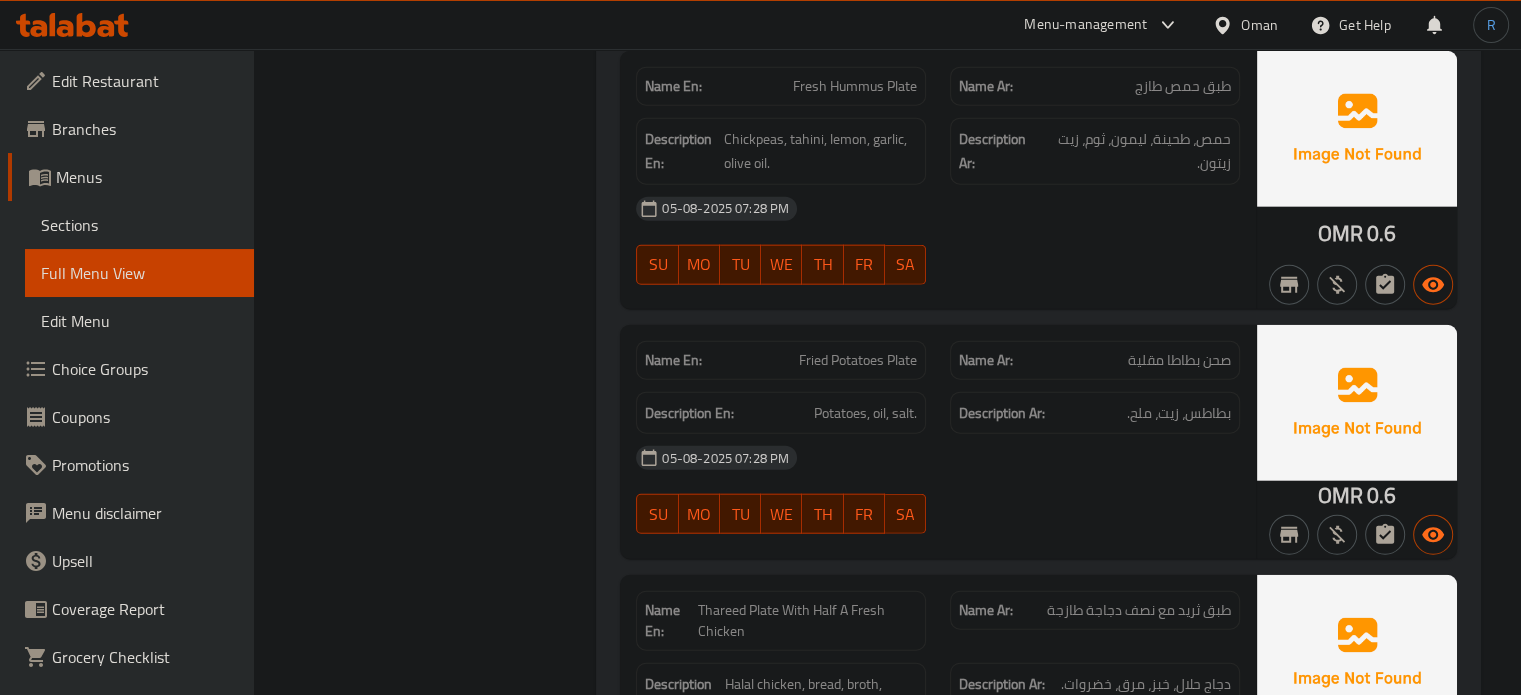click on "05-08-2025 07:28 PM SU MO TU WE TH FR SA" at bounding box center (938, 490) 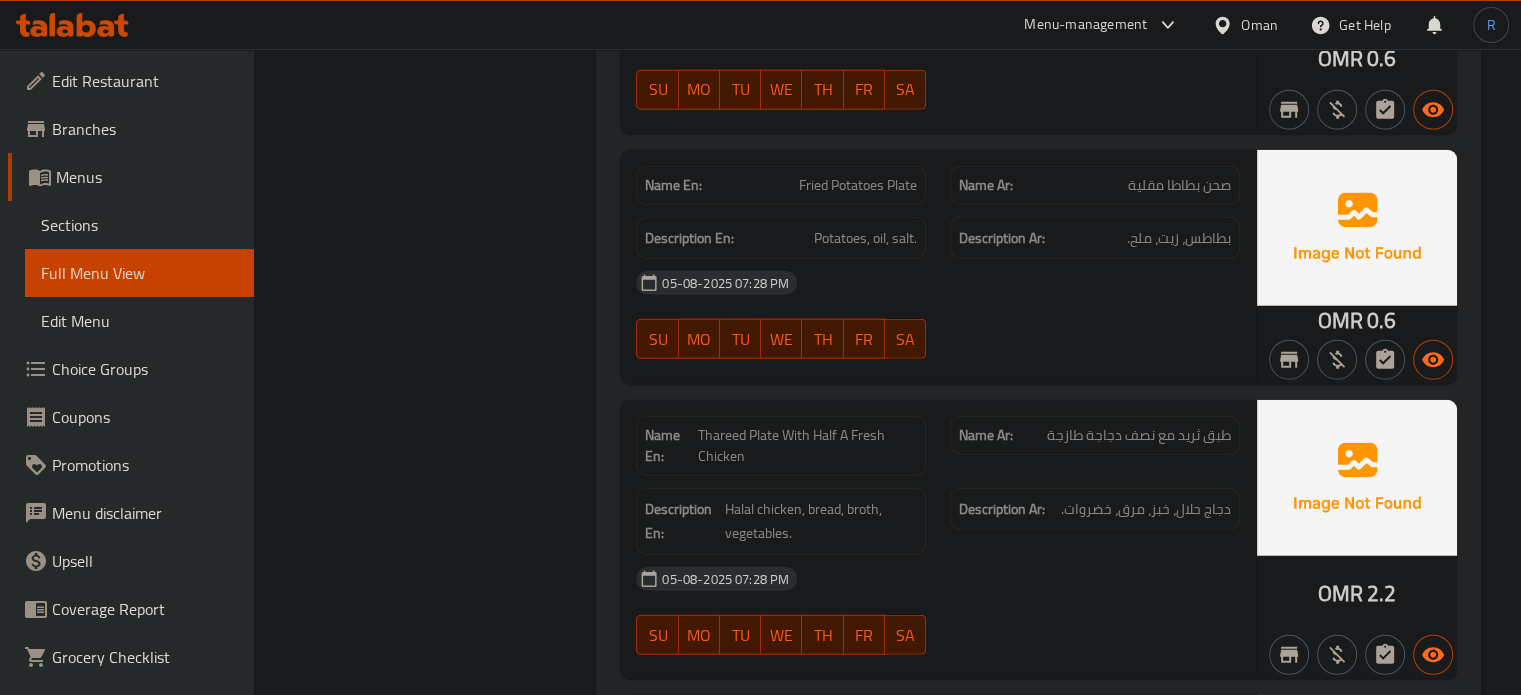 scroll, scrollTop: 20238, scrollLeft: 0, axis: vertical 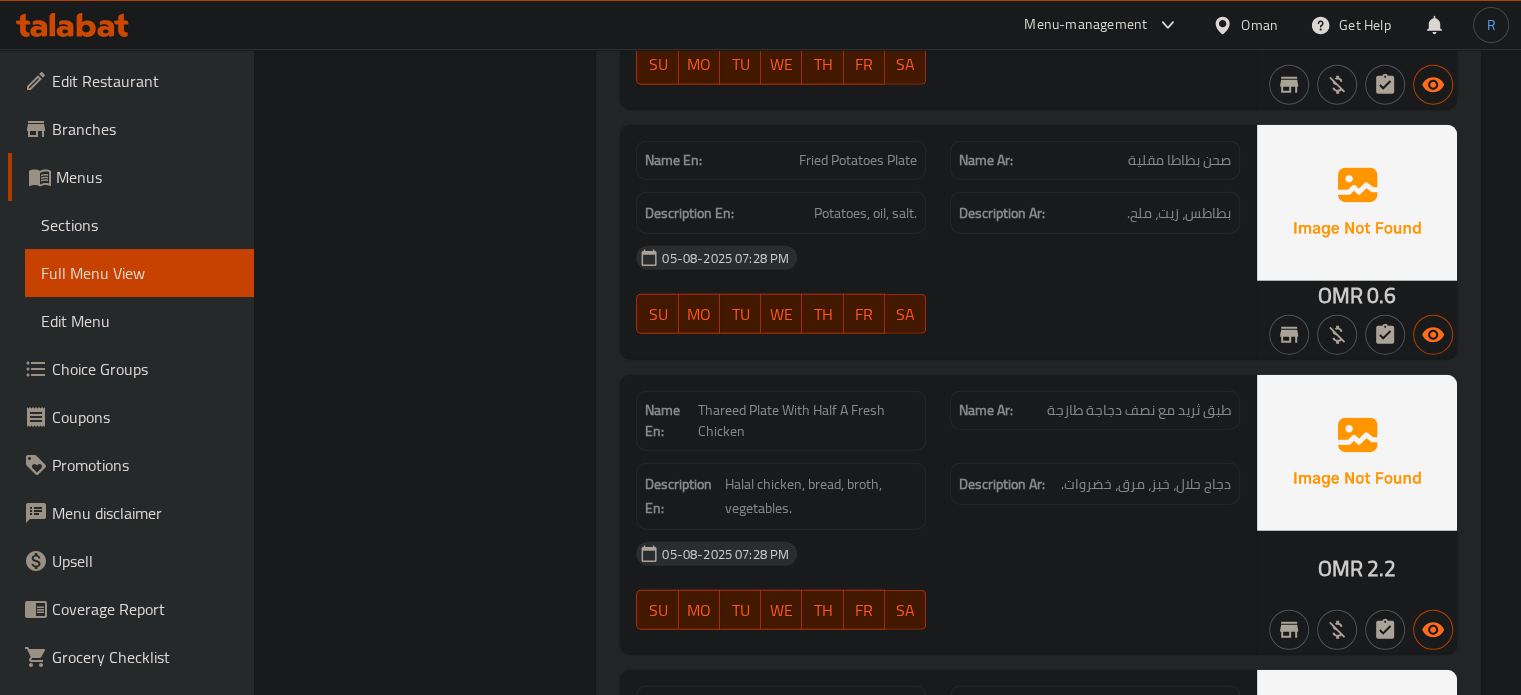 click on "Thareed Plate With Half A Fresh Chicken" at bounding box center (807, 421) 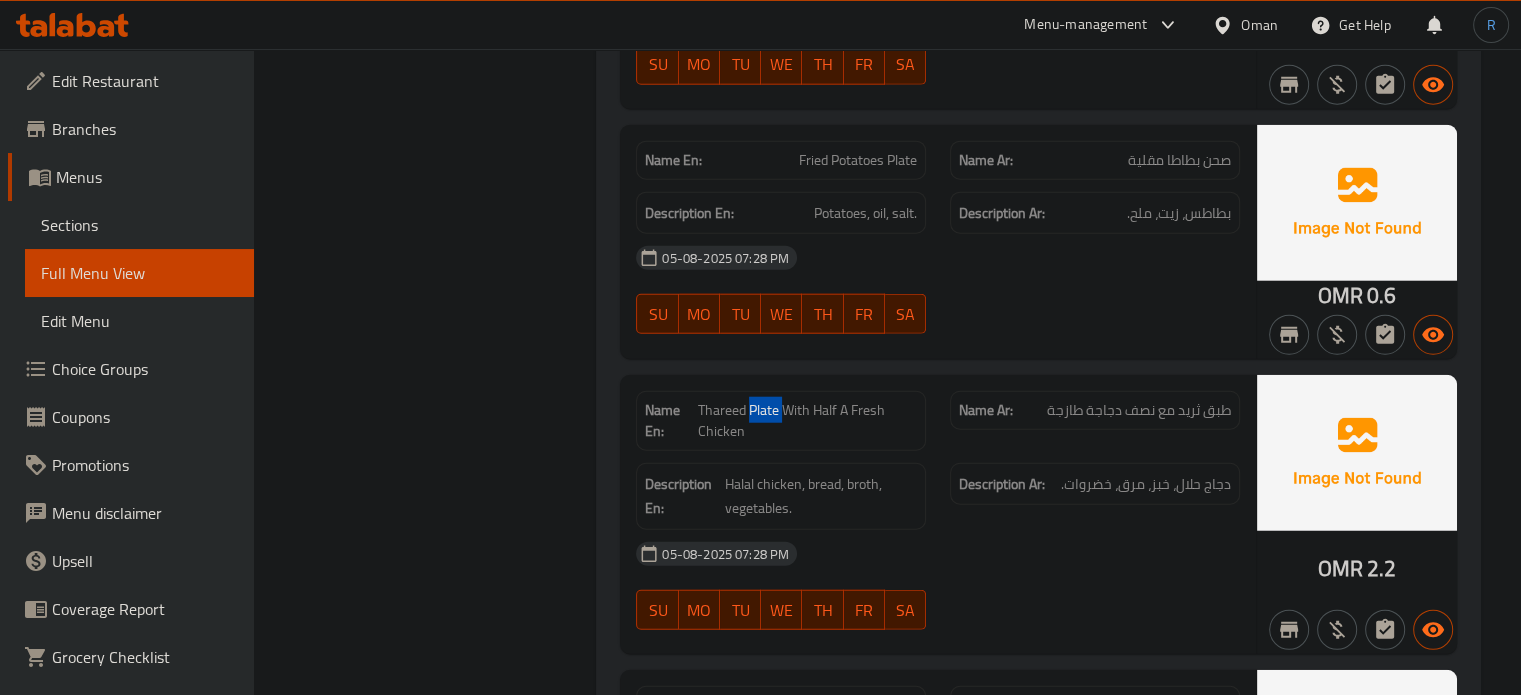 click on "Thareed Plate With Half A Fresh Chicken" at bounding box center [807, 421] 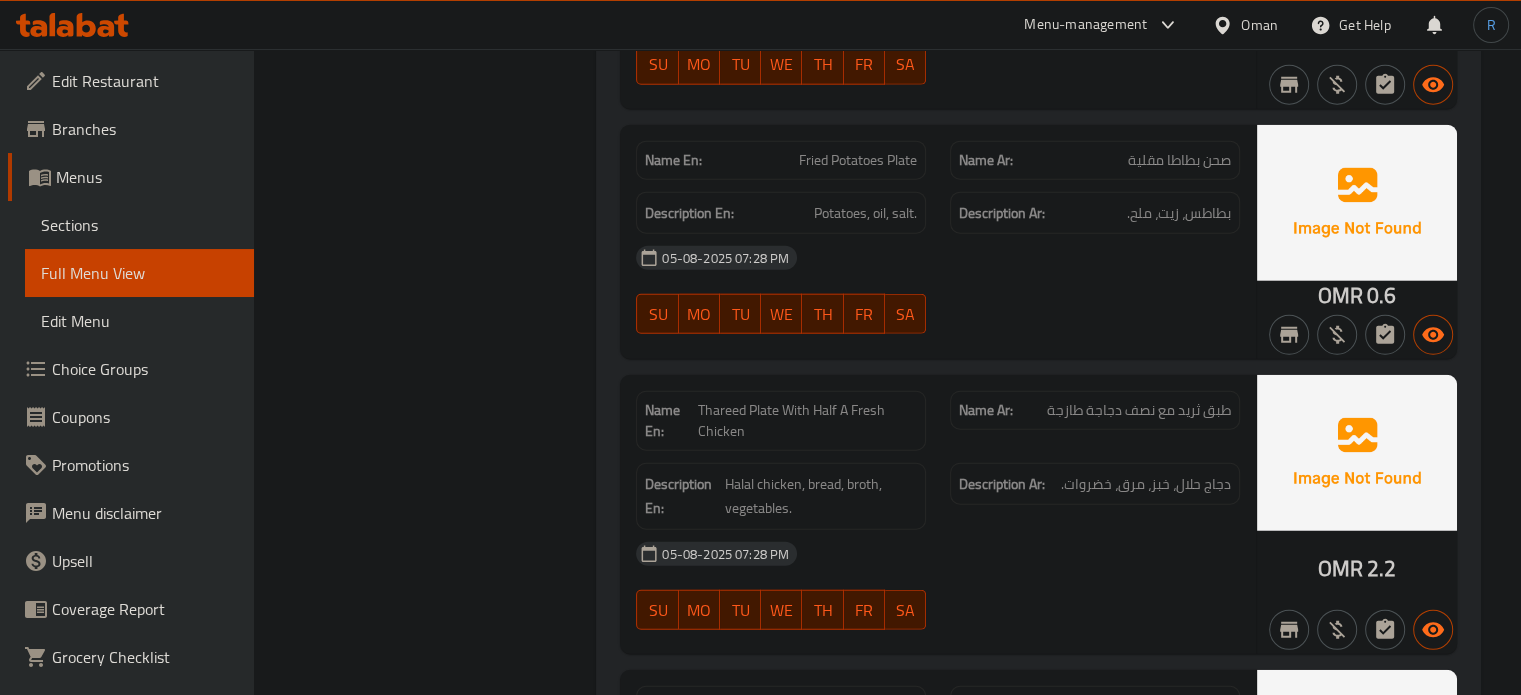 click on "Thareed Plate With Half A Fresh Chicken" at bounding box center [807, 421] 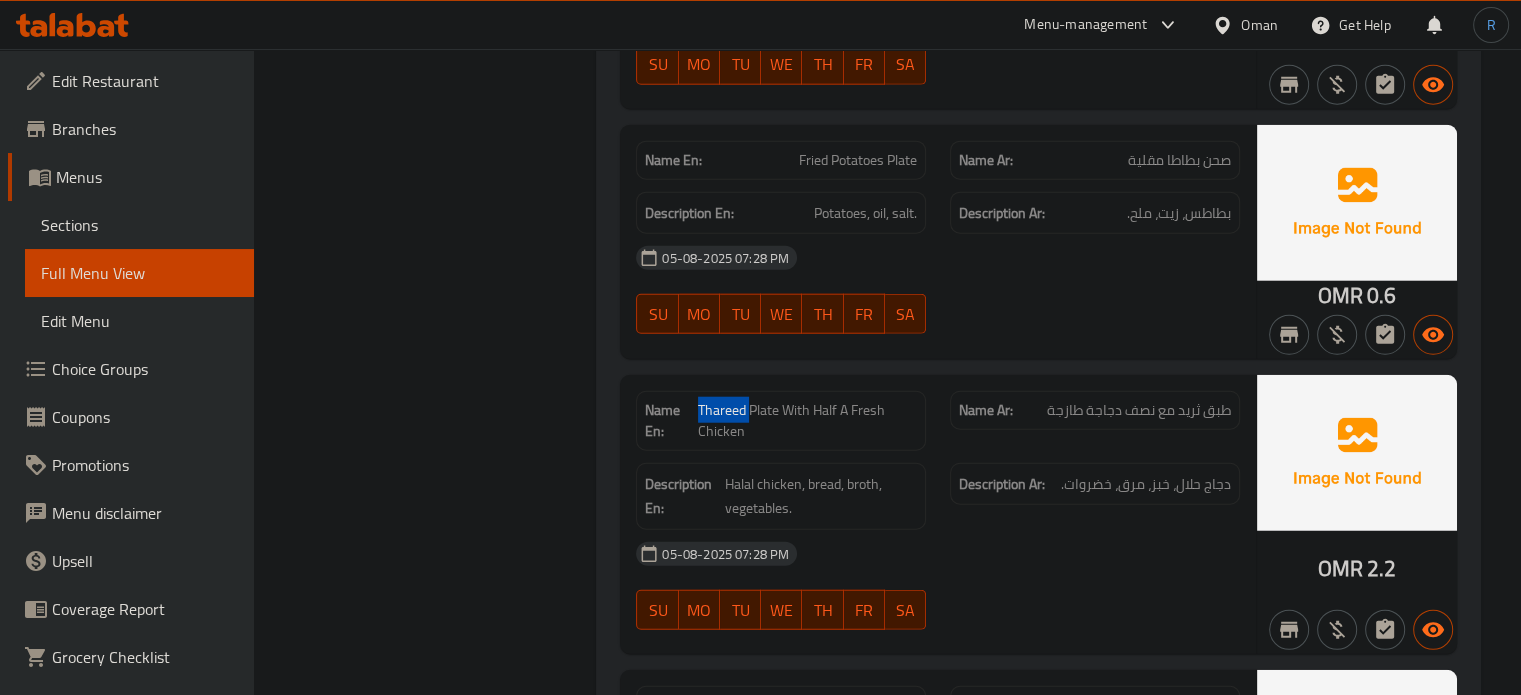 click on "Thareed Plate With Half A Fresh Chicken" at bounding box center (807, 421) 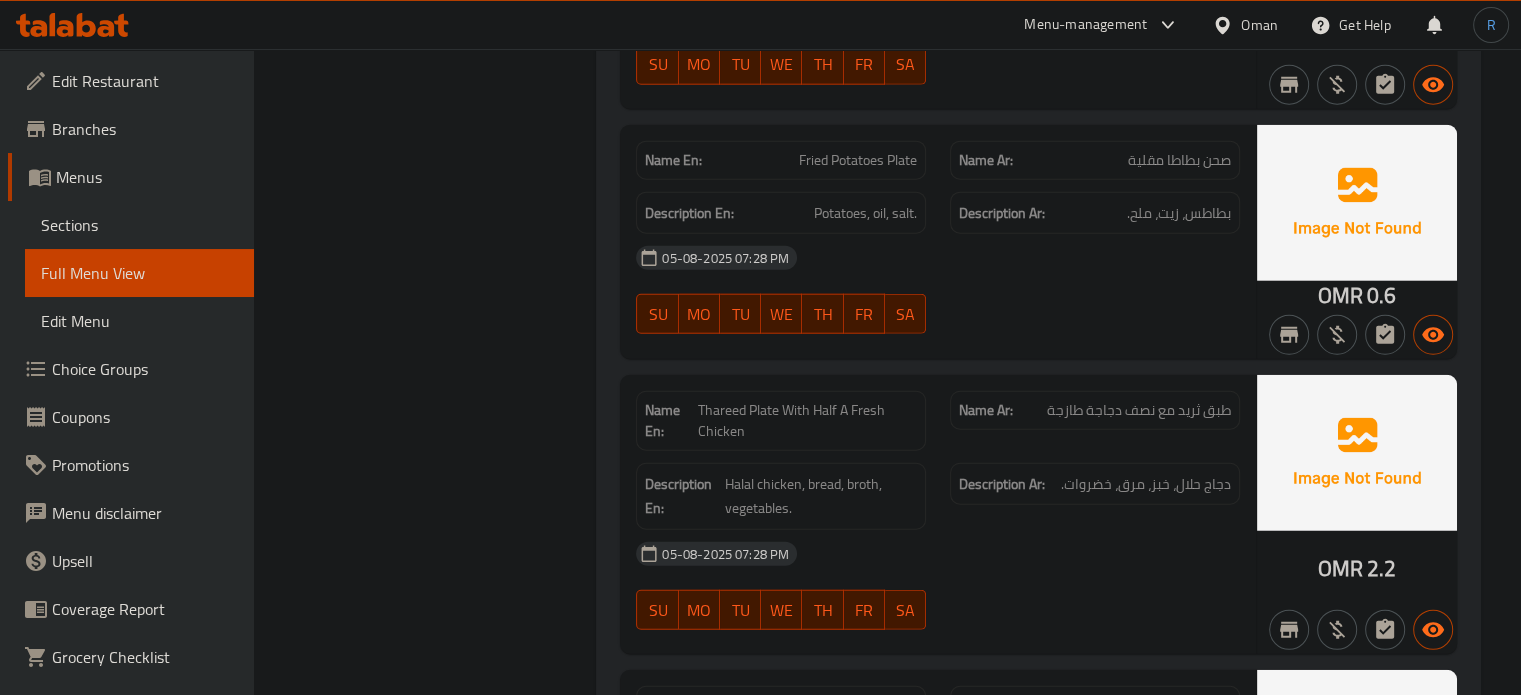 click on "Thareed Plate With Half A Fresh Chicken" at bounding box center (807, 421) 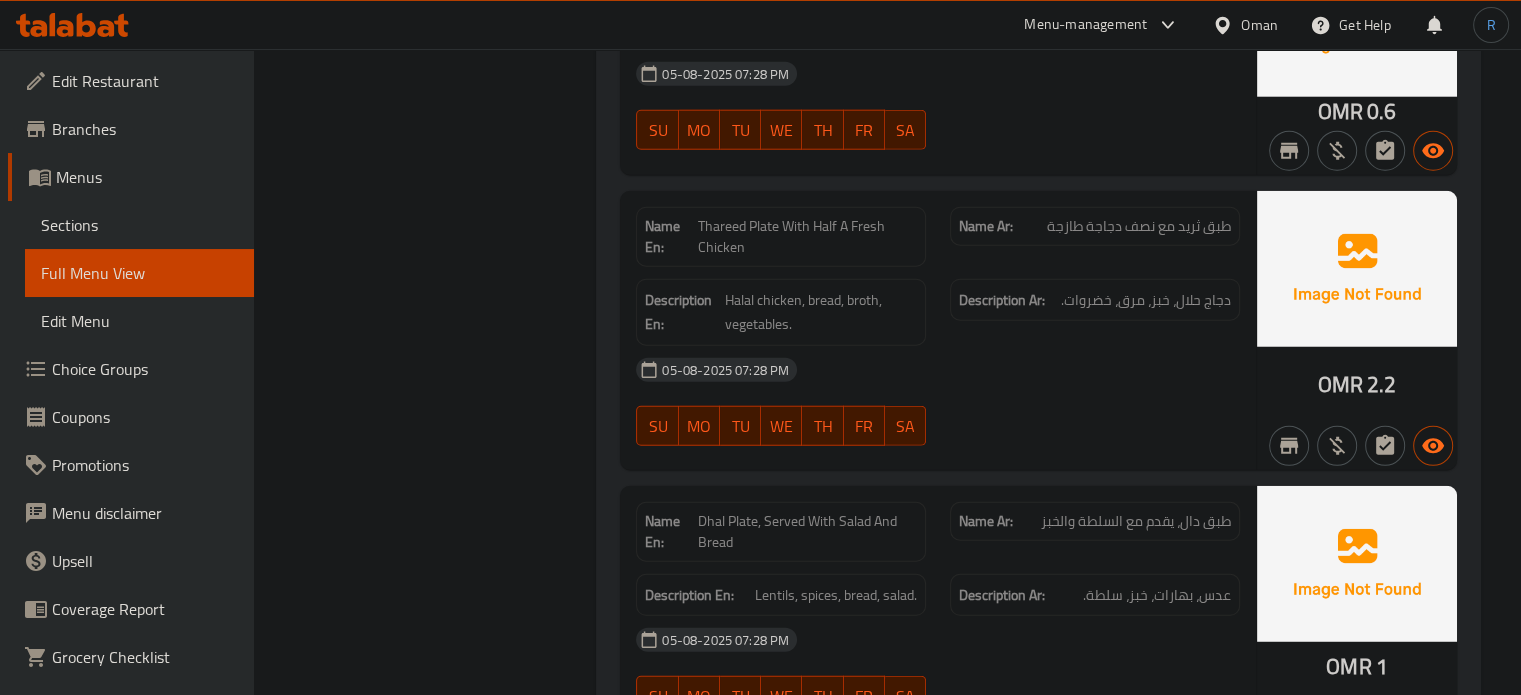 scroll, scrollTop: 20438, scrollLeft: 0, axis: vertical 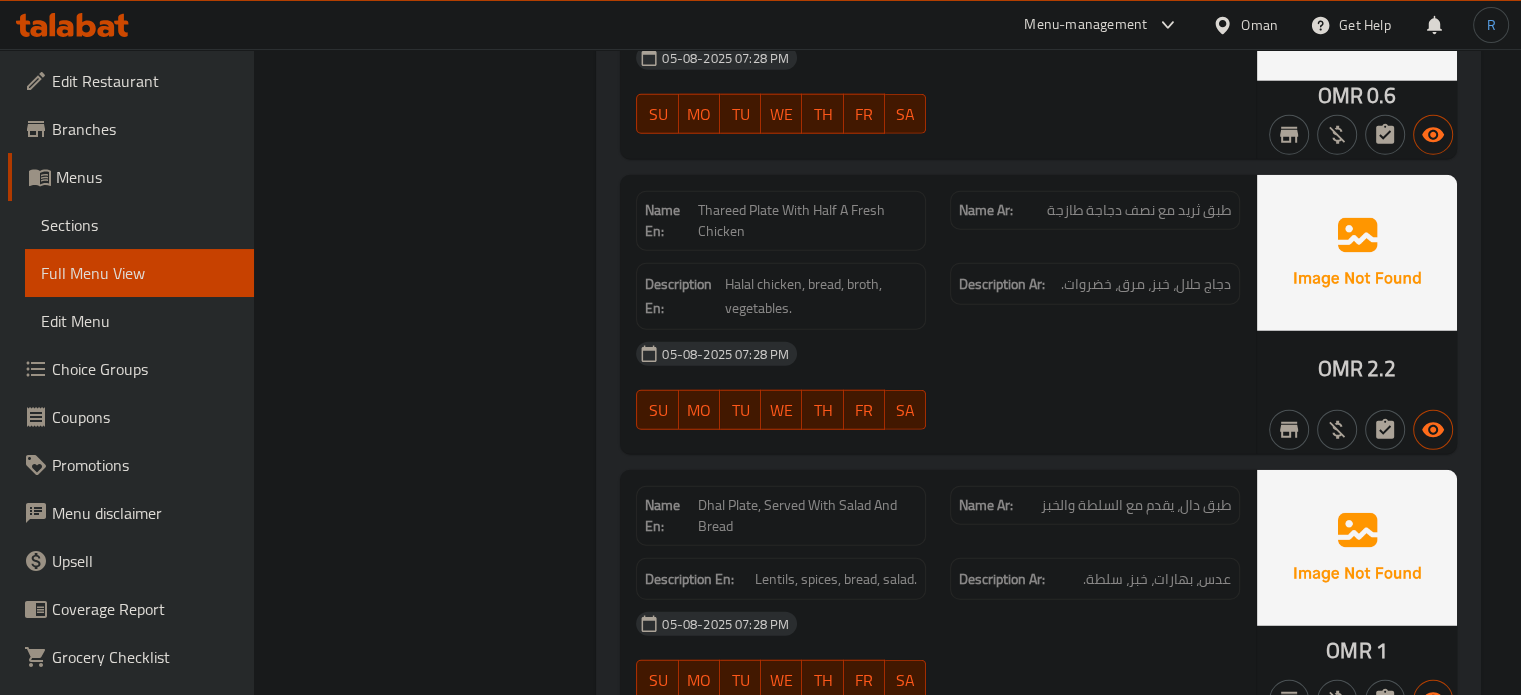 click on "Dhal Plate, Served With Salad And Bread" at bounding box center (807, 516) 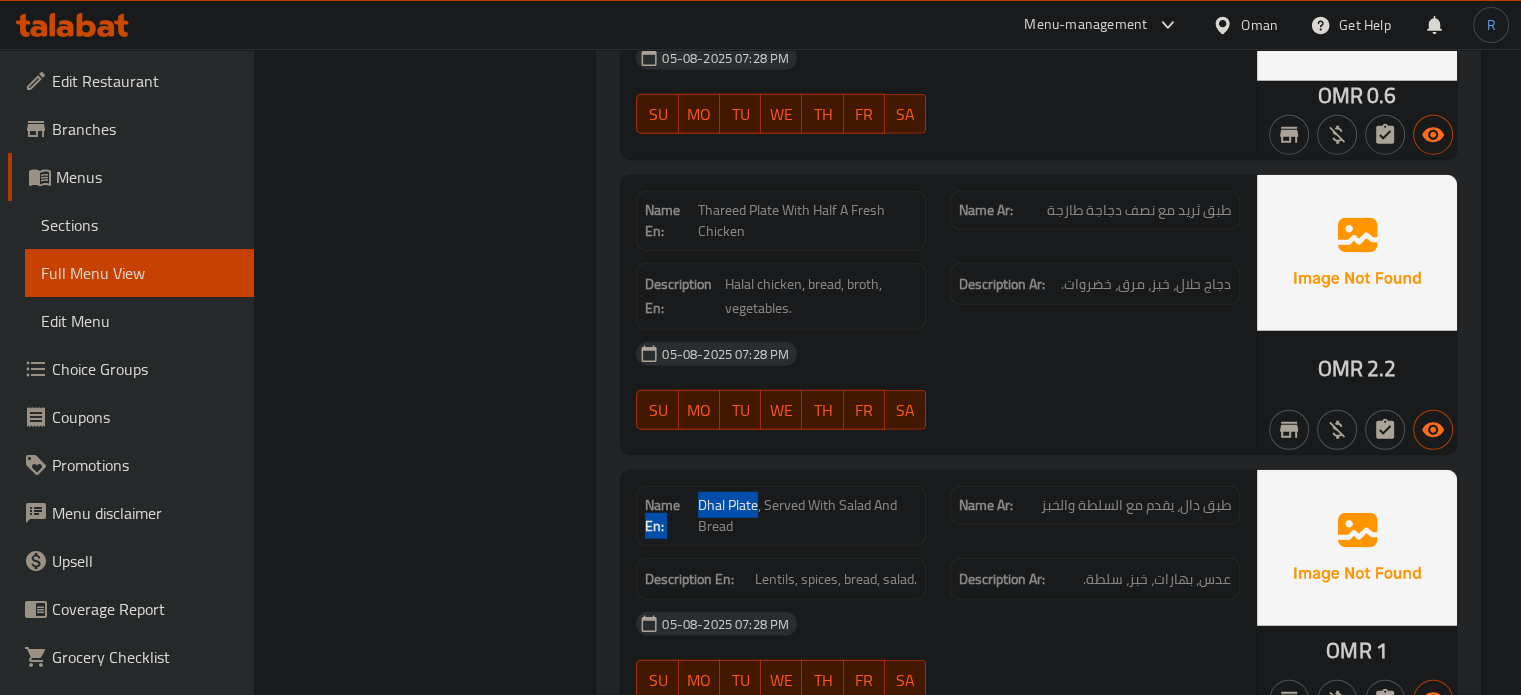 drag, startPoint x: 755, startPoint y: 455, endPoint x: 702, endPoint y: 454, distance: 53.009434 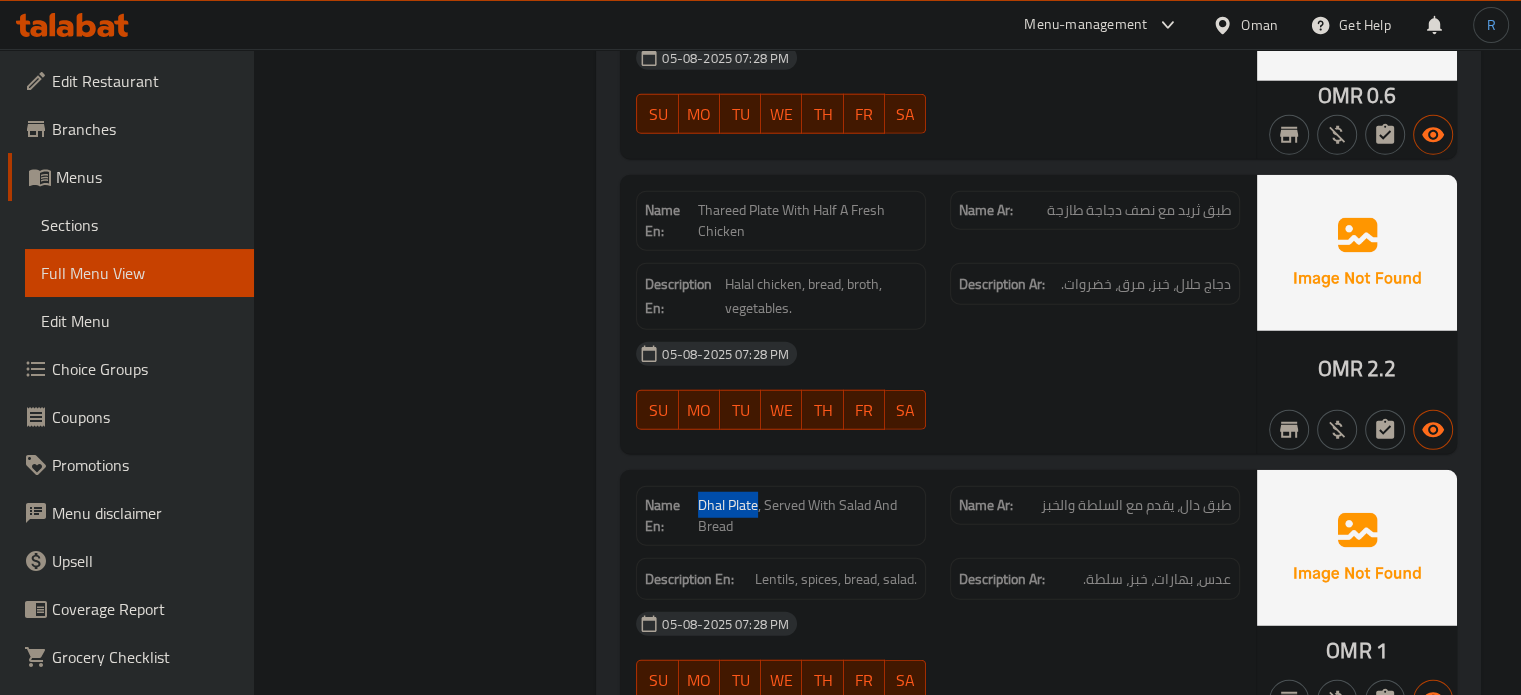 click on "Dhal Plate, Served With Salad And Bread" at bounding box center (807, 516) 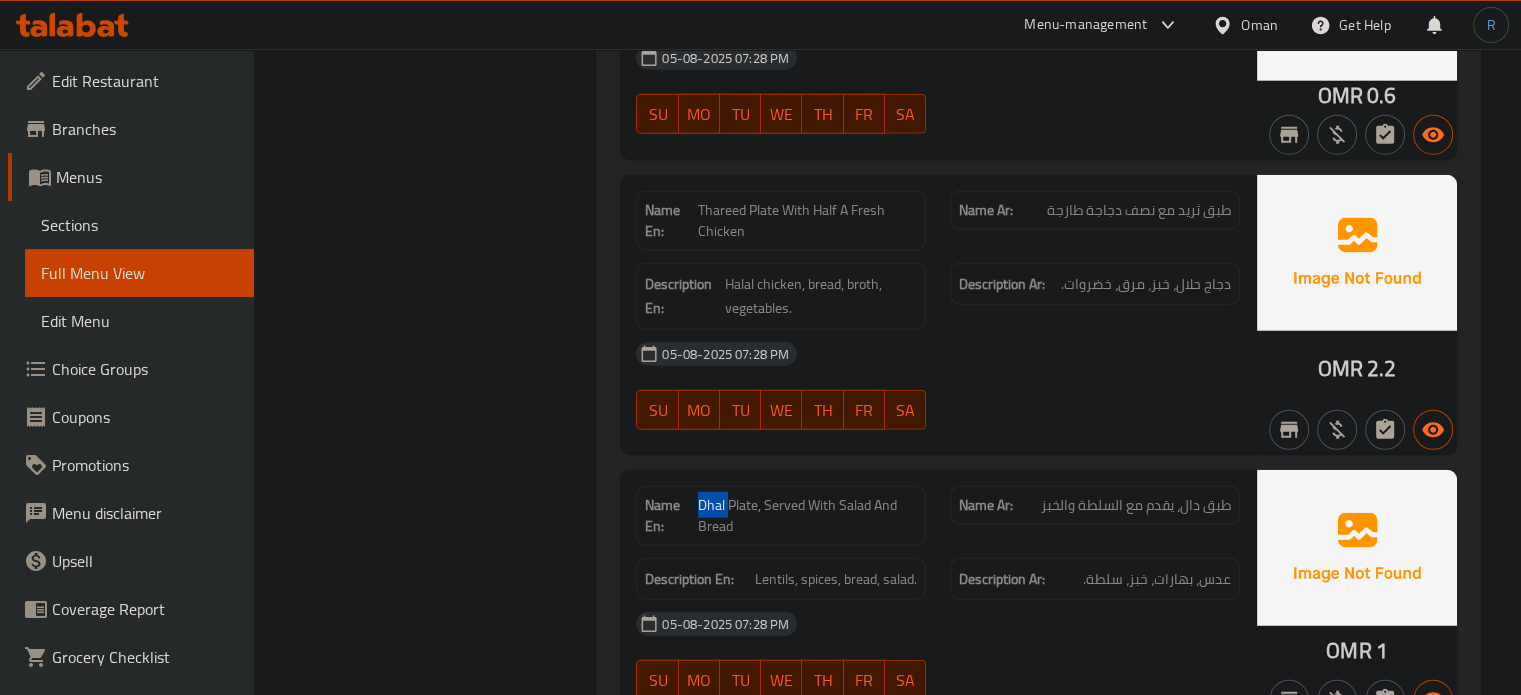 click on "Dhal Plate, Served With Salad And Bread" at bounding box center [807, 516] 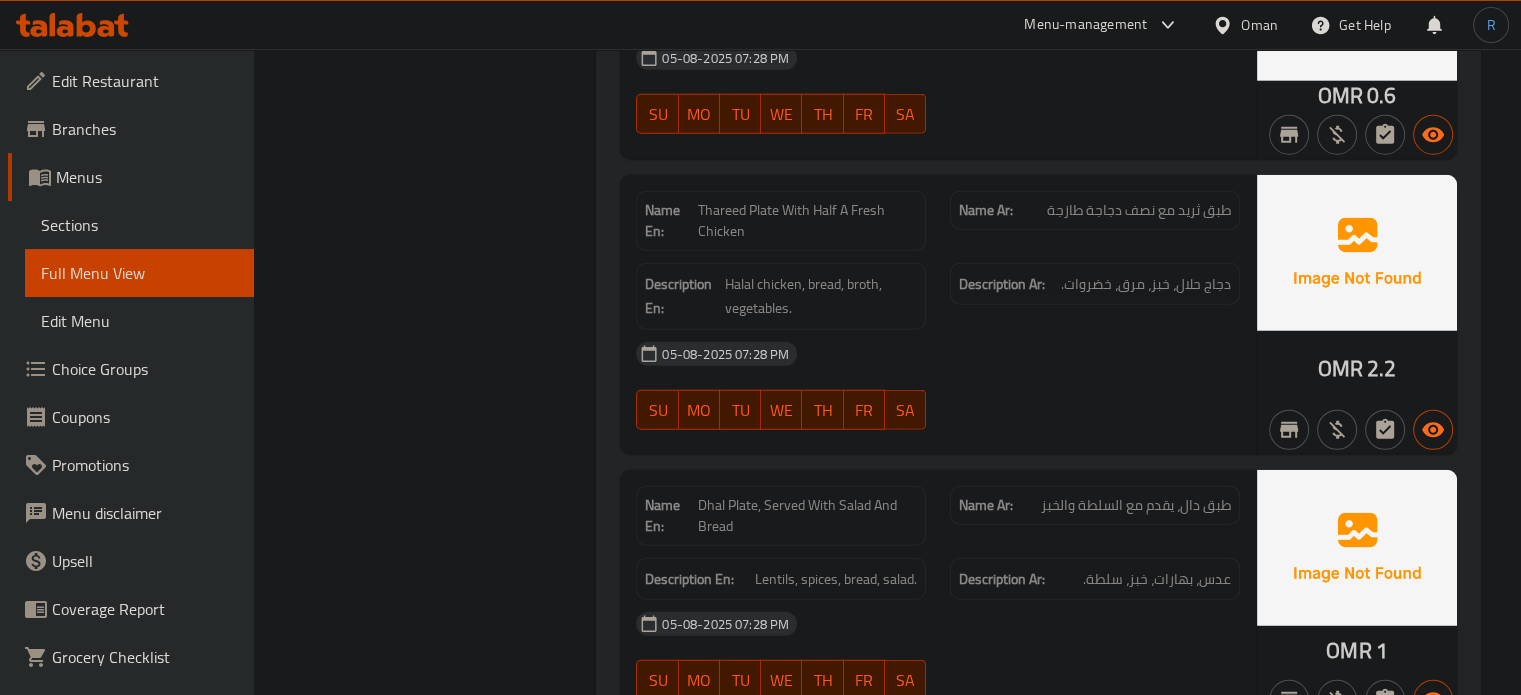 click on "SU MO TU WE TH FR SA" at bounding box center [781, 410] 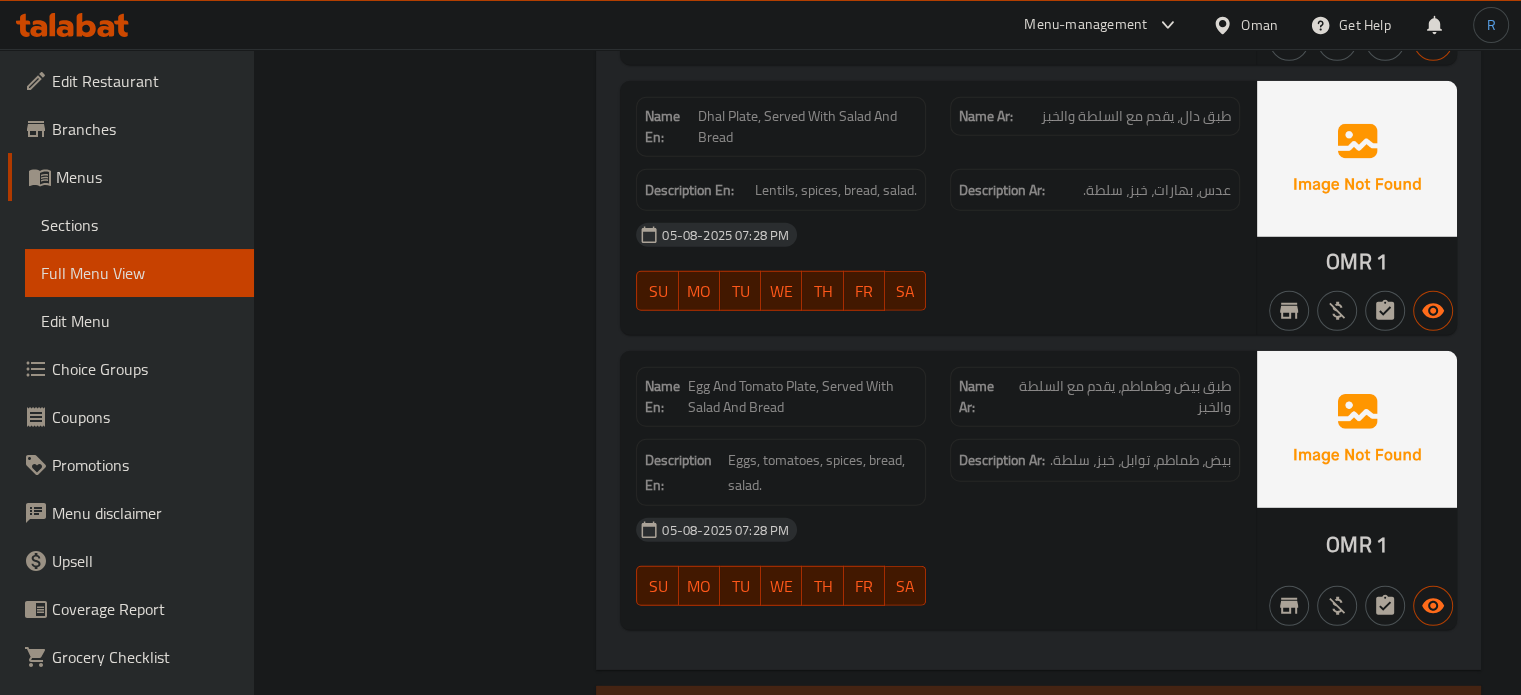 click on "05-08-2025 07:28 PM" at bounding box center (938, 530) 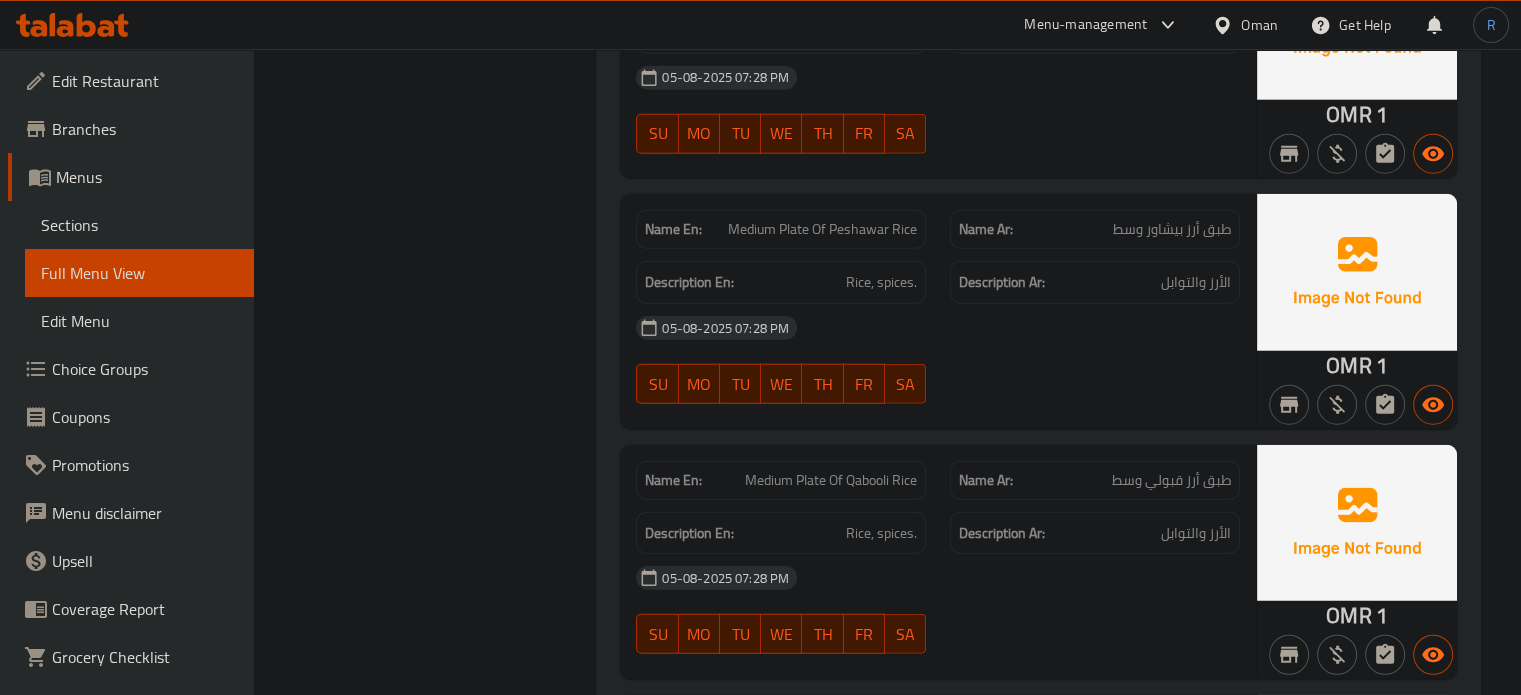 scroll, scrollTop: 12624, scrollLeft: 0, axis: vertical 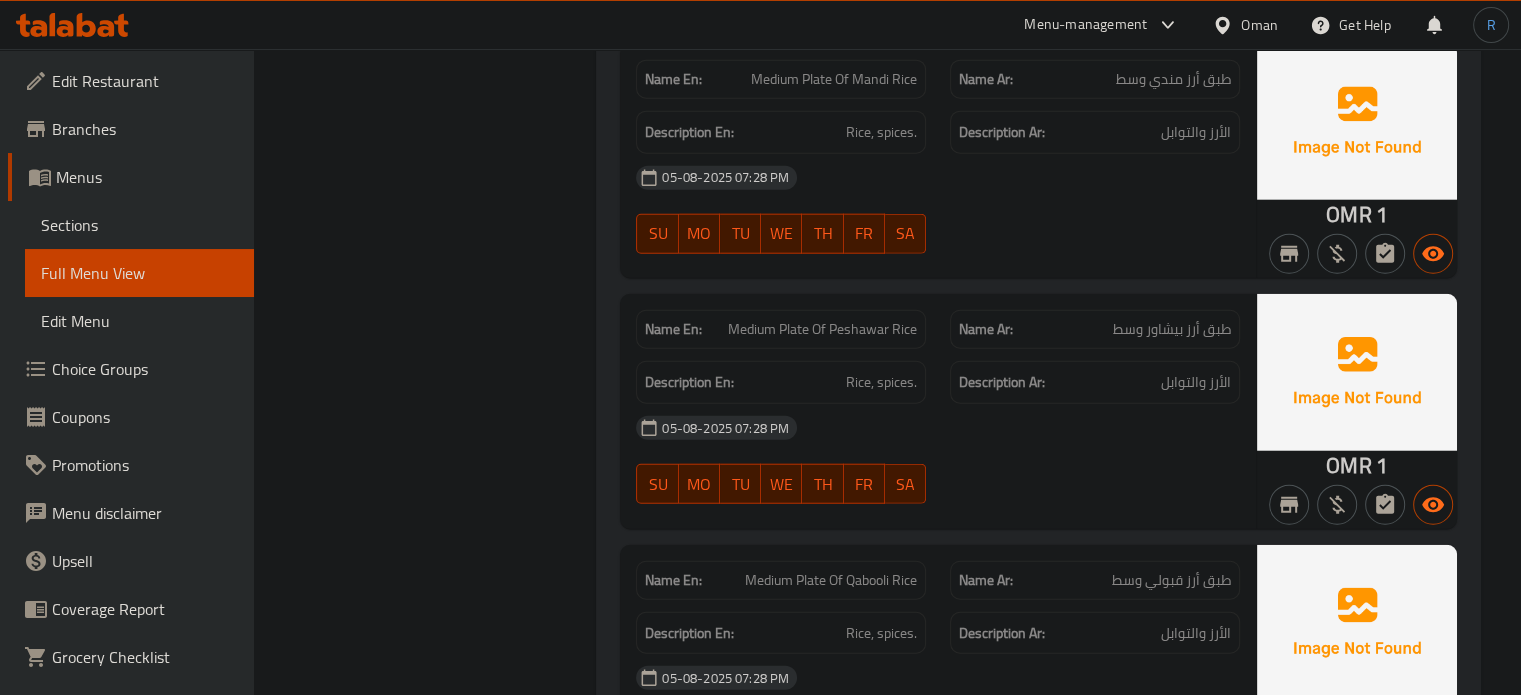 click on "Name En: Medium Plate Of Peshawar Rice Name Ar: طبق أرز بيشاور وسط Description En: Rice, spices. Description Ar: الأرز والتوابل 05-08-2025 07:28 PM SU MO TU WE TH FR SA" at bounding box center [938, -11844] 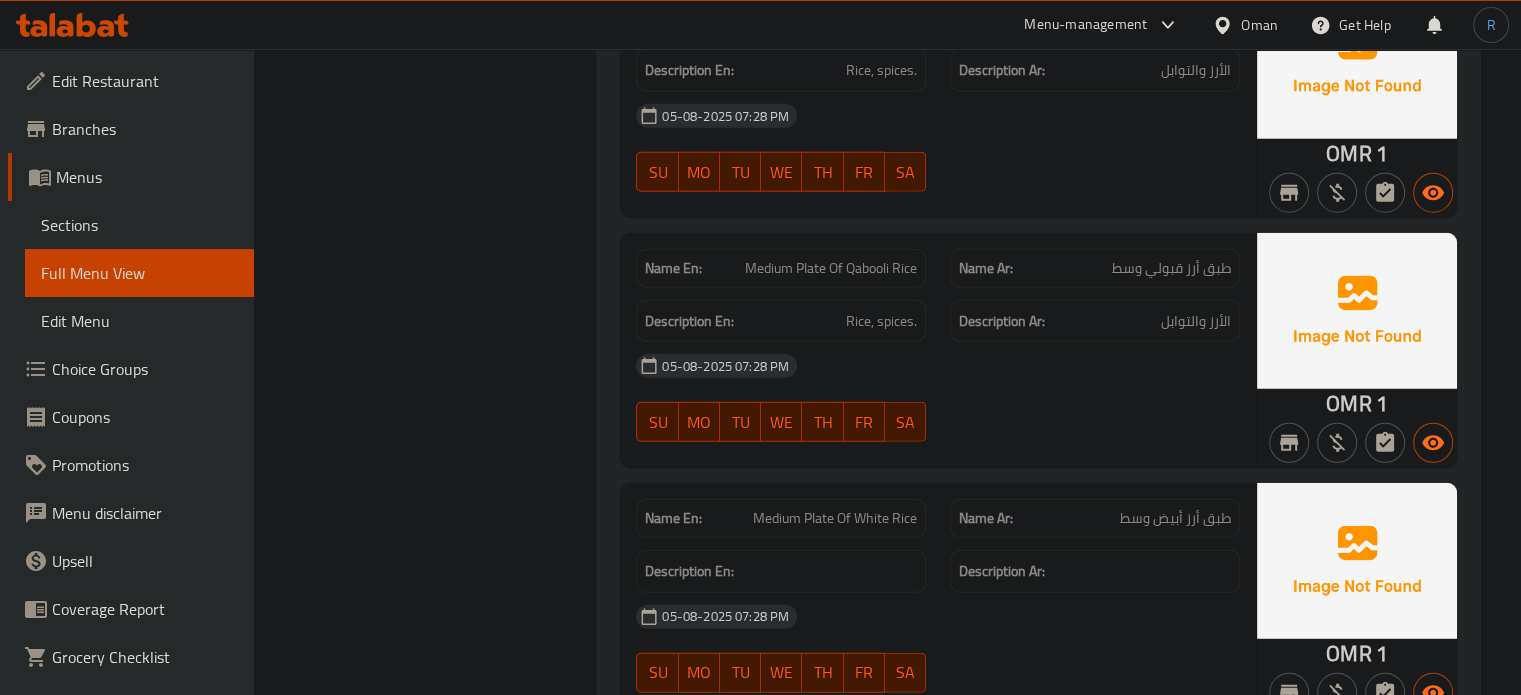 scroll, scrollTop: 13024, scrollLeft: 0, axis: vertical 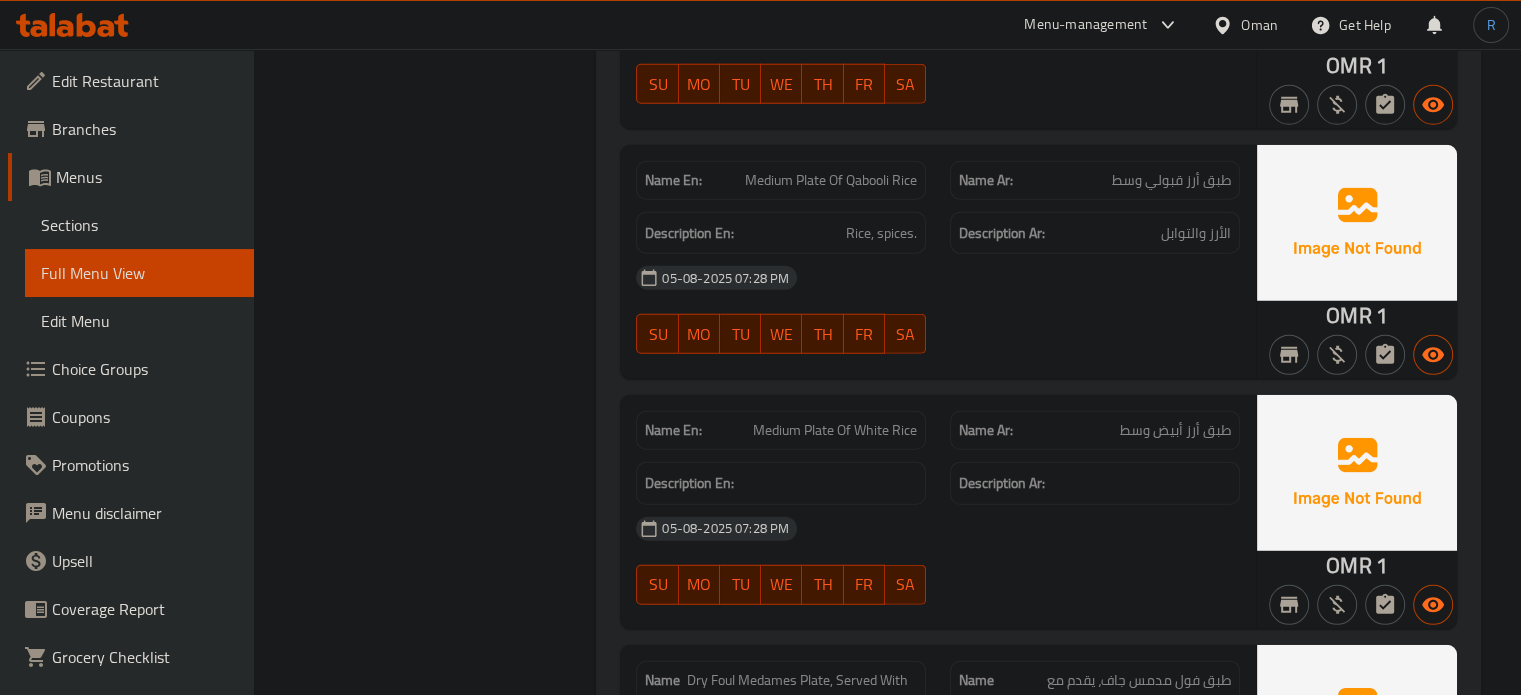 click on "Medium Plate Of White Rice" at bounding box center [802, -11747] 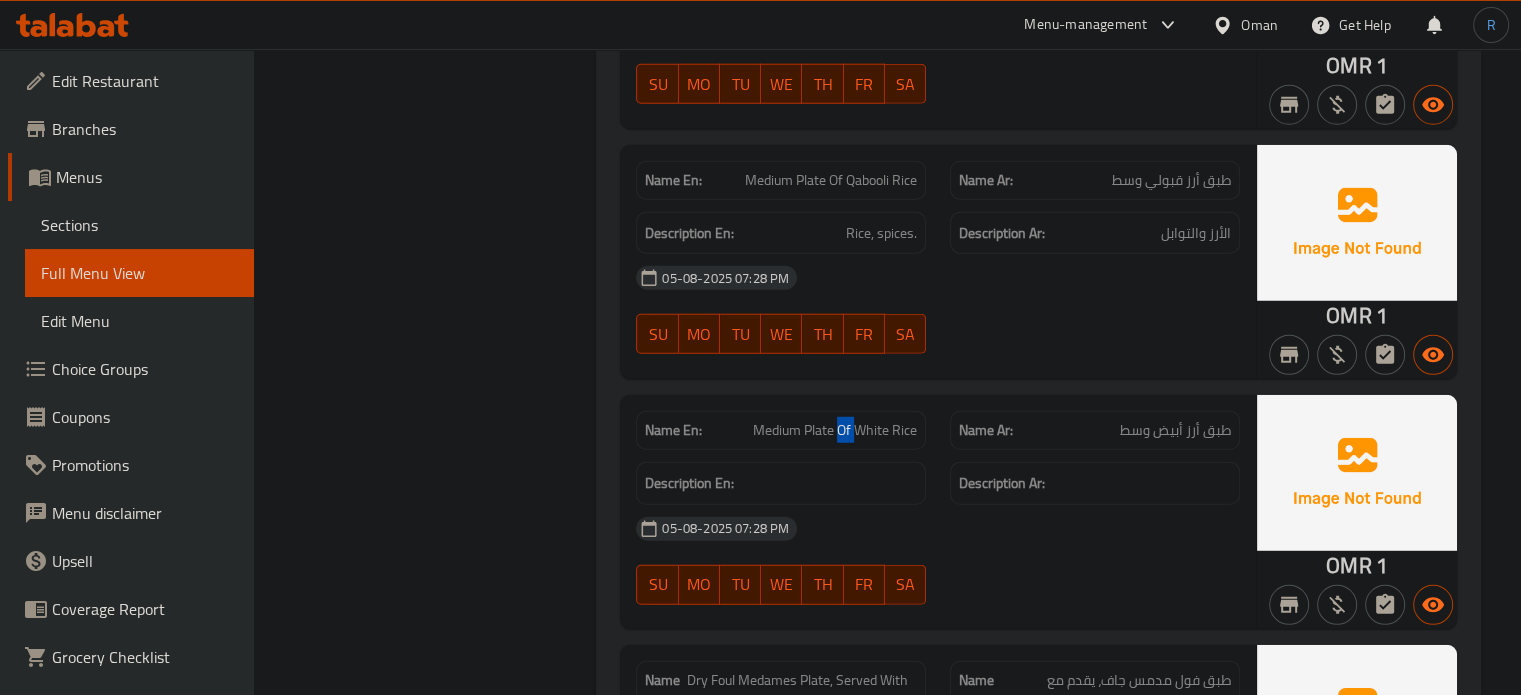 click on "Medium Plate Of White Rice" at bounding box center (802, -11747) 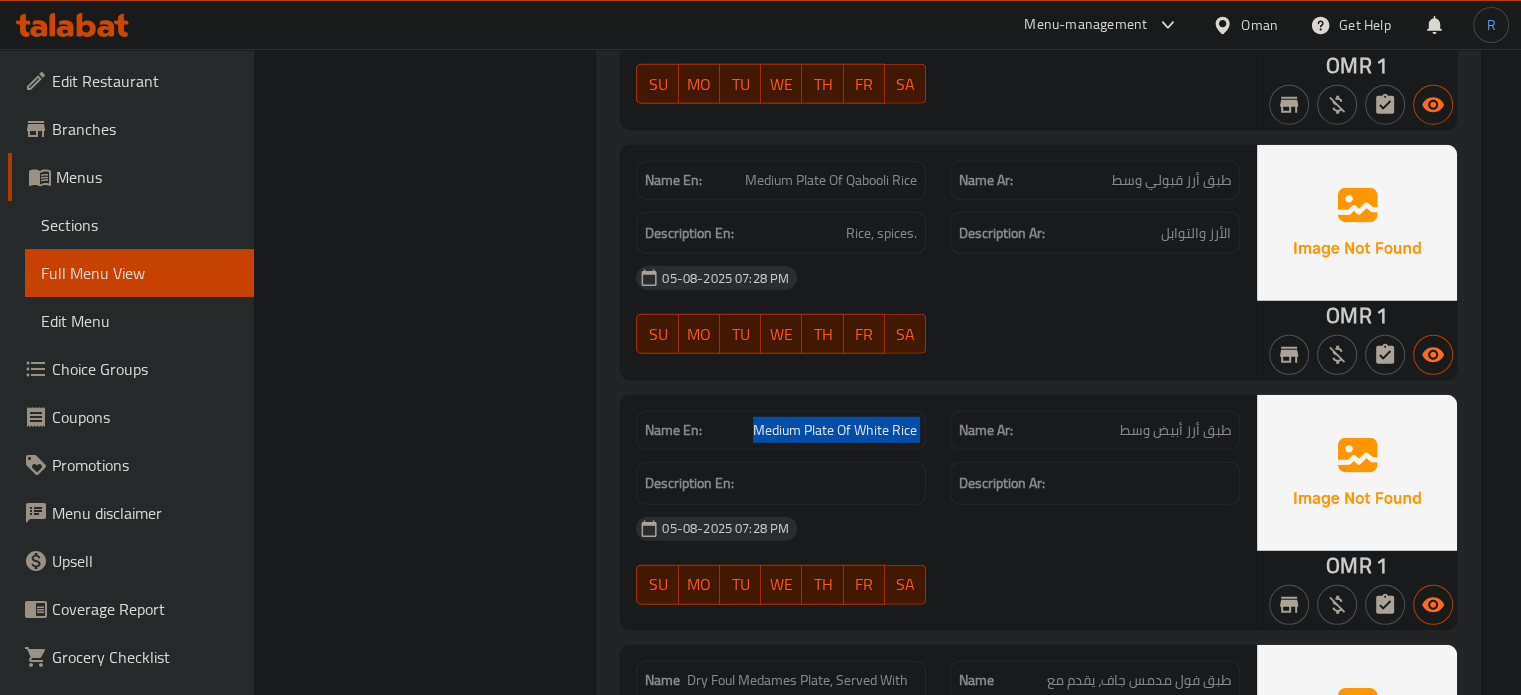 click on "Medium Plate Of White Rice" at bounding box center [802, -11747] 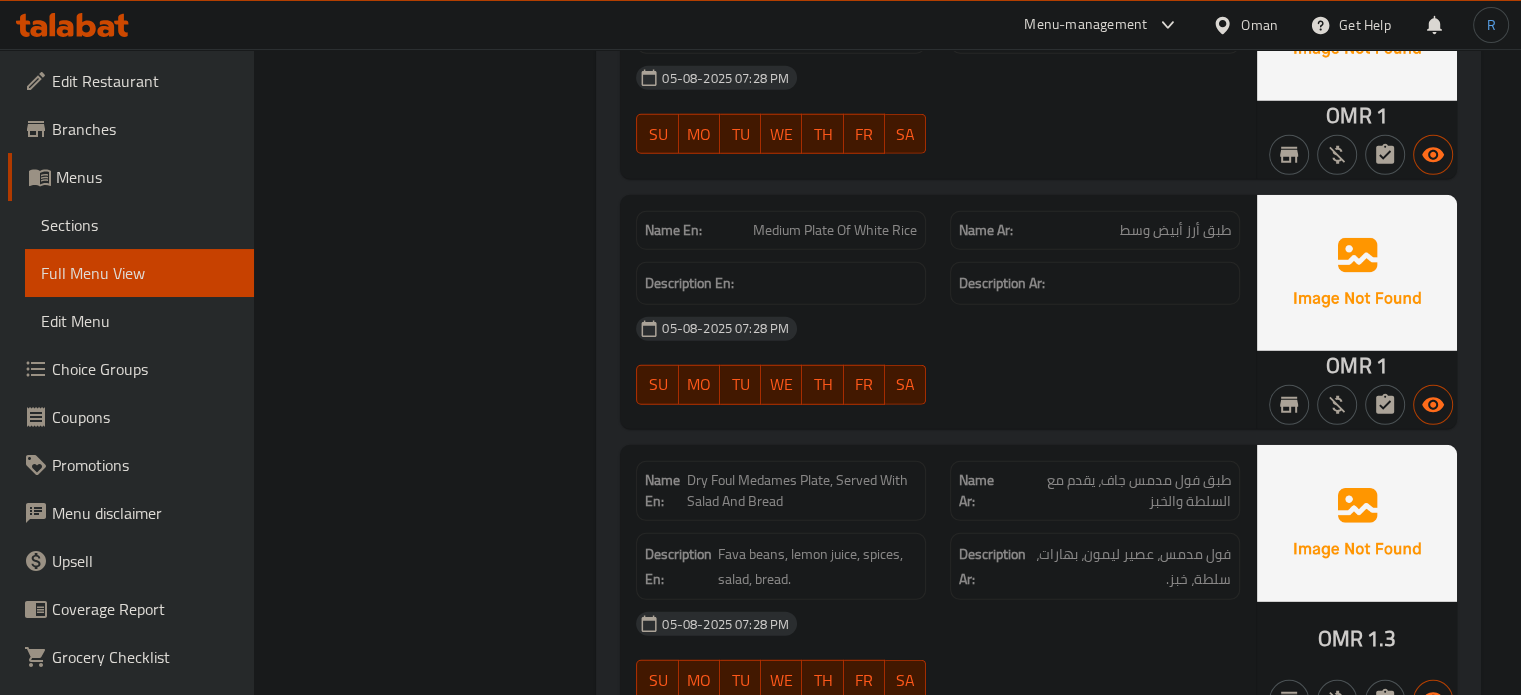 scroll, scrollTop: 13324, scrollLeft: 0, axis: vertical 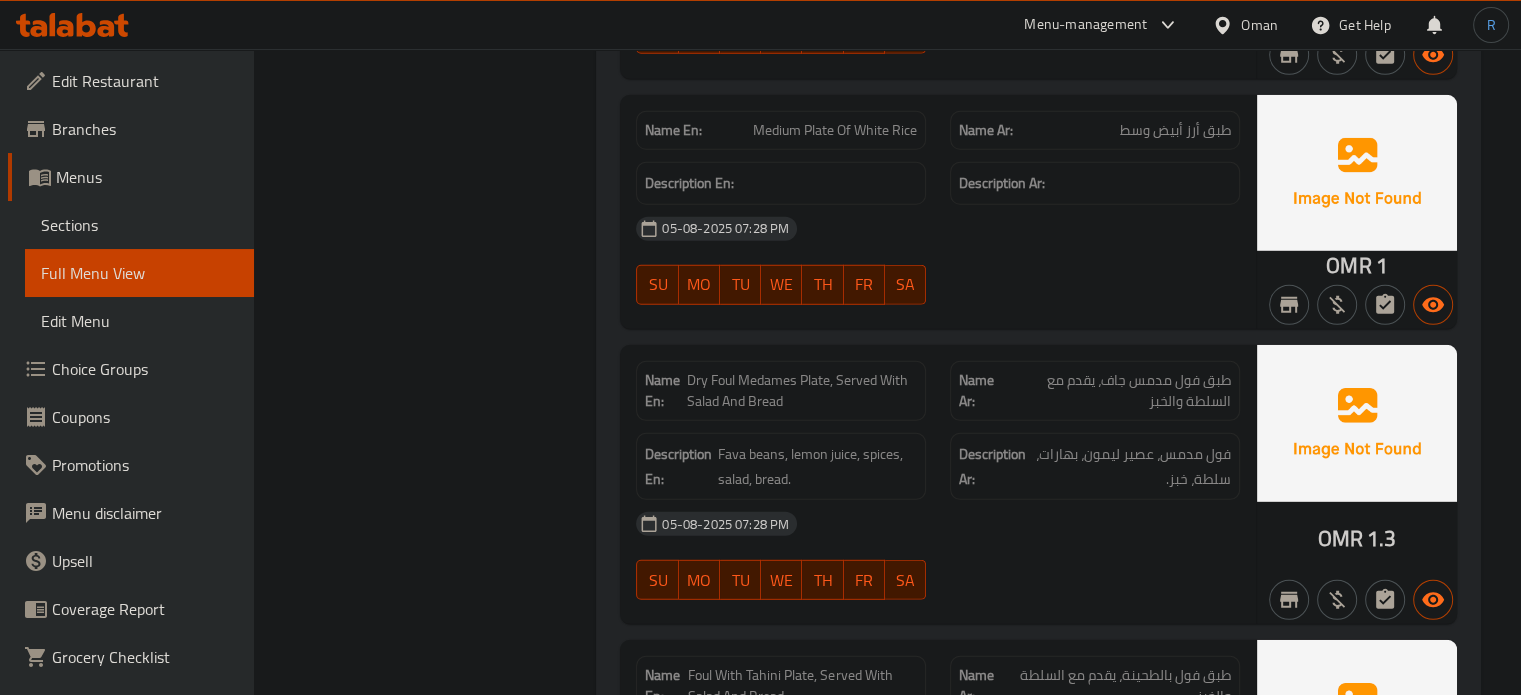 click on "05-08-2025 07:28 PM" at bounding box center [938, -11619] 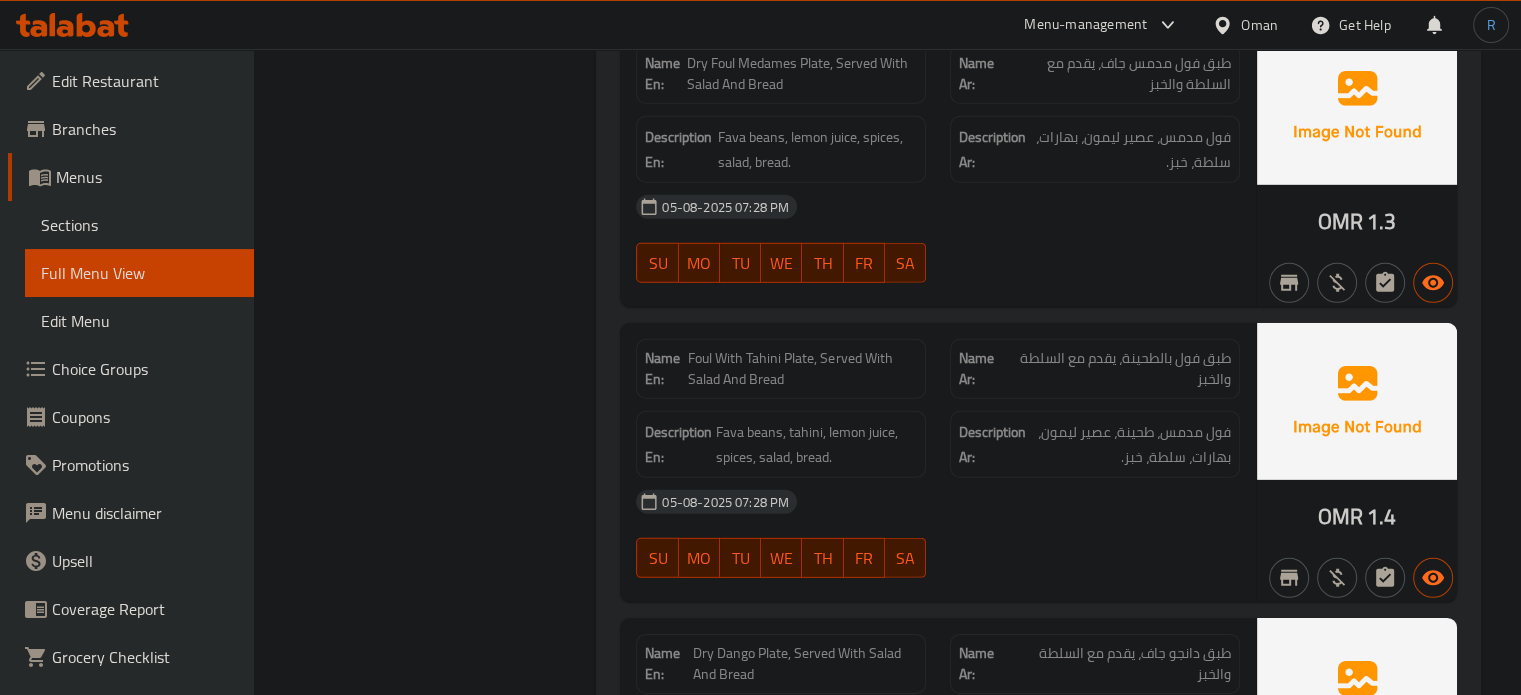 scroll, scrollTop: 13606, scrollLeft: 0, axis: vertical 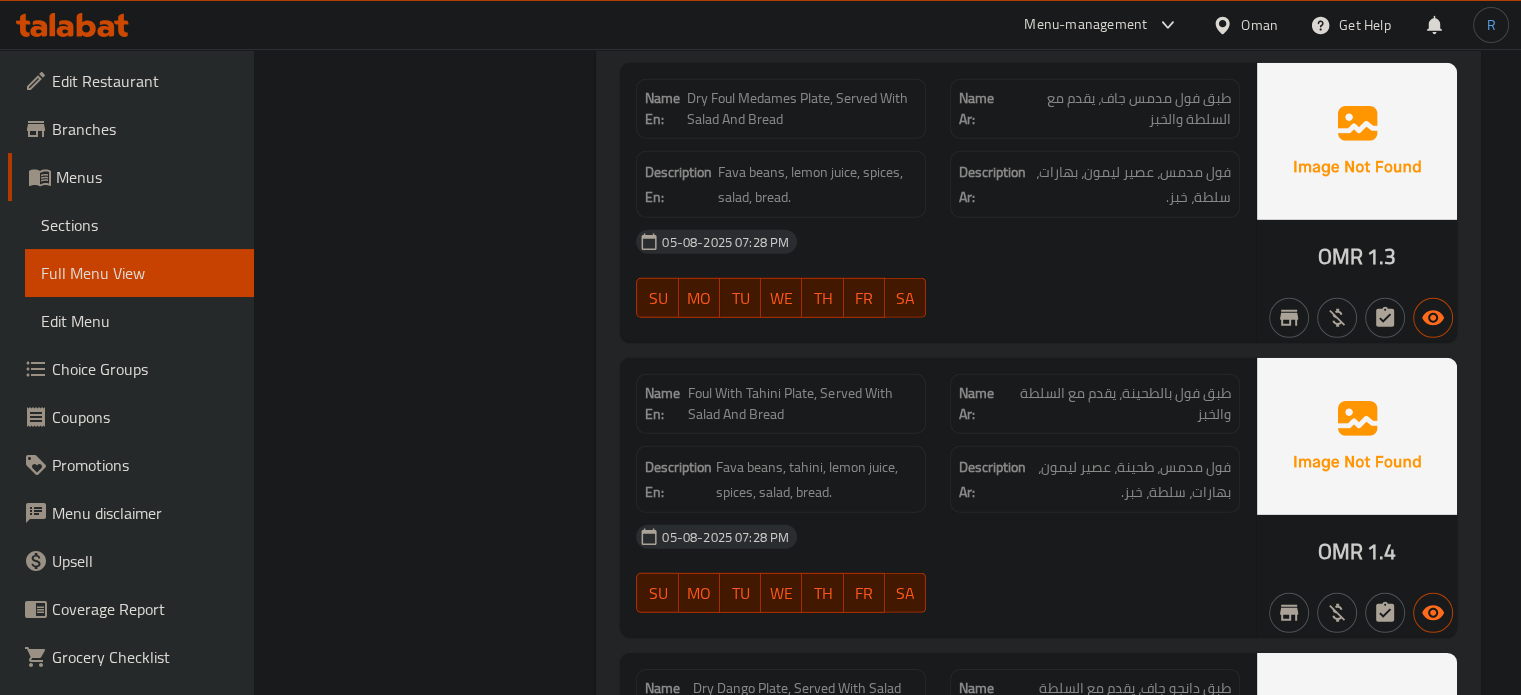 click on "05-08-2025 07:28 PM" at bounding box center (938, -11606) 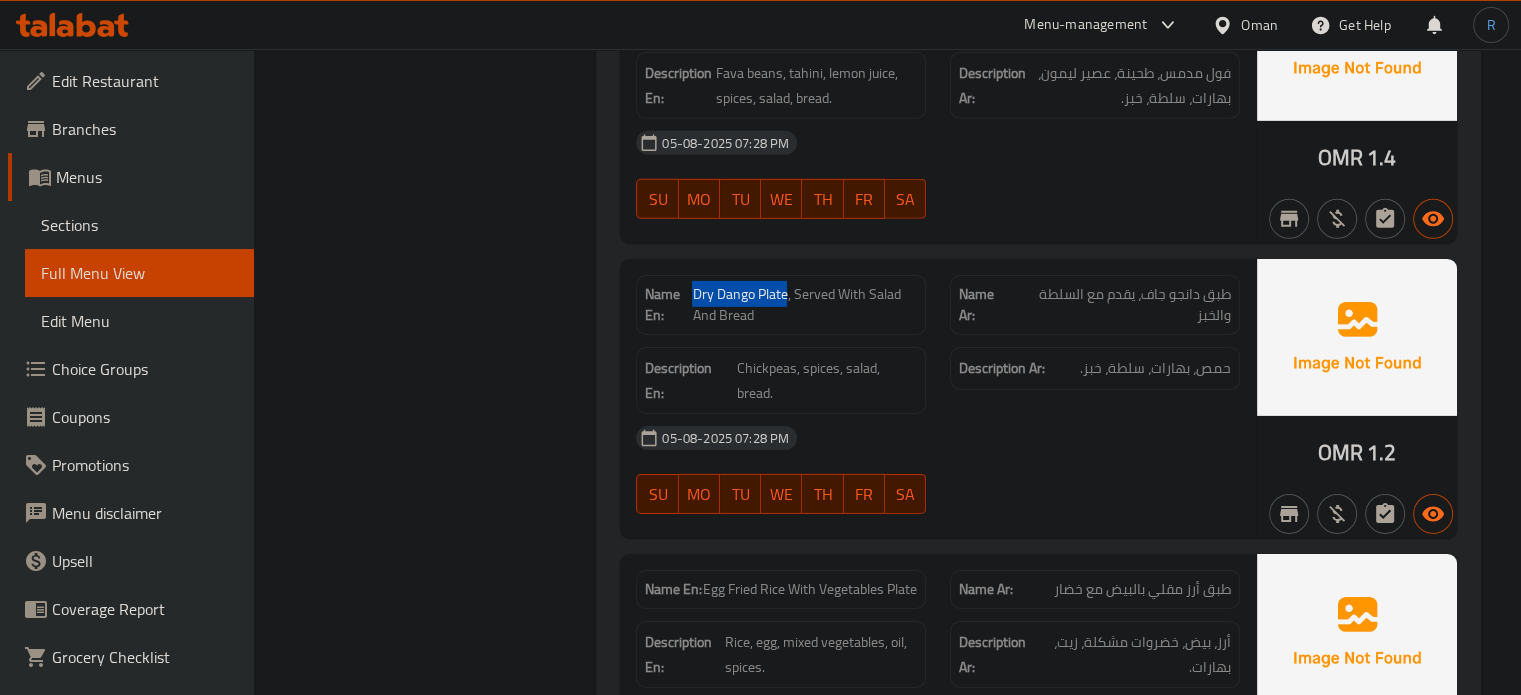 drag, startPoint x: 787, startPoint y: 263, endPoint x: 692, endPoint y: 264, distance: 95.005264 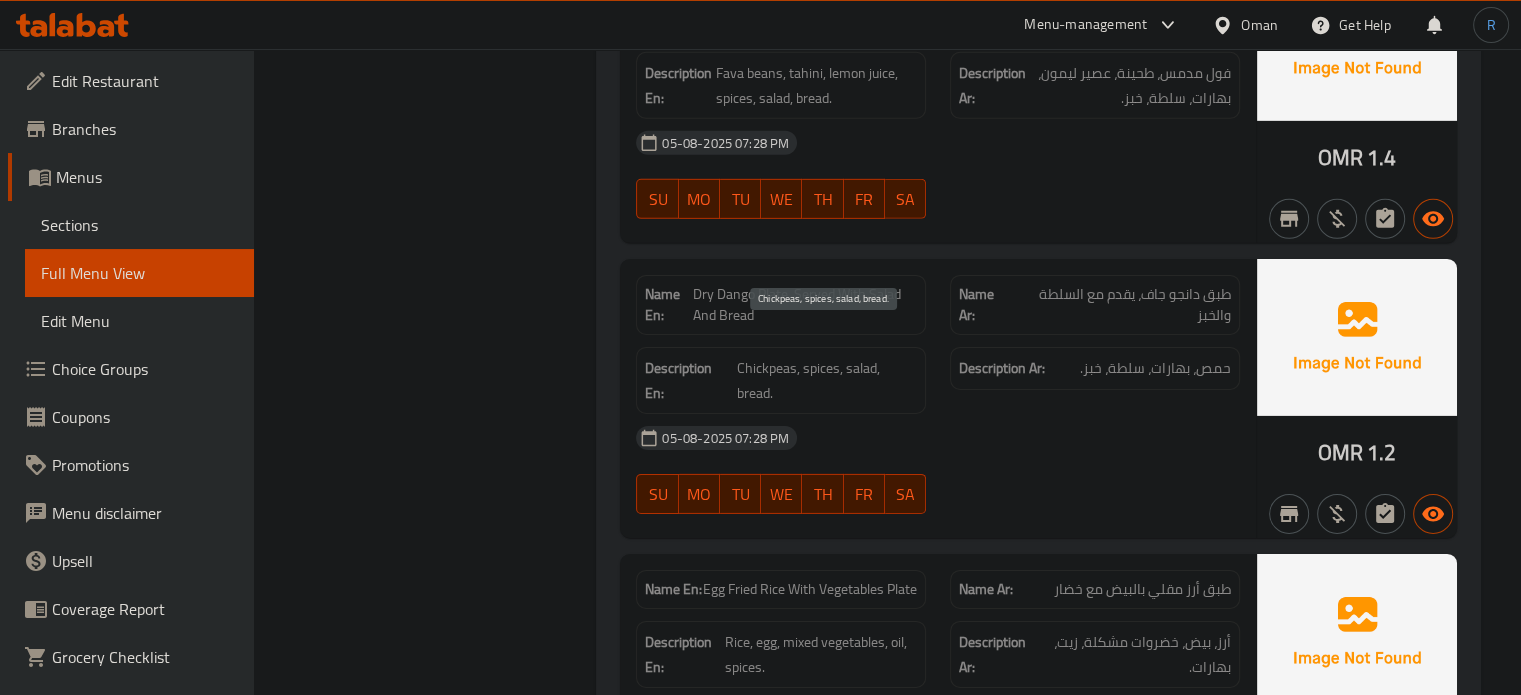 click on "Chickpeas, spices, salad, bread." at bounding box center [827, 380] 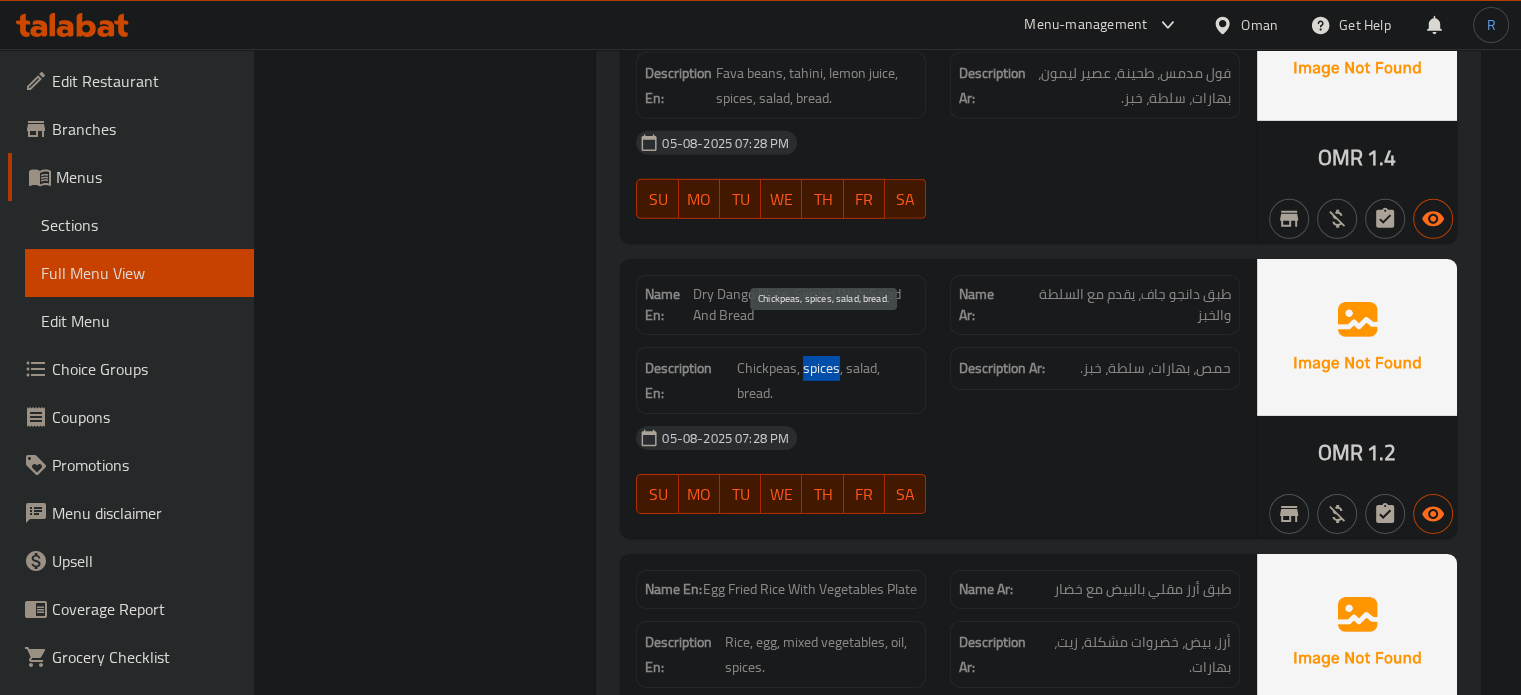 click on "Chickpeas, spices, salad, bread." at bounding box center (827, 380) 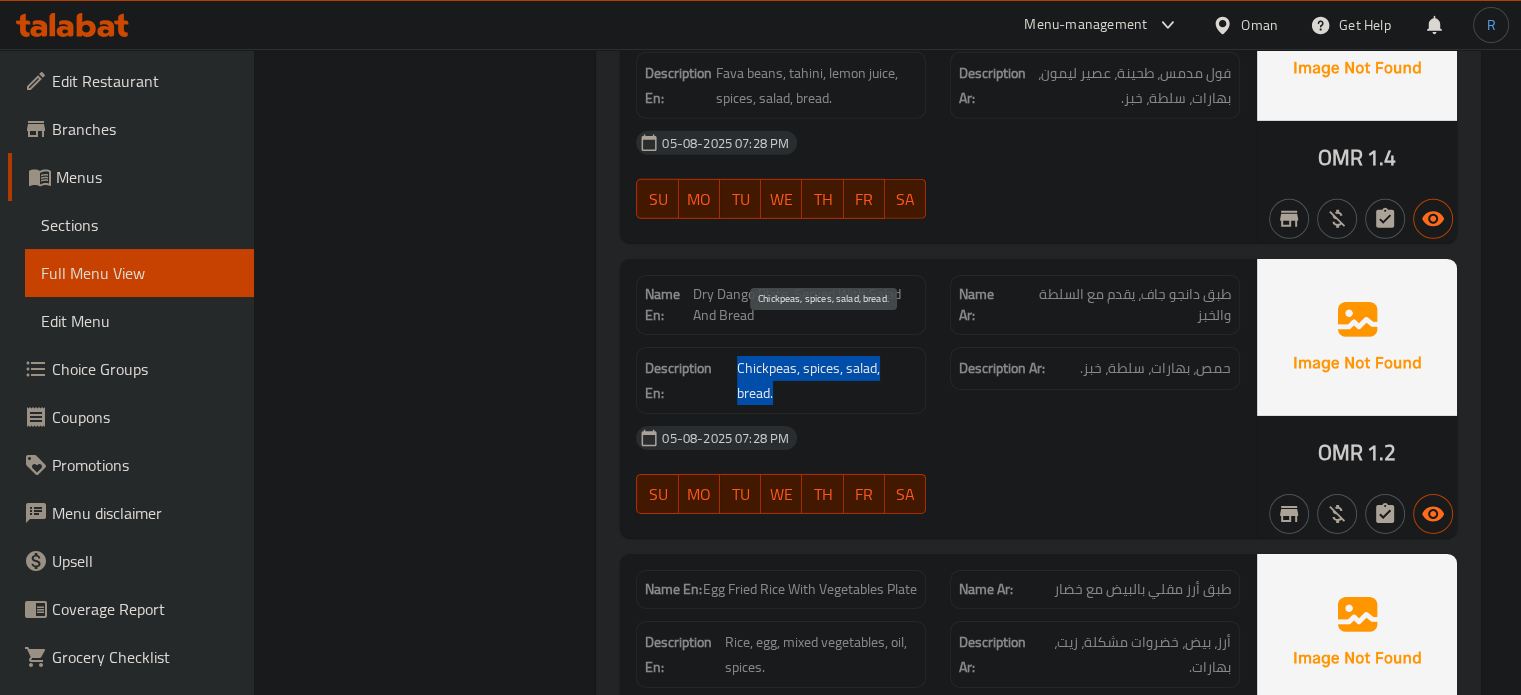 click on "Chickpeas, spices, salad, bread." at bounding box center [827, 380] 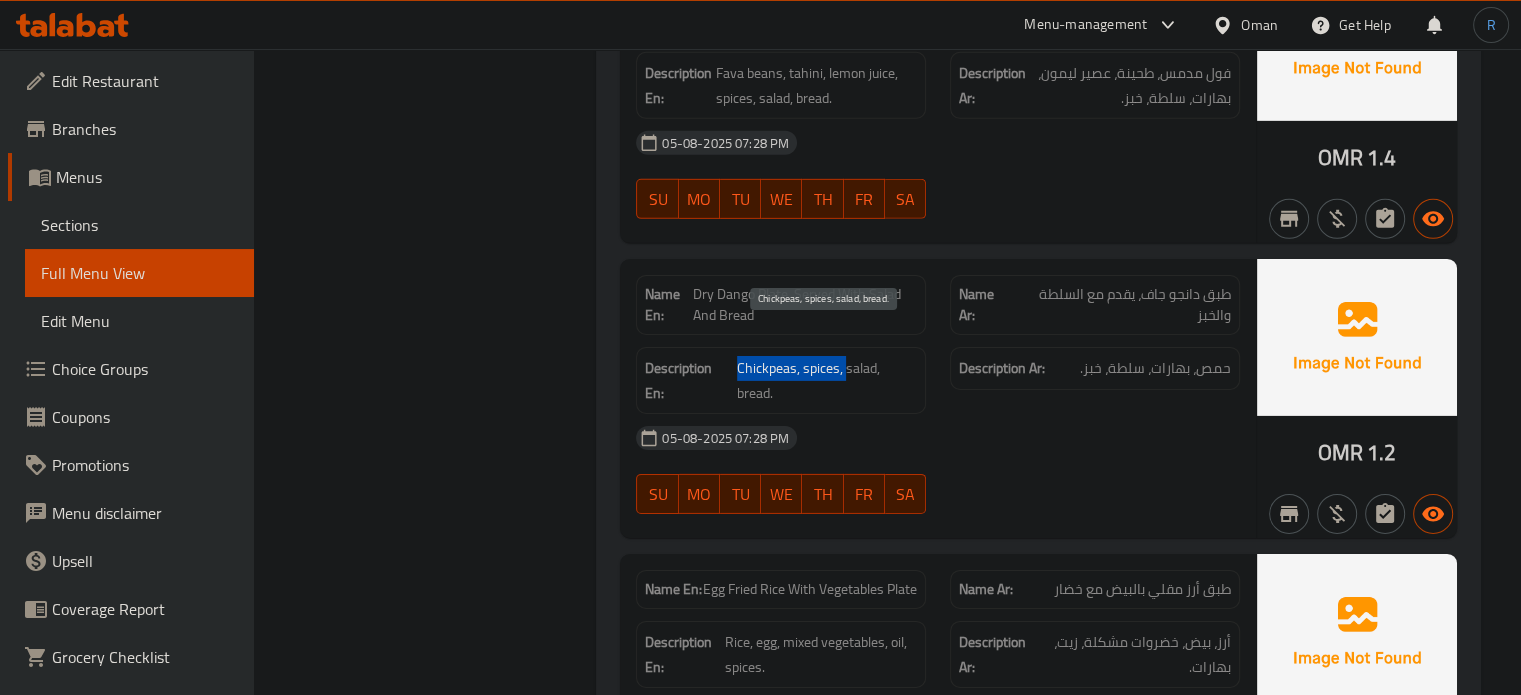 drag, startPoint x: 843, startPoint y: 340, endPoint x: 736, endPoint y: 339, distance: 107.00467 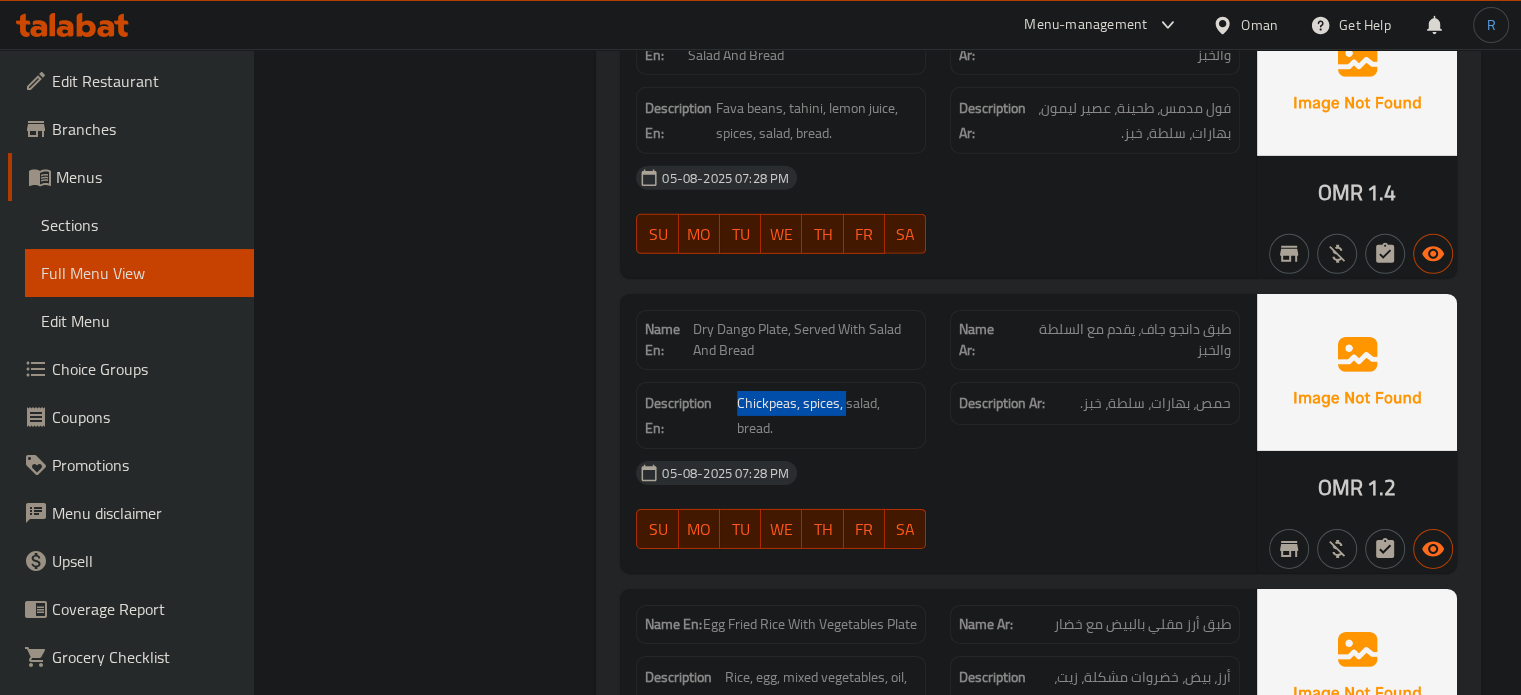 scroll, scrollTop: 14000, scrollLeft: 0, axis: vertical 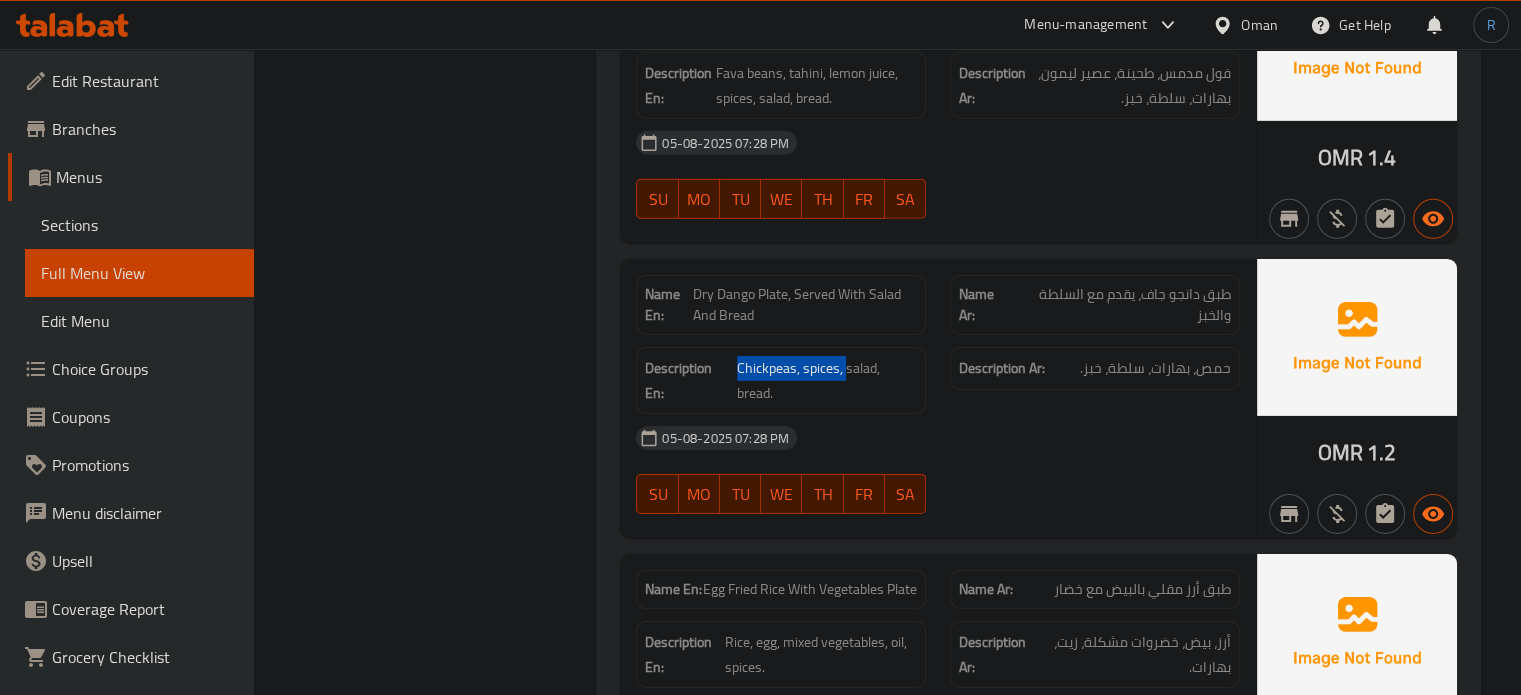 drag, startPoint x: 1280, startPoint y: 407, endPoint x: 1104, endPoint y: 381, distance: 177.9101 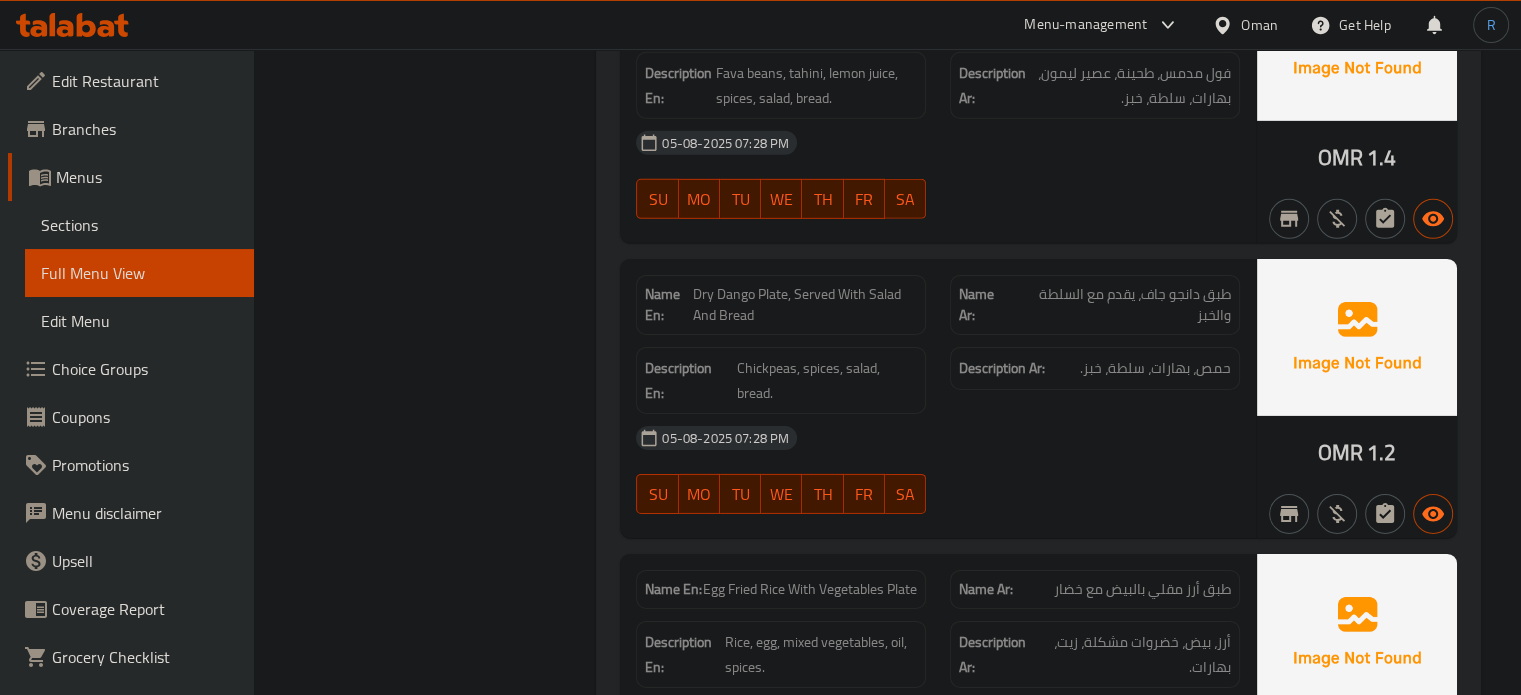 click on "Dry Dango Plate, Served With Salad And Bread" at bounding box center [802, -11838] 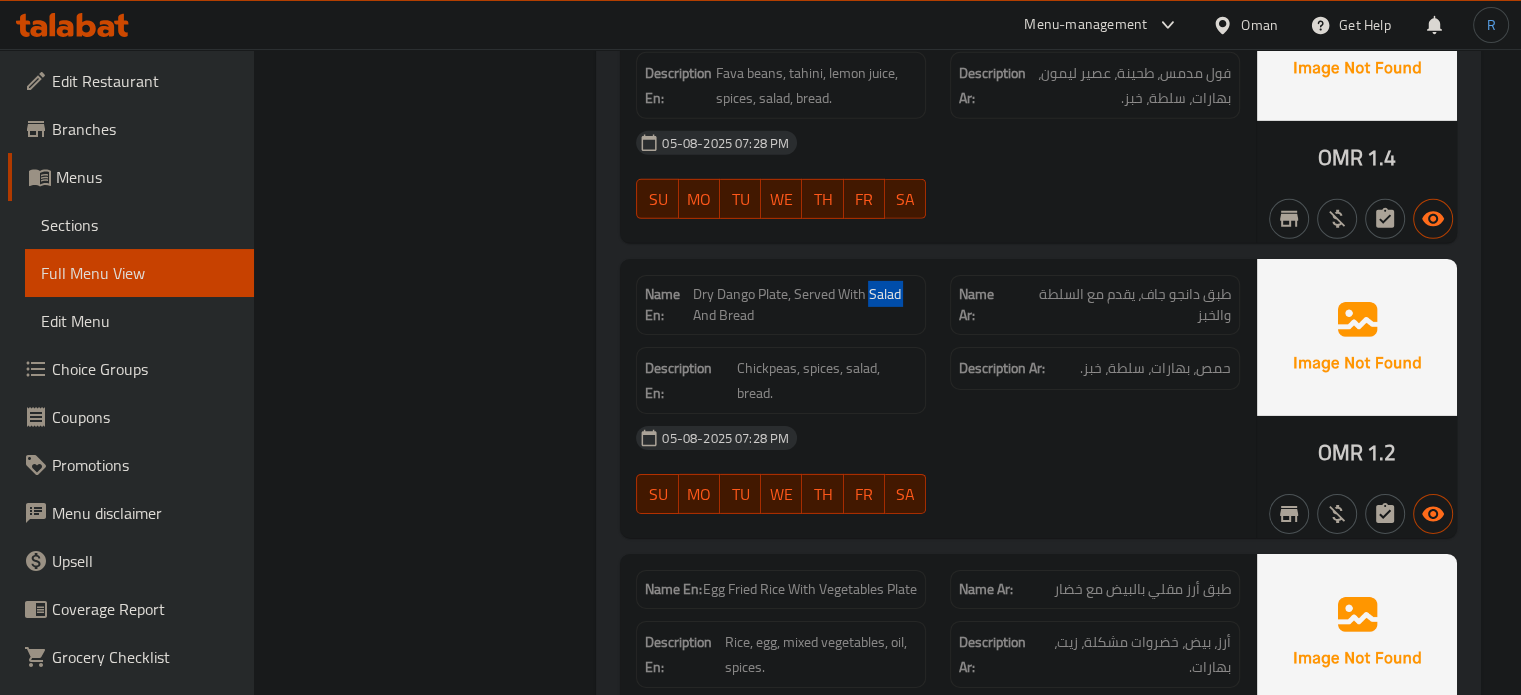 click on "Dry Dango Plate, Served With Salad And Bread" at bounding box center (802, -11838) 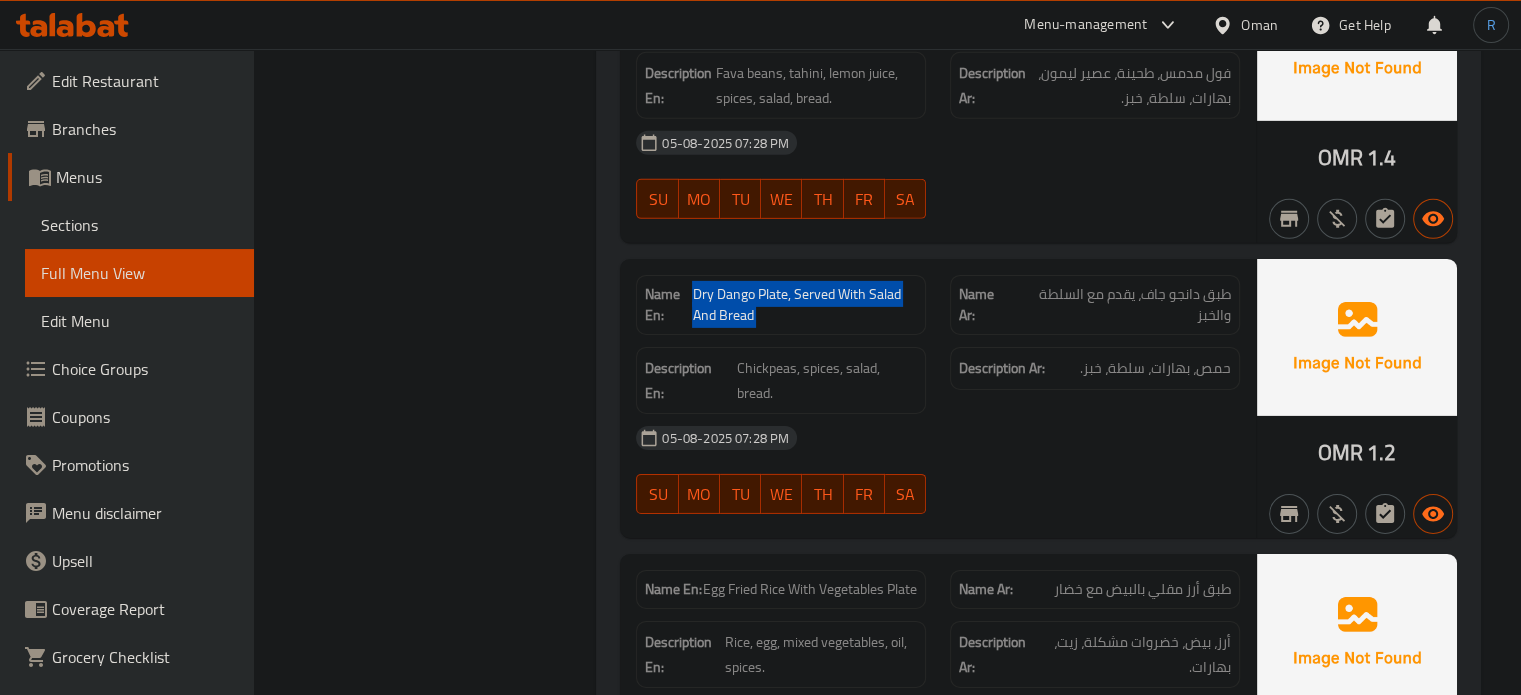 click on "Dry Dango Plate, Served With Salad And Bread" at bounding box center [802, -11838] 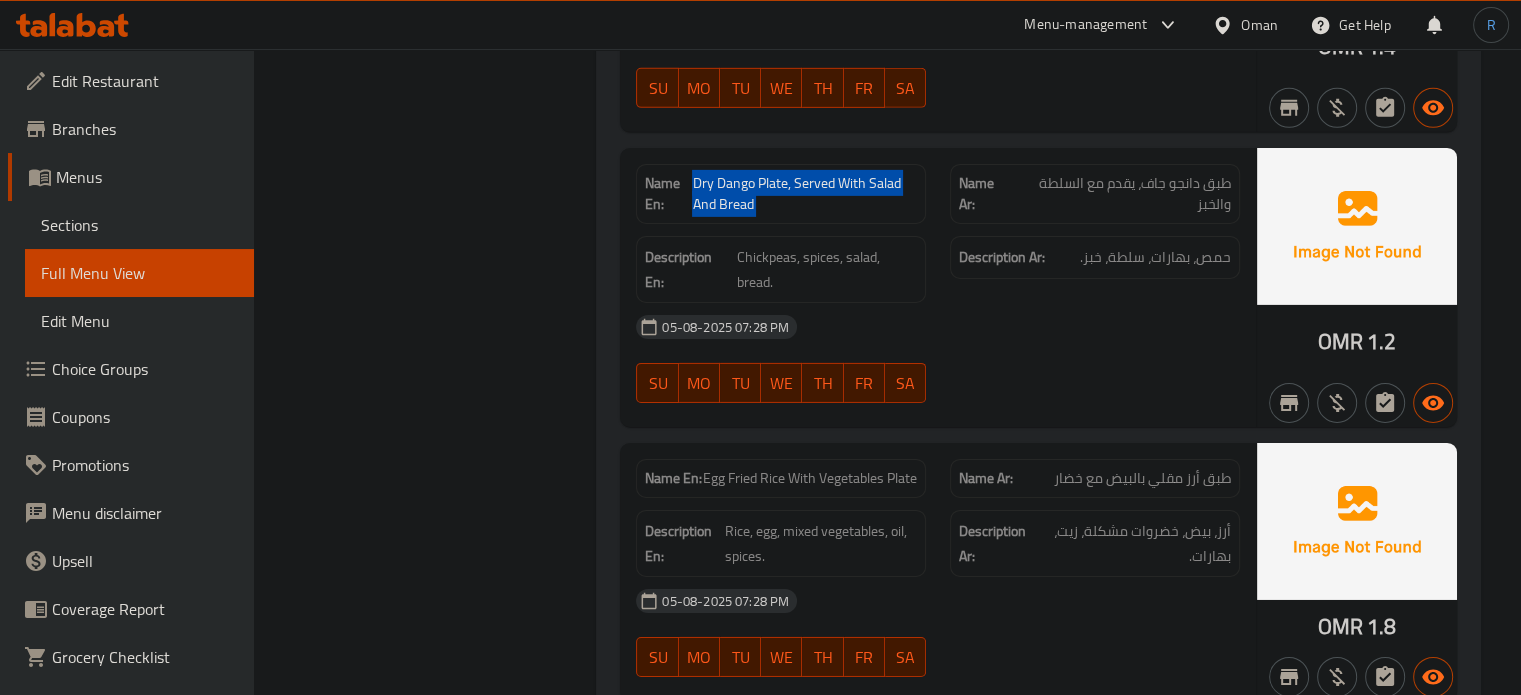scroll, scrollTop: 14200, scrollLeft: 0, axis: vertical 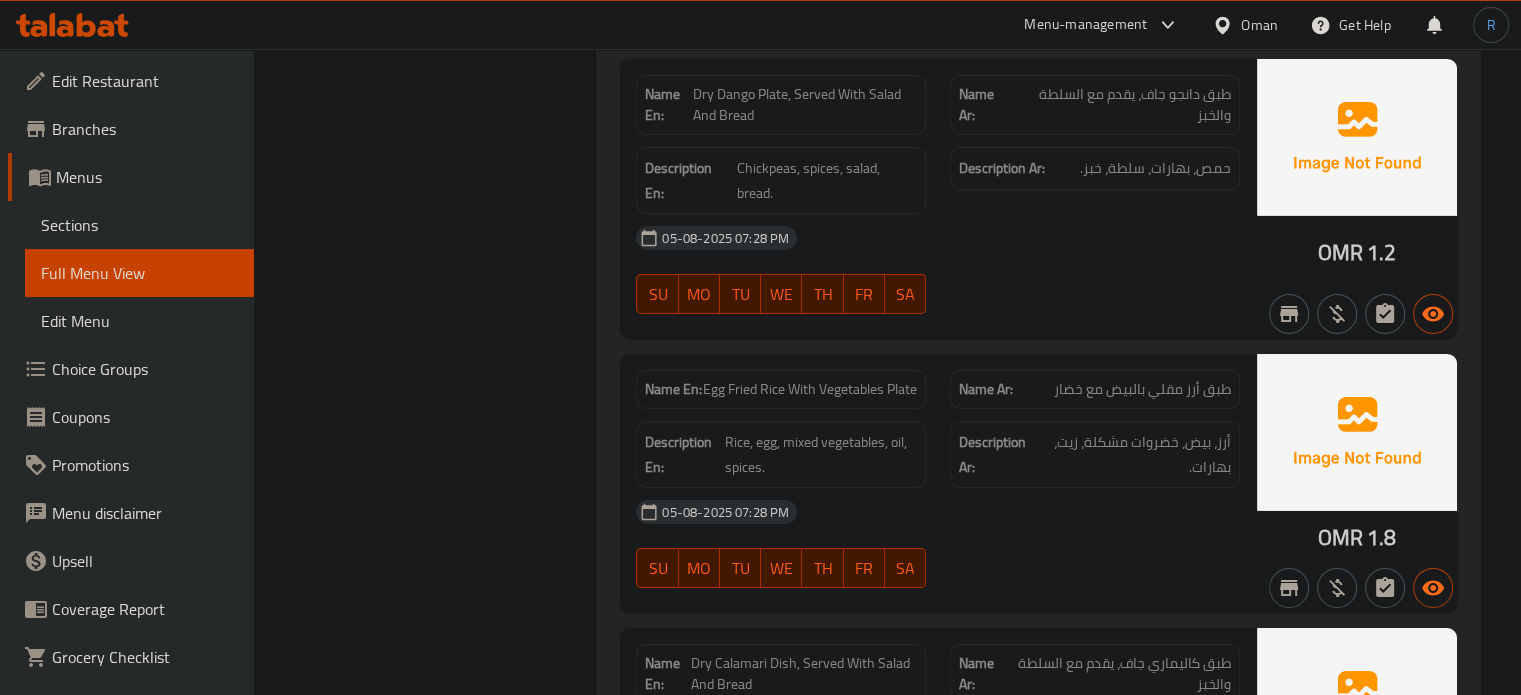 click on "Filter Branches Branches Popular filters Free items Branch specific items Has choices Upsell items Availability filters Available Not available View filters Collapse sections Collapse categories Collapse Choices" at bounding box center [433, 1533] 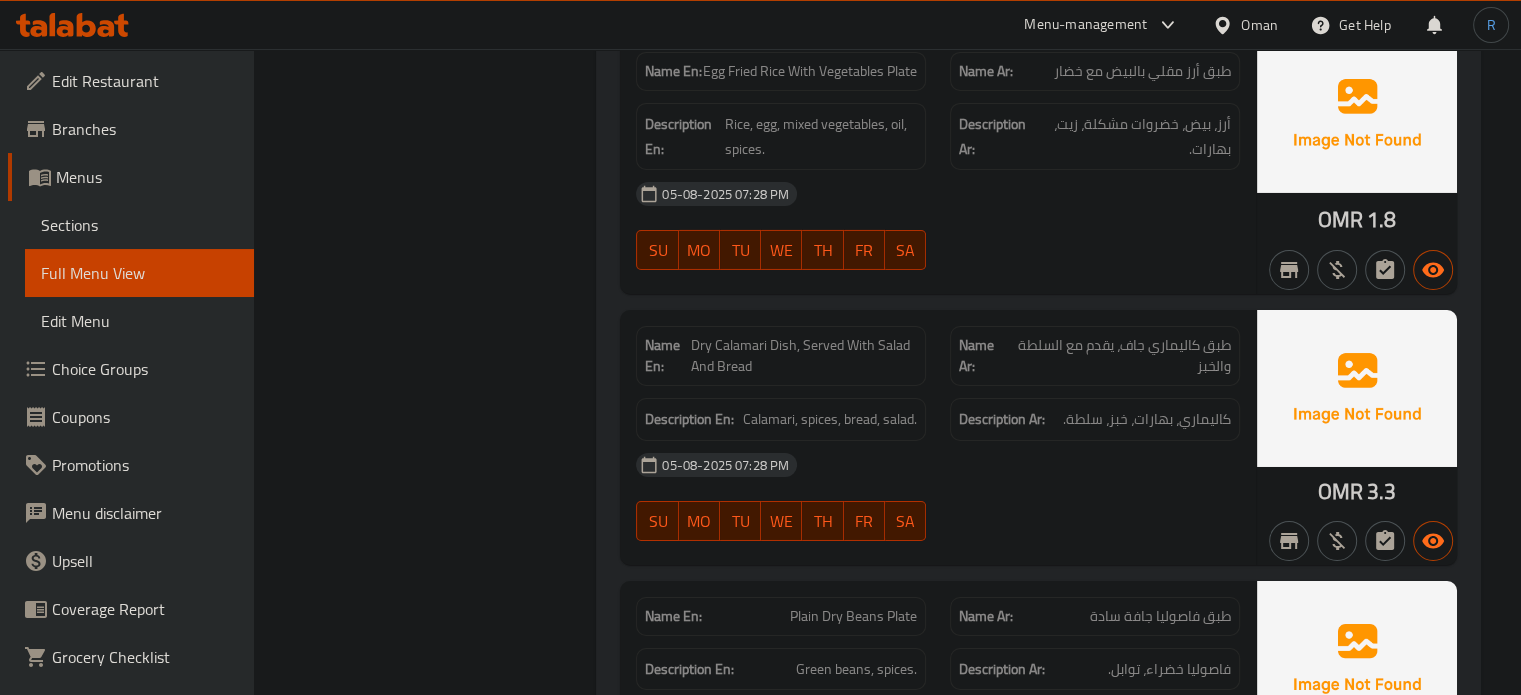 scroll, scrollTop: 14520, scrollLeft: 0, axis: vertical 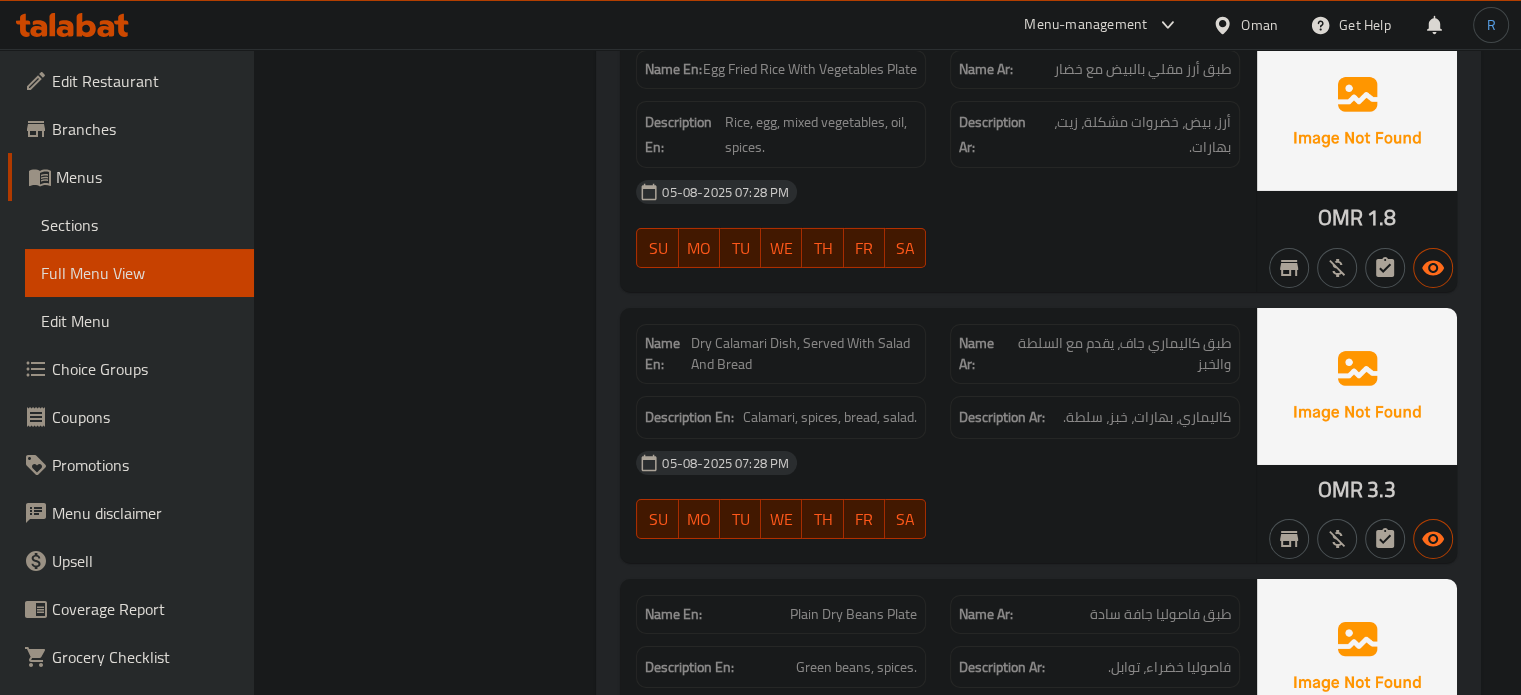 click on "05-08-2025 07:28 PM" at bounding box center [938, -11679] 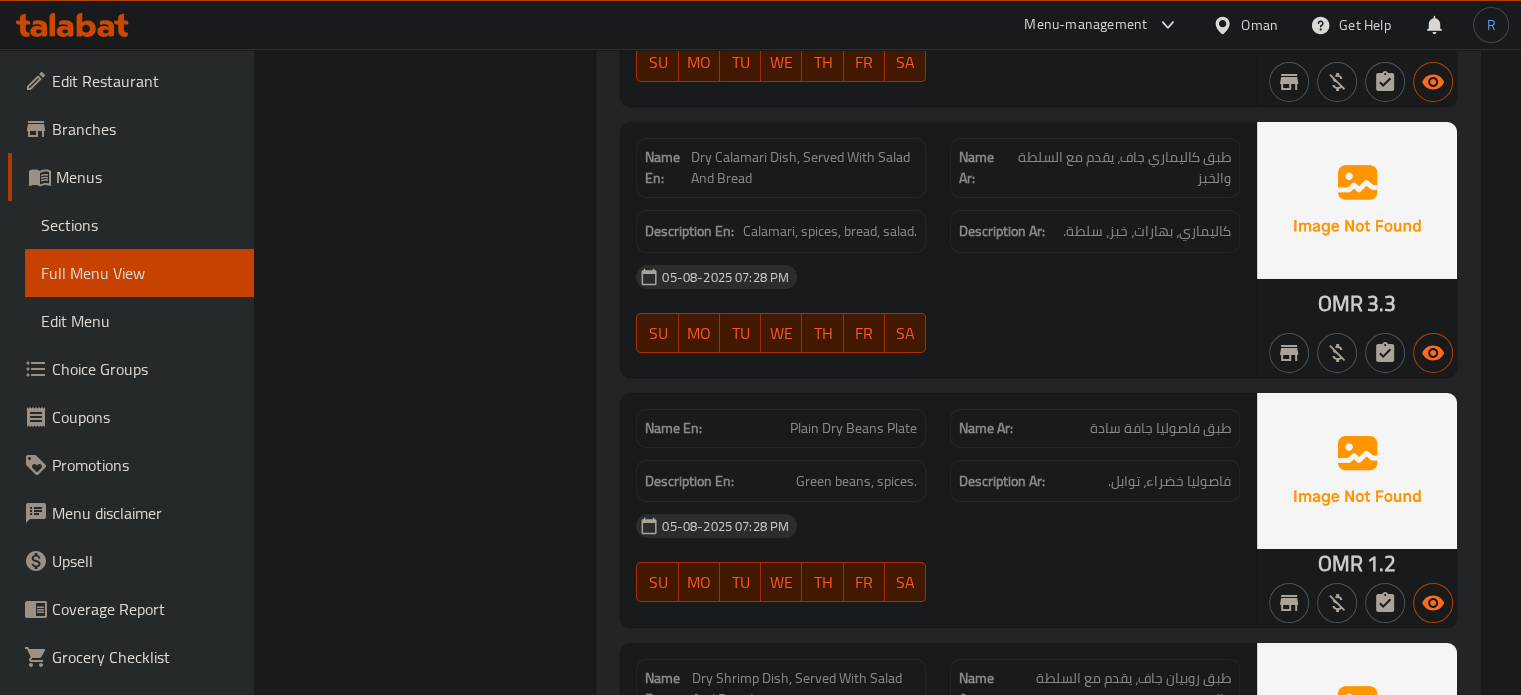 scroll, scrollTop: 14720, scrollLeft: 0, axis: vertical 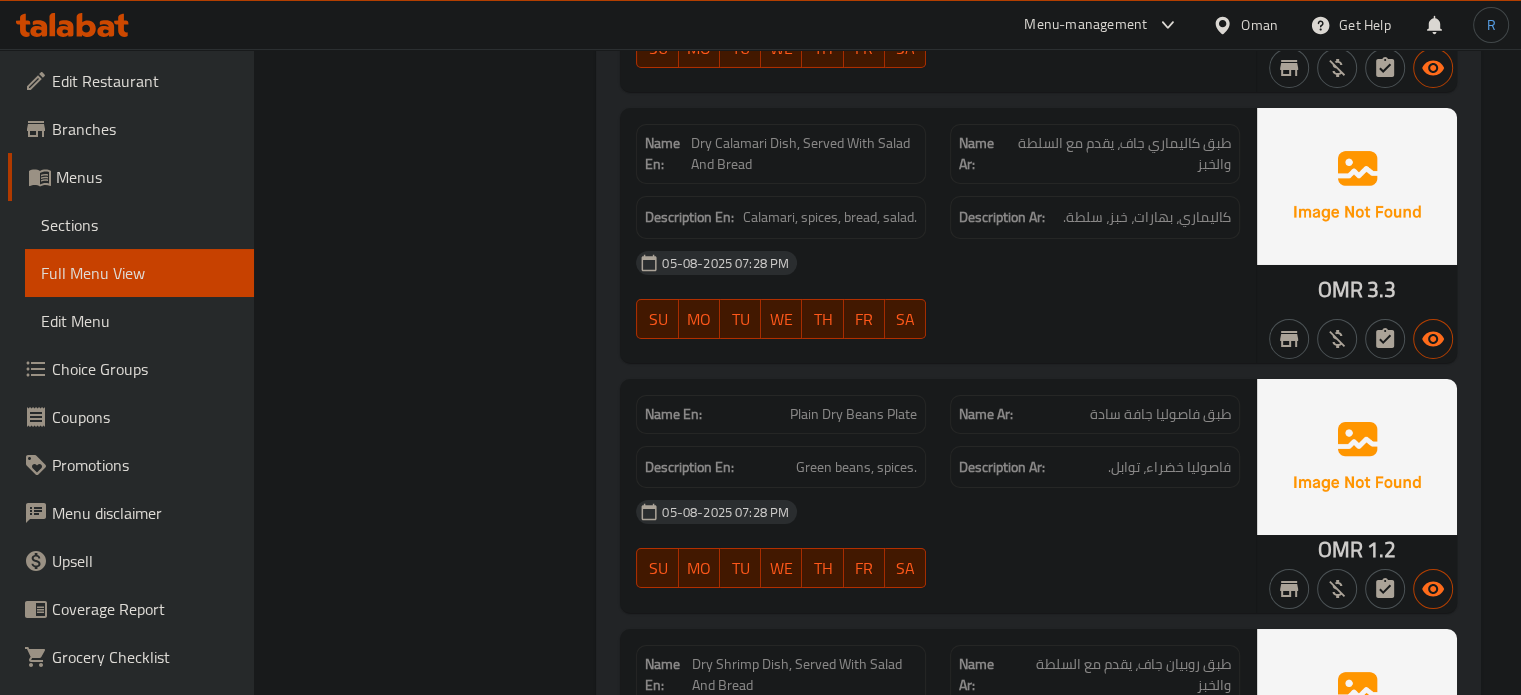 click on "05-08-2025 07:28 PM SU MO TU WE TH FR SA" at bounding box center (938, -11847) 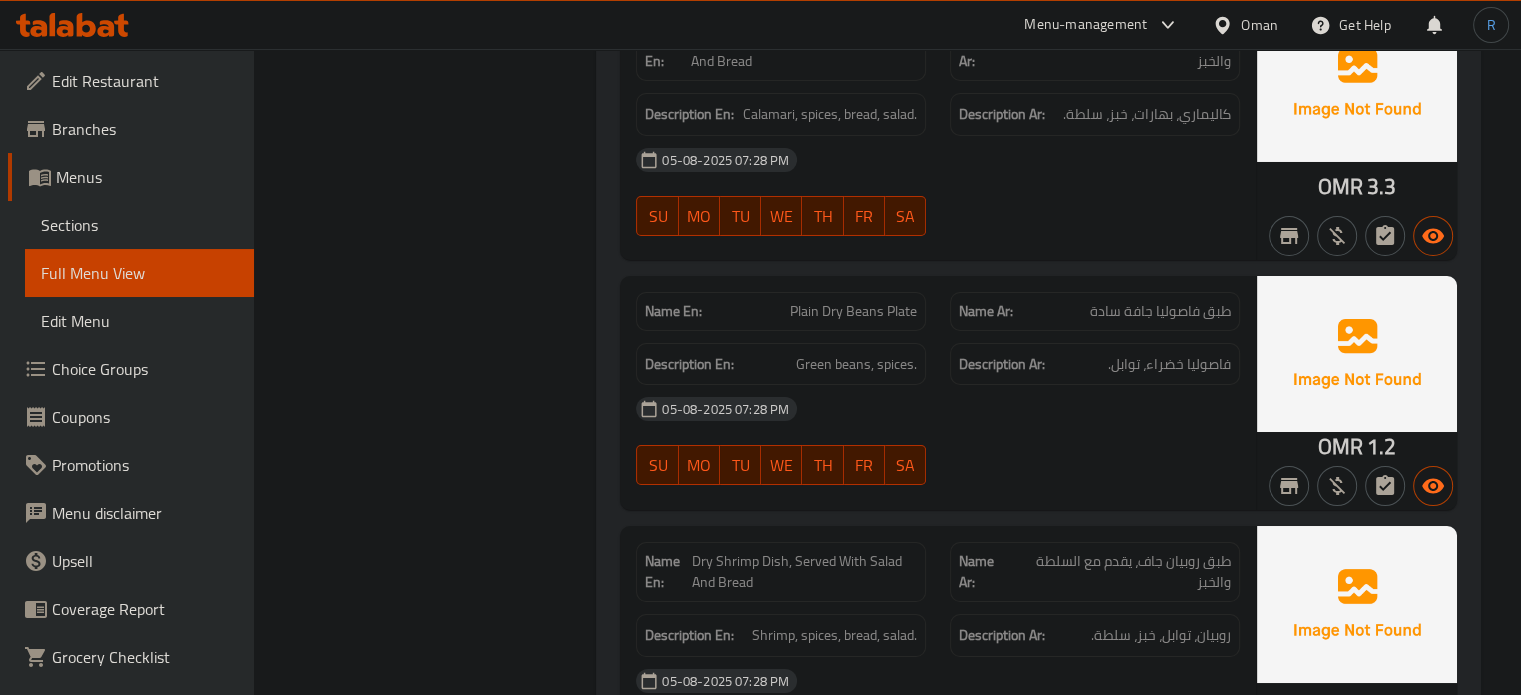scroll, scrollTop: 15040, scrollLeft: 0, axis: vertical 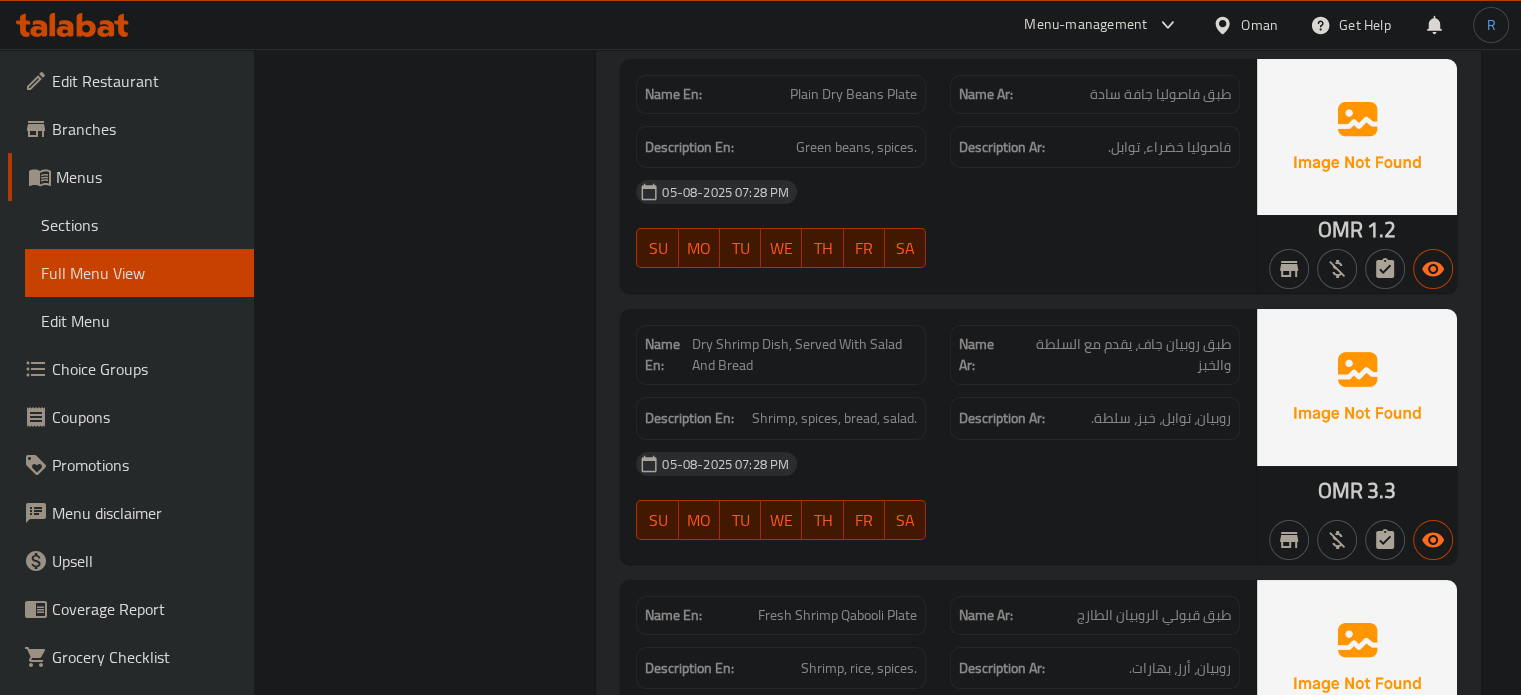 click on "05-08-2025 07:28 PM" at bounding box center [938, -11609] 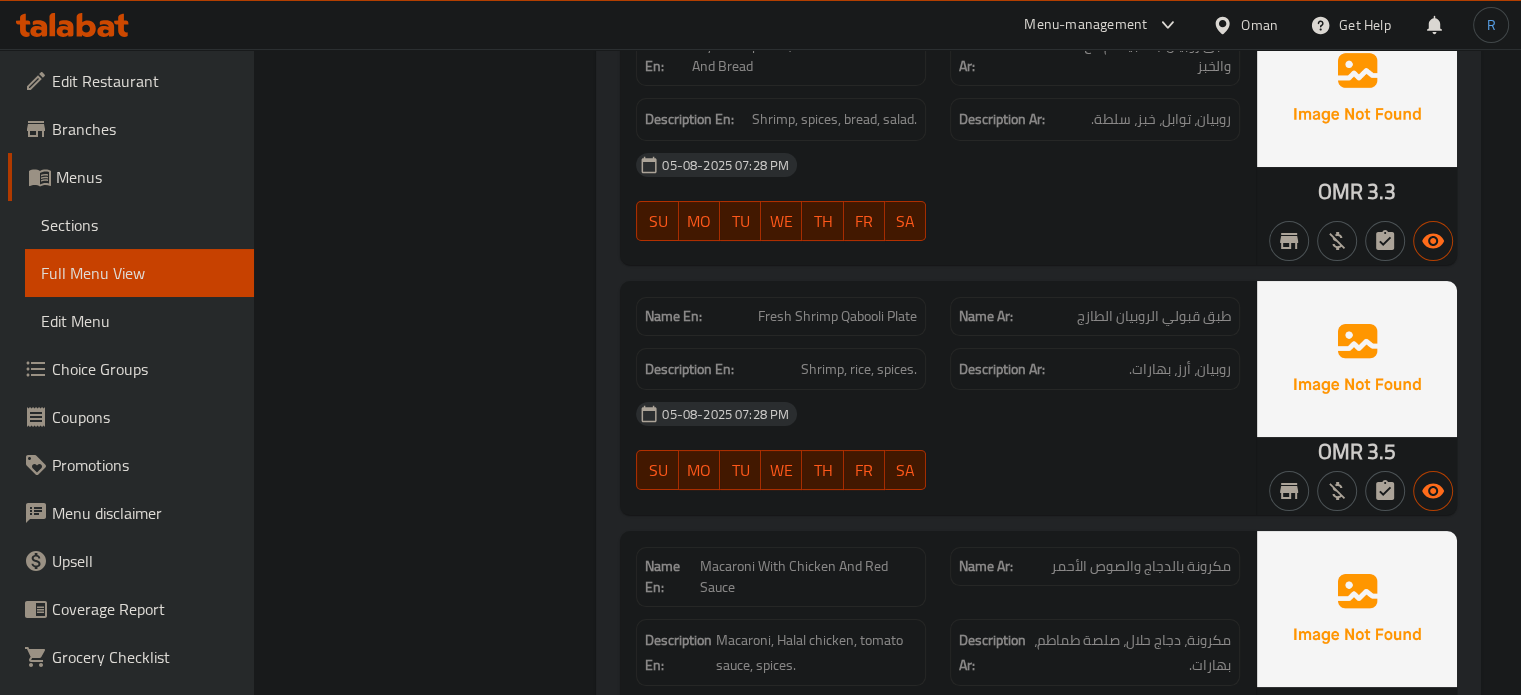 scroll, scrollTop: 15340, scrollLeft: 0, axis: vertical 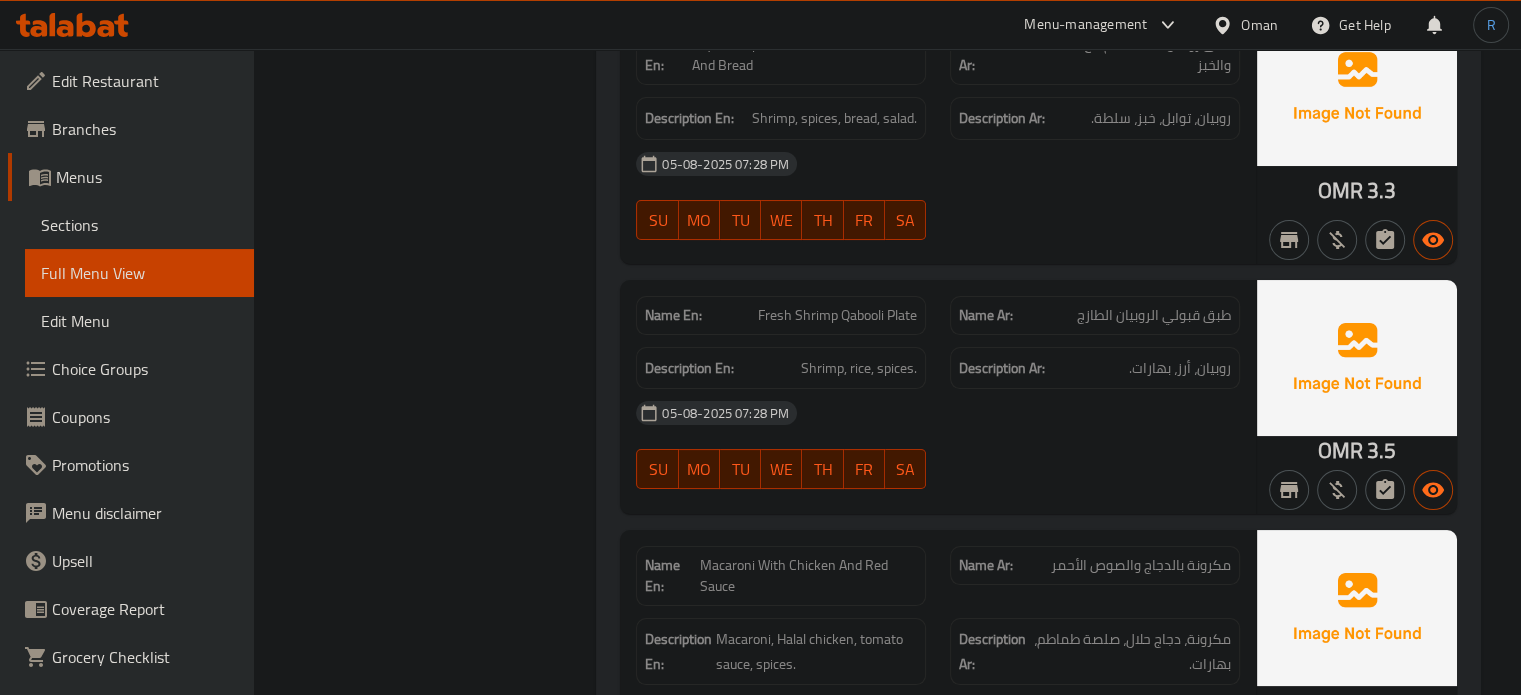 click on "05-08-2025 07:28 PM" at bounding box center [938, -11614] 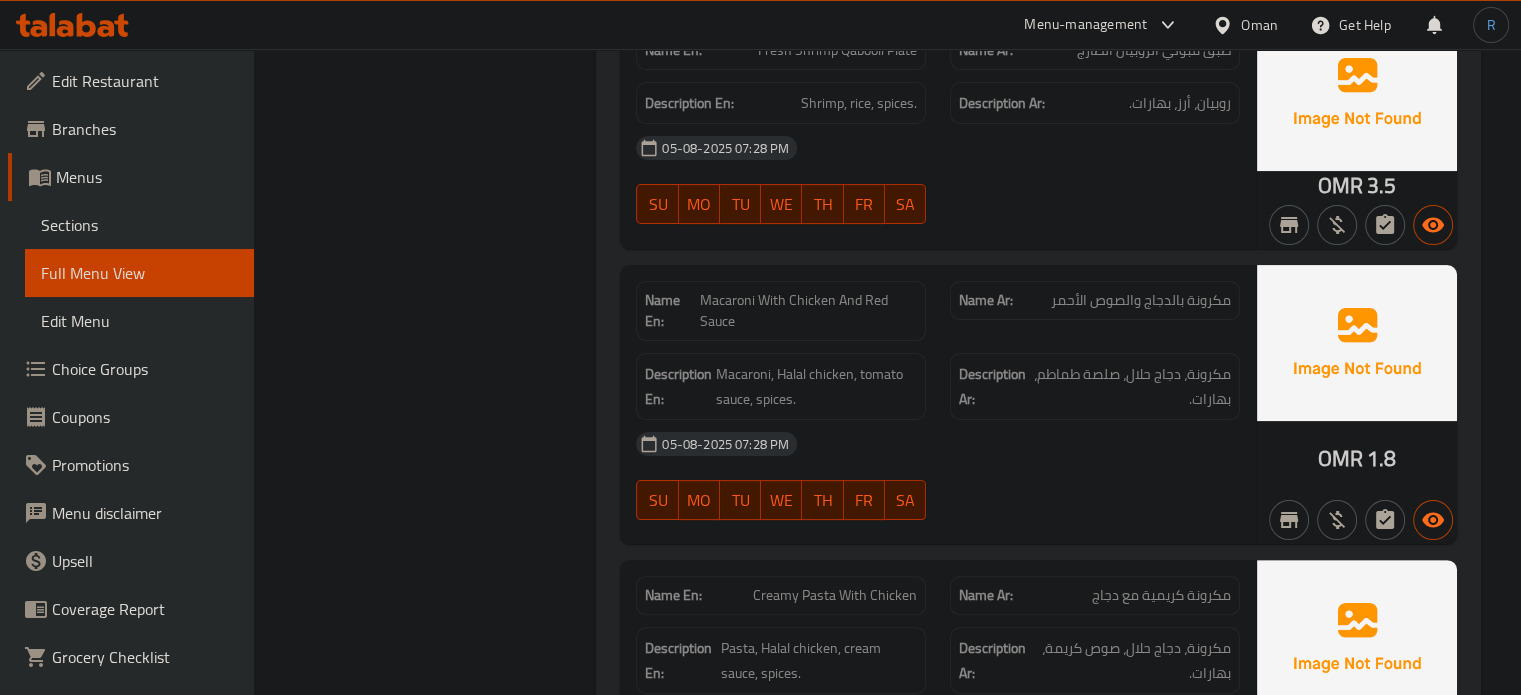 scroll, scrollTop: 15640, scrollLeft: 0, axis: vertical 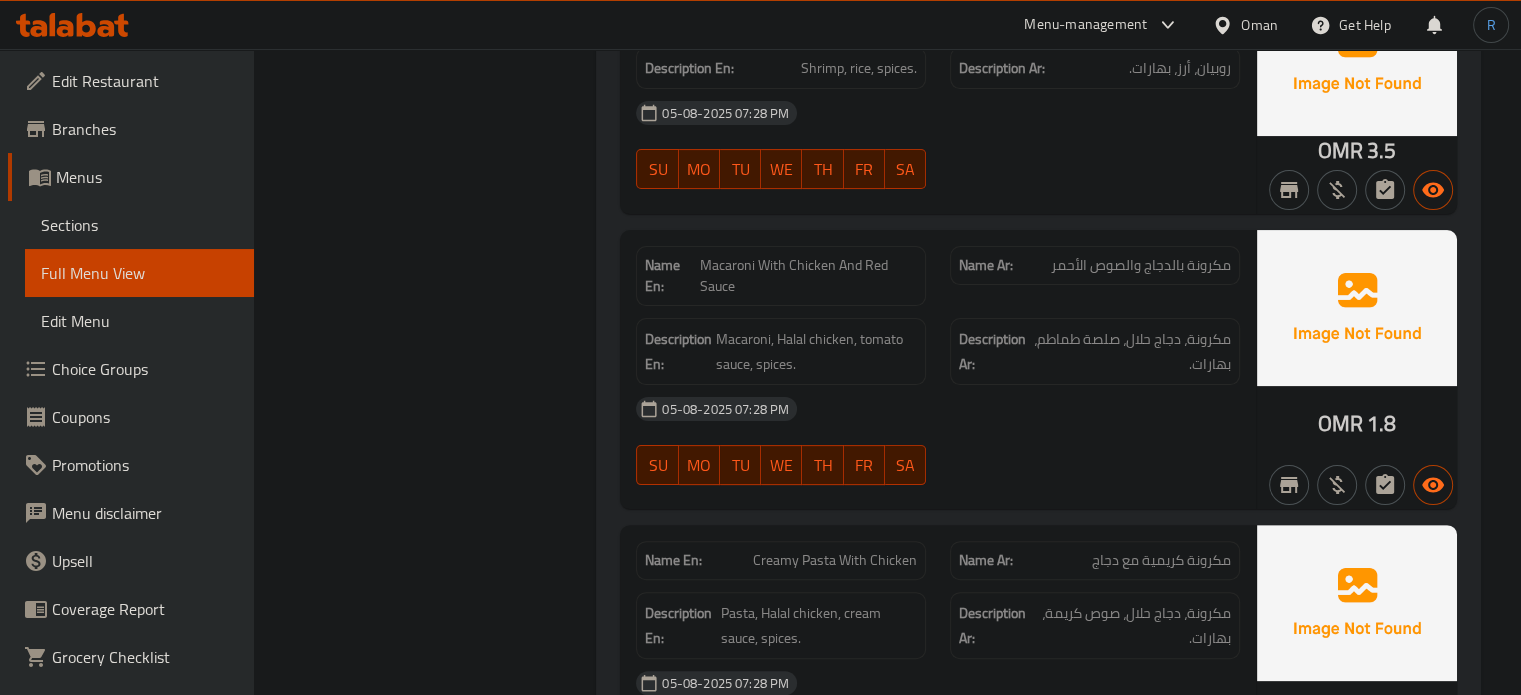 click on "05-08-2025 07:28 PM" at bounding box center (938, -11644) 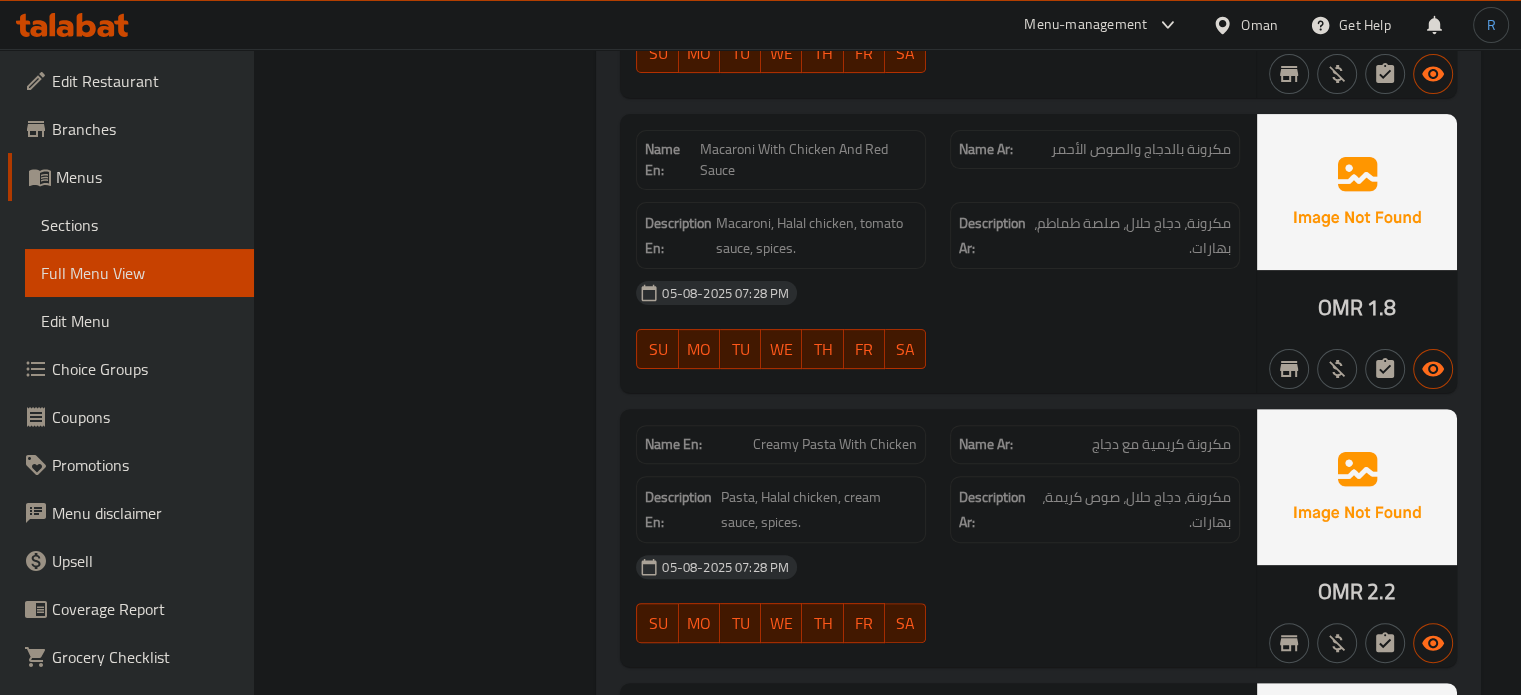 scroll, scrollTop: 15840, scrollLeft: 0, axis: vertical 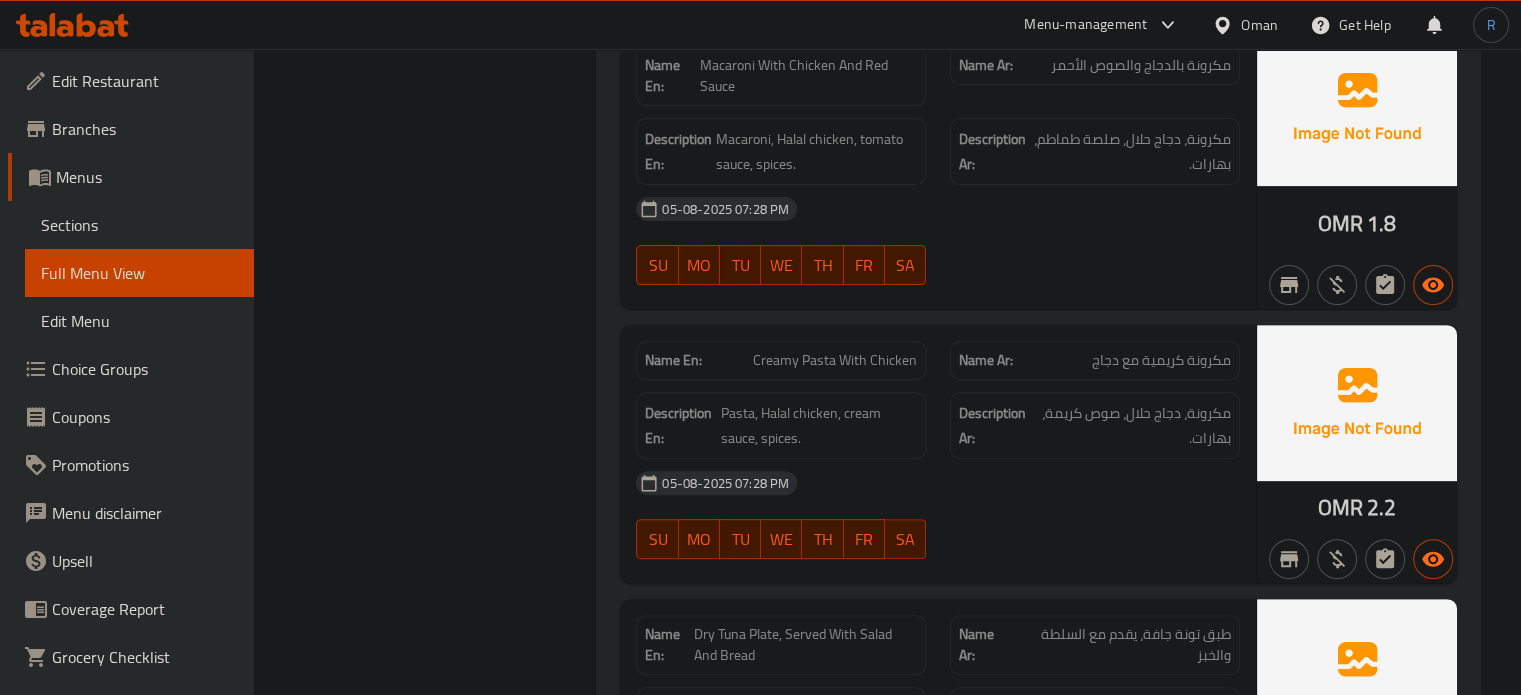 click on "05-08-2025 07:28 PM" at bounding box center (938, -11549) 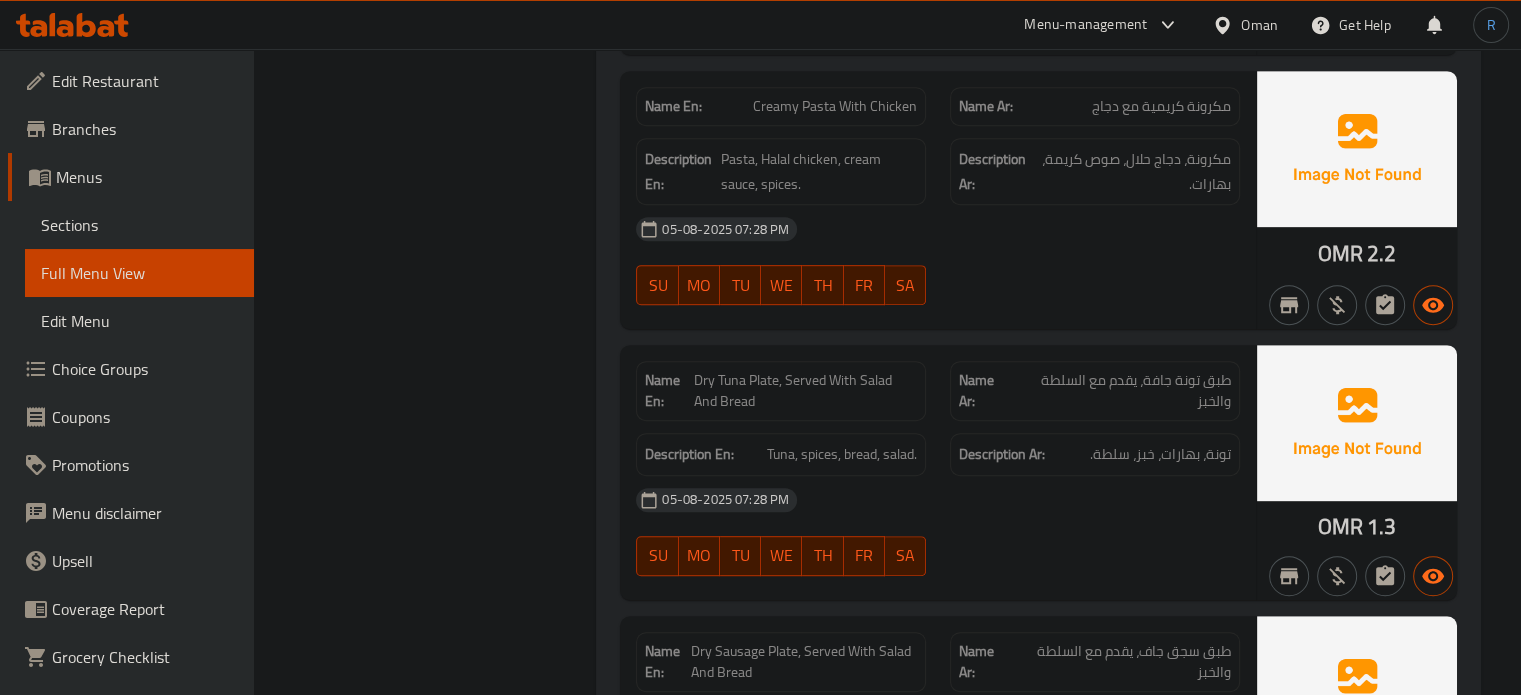 scroll, scrollTop: 16140, scrollLeft: 0, axis: vertical 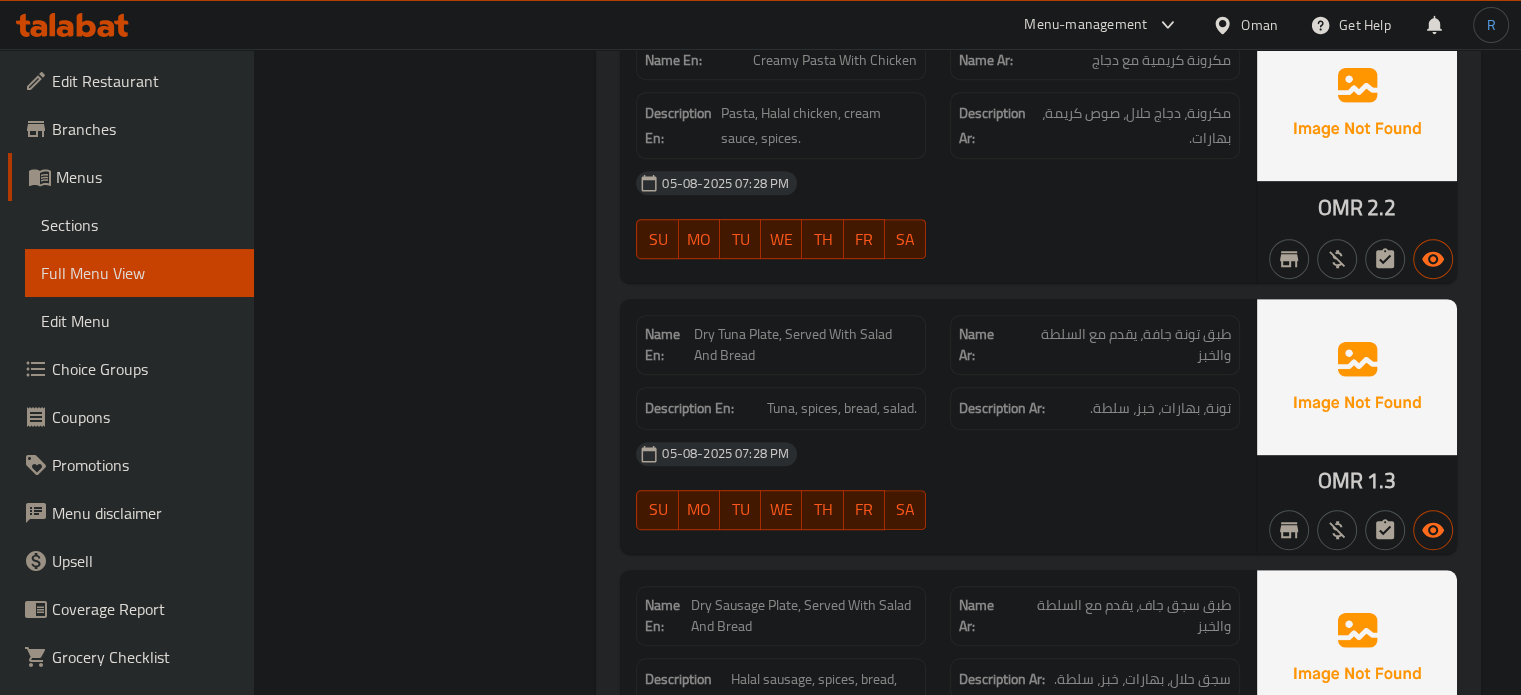 click on "05-08-2025 07:28 PM SU MO TU WE TH FR SA" at bounding box center [938, -11546] 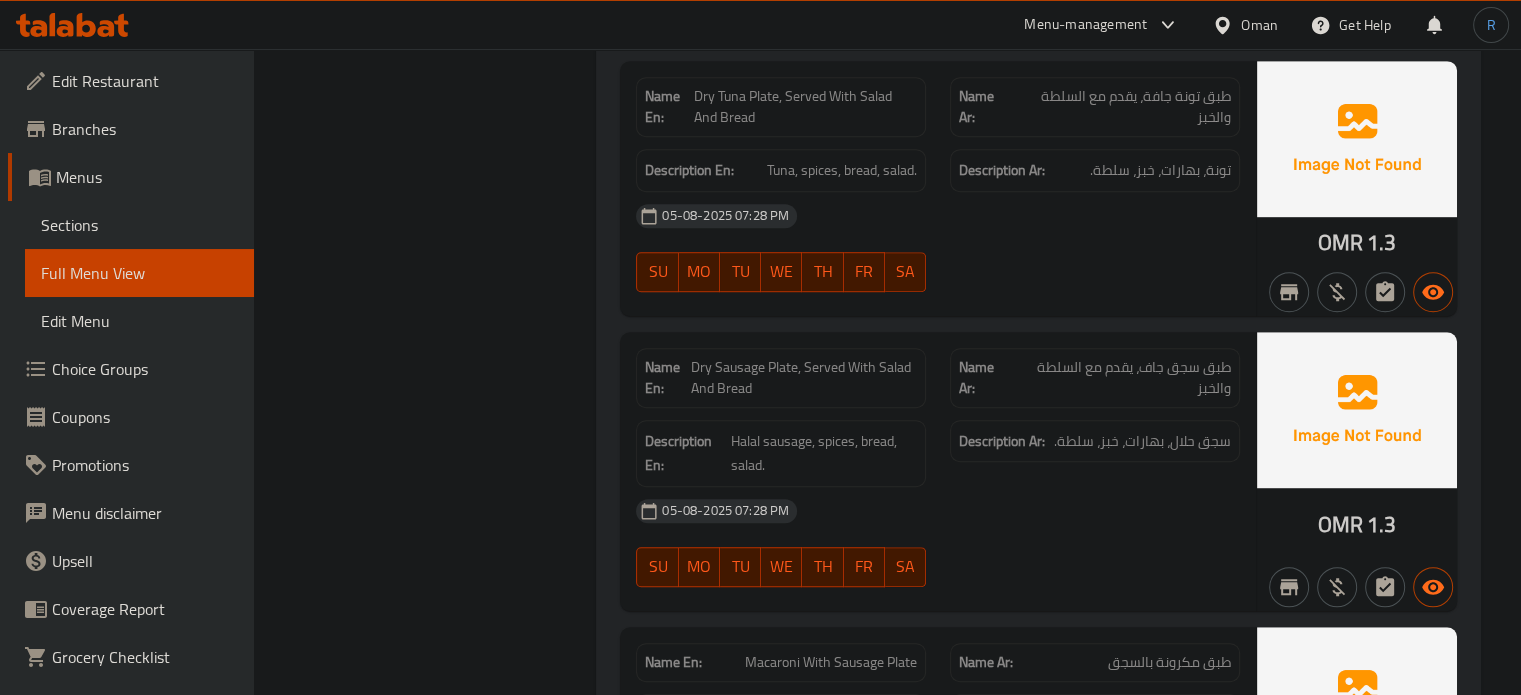 scroll, scrollTop: 16440, scrollLeft: 0, axis: vertical 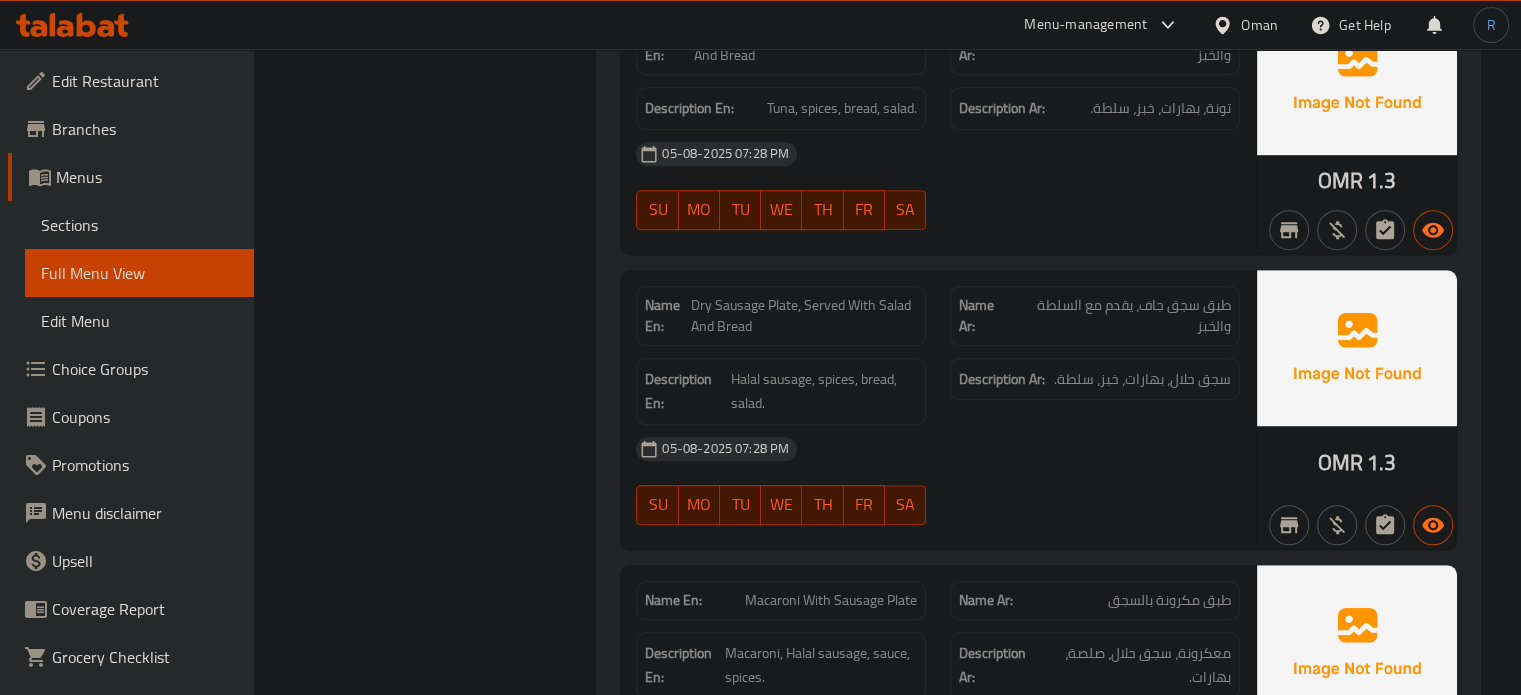 click on "SU MO TU WE TH FR SA" at bounding box center [781, -11527] 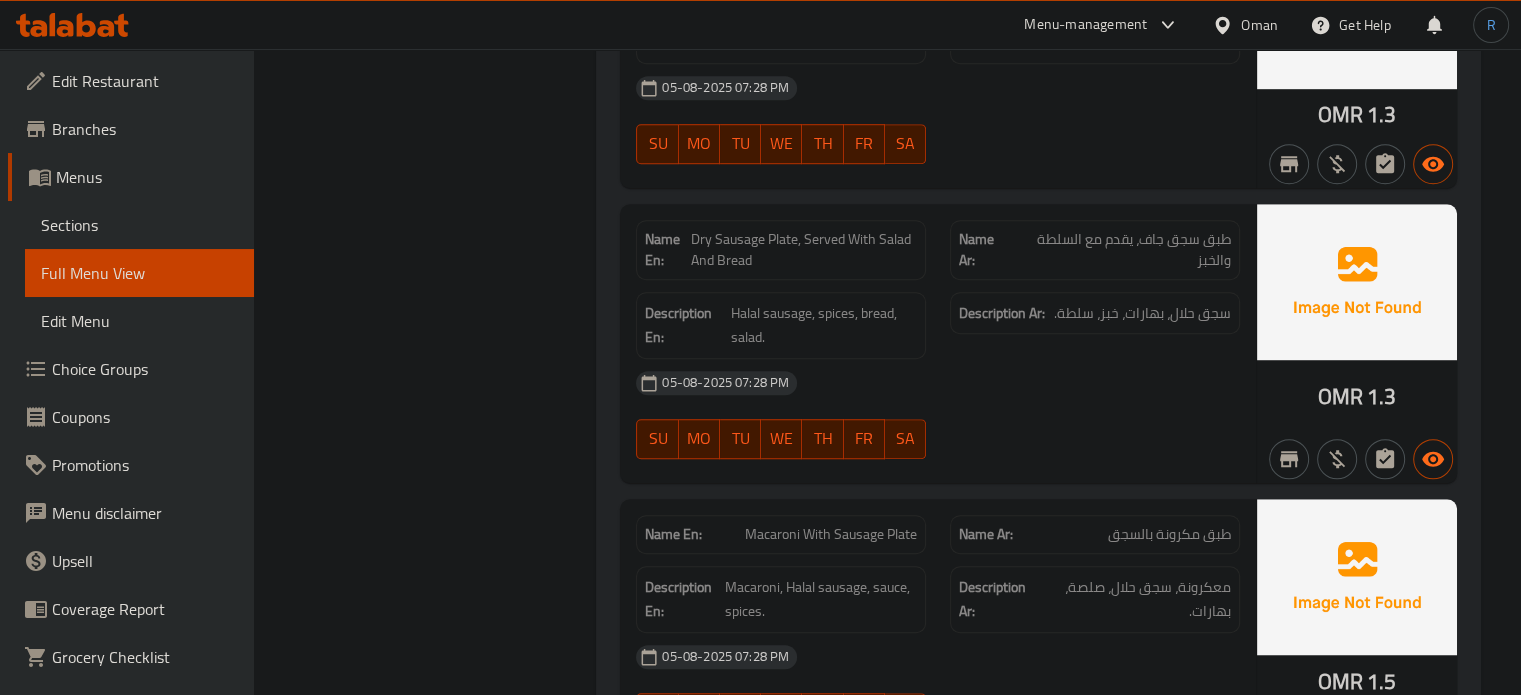 scroll, scrollTop: 16640, scrollLeft: 0, axis: vertical 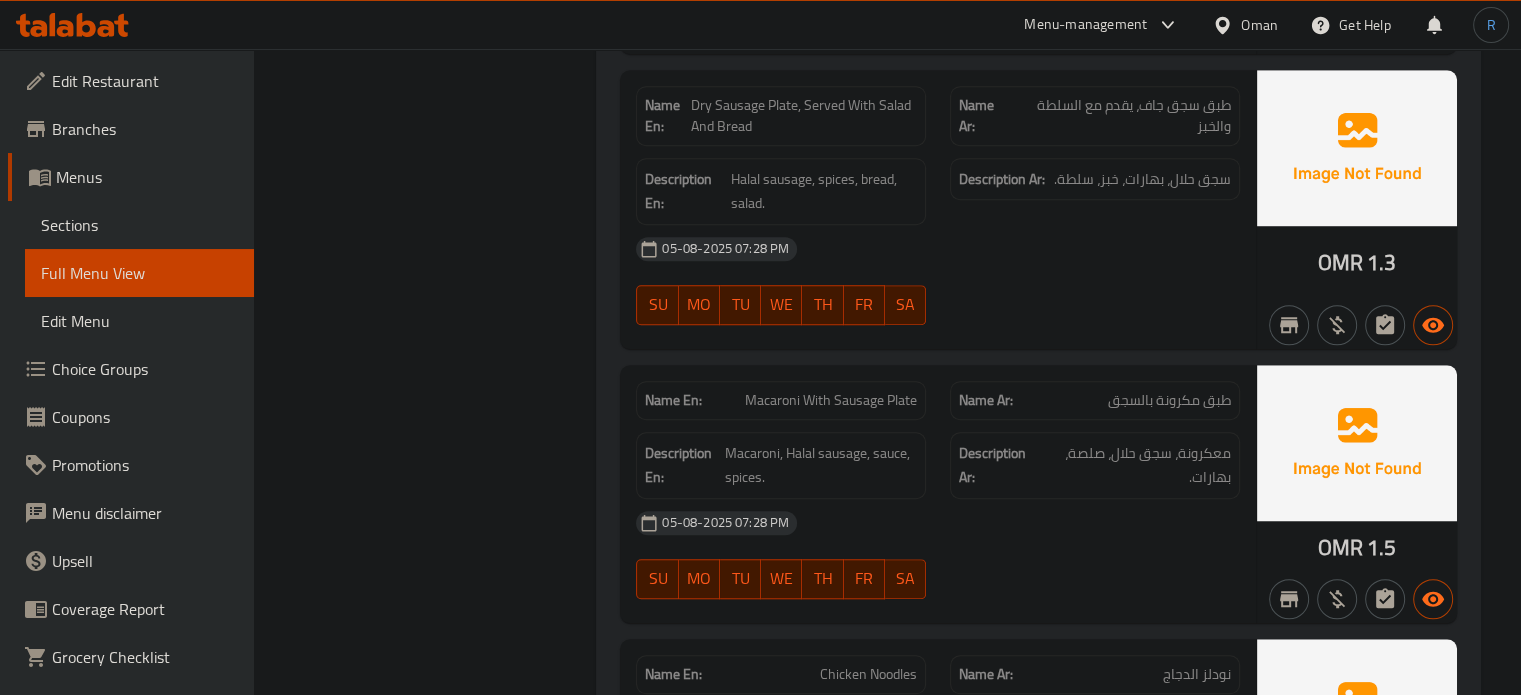 click at bounding box center [1095, -11707] 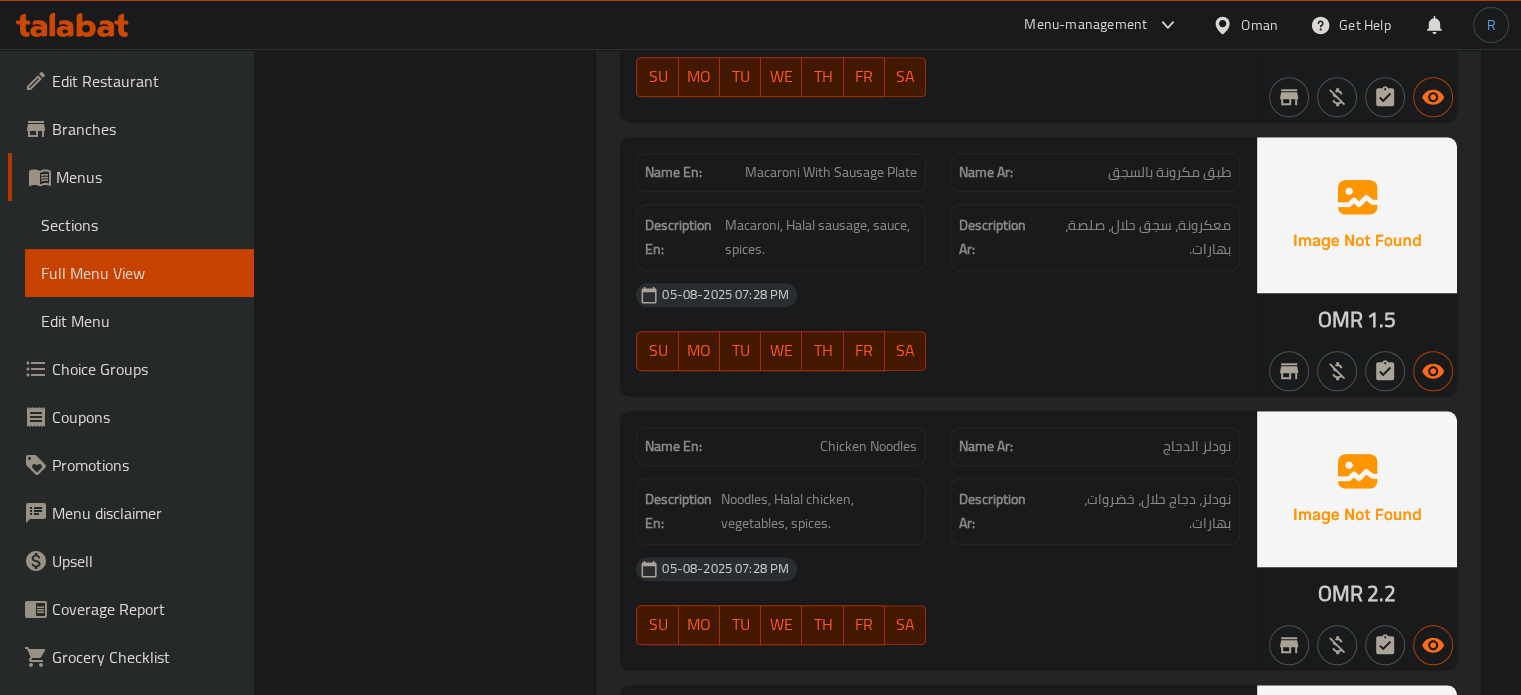 scroll, scrollTop: 16968, scrollLeft: 0, axis: vertical 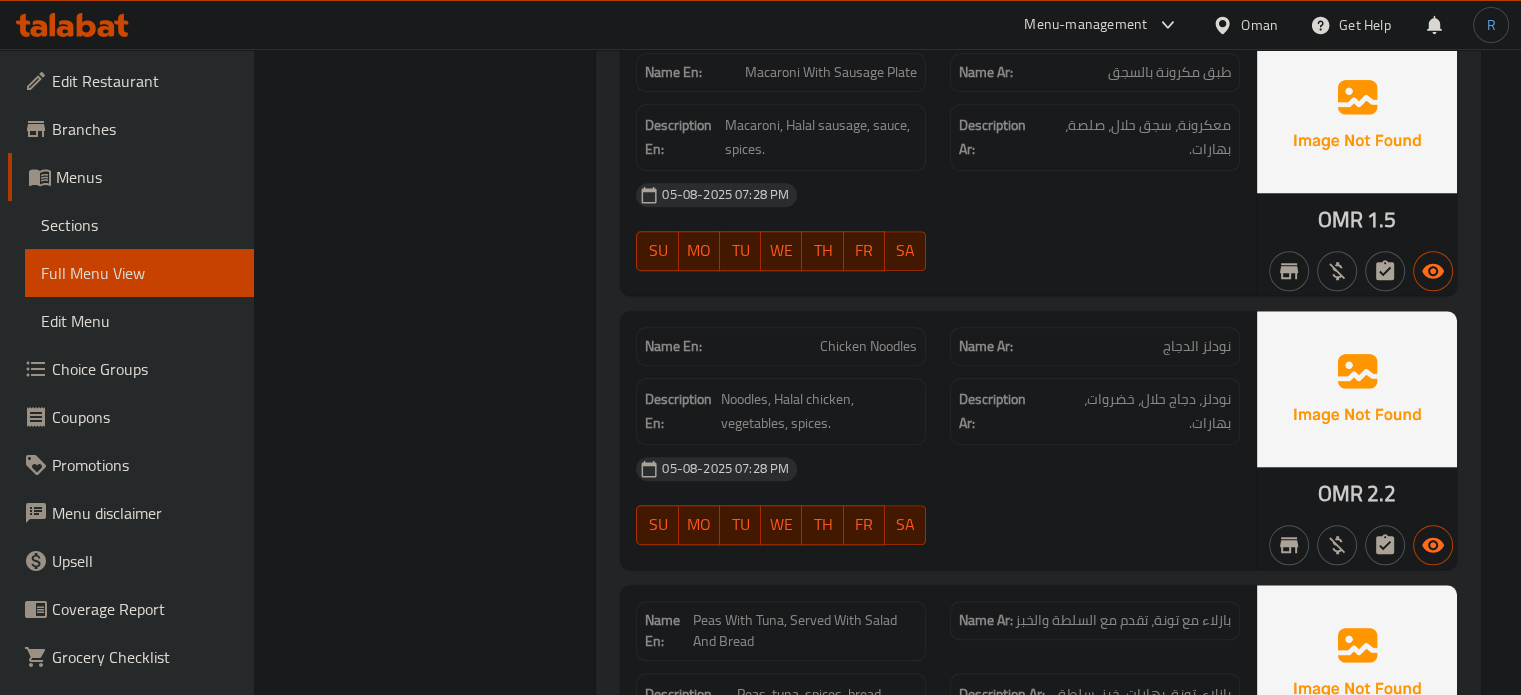 click on "05-08-2025 07:28 PM" at bounding box center (938, -11521) 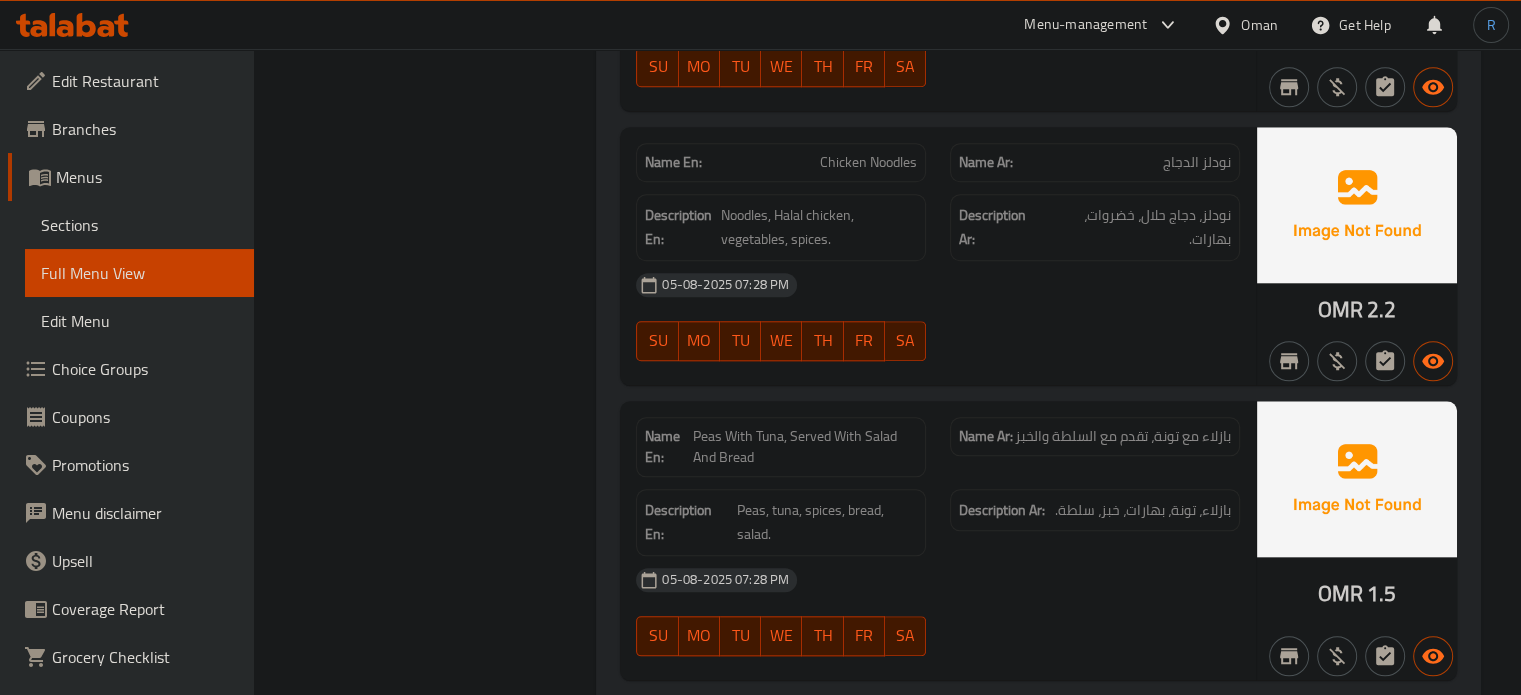 scroll, scrollTop: 17168, scrollLeft: 0, axis: vertical 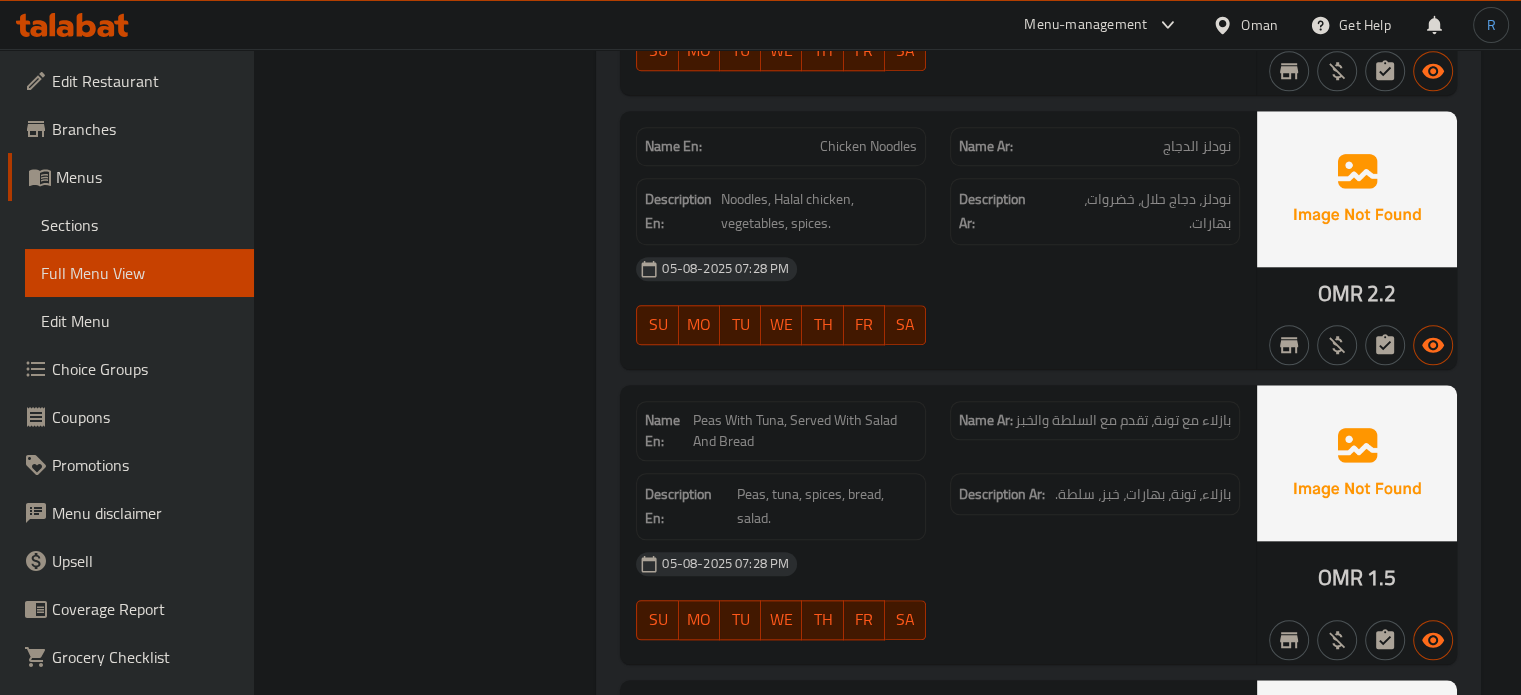 click on "05-08-2025 07:28 PM SU MO TU WE TH FR SA" at bounding box center (938, -11689) 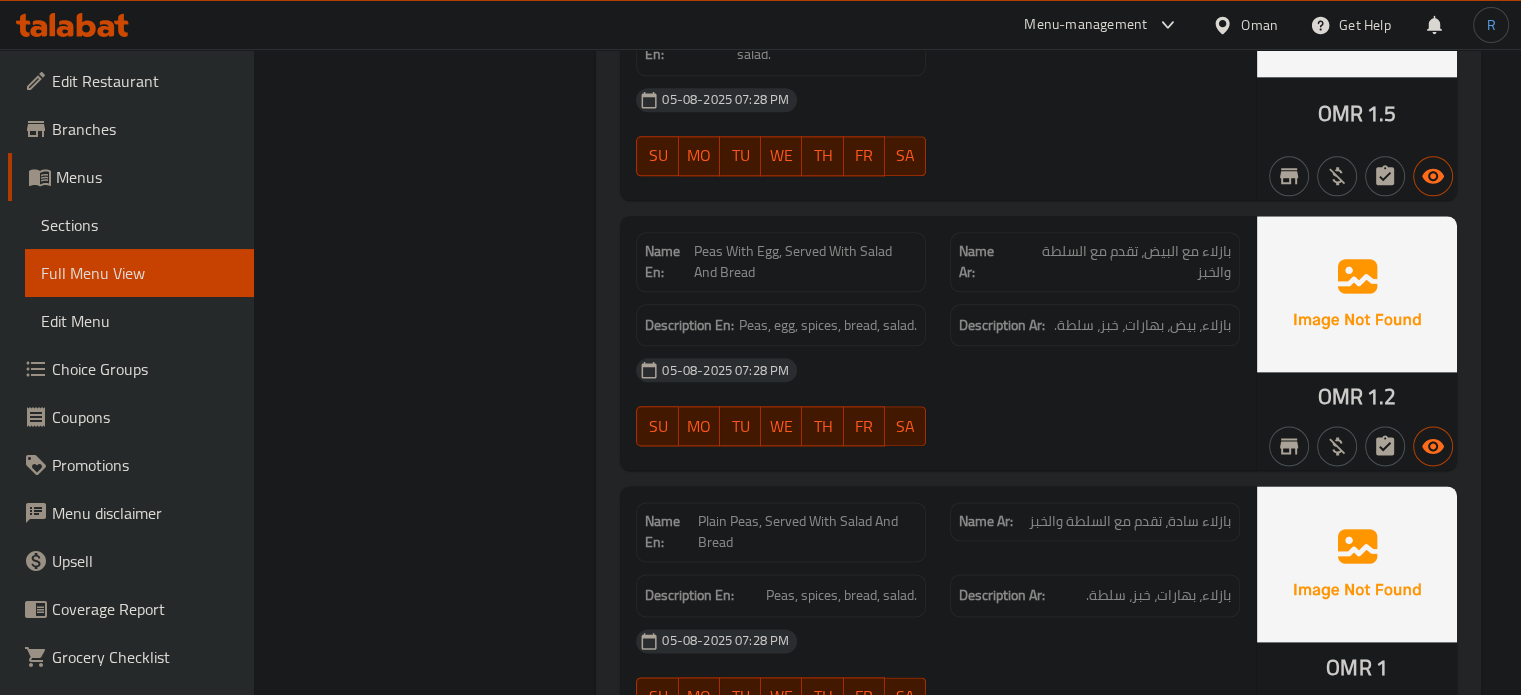 scroll, scrollTop: 17668, scrollLeft: 0, axis: vertical 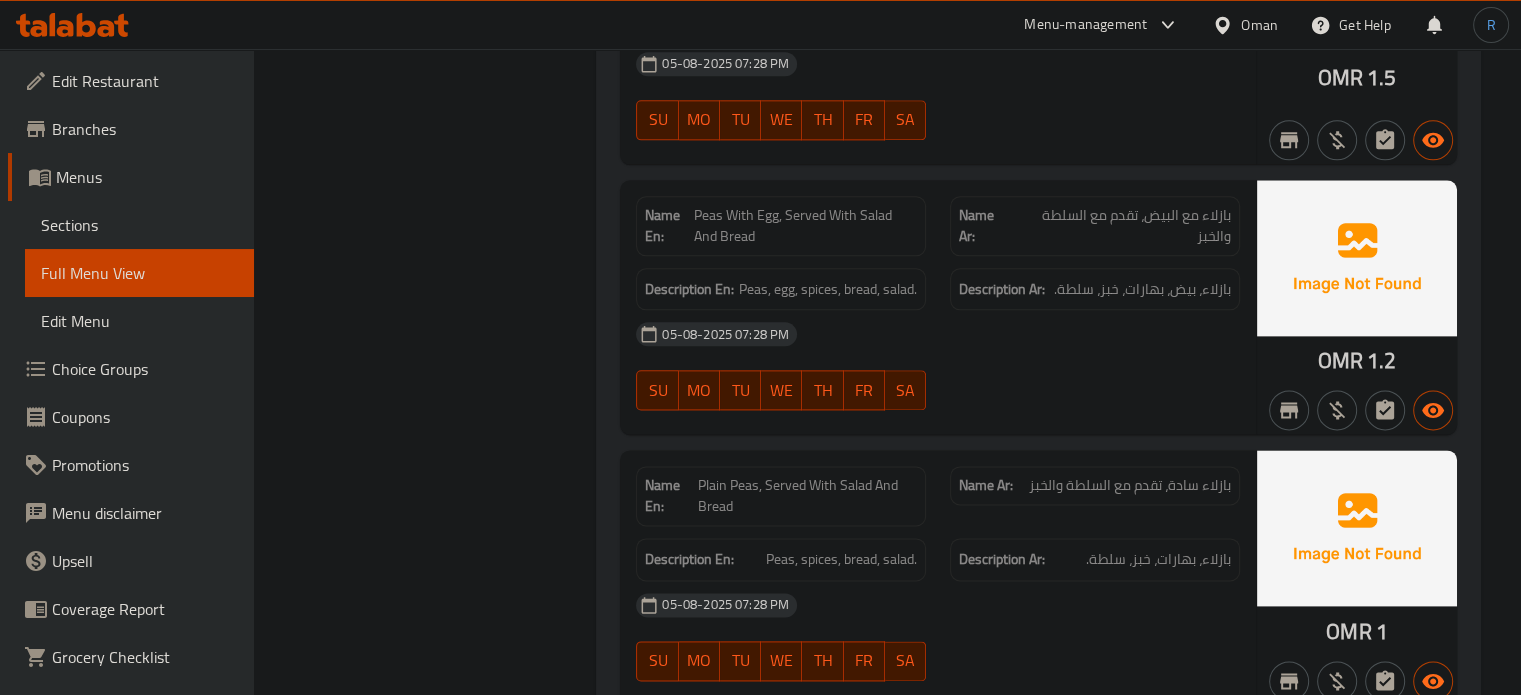 click on "SU MO TU WE TH FR SA" at bounding box center (781, -11645) 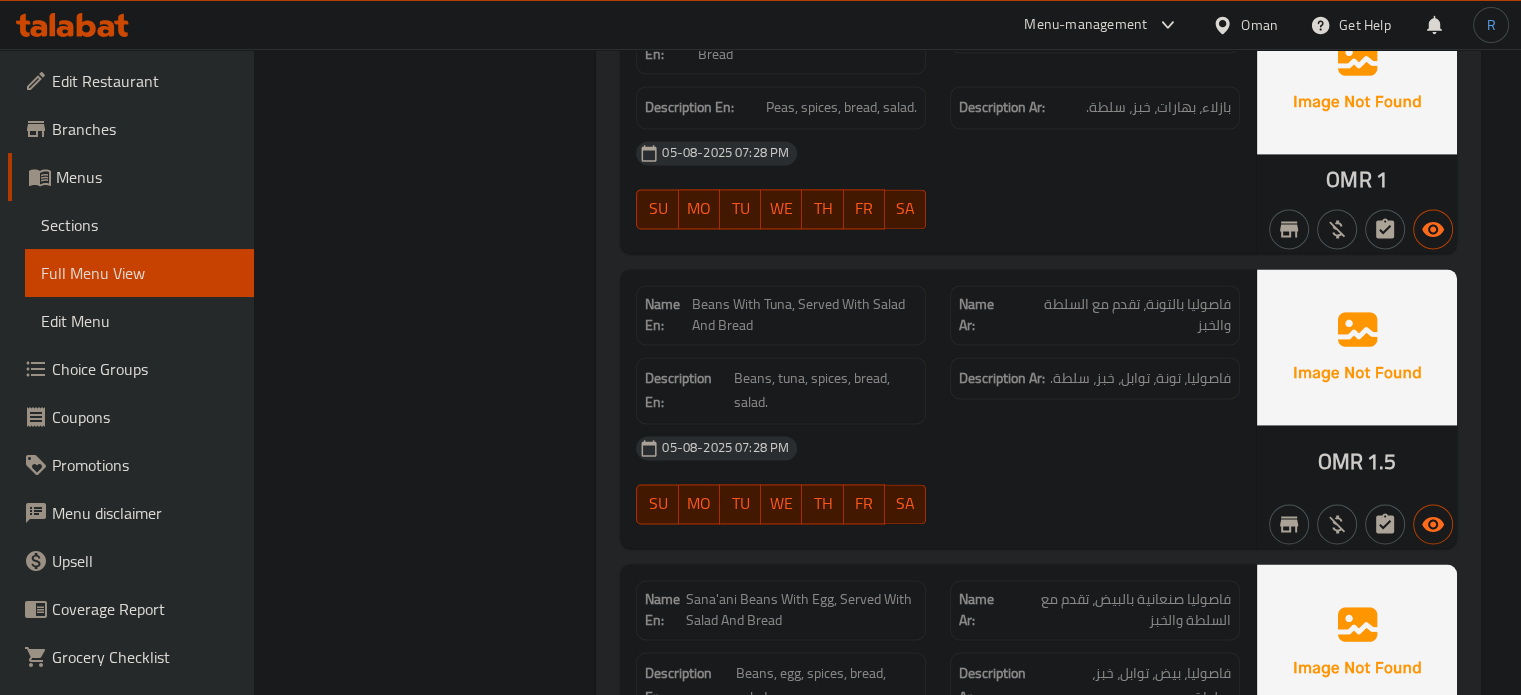 click on "05-08-2025 07:28 PM" at bounding box center [938, -5975] 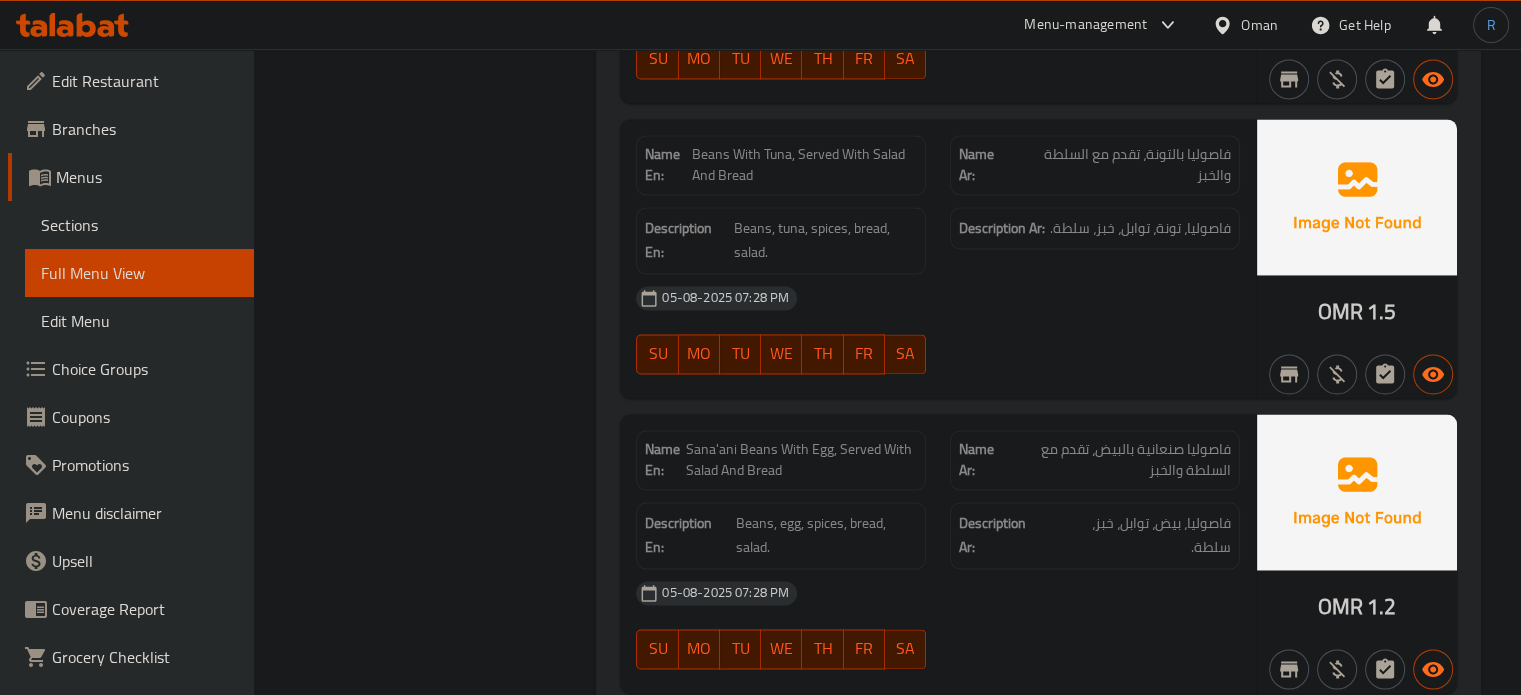 scroll, scrollTop: 18320, scrollLeft: 0, axis: vertical 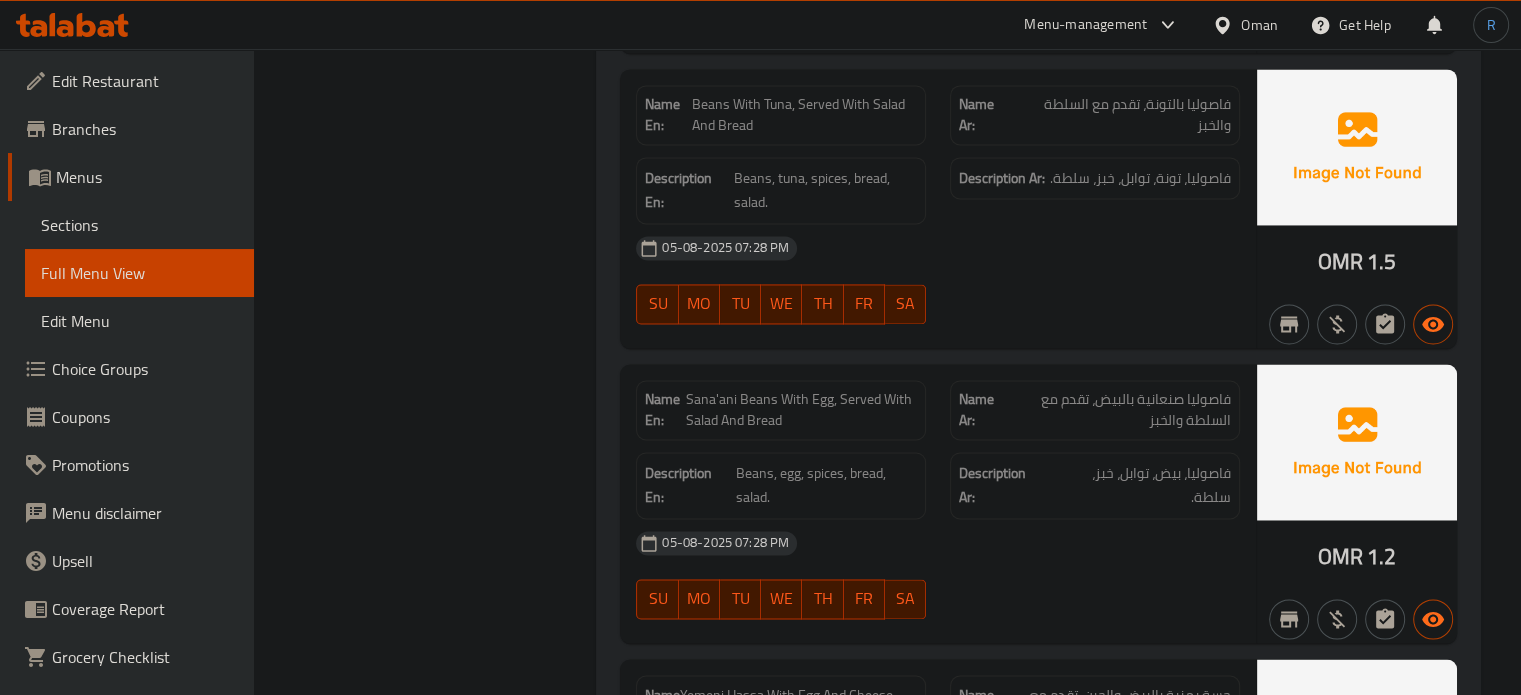 click on "05-08-2025 07:28 PM" at bounding box center [938, -6175] 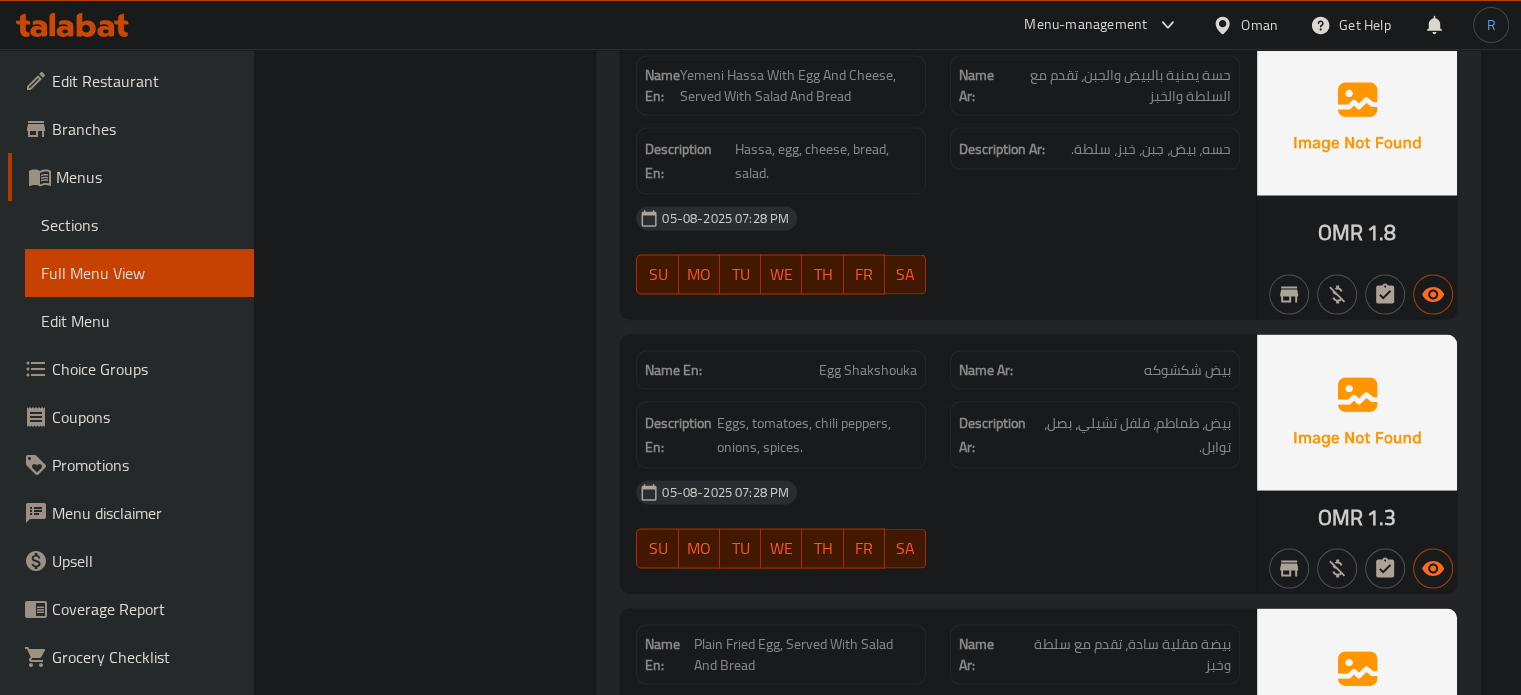scroll, scrollTop: 18808, scrollLeft: 0, axis: vertical 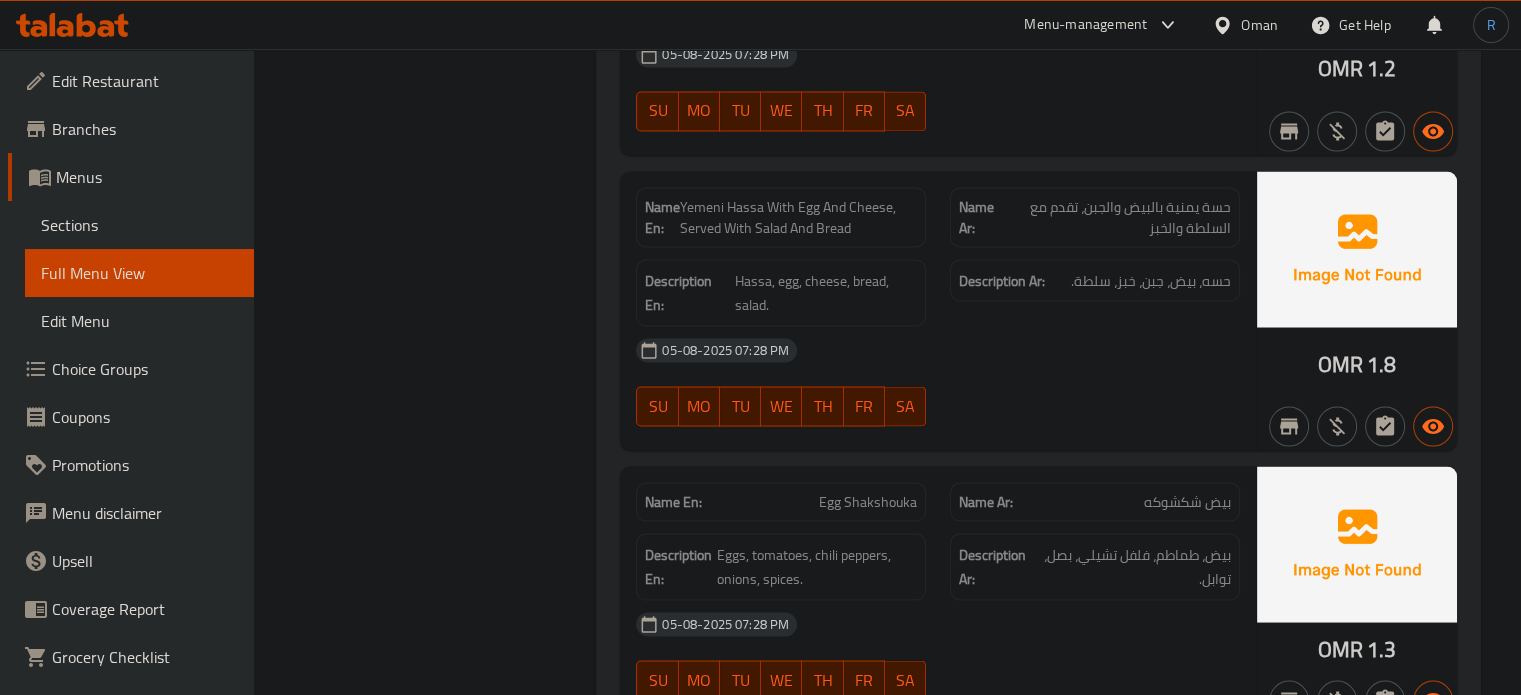 click on "05-08-2025 07:28 PM" at bounding box center (938, 350) 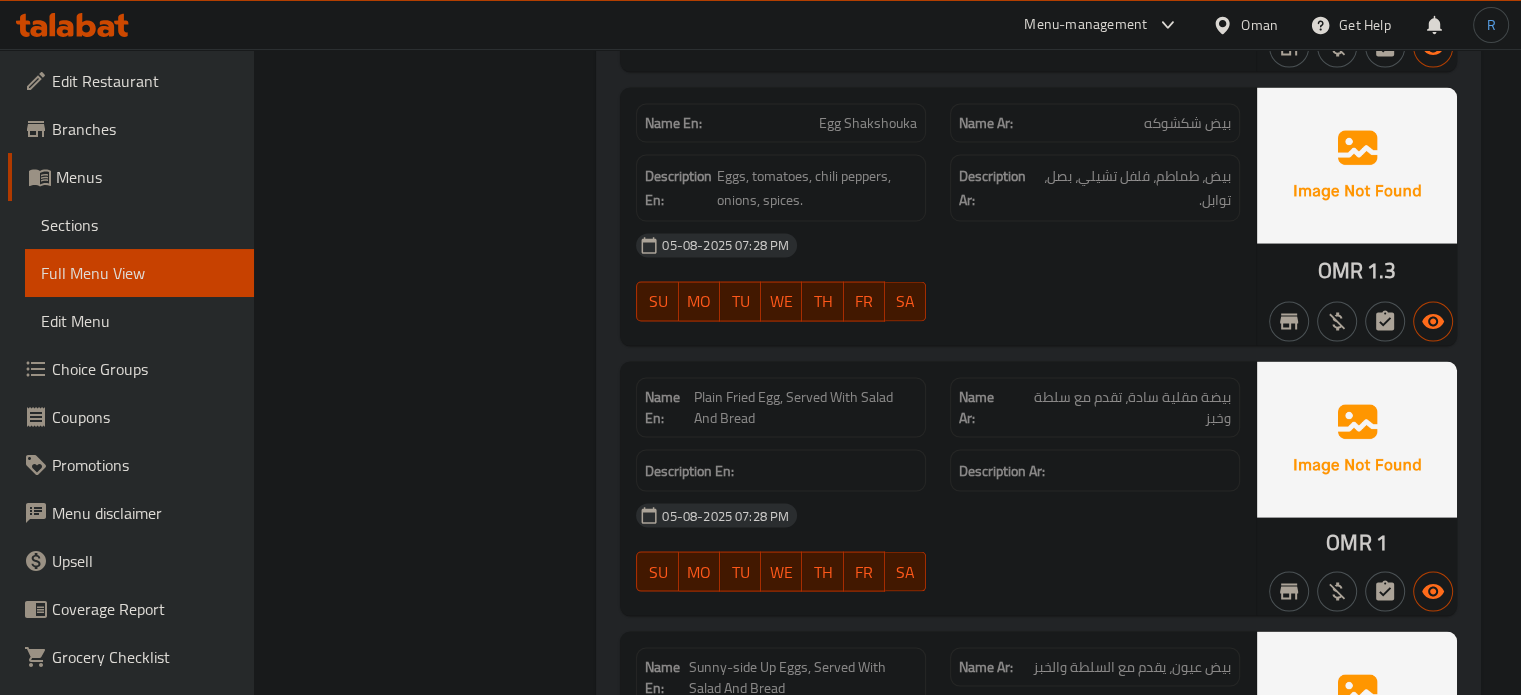 scroll, scrollTop: 19208, scrollLeft: 0, axis: vertical 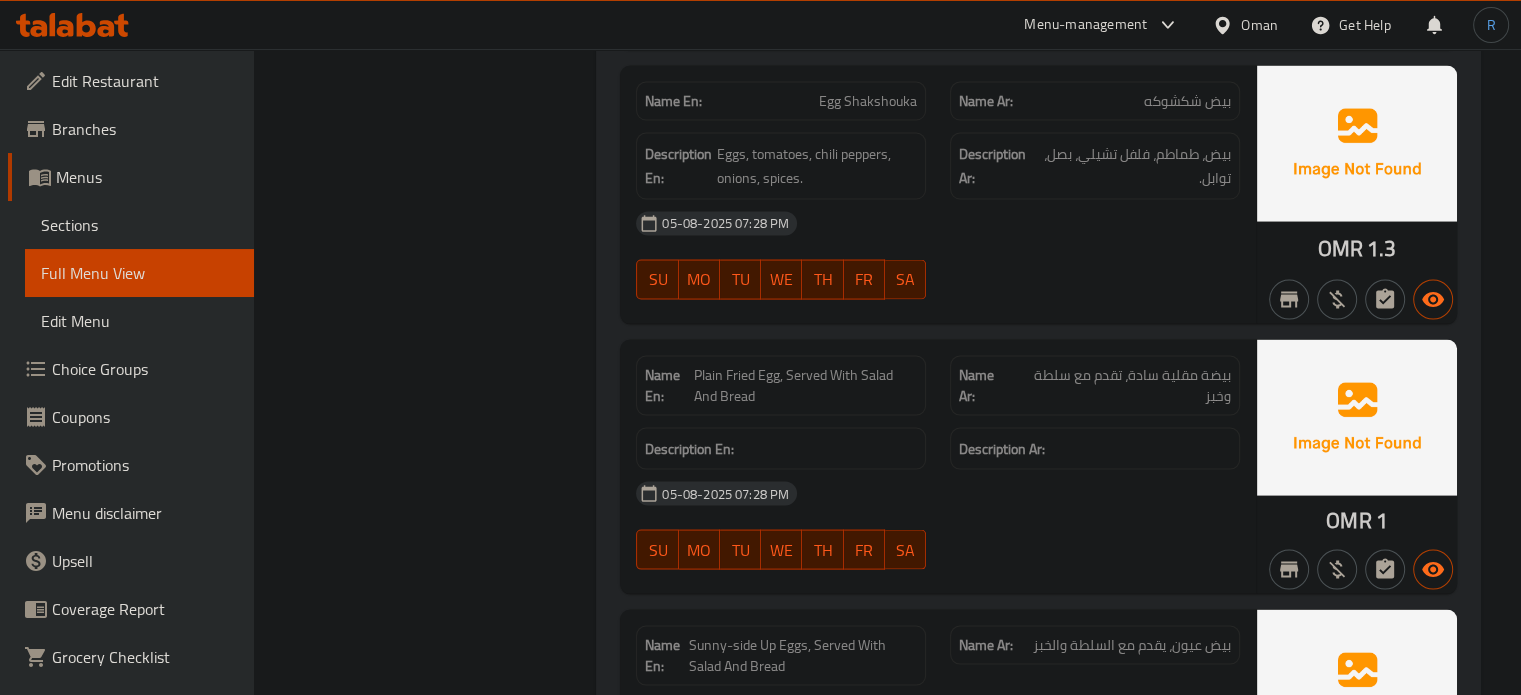 click on "Plain Fried Egg, Served With Salad And Bread" at bounding box center [805, 386] 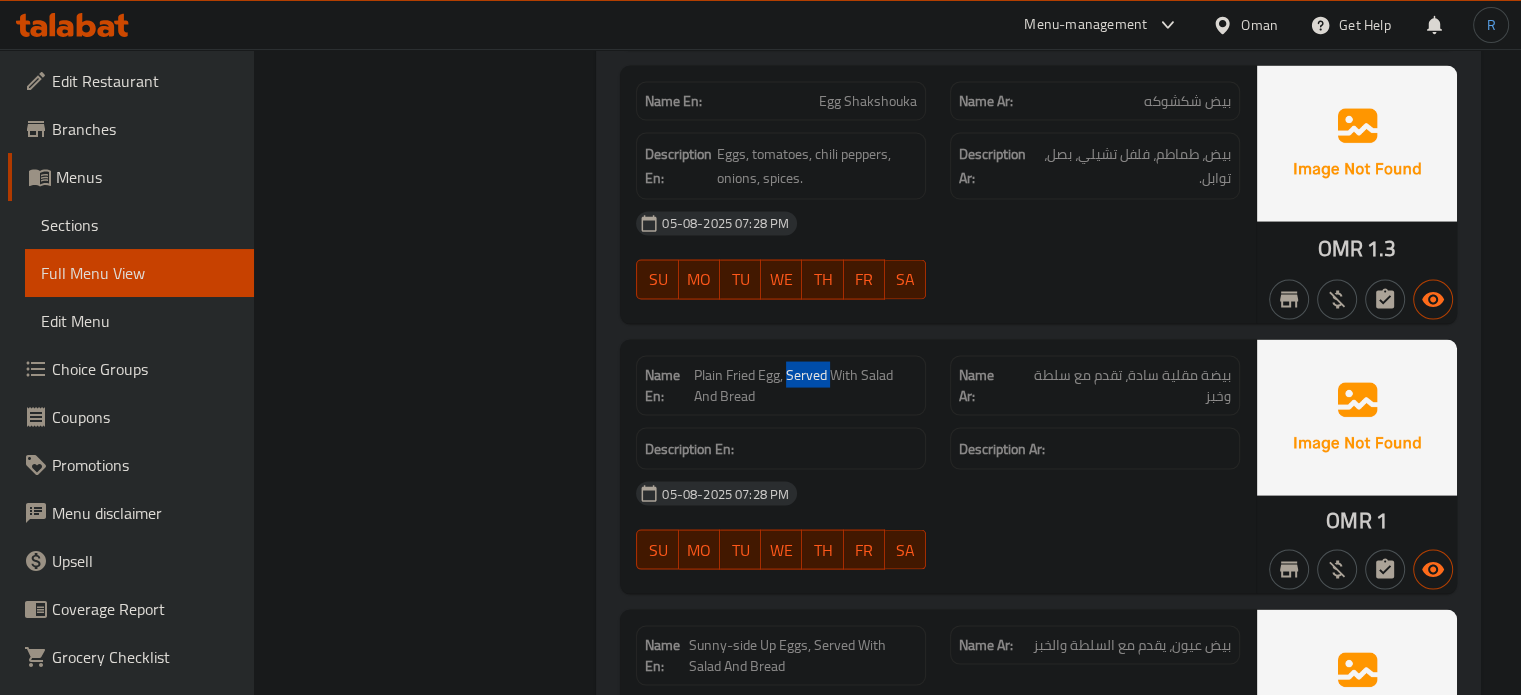 click on "Plain Fried Egg, Served With Salad And Bread" at bounding box center [805, 386] 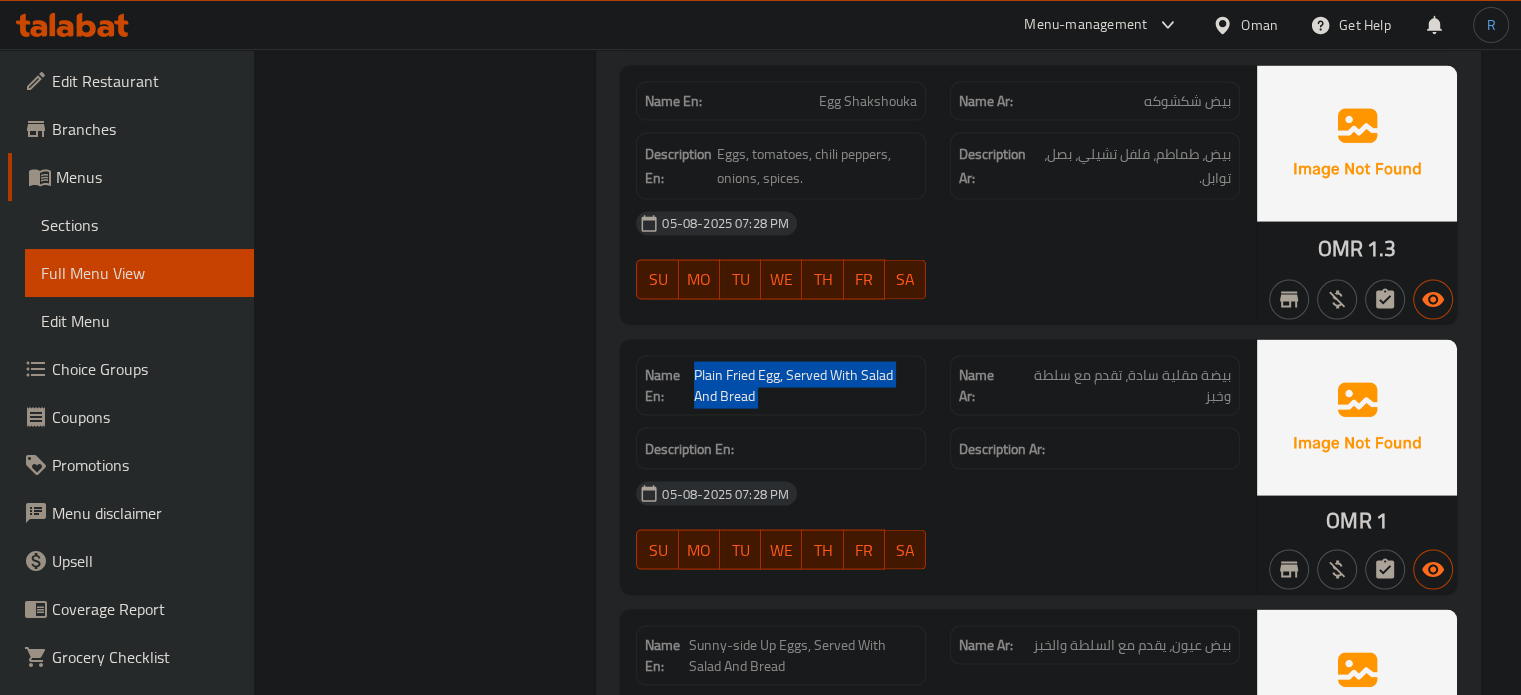 click on "Plain Fried Egg, Served With Salad And Bread" at bounding box center [805, 386] 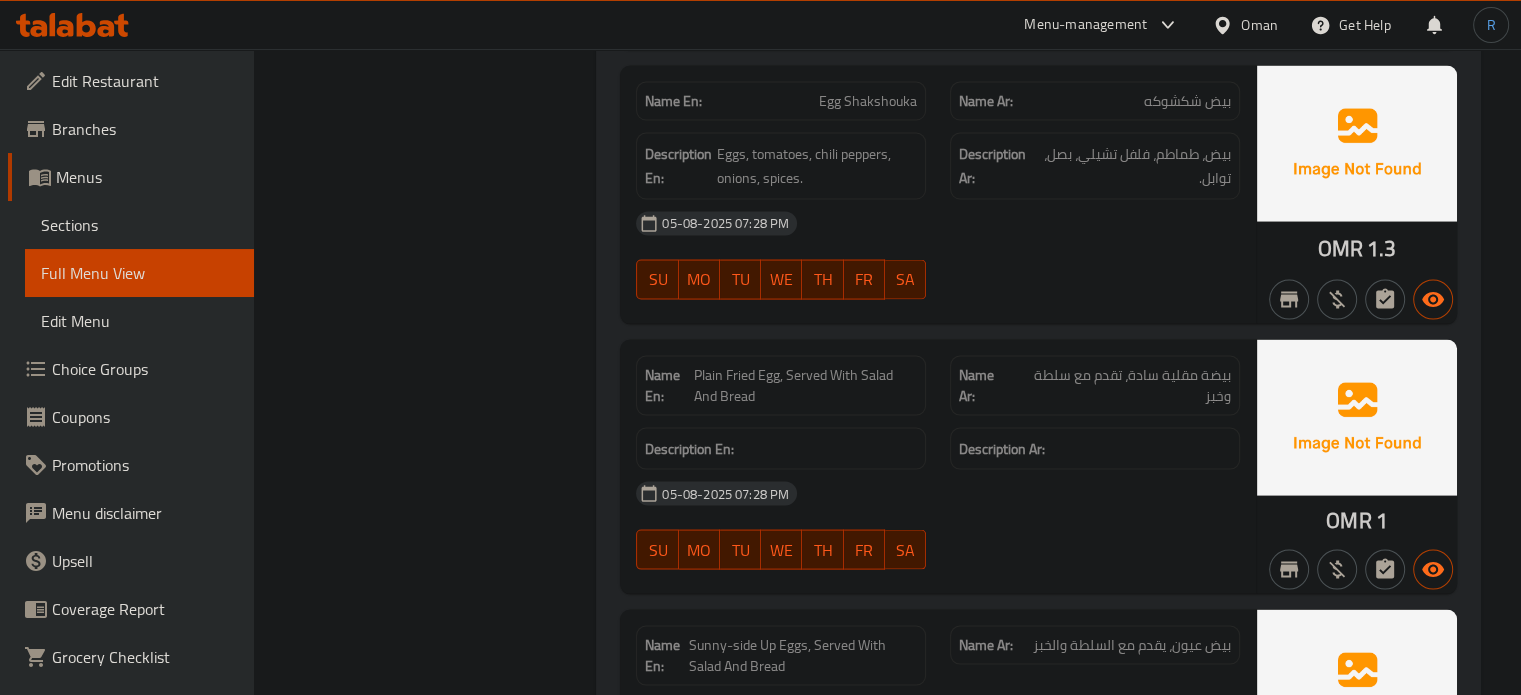 click on "Filter Branches Branches Popular filters Free items Branch specific items Has choices Upsell items Availability filters Available Not available View filters Collapse sections Collapse categories Collapse Choices" at bounding box center [433, -3475] 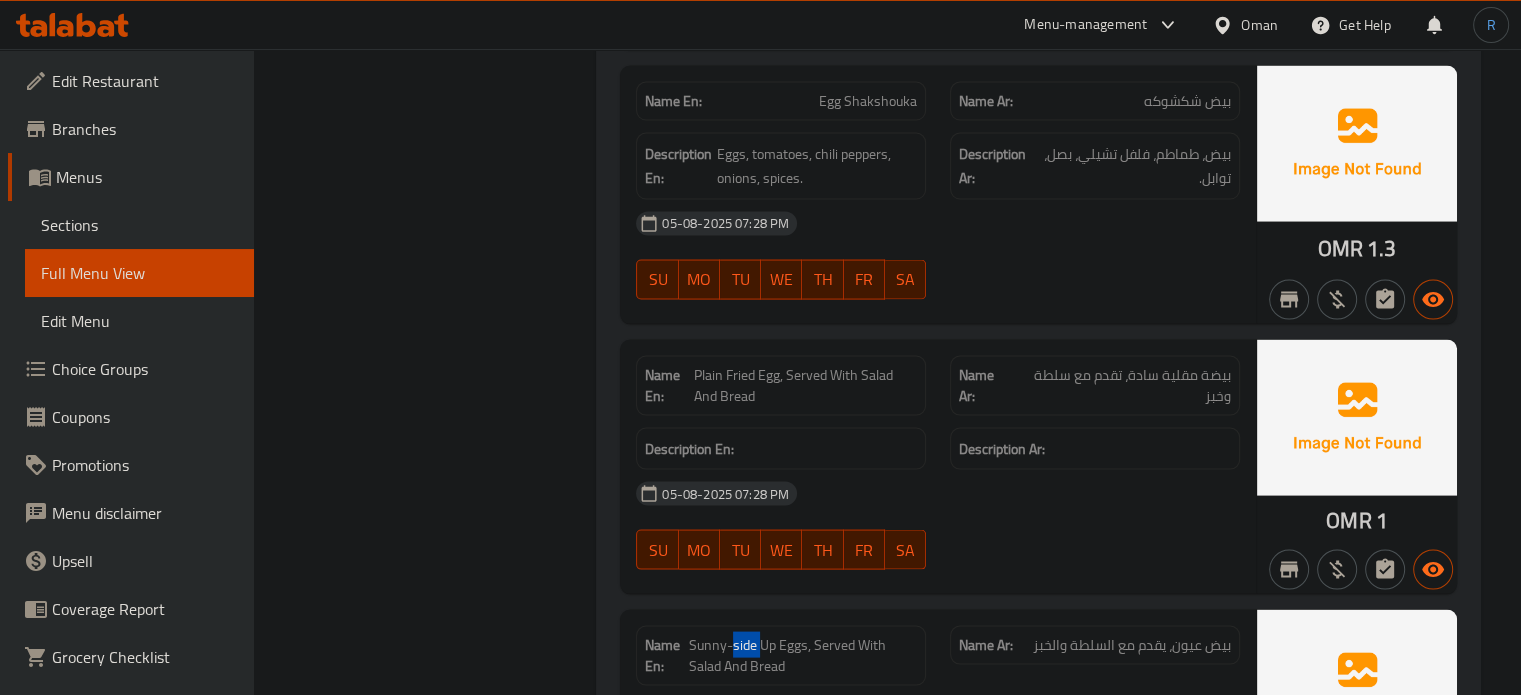 click on "Sunny-side Up Eggs, Served With Salad And Bread" at bounding box center [803, 656] 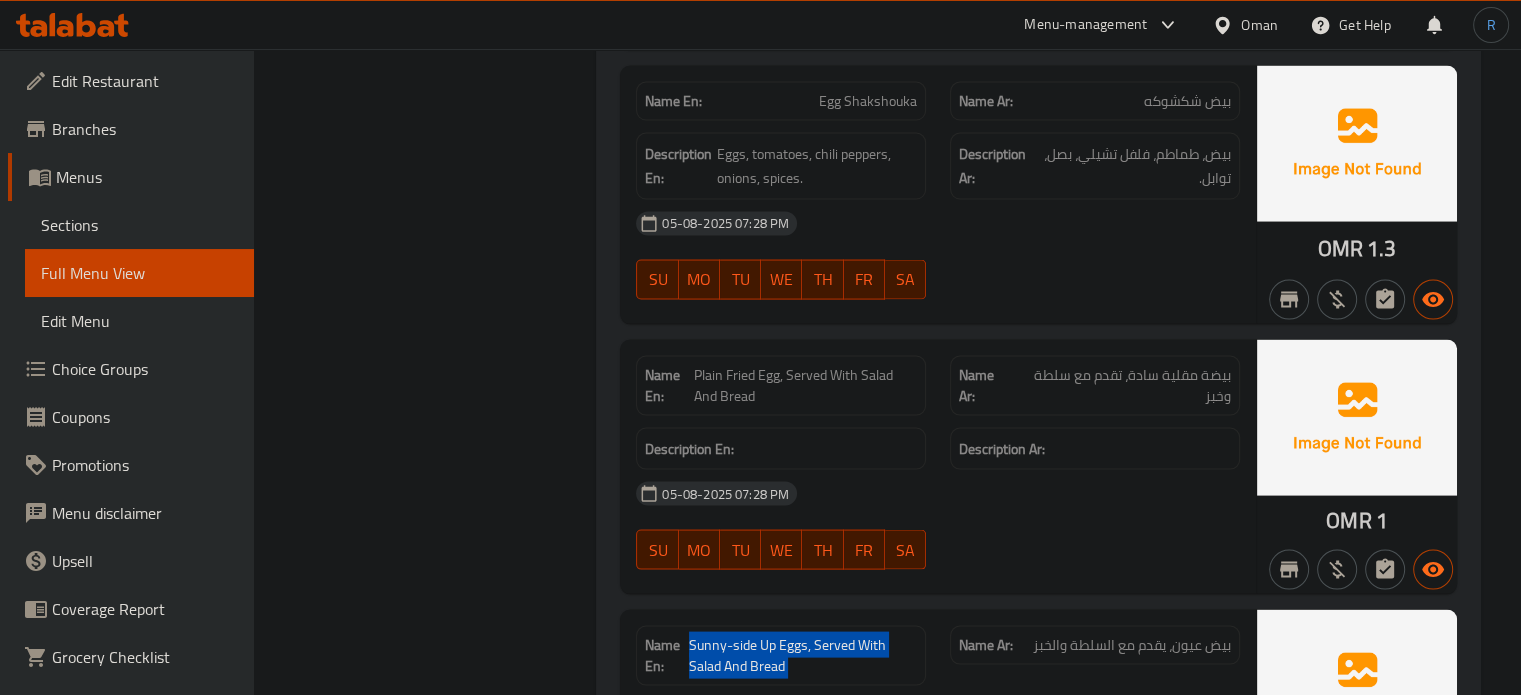 click on "Sunny-side Up Eggs, Served With Salad And Bread" at bounding box center (803, 656) 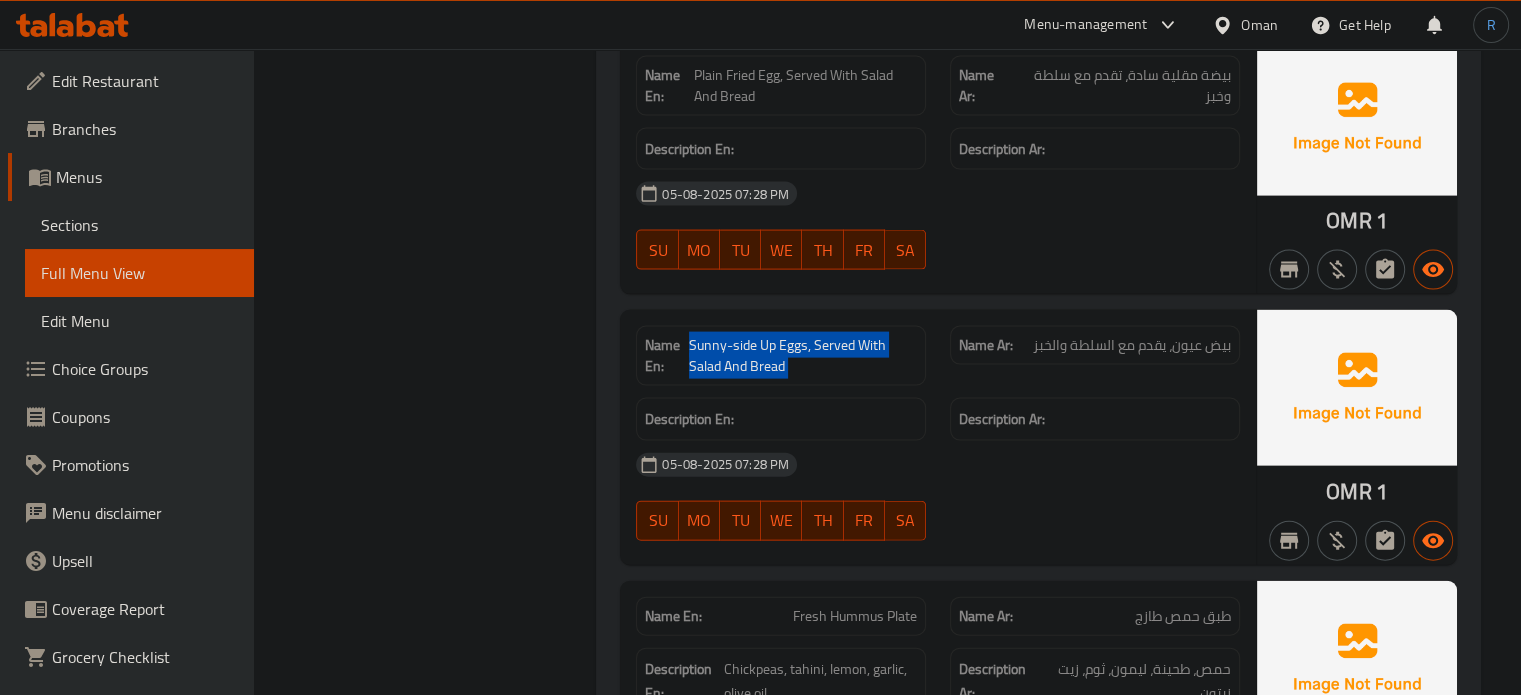 scroll, scrollTop: 19608, scrollLeft: 0, axis: vertical 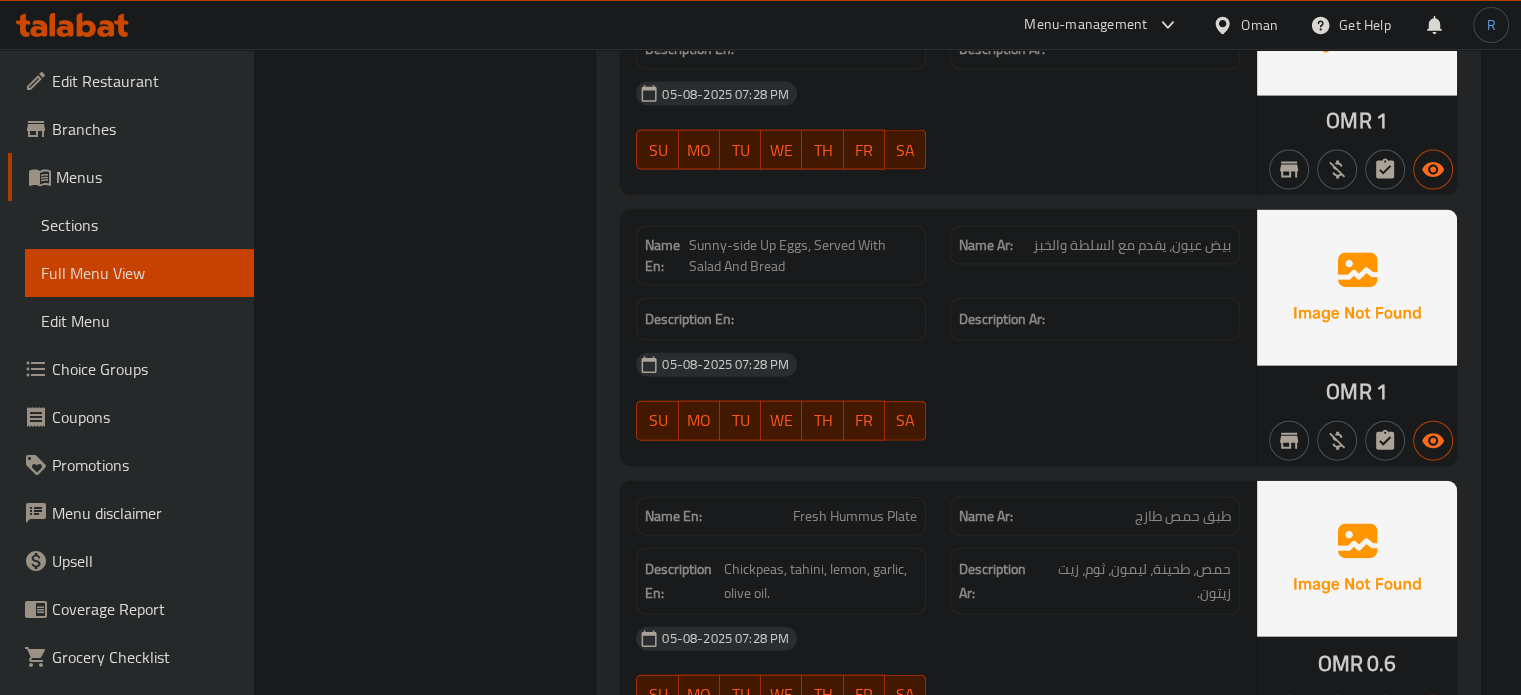 click on "Name En: Fresh Hummus Plate" at bounding box center [781, 516] 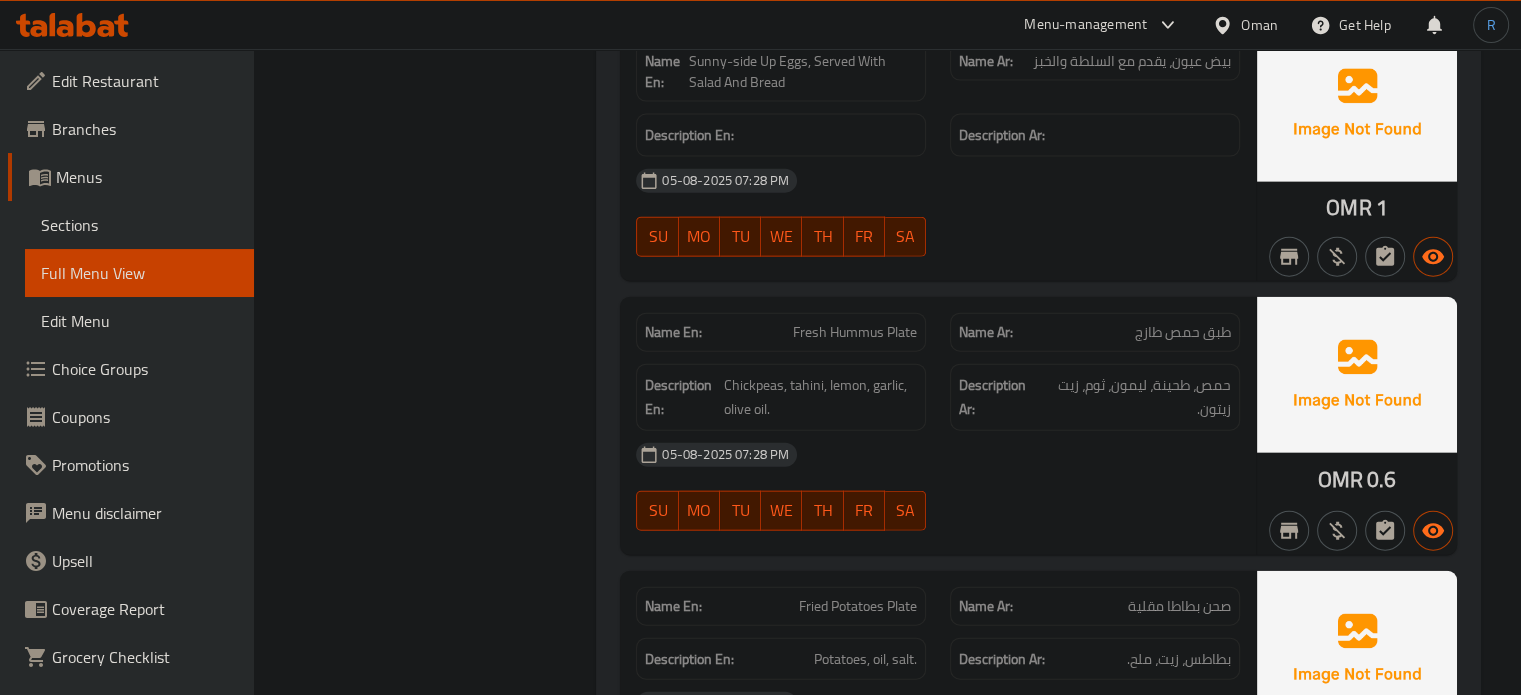 scroll, scrollTop: 19808, scrollLeft: 0, axis: vertical 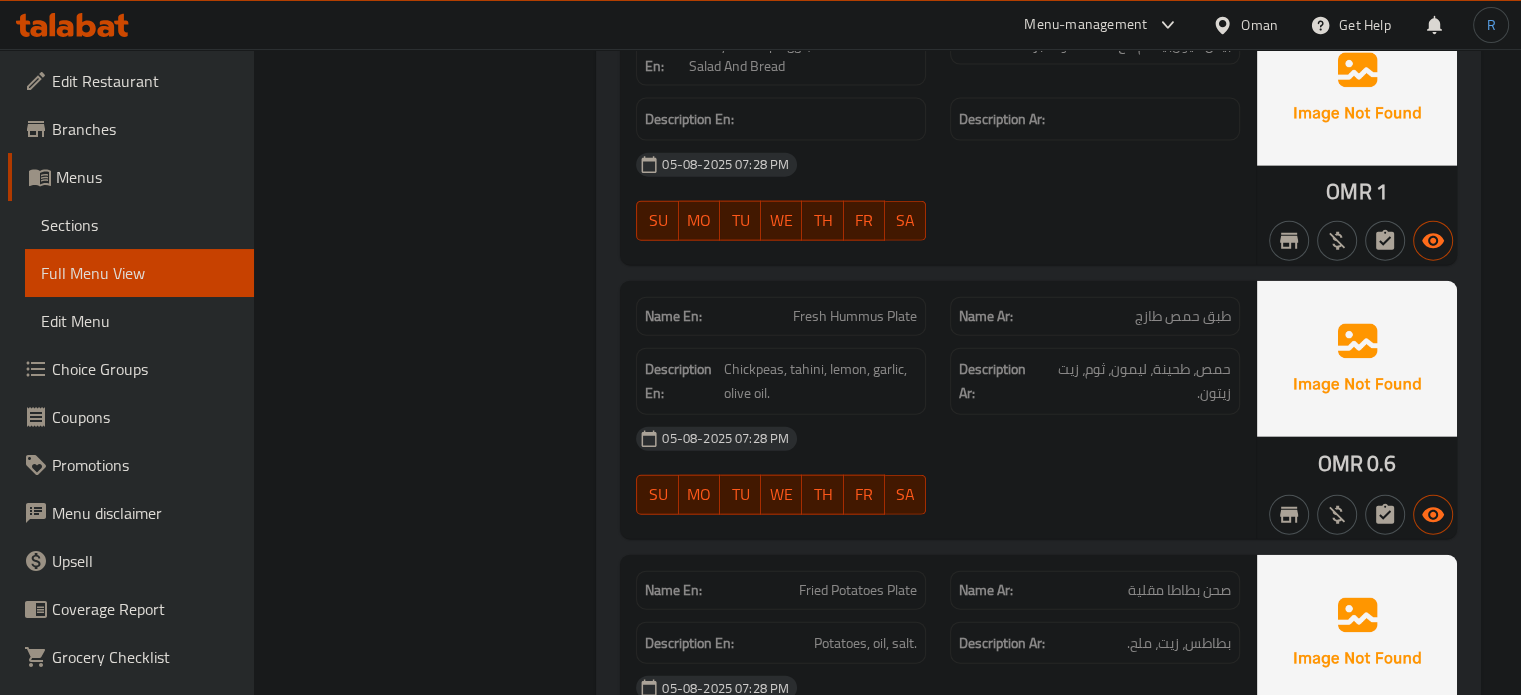 click on "SU MO TU WE TH FR SA" at bounding box center (781, 495) 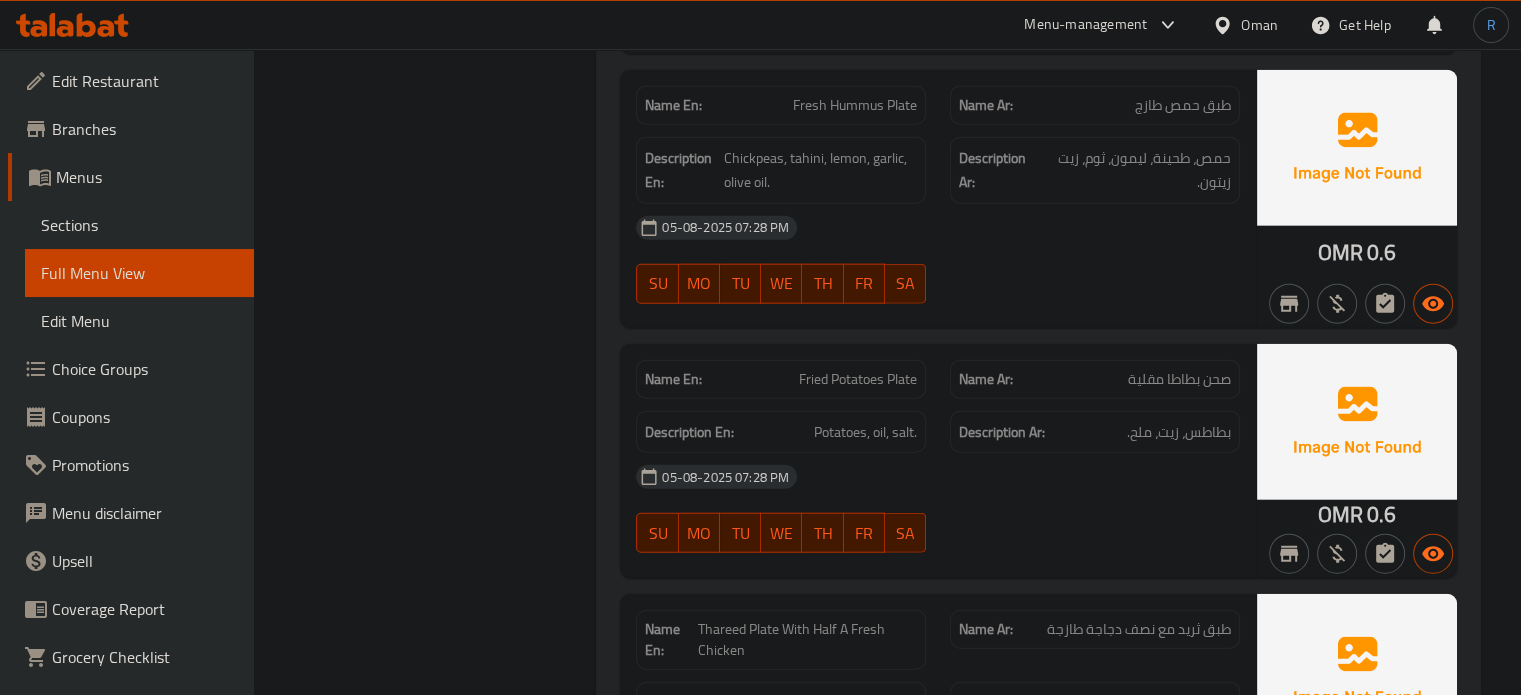 scroll, scrollTop: 20108, scrollLeft: 0, axis: vertical 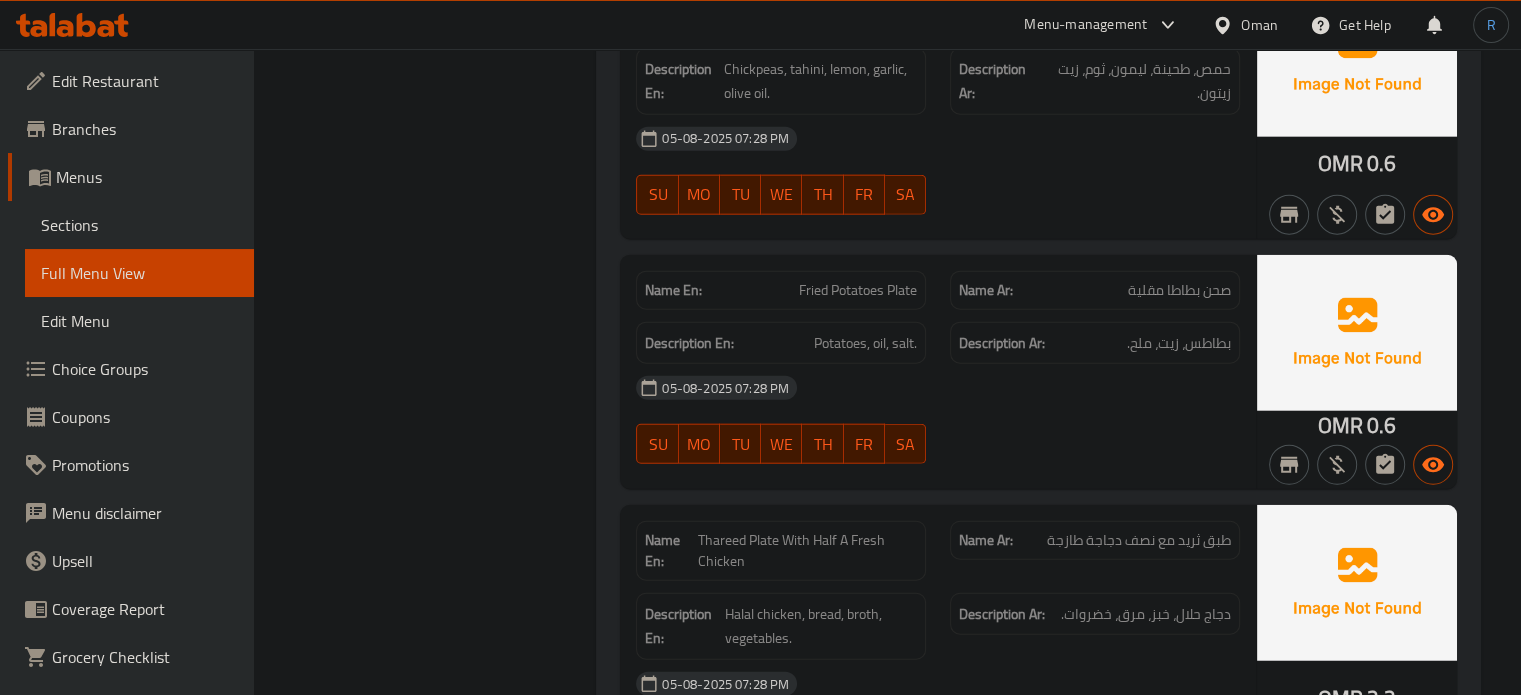 click on "SA" at bounding box center (905, 444) 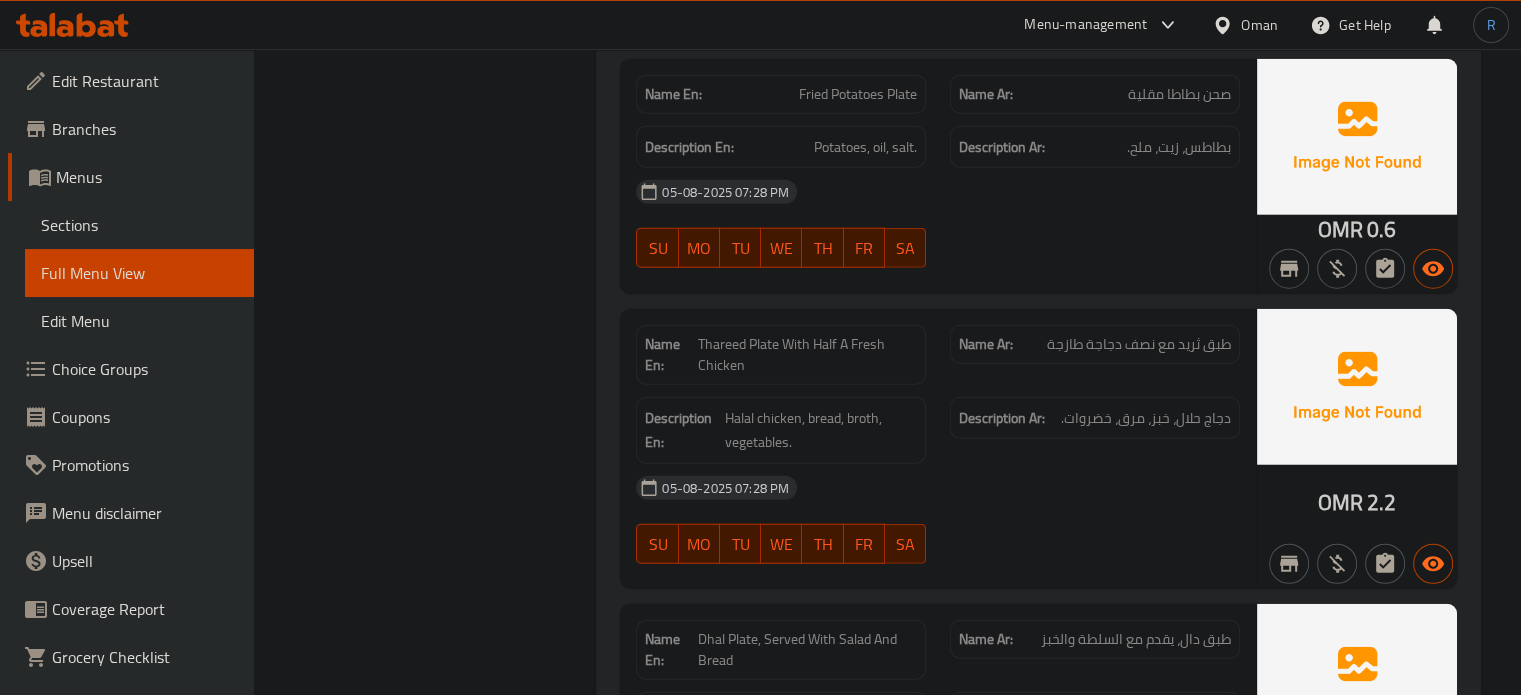 scroll, scrollTop: 20308, scrollLeft: 0, axis: vertical 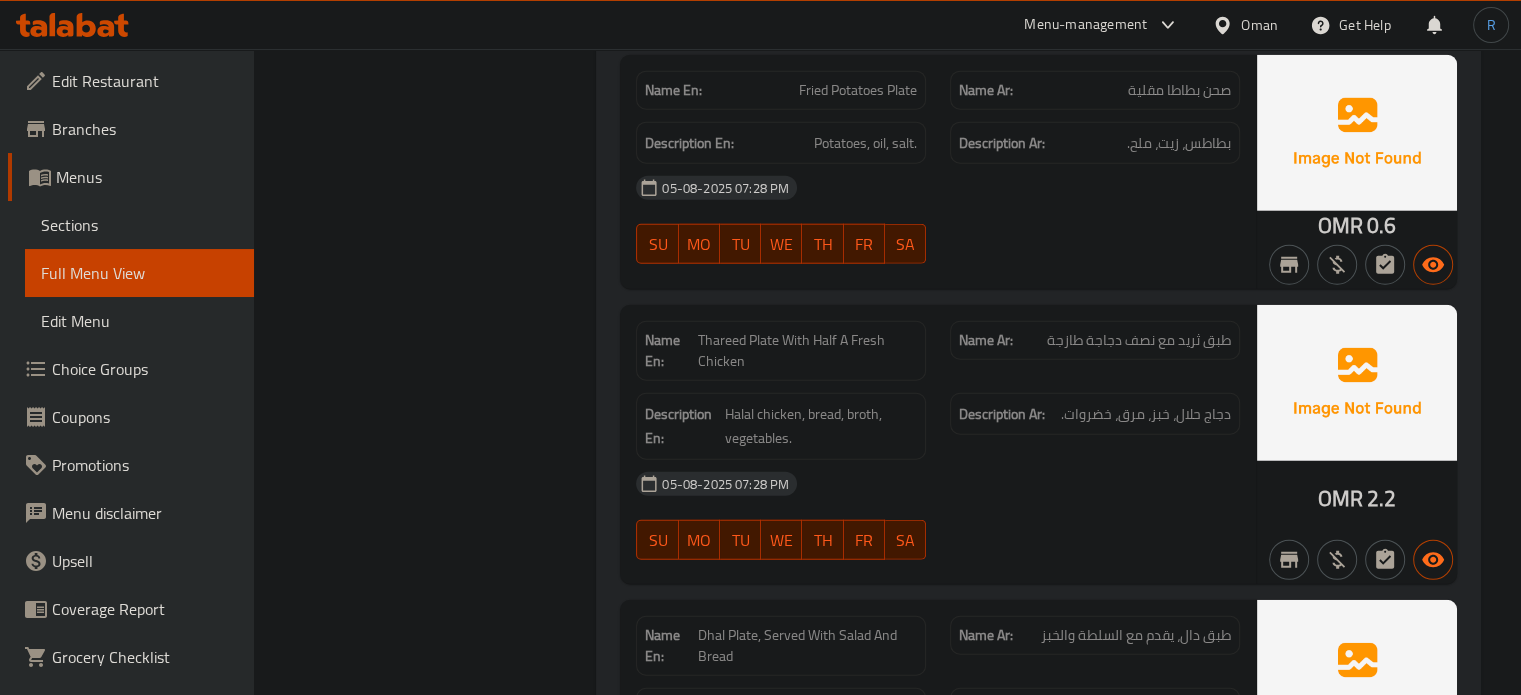 click on "05-08-2025 07:28 PM" at bounding box center [938, 484] 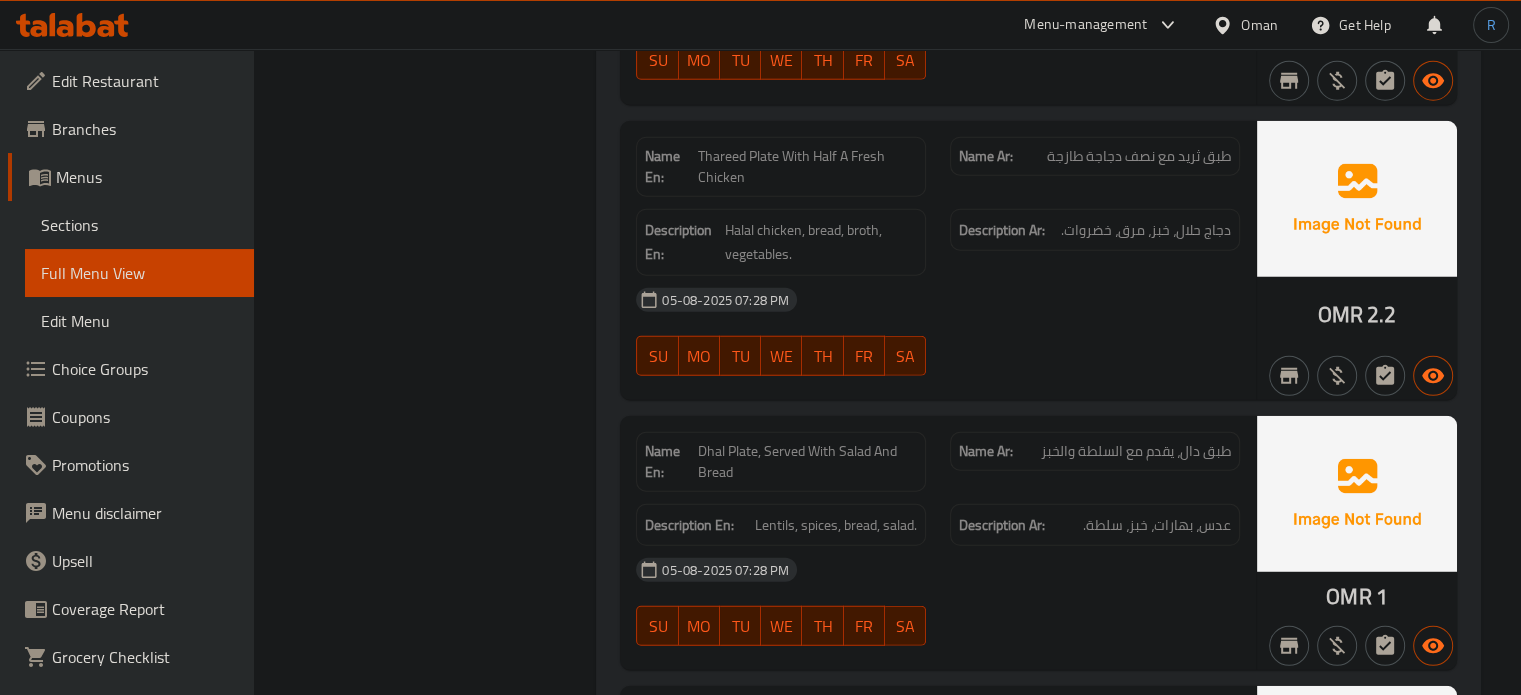 scroll, scrollTop: 20508, scrollLeft: 0, axis: vertical 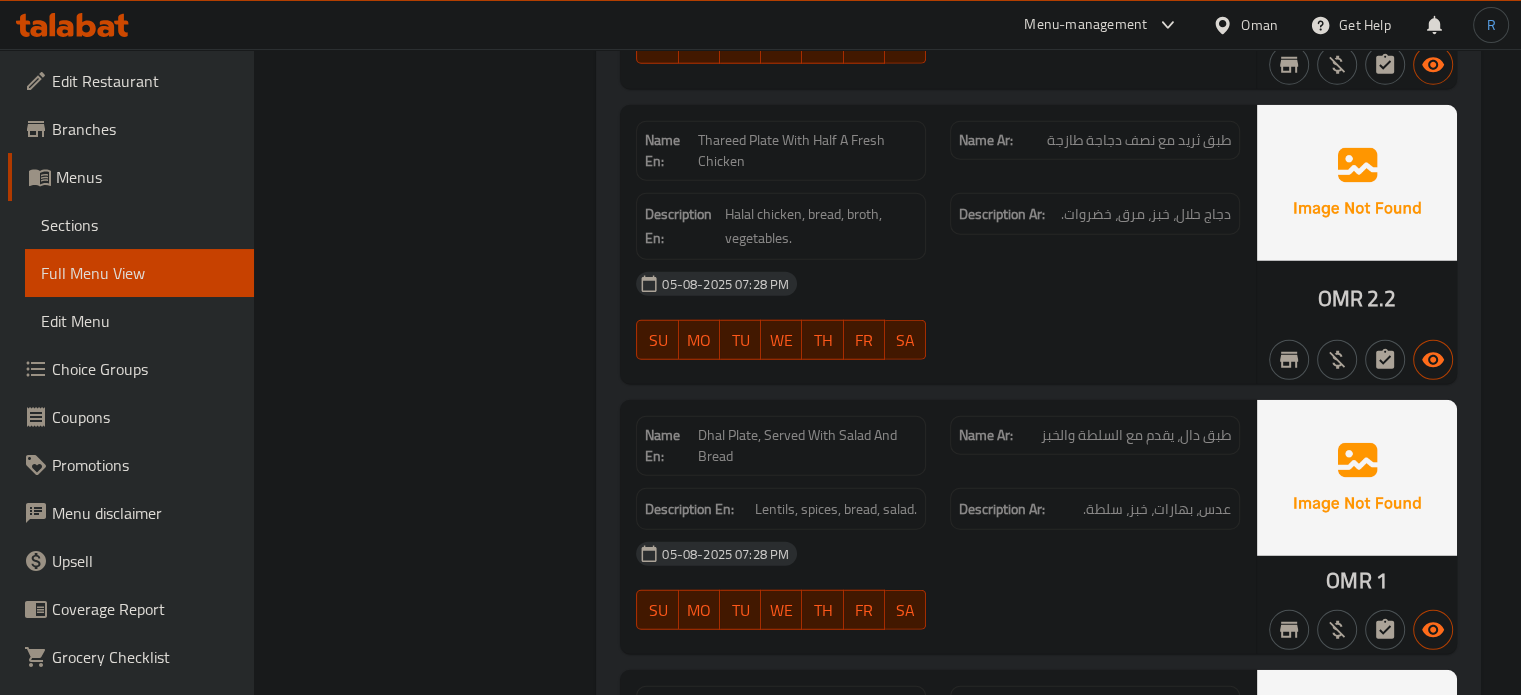 click on "Description En: Lentils, spices, bread, salad." at bounding box center [781, 509] 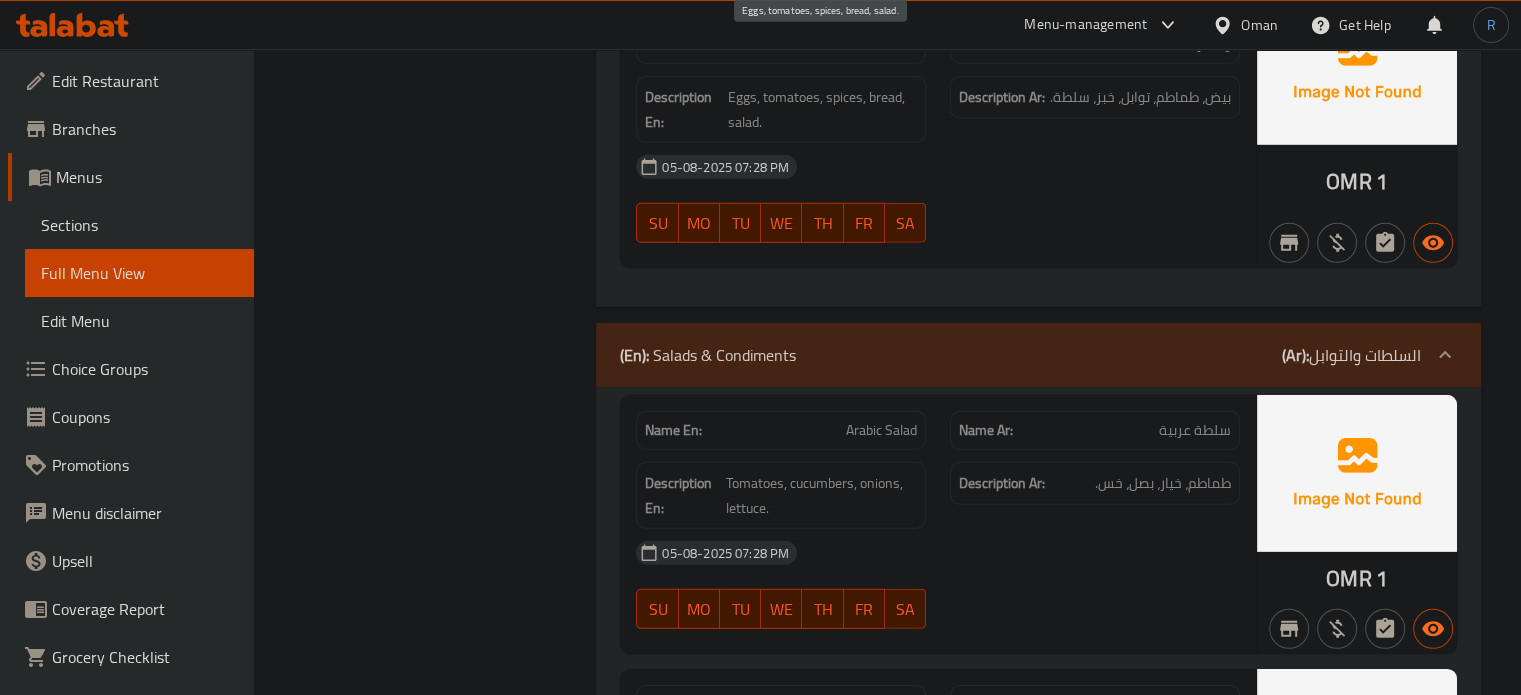 scroll, scrollTop: 21202, scrollLeft: 0, axis: vertical 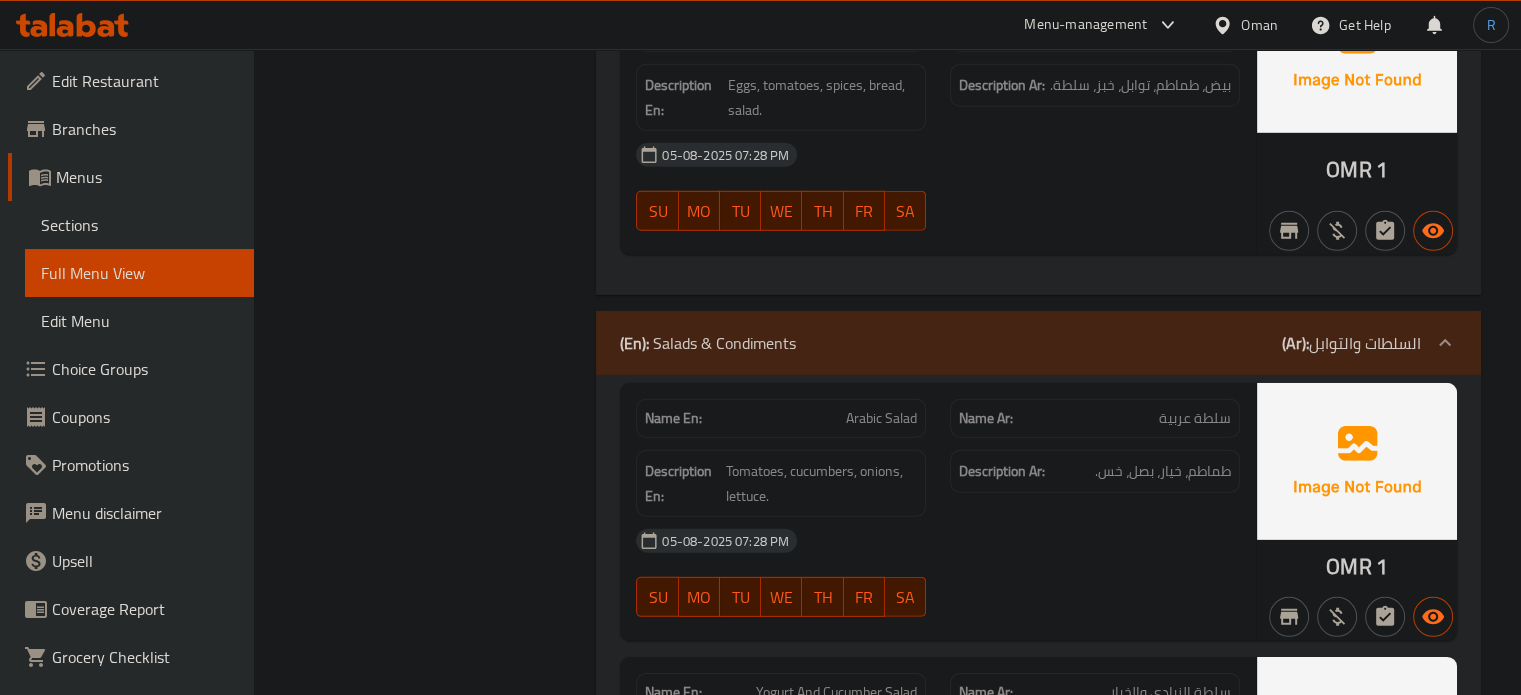 click on "05-08-2025 07:28 PM" at bounding box center [938, -20677] 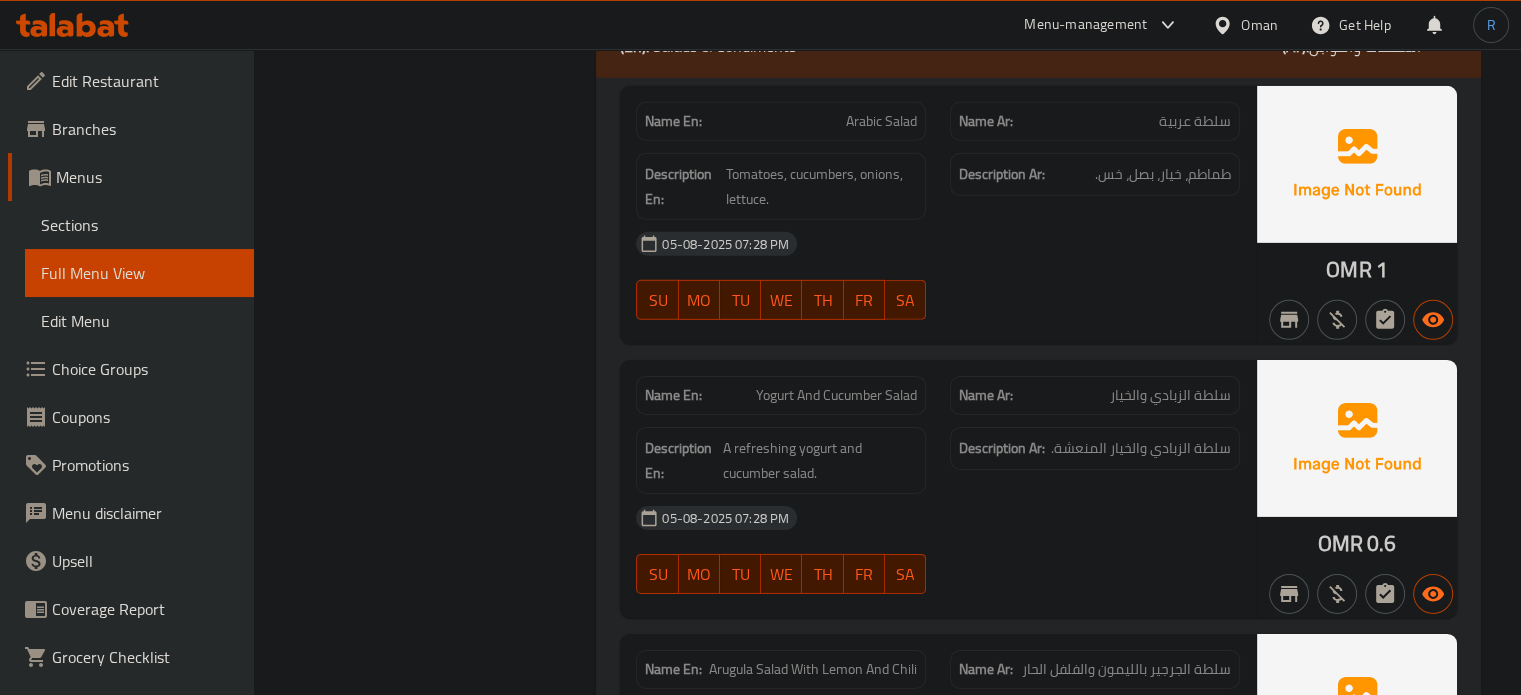 scroll, scrollTop: 21502, scrollLeft: 0, axis: vertical 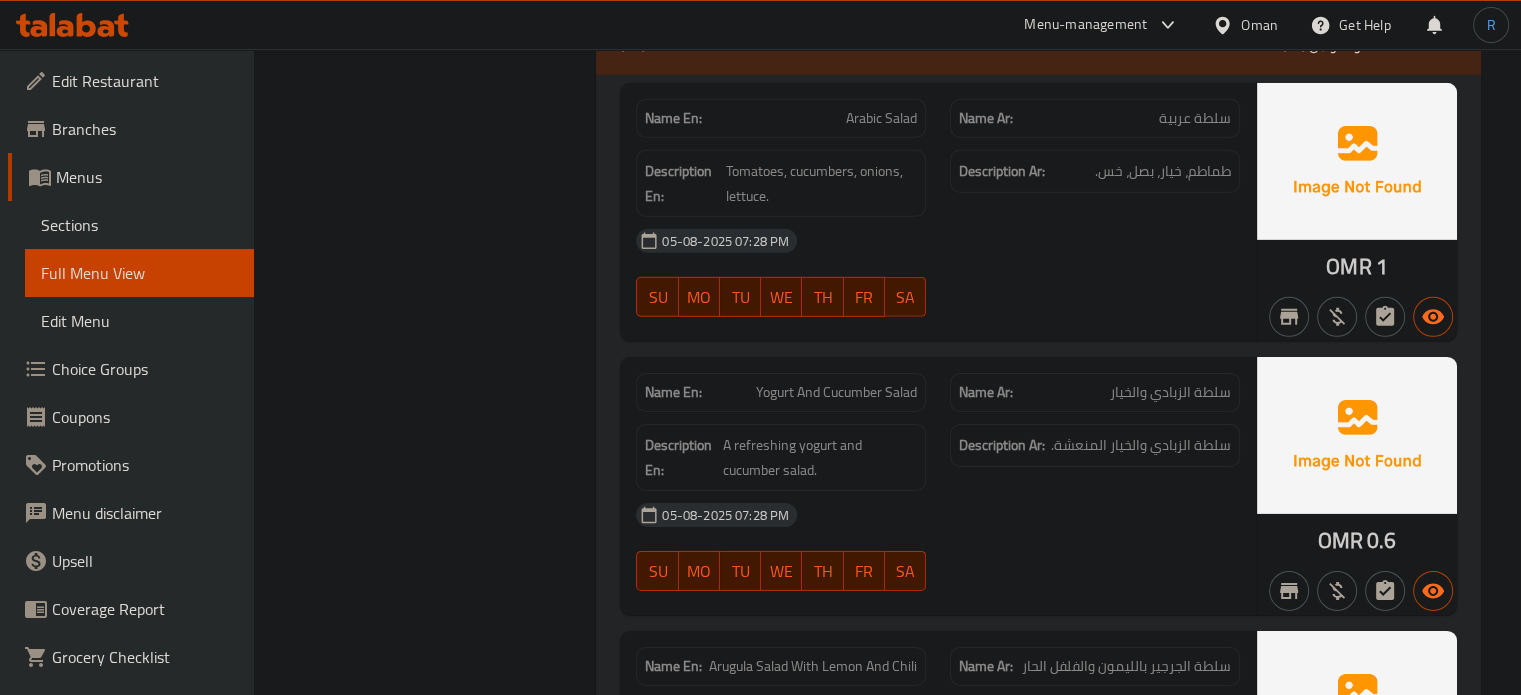 click on "05-08-2025 07:28 PM" at bounding box center [938, -20682] 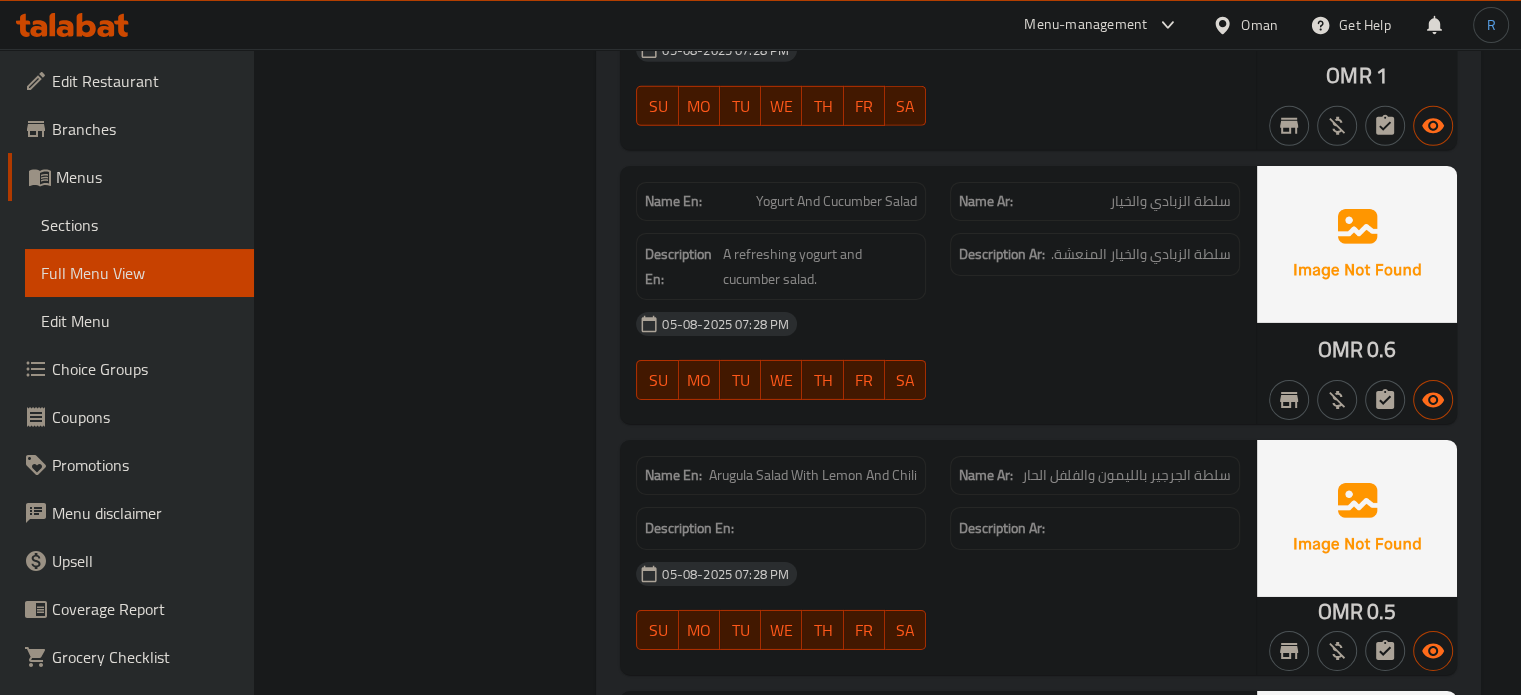 scroll, scrollTop: 21702, scrollLeft: 0, axis: vertical 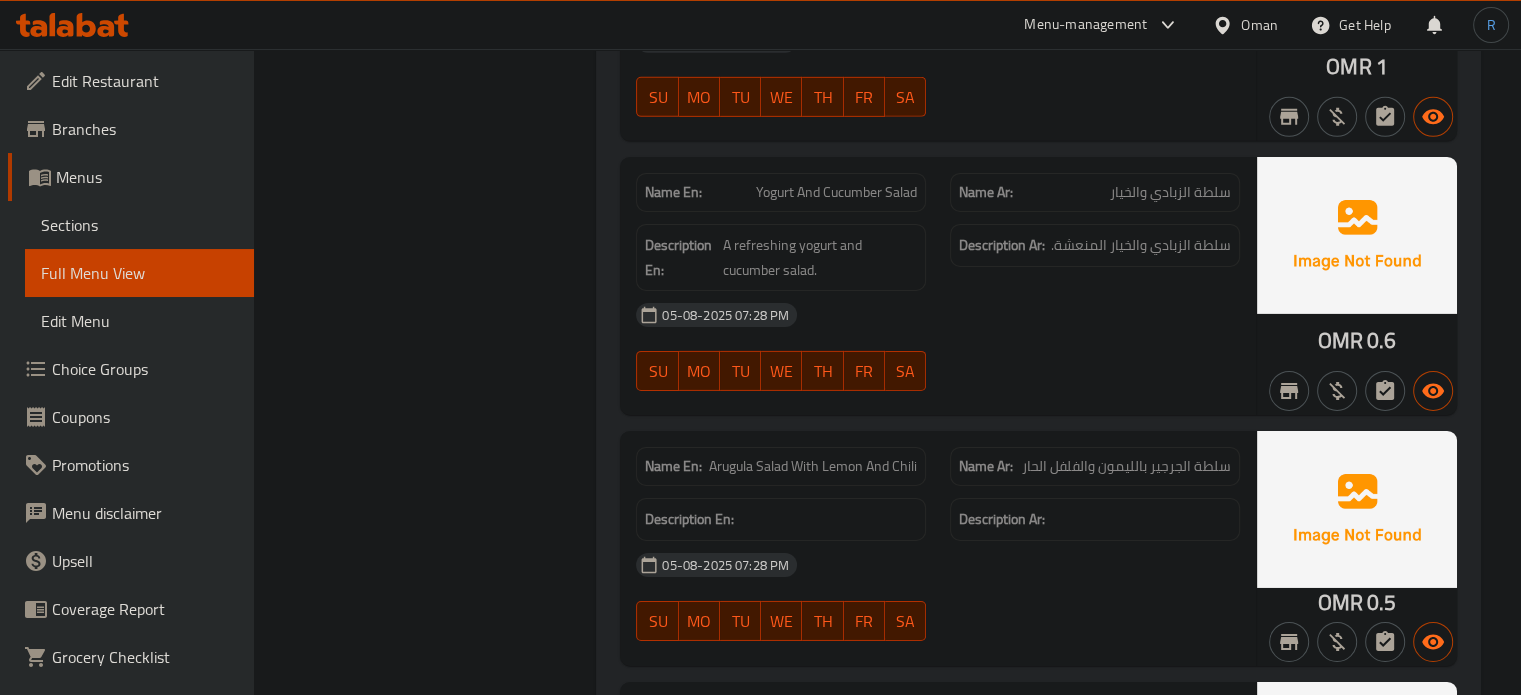 click on "05-08-2025 07:28 PM SU MO TU WE TH FR SA" at bounding box center (938, -20850) 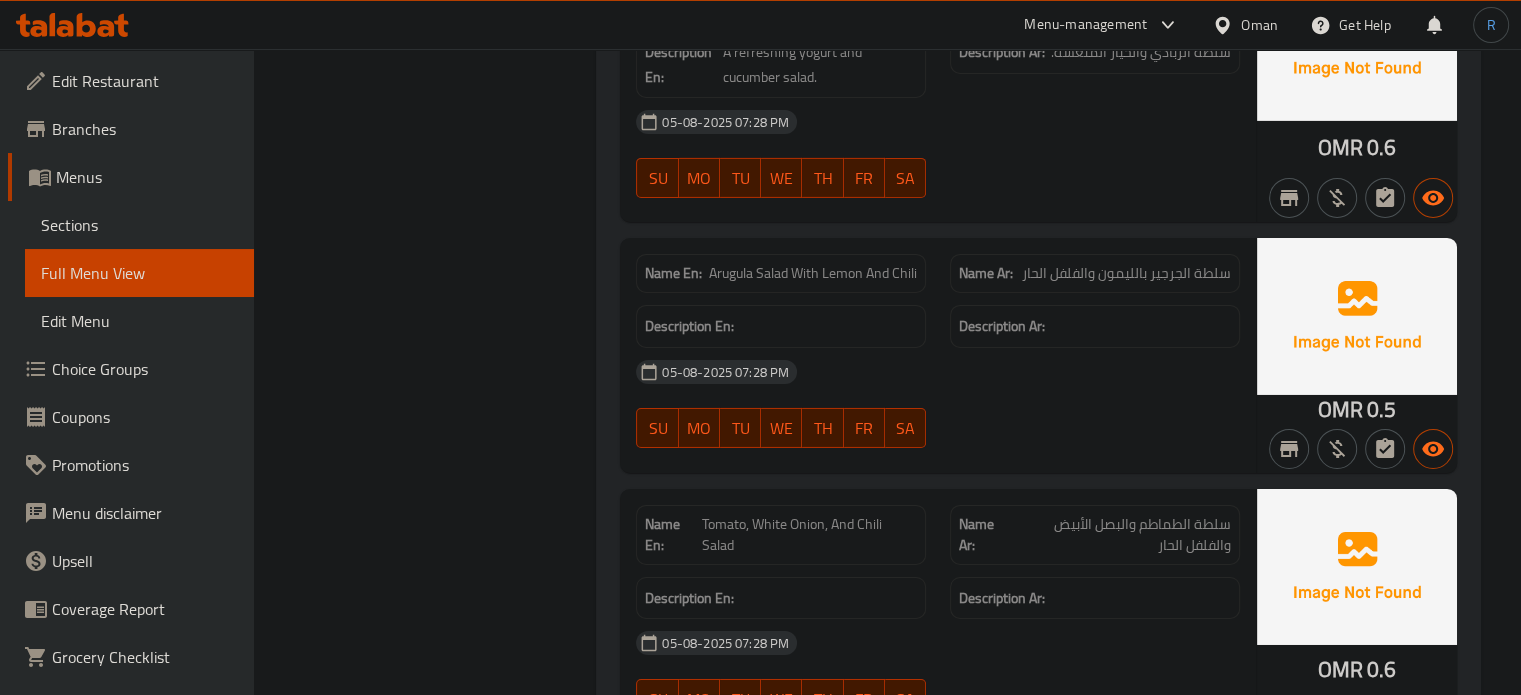 scroll, scrollTop: 21906, scrollLeft: 0, axis: vertical 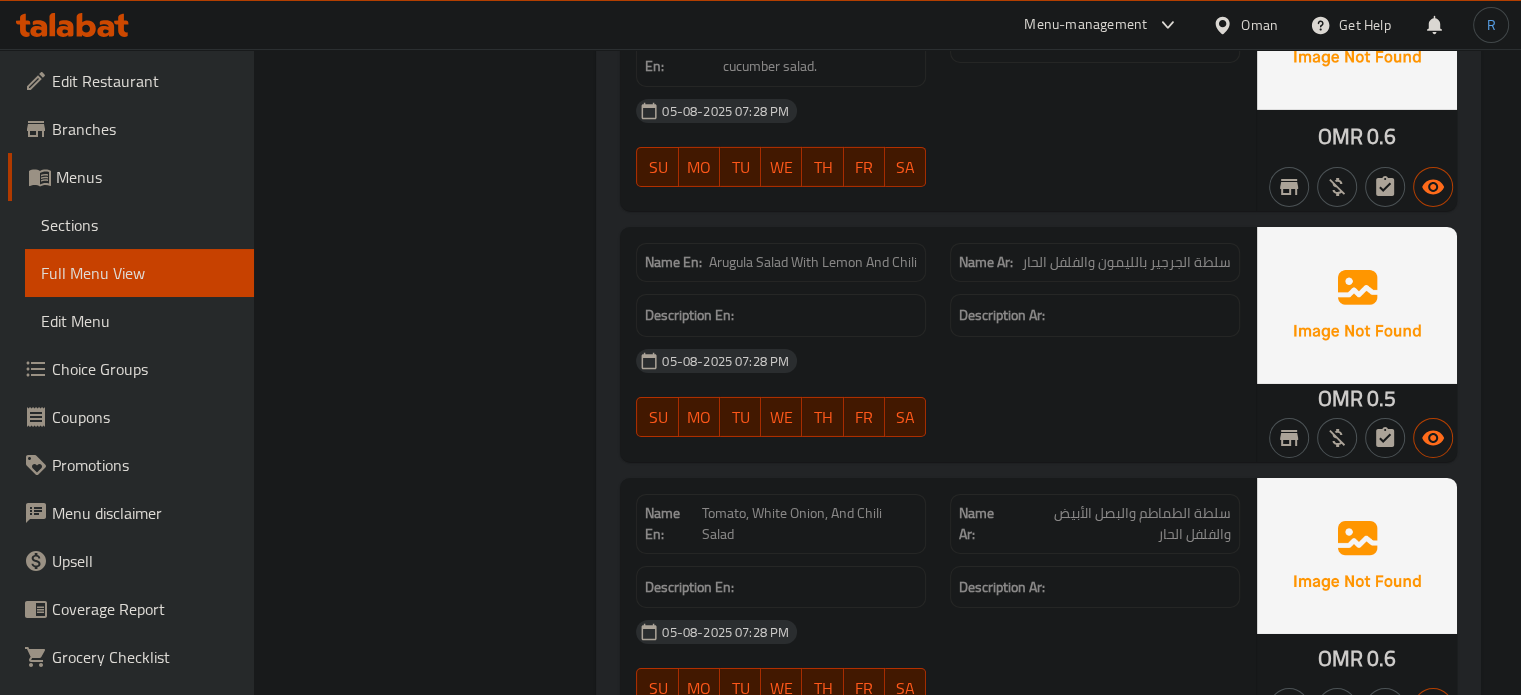 click on "05-08-2025 07:28 PM" at bounding box center (938, -20791) 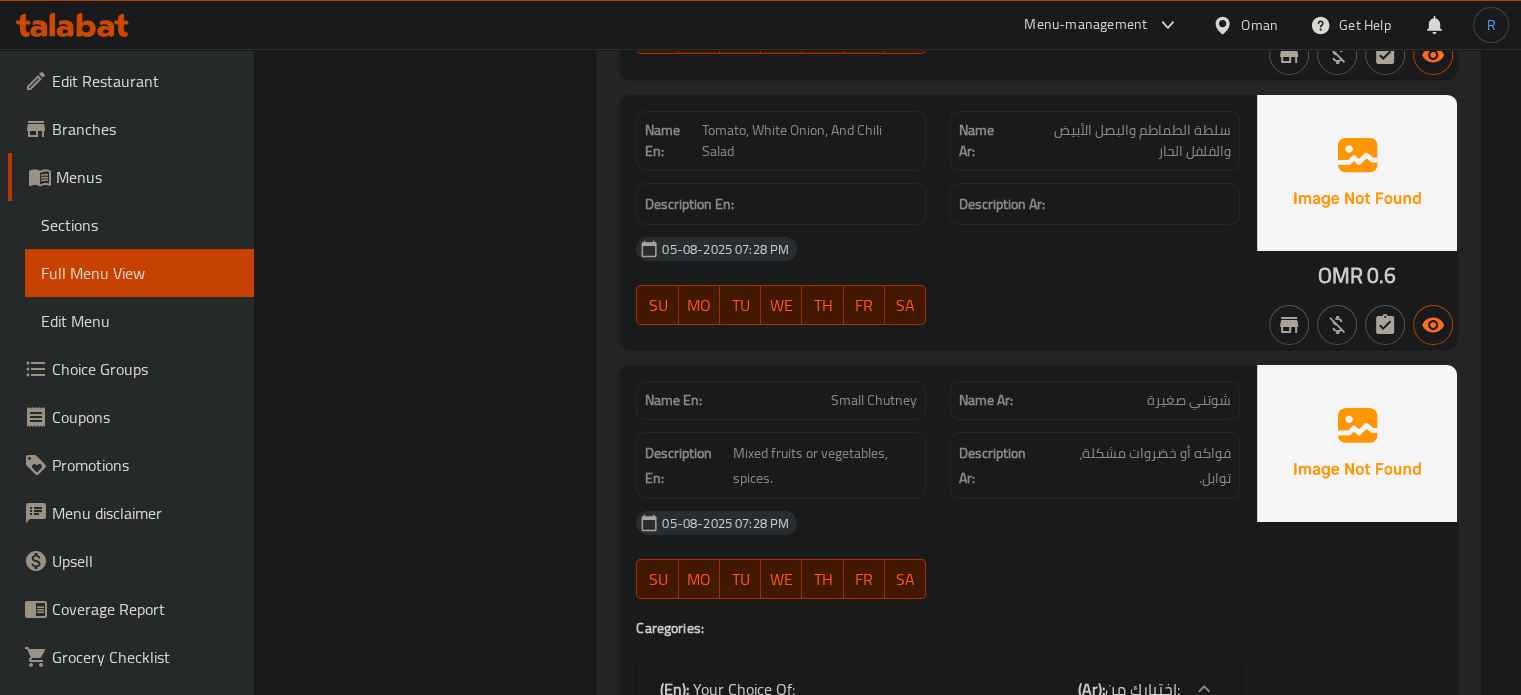 click on "05-08-2025 07:28 PM SU MO TU WE TH FR SA" at bounding box center (938, -20847) 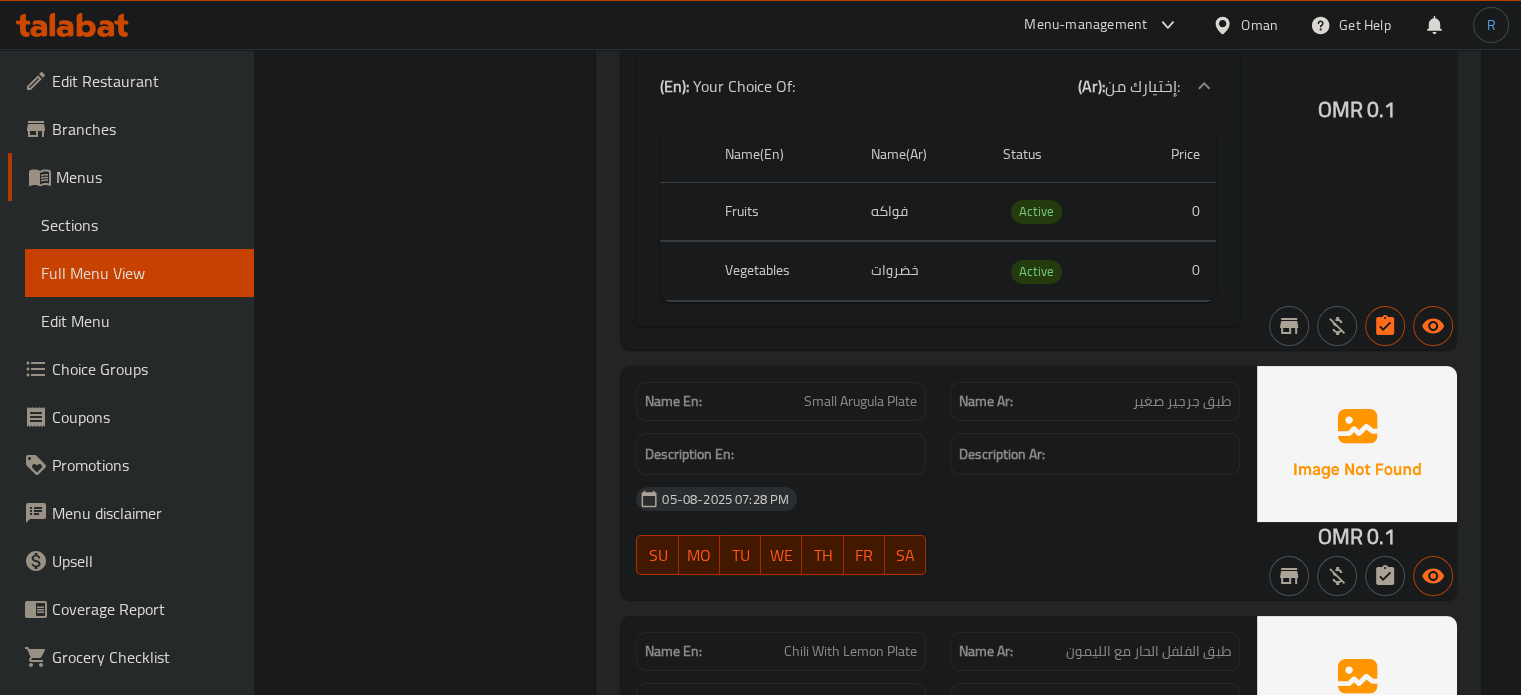 click on "Name En: Small Chutney Name Ar: شوتني صغيرة Description En: Mixed fruits or vegetables, spices. Description Ar: فواكه أو خضروات مشكلة، توابل. 05-08-2025 07:28 PM SU MO TU WE TH FR SA Caregories: (En):   Your Choice Of: (Ar): إختيارك من: Name(En) Name(Ar) Status Price Fruits فواكه Active 0 Vegetables خضروات Active 0" at bounding box center (938, -21227) 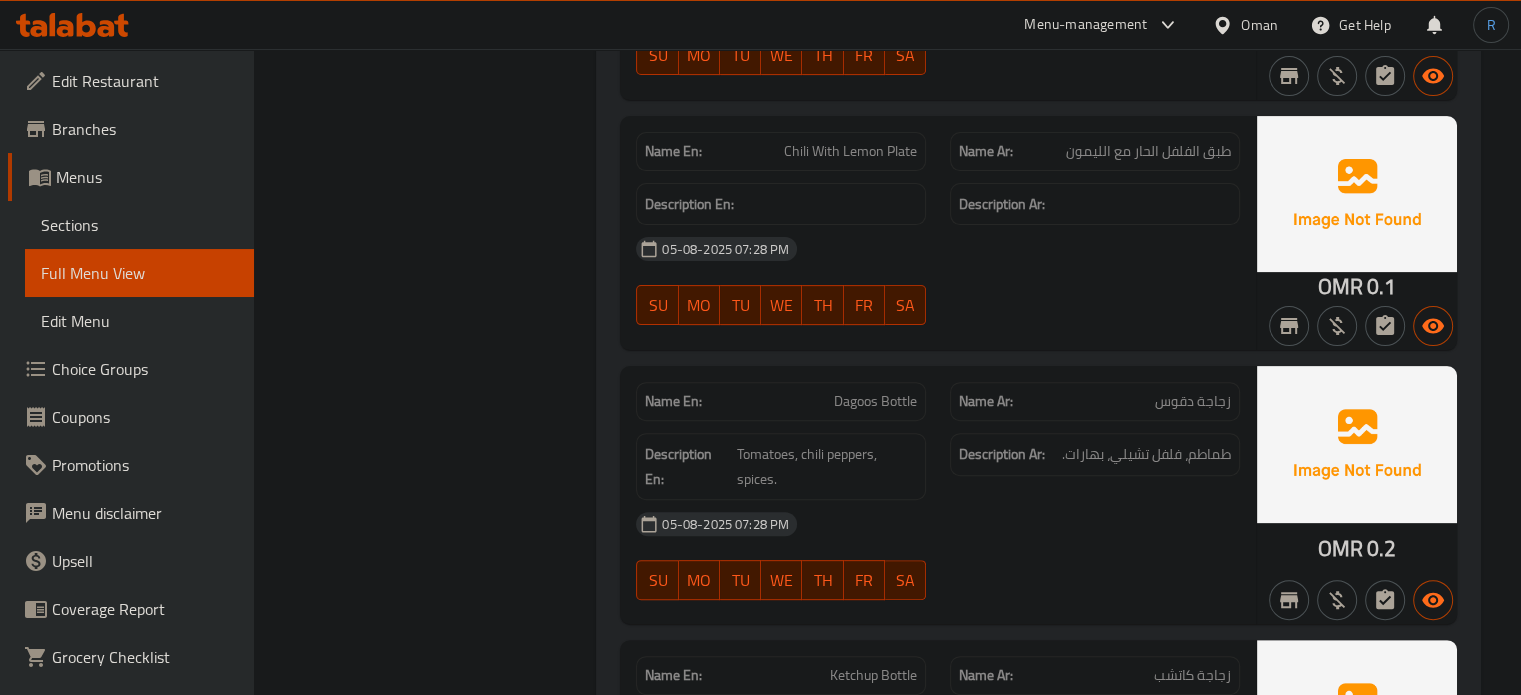 click on "Name En: Arabic Salad Name Ar: سلطة عربية Description En: Tomatoes, cucumbers, onions, lettuce. Description Ar: طماطم، خيار، بصل، خس. 05-08-2025 07:28 PM SU MO TU WE TH FR SA OMR 1 Name En: Yogurt And Cucumber Salad Name Ar: سلطة الزبادي والخيار Description En: A refreshing yogurt and cucumber salad. Description Ar: سلطة الزبادي والخيار المنعشة. 05-08-2025 07:28 PM SU MO TU WE TH FR SA OMR 0.6 Name En: Arugula Salad With Lemon And Chili Name Ar: سلطة الجرجير بالليمون والفلفل الحار Description En: Description Ar: 05-08-2025 07:28 PM SU MO TU WE TH FR SA OMR 0.5 Name En: Tomato, White Onion, And Chili Salad Name Ar: سلطة الطماطم والبصل الأبيض والفلفل الحار Description En: Description Ar: 05-08-2025 07:28 PM SU MO TU WE TH FR SA OMR 0.6 Name En: Small Chutney Name Ar: شوتني صغيرة Description En: Mixed fruits or vegetables, spices. Description Ar: 05-08-2025 07:28 PM SU" at bounding box center [1038, -20157] 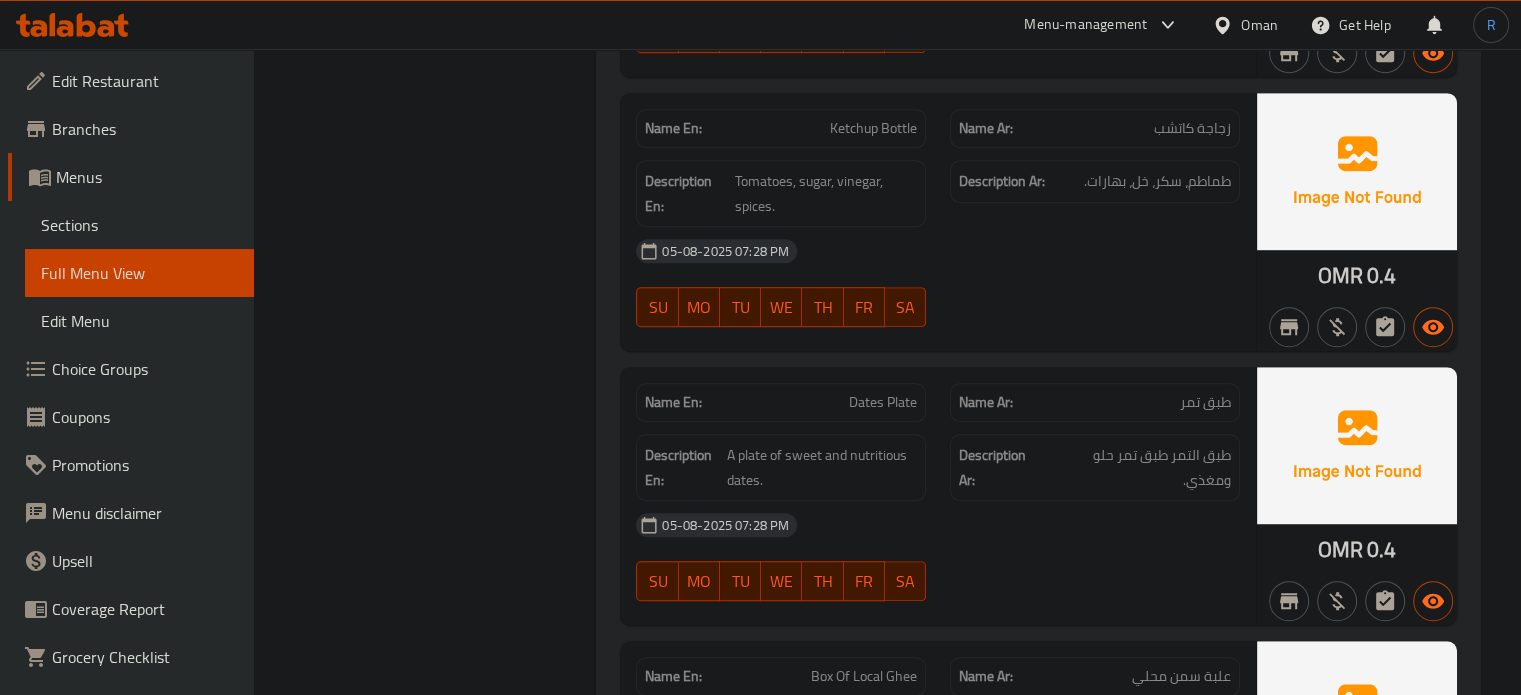 click on "05-08-2025 07:28 PM SU MO TU WE TH FR SA" at bounding box center (938, -21066) 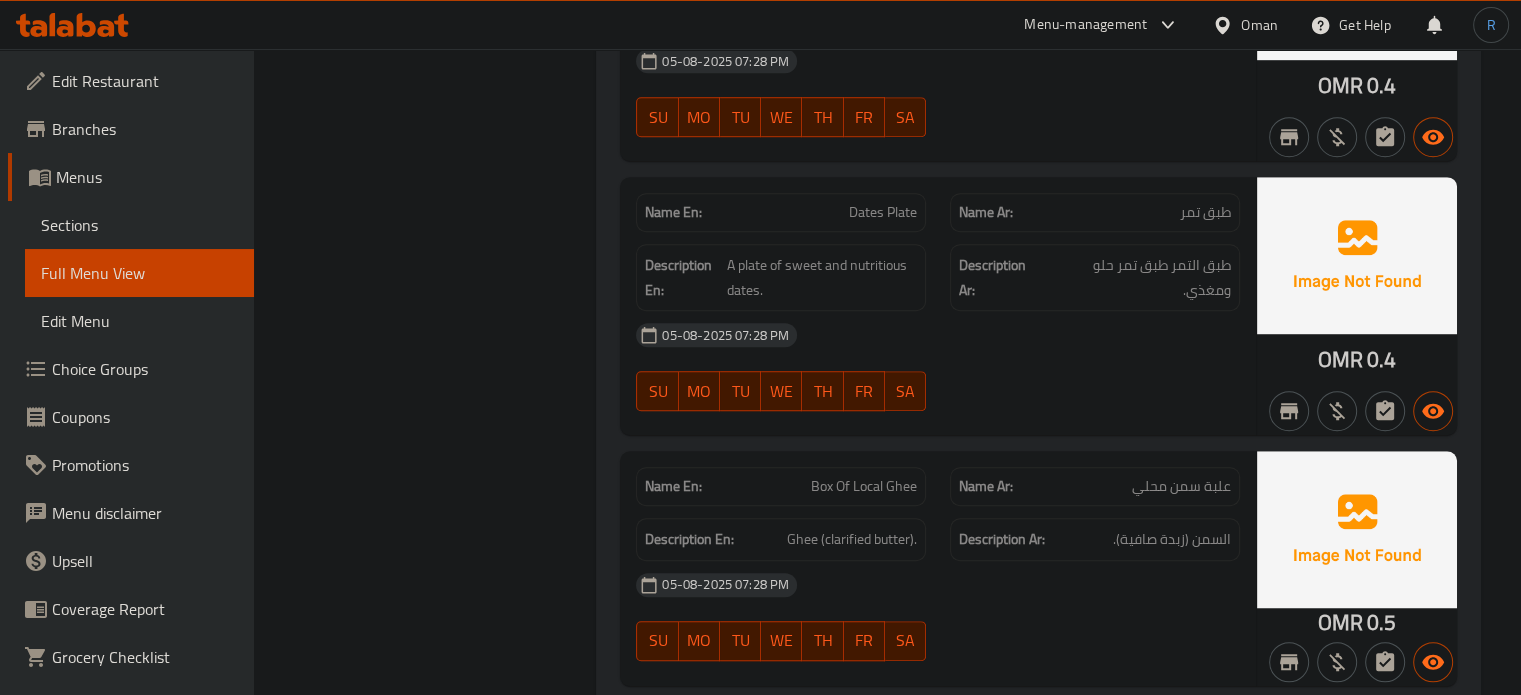 scroll, scrollTop: 24139, scrollLeft: 0, axis: vertical 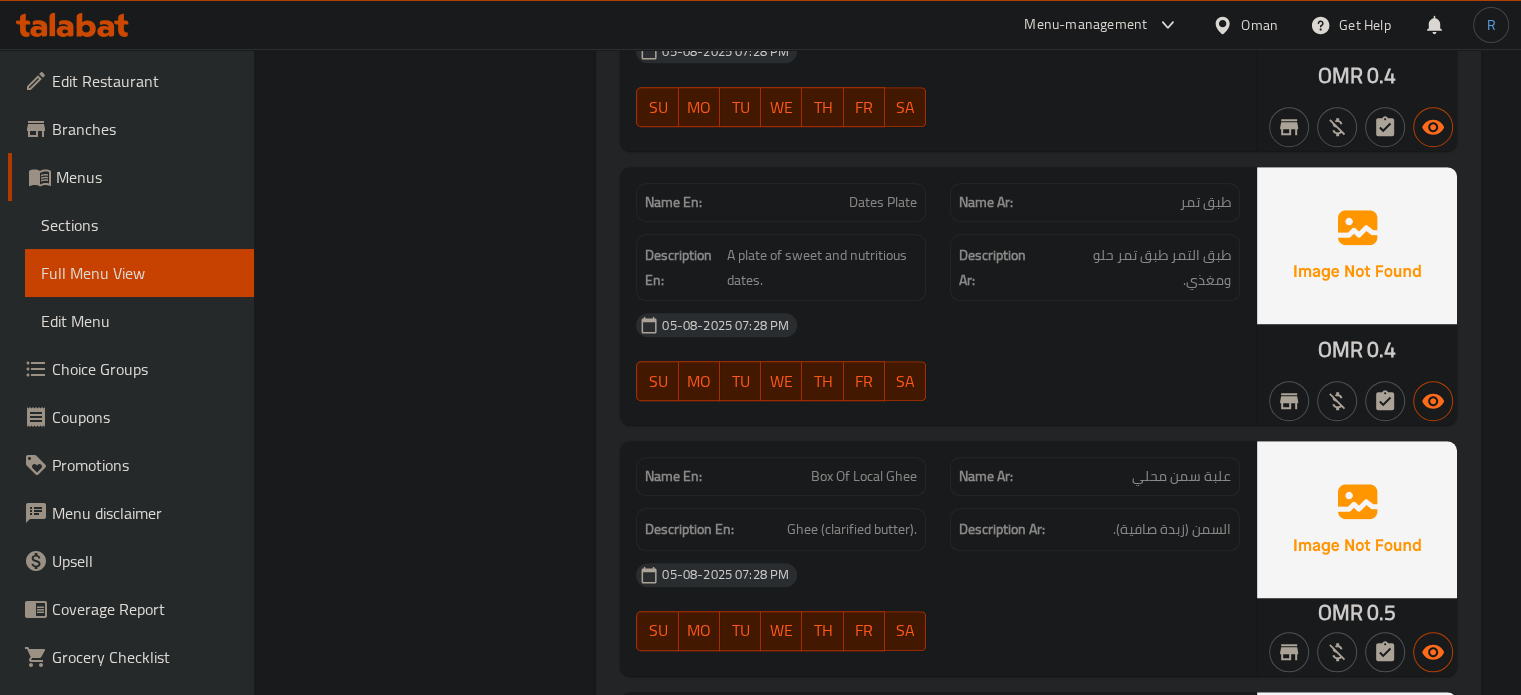 click on "05-08-2025 07:28 PM" at bounding box center [938, -21003] 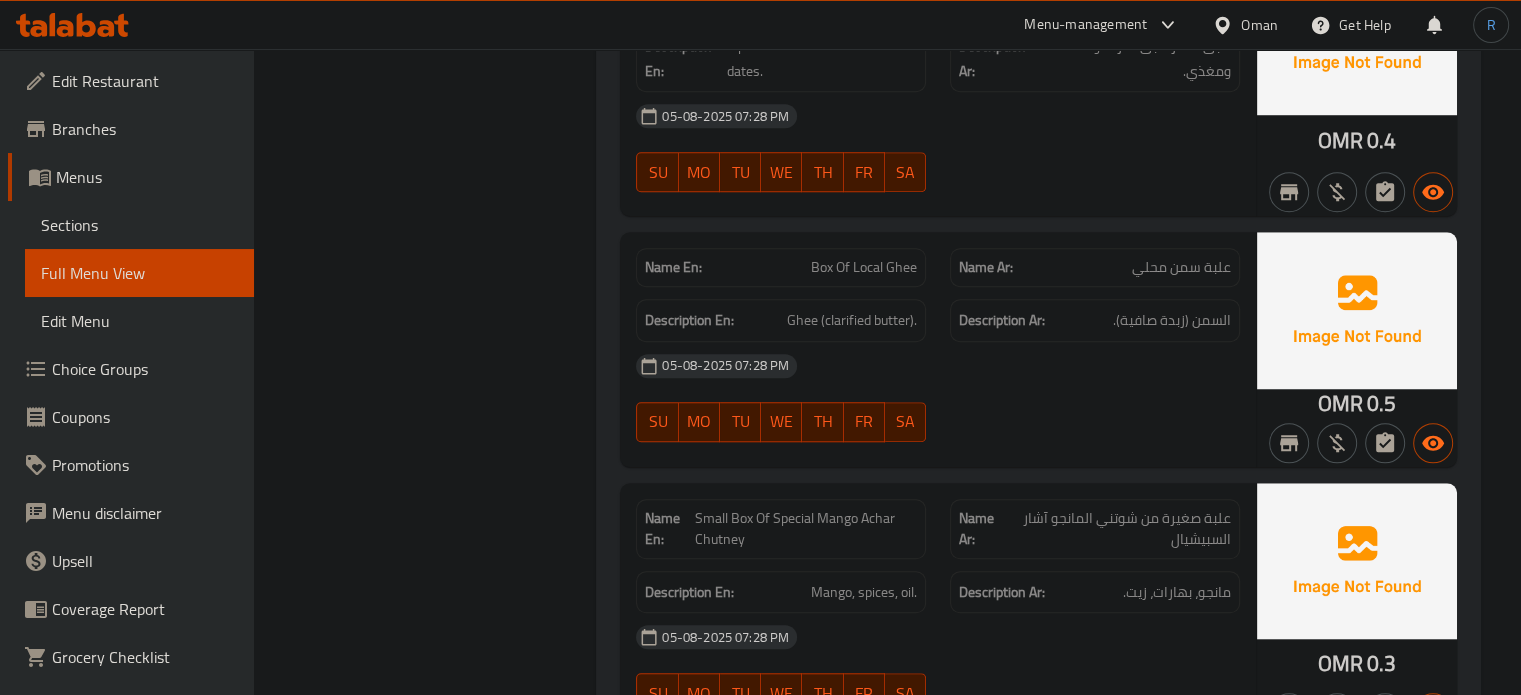 scroll, scrollTop: 24349, scrollLeft: 0, axis: vertical 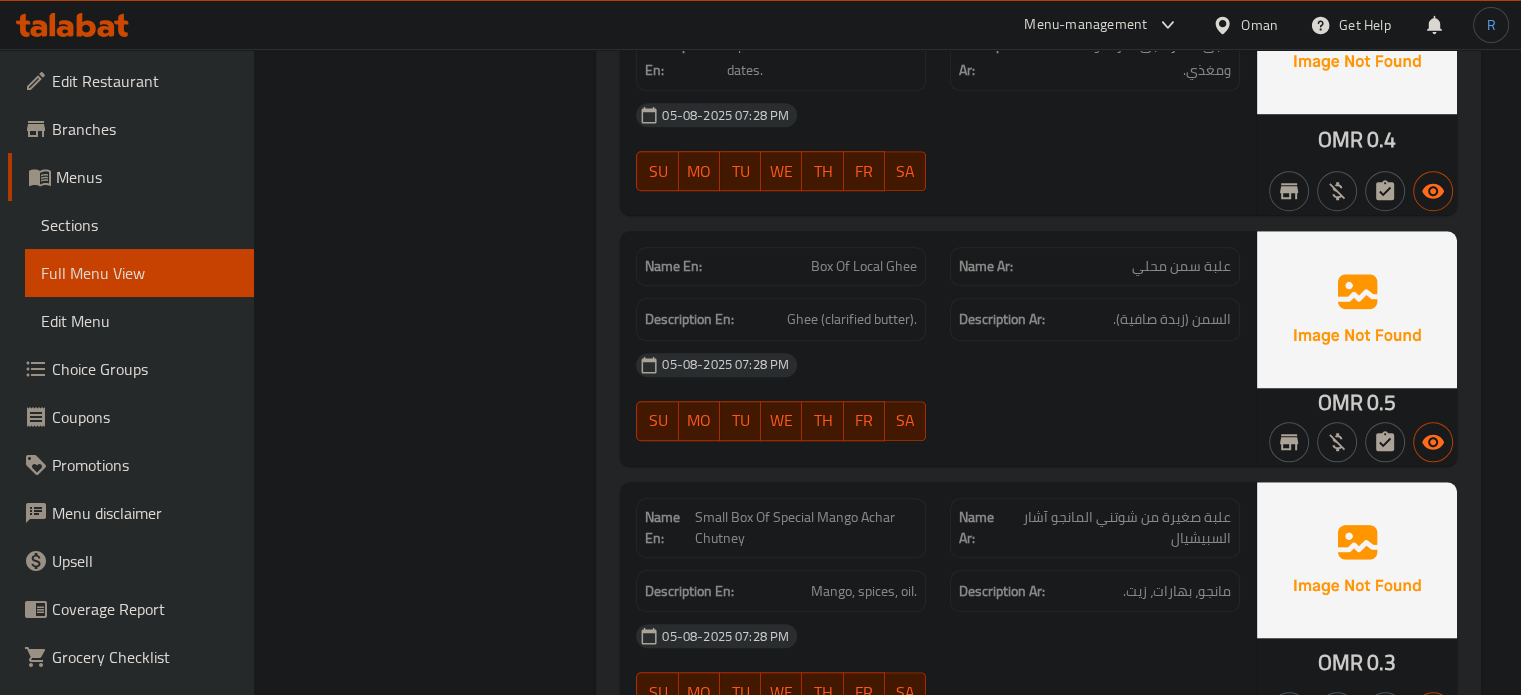 click on "SU MO TU WE TH FR SA" at bounding box center (781, -20862) 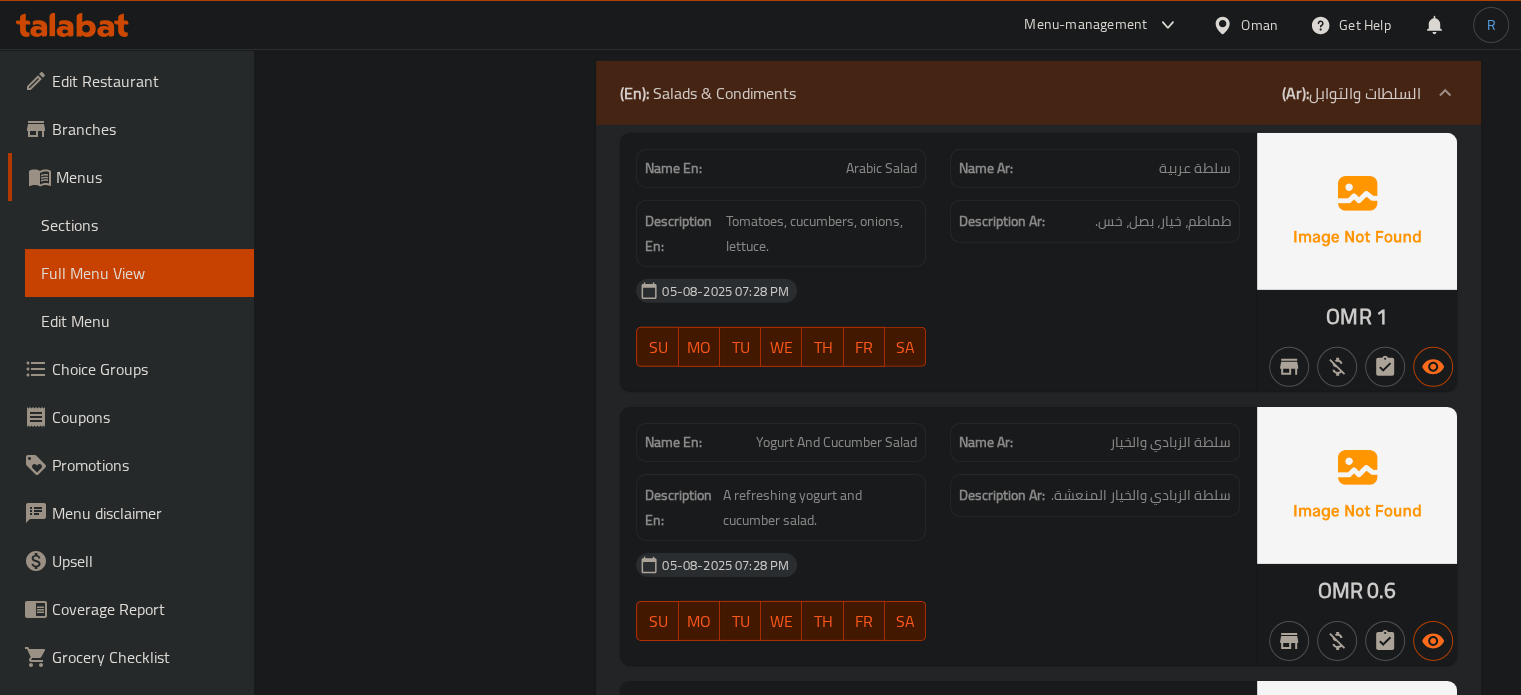 scroll, scrollTop: 21488, scrollLeft: 0, axis: vertical 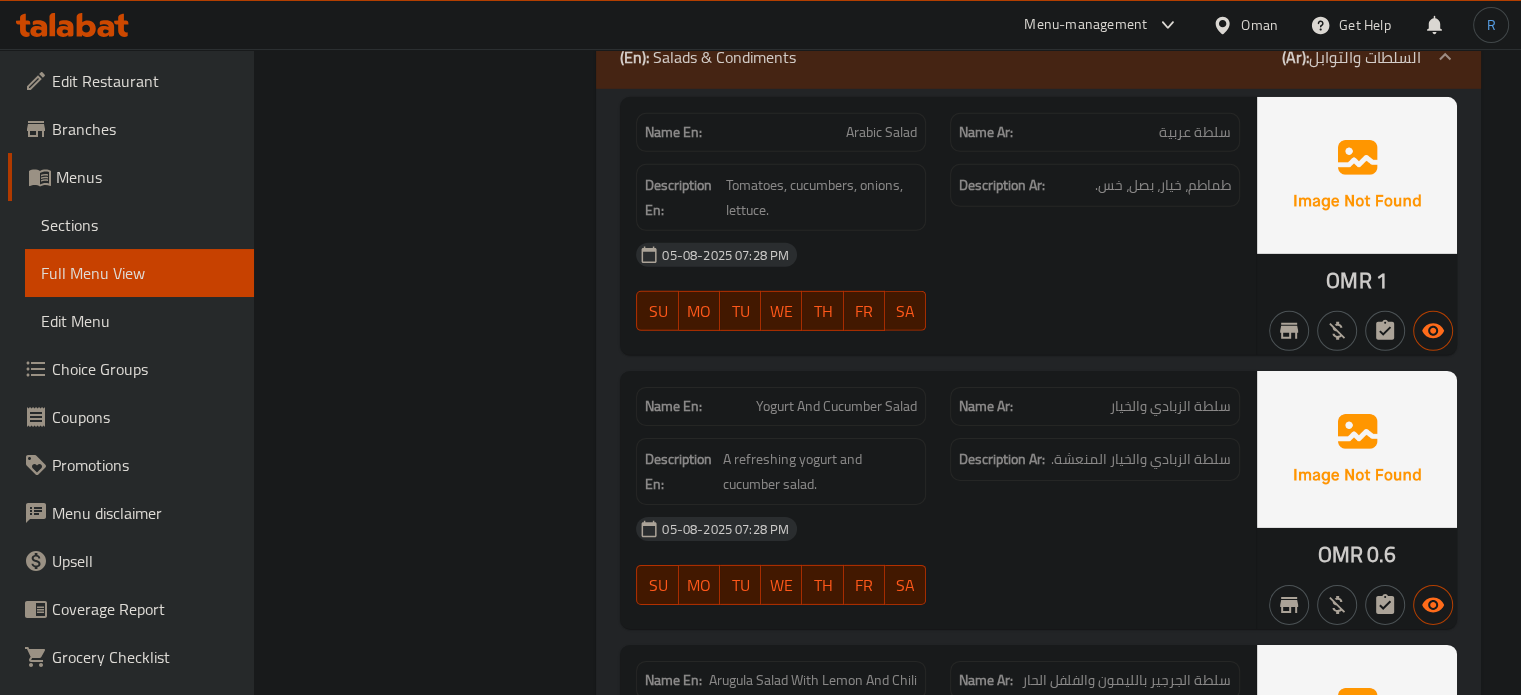 click on "Yogurt And Cucumber Salad" at bounding box center [801, -20801] 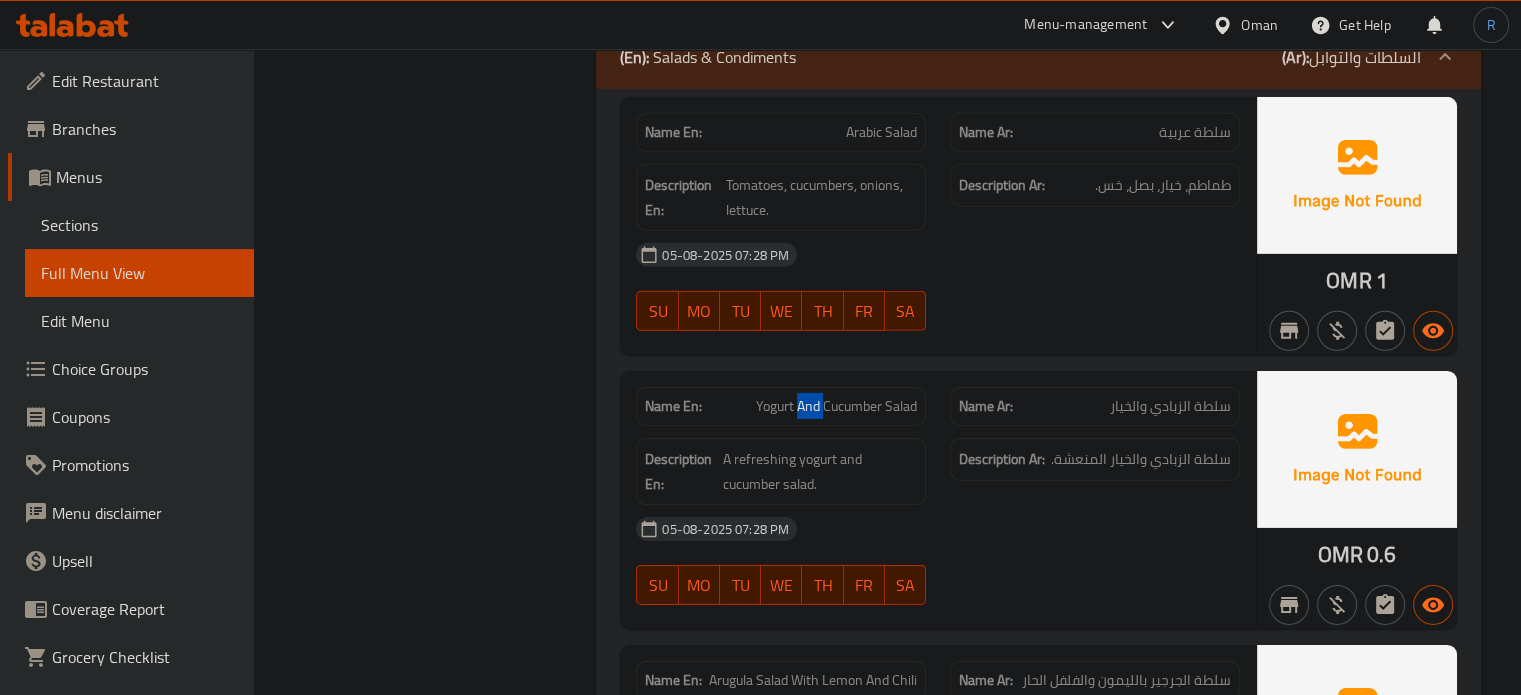 click on "Yogurt And Cucumber Salad" at bounding box center (801, -20801) 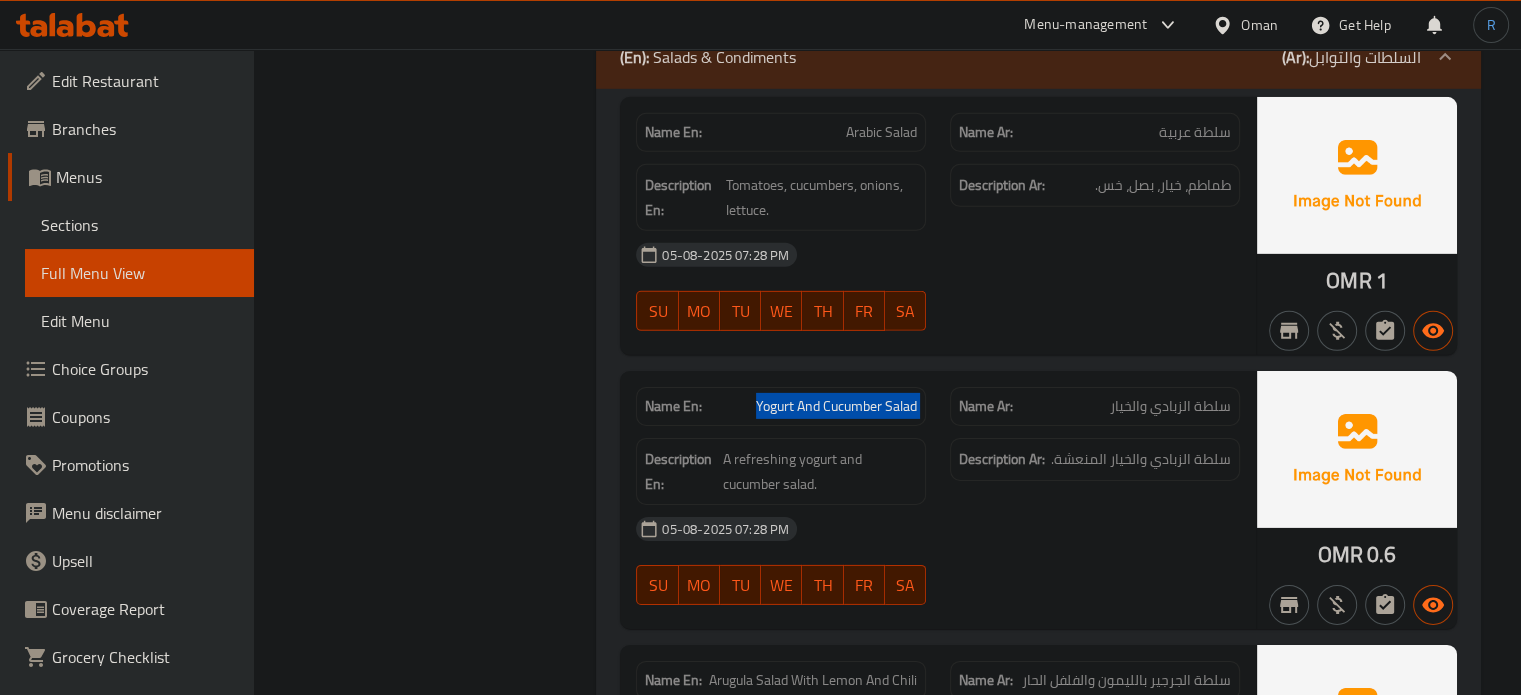 click on "Yogurt And Cucumber Salad" at bounding box center (801, -20801) 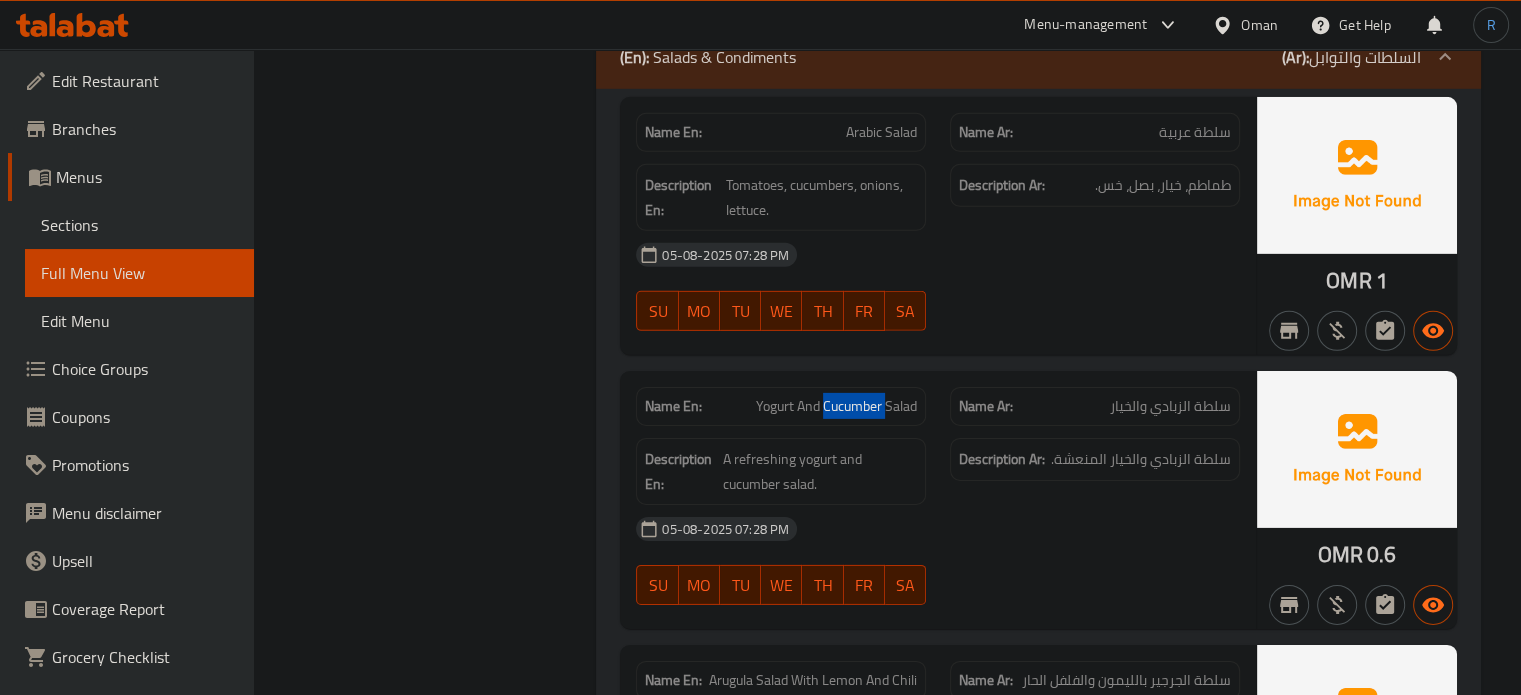 click on "Yogurt And Cucumber Salad" at bounding box center [801, -20801] 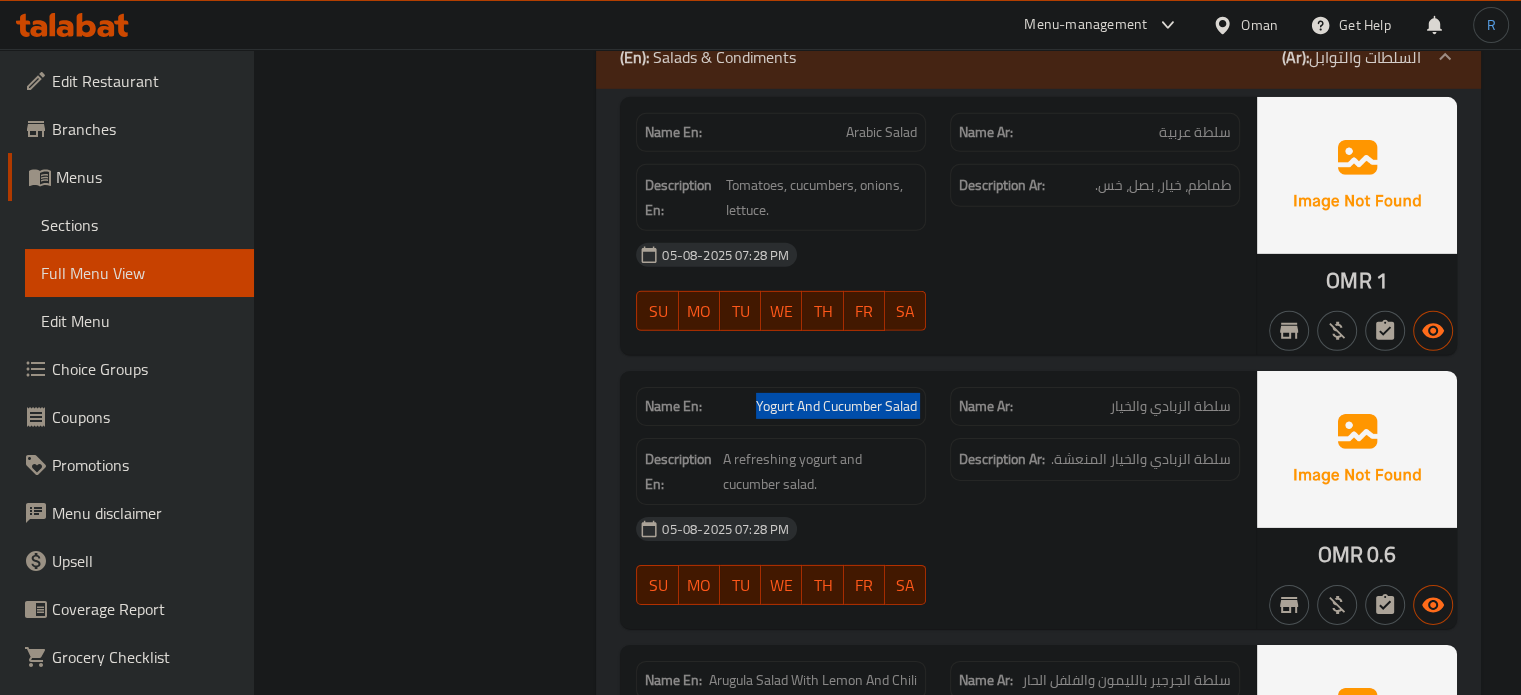 click on "Yogurt And Cucumber Salad" at bounding box center (801, -20801) 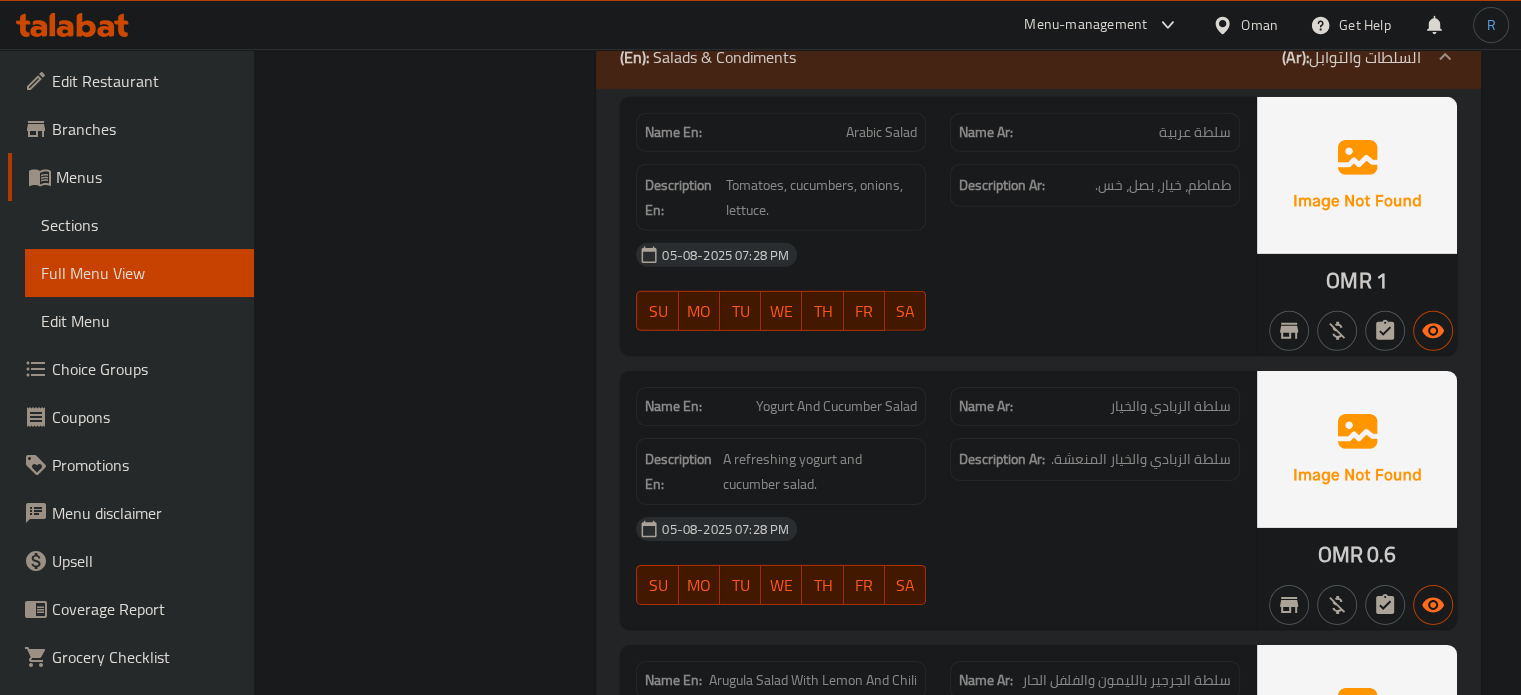 click on "05-08-2025 07:28 PM" at bounding box center (938, -20668) 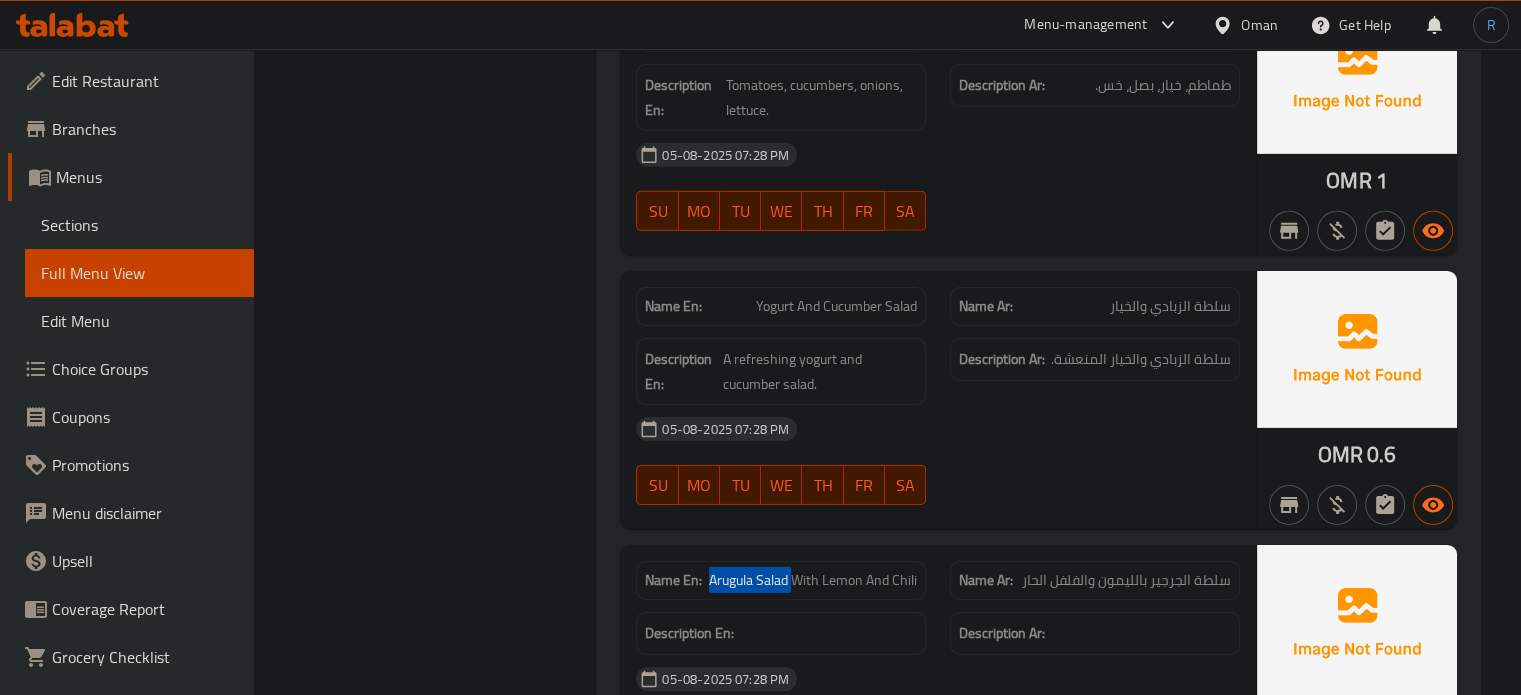 drag, startPoint x: 792, startPoint y: 538, endPoint x: 710, endPoint y: 538, distance: 82 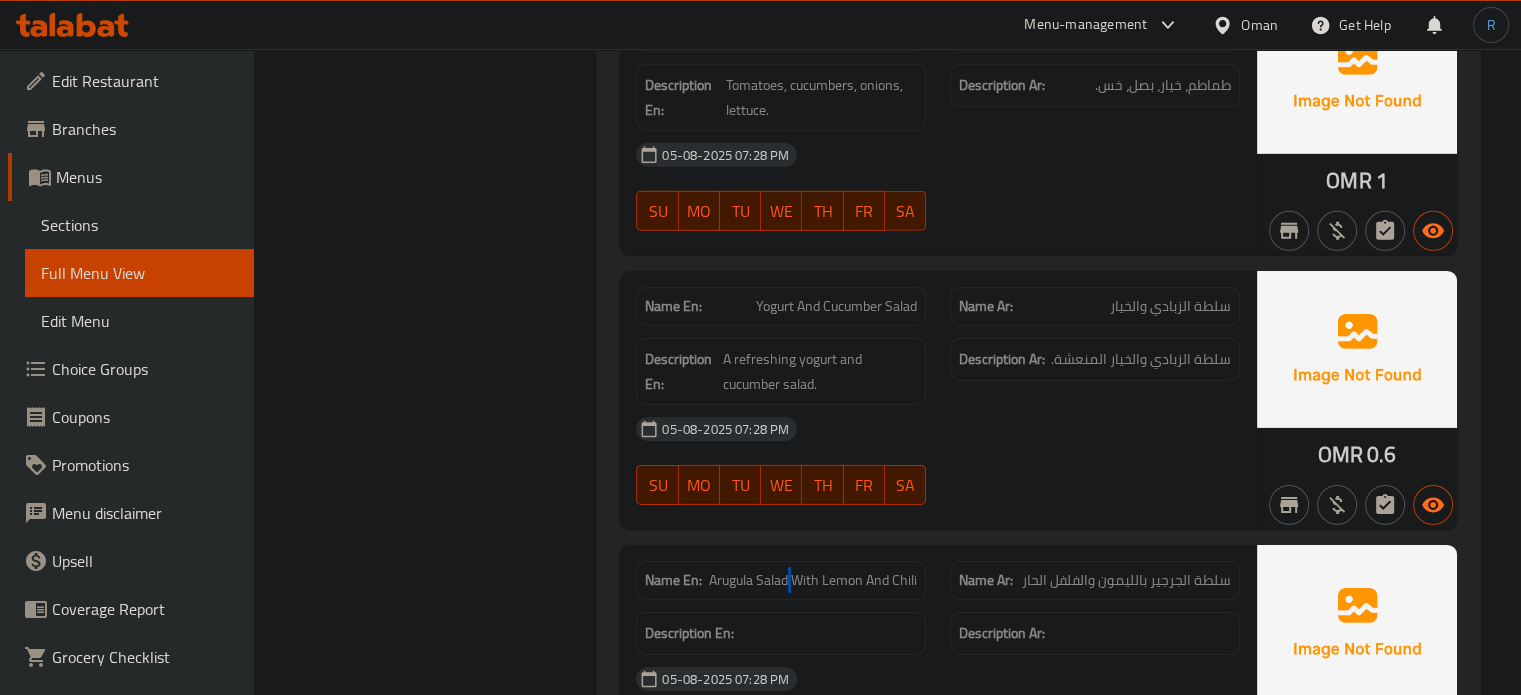 click on "Arugula Salad With Lemon And Chili" at bounding box center [801, -20606] 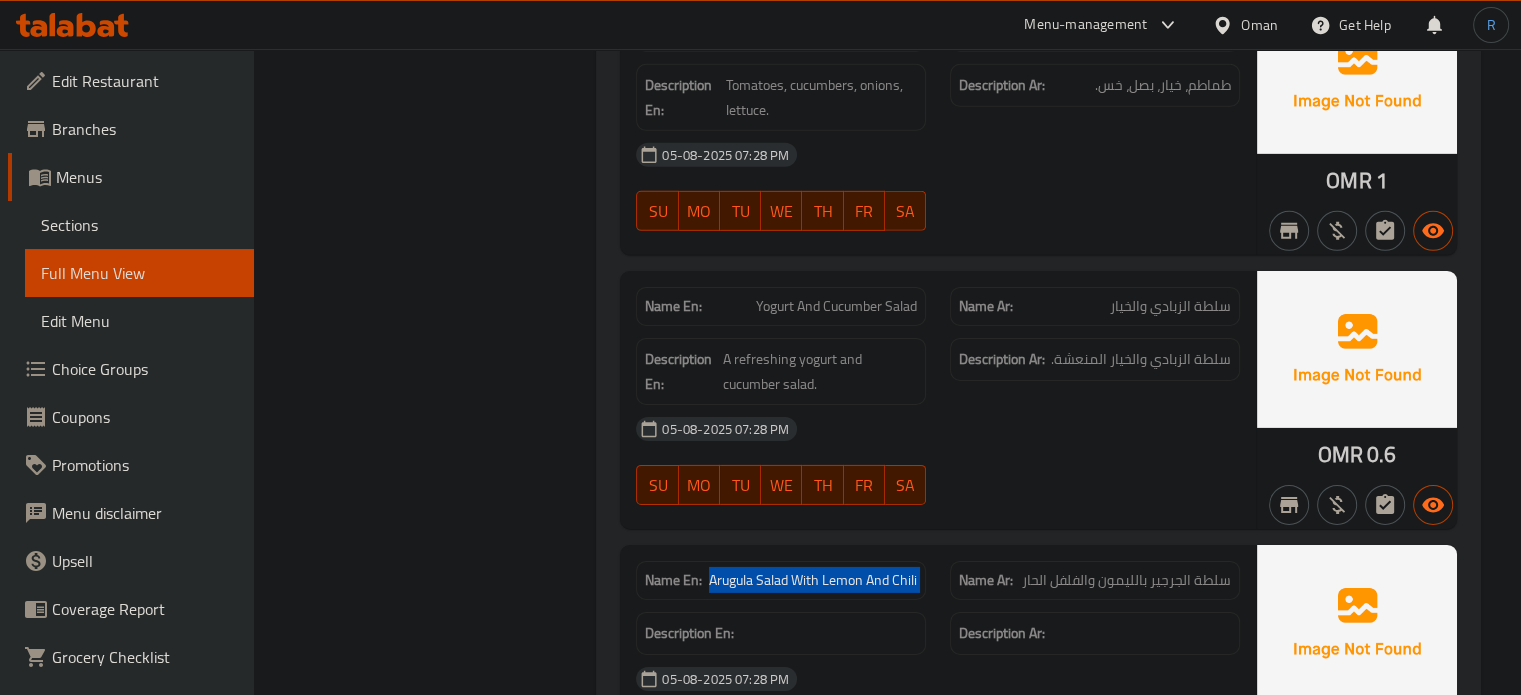 click on "Arugula Salad With Lemon And Chili" at bounding box center (801, -20606) 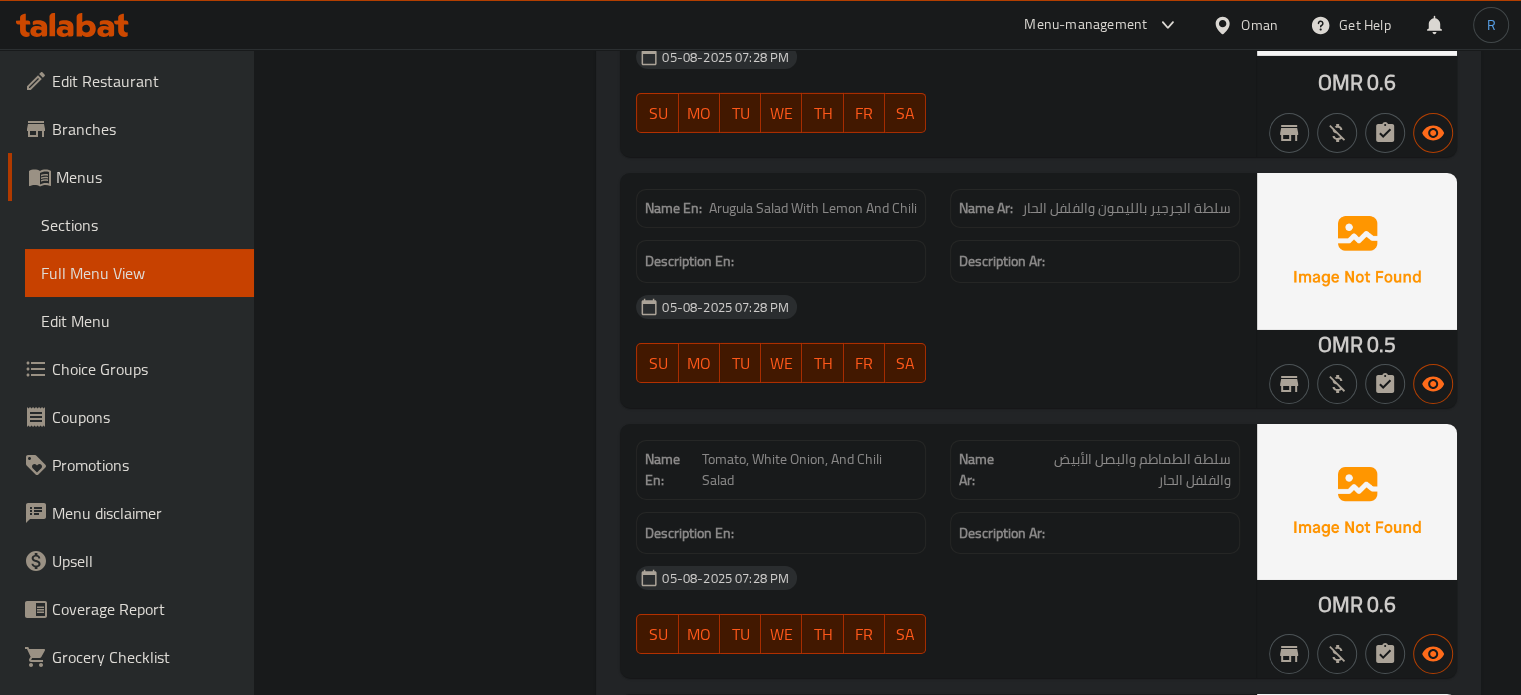 scroll, scrollTop: 21988, scrollLeft: 0, axis: vertical 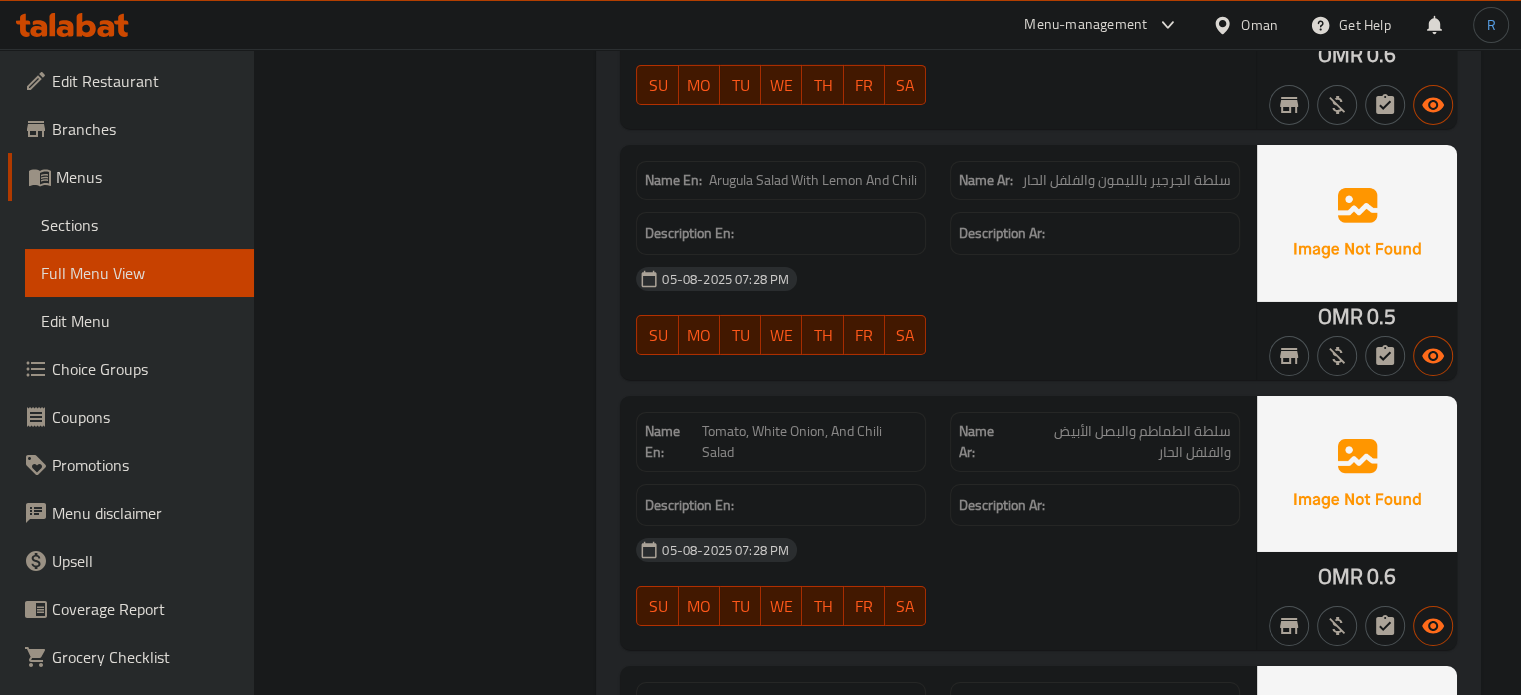 click on "Tomato, White Onion, And Chili Salad" at bounding box center [802, -20711] 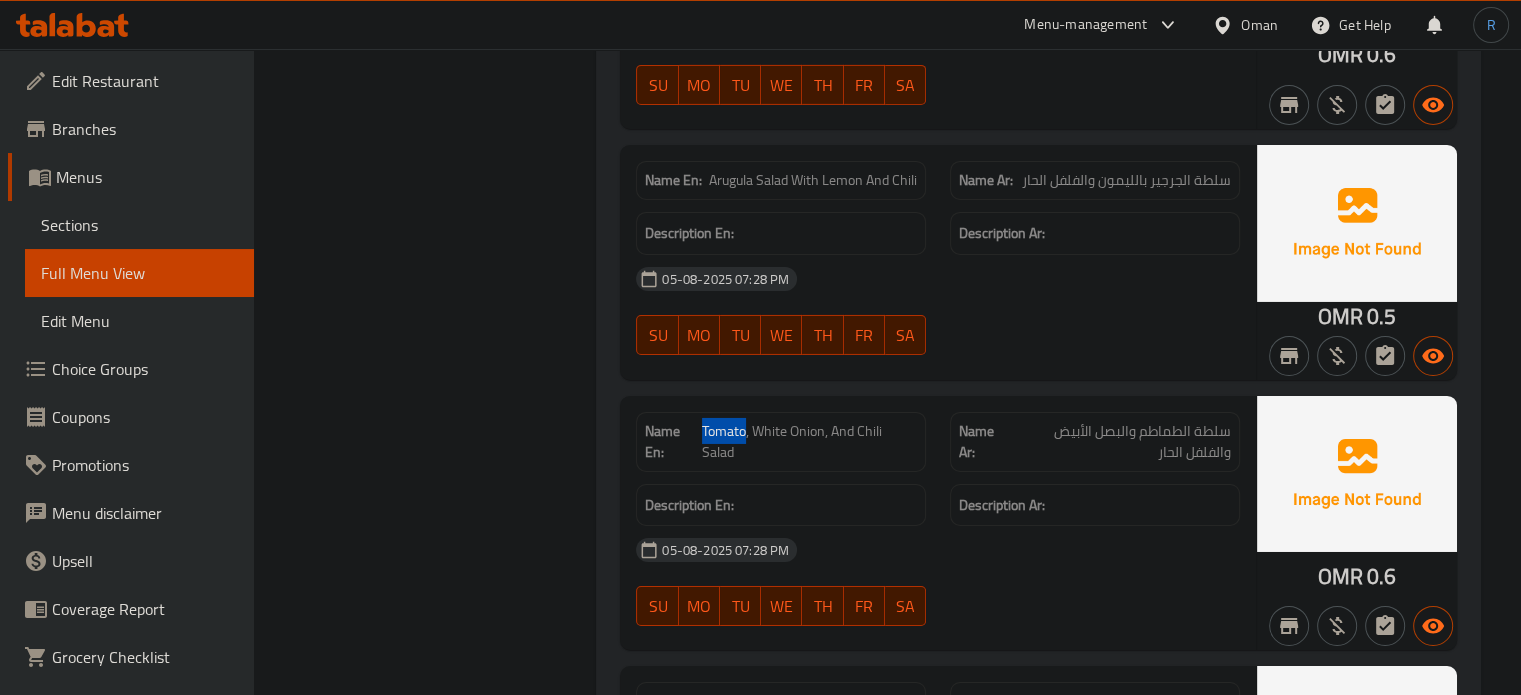 click on "Tomato, White Onion, And Chili Salad" at bounding box center [802, -20711] 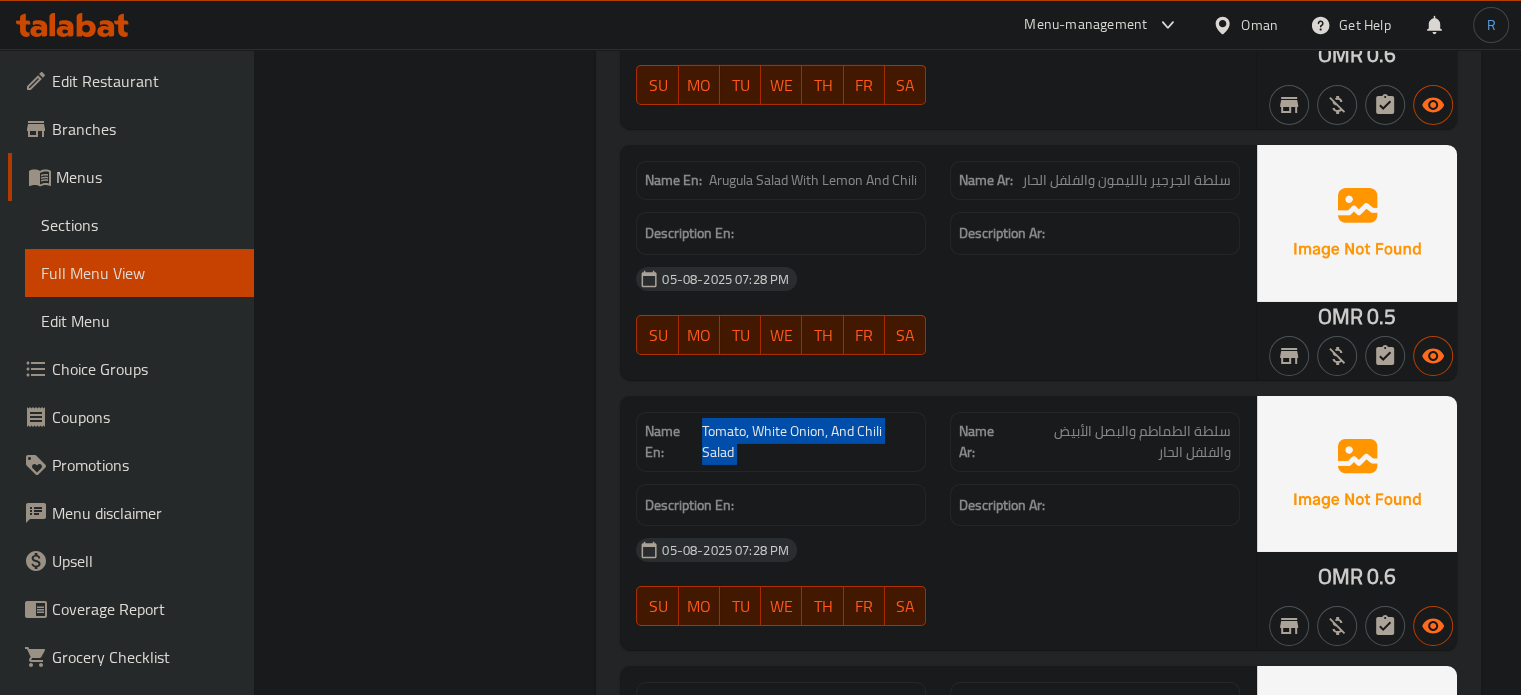 click on "Tomato, White Onion, And Chili Salad" at bounding box center [802, -20711] 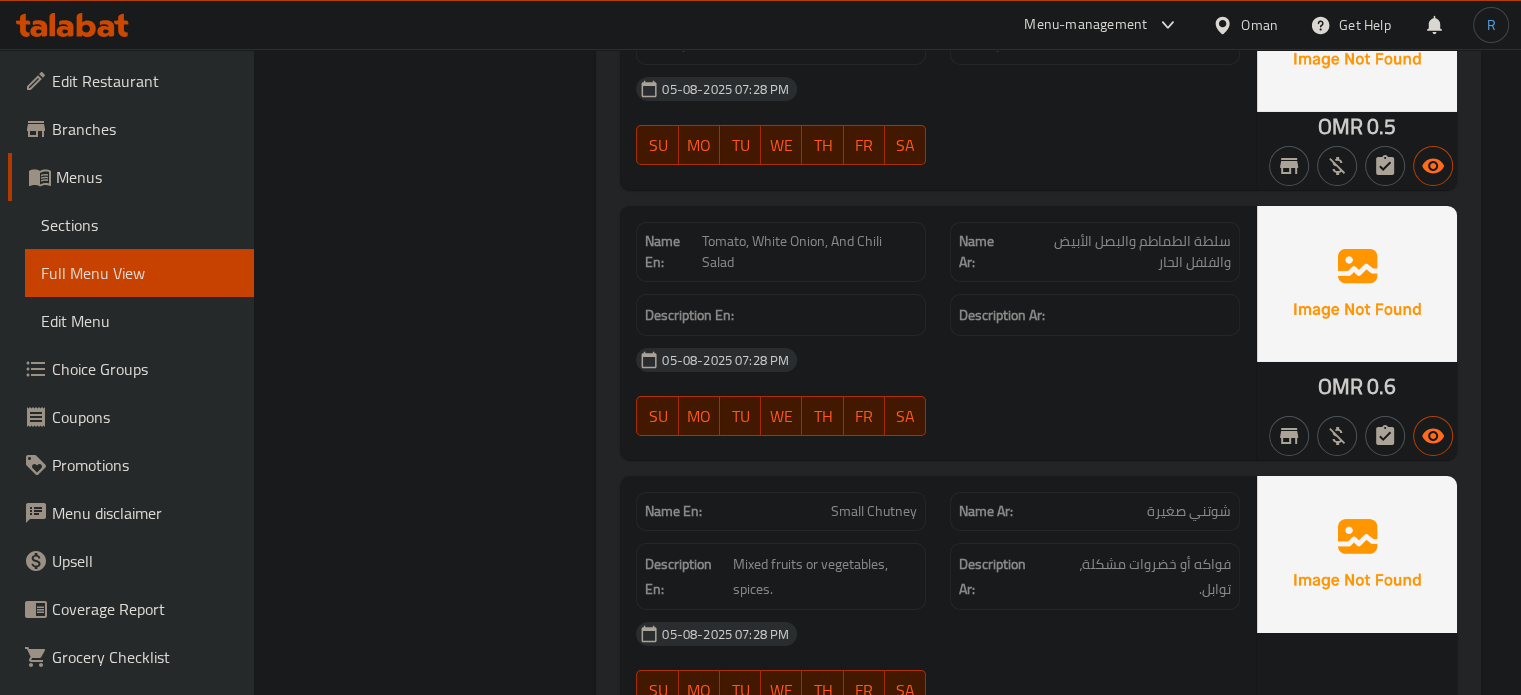 scroll, scrollTop: 22188, scrollLeft: 0, axis: vertical 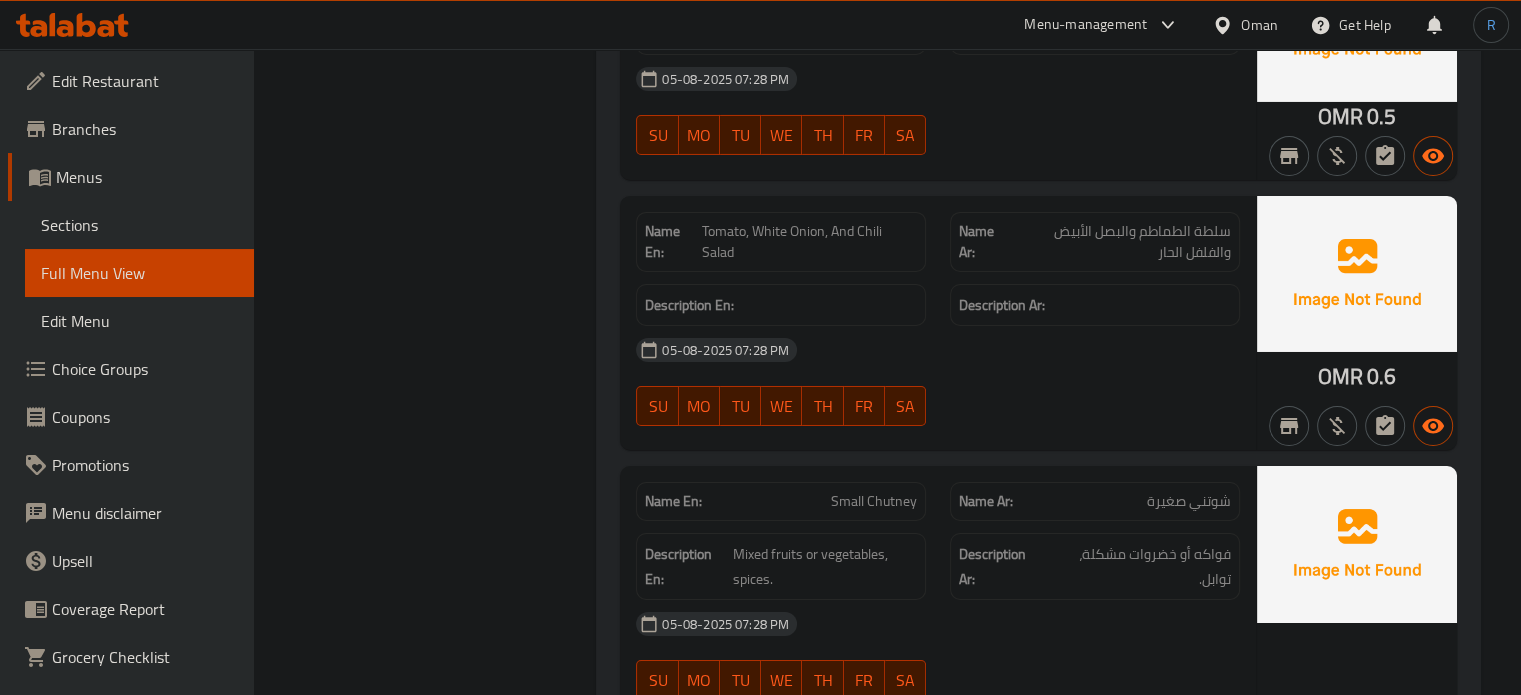 click on "Filter Branches Branches Popular filters Free items Branch specific items Has choices Upsell items Availability filters Available Not available View filters Collapse sections Collapse categories Collapse Choices" at bounding box center (433, -6455) 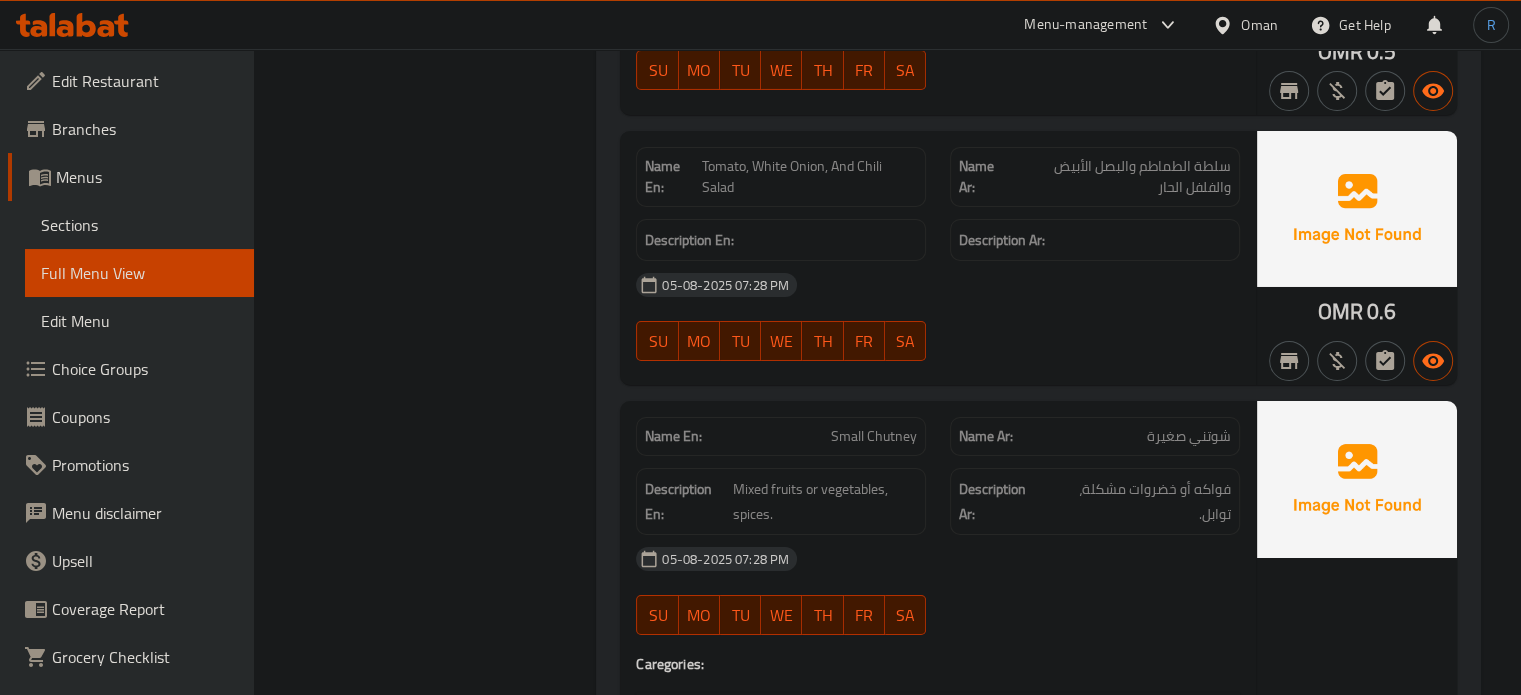 scroll, scrollTop: 22288, scrollLeft: 0, axis: vertical 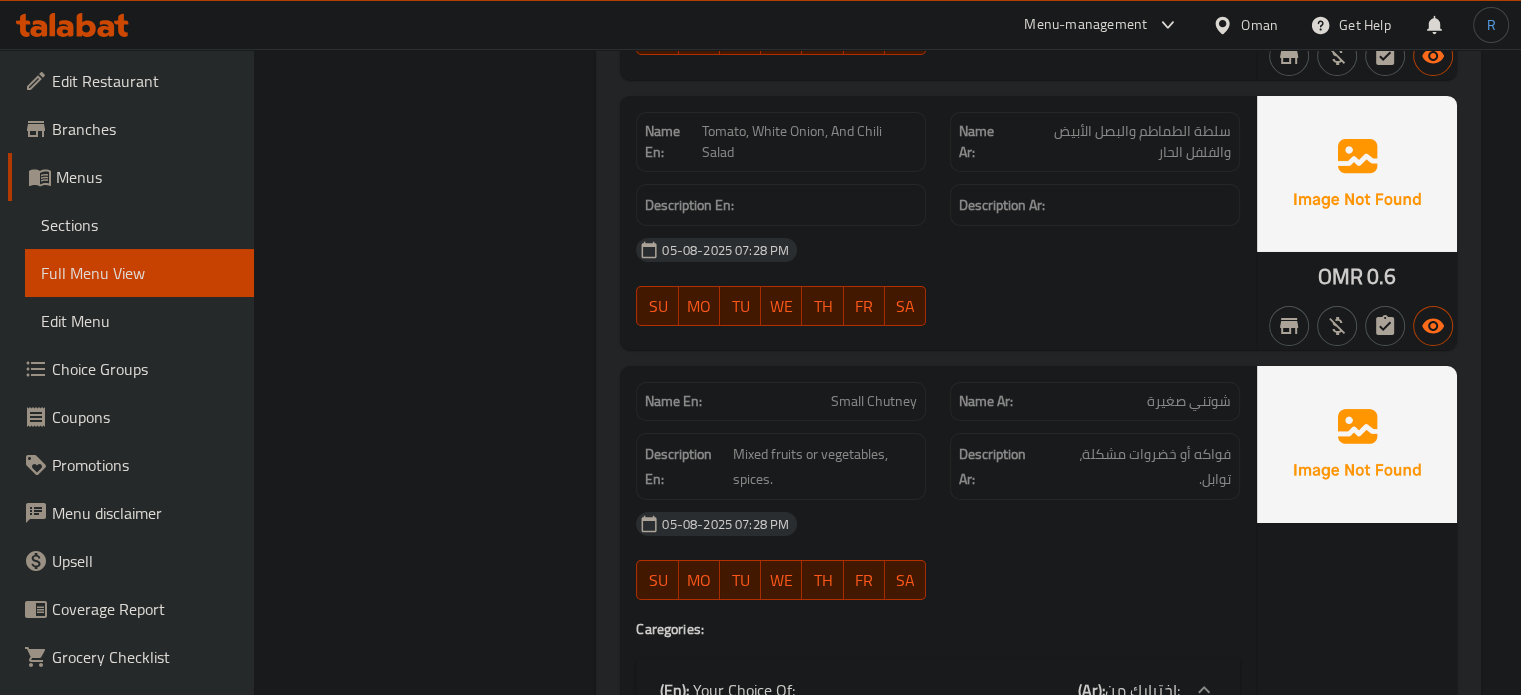 click on "Small Chutney" at bounding box center (802, -20716) 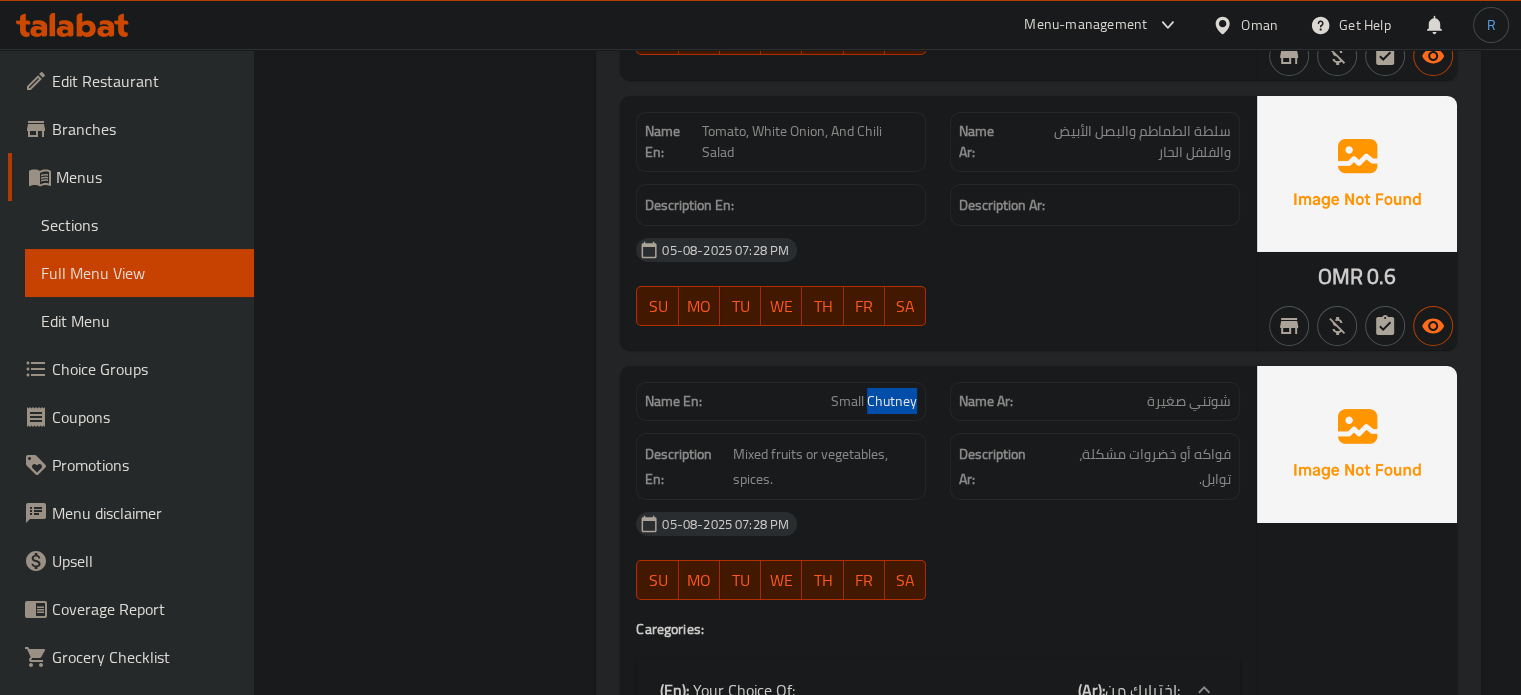 click on "Small Chutney" at bounding box center [802, -20716] 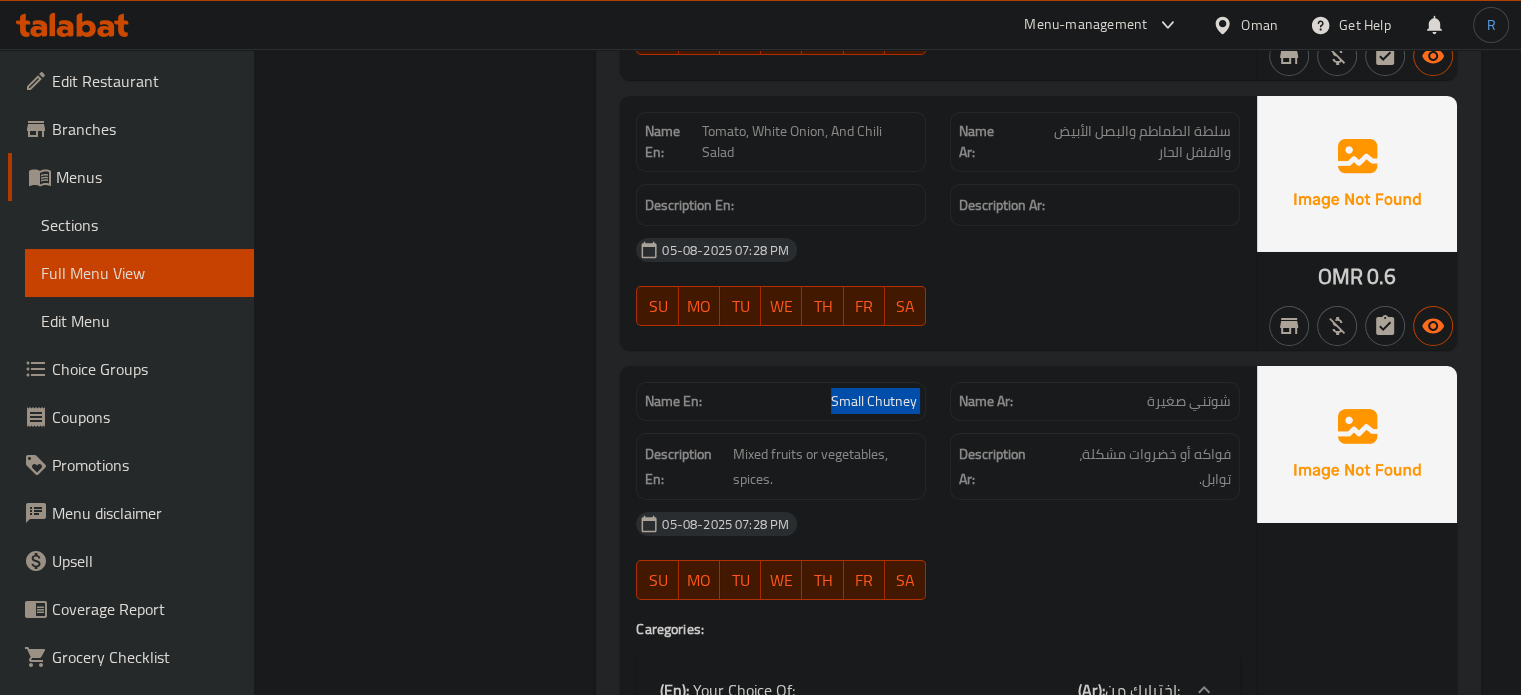 click on "Small Chutney" at bounding box center [802, -20716] 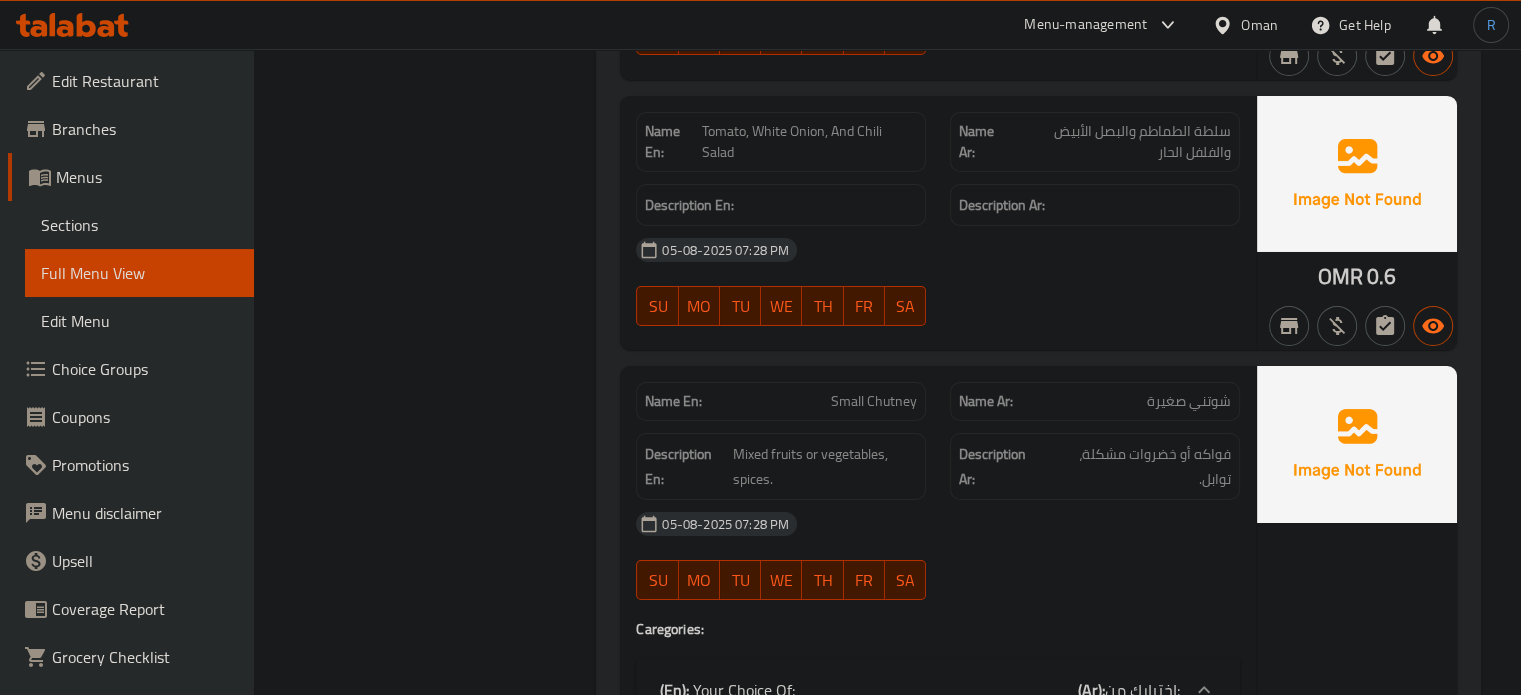 click on "Small Chutney" at bounding box center (802, -20716) 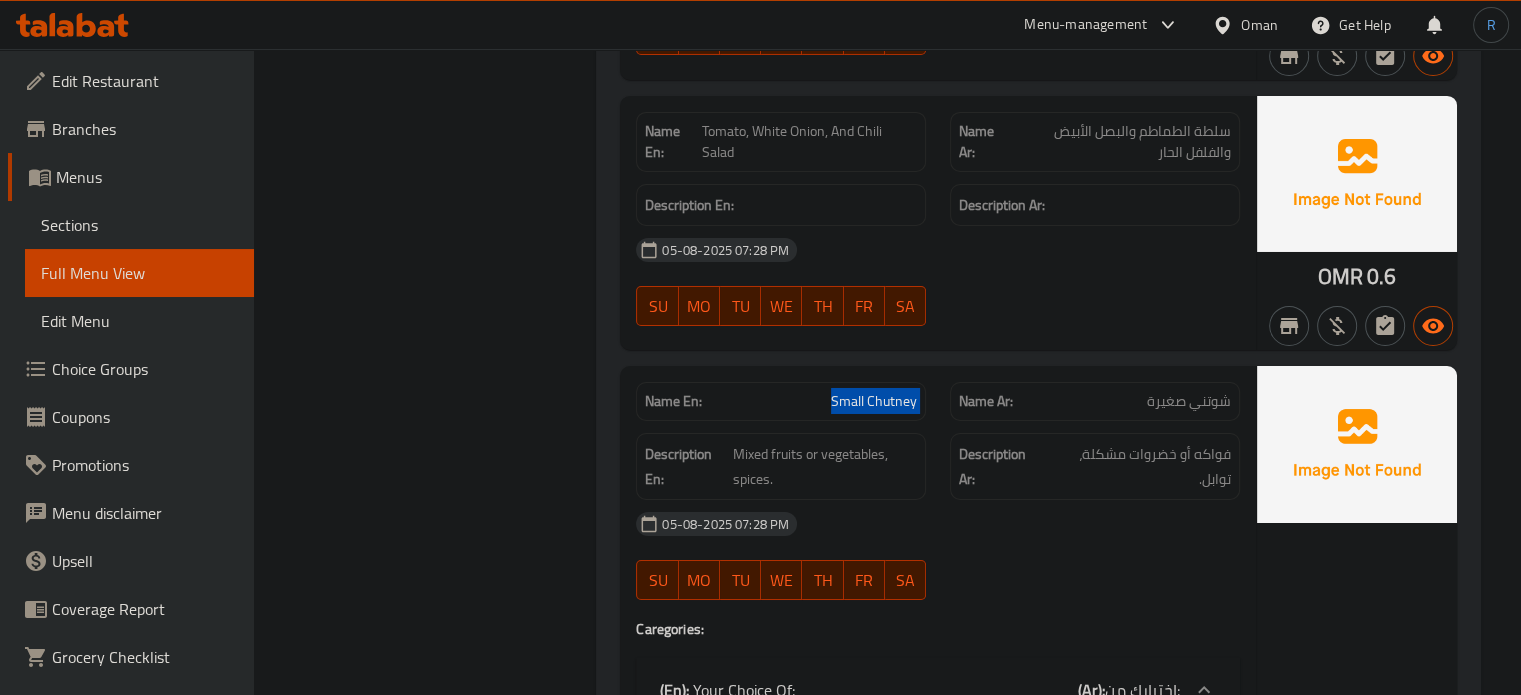 click on "Small Chutney" at bounding box center [802, -20716] 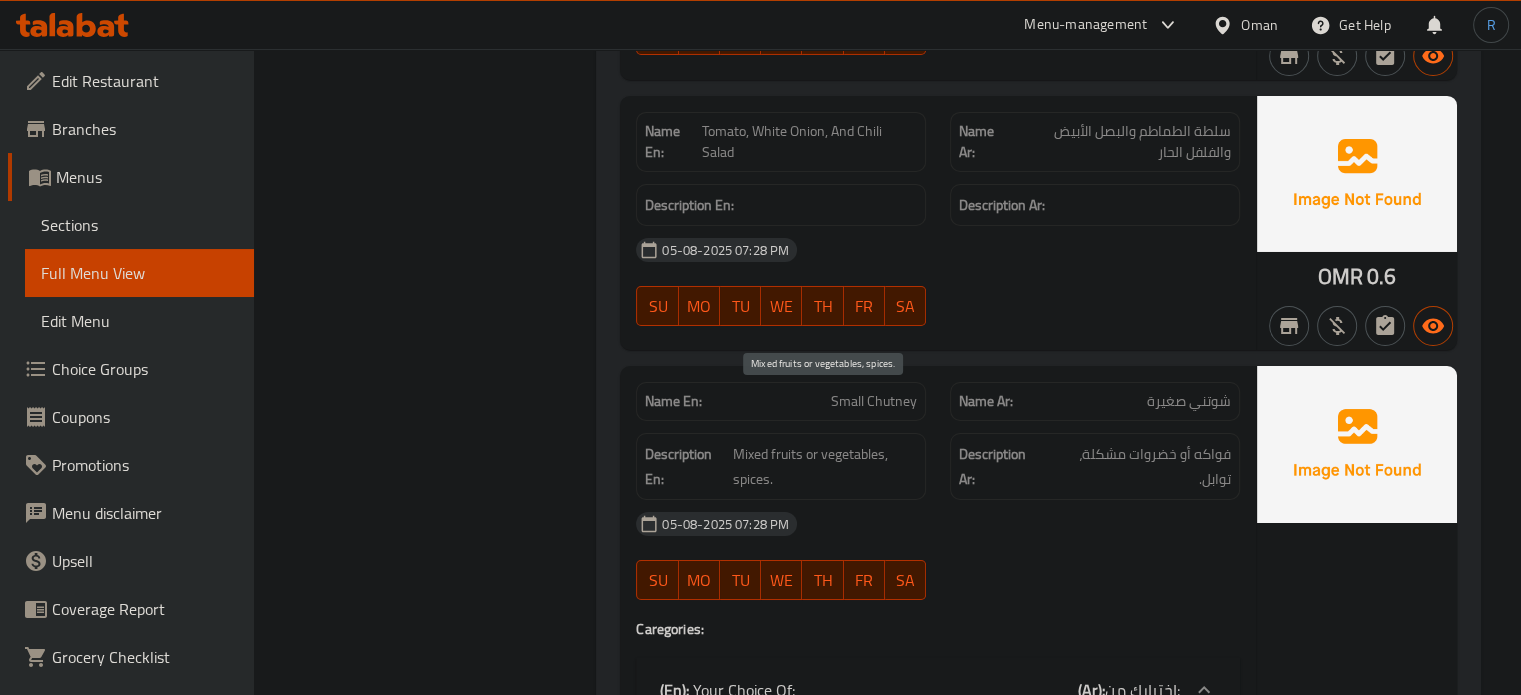 click on "Mixed fruits or vegetables, spices." at bounding box center [824, 466] 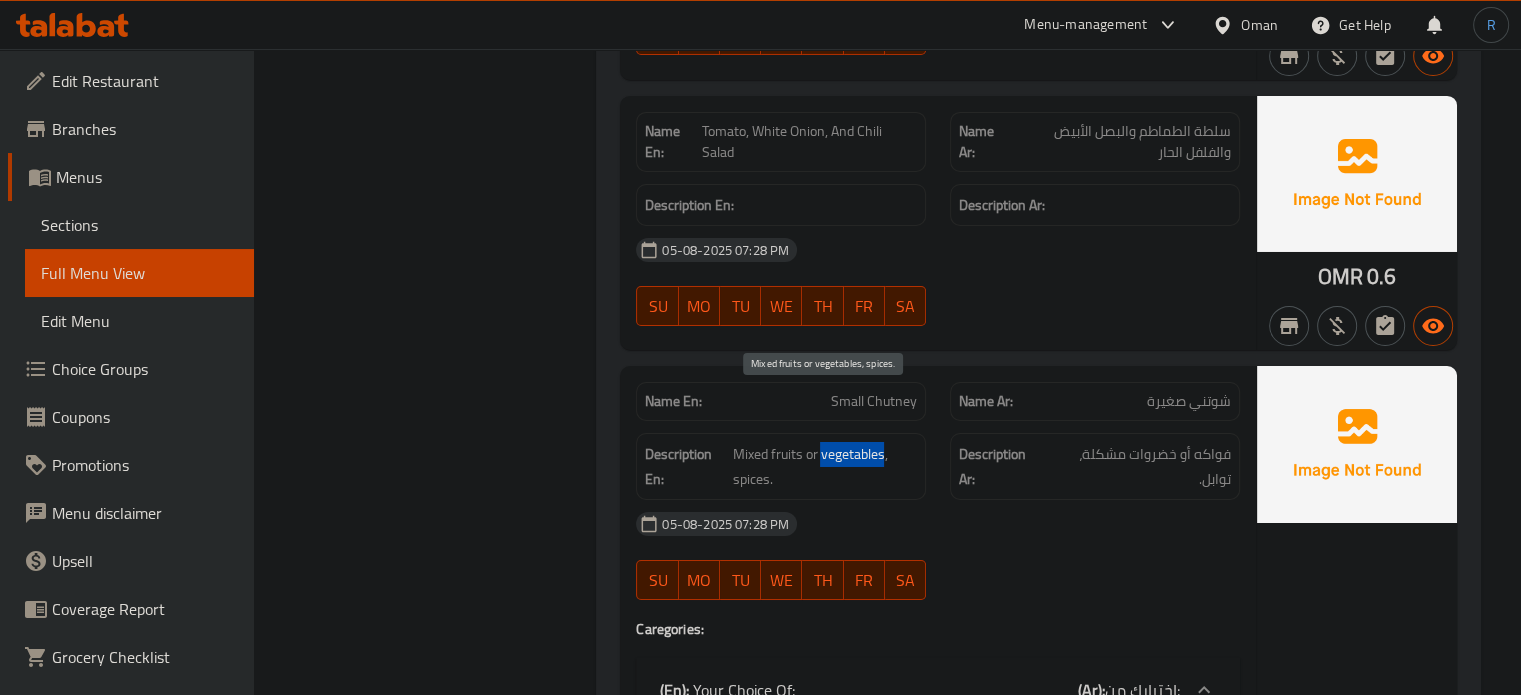 click on "Mixed fruits or vegetables, spices." at bounding box center [824, 466] 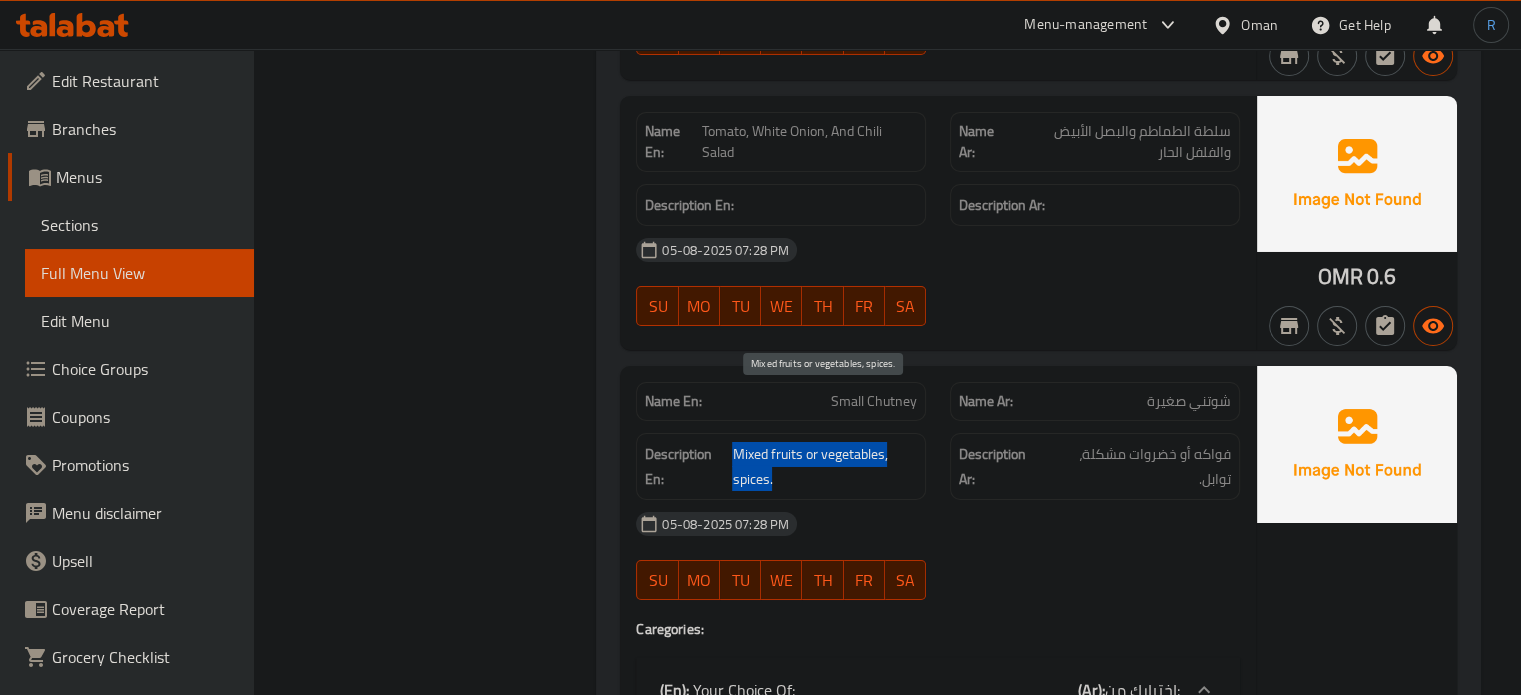click on "Mixed fruits or vegetables, spices." at bounding box center [824, 466] 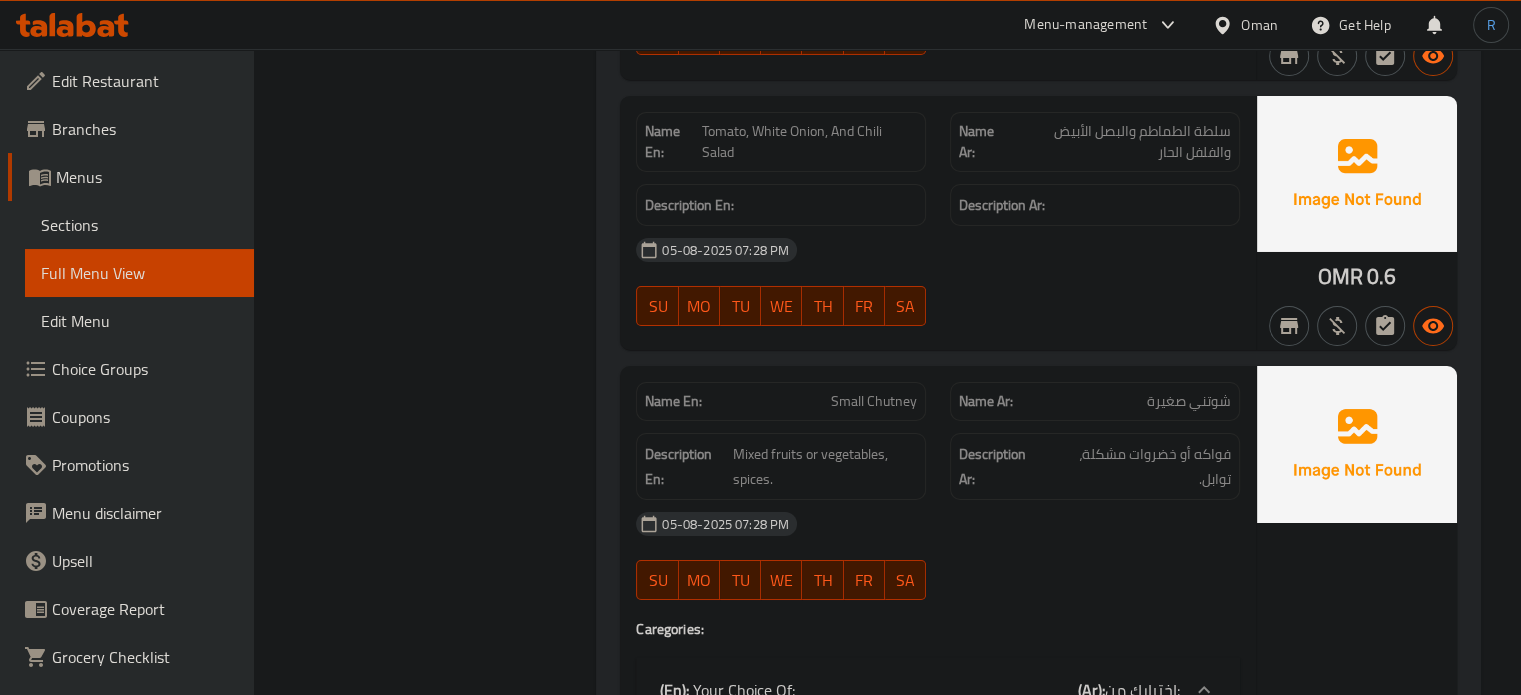 click on "Small Chutney" at bounding box center [802, -20716] 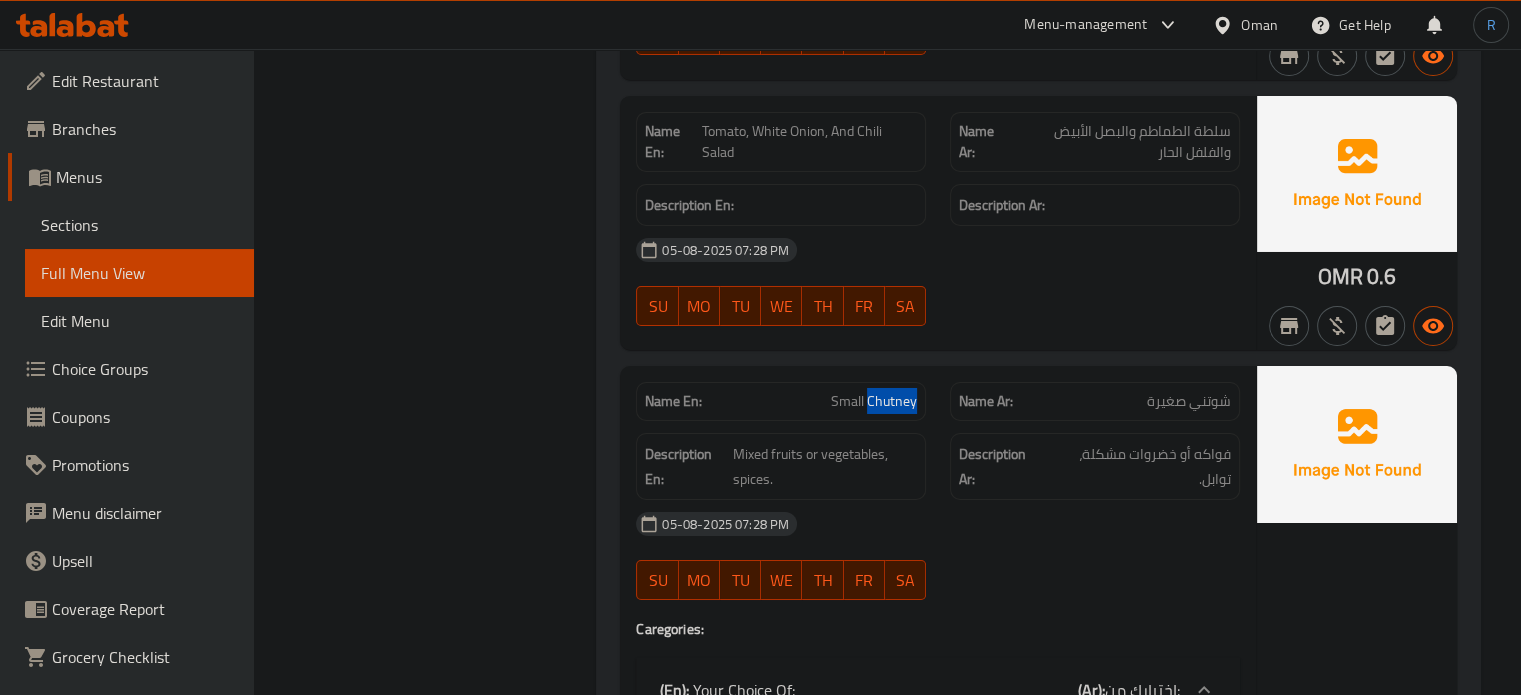 click on "Small Chutney" at bounding box center (802, -20716) 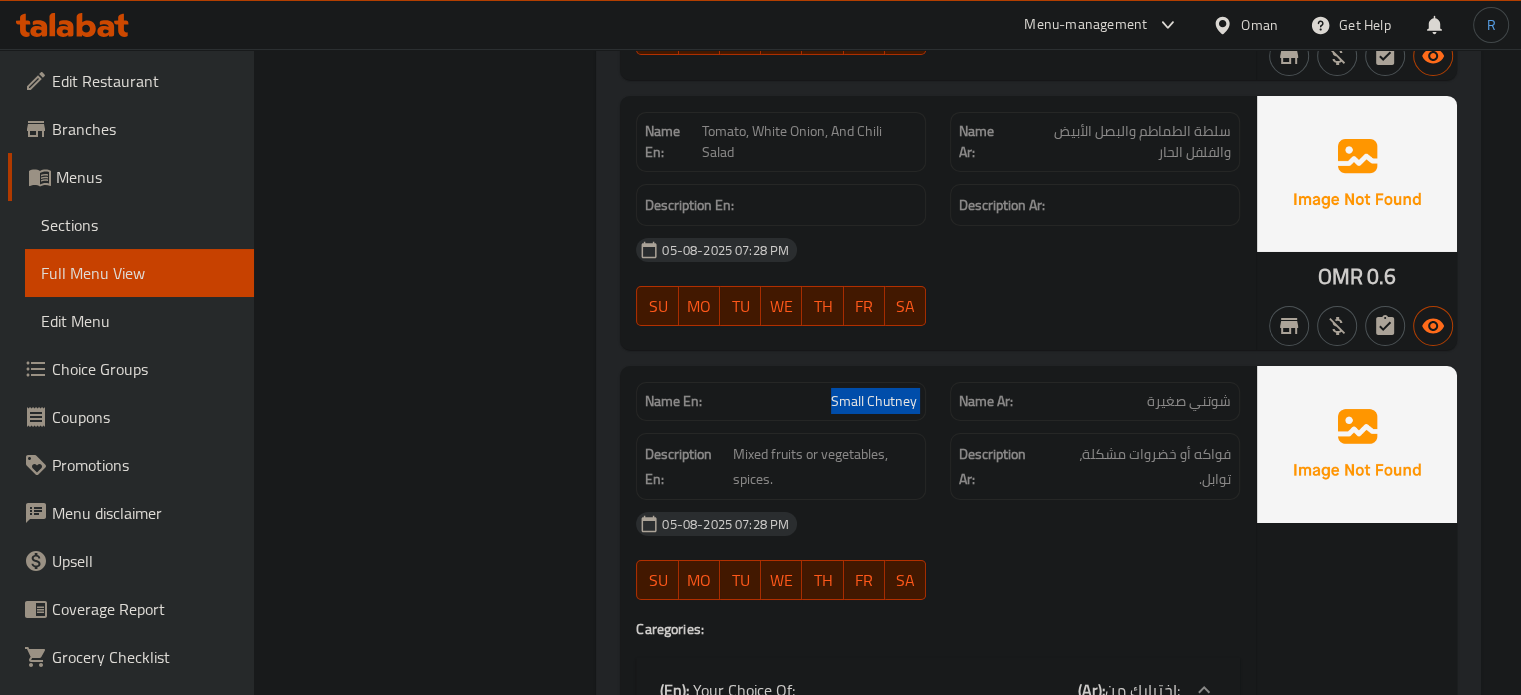 click on "Small Chutney" at bounding box center [802, -20716] 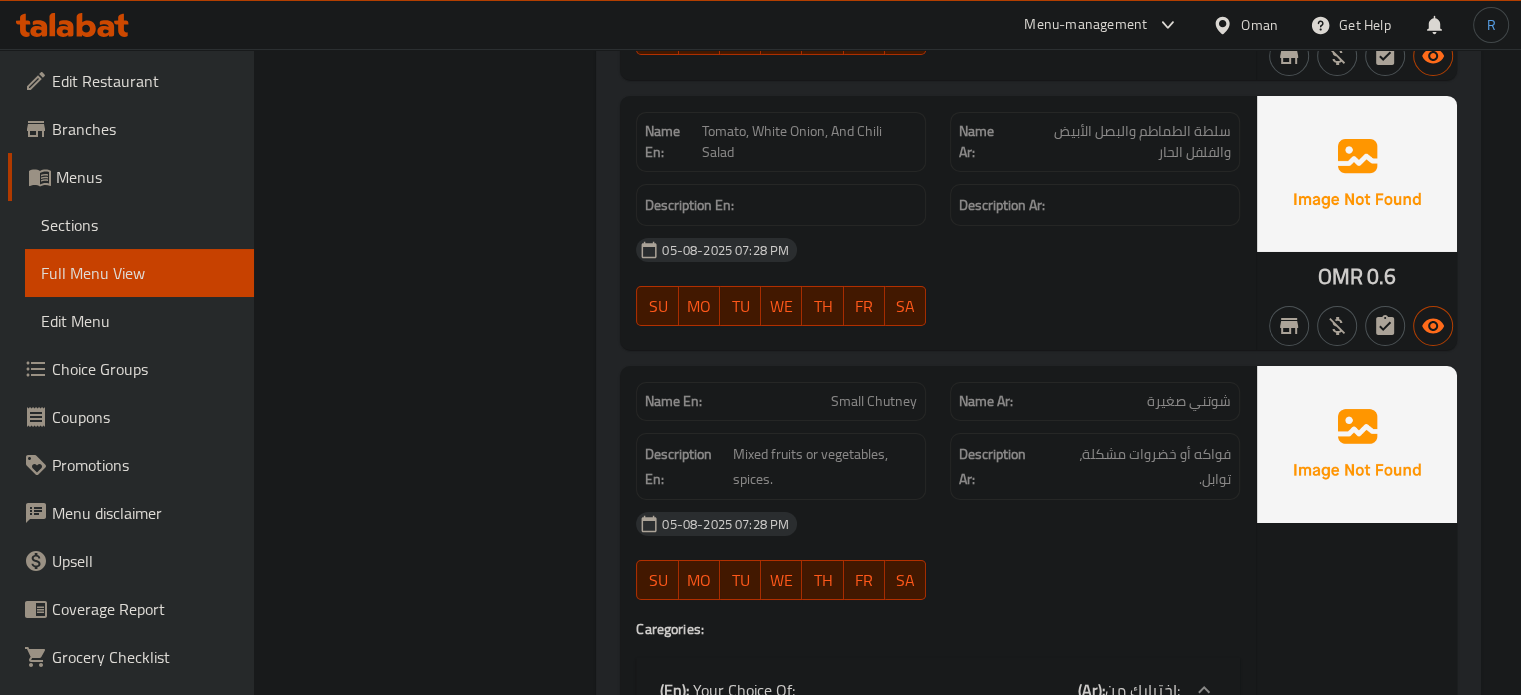 click on "Filter Branches Branches Popular filters Free items Branch specific items Has choices Upsell items Availability filters Available Not available View filters Collapse sections Collapse categories Collapse Choices" at bounding box center [433, -6555] 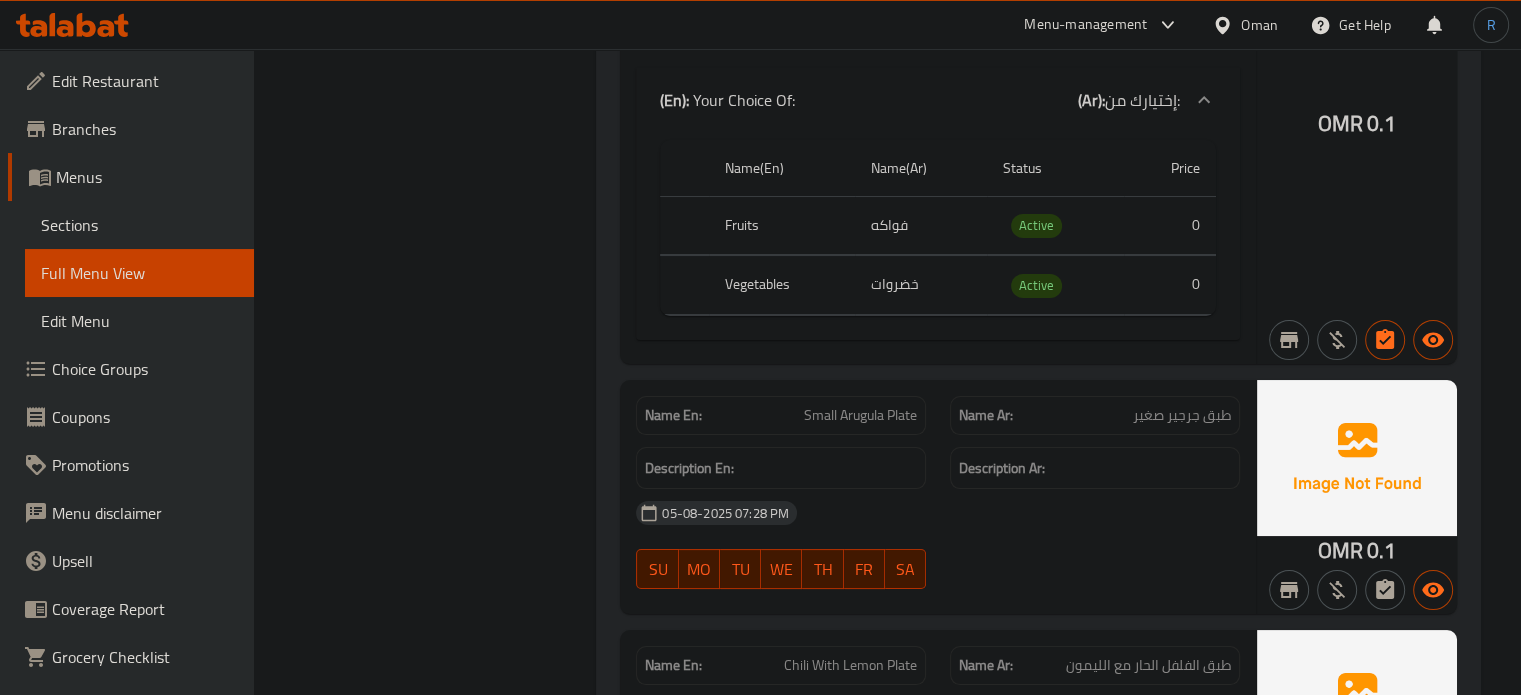 scroll, scrollTop: 22888, scrollLeft: 0, axis: vertical 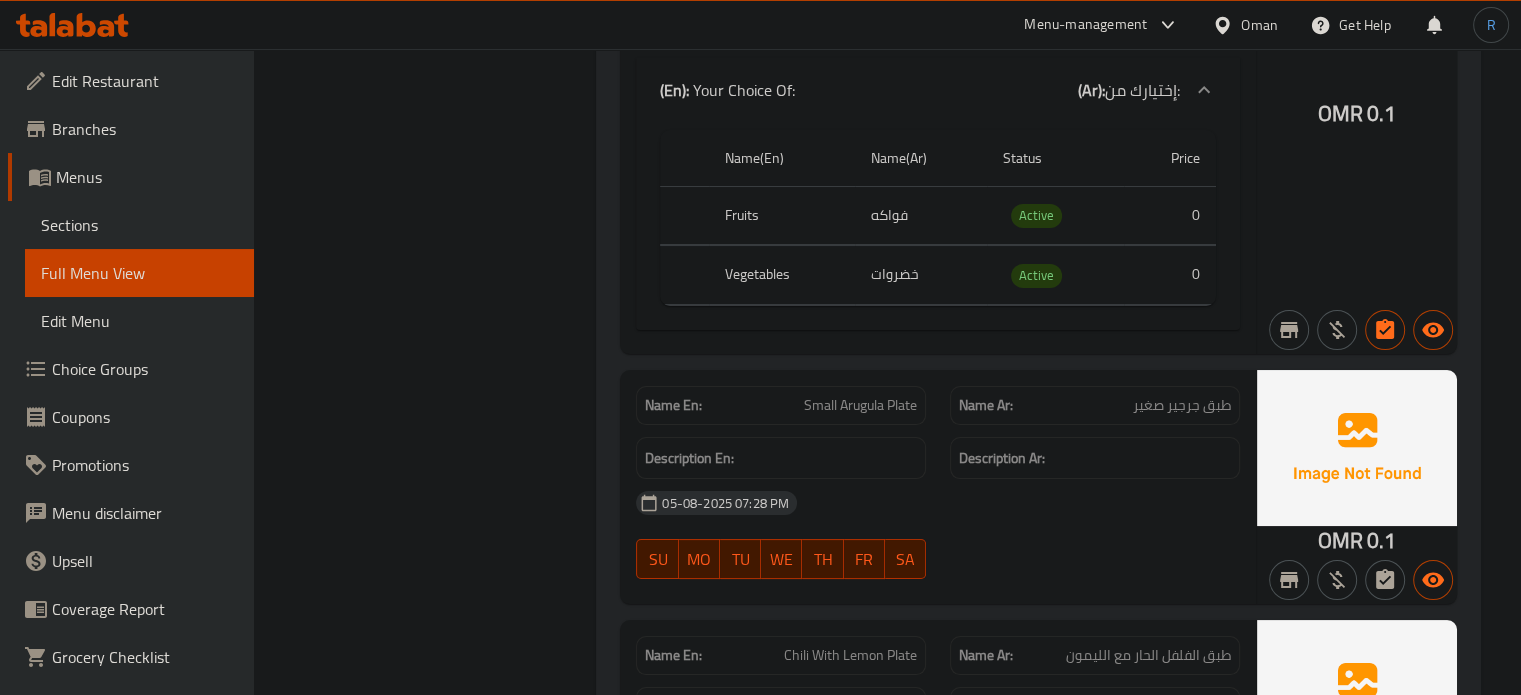 click on "Small Arugula Plate" at bounding box center (802, -21021) 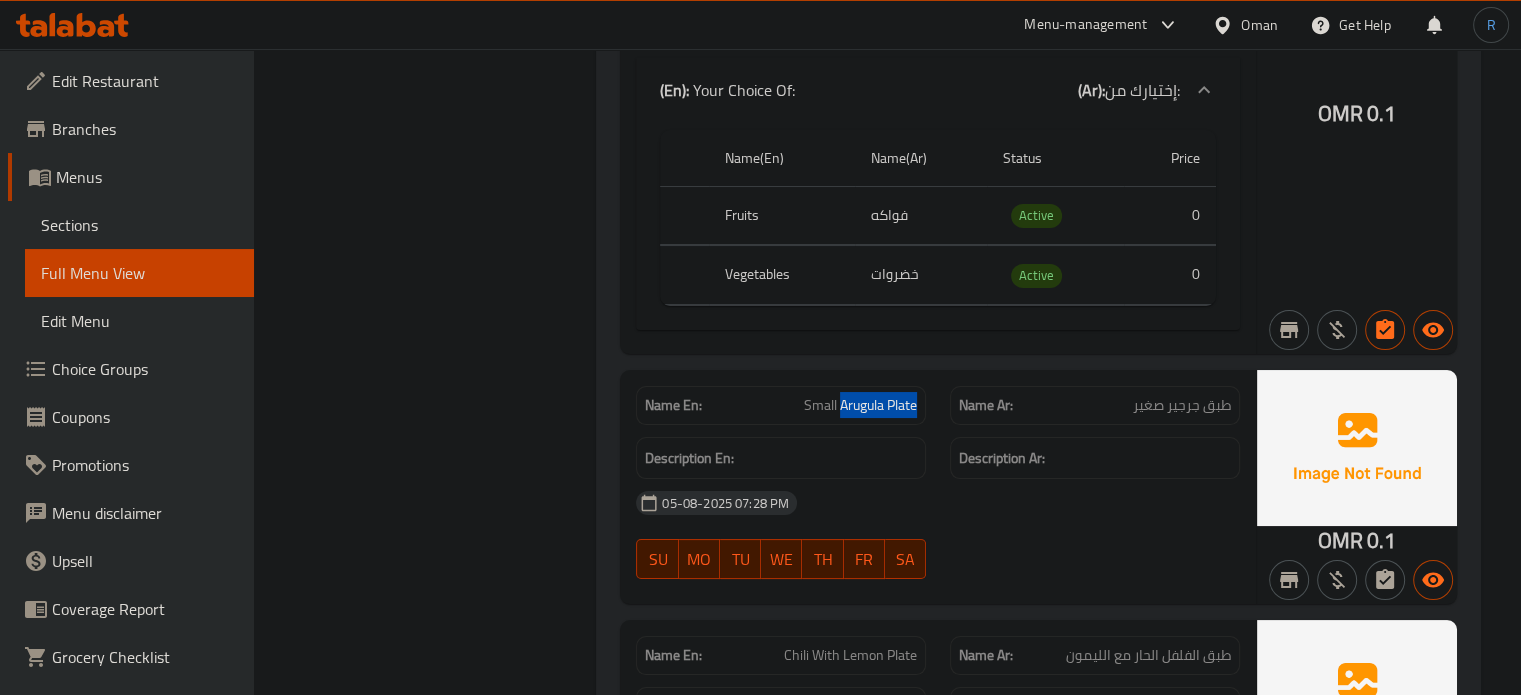 drag, startPoint x: 838, startPoint y: 357, endPoint x: 916, endPoint y: 357, distance: 78 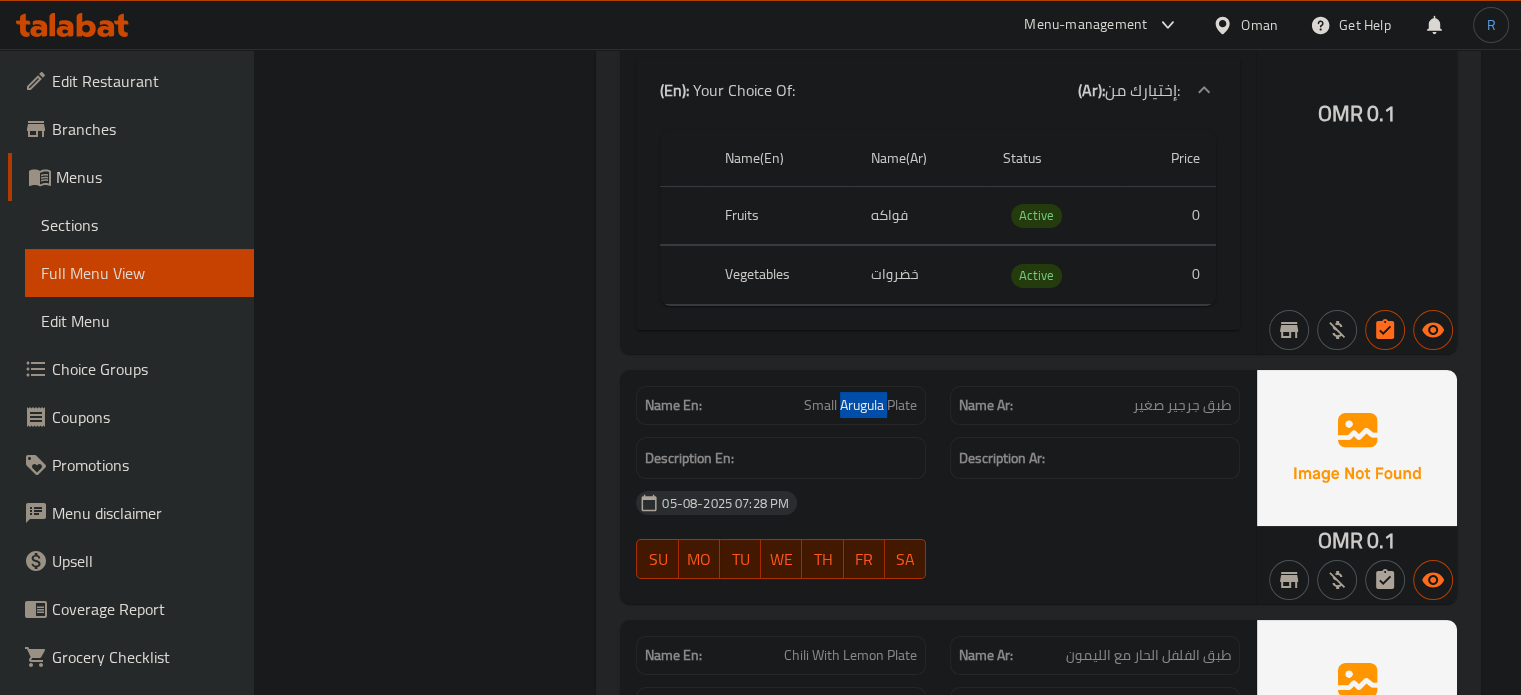 click on "Small Arugula Plate" at bounding box center (802, -21021) 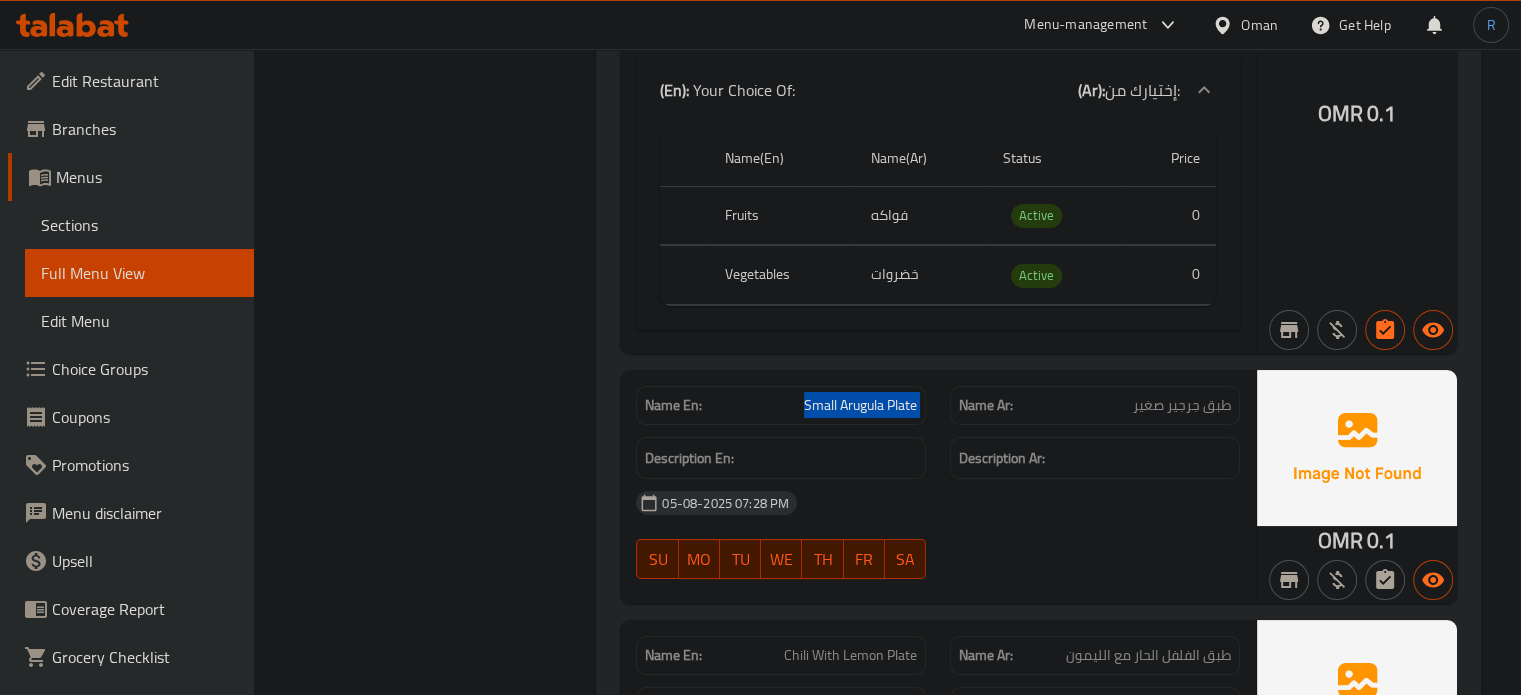 click on "Small Arugula Plate" at bounding box center (802, -21021) 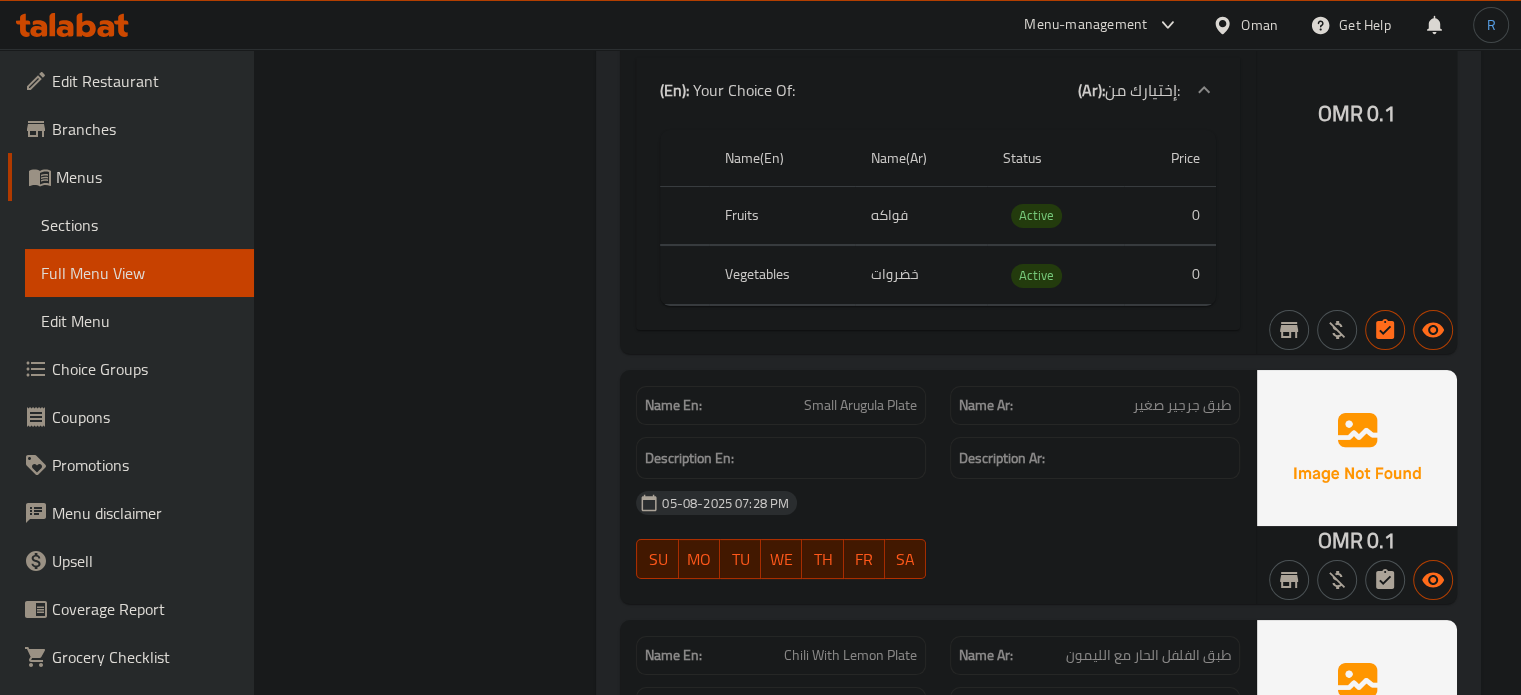 click on "Filter Branches Branches Popular filters Free items Branch specific items Has choices Upsell items Availability filters Available Not available View filters Collapse sections Collapse categories Collapse Choices" at bounding box center (433, -7155) 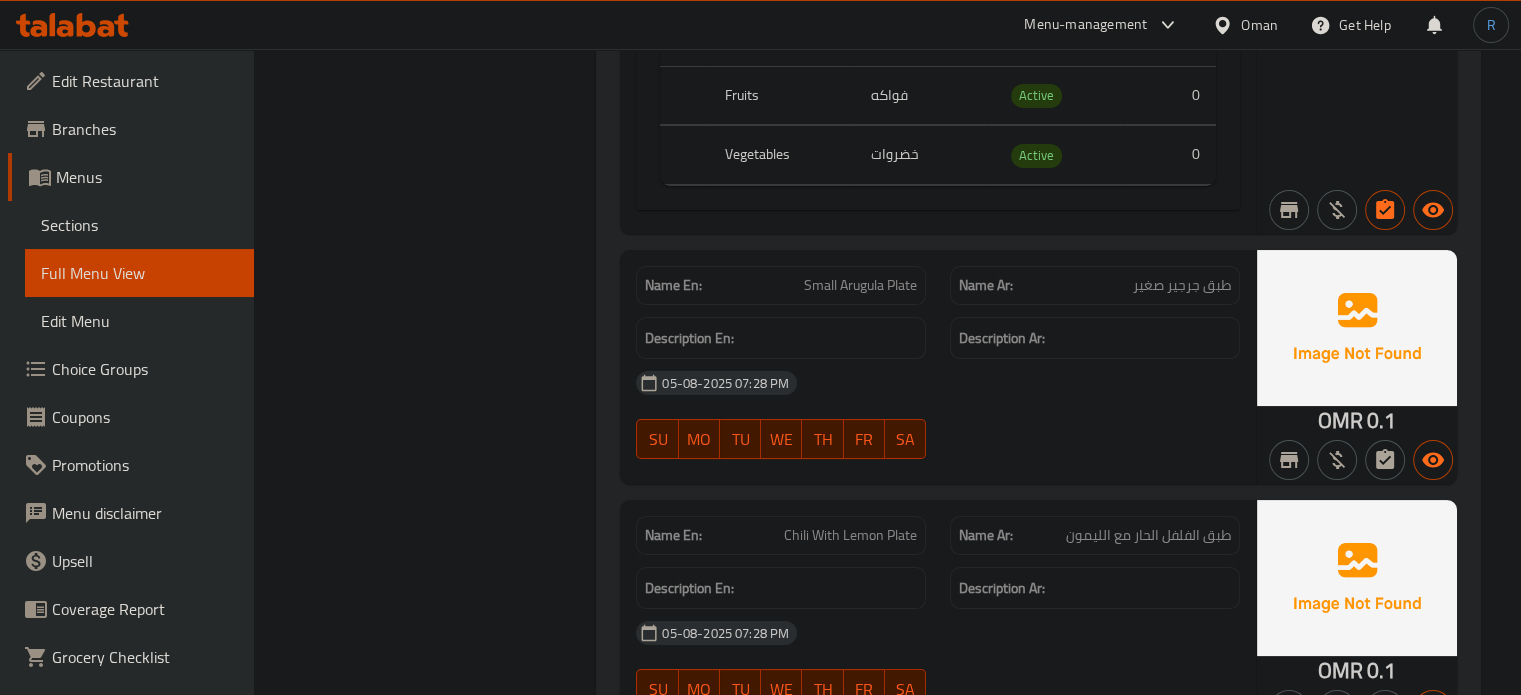 scroll, scrollTop: 23188, scrollLeft: 0, axis: vertical 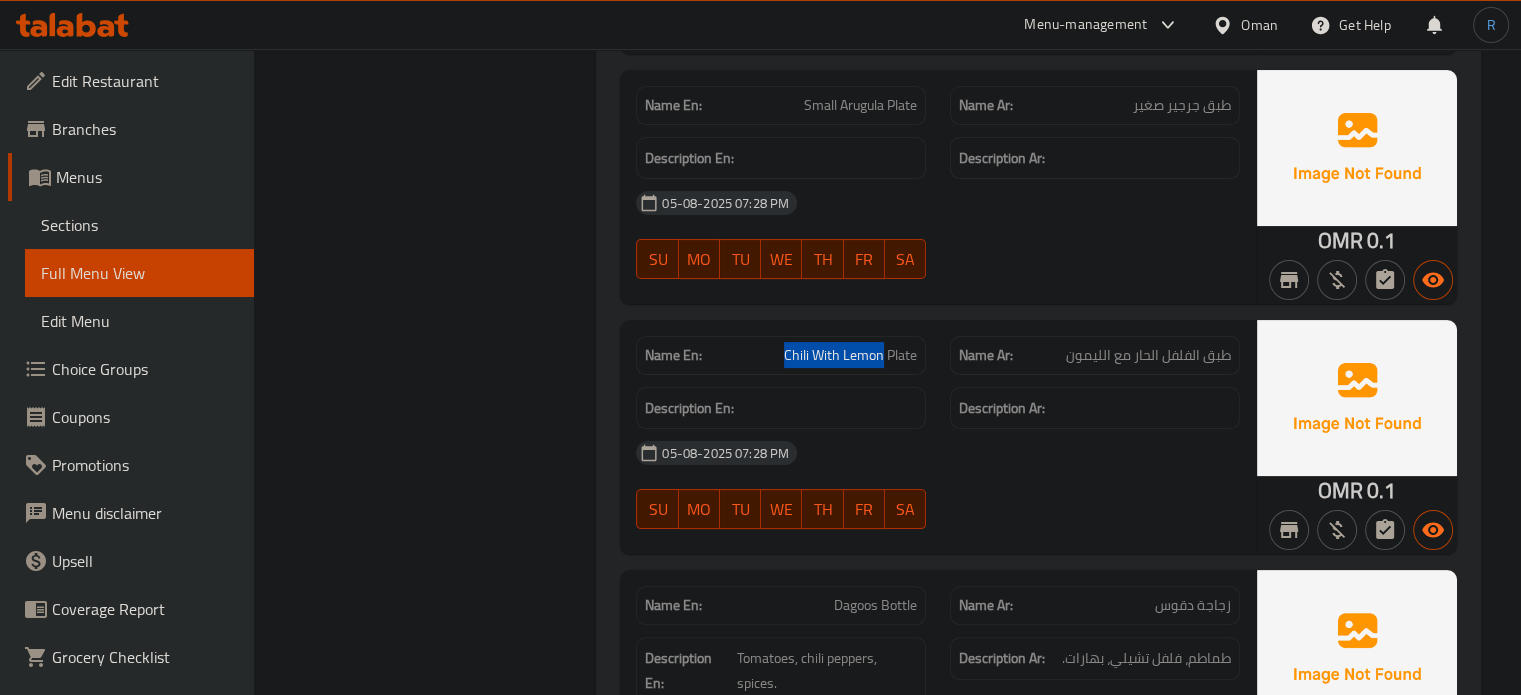 drag, startPoint x: 884, startPoint y: 299, endPoint x: 756, endPoint y: 303, distance: 128.06248 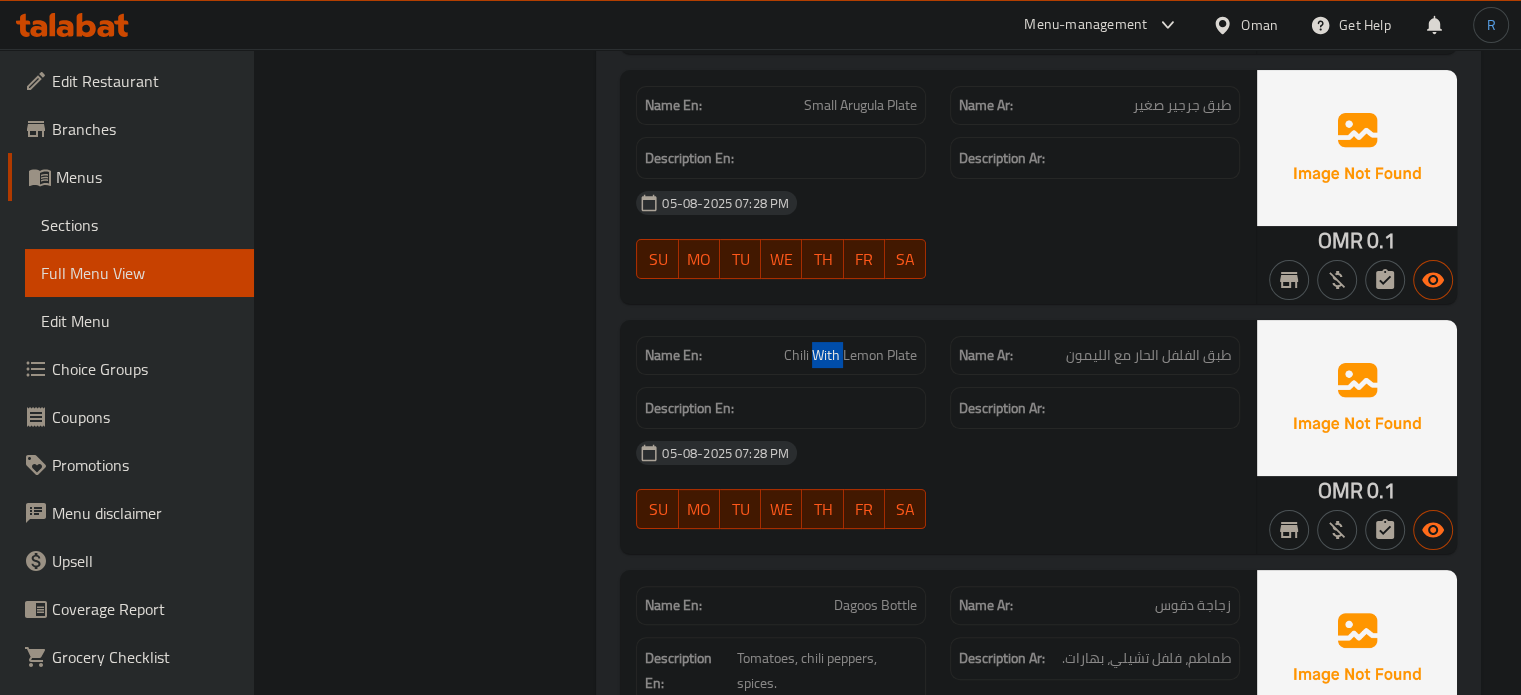 click on "Chili With Lemon Plate" at bounding box center (802, -21026) 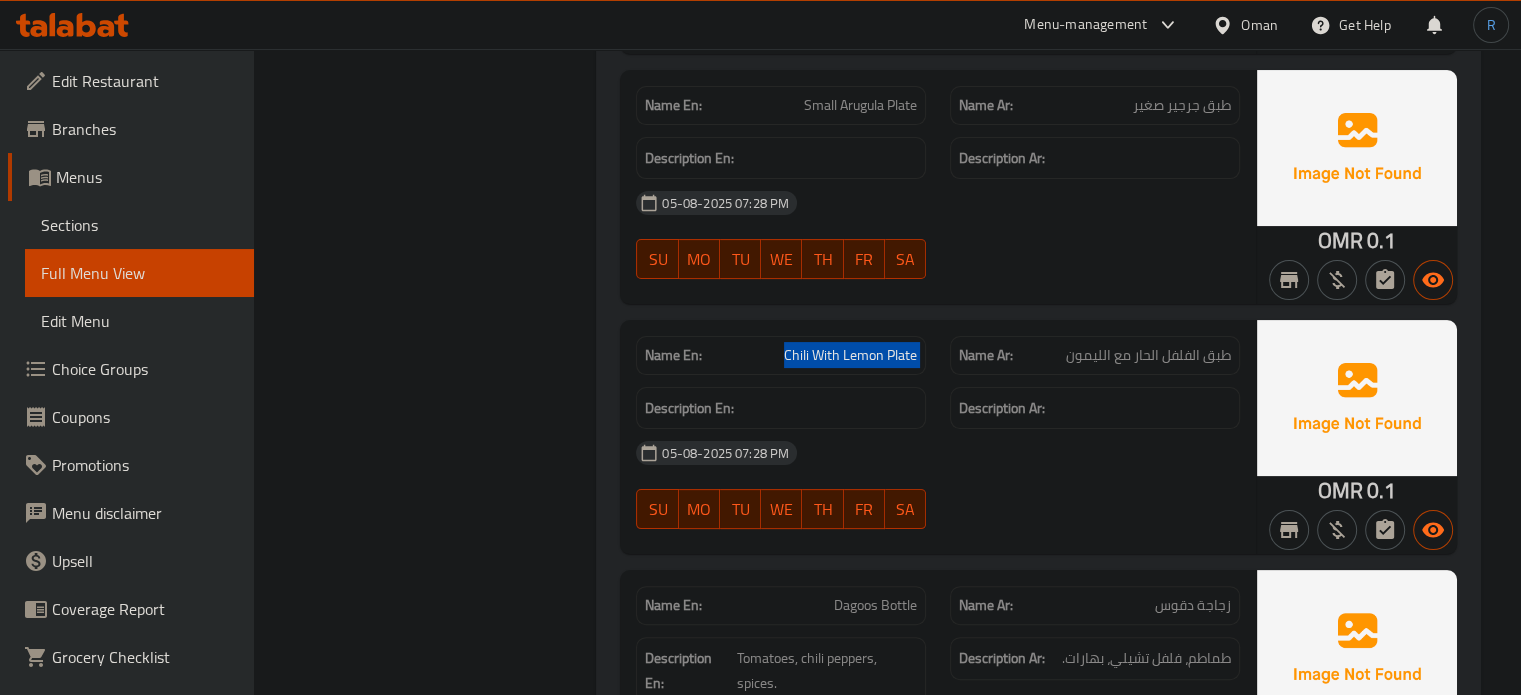 click on "Chili With Lemon Plate" at bounding box center (802, -21026) 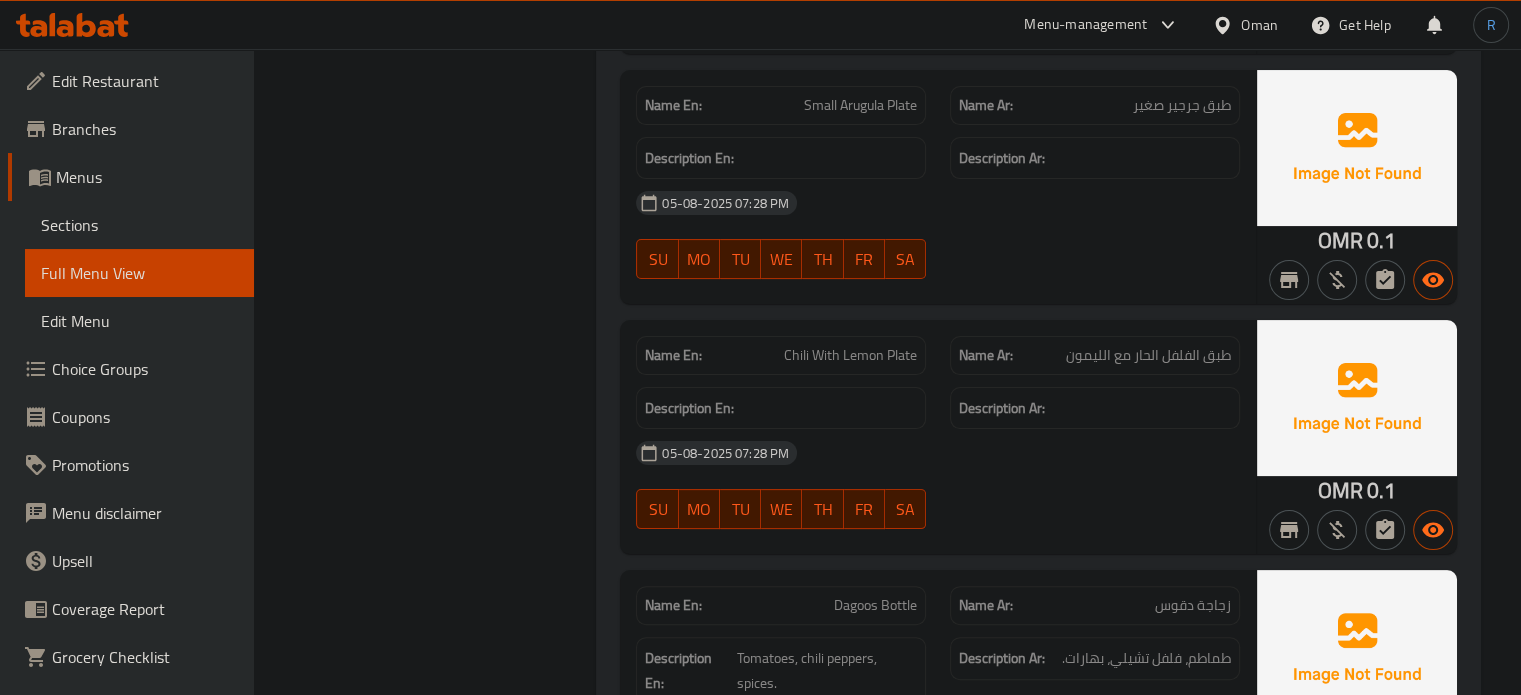 click on "Filter Branches Branches Popular filters Free items Branch specific items Has choices Upsell items Availability filters Available Not available View filters Collapse sections Collapse categories Collapse Choices" at bounding box center [433, -7455] 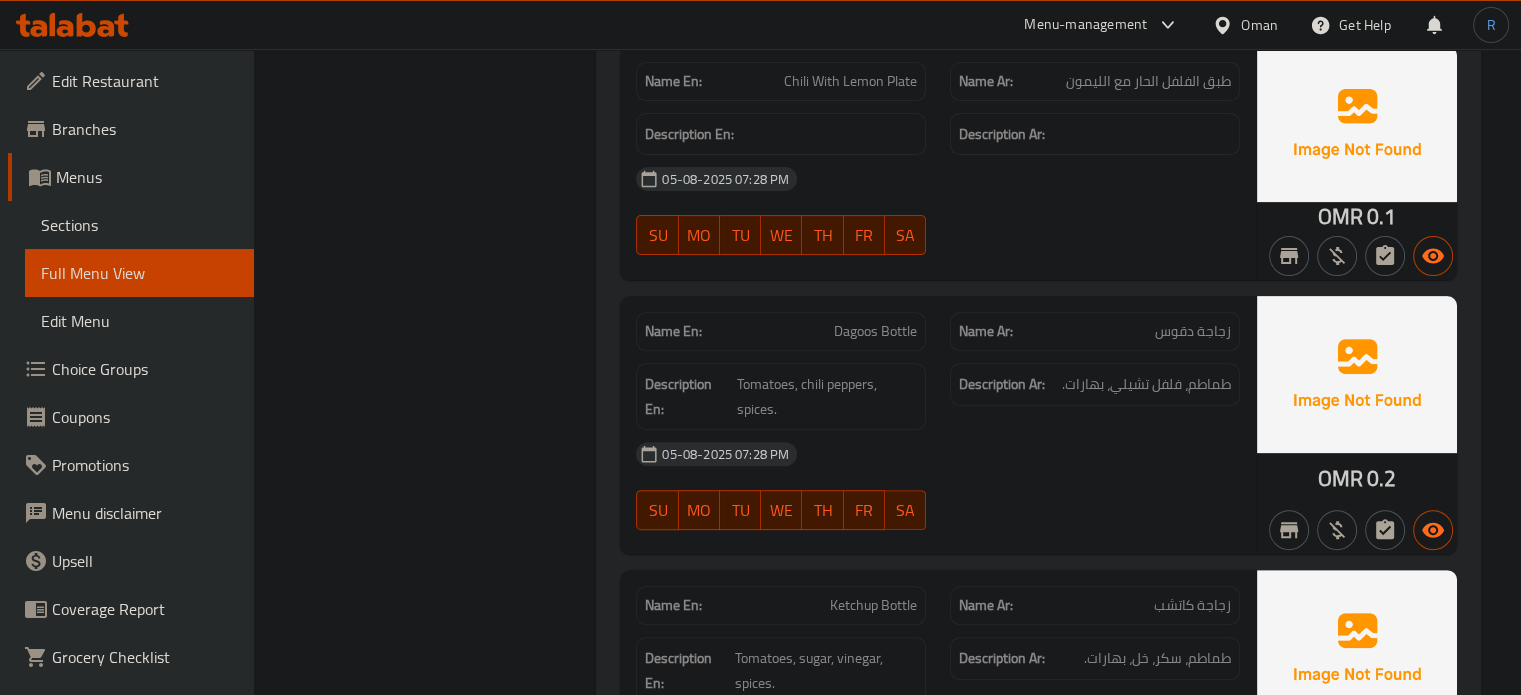scroll, scrollTop: 23488, scrollLeft: 0, axis: vertical 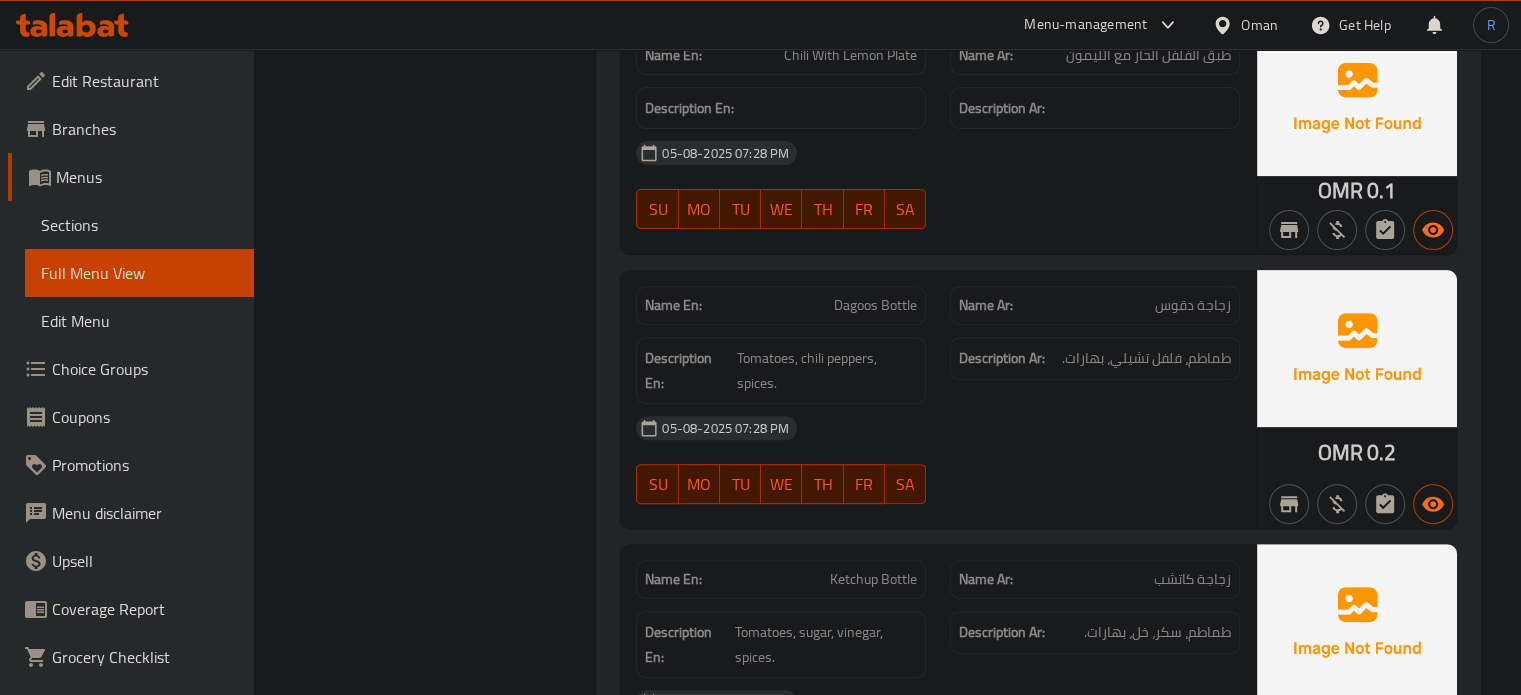 click on "05-08-2025 07:28 PM" at bounding box center [938, -20943] 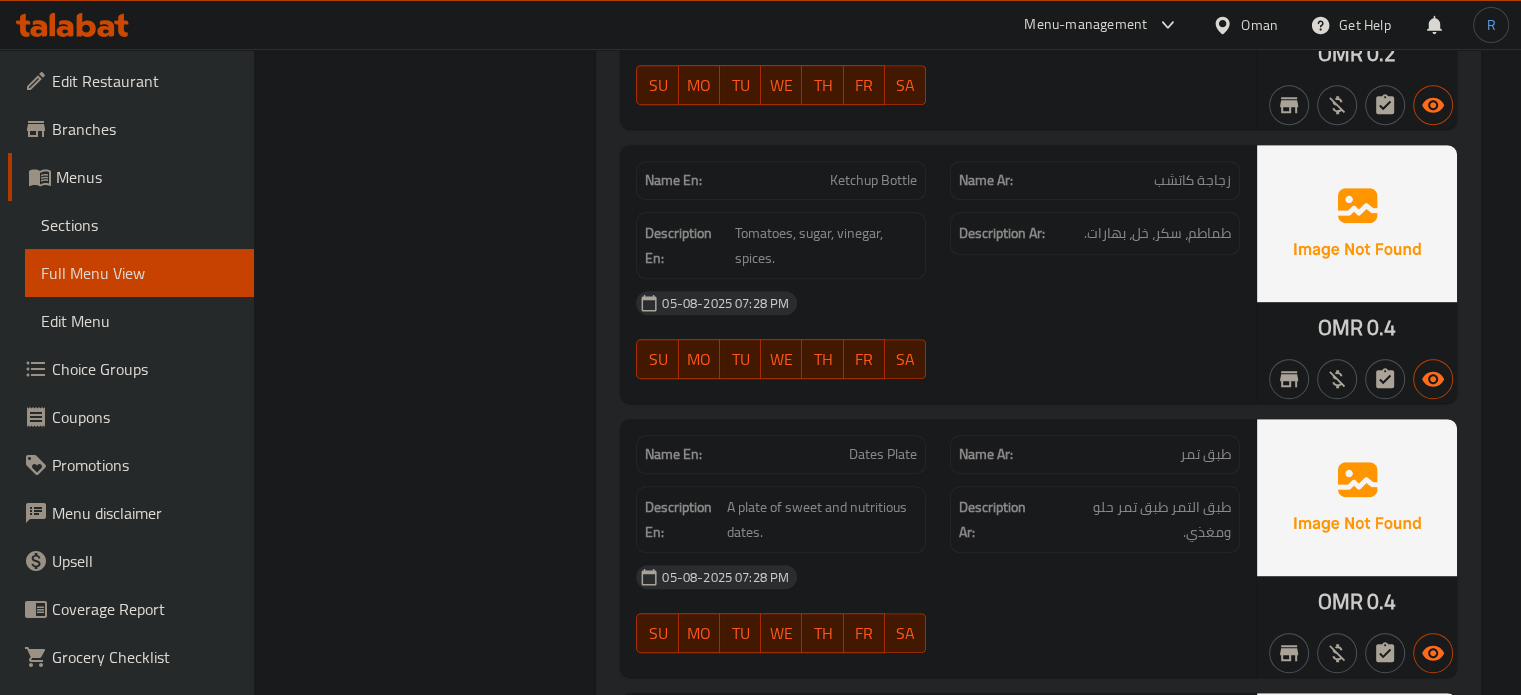 scroll, scrollTop: 23888, scrollLeft: 0, axis: vertical 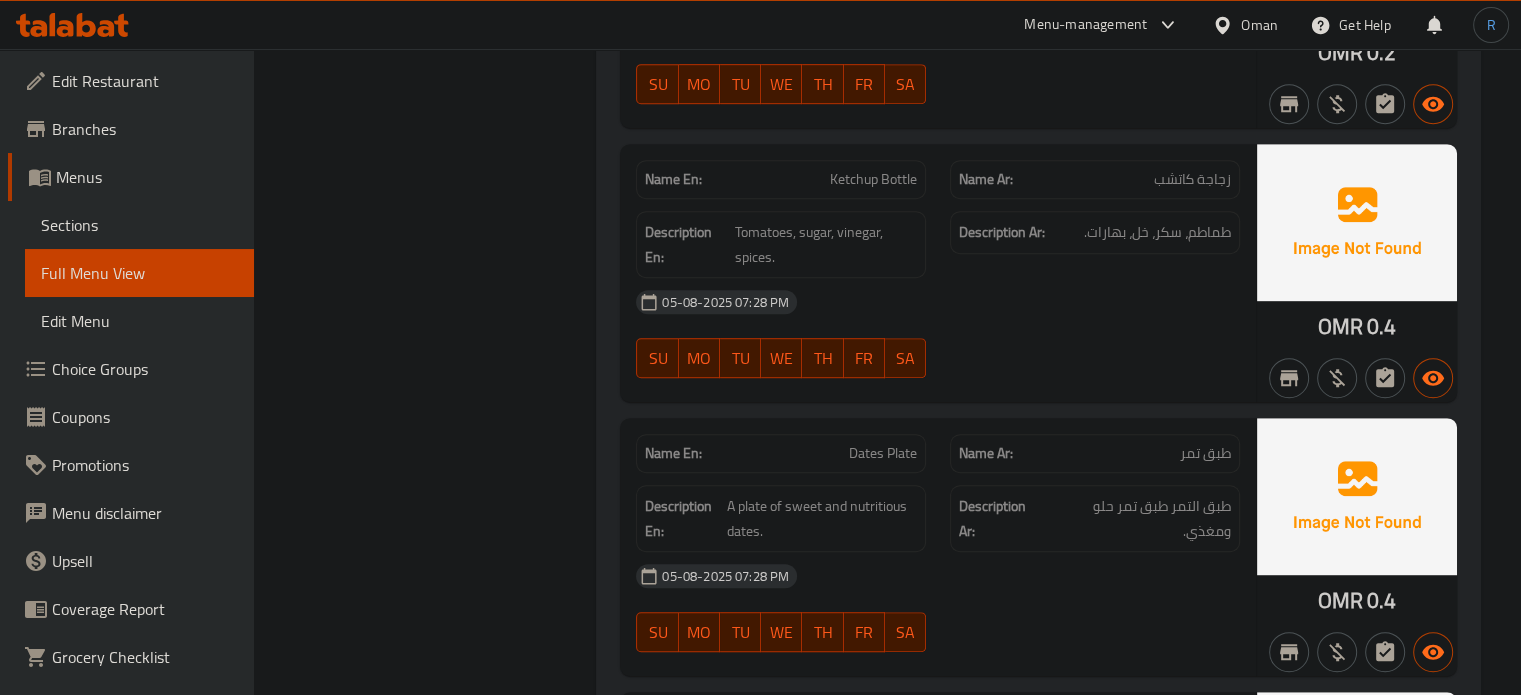 click on "Dates Plate" at bounding box center [800, -20885] 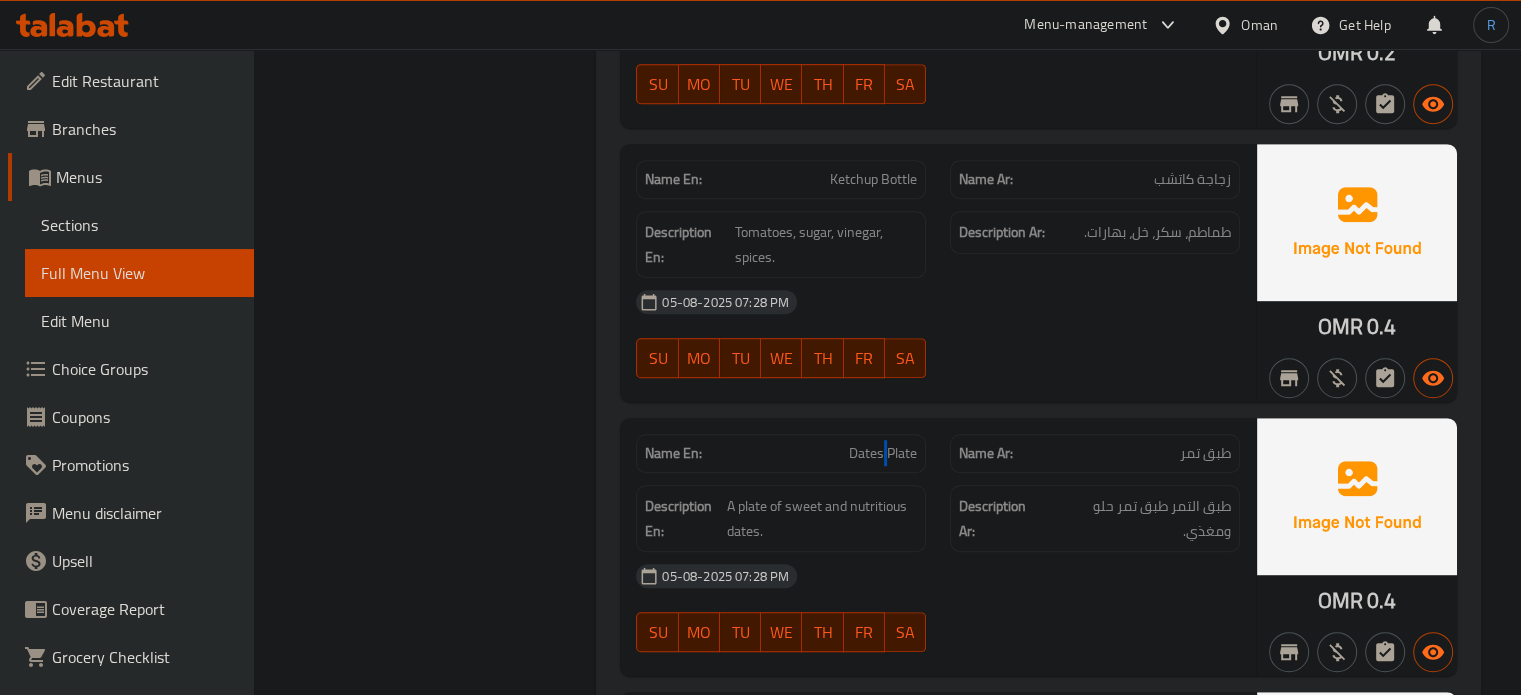 click on "Dates Plate" at bounding box center (800, -20885) 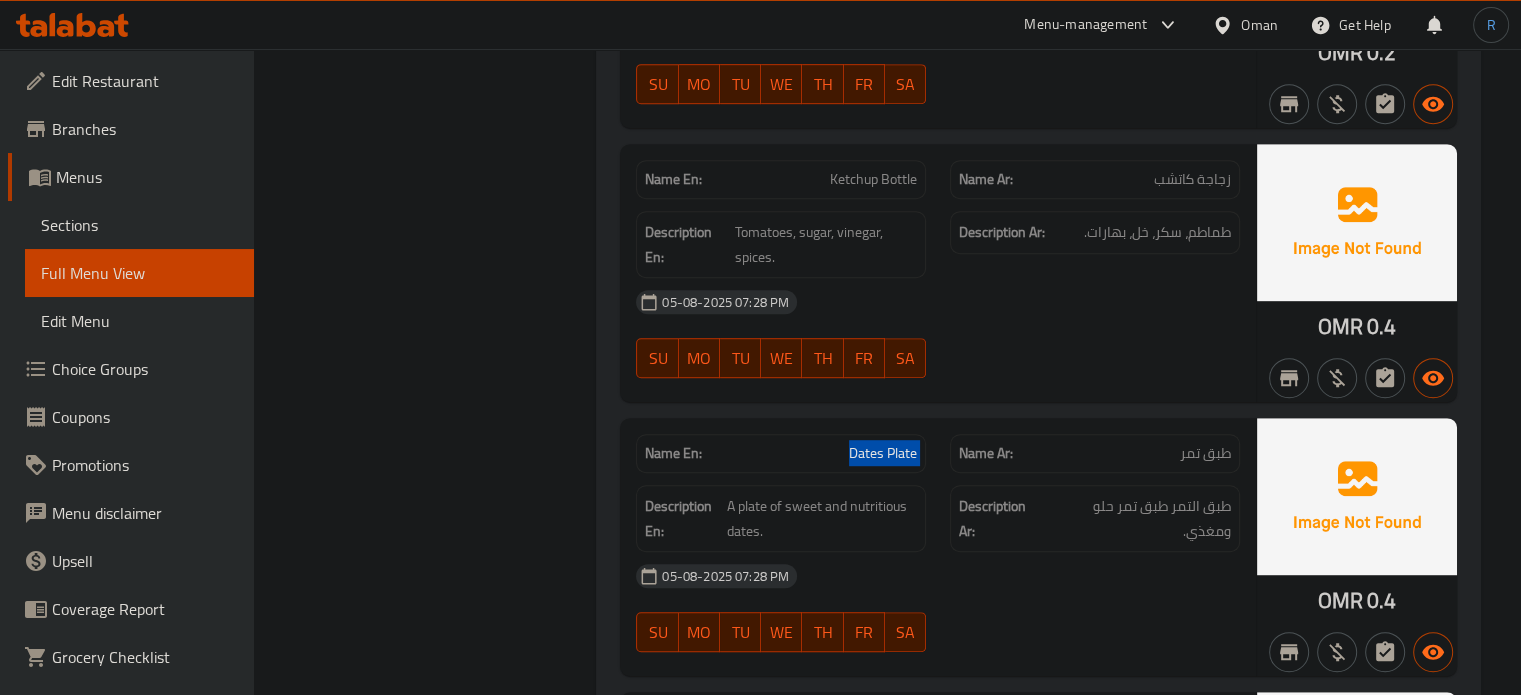 click on "Dates Plate" at bounding box center (800, -20885) 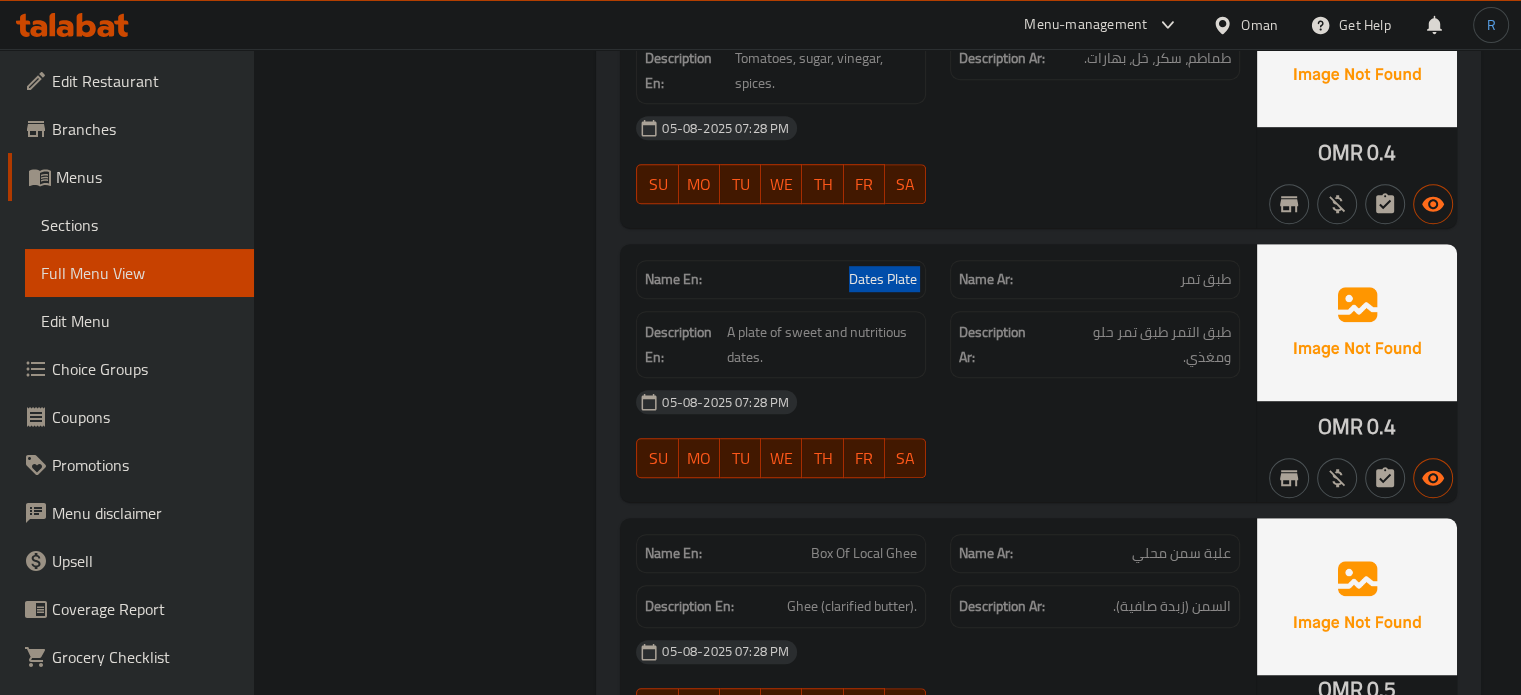 scroll, scrollTop: 24188, scrollLeft: 0, axis: vertical 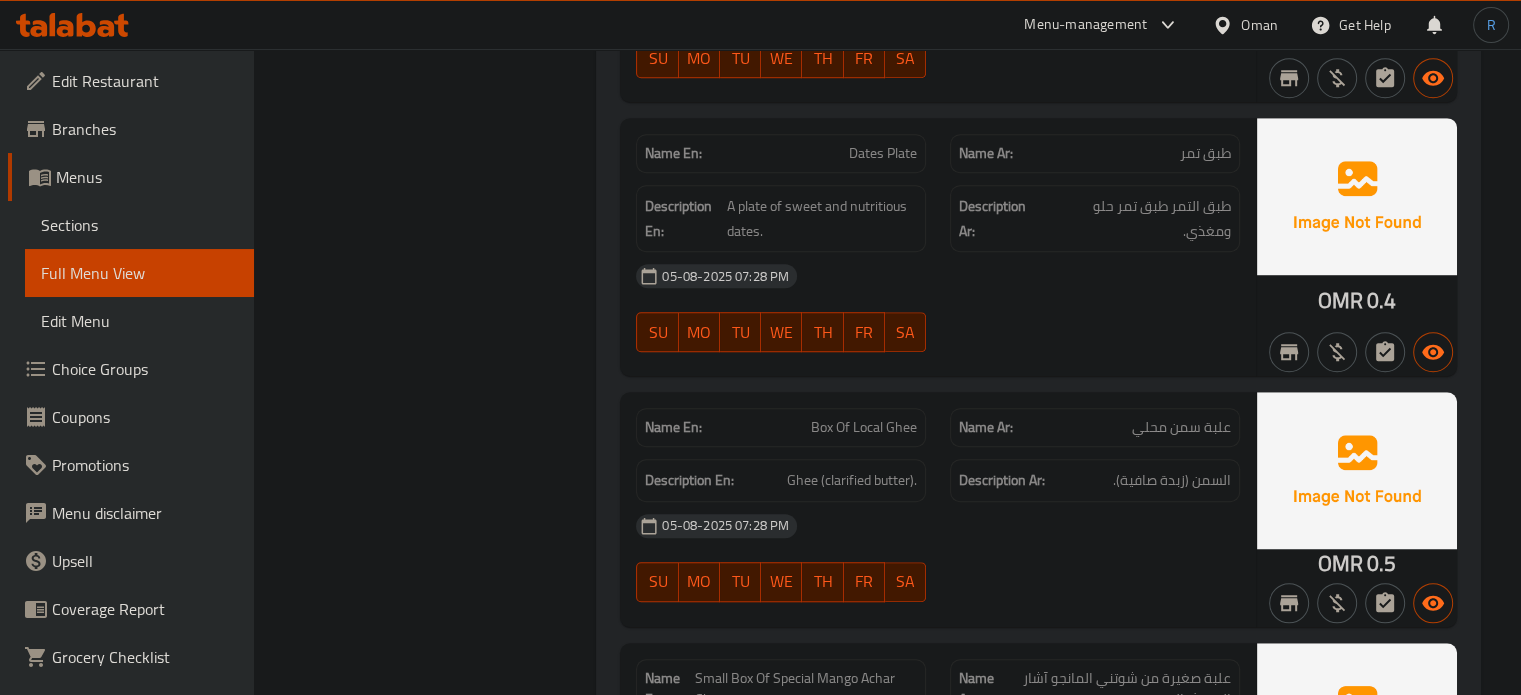 click on "Box Of Local Ghee" at bounding box center (800, -20890) 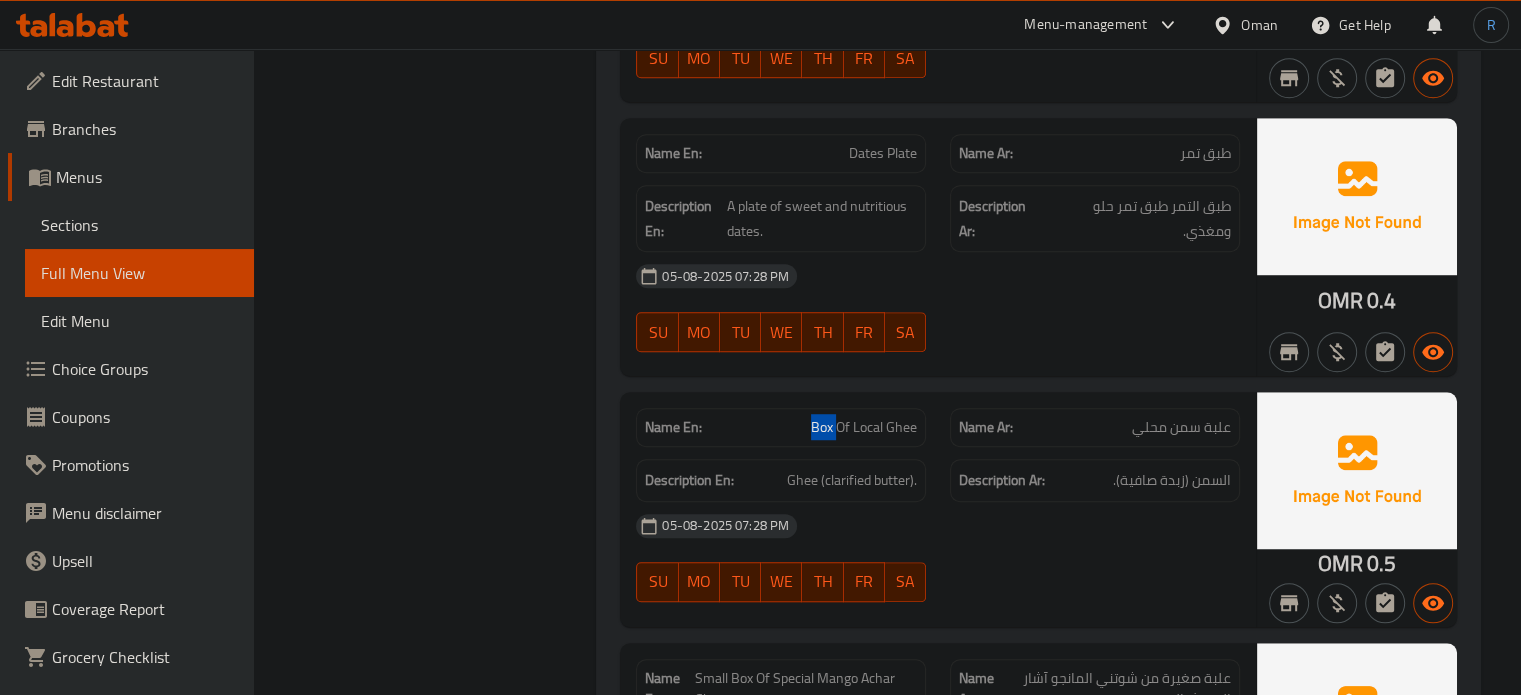 click on "Box Of Local Ghee" at bounding box center [800, -20890] 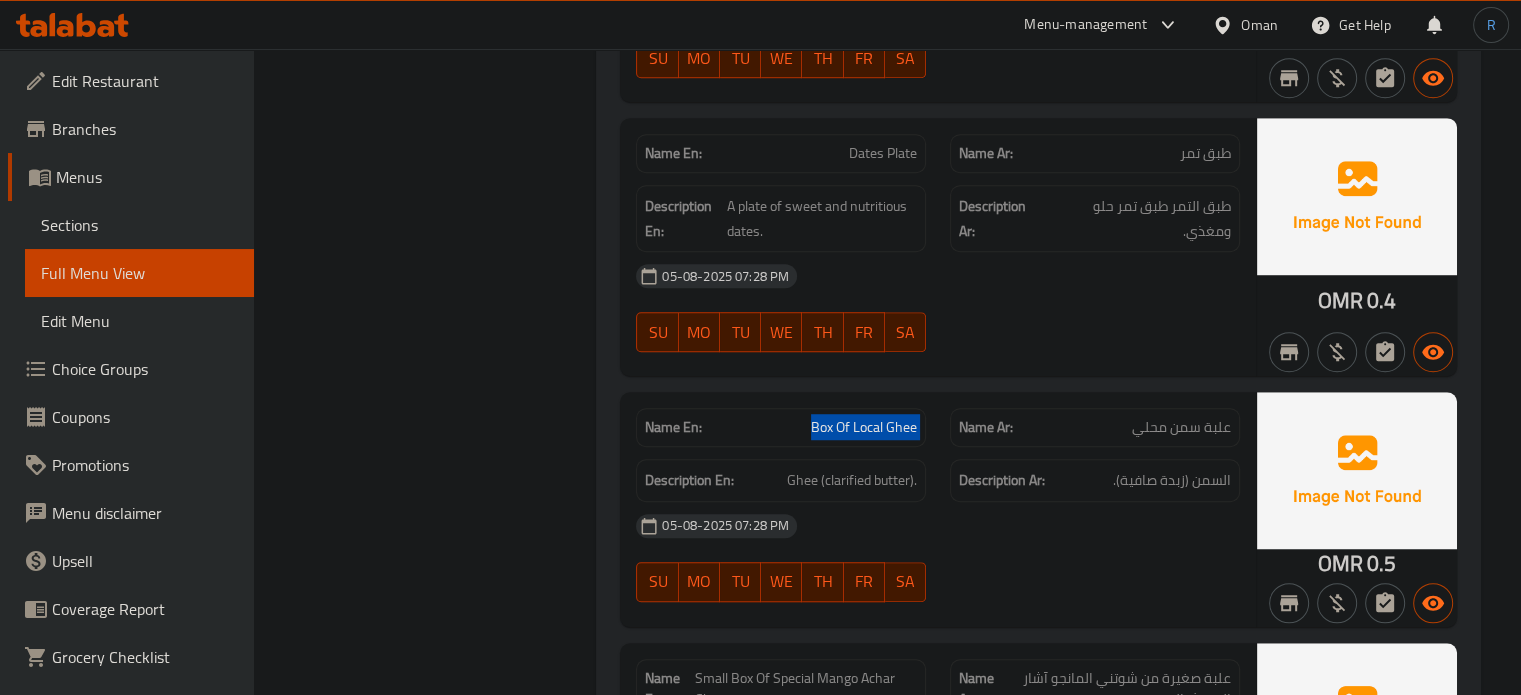 click on "Box Of Local Ghee" at bounding box center (800, -20890) 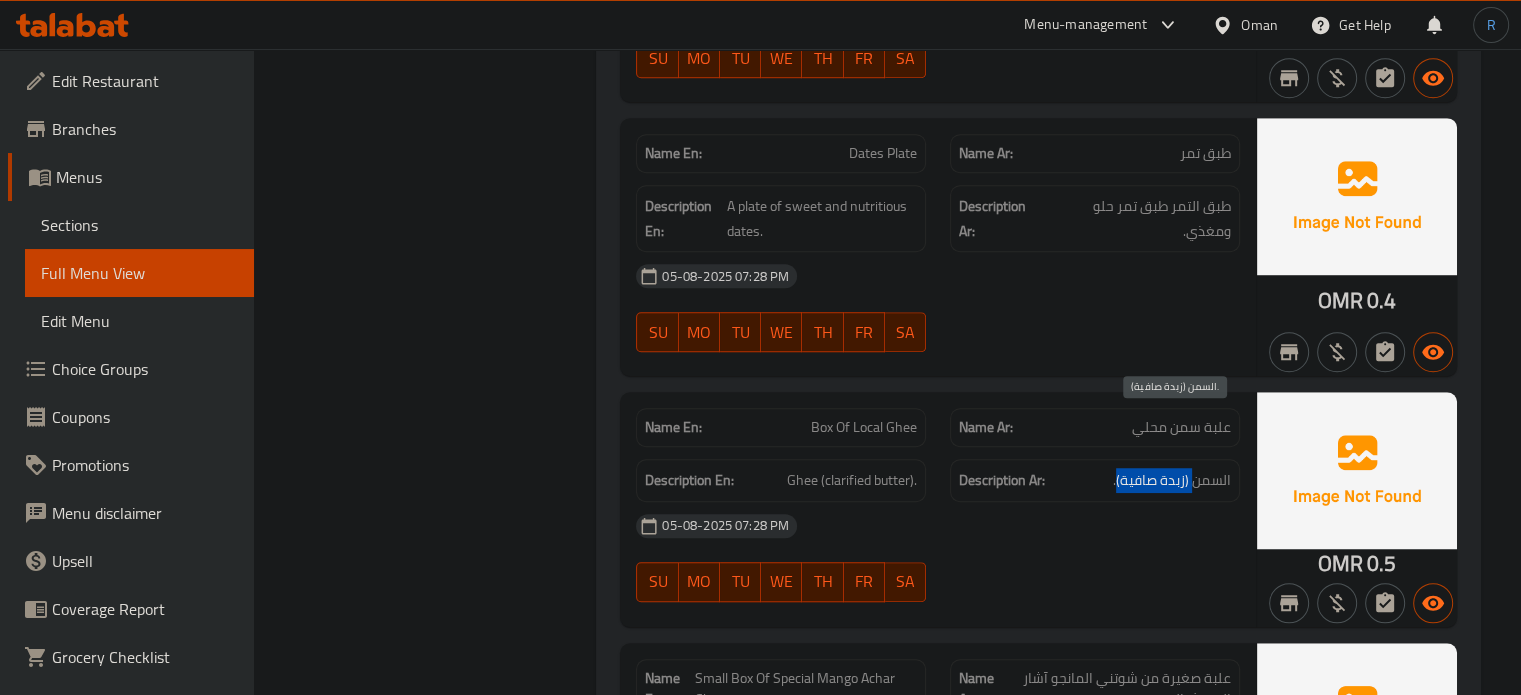 drag, startPoint x: 1192, startPoint y: 425, endPoint x: 1118, endPoint y: 427, distance: 74.02702 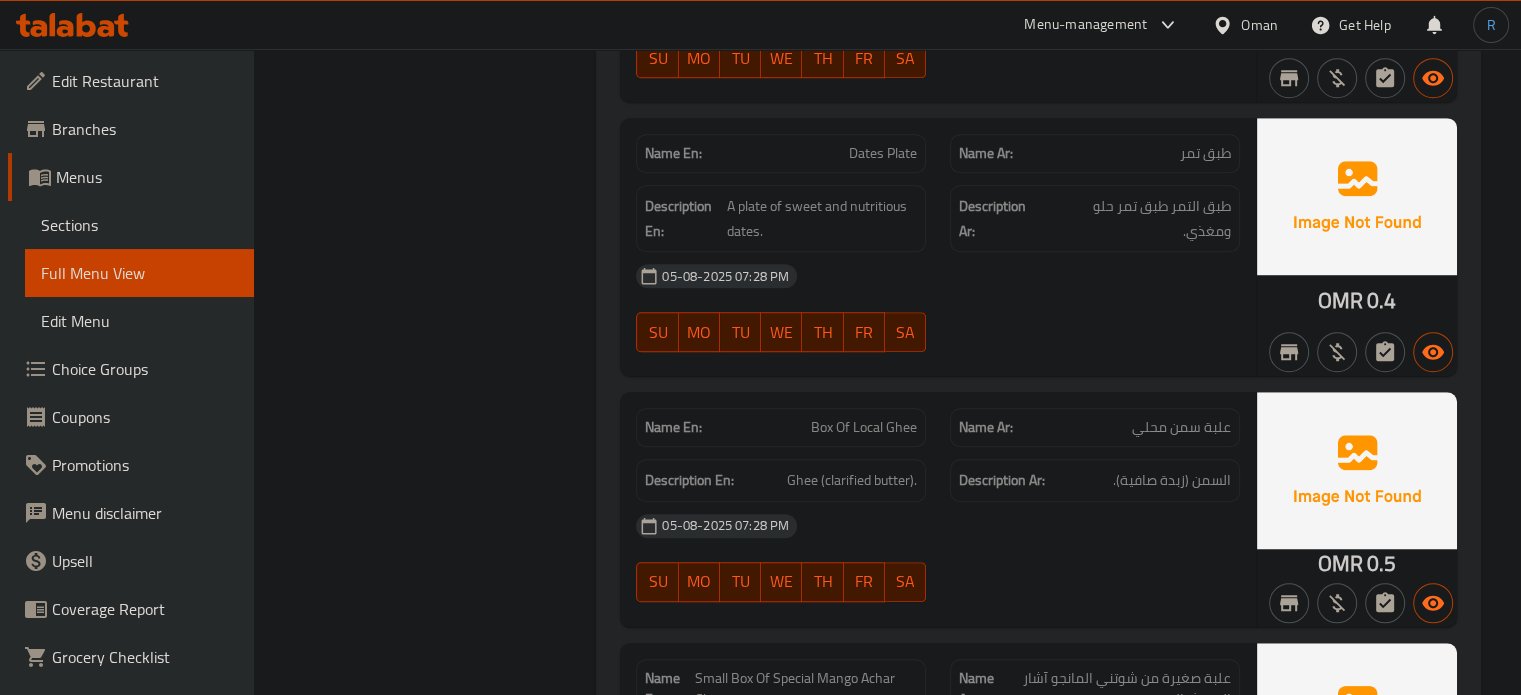 click on "Name En: Box Of Local Ghee" at bounding box center (781, -20890) 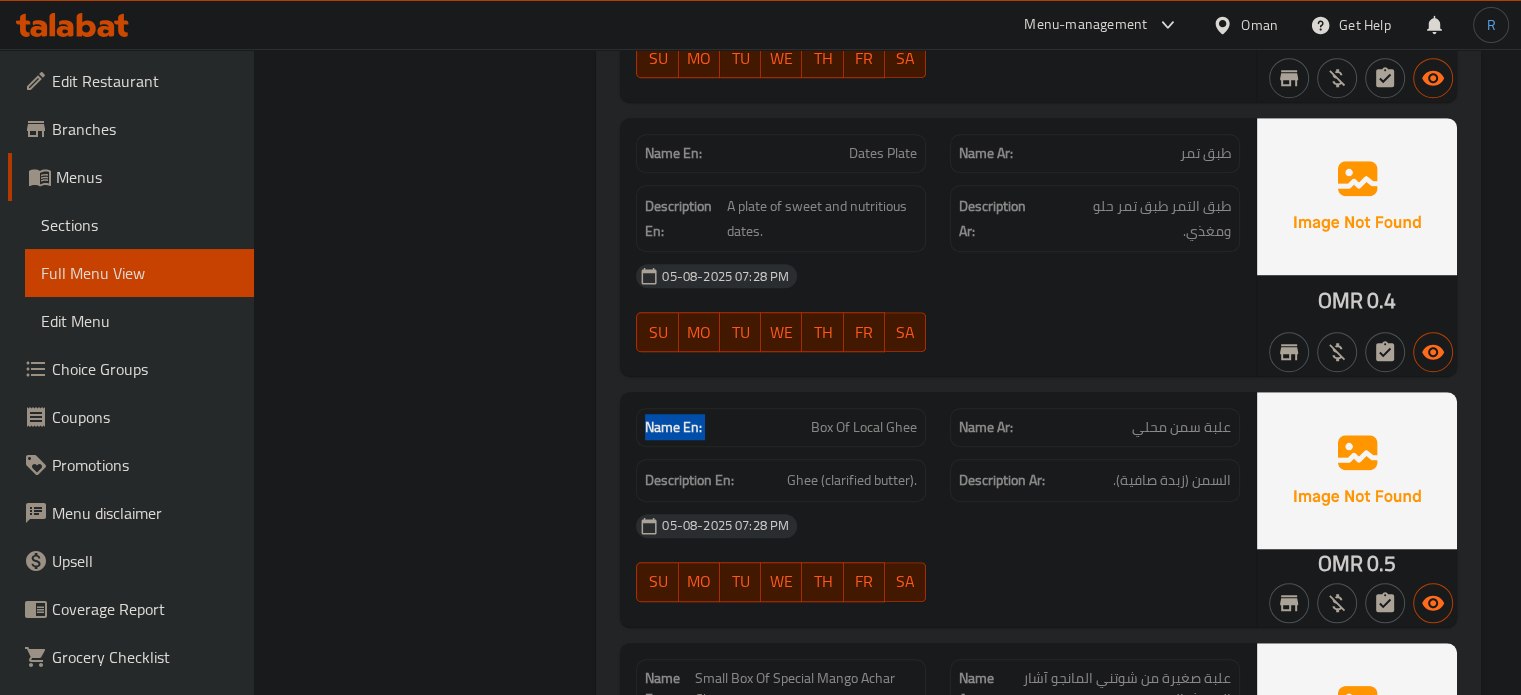 click on "Name En: Box Of Local Ghee" at bounding box center (781, -20890) 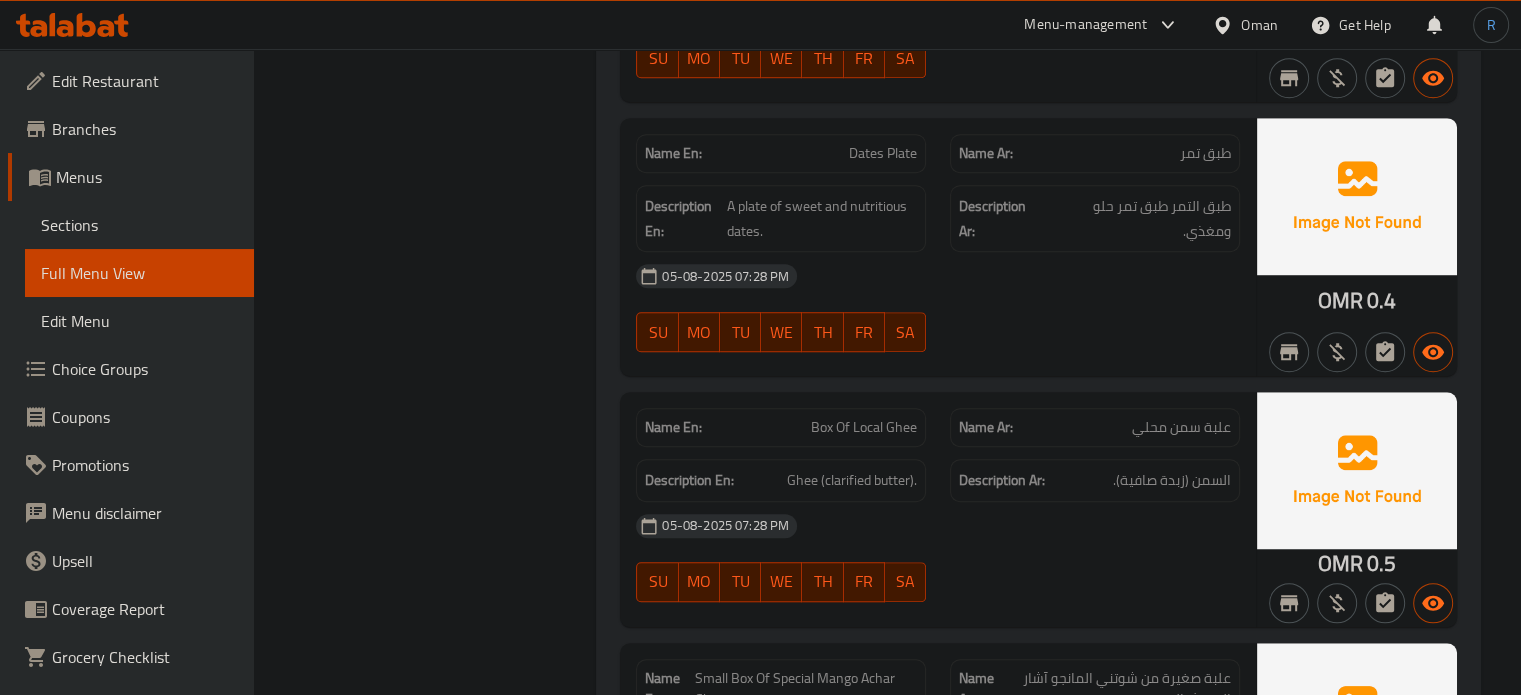 click on "Box Of Local Ghee" at bounding box center (800, -20890) 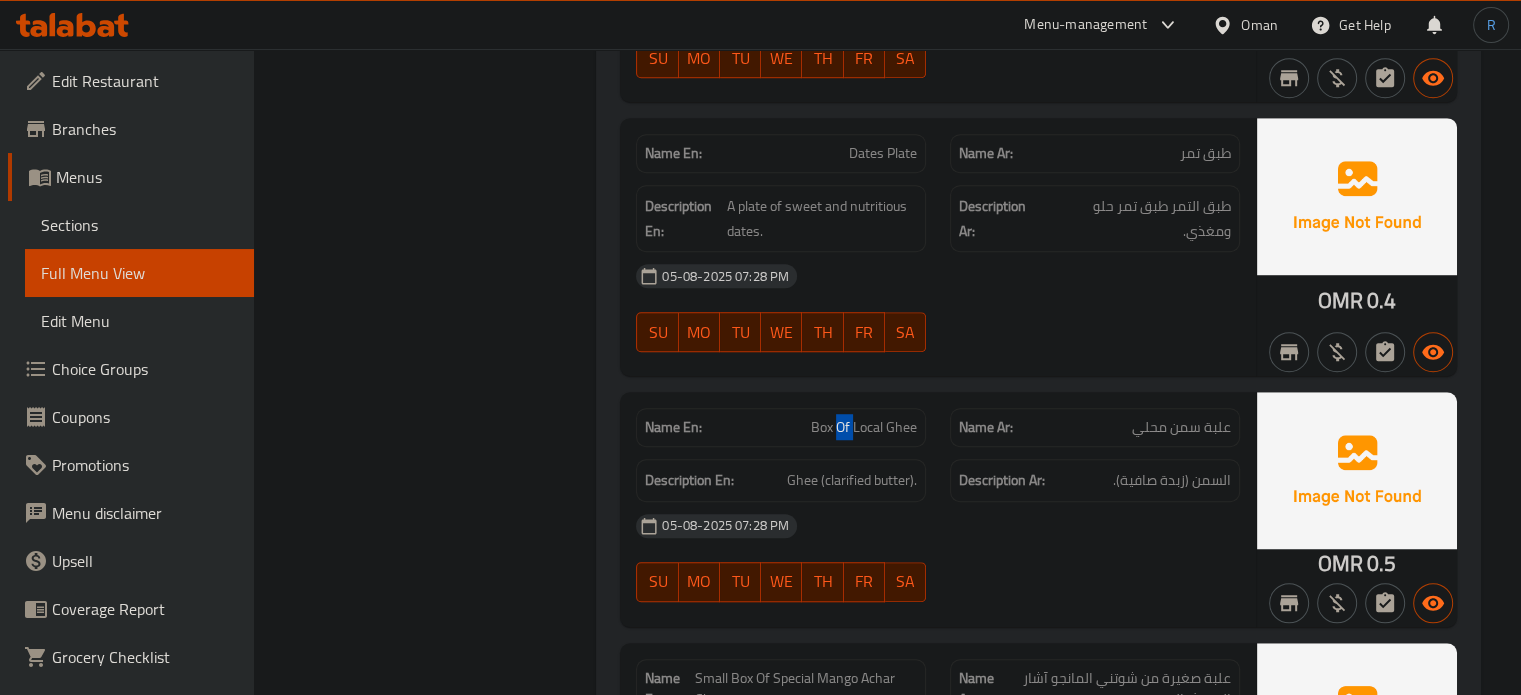 click on "Box Of Local Ghee" at bounding box center [800, -20890] 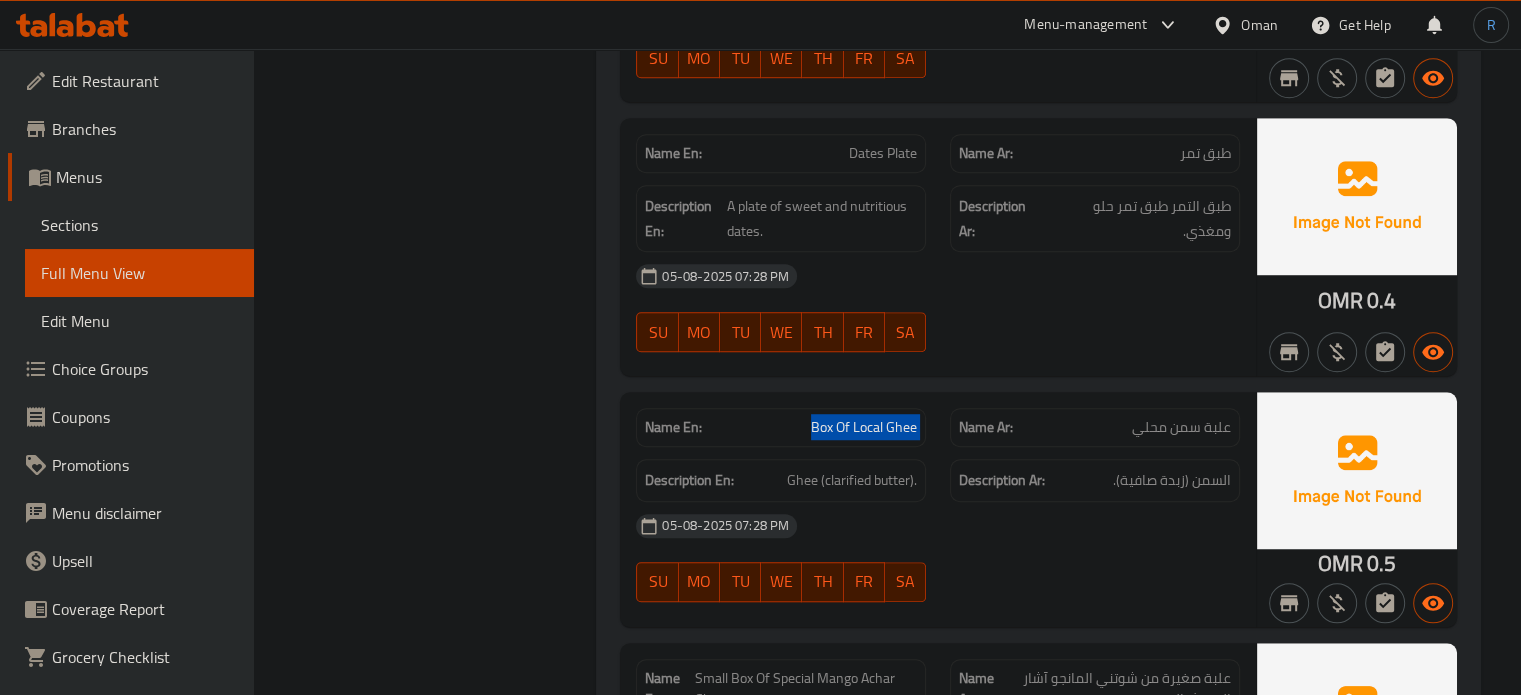 click on "Box Of Local Ghee" at bounding box center [800, -20890] 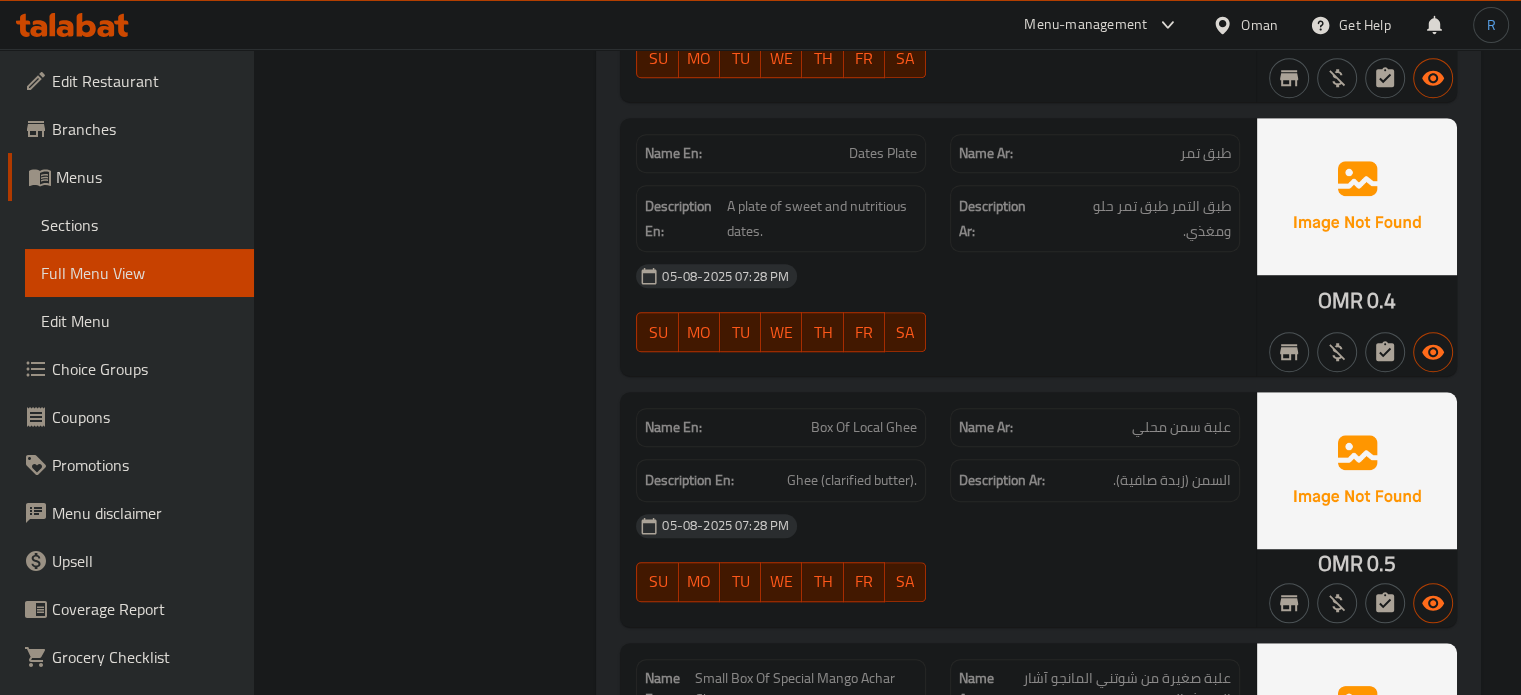 click on "Ghee (clarified butter)." at bounding box center (826, -20815) 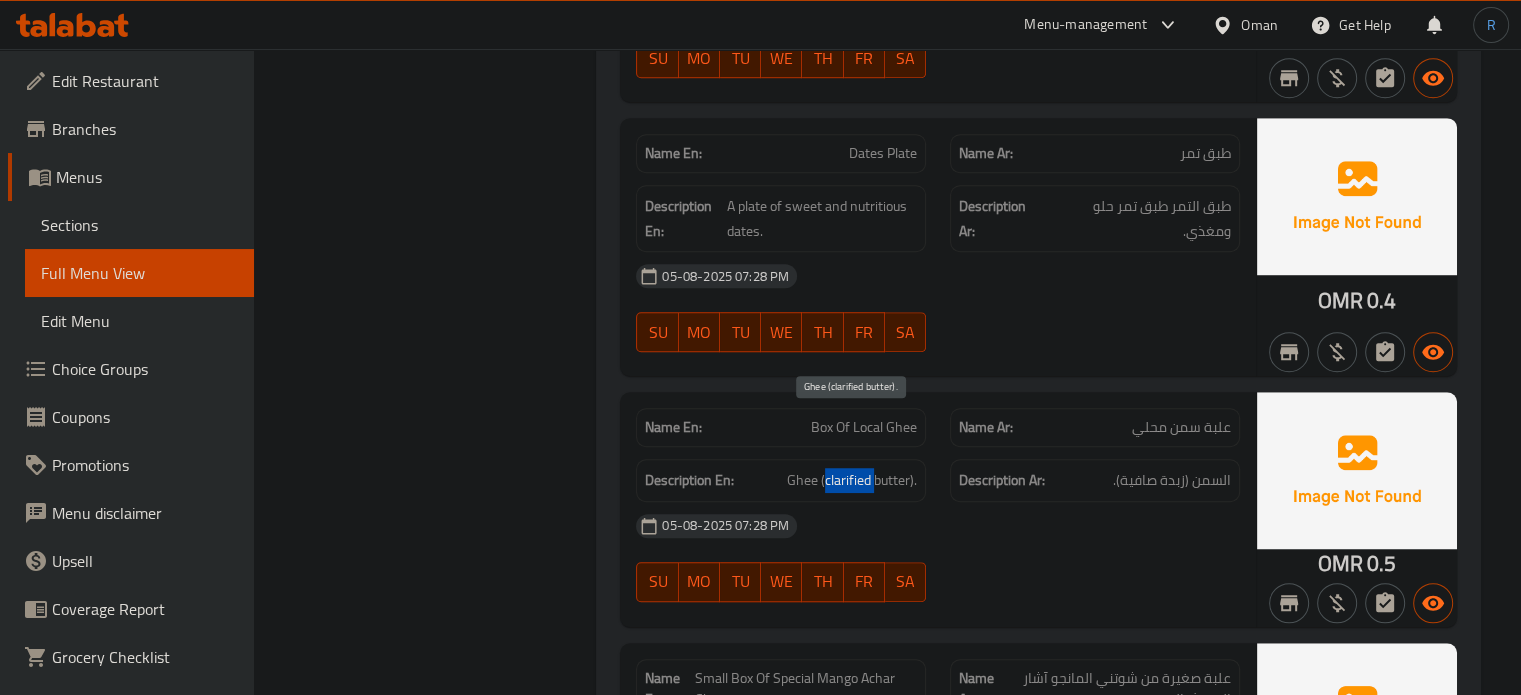 click on "Ghee (clarified butter)." at bounding box center (852, 480) 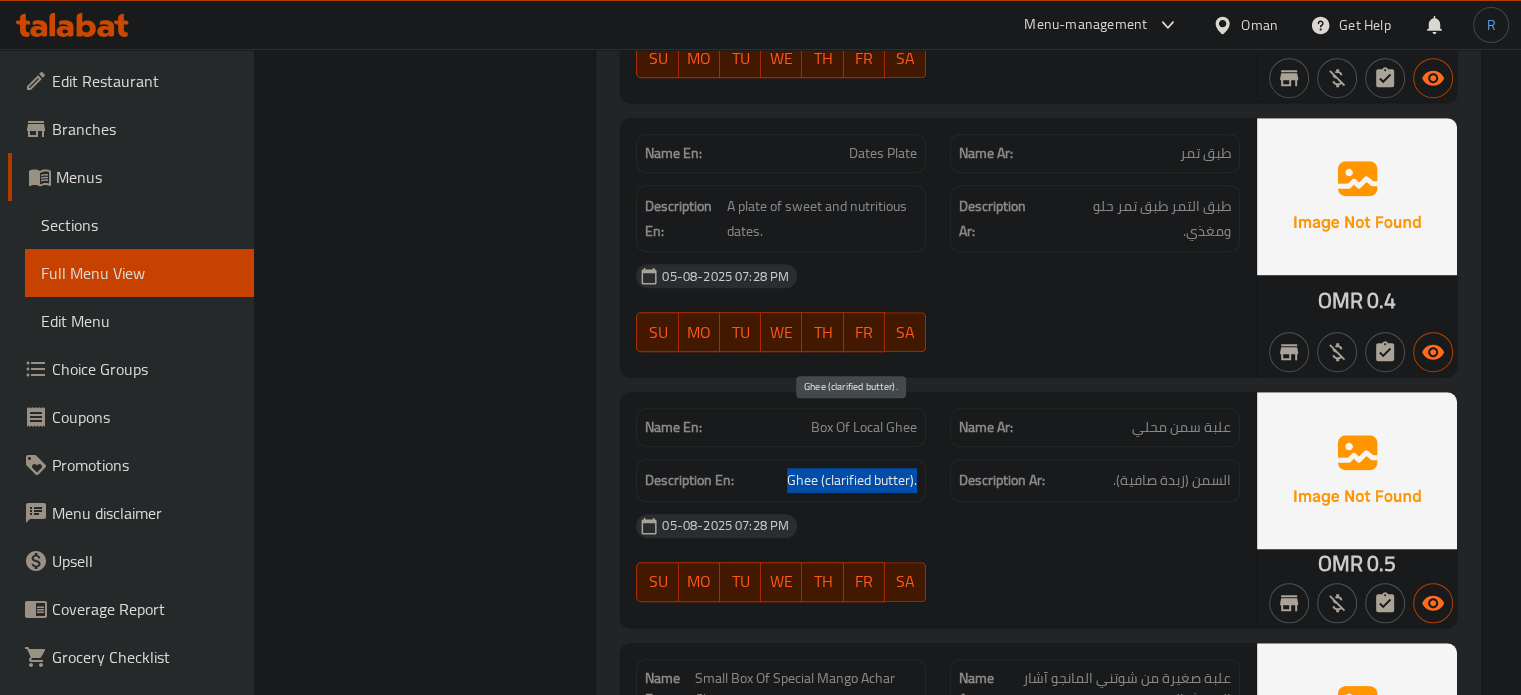 click on "Ghee (clarified butter)." at bounding box center [852, 480] 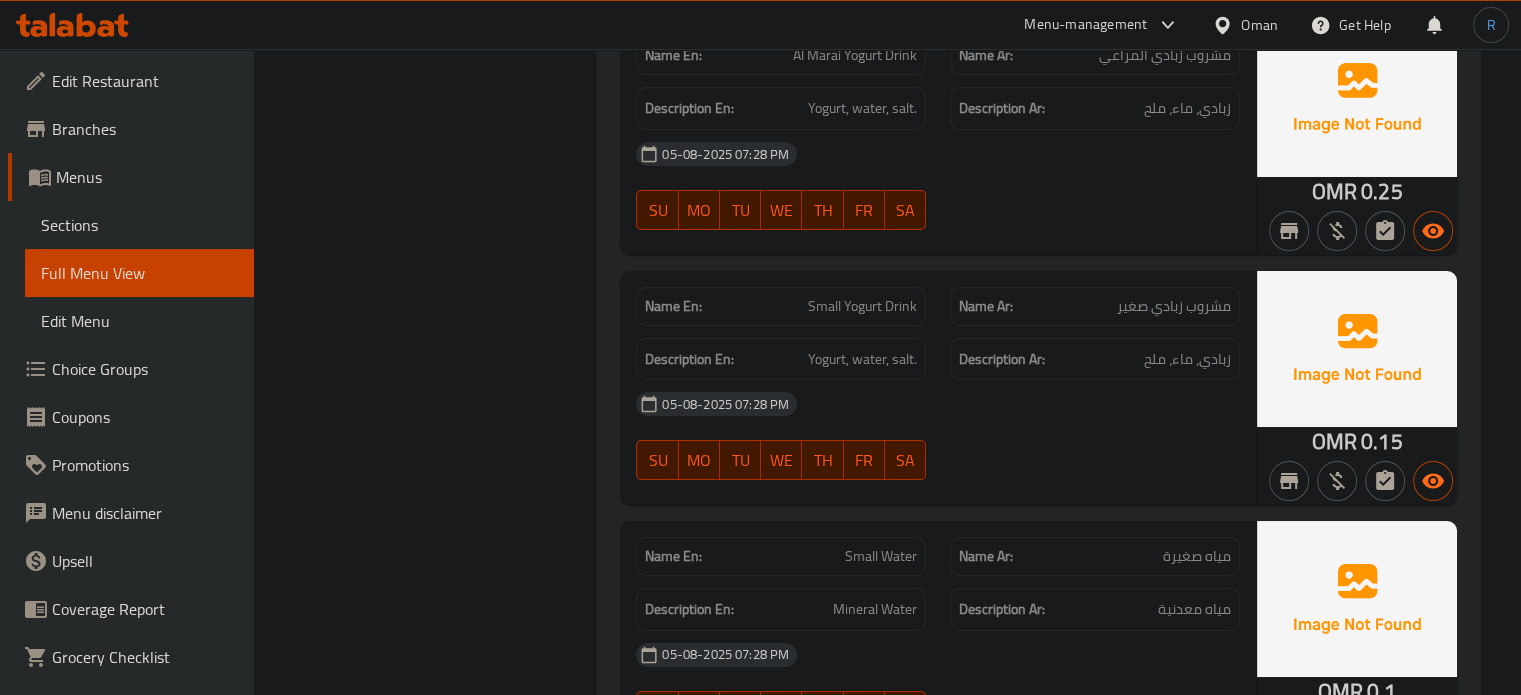 scroll, scrollTop: 30088, scrollLeft: 0, axis: vertical 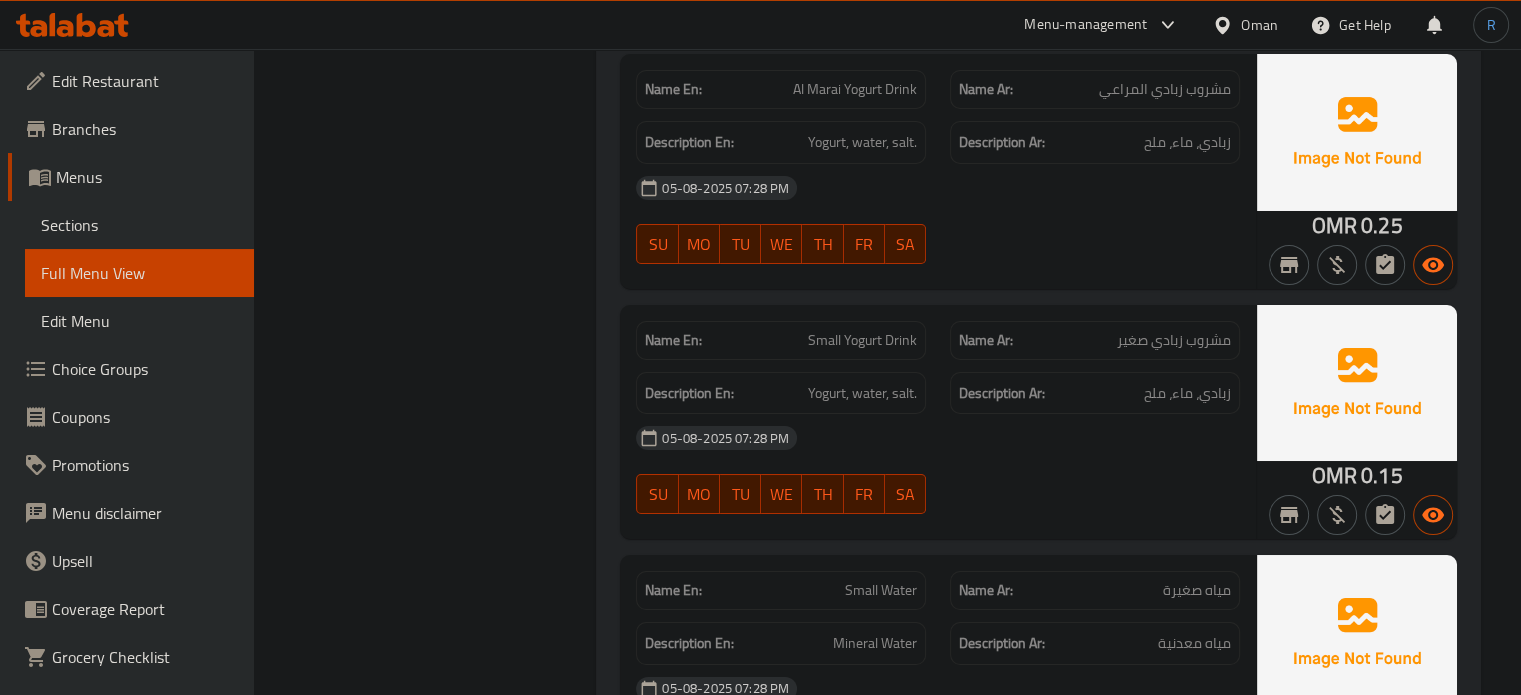 click on "SA" at bounding box center (905, -24065) 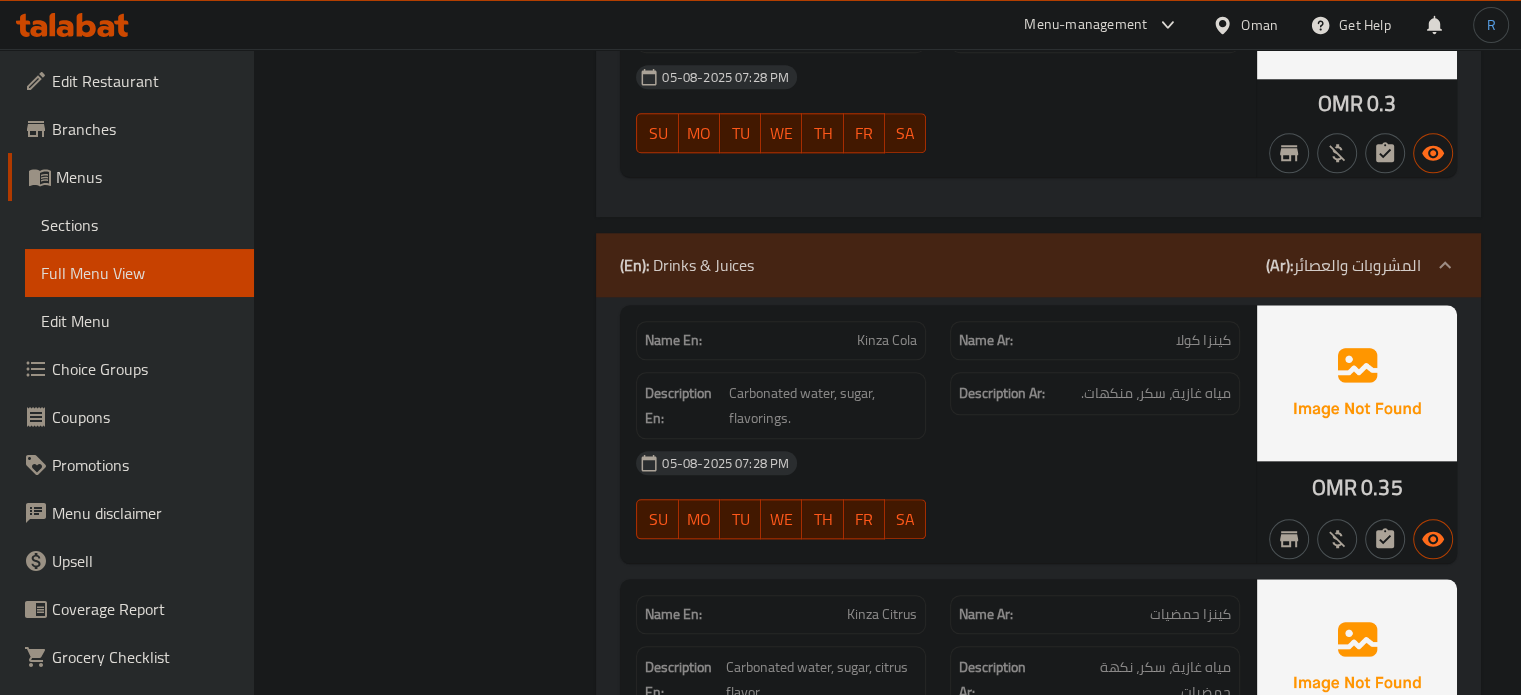 click on "05-08-2025 07:28 PM" at bounding box center (938, -24383) 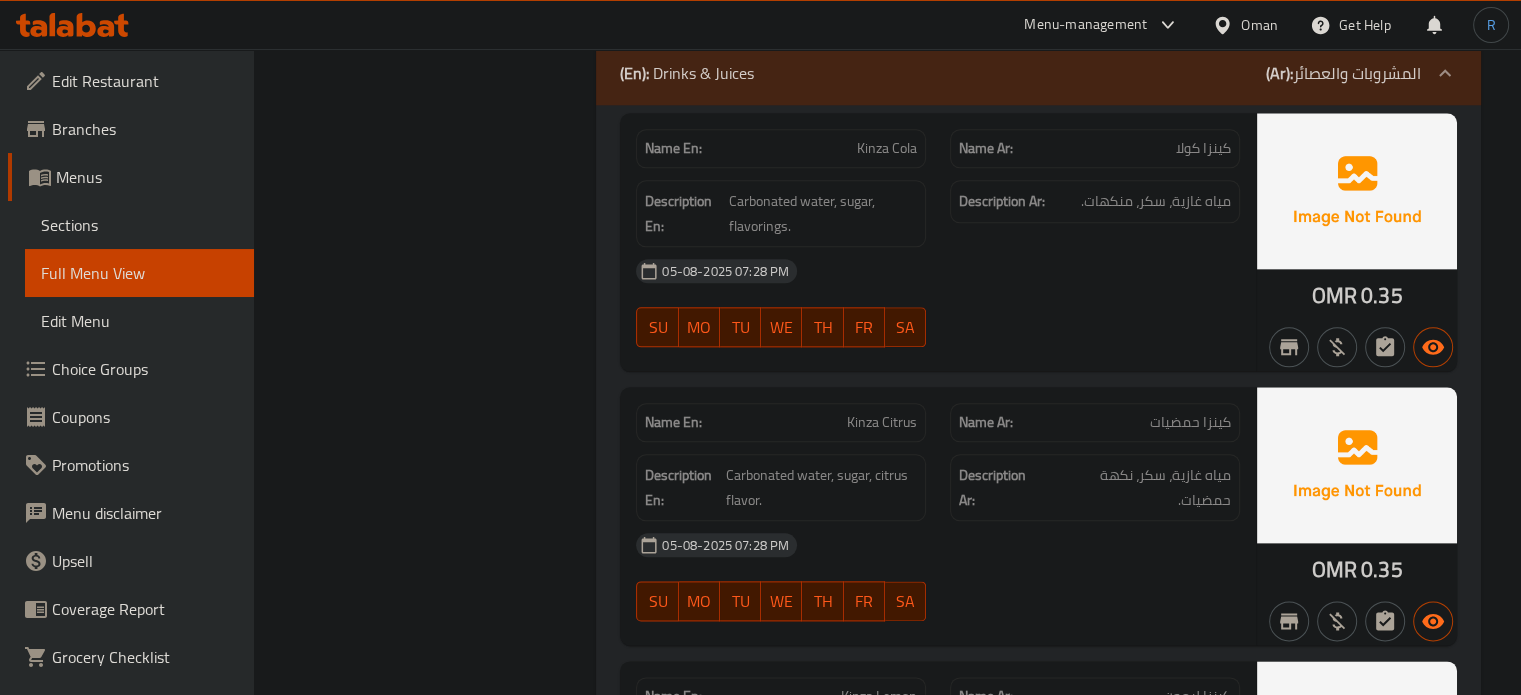 scroll, scrollTop: 25108, scrollLeft: 0, axis: vertical 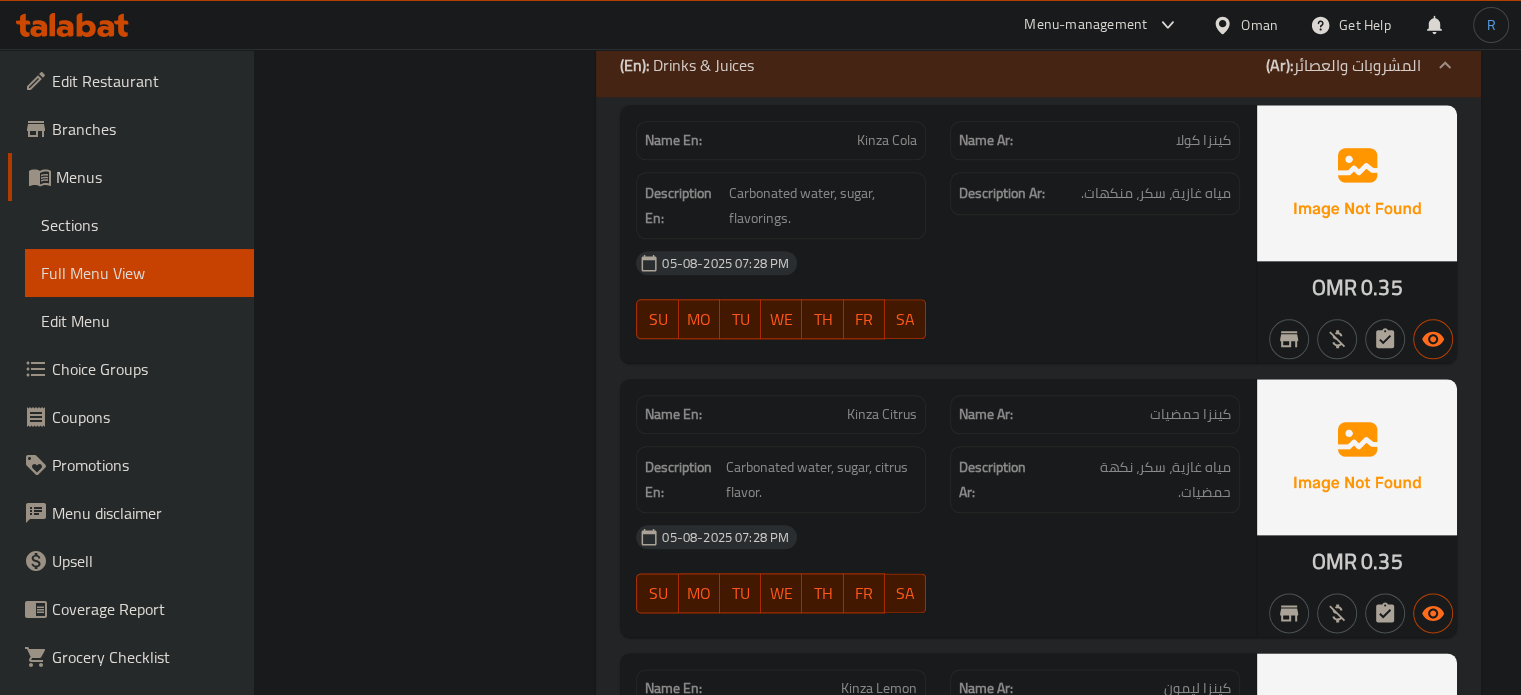 click on "05-08-2025 07:28 PM" at bounding box center (938, -24288) 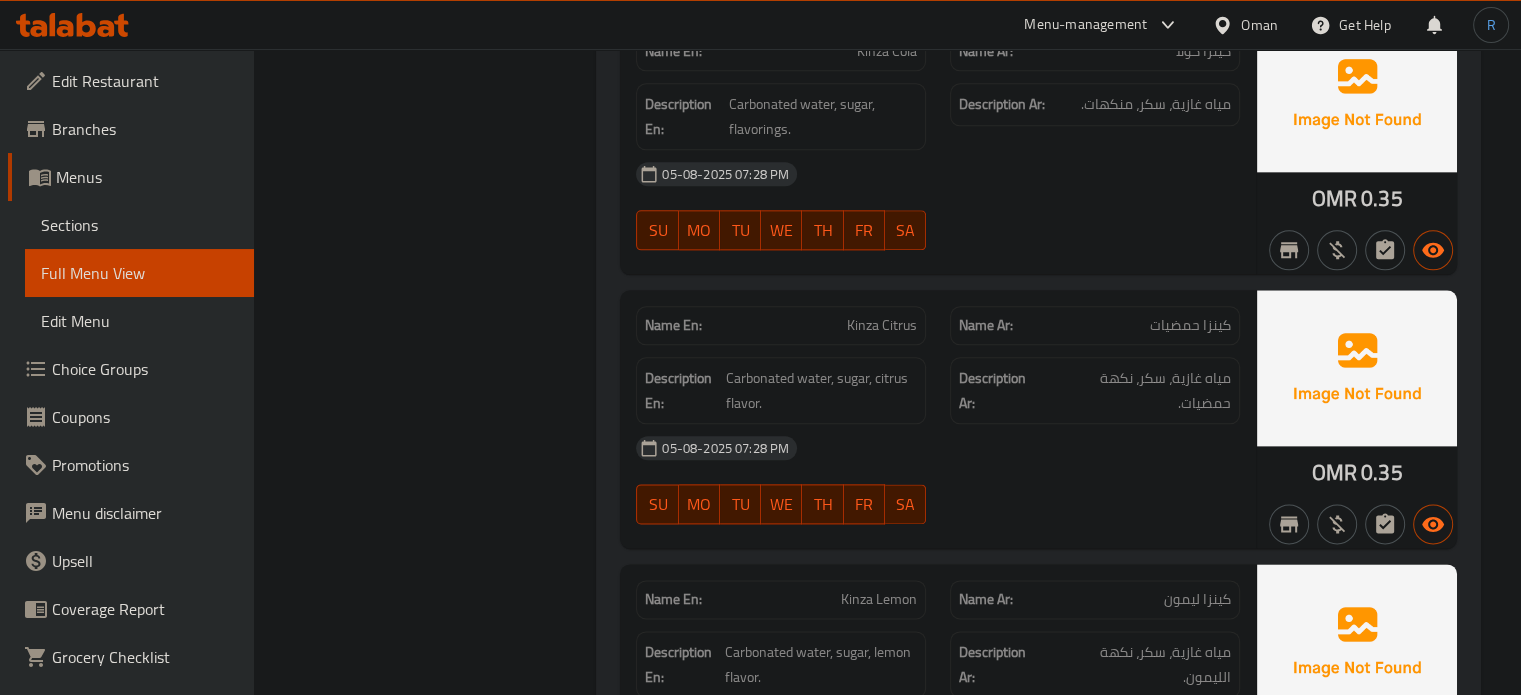 scroll, scrollTop: 25232, scrollLeft: 0, axis: vertical 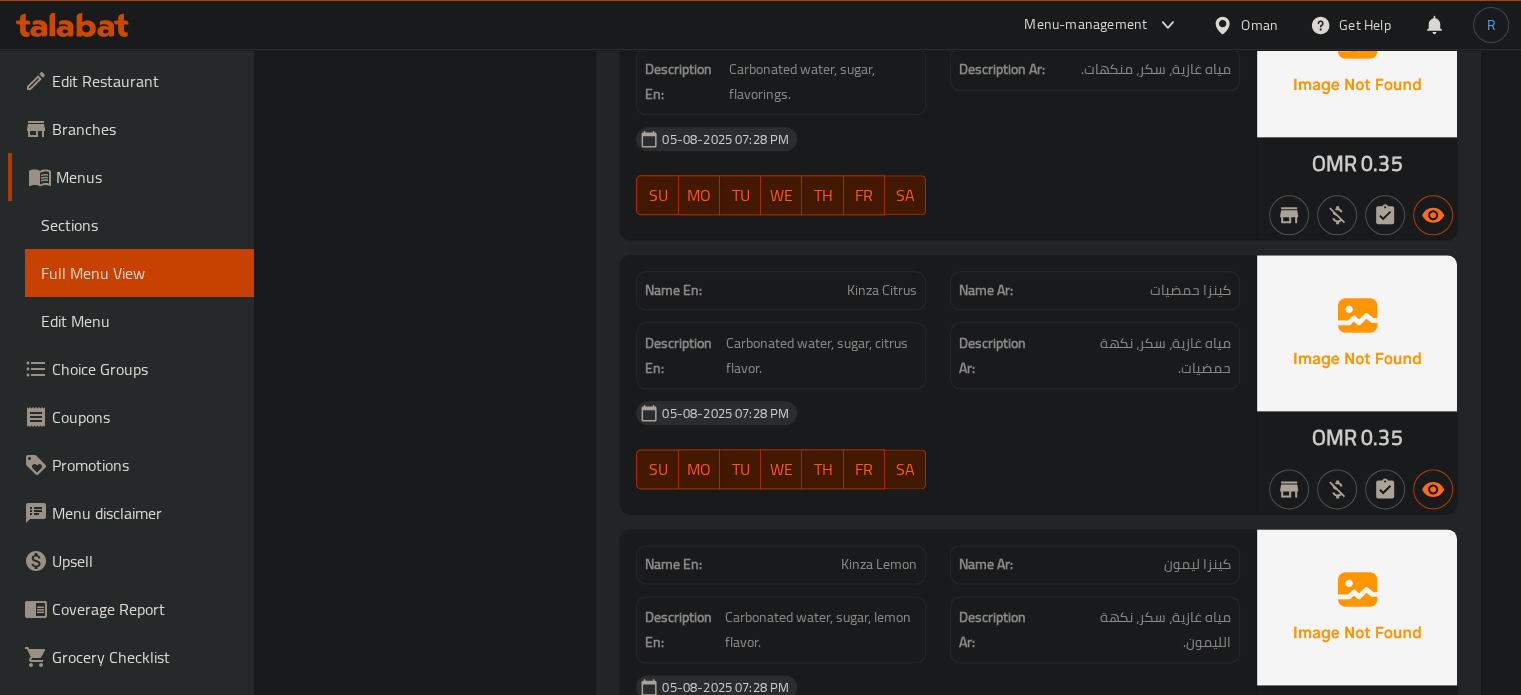 click on "05-08-2025 07:28 PM" at bounding box center (938, -24412) 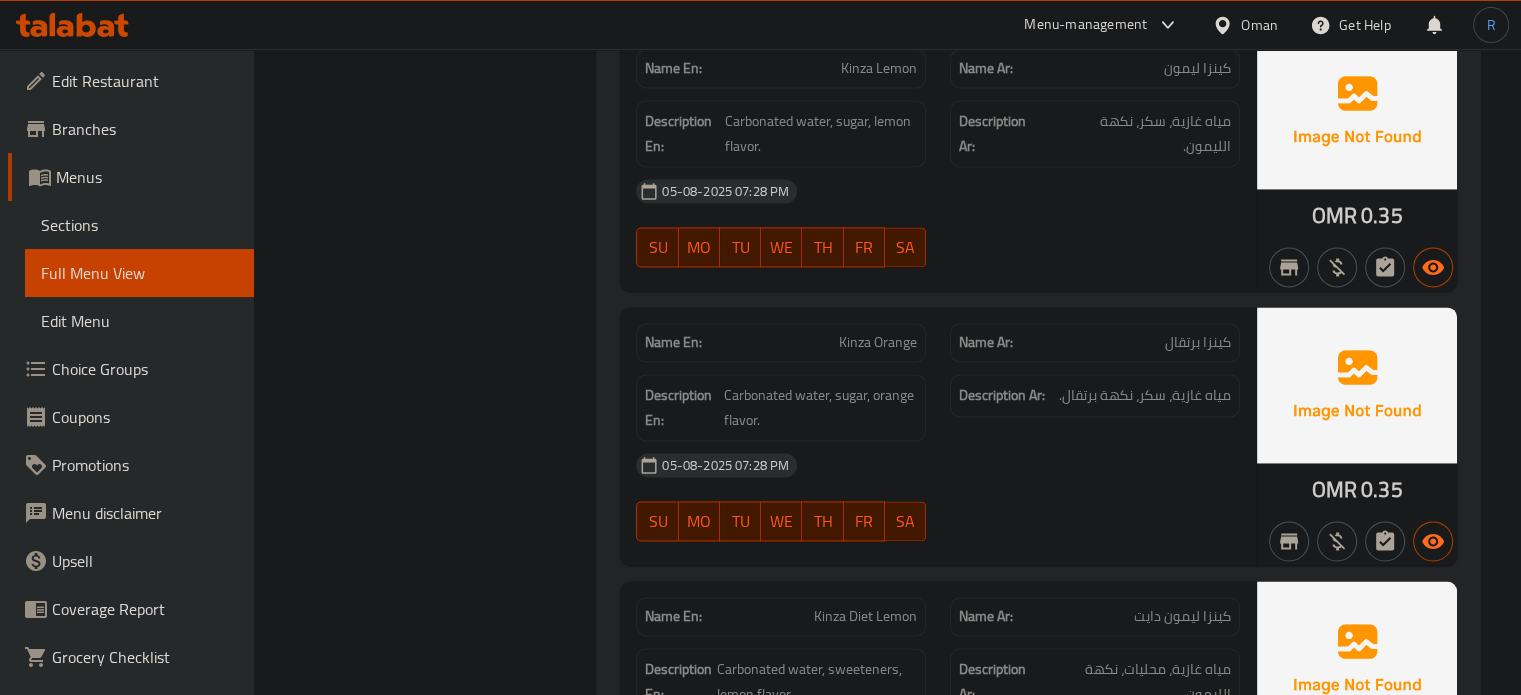 click on "05-08-2025 07:28 PM" at bounding box center (938, -24318) 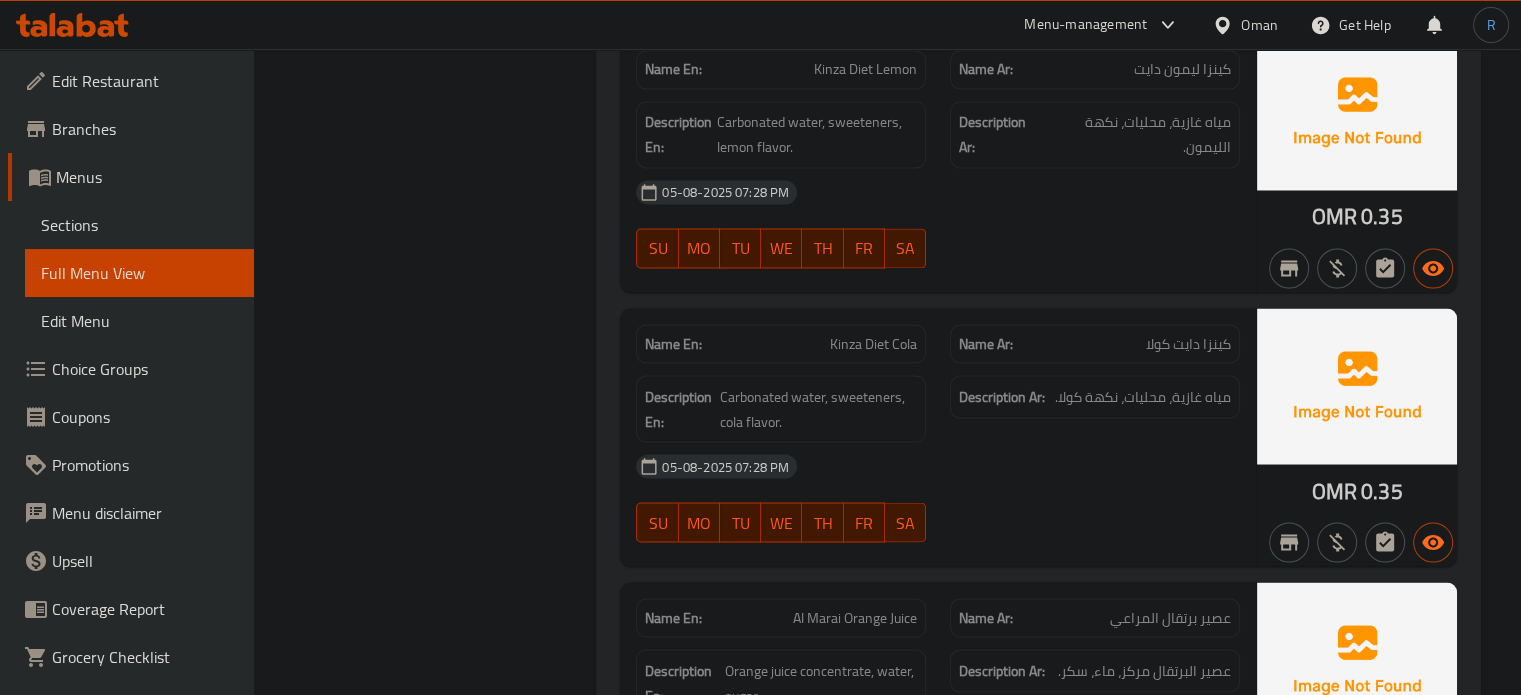 click on "SU MO TU WE TH FR SA" at bounding box center (781, -24219) 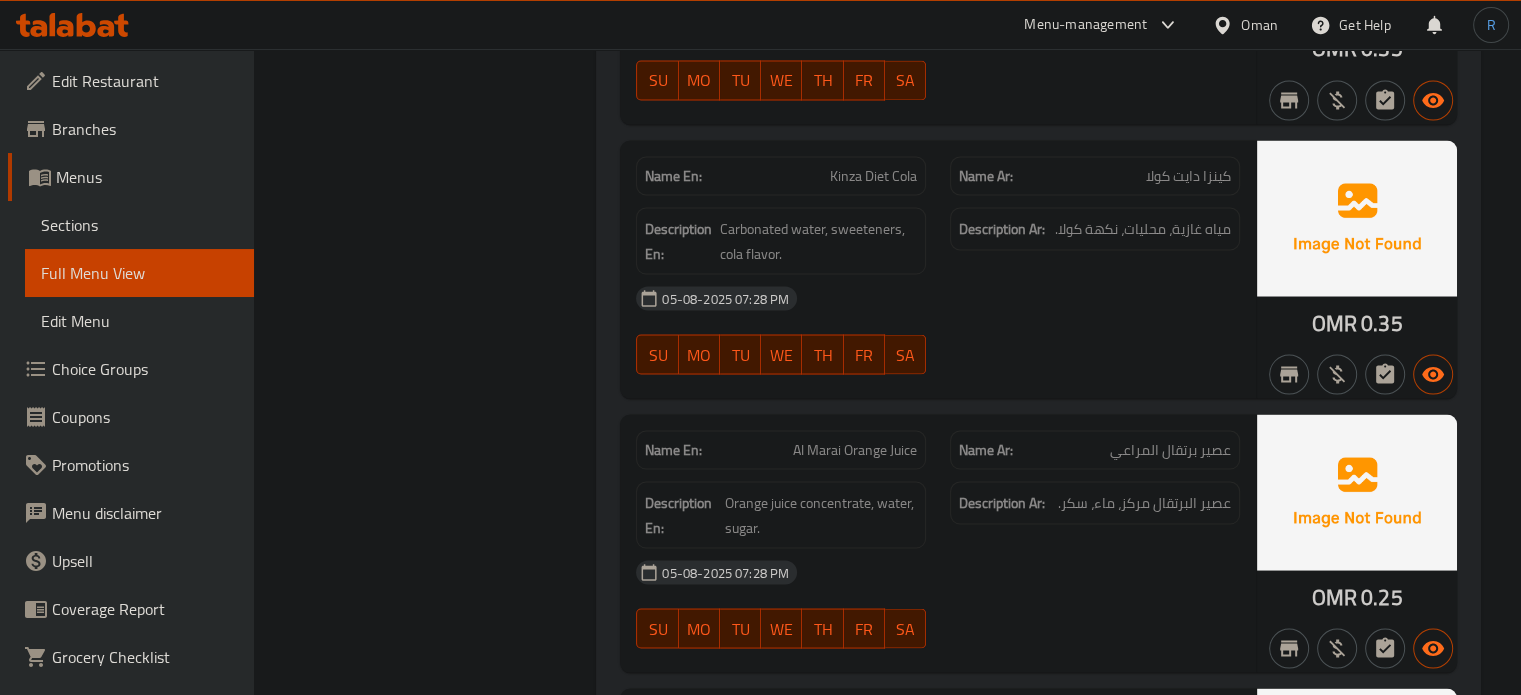 scroll, scrollTop: 26475, scrollLeft: 0, axis: vertical 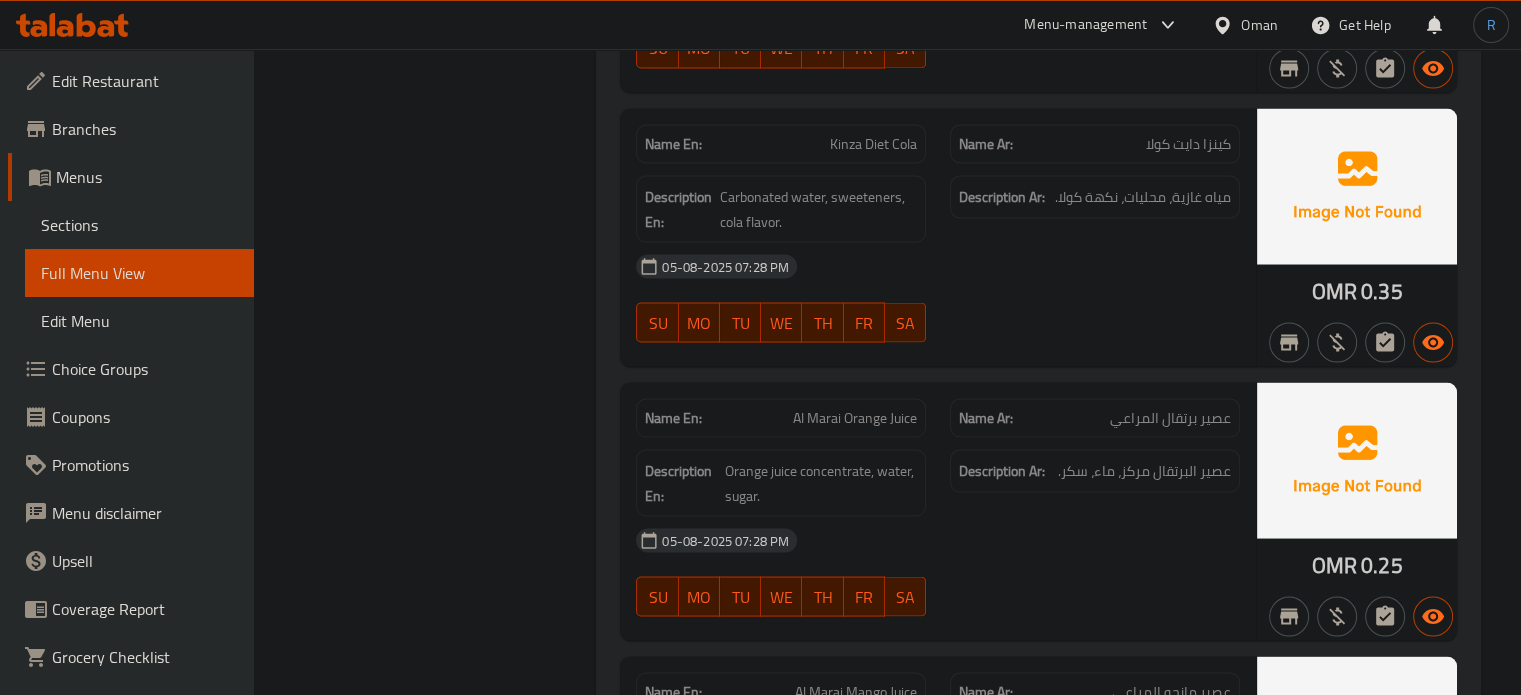 click on "05-08-2025 07:28 PM" at bounding box center [938, -24180] 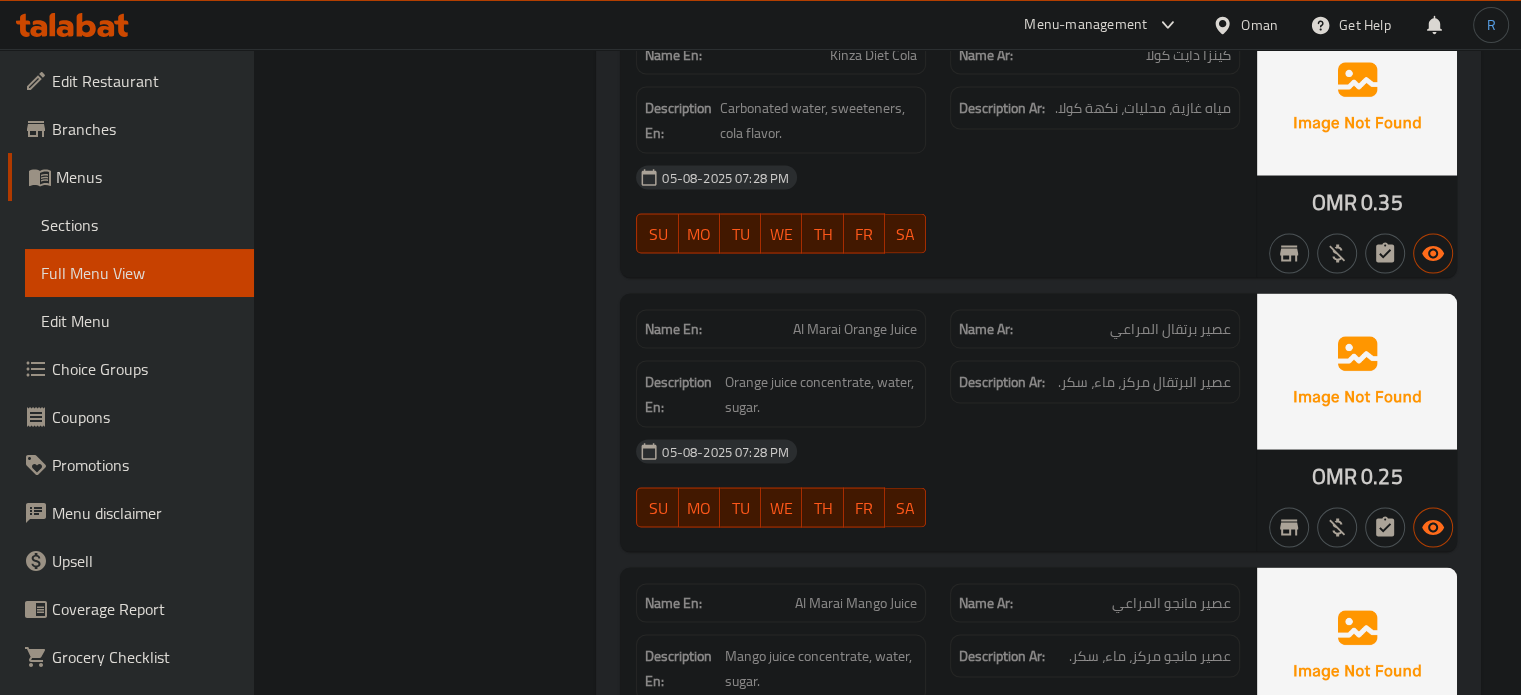 scroll, scrollTop: 26598, scrollLeft: 0, axis: vertical 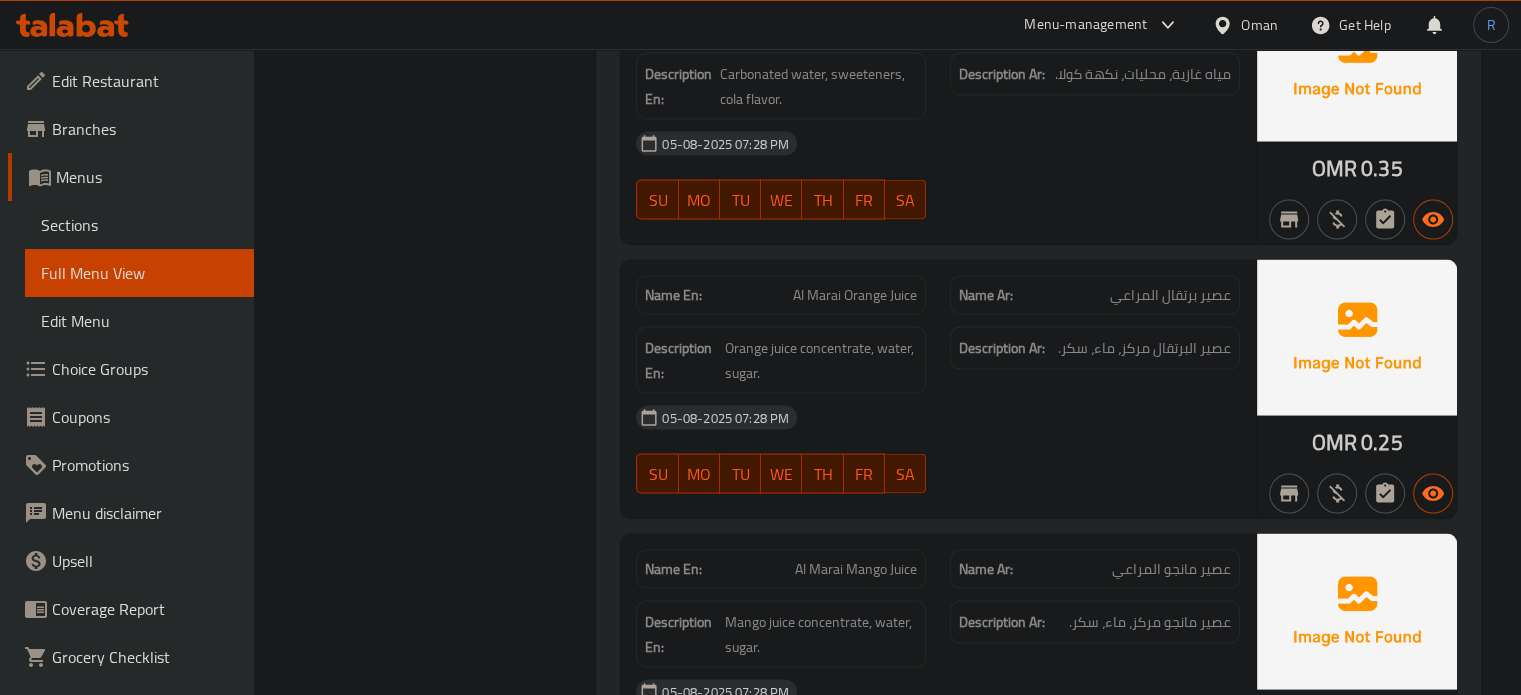 click on "SU MO TU WE TH FR SA" at bounding box center (781, -24247) 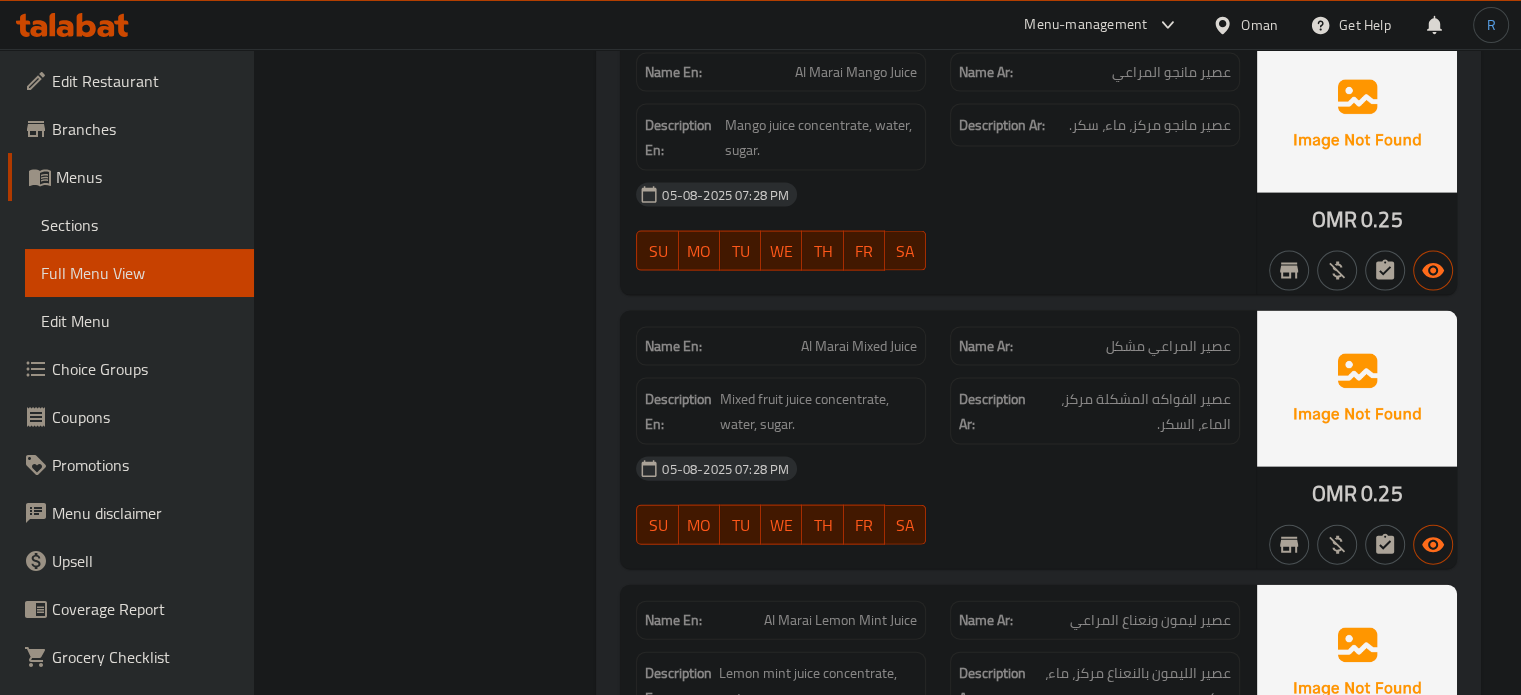 click on "05-08-2025 07:28 PM SU MO TU WE TH FR SA" at bounding box center (938, -24221) 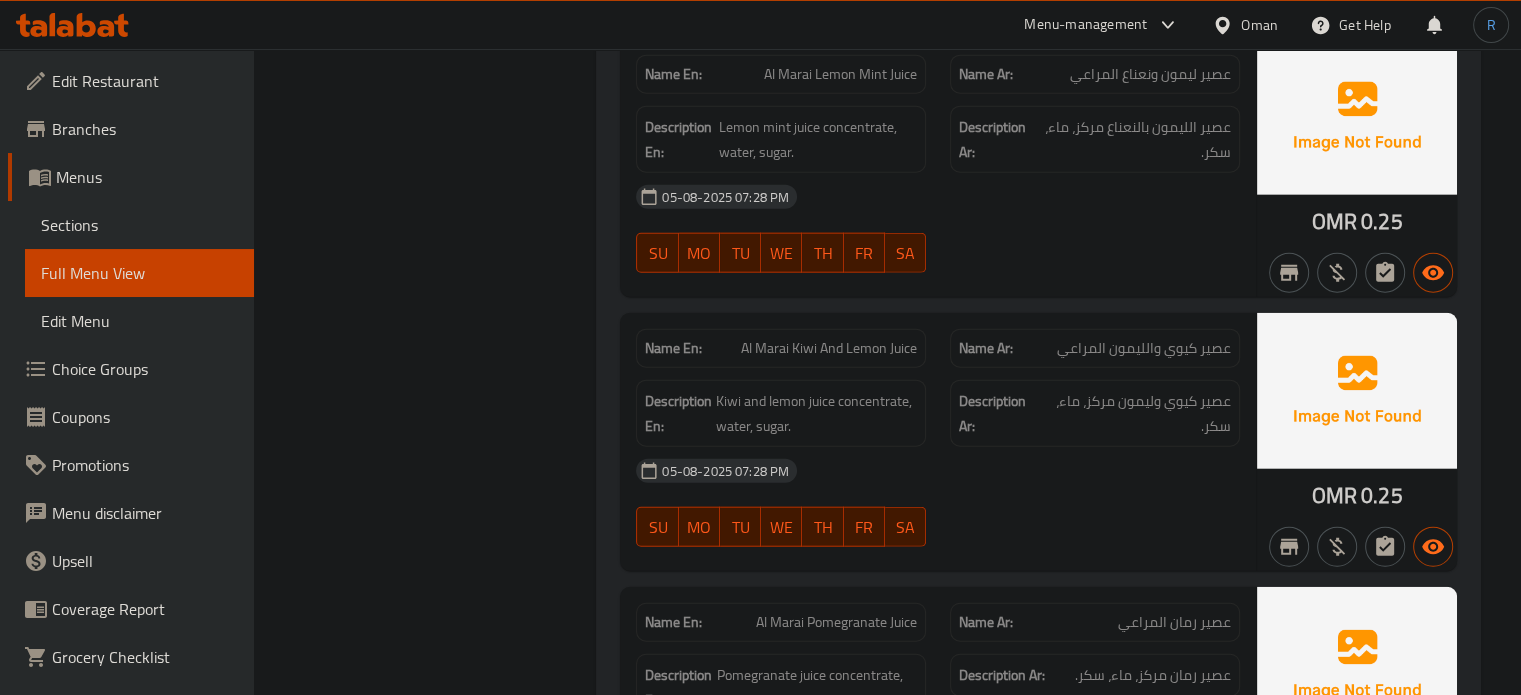 click on "05-08-2025 07:28 PM" at bounding box center [938, -24209] 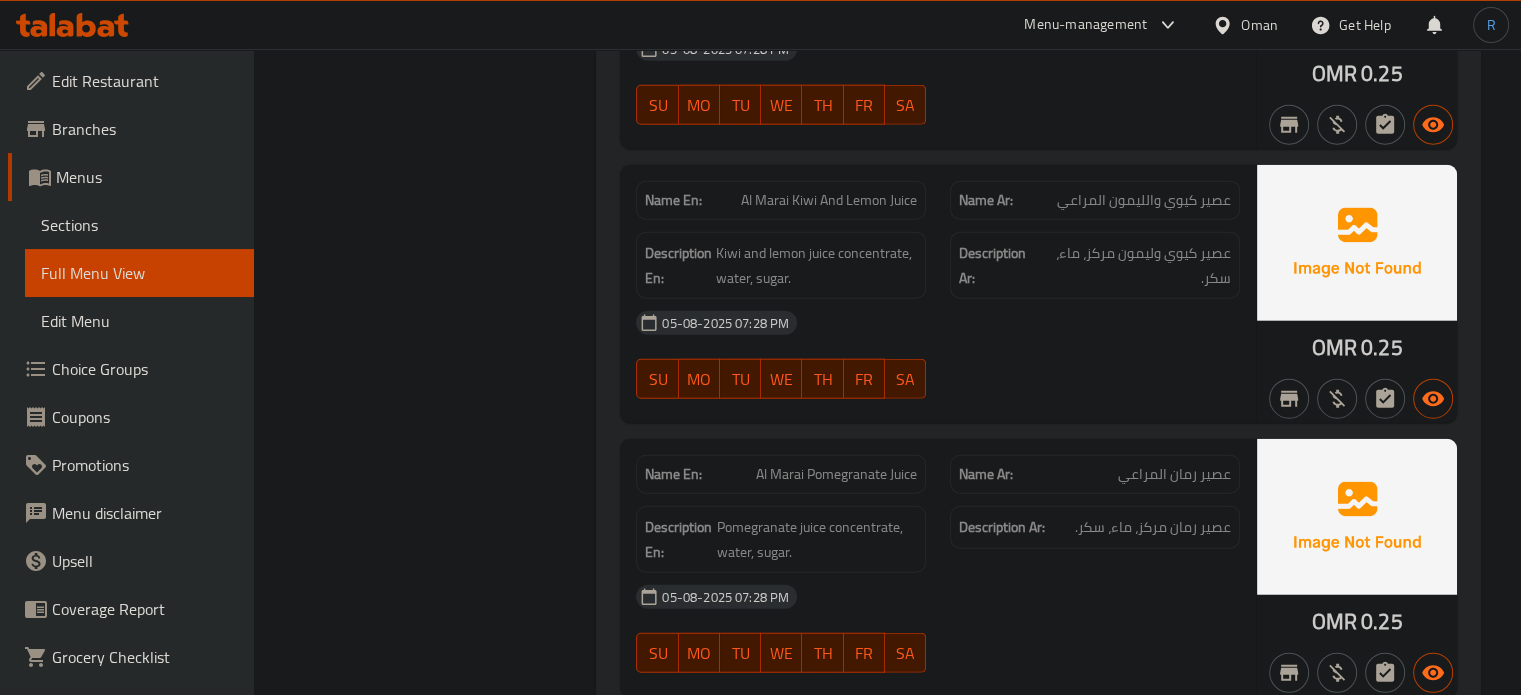 scroll, scrollTop: 27840, scrollLeft: 0, axis: vertical 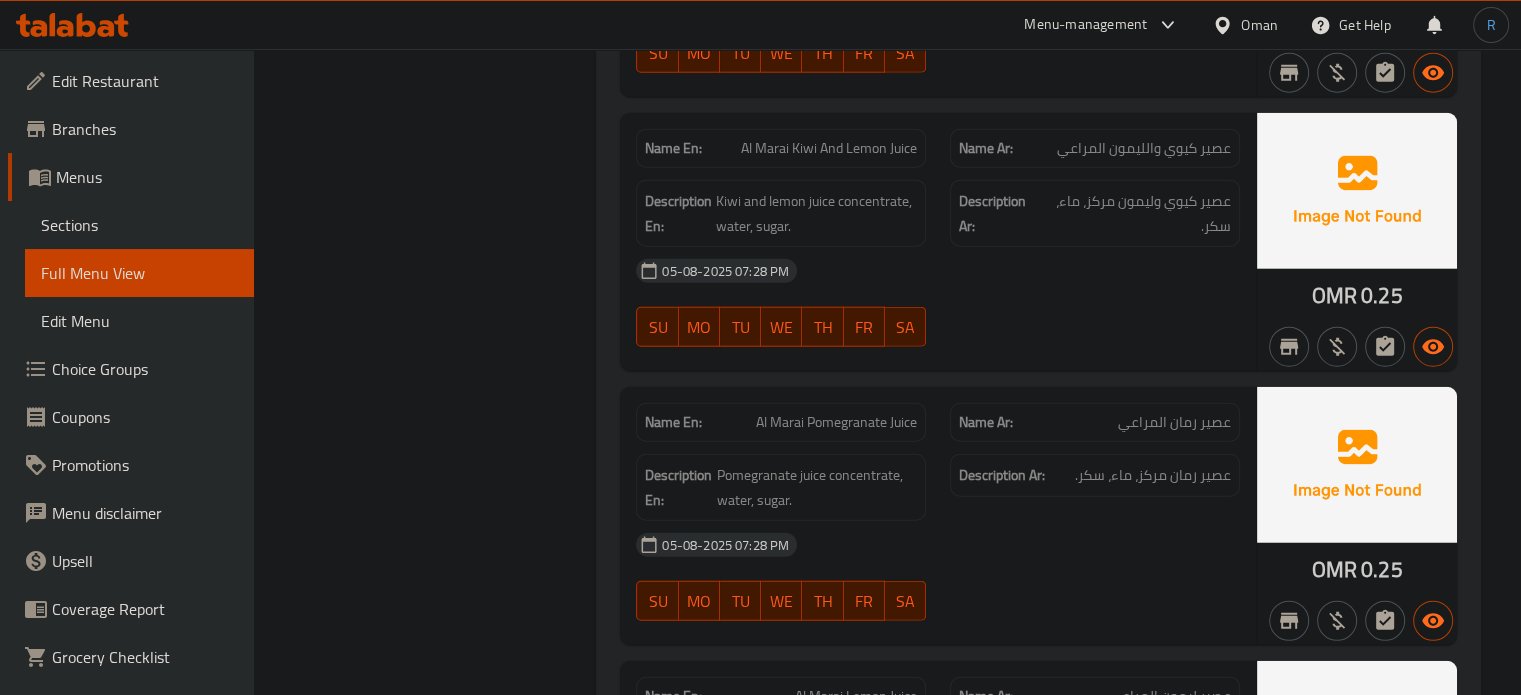 click on "05-08-2025 07:28 PM" at bounding box center (938, -24114) 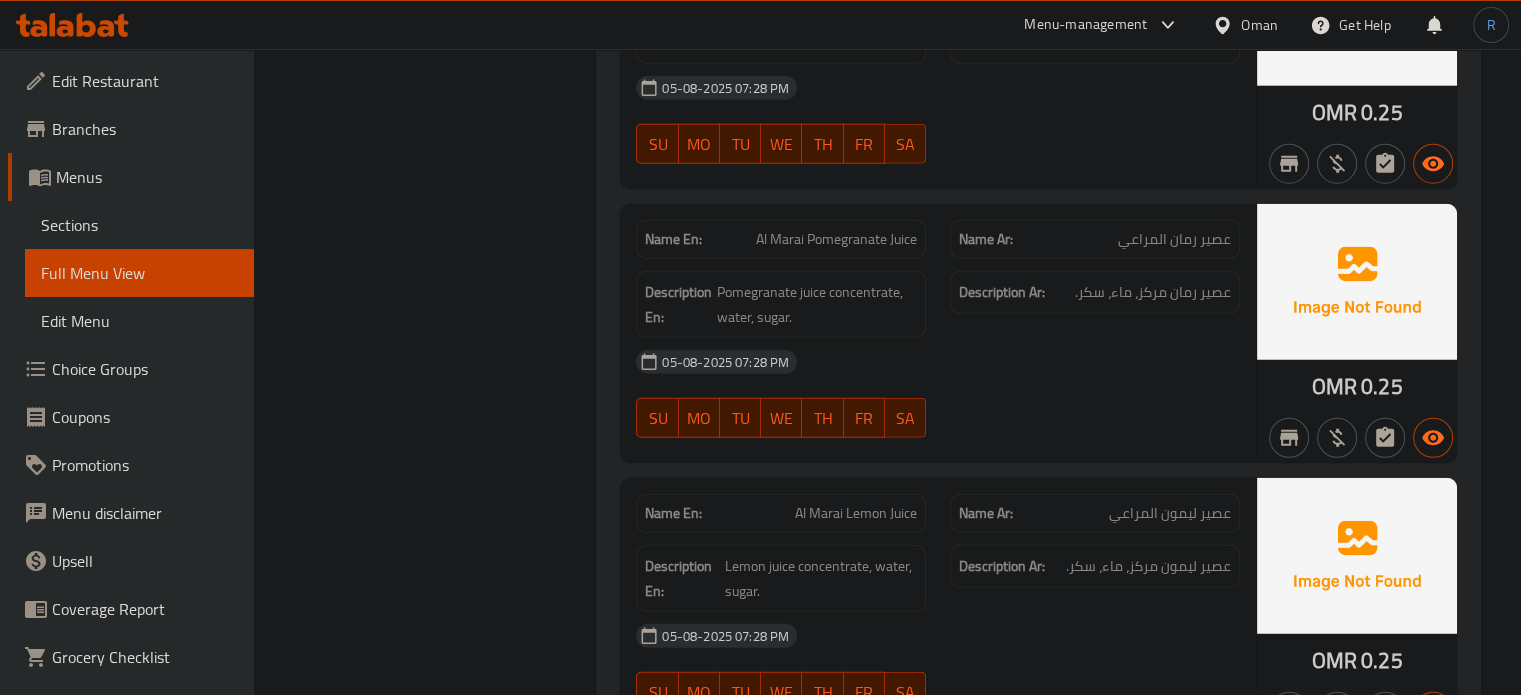 scroll, scrollTop: 28064, scrollLeft: 0, axis: vertical 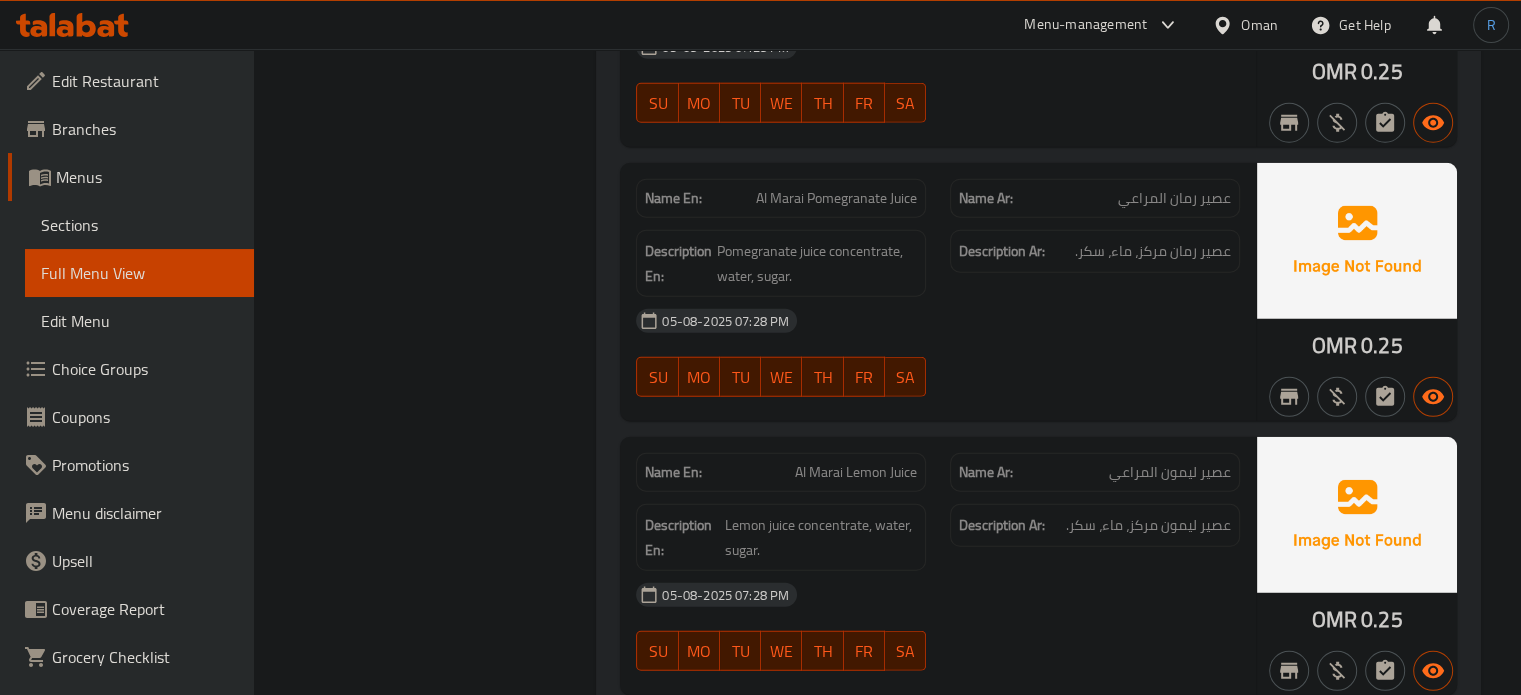 click on "05-08-2025 07:28 PM" at bounding box center [938, -24068] 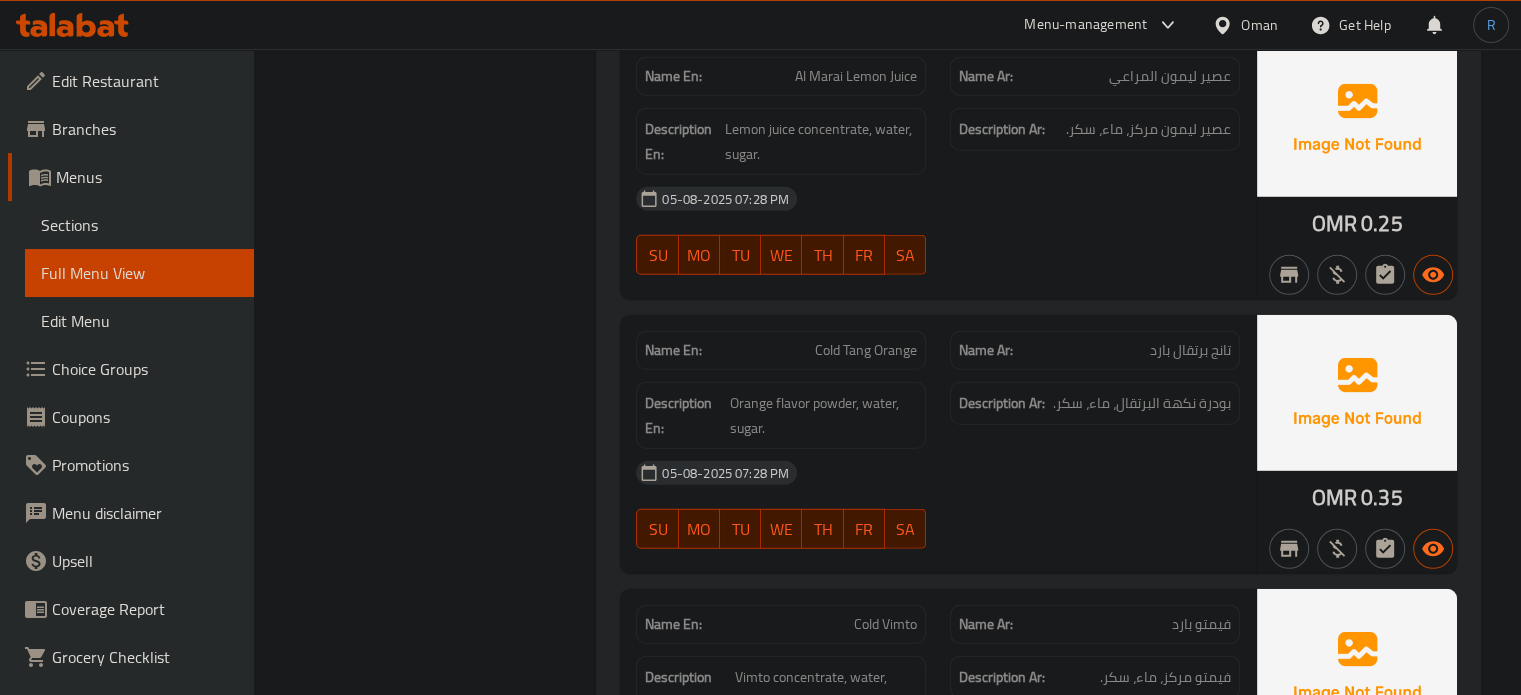 click on "05-08-2025 07:28 PM SU MO TU WE TH FR SA" at bounding box center (938, -24137) 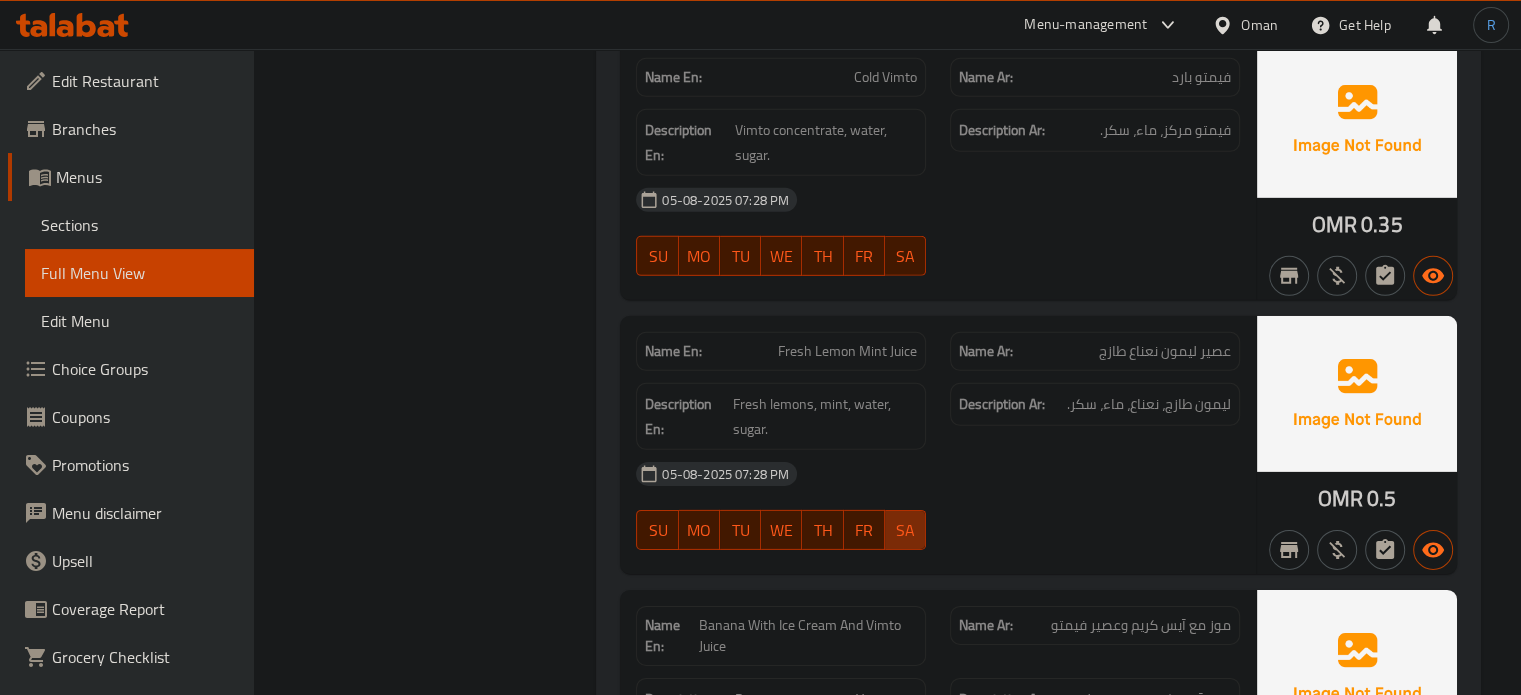 click on "SA" at bounding box center [905, -24095] 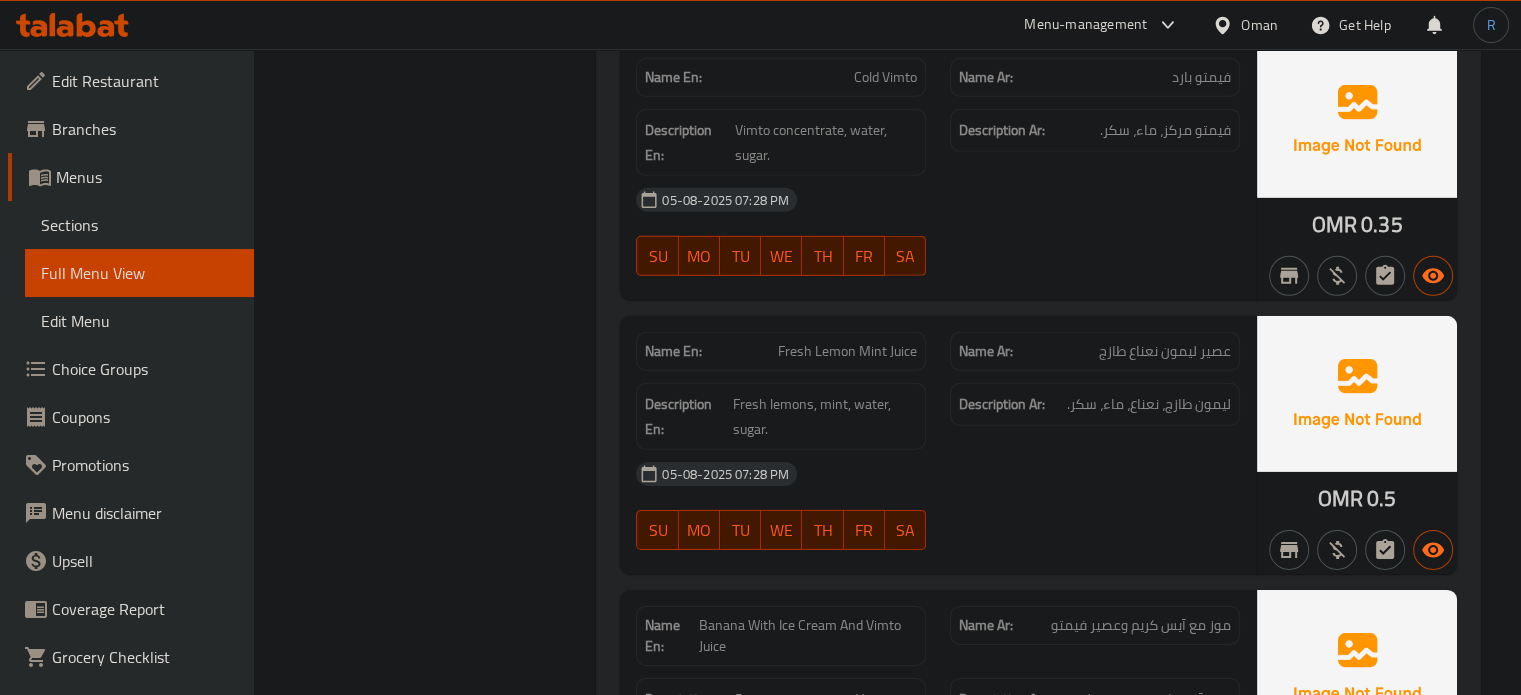 scroll, scrollTop: 29107, scrollLeft: 0, axis: vertical 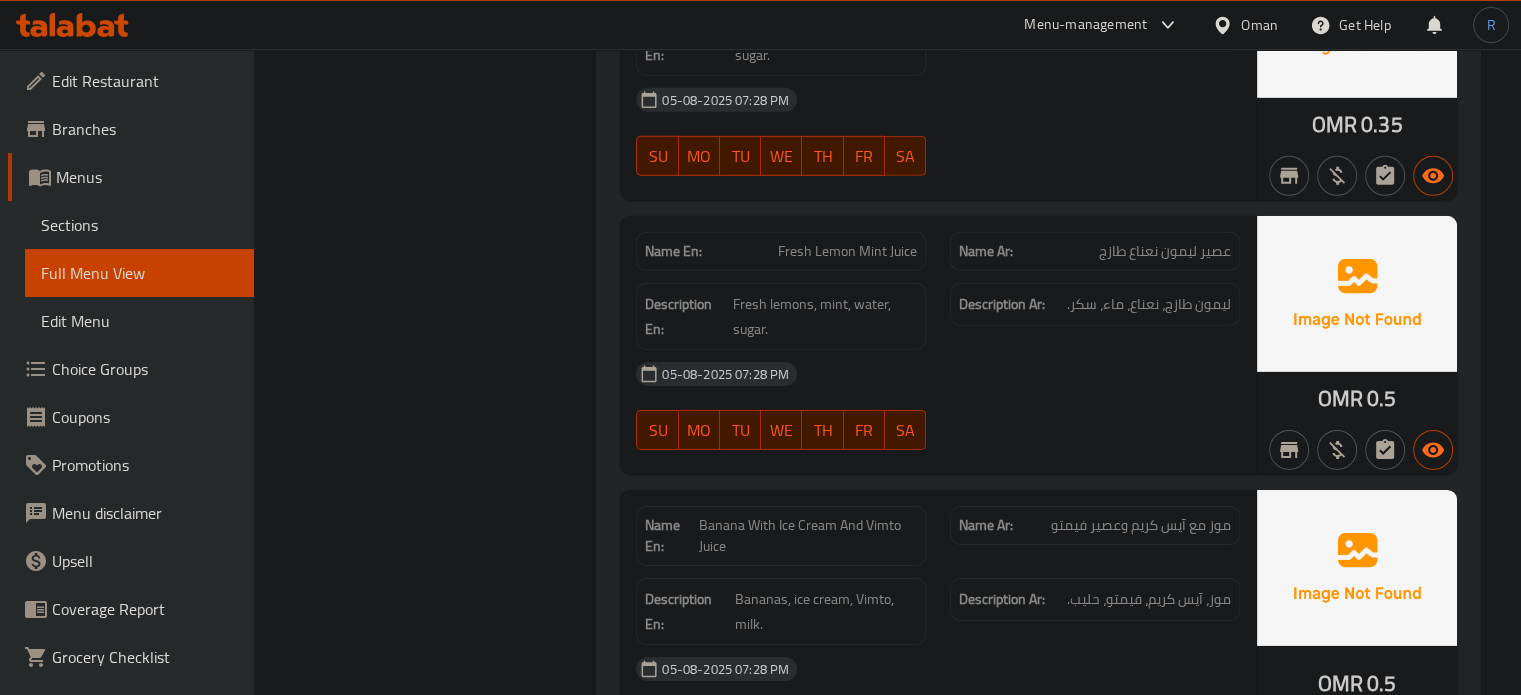 click on "05-08-2025 07:28 PM SU MO TU WE TH FR SA" at bounding box center (938, -24218) 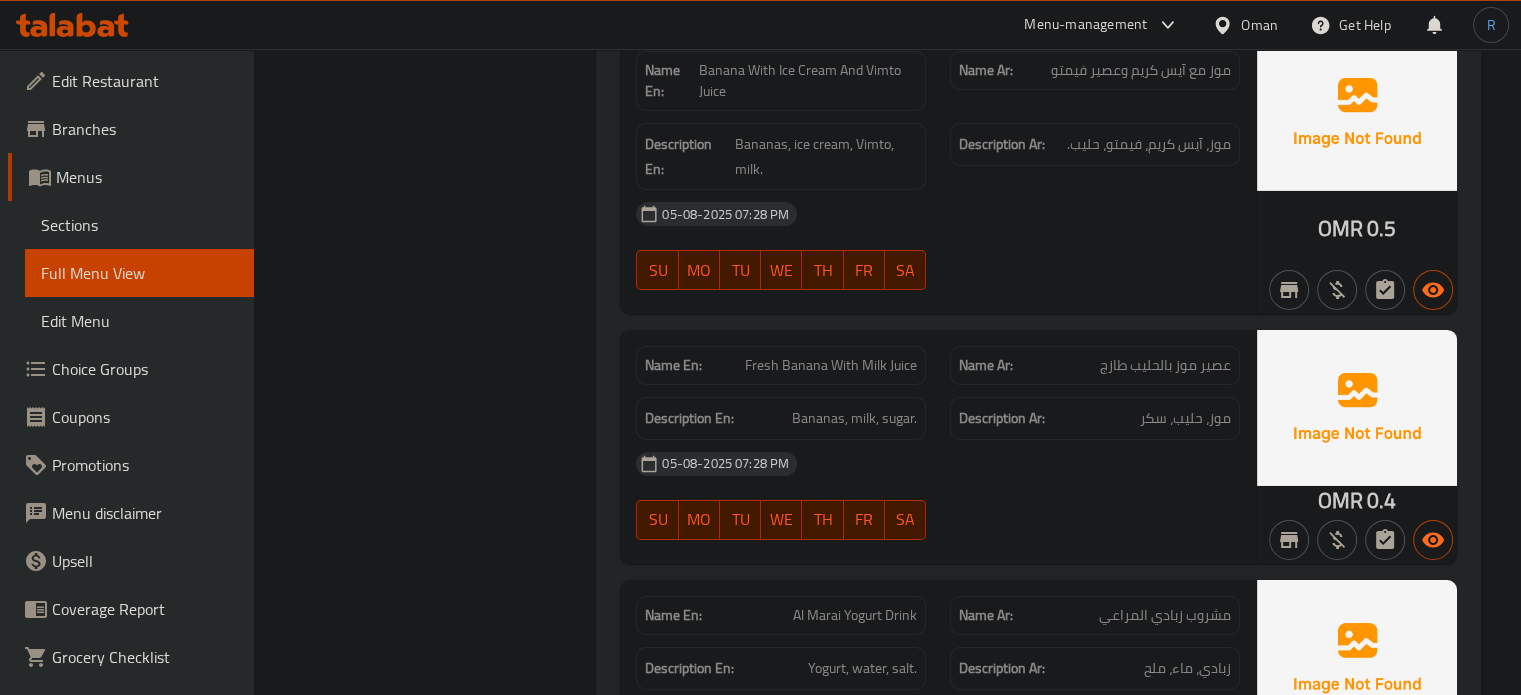 click on "05-08-2025 07:28 PM" at bounding box center (938, -24115) 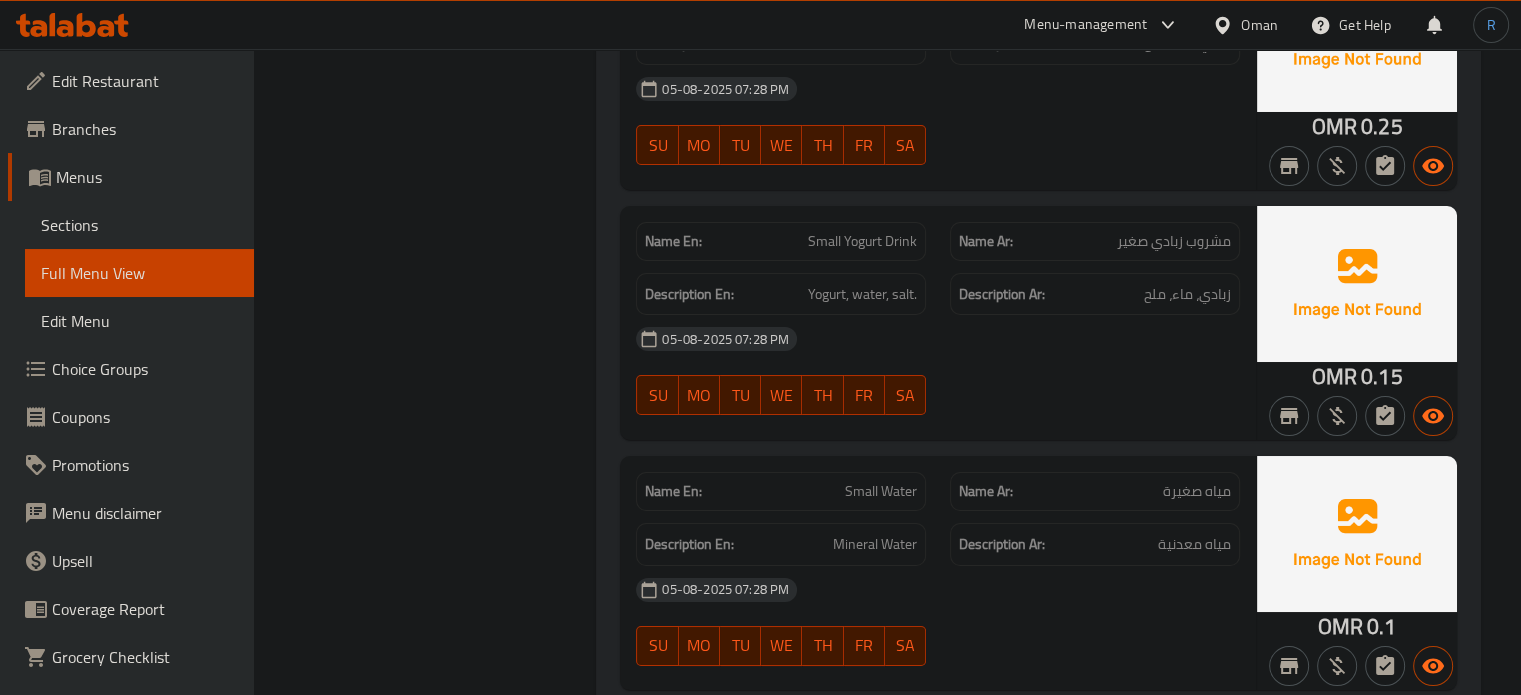 scroll, scrollTop: 30262, scrollLeft: 0, axis: vertical 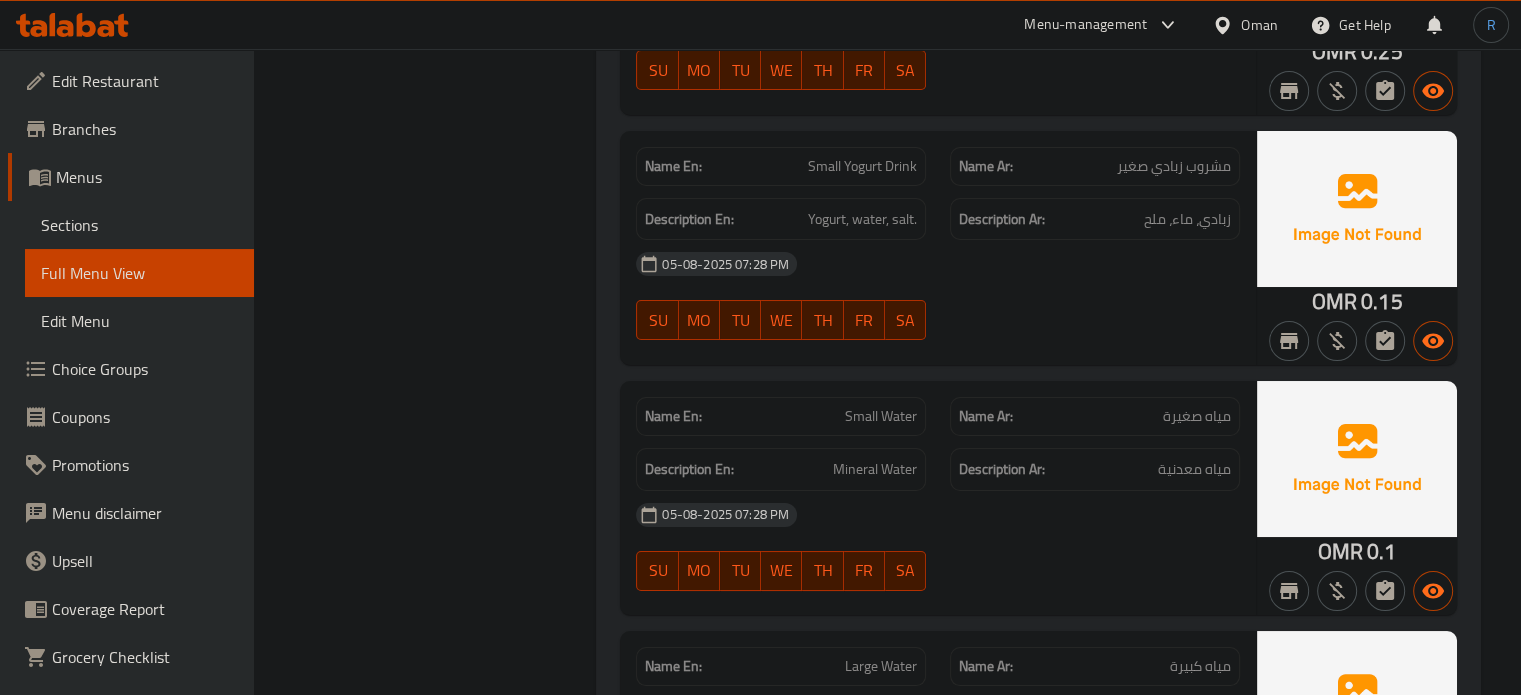 click on "Small Water" at bounding box center (805, -18545) 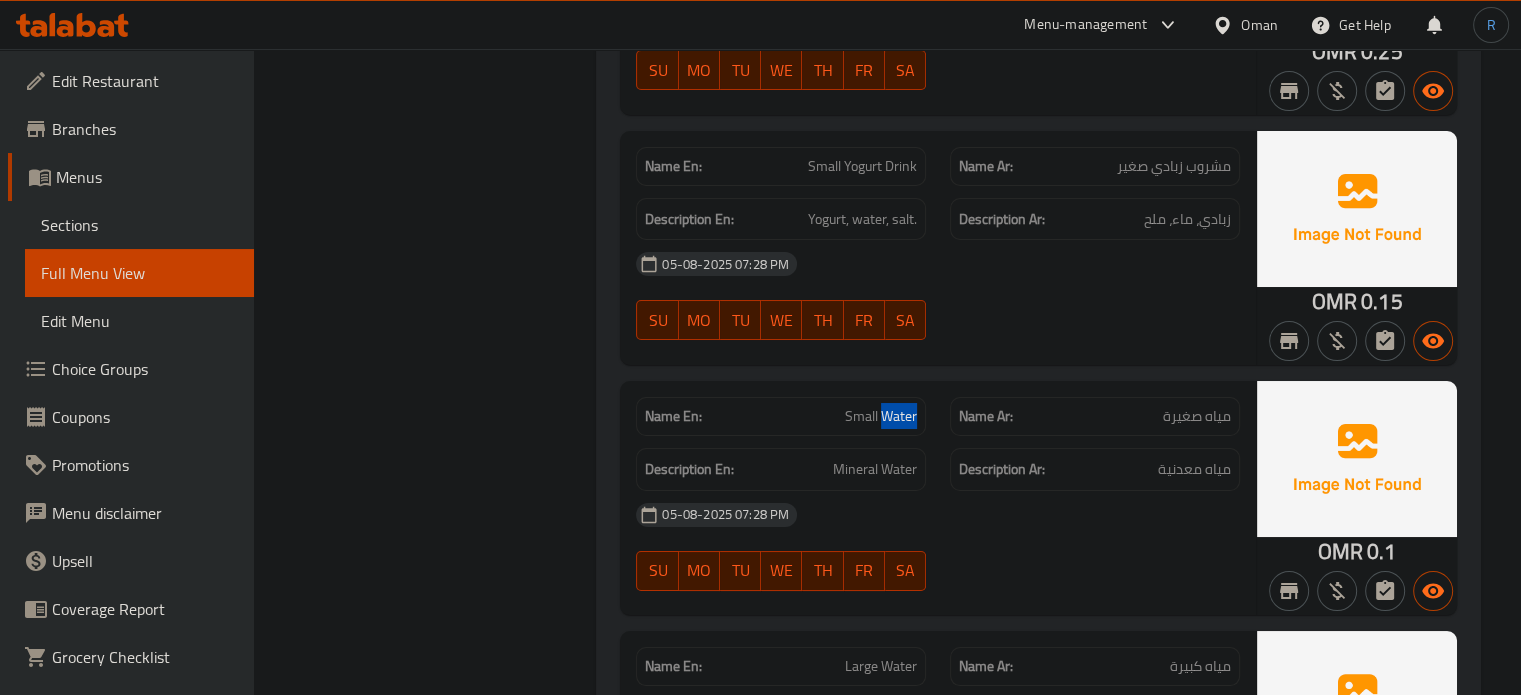 click on "Small Water" at bounding box center [805, -18545] 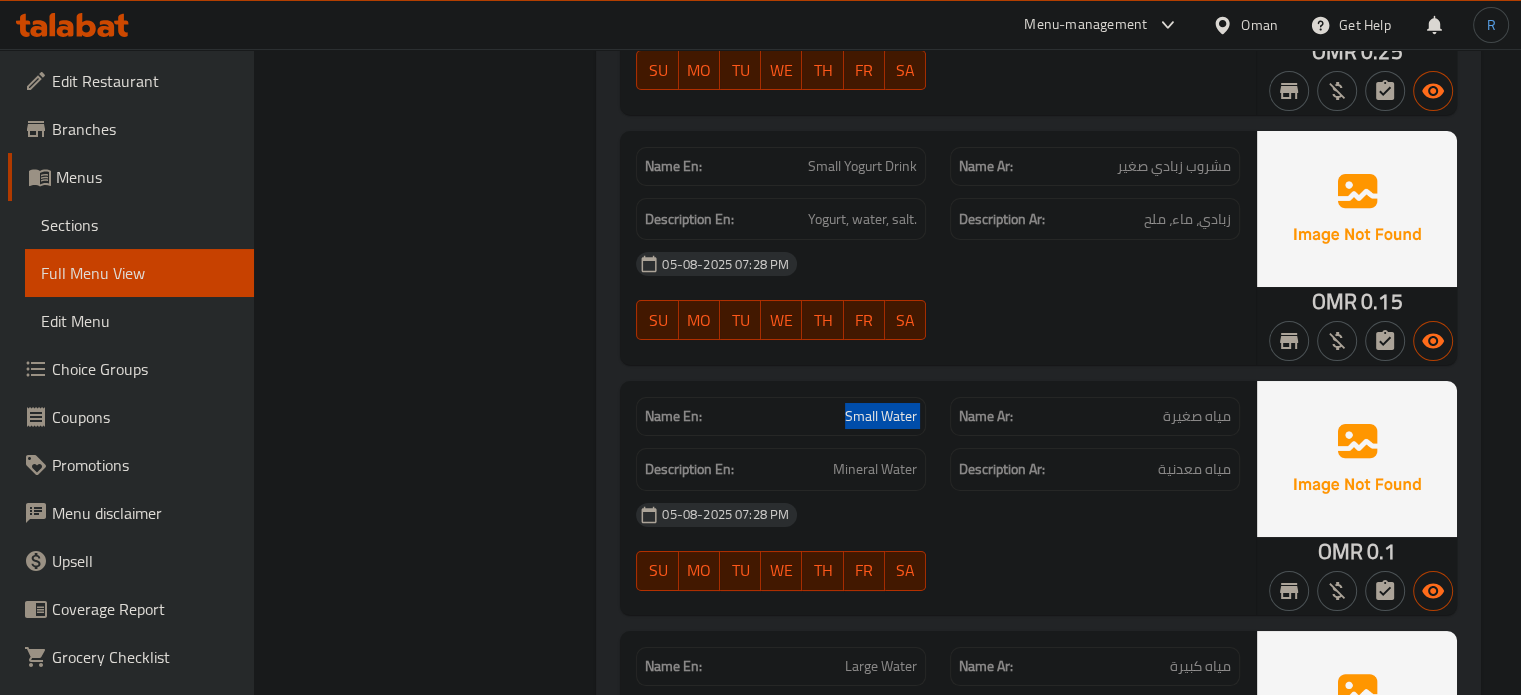 click on "Small Water" at bounding box center [805, -18545] 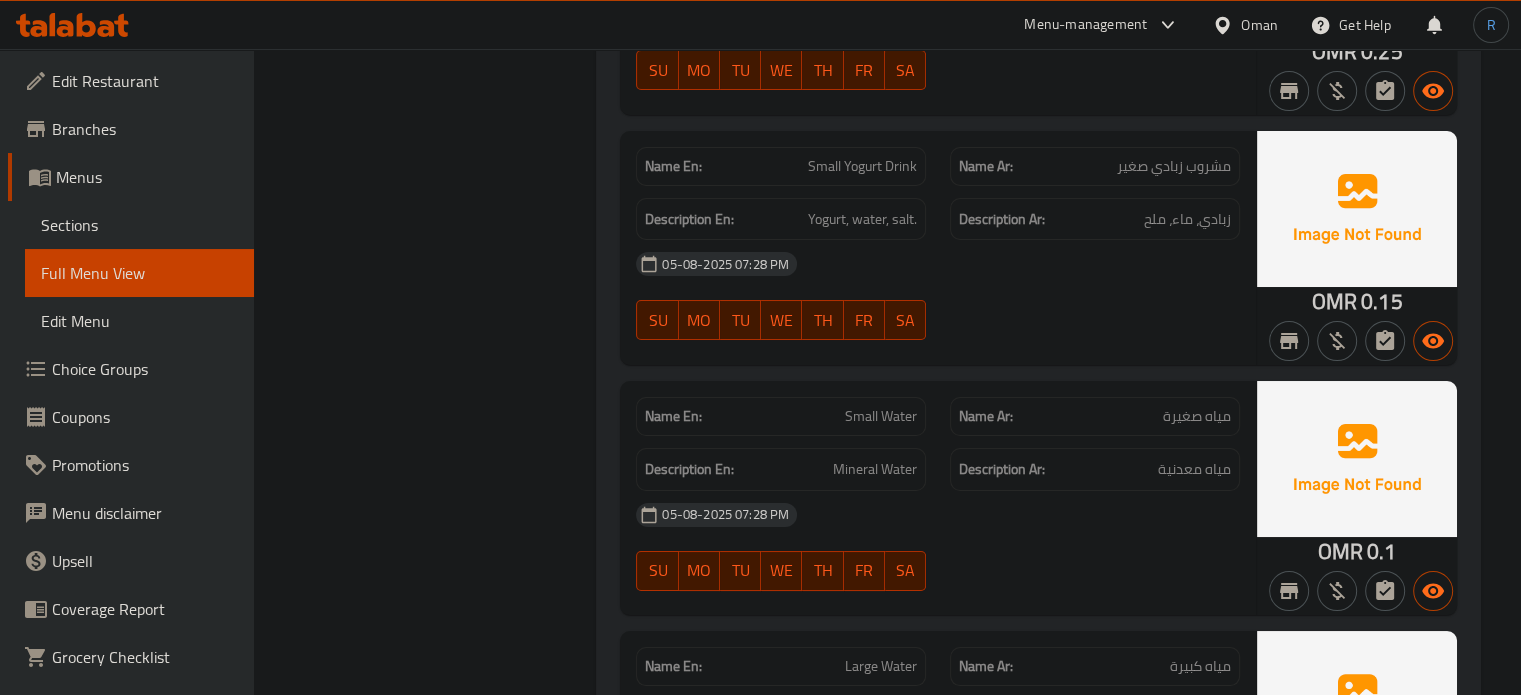 click on "Large Water" at bounding box center [808, -18250] 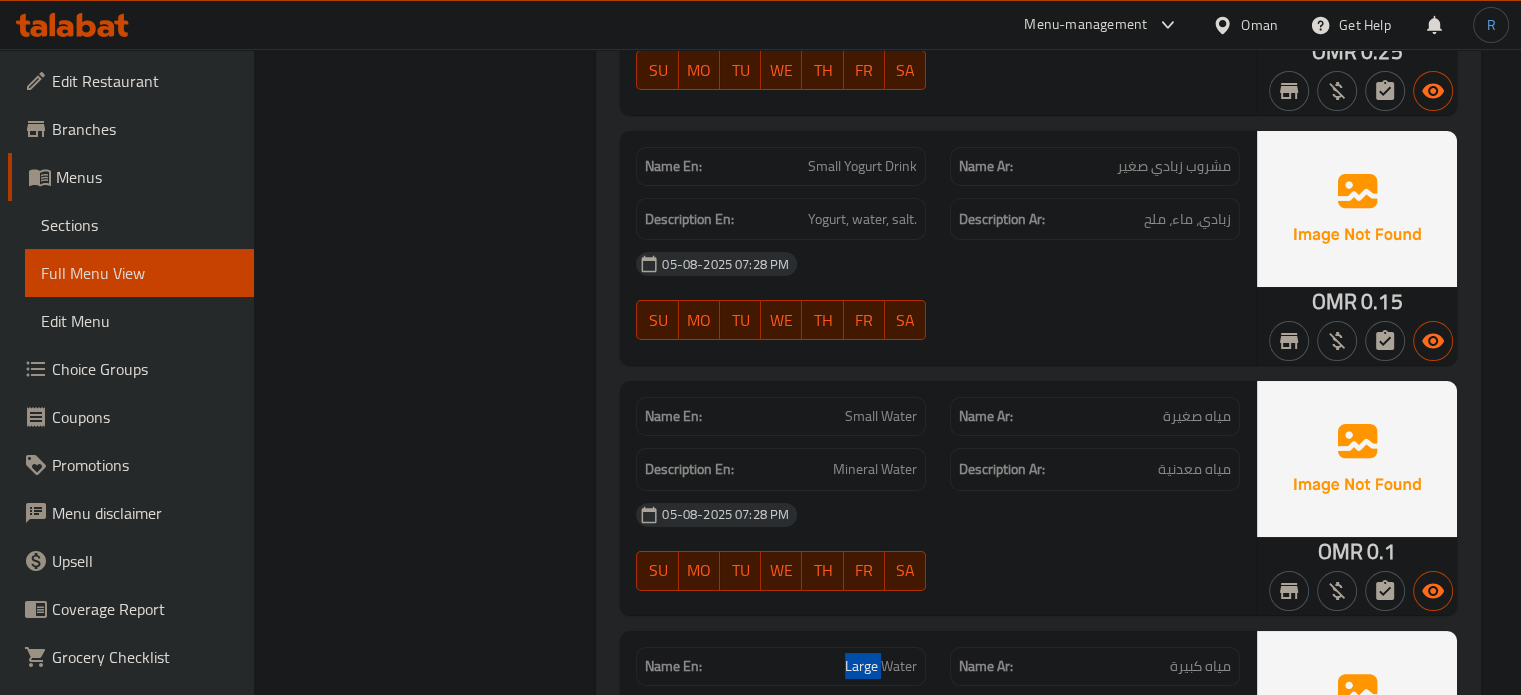 click on "Large Water" at bounding box center [808, -18250] 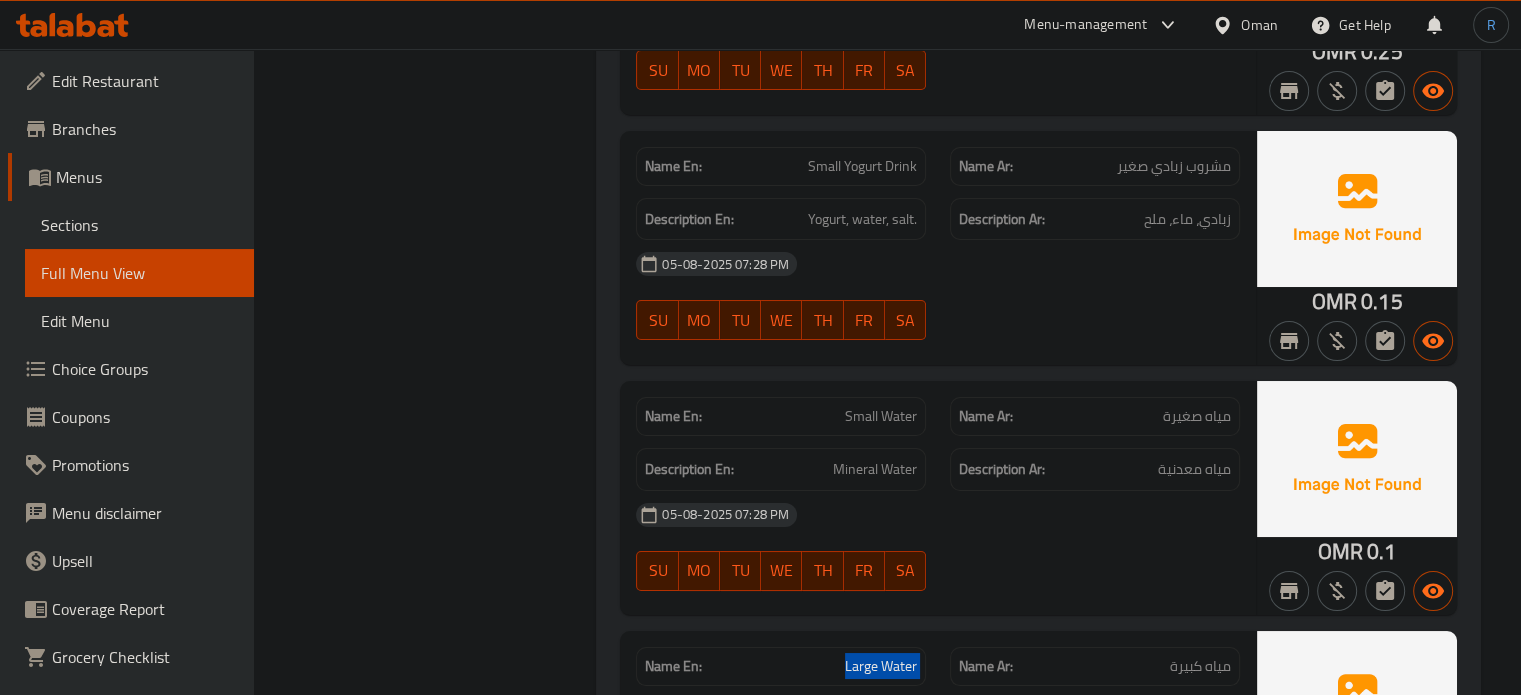 click on "Large Water" at bounding box center [808, -18250] 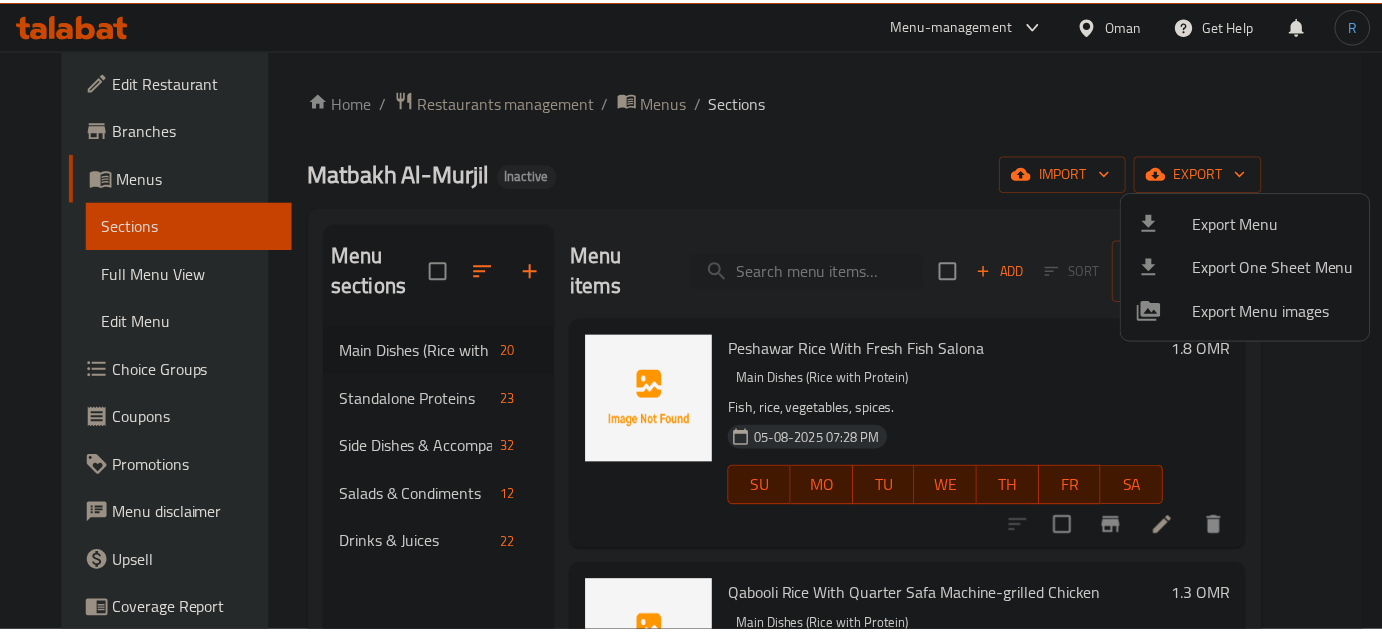 scroll, scrollTop: 0, scrollLeft: 0, axis: both 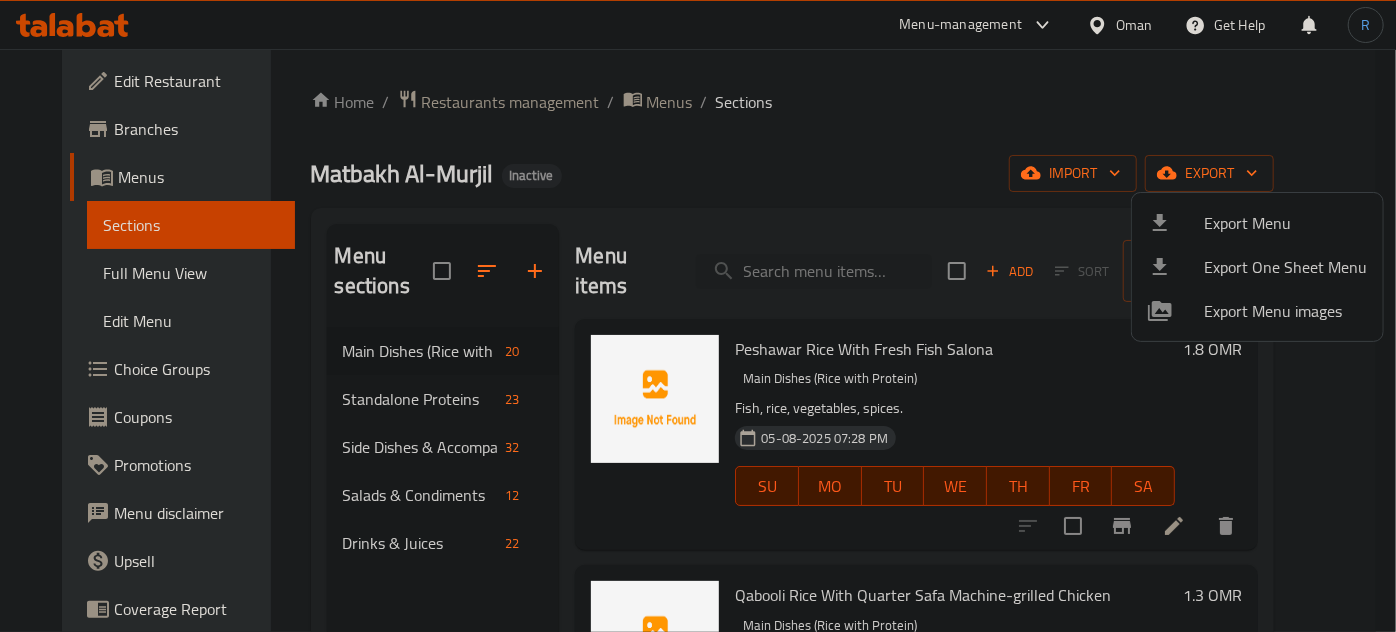 click at bounding box center [698, 316] 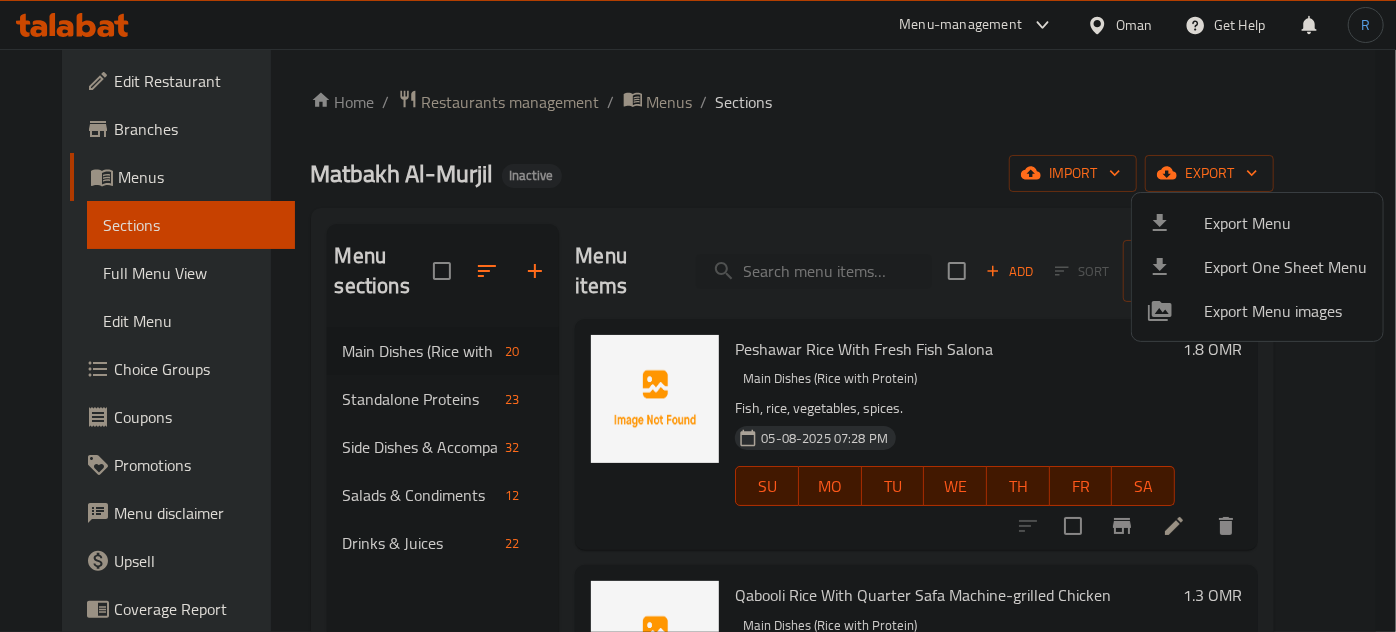 type 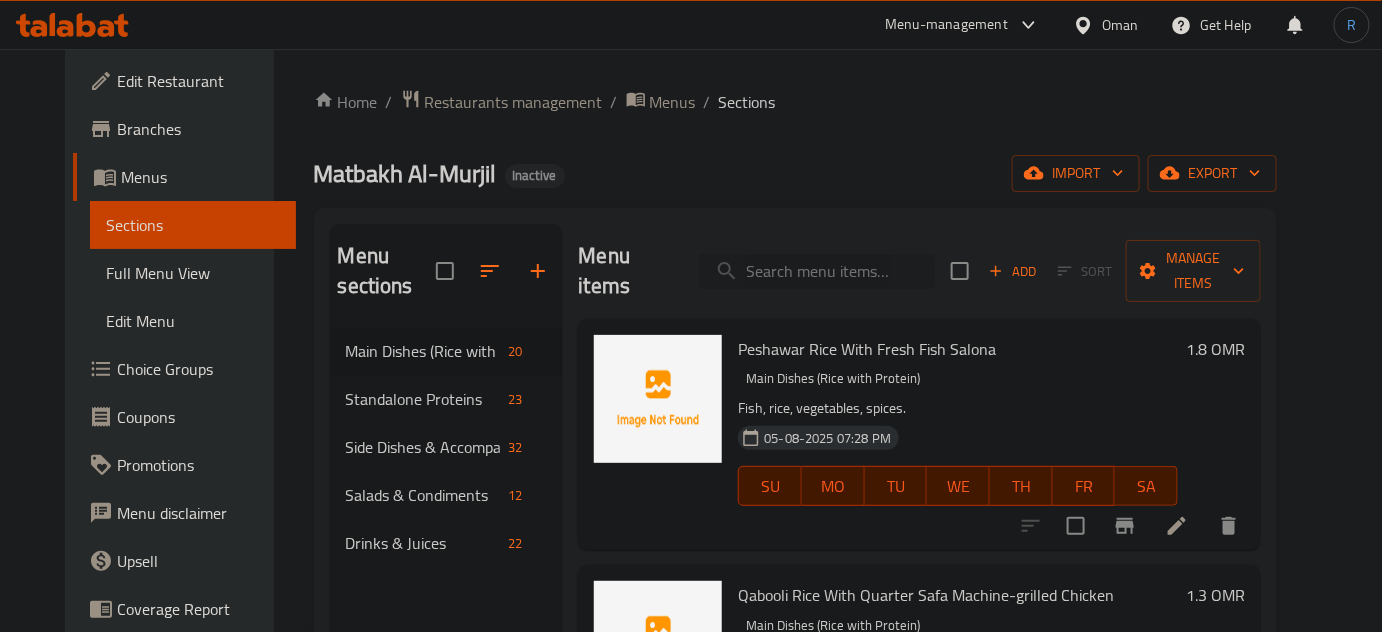 click at bounding box center (817, 271) 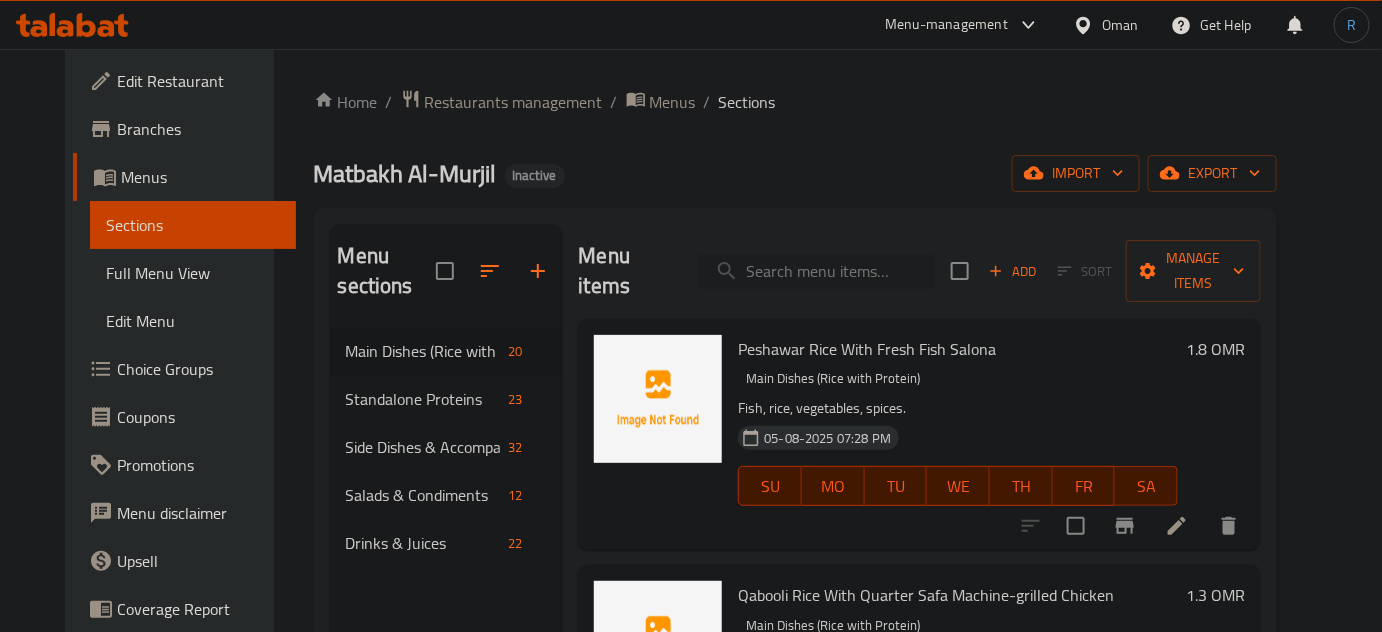 paste on "Qabooli Rice With 1kg Fresh Oven-grilled Fish" 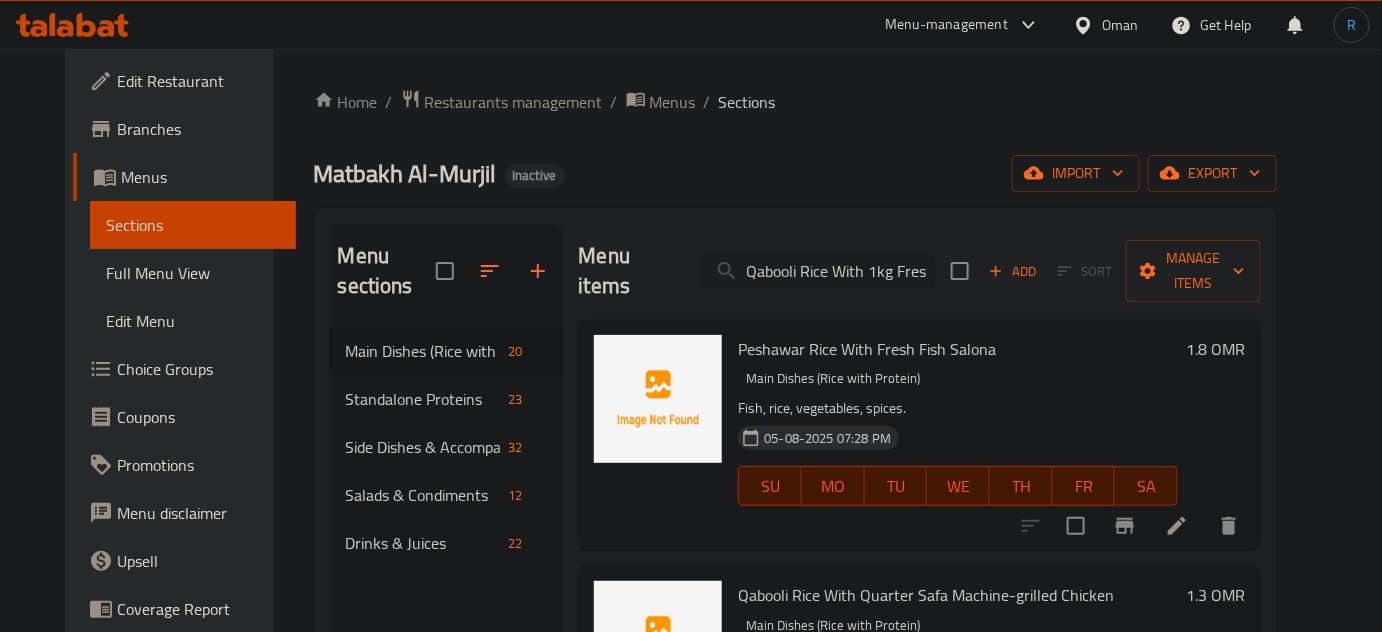 scroll, scrollTop: 0, scrollLeft: 125, axis: horizontal 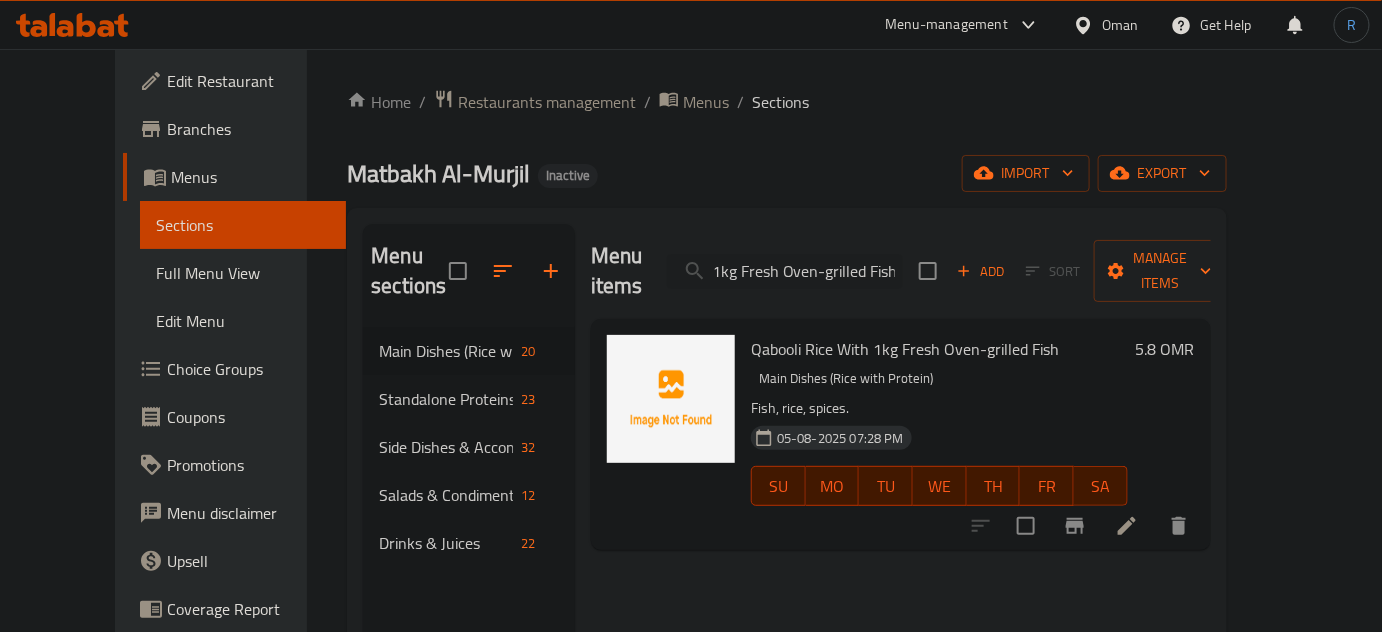 type on "Qabooli Rice With 1kg Fresh Oven-grilled Fish" 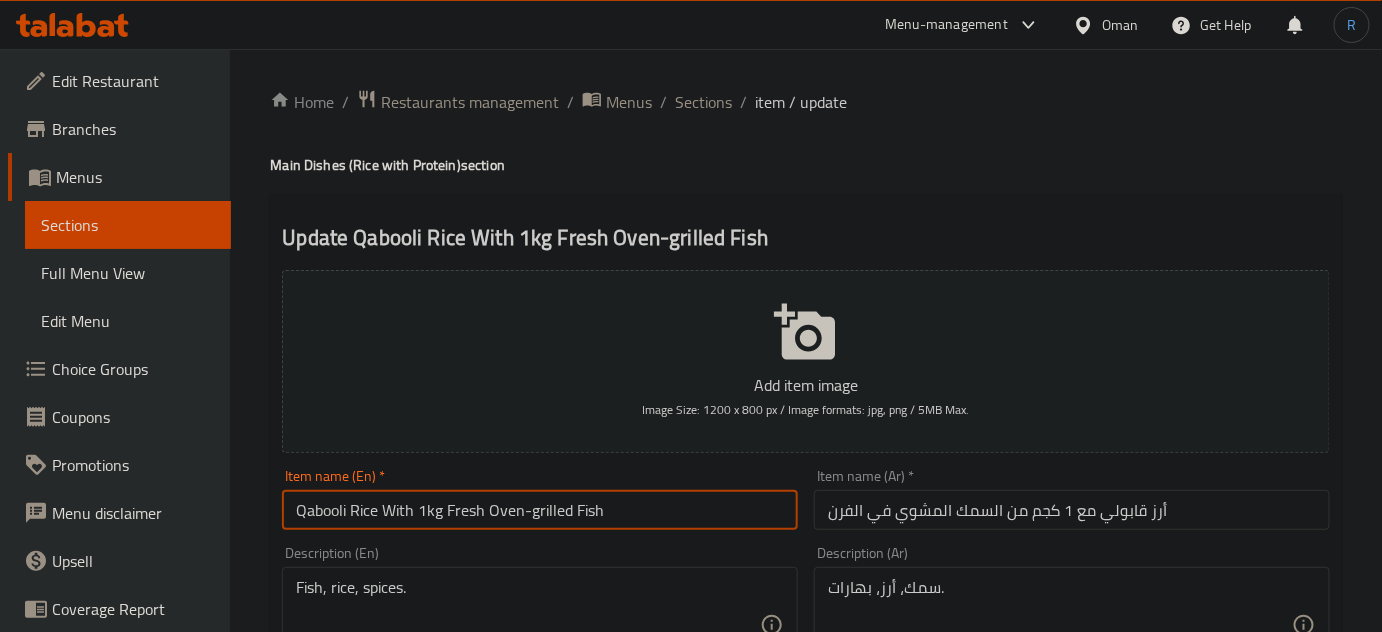 click on "Qabooli Rice With 1kg Fresh Oven-grilled Fish" at bounding box center [540, 510] 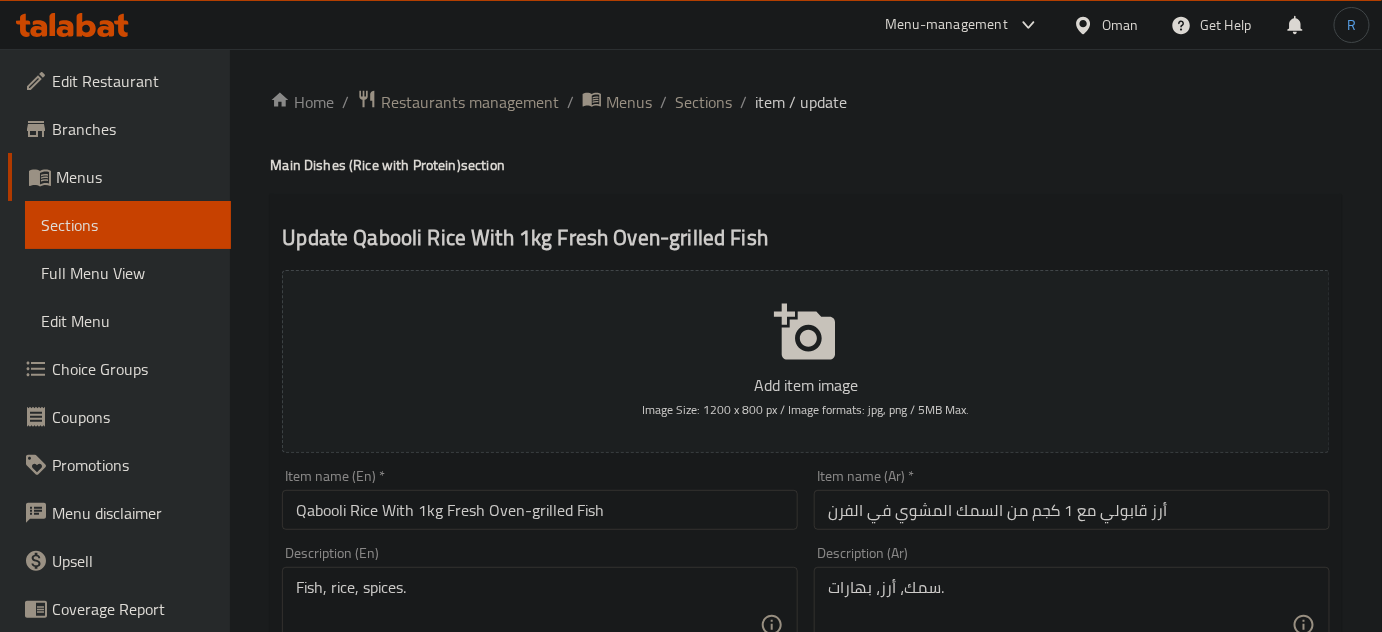 click on "أرز قابولي مع 1 كجم من السمك المشوي في الفرن" at bounding box center [1072, 510] 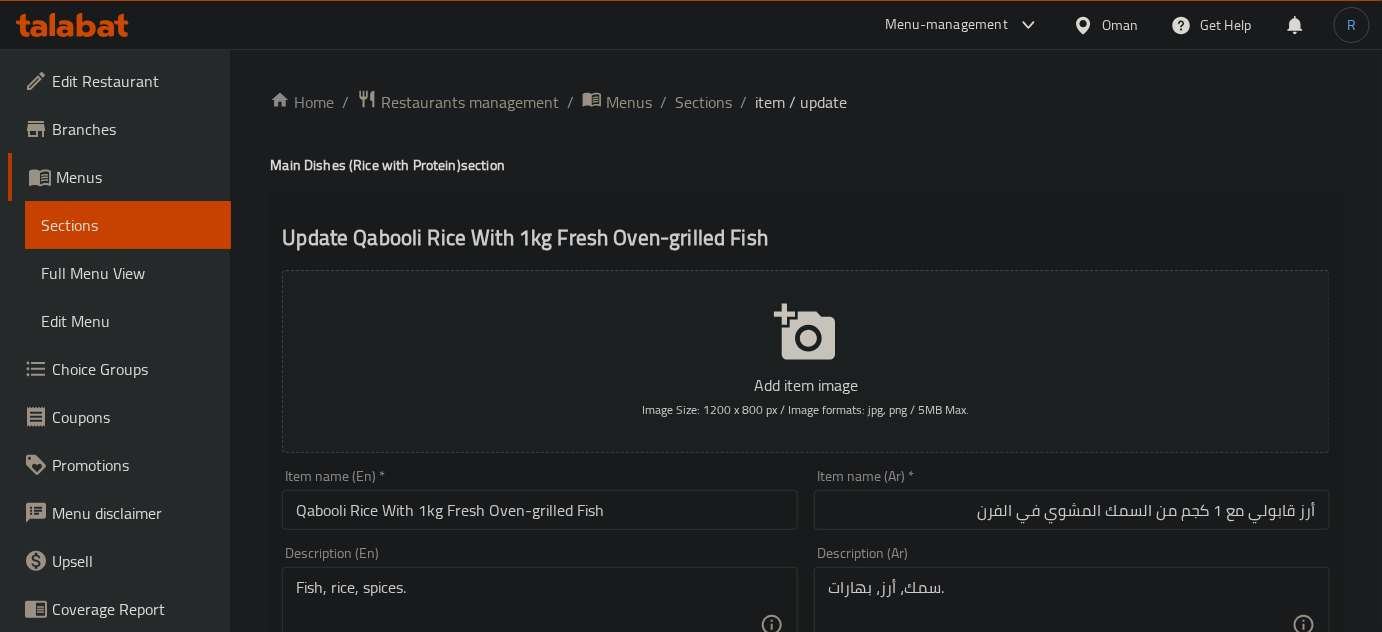 click on "أرز قابولي مع 1 كجم من السمك المشوي في الفرن" at bounding box center [1072, 510] 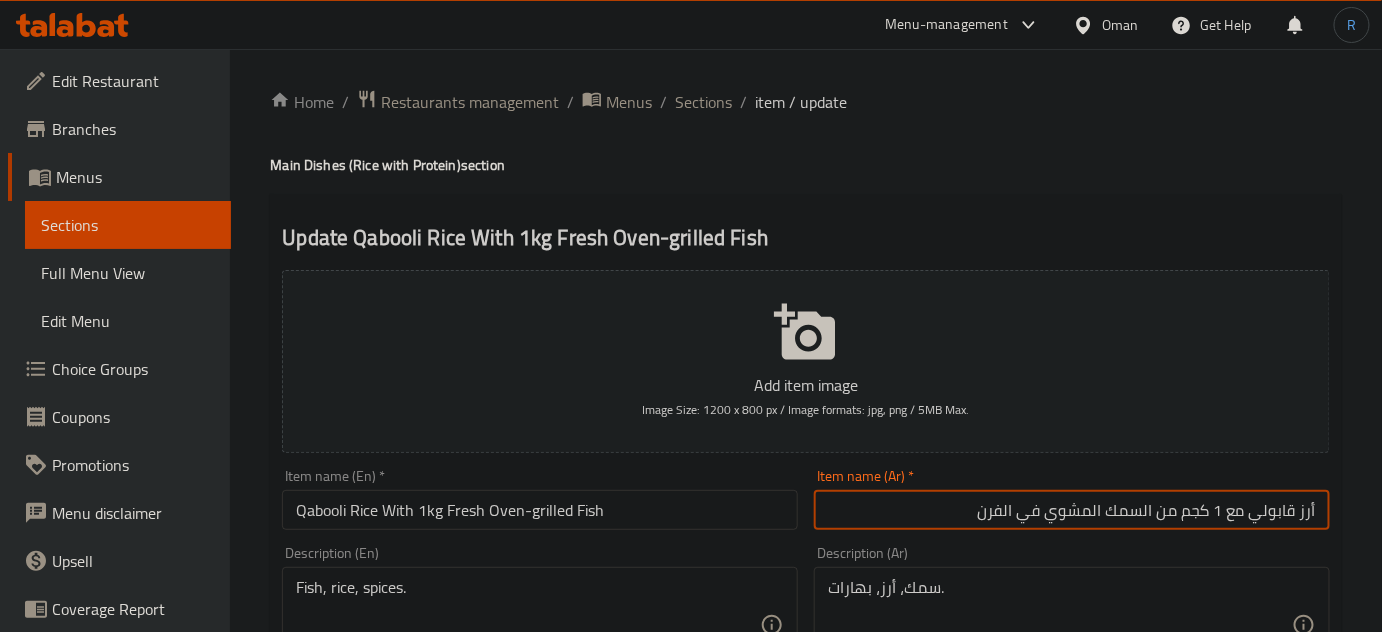click on "أرز قابولي مع 1 كجم من السمك المشوي في الفرن" at bounding box center [1072, 510] 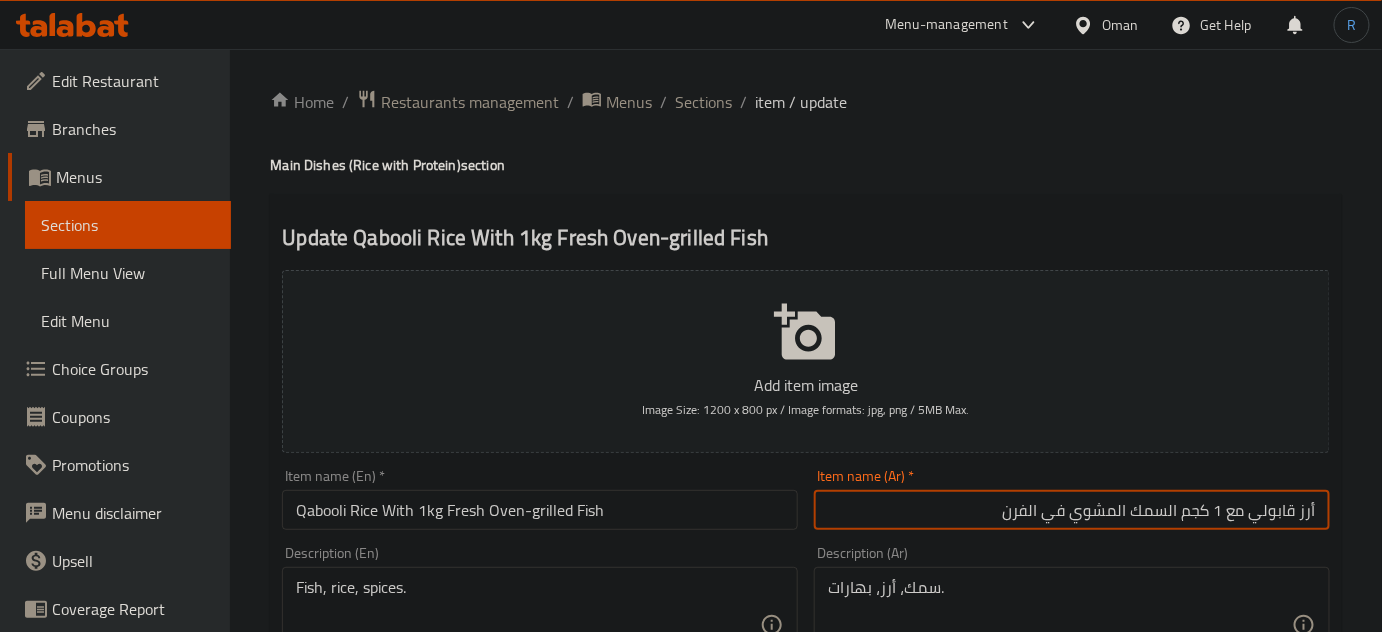 click on "أرز قابولي مع 1 كجم السمك المشوي في الفرن" at bounding box center (1072, 510) 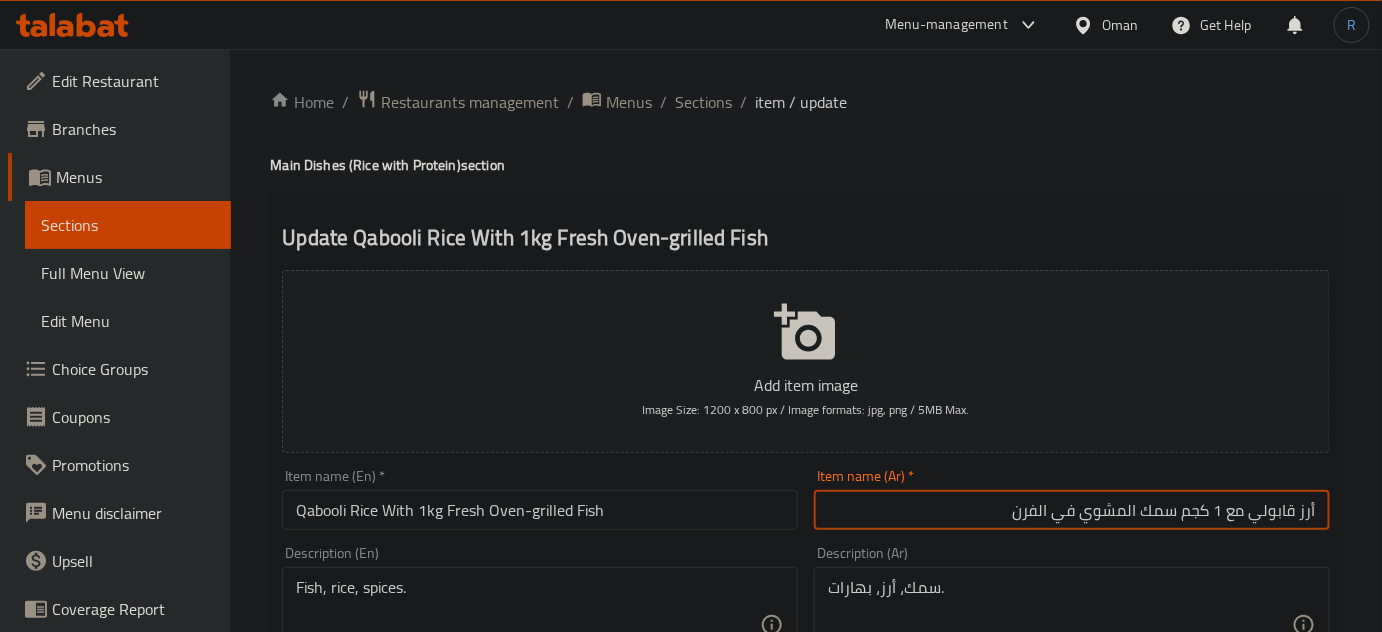 click on "أرز قابولي مع 1 كجم سمك المشوي في الفرن" at bounding box center [1072, 510] 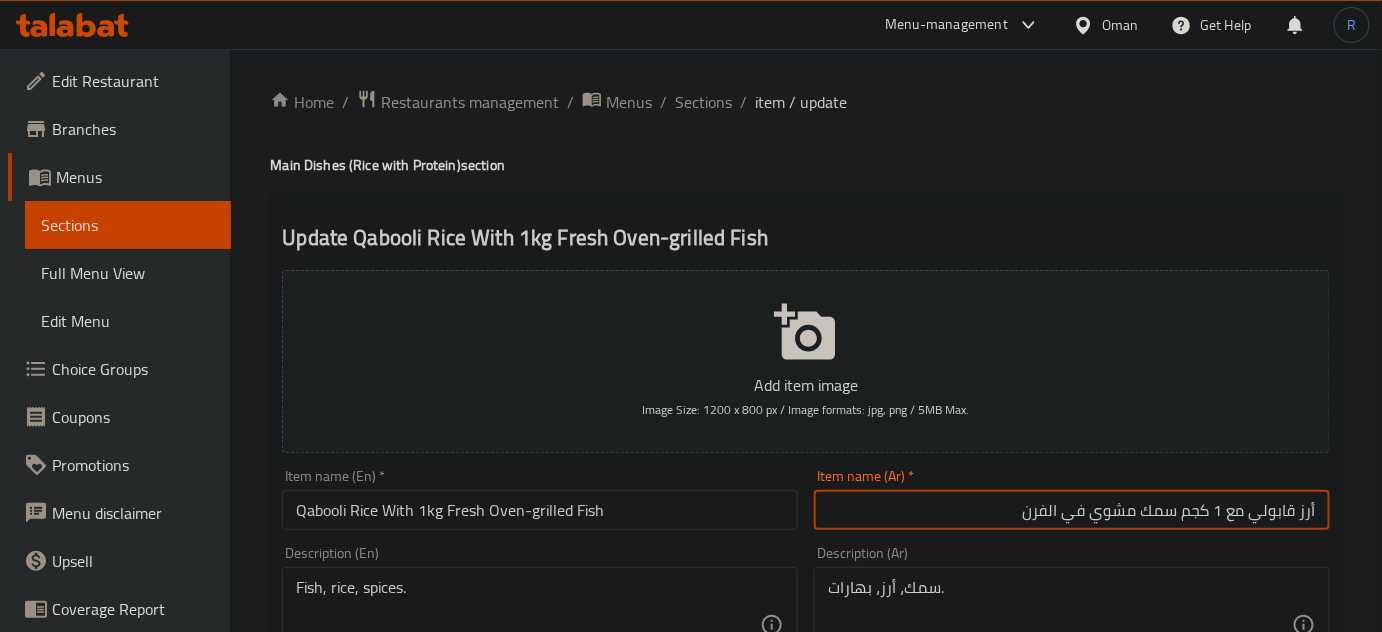 click on "أرز قابولي مع 1 كجم سمك مشوي في الفرن" at bounding box center [1072, 510] 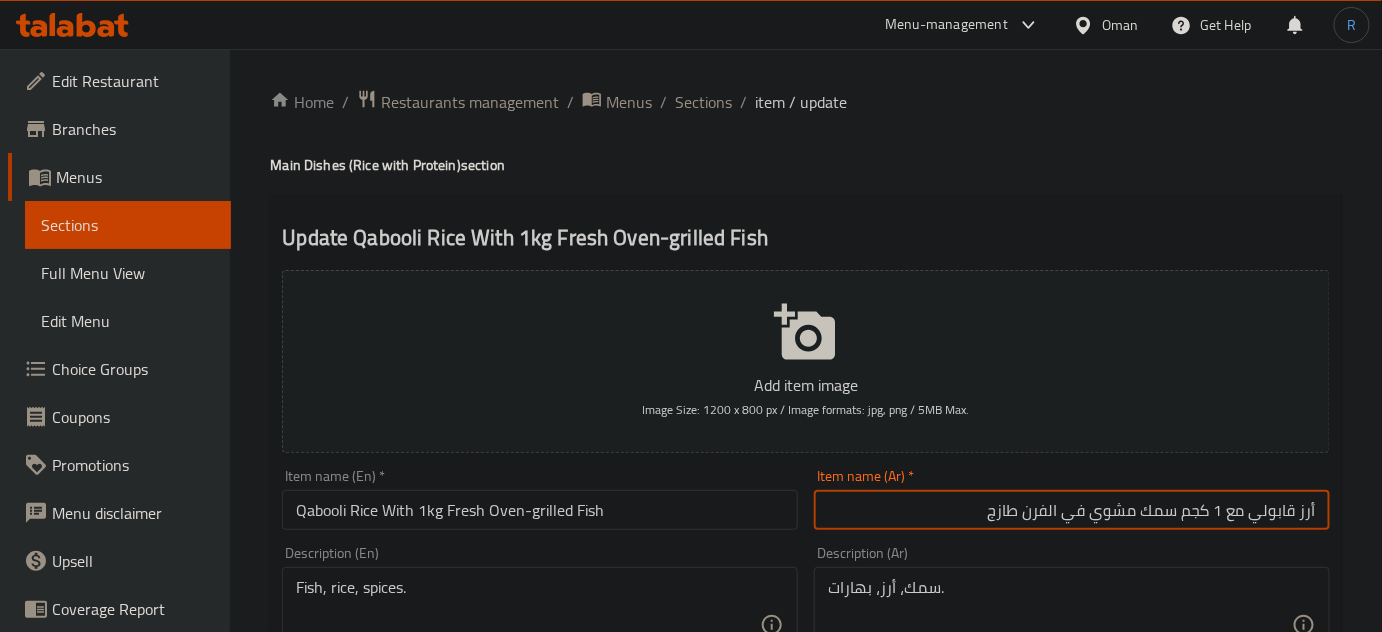 type on "أرز قابولي مع 1 كجم سمك مشوي في الفرن طازج" 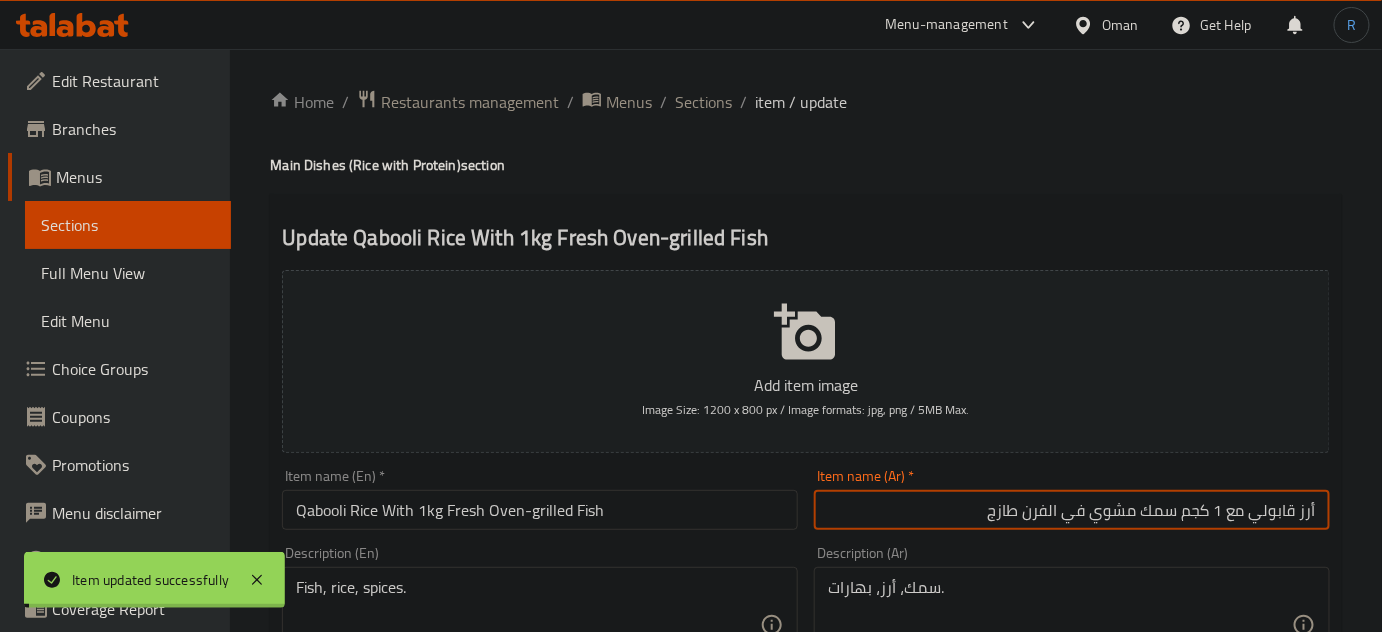 drag, startPoint x: 698, startPoint y: 105, endPoint x: 765, endPoint y: 1, distance: 123.71338 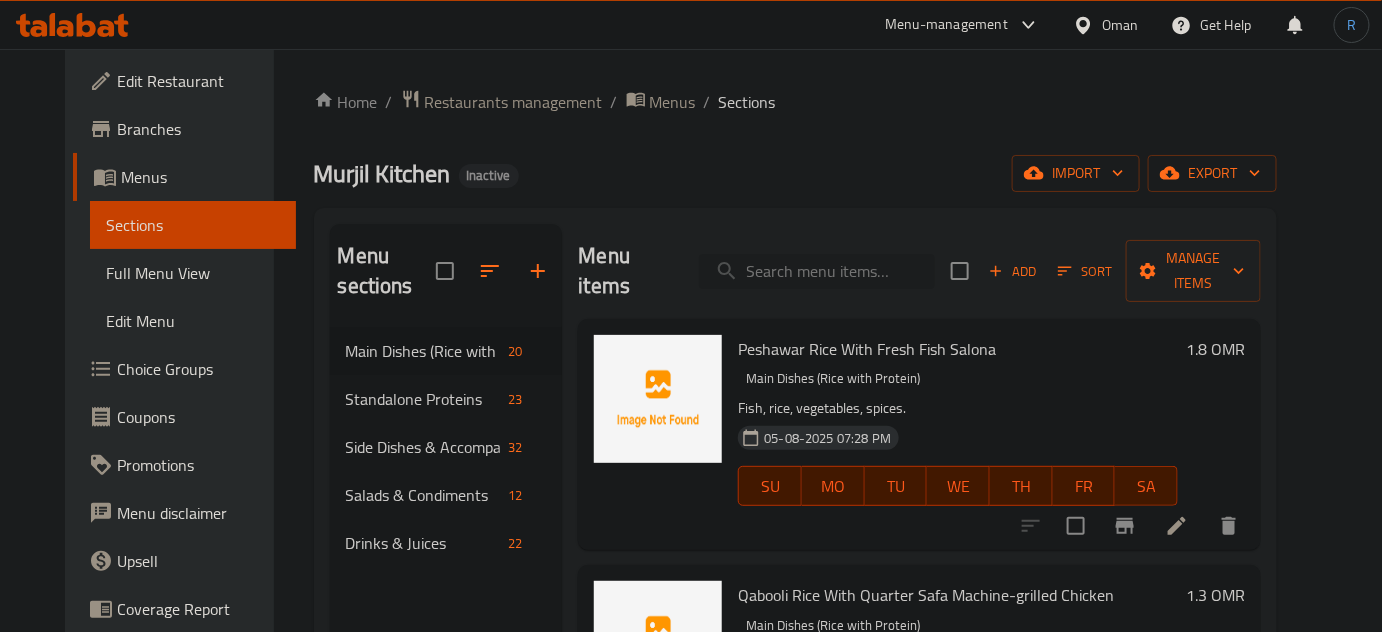 click at bounding box center (817, 271) 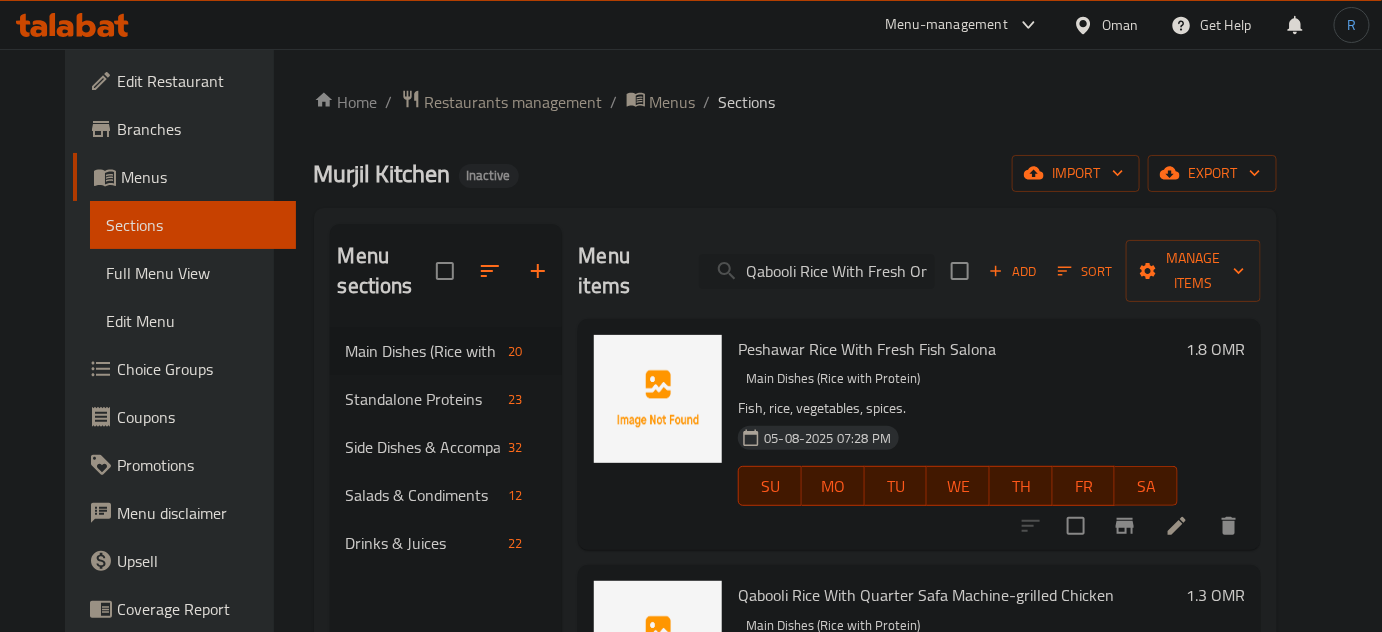 scroll, scrollTop: 0, scrollLeft: 106, axis: horizontal 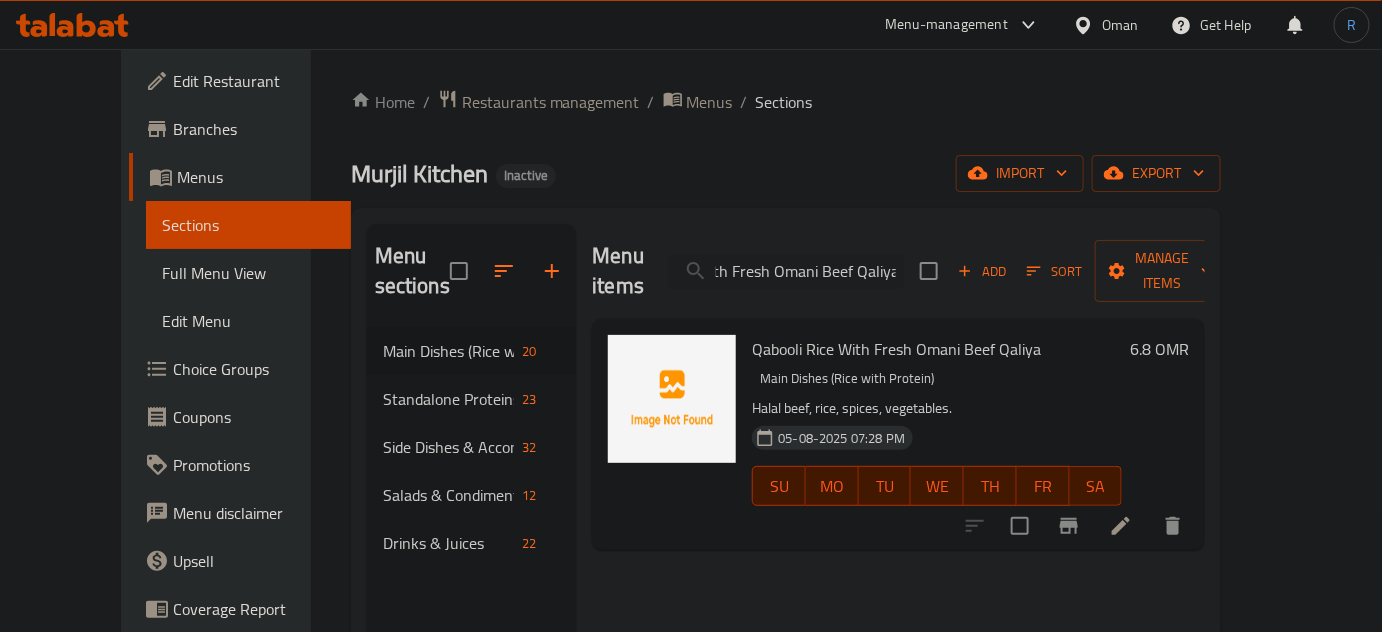 type on "Qabooli Rice With Fresh Omani Beef Qaliya" 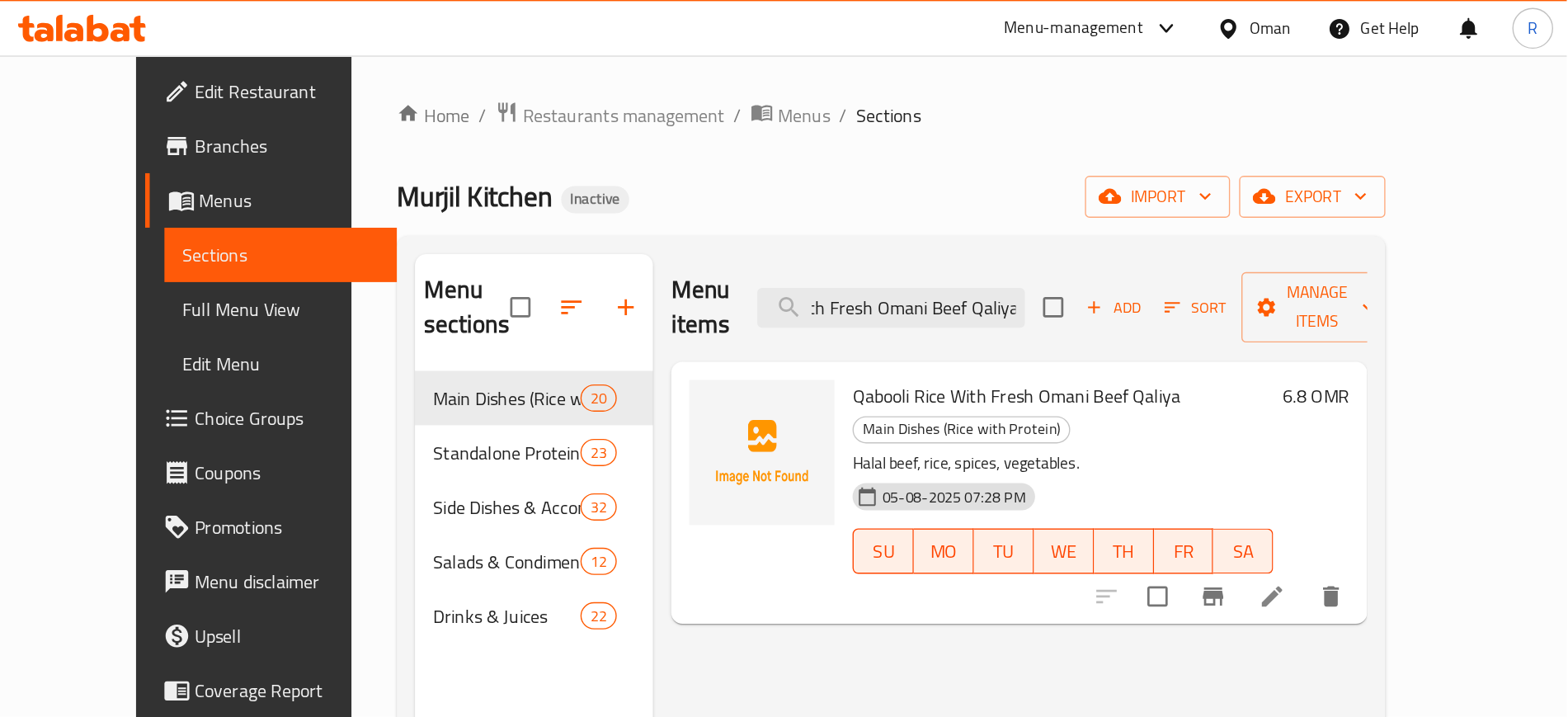 scroll, scrollTop: 0, scrollLeft: 0, axis: both 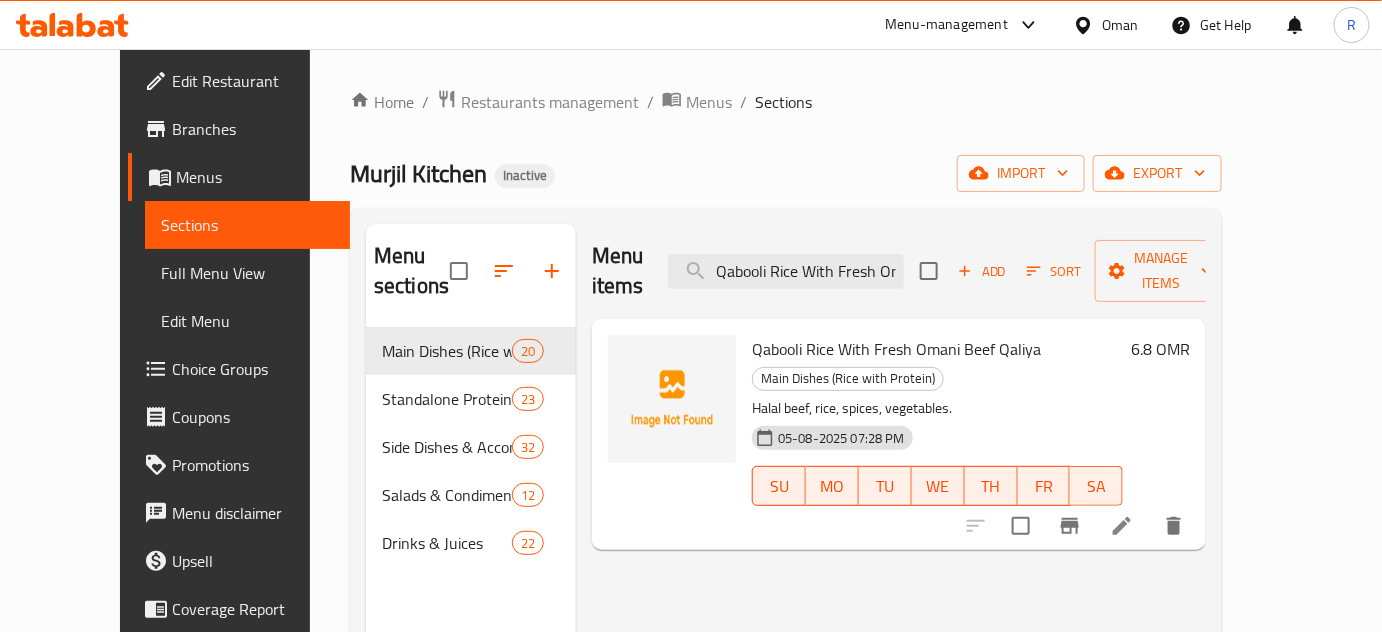 click on "Oman" at bounding box center (1120, 25) 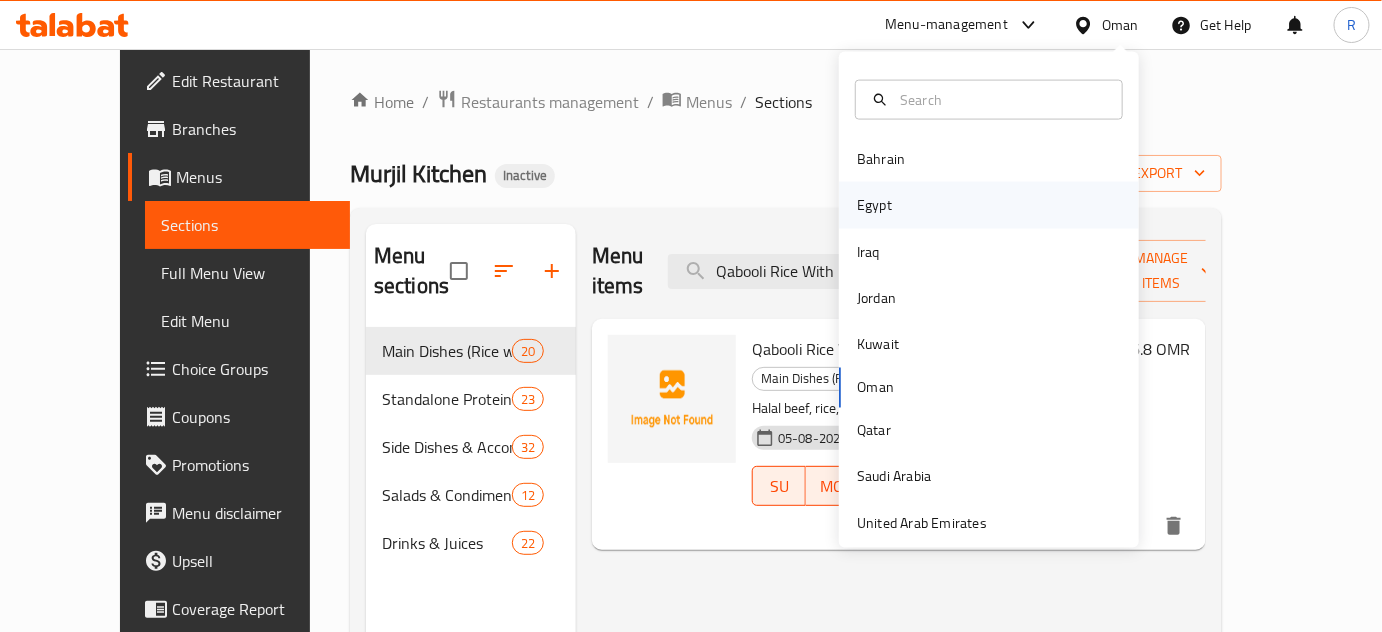 click on "Egypt" at bounding box center (874, 205) 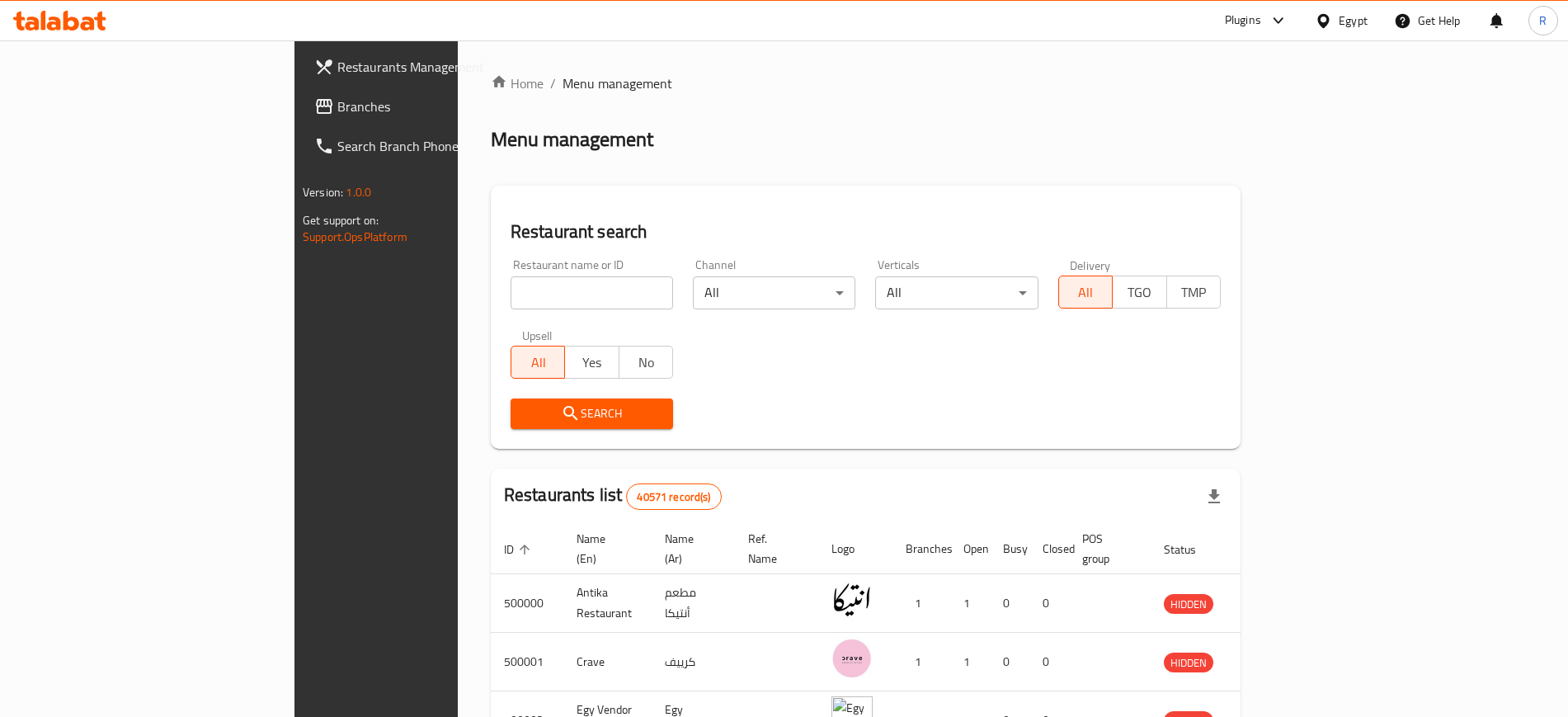 click on "Branches" at bounding box center [440, 106] 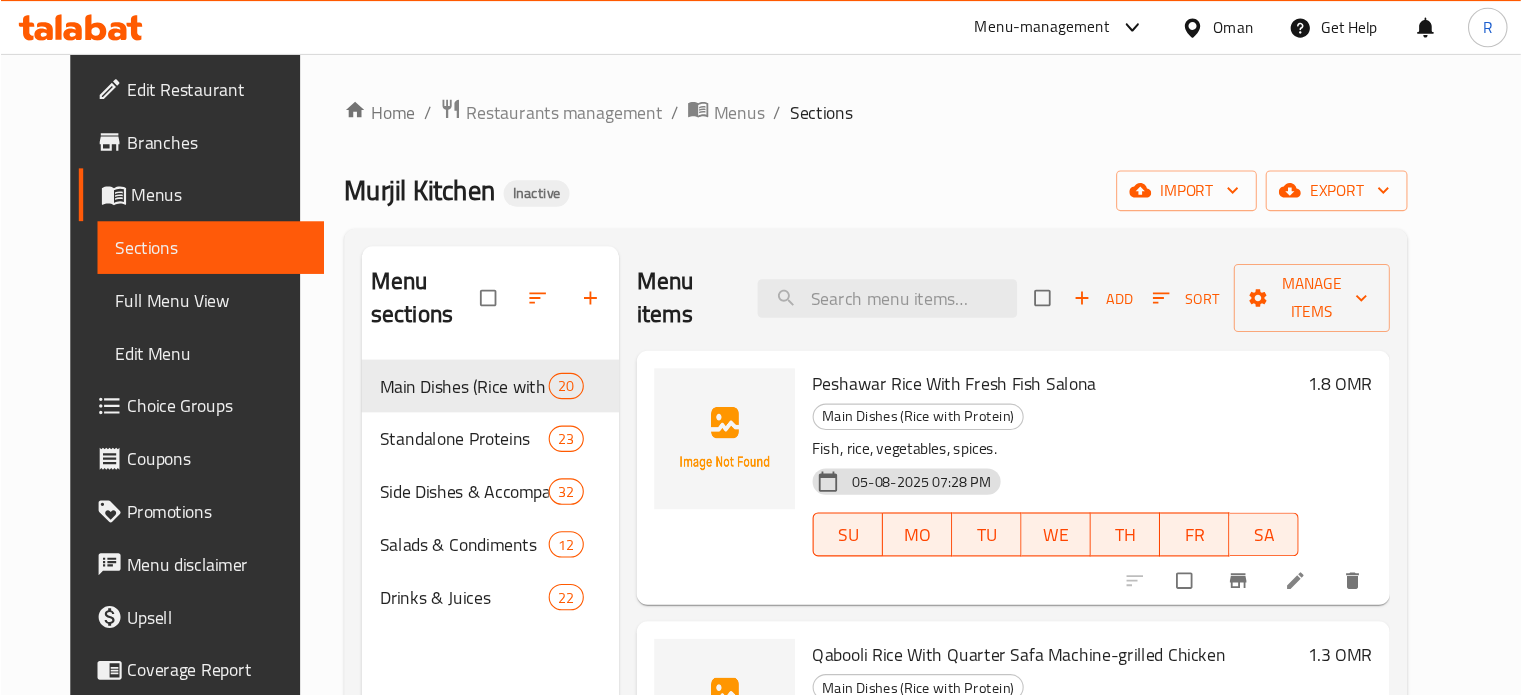 scroll, scrollTop: 0, scrollLeft: 0, axis: both 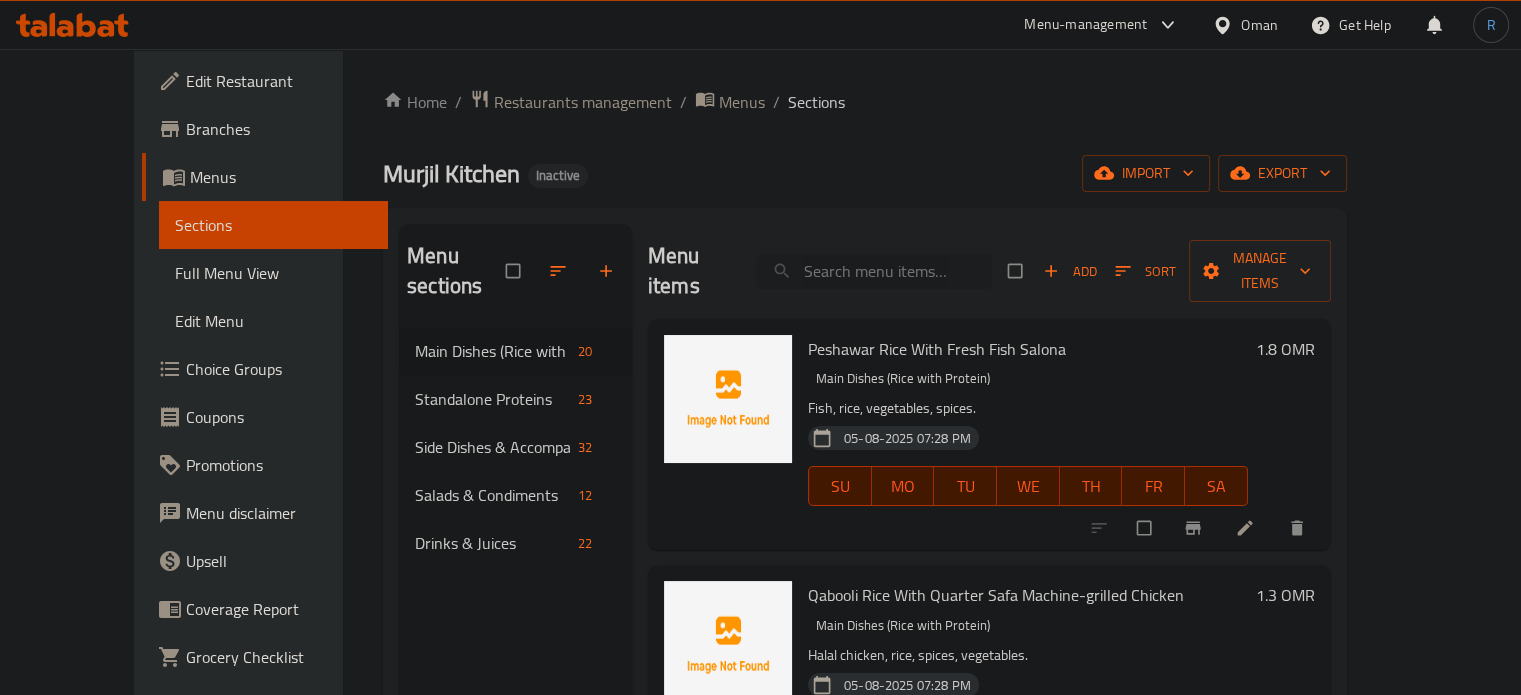 click at bounding box center (874, 271) 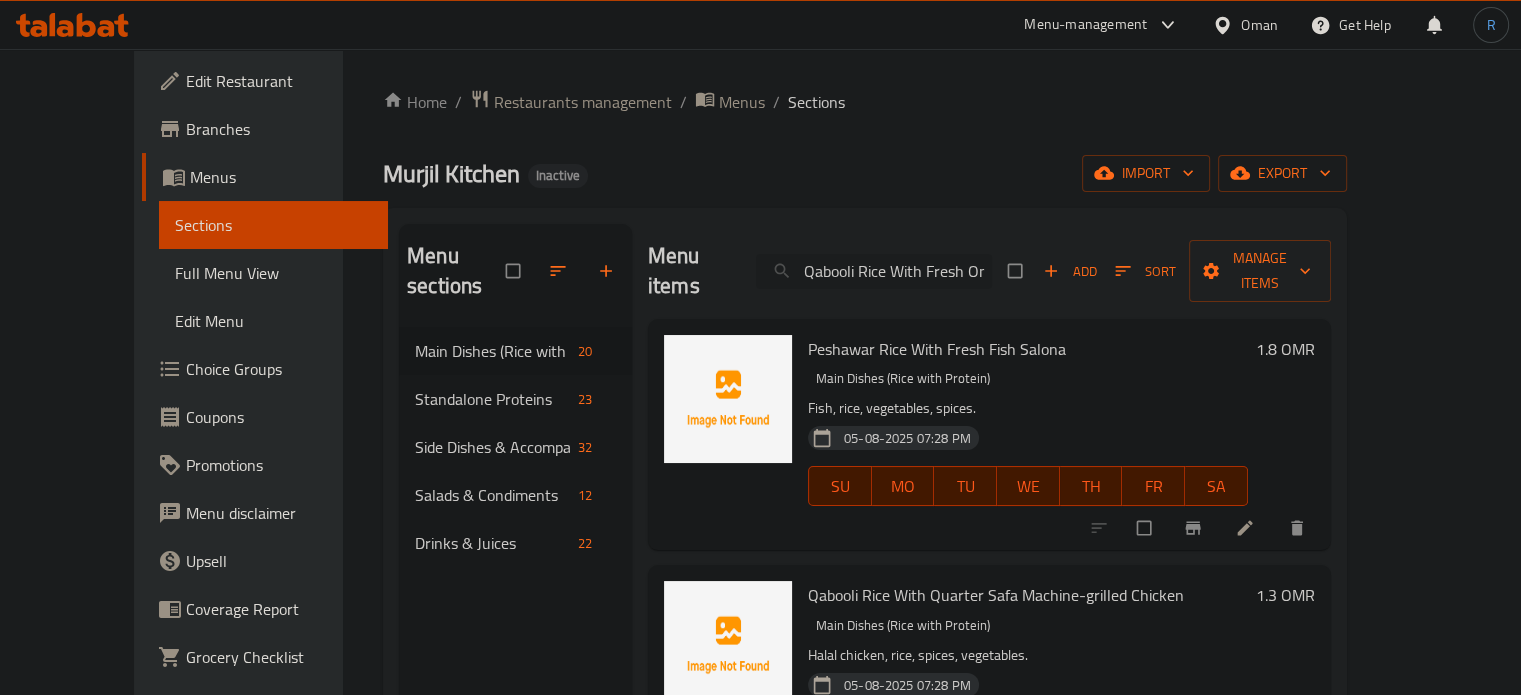scroll, scrollTop: 0, scrollLeft: 106, axis: horizontal 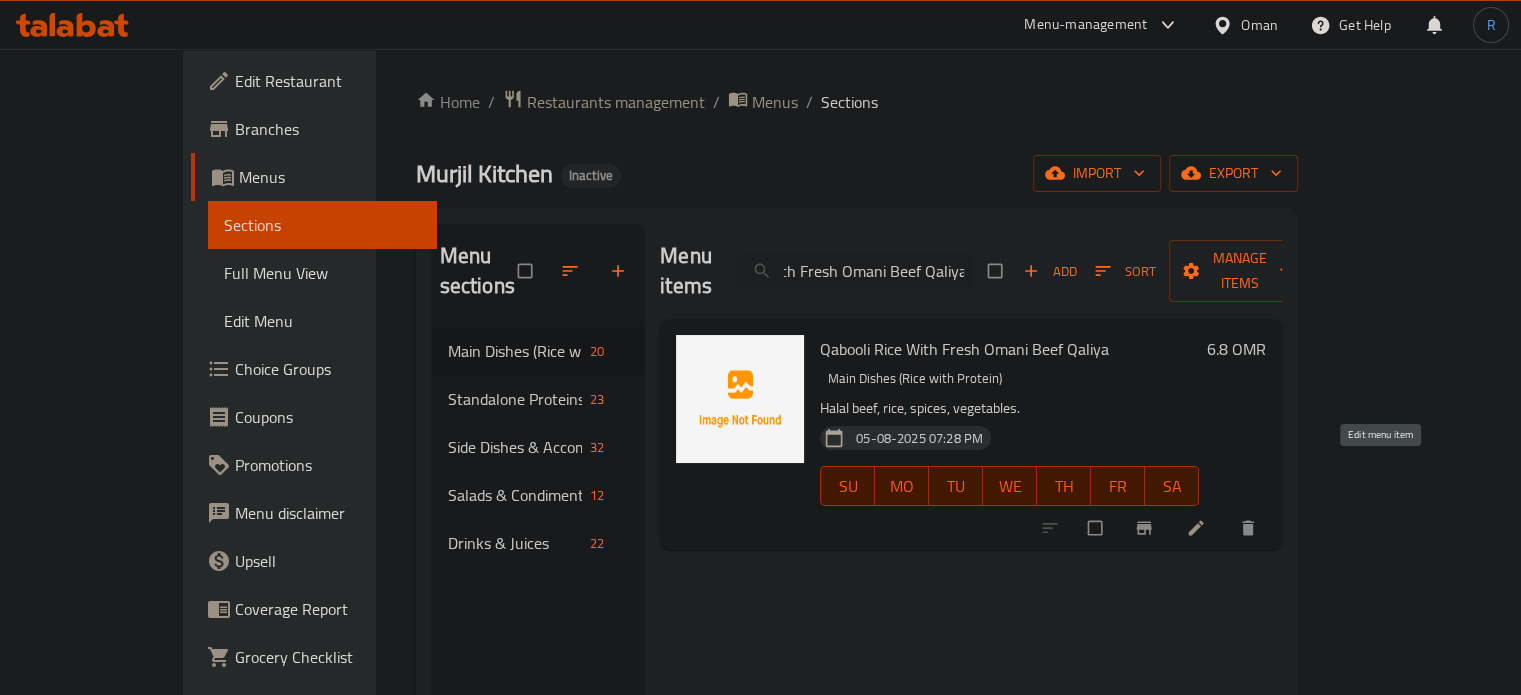 type on "Qabooli Rice With Fresh Omani Beef Qaliya" 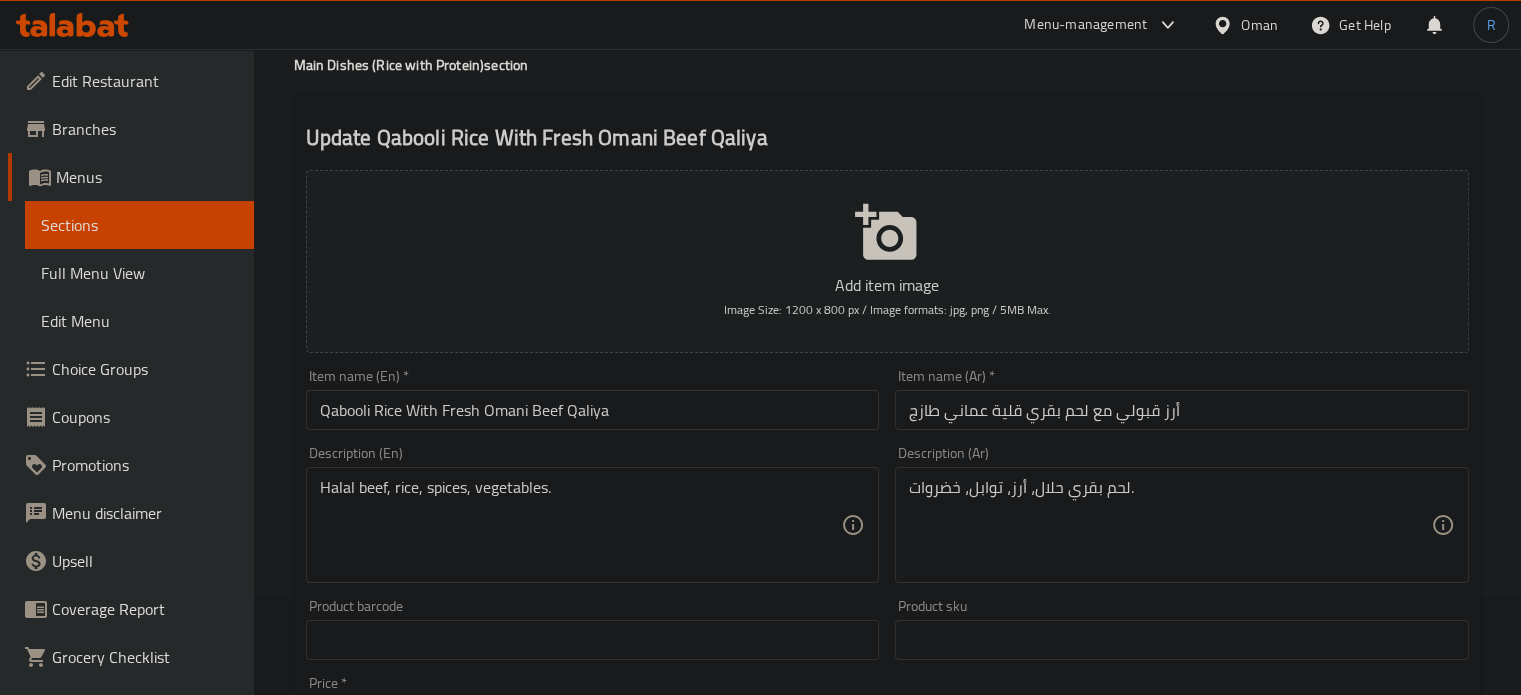 scroll, scrollTop: 200, scrollLeft: 0, axis: vertical 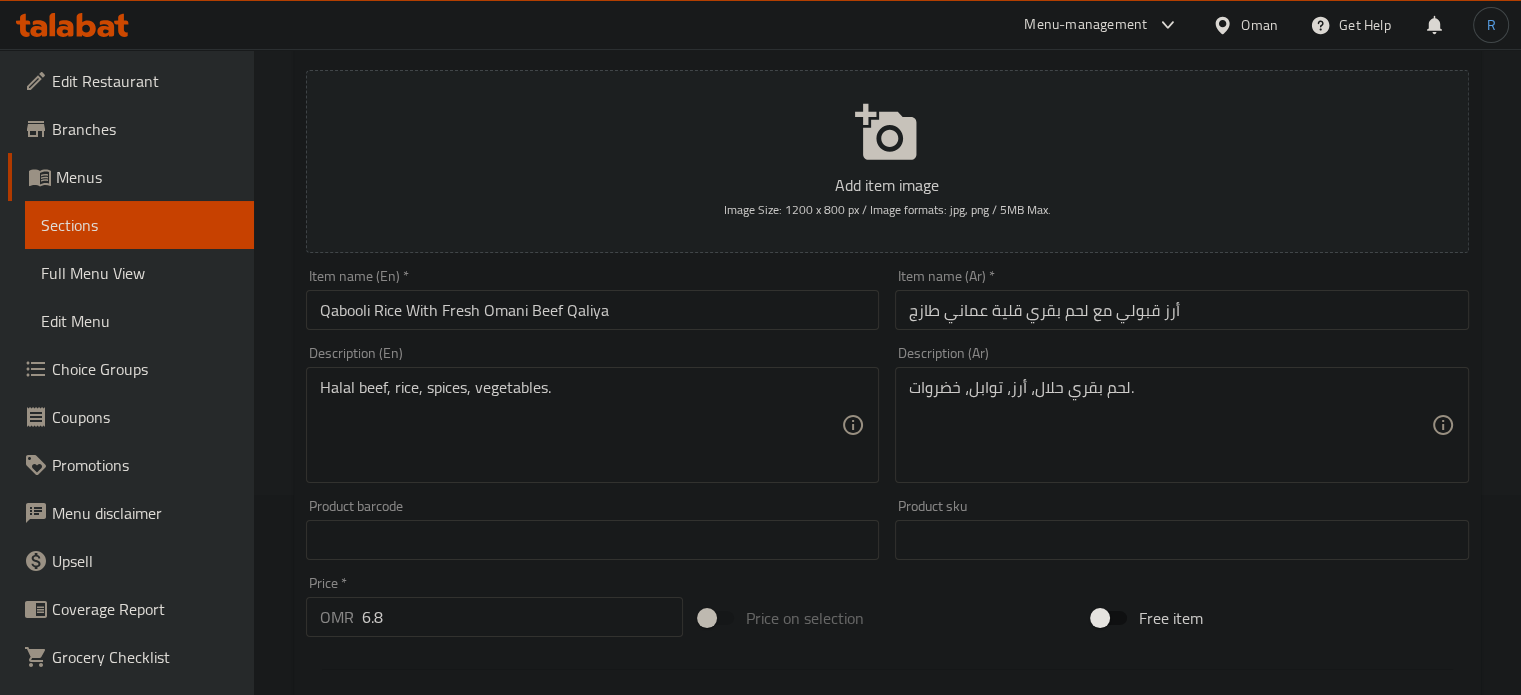click on "أرز قبولي مع لحم بقري قلية عماني طازج" at bounding box center (1182, 310) 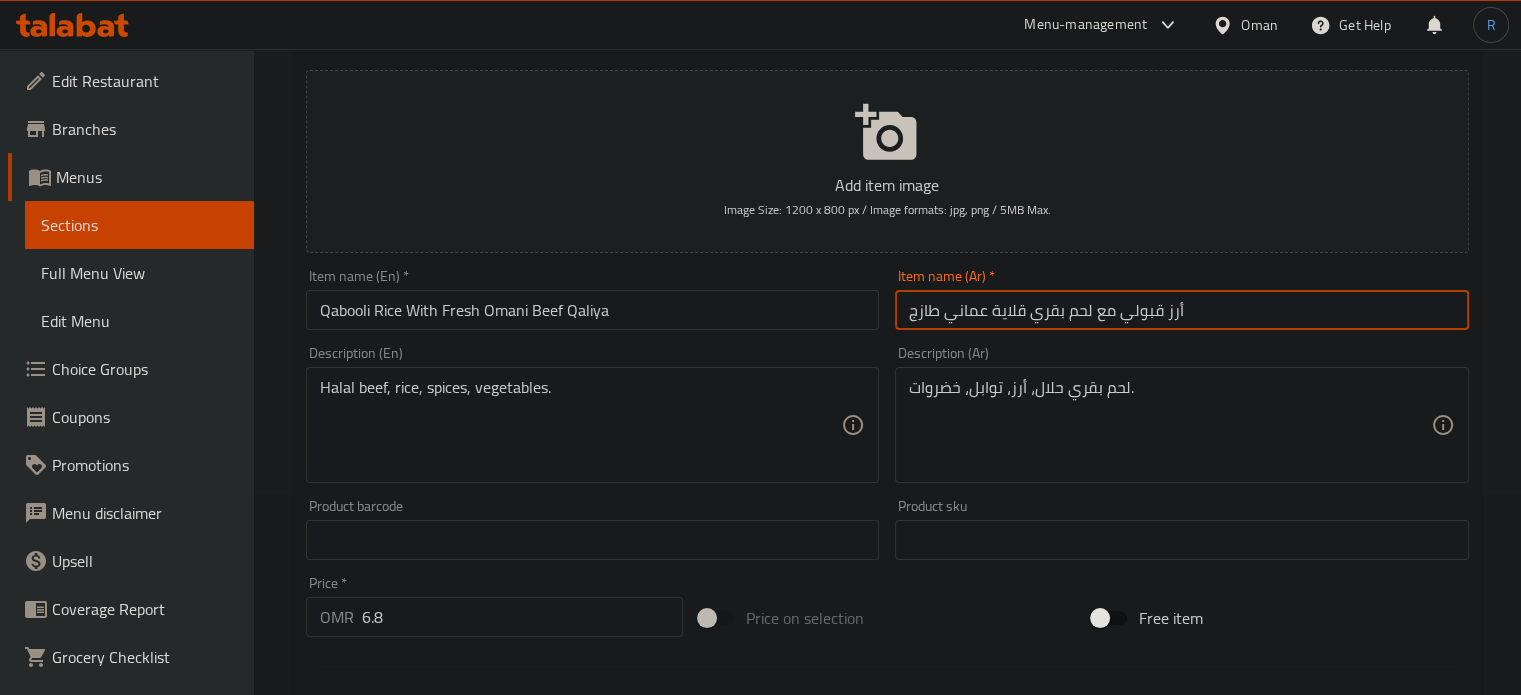 type on "أرز قبولي مع لحم بقري قلاية عماني طازج" 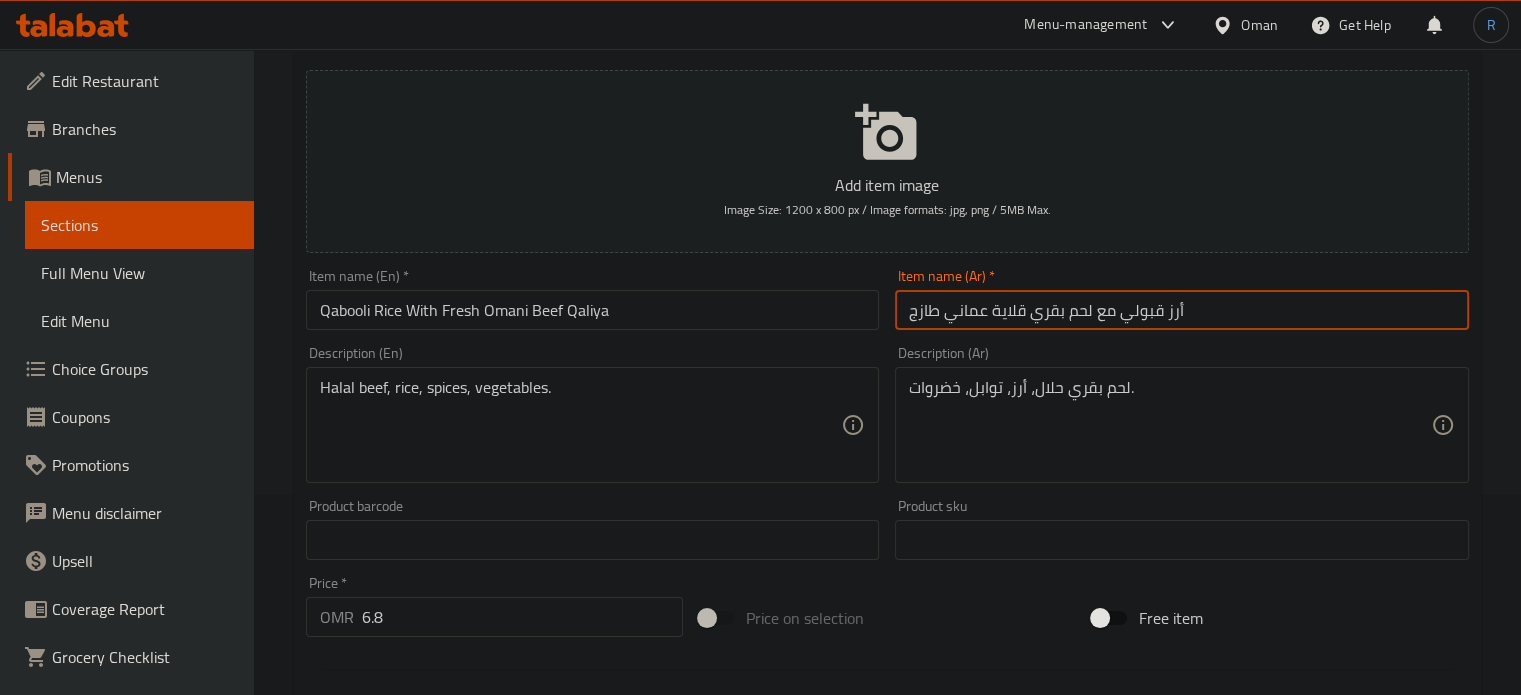 click on "Update" at bounding box center [445, 1126] 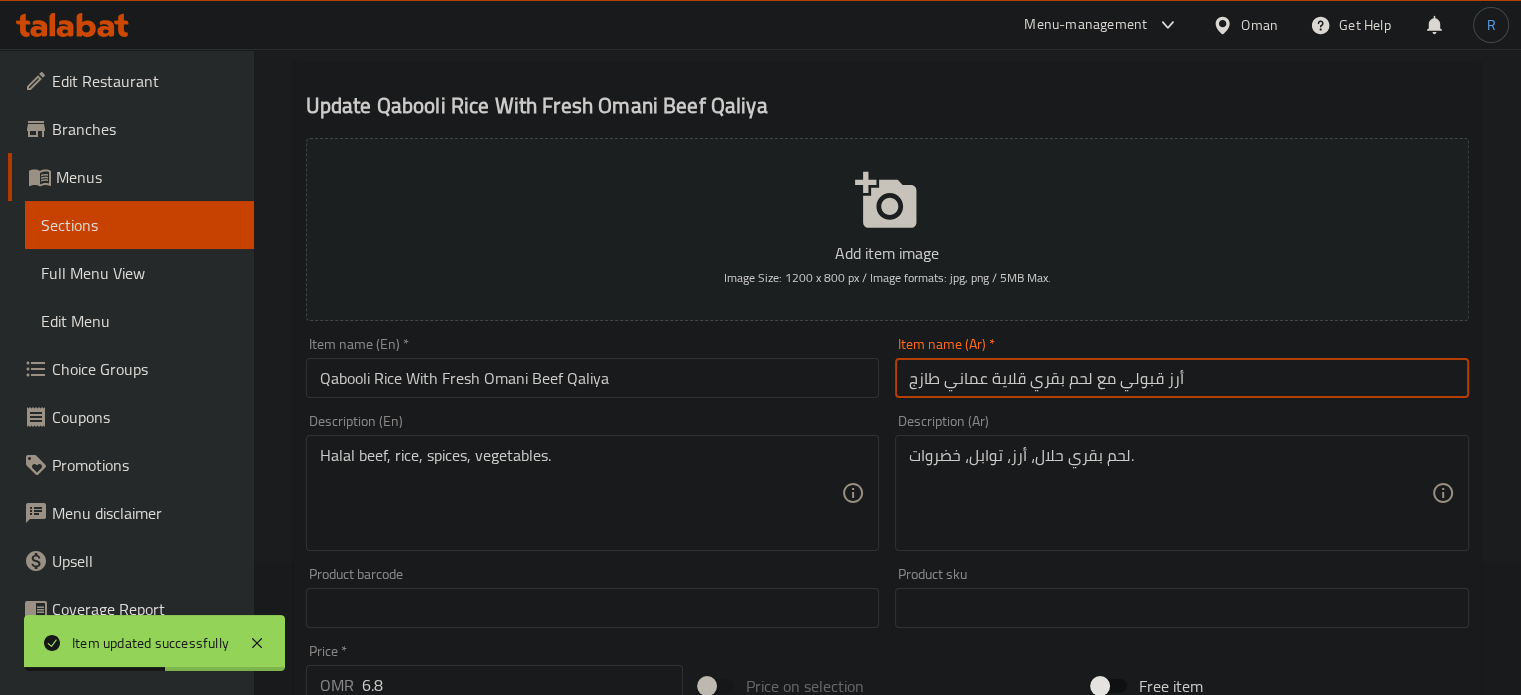 scroll, scrollTop: 0, scrollLeft: 0, axis: both 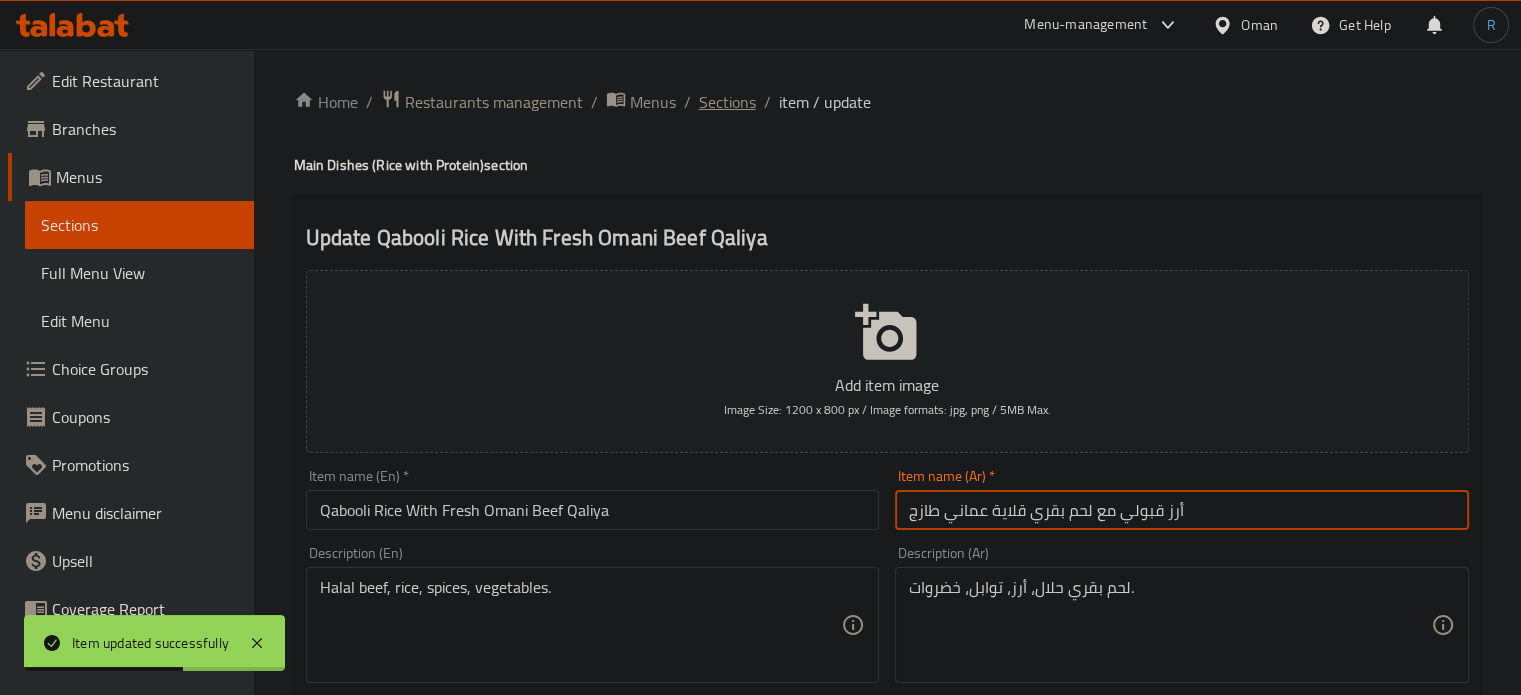 click on "Sections" at bounding box center [727, 102] 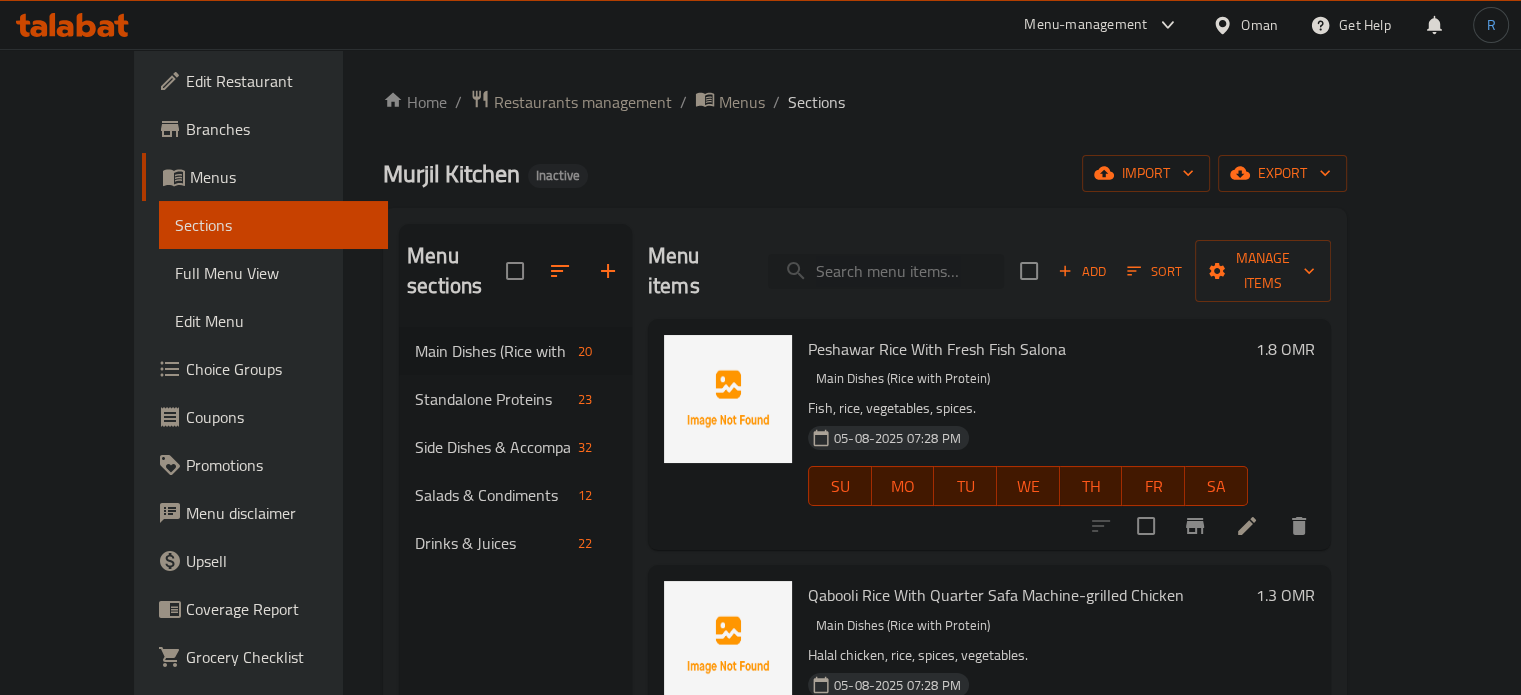 click at bounding box center (886, 271) 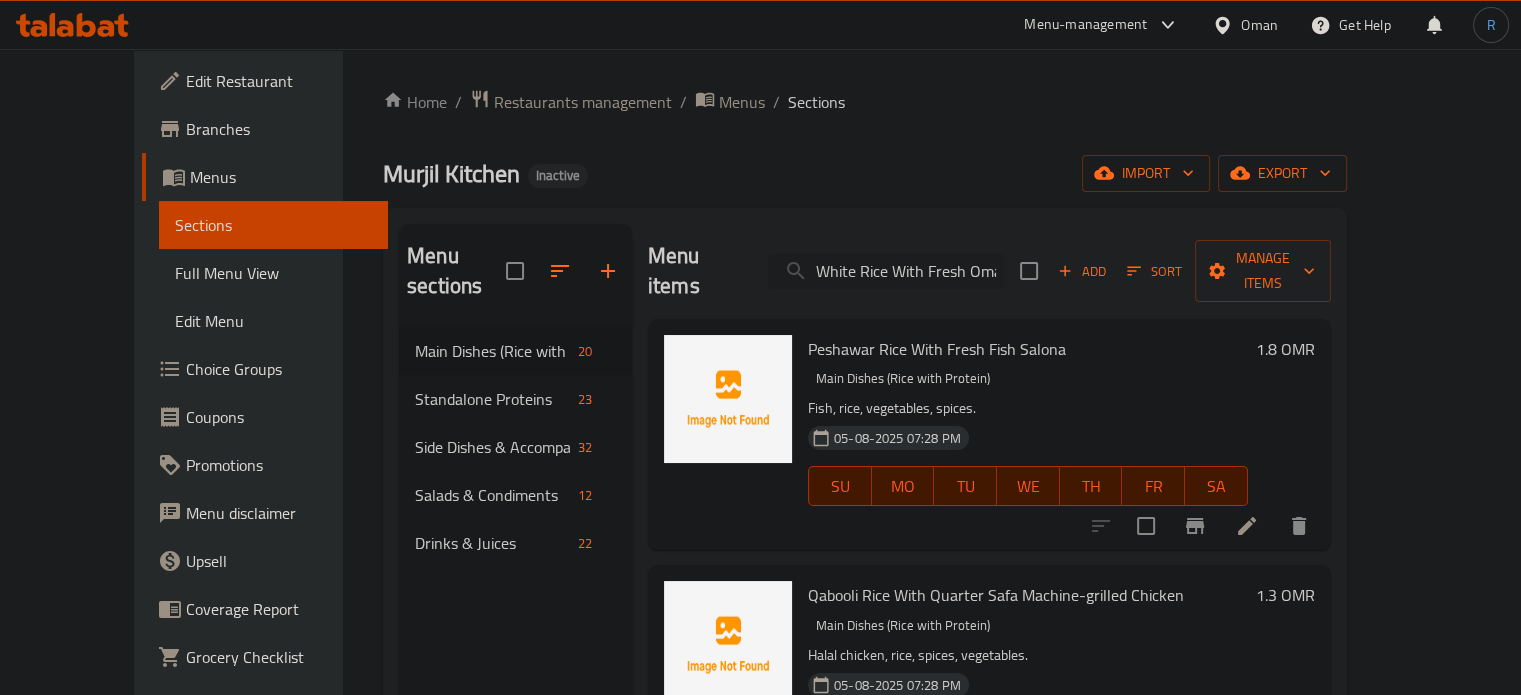 scroll, scrollTop: 0, scrollLeft: 95, axis: horizontal 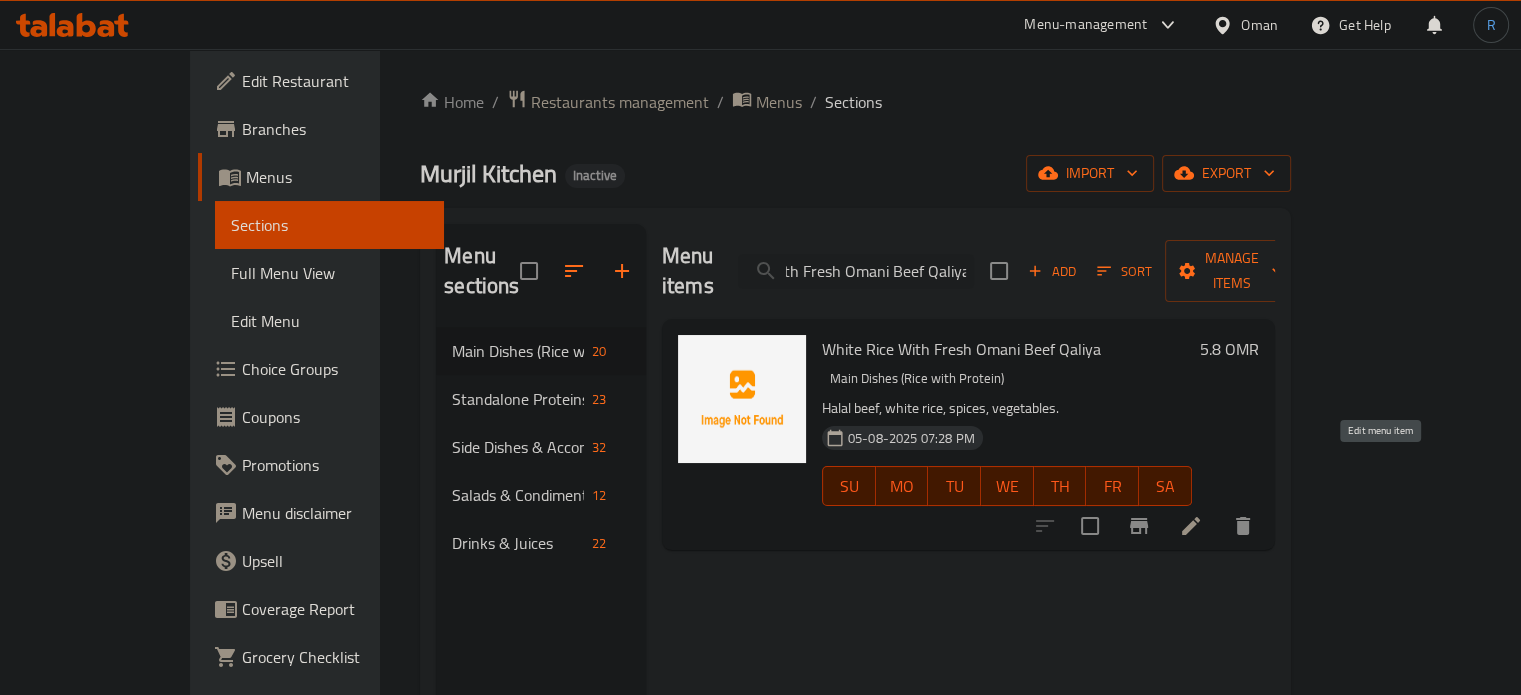 type on "White Rice With Fresh Omani Beef Qaliya" 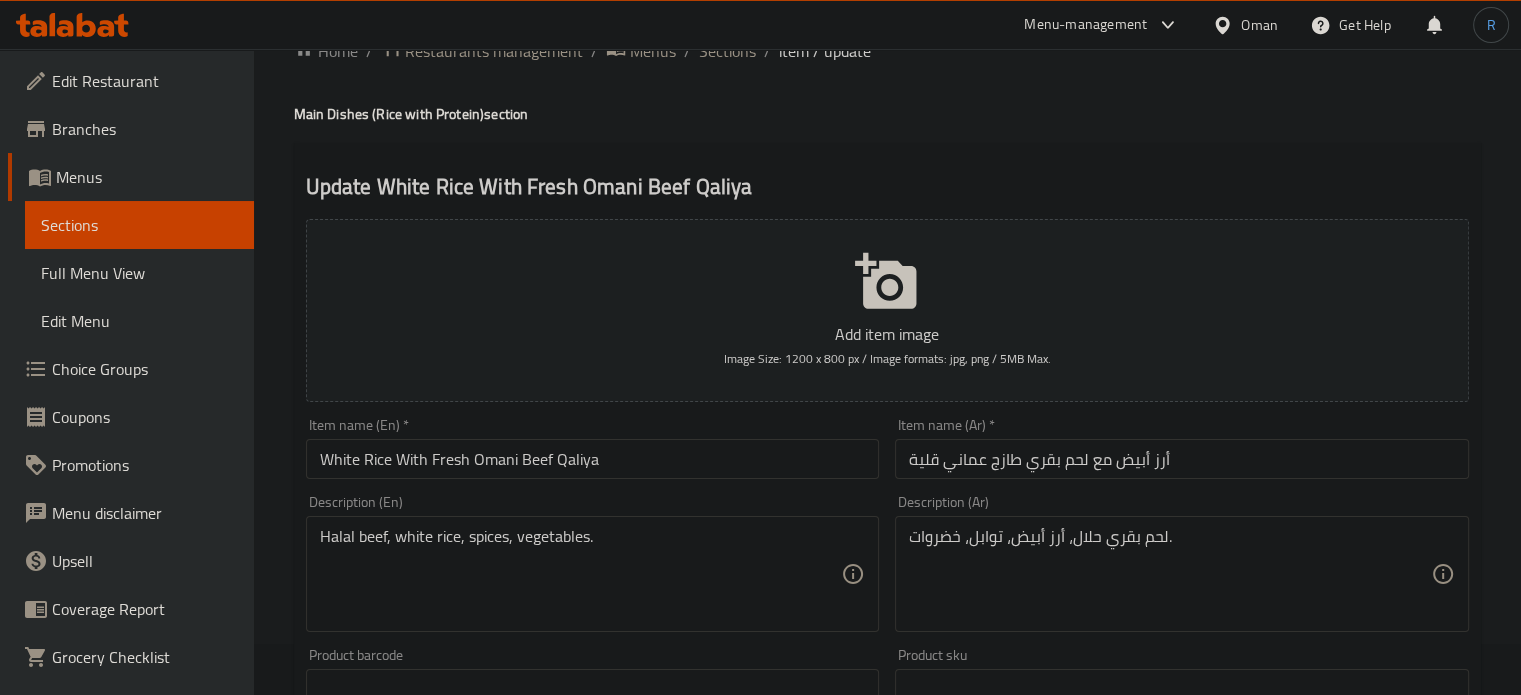 scroll, scrollTop: 100, scrollLeft: 0, axis: vertical 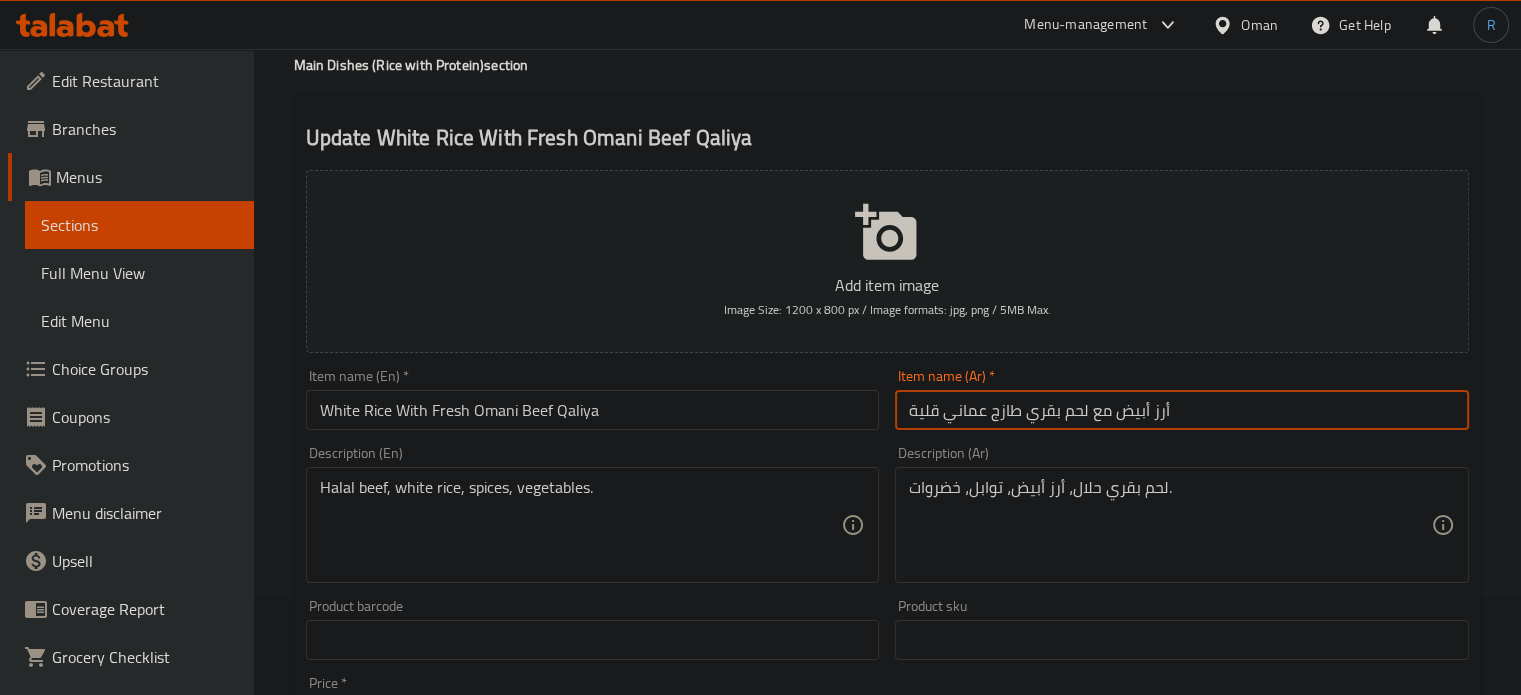 click on "أرز أبيض مع لحم بقري طازج عماني قلية" at bounding box center [1182, 410] 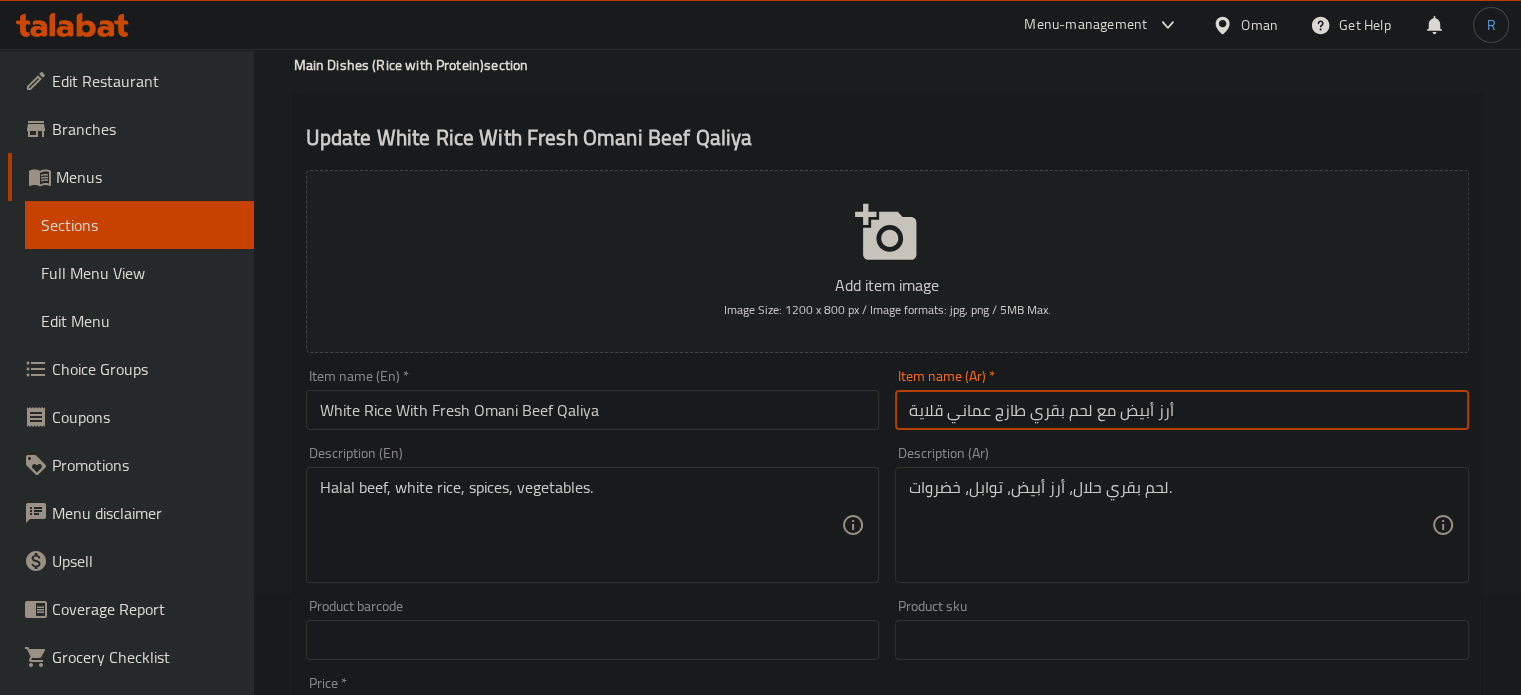 type on "أرز أبيض مع لحم بقري طازج عماني قلاية" 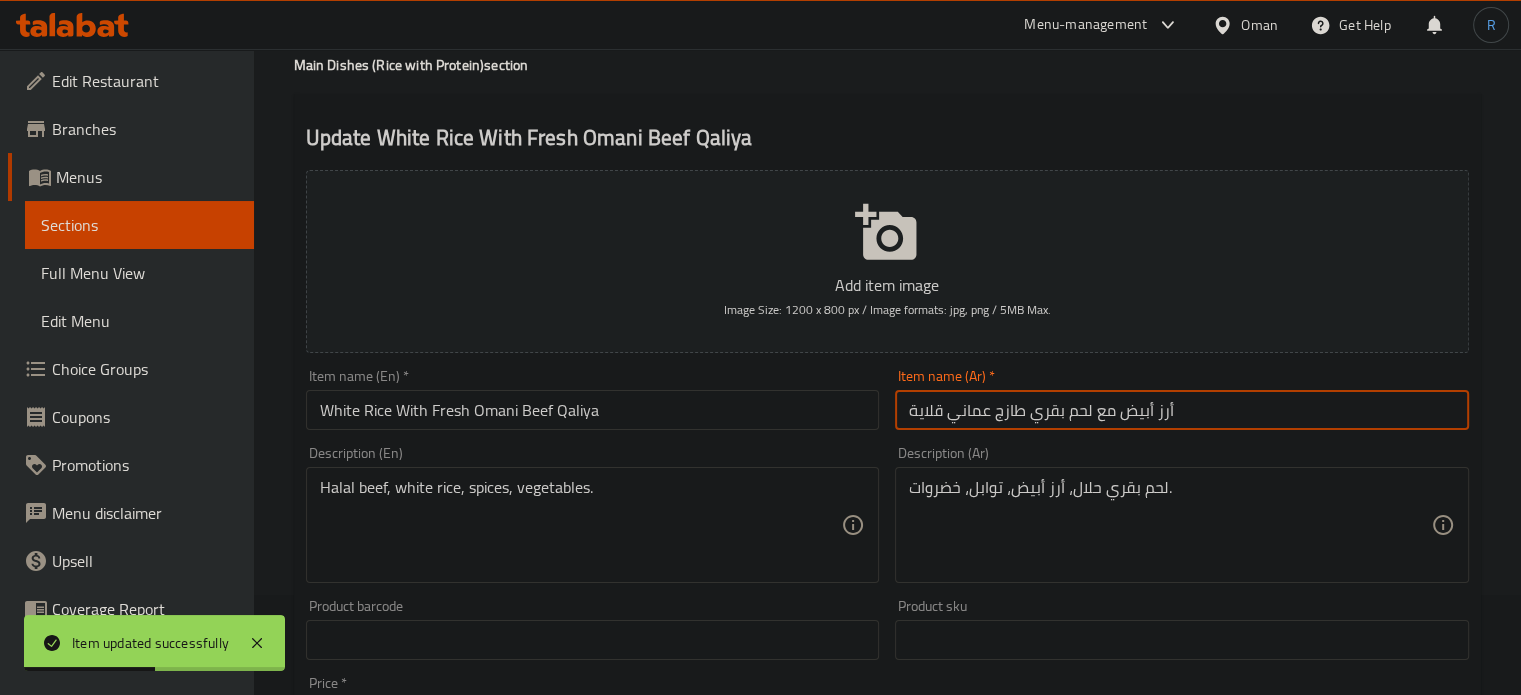 click on "Update" at bounding box center [445, 1226] 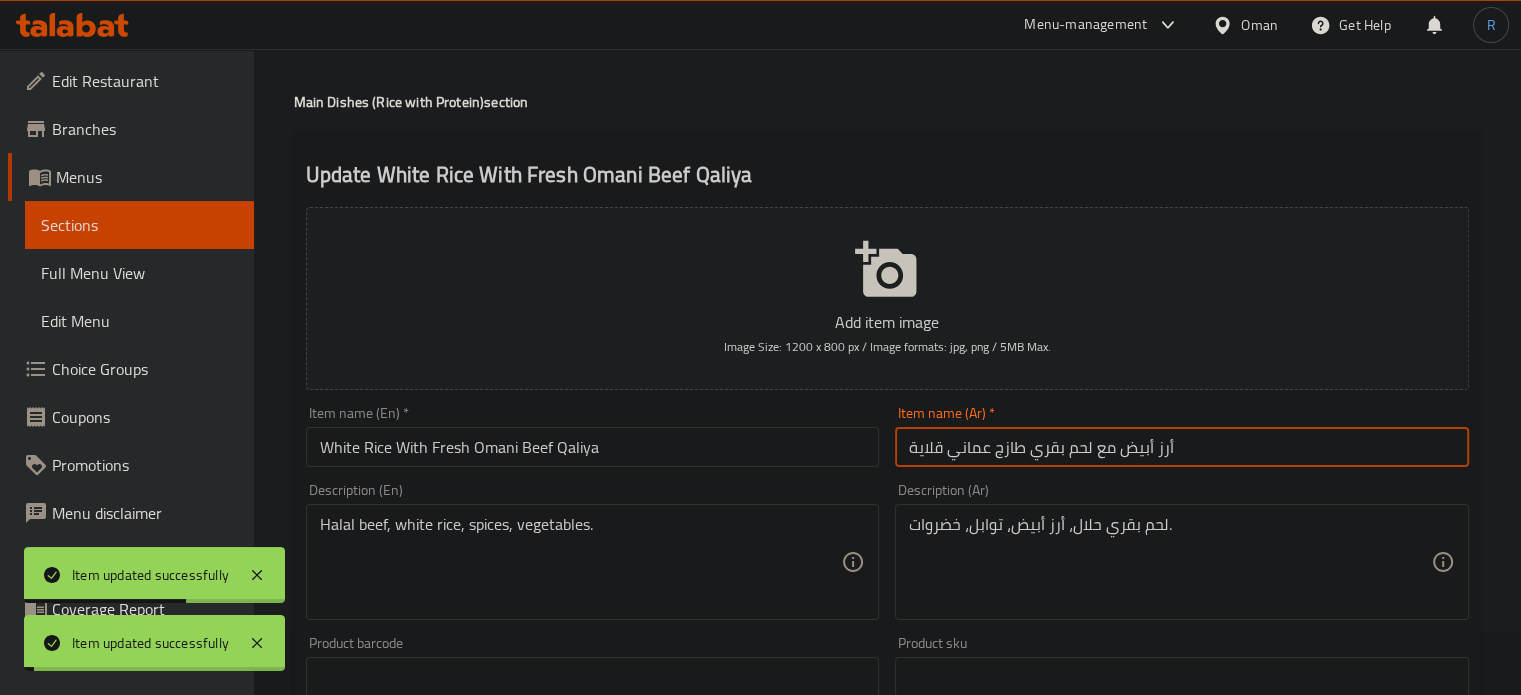 scroll, scrollTop: 0, scrollLeft: 0, axis: both 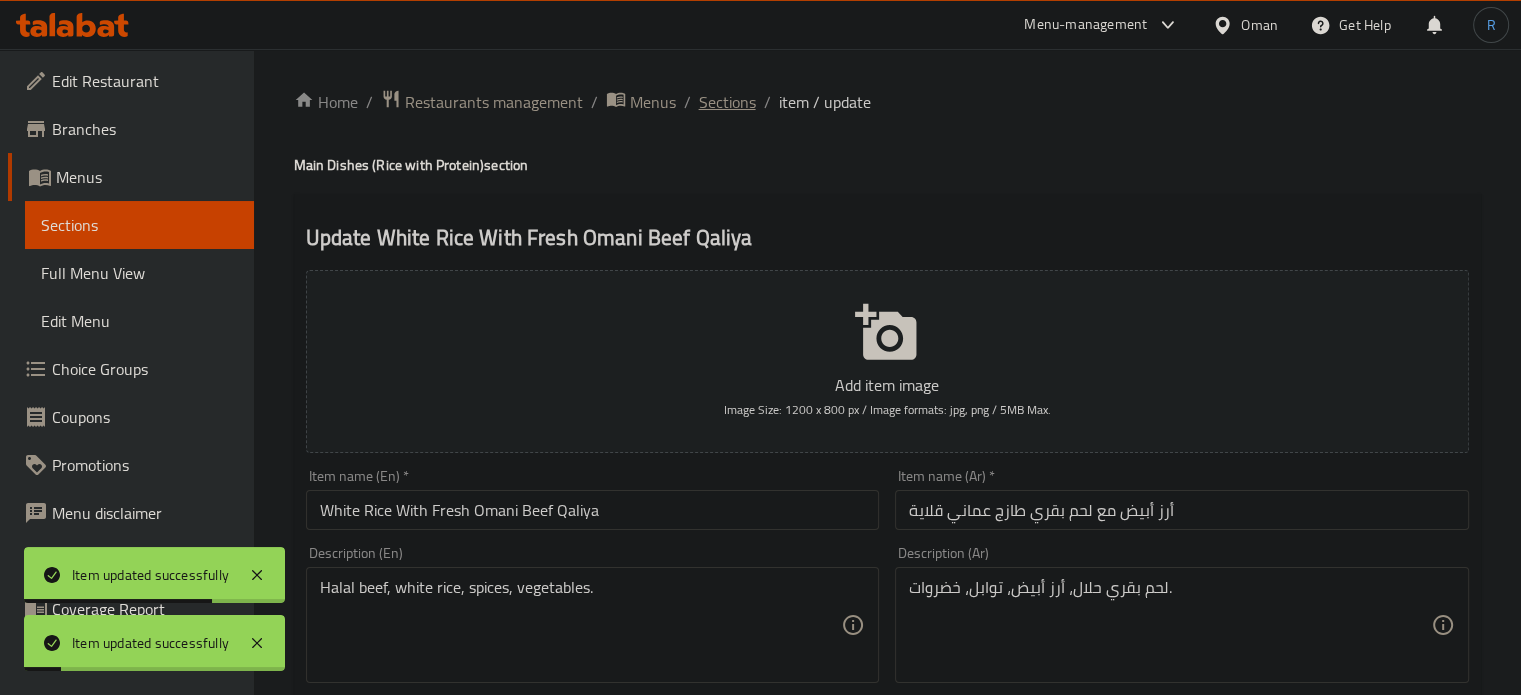click on "Sections" at bounding box center [727, 102] 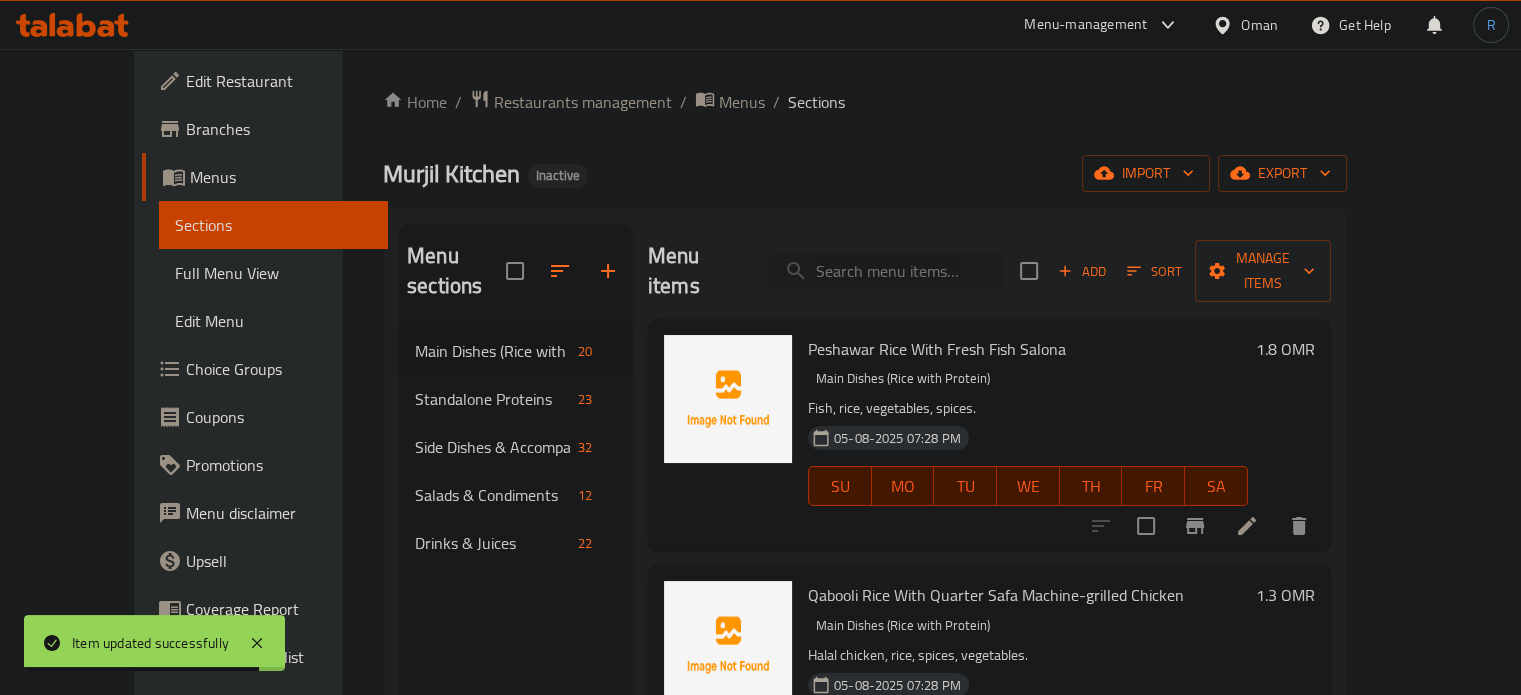 click at bounding box center (886, 271) 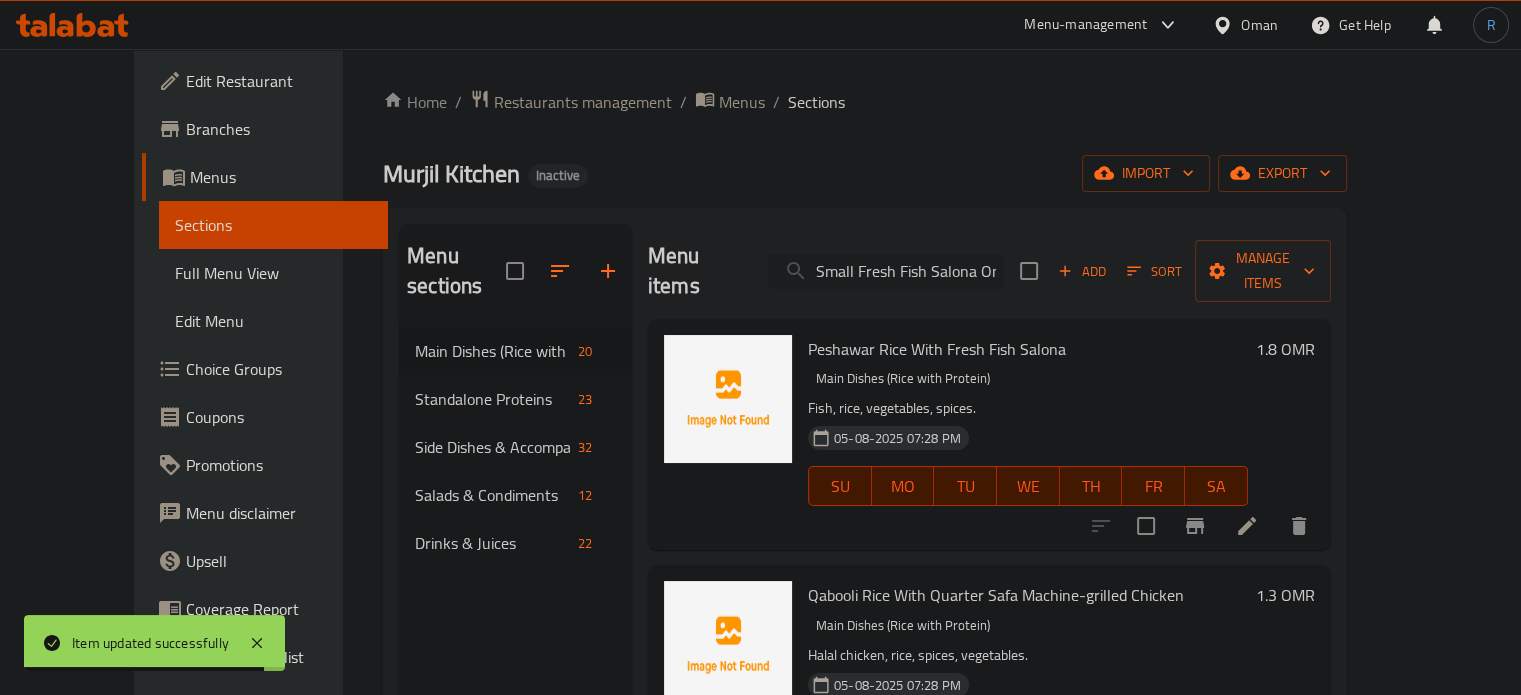 scroll, scrollTop: 0, scrollLeft: 13, axis: horizontal 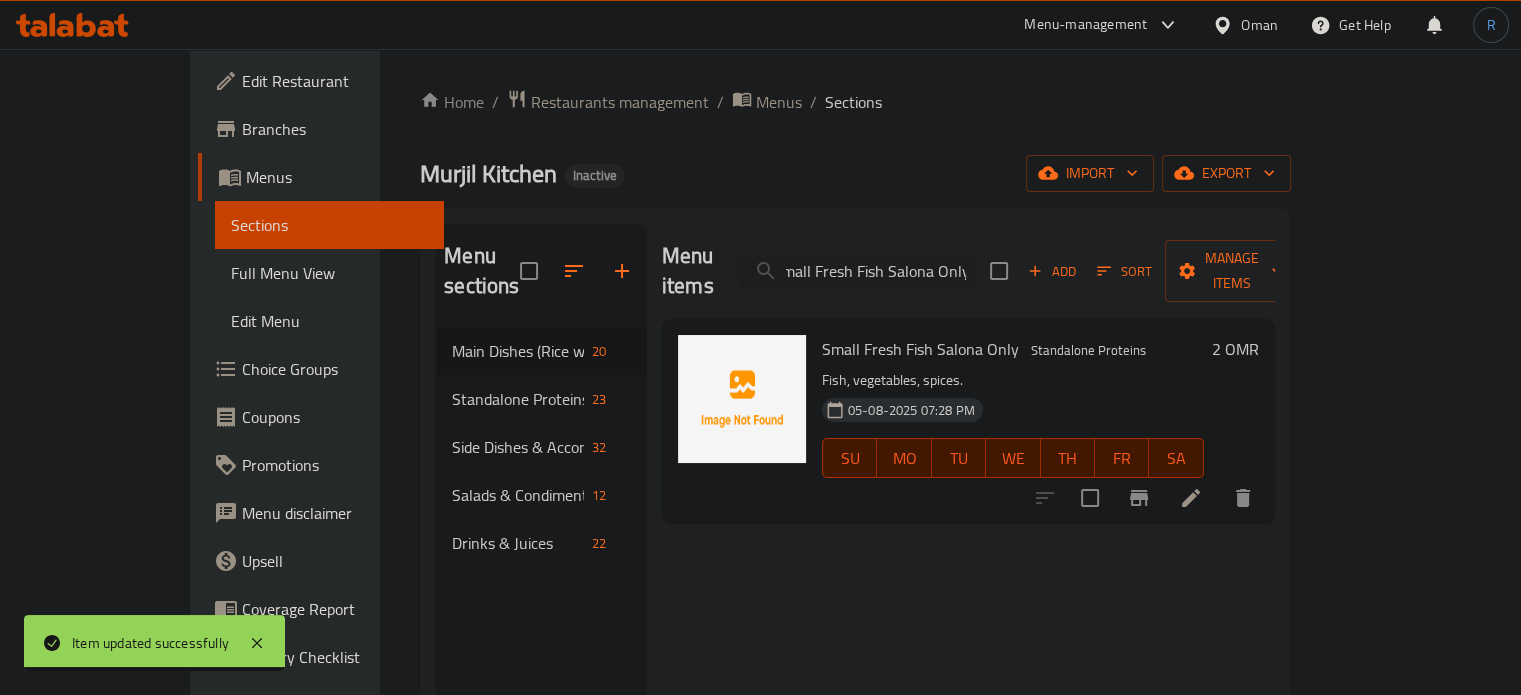 type on "Small Fresh Fish Salona Only" 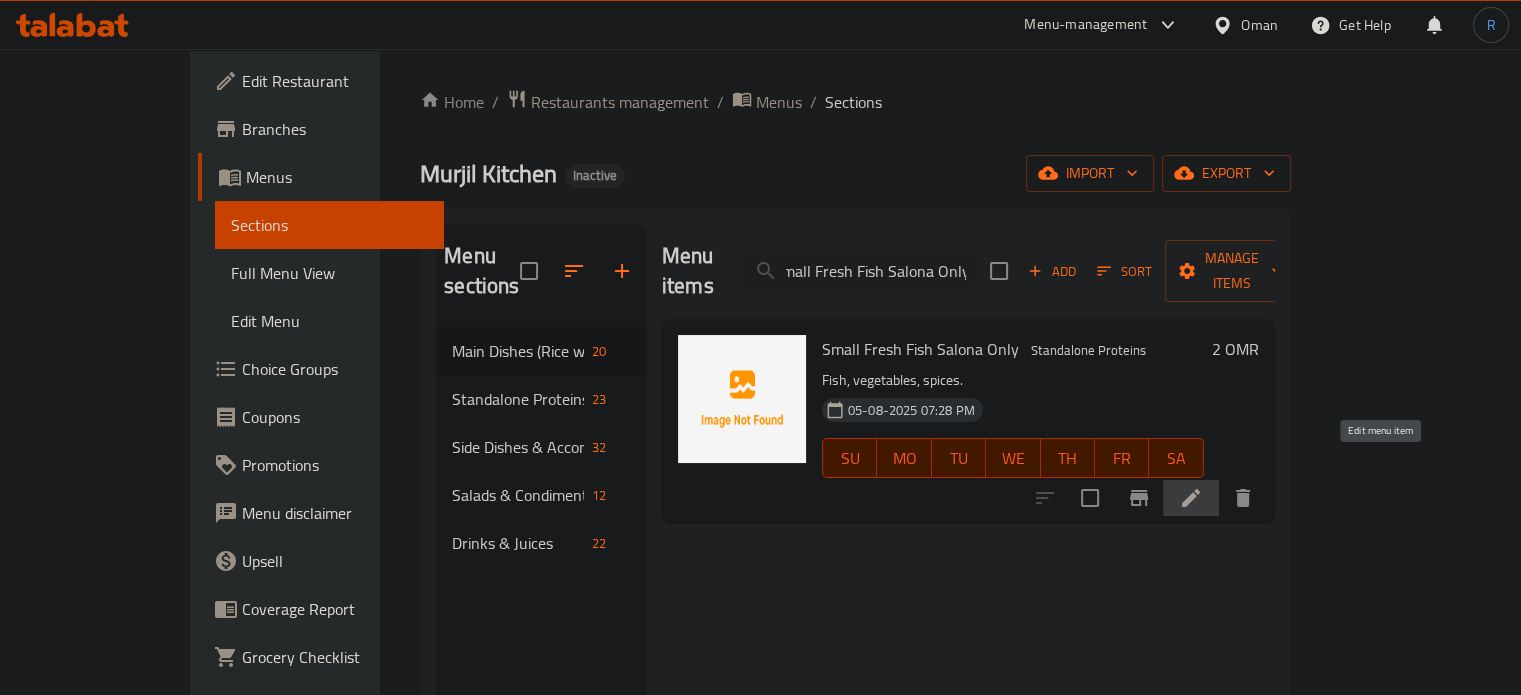 click 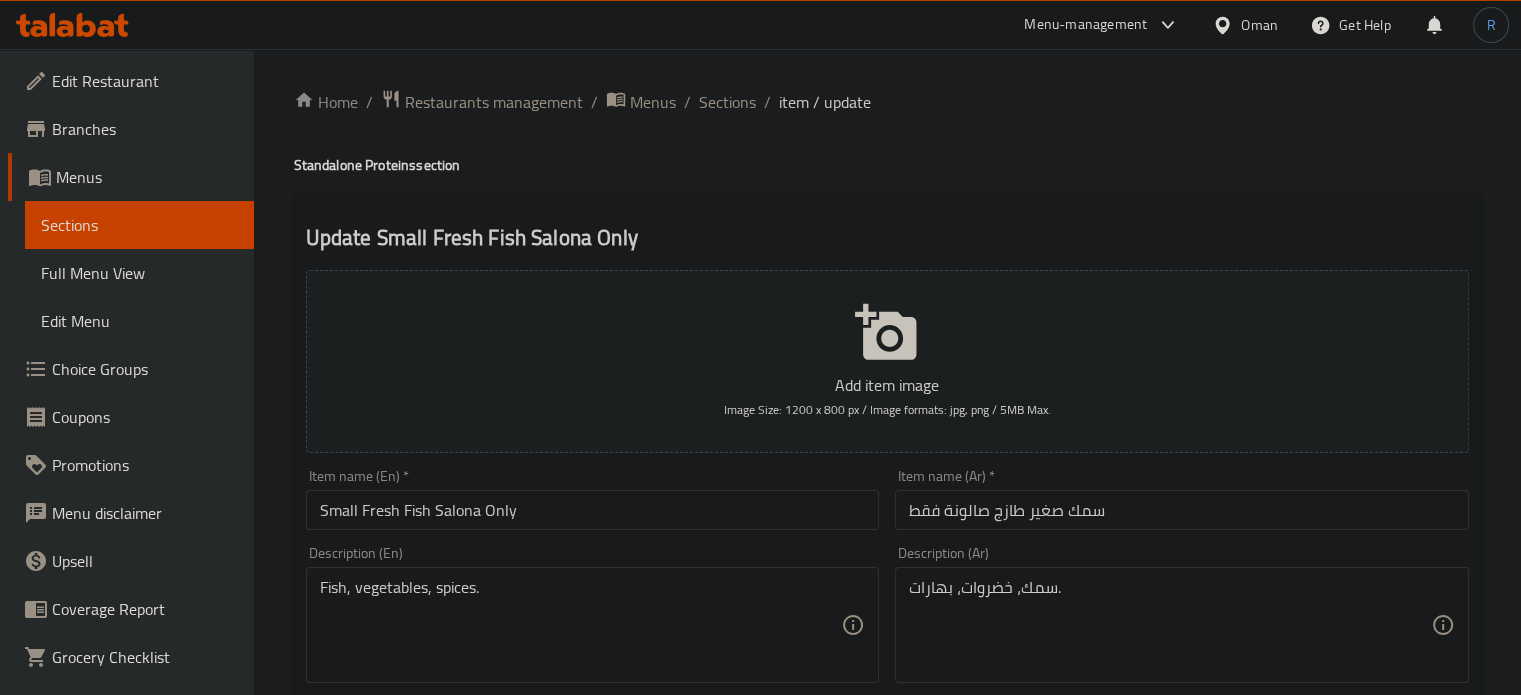 scroll, scrollTop: 100, scrollLeft: 0, axis: vertical 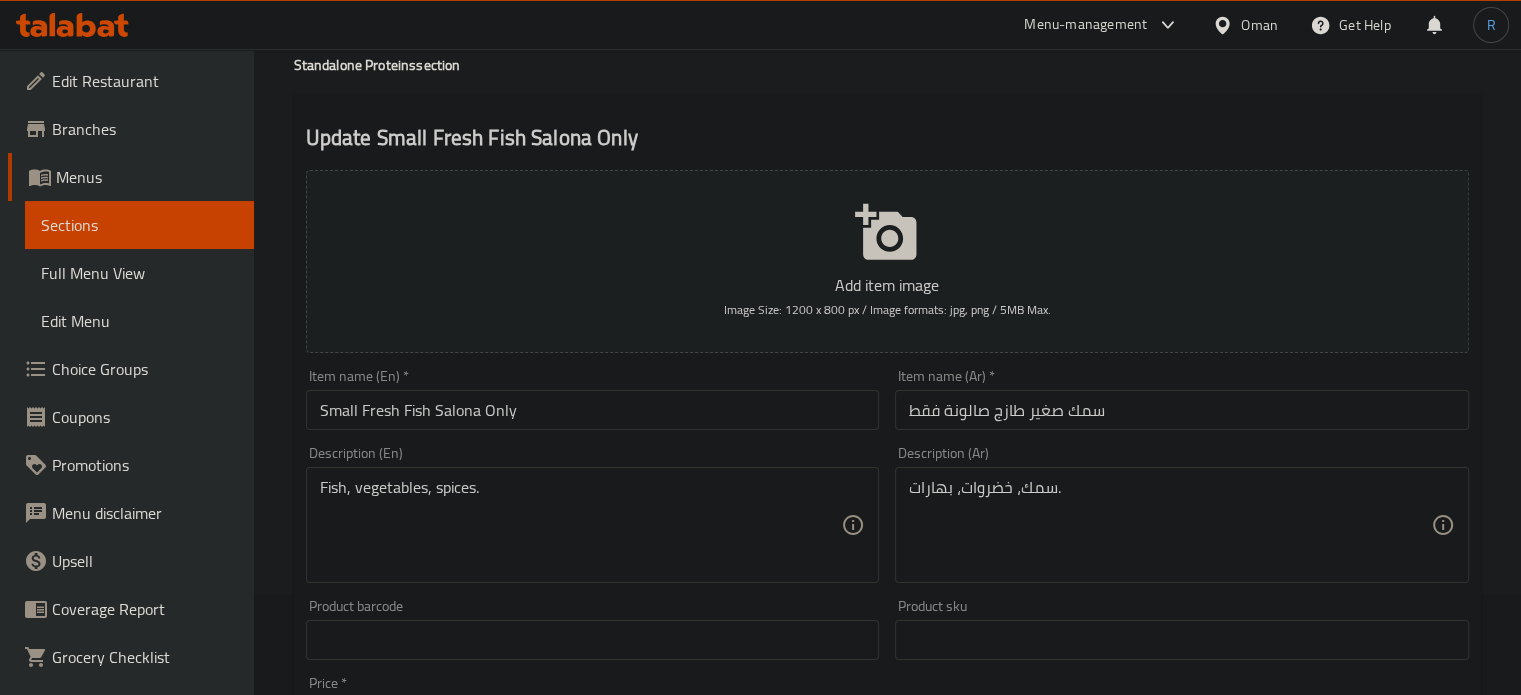click on "سمك صغير طازج صالونة فقط" at bounding box center (1182, 410) 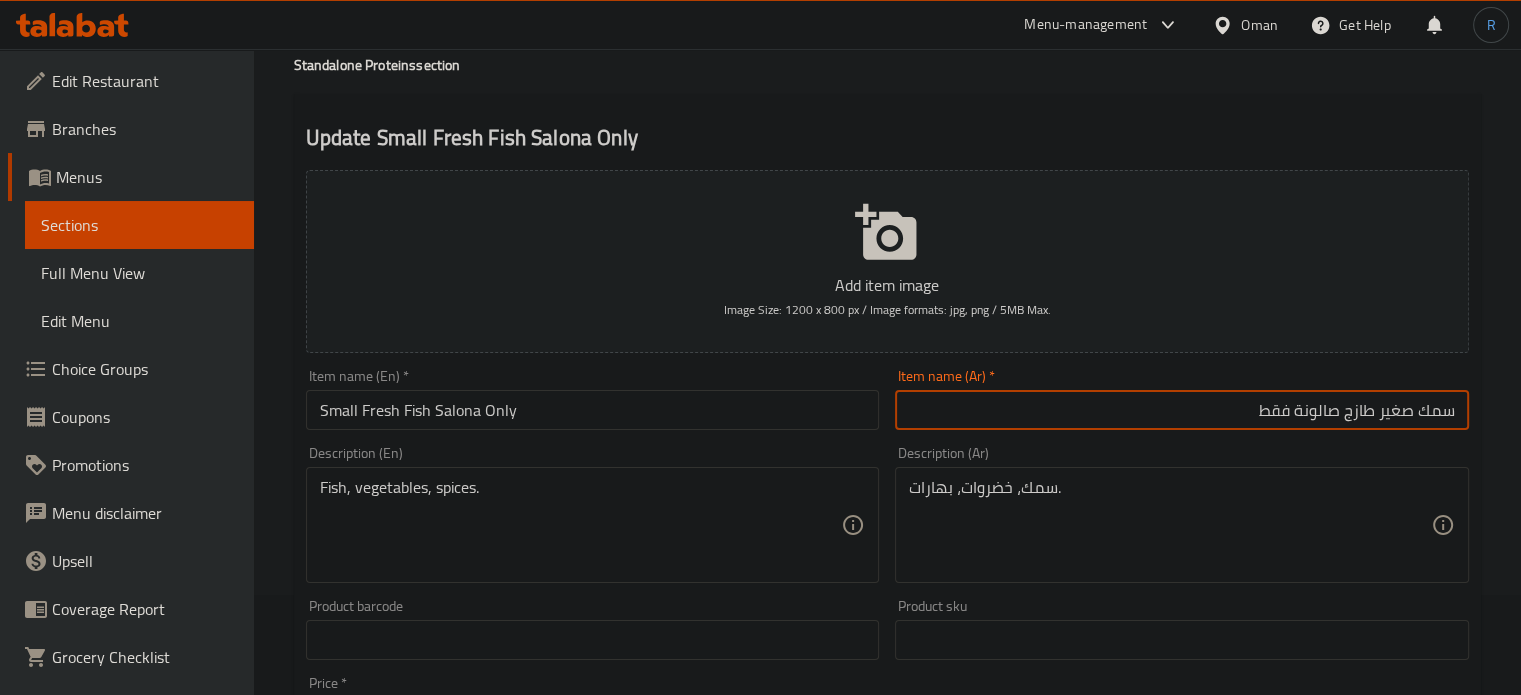 click on "سمك صغير طازج صالونة فقط" at bounding box center [1182, 410] 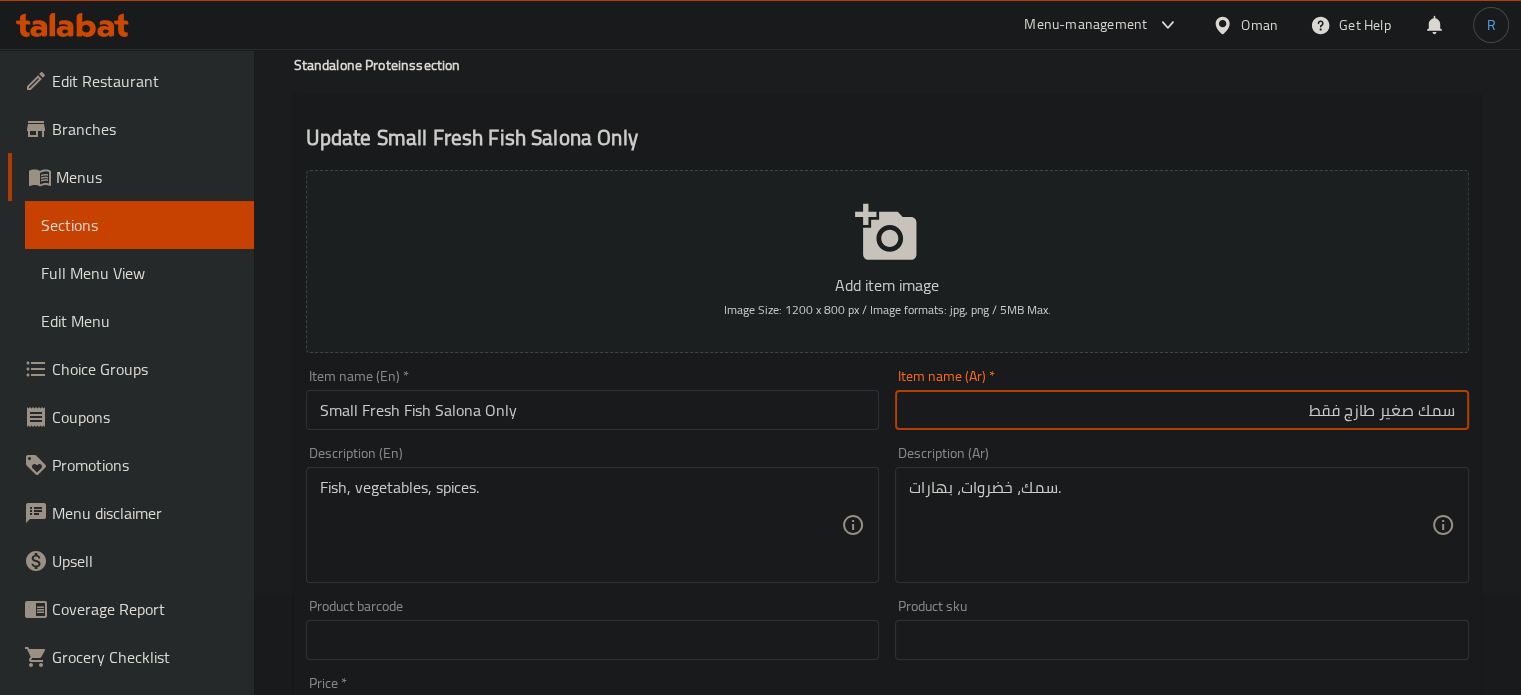 click on "سمك صغير طازج فقط" at bounding box center [1182, 410] 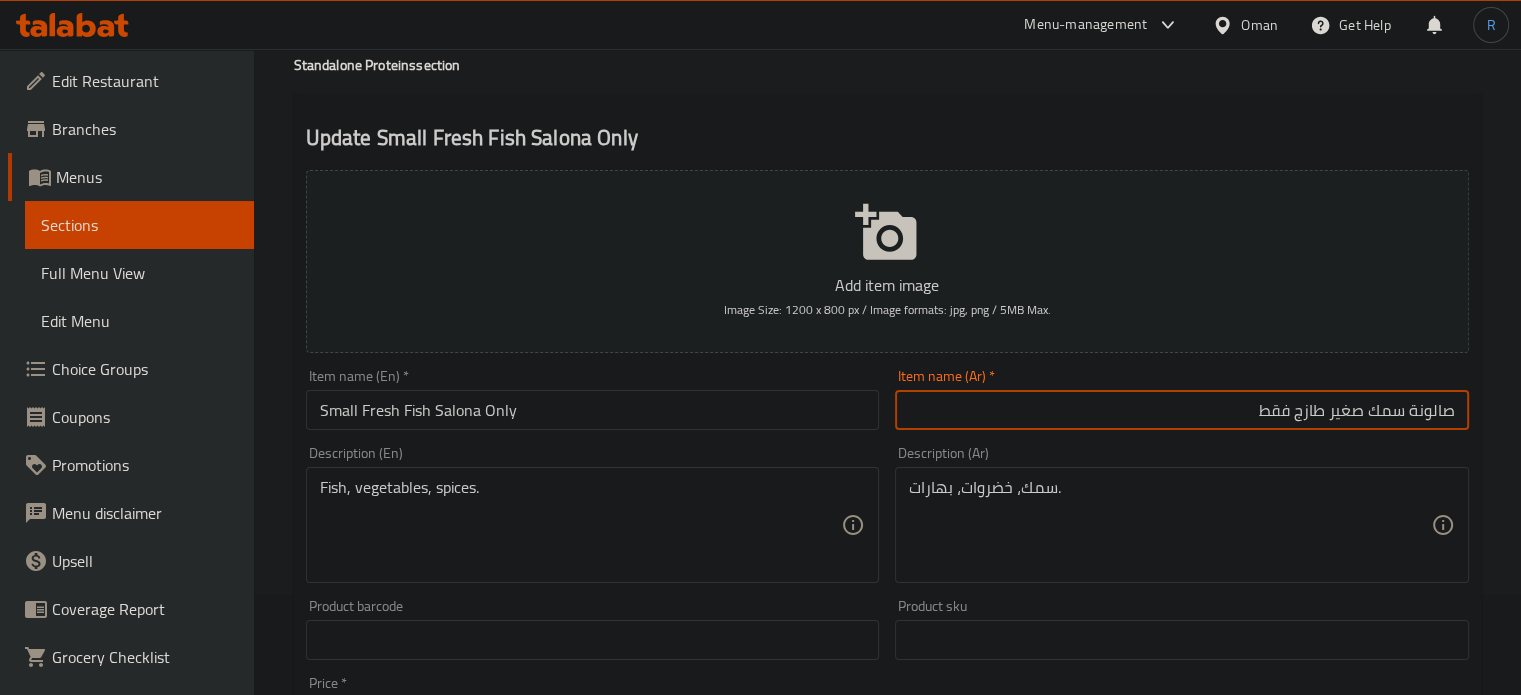 type on "صالونة سمك صغير طازج فقط" 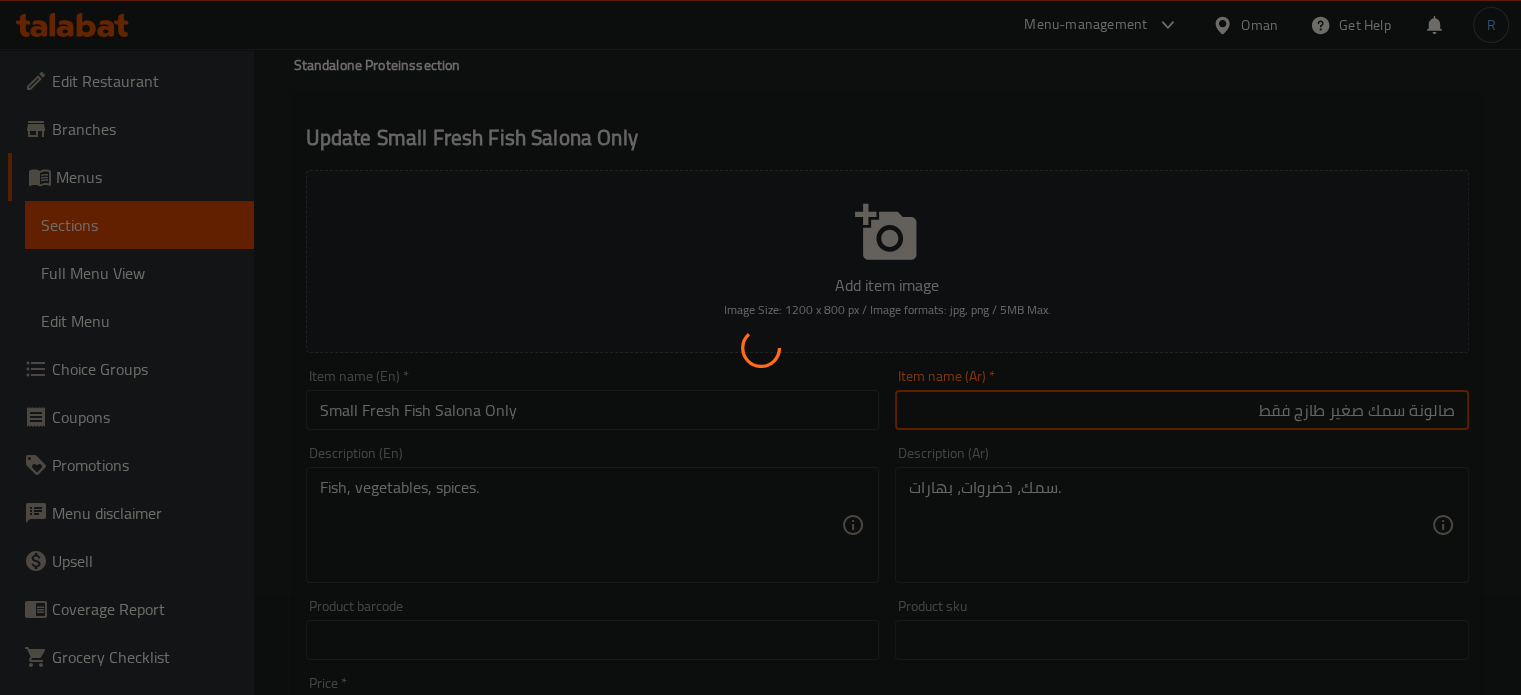 scroll, scrollTop: 0, scrollLeft: 0, axis: both 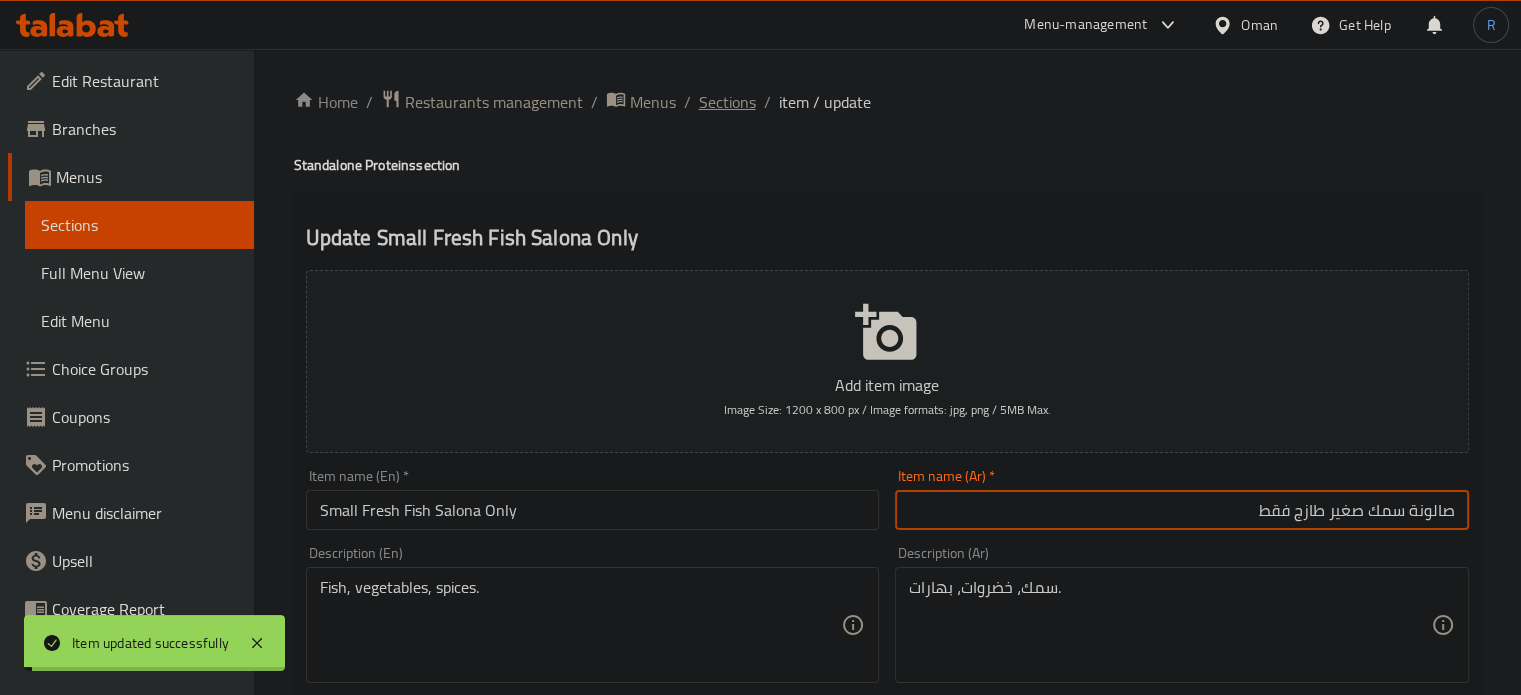 click on "Sections" at bounding box center [727, 102] 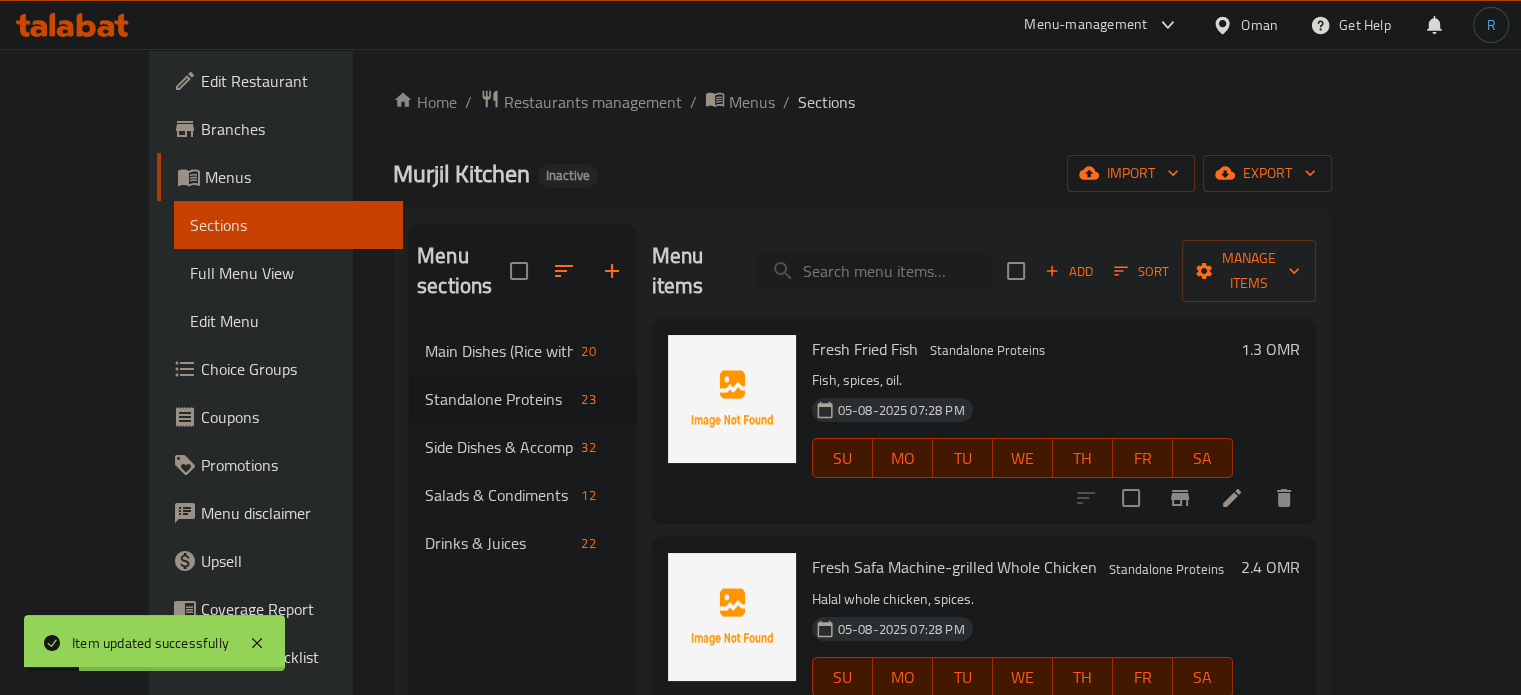 click at bounding box center (873, 271) 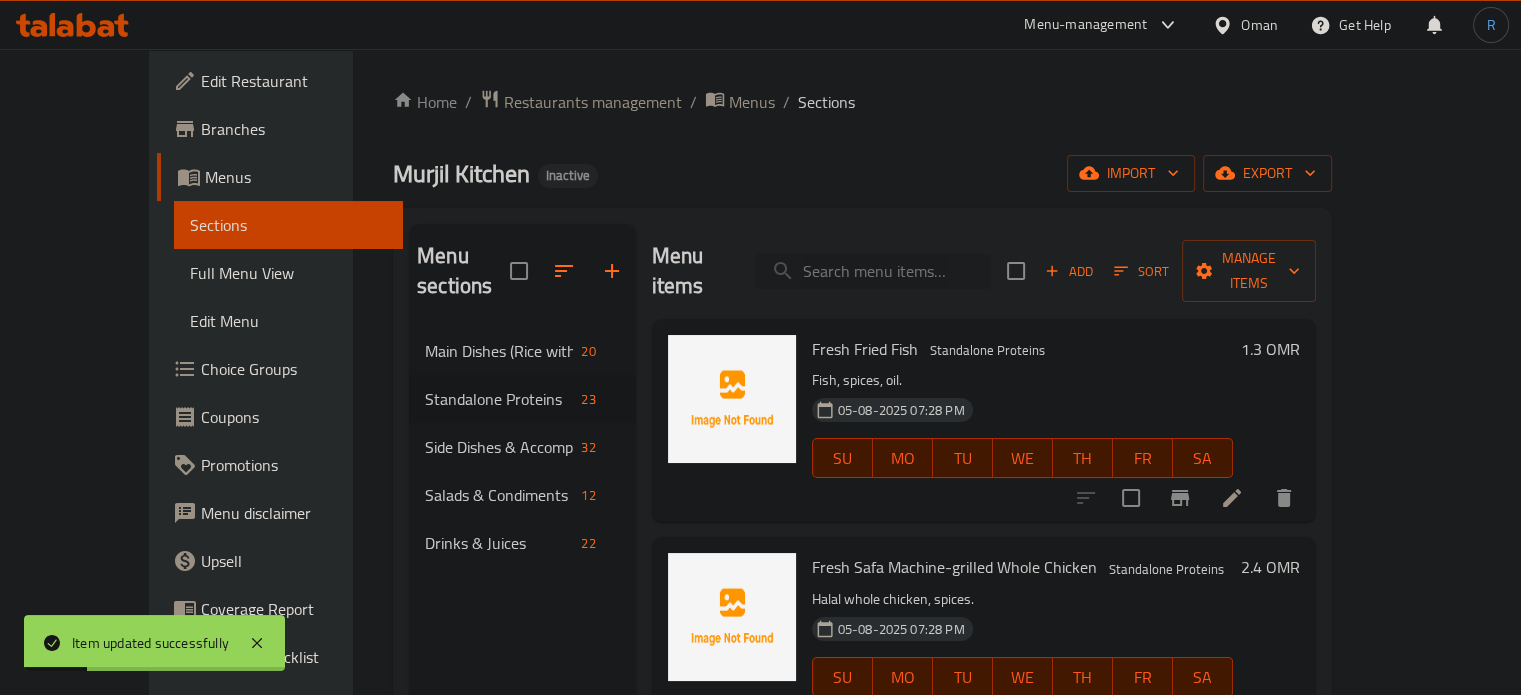 paste on "Medium Fresh Fish Salona Only" 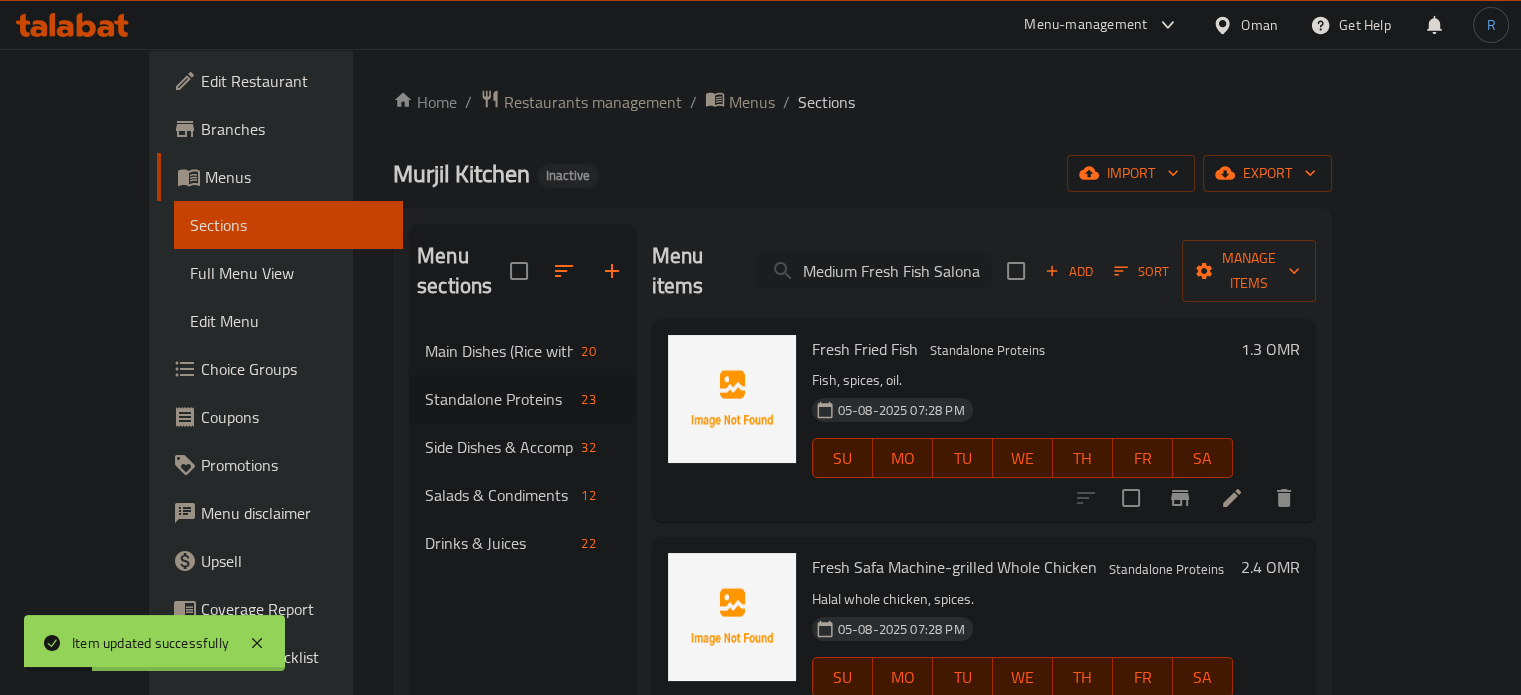 scroll, scrollTop: 0, scrollLeft: 31, axis: horizontal 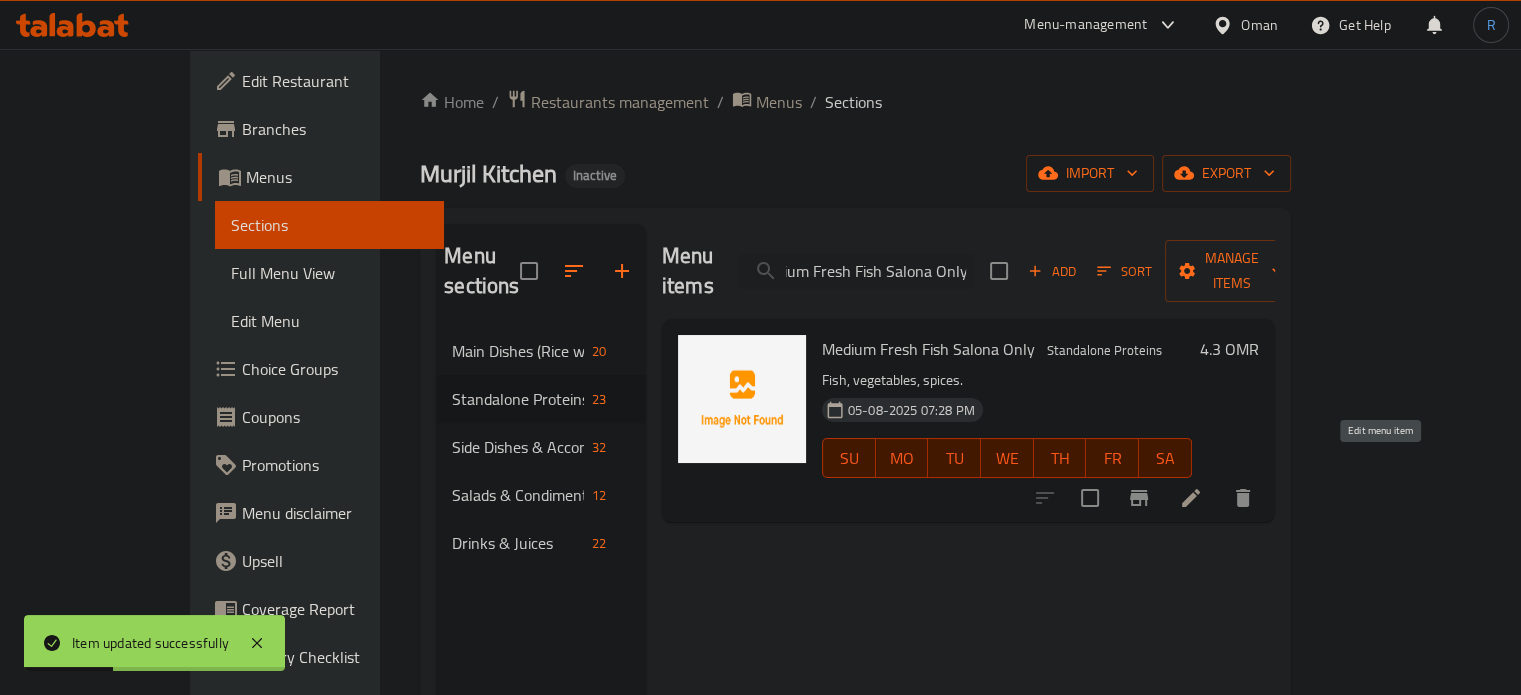 type on "Medium Fresh Fish Salona Only" 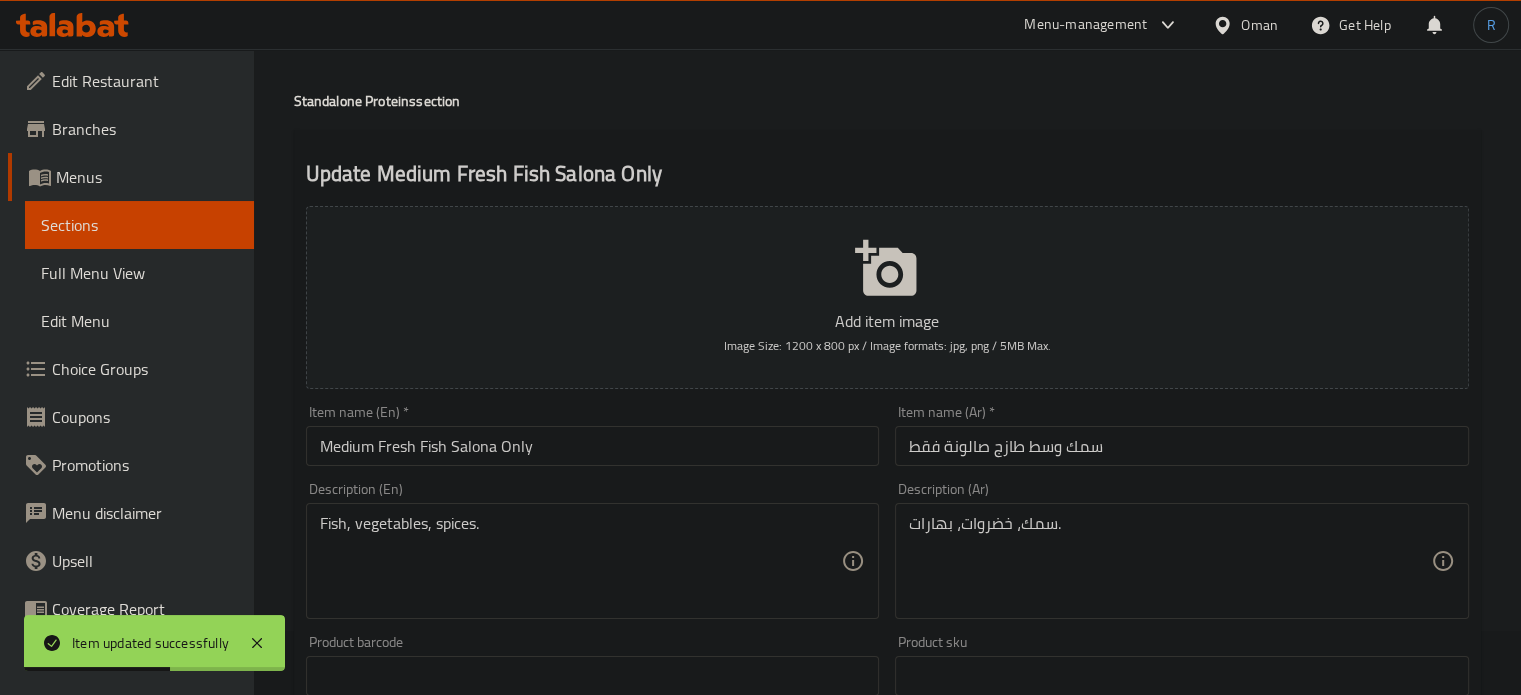 scroll, scrollTop: 100, scrollLeft: 0, axis: vertical 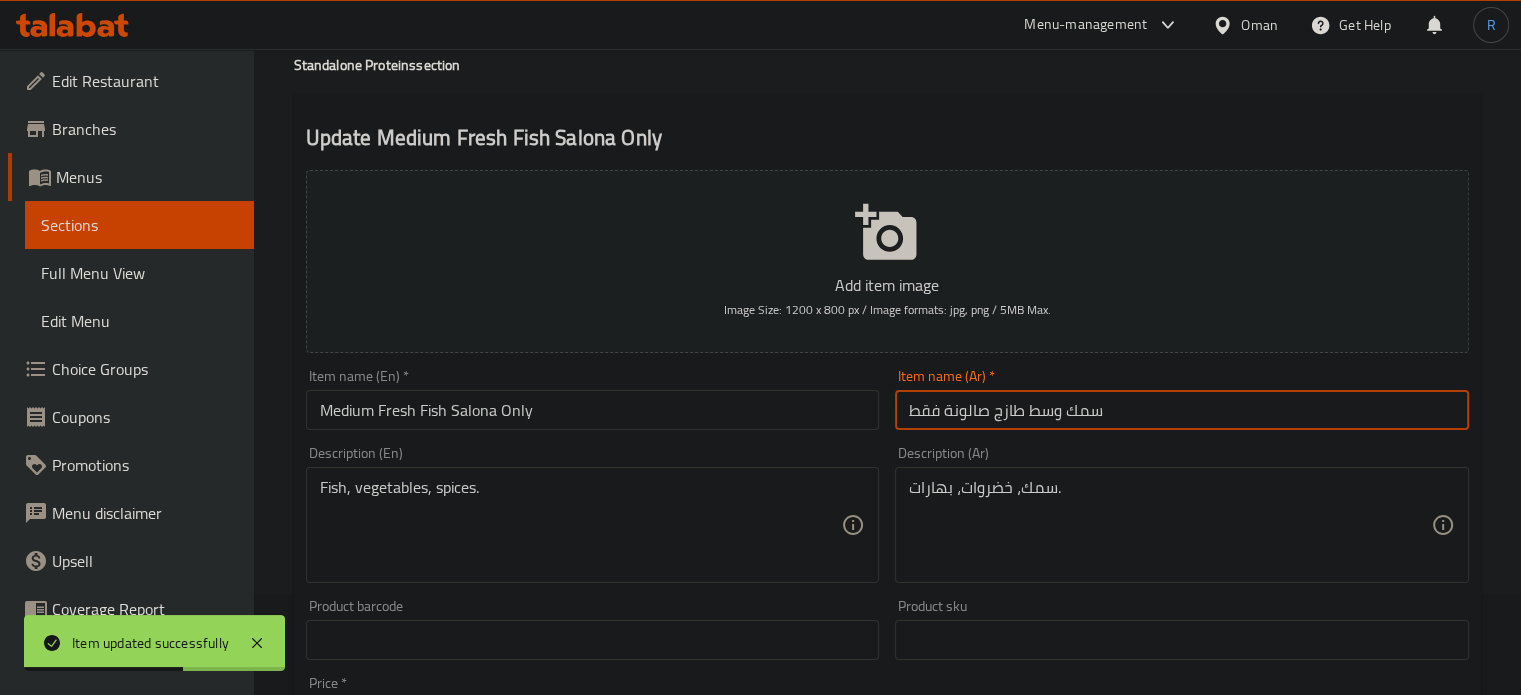 click on "سمك وسط طازج صالونة فقط" at bounding box center (1182, 410) 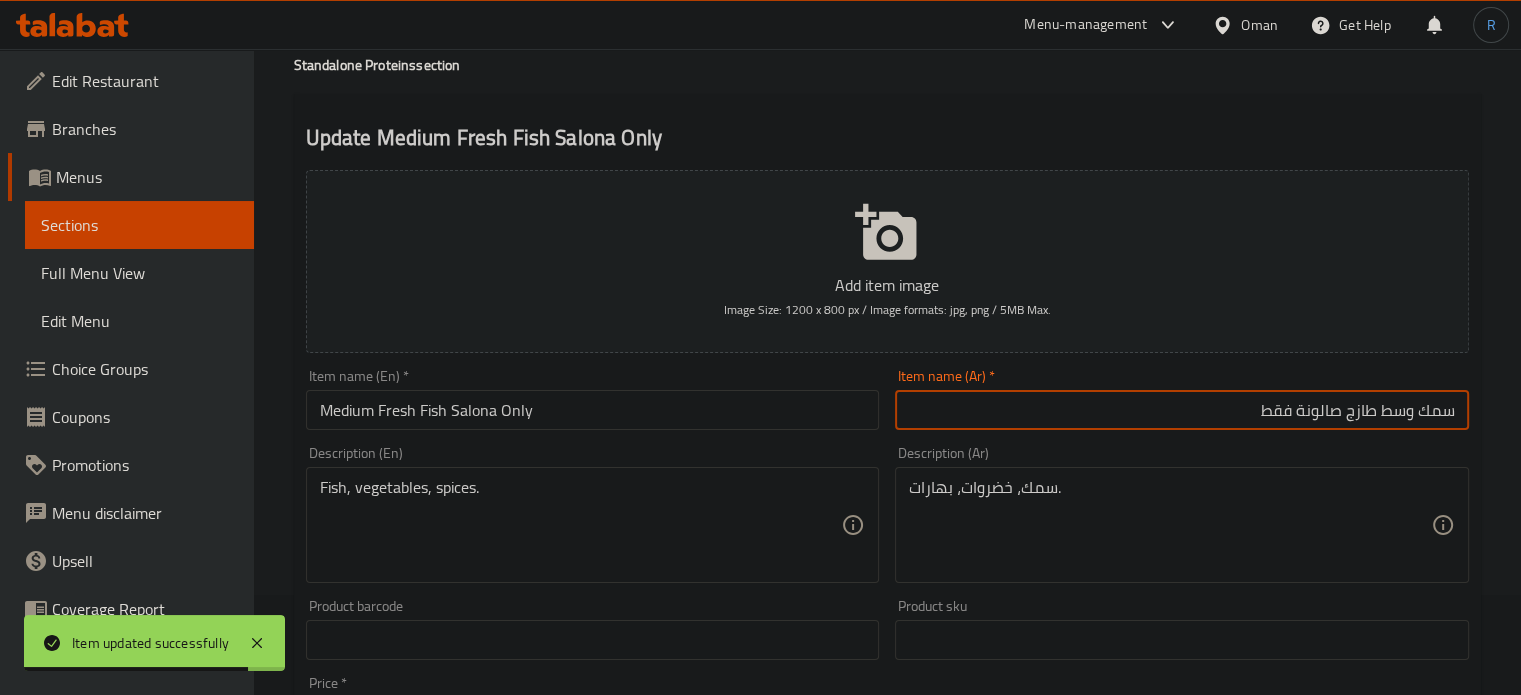 click on "سمك وسط طازج صالونة فقط" at bounding box center [1182, 410] 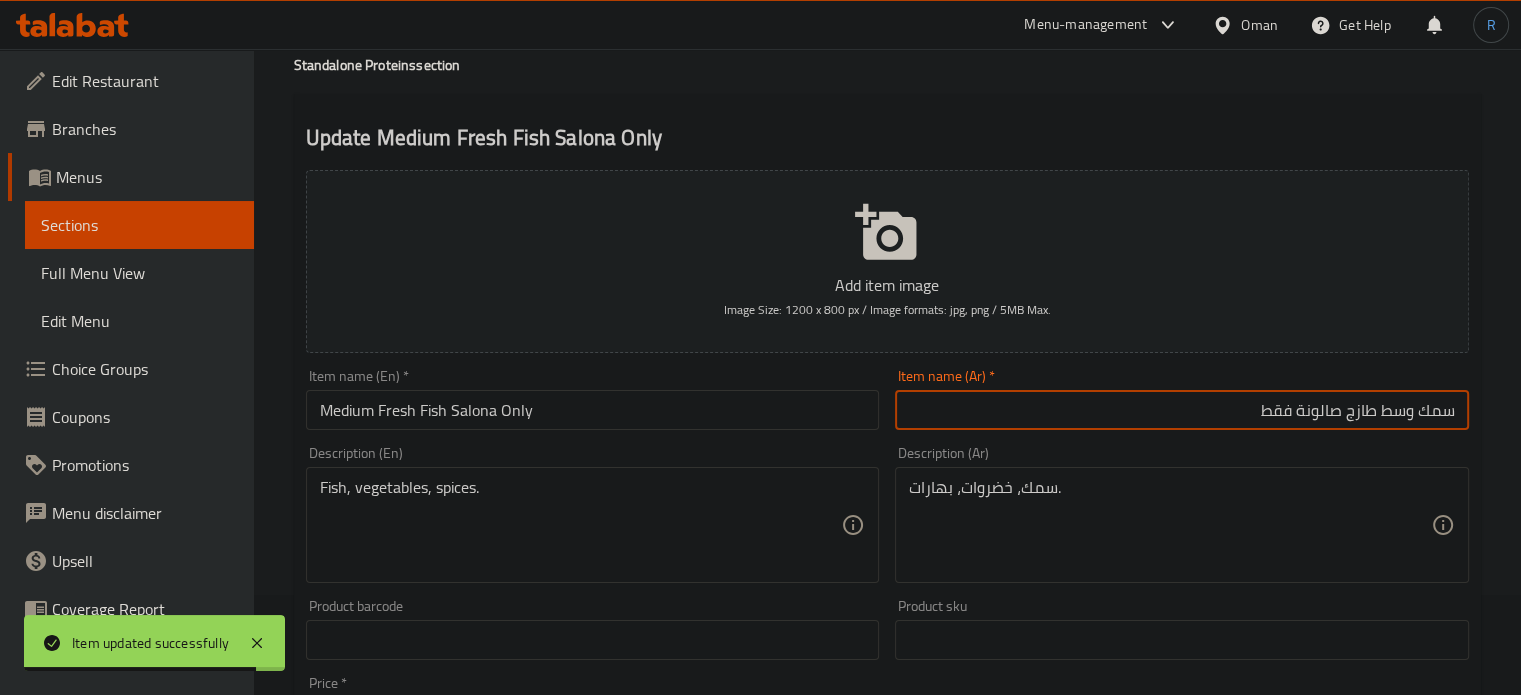click on "سمك وسط طازج صالونة فقط" at bounding box center (1182, 410) 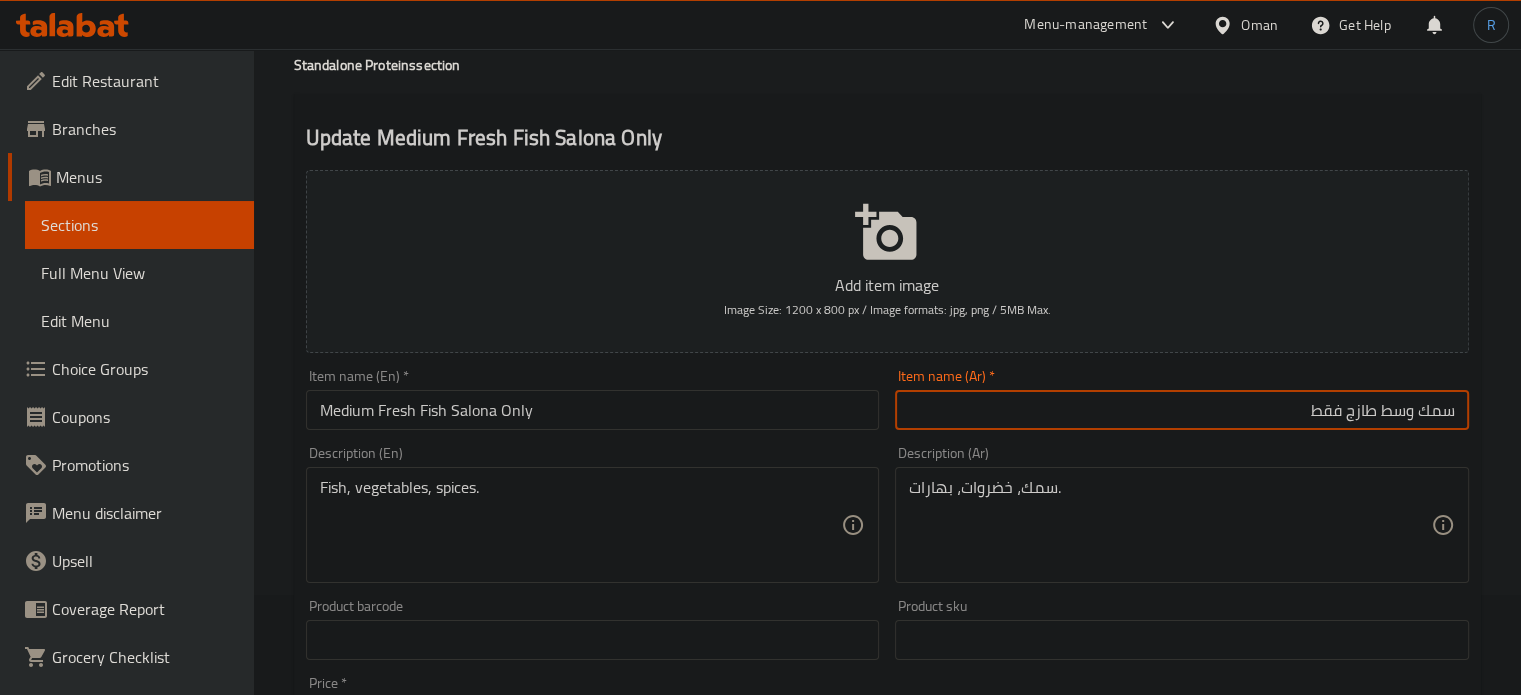 click on "سمك وسط طازج فقط" at bounding box center (1182, 410) 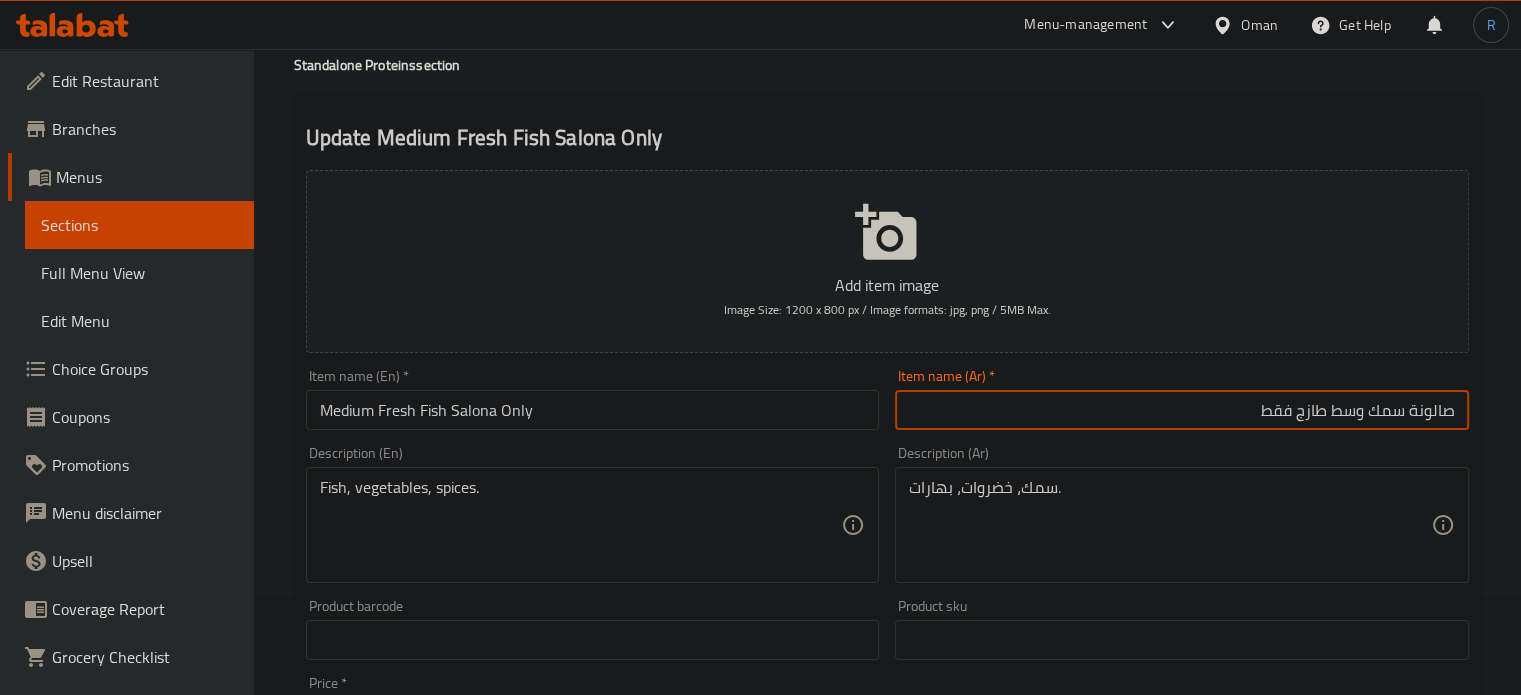 type on "صالونة سمك وسط طازج فقط" 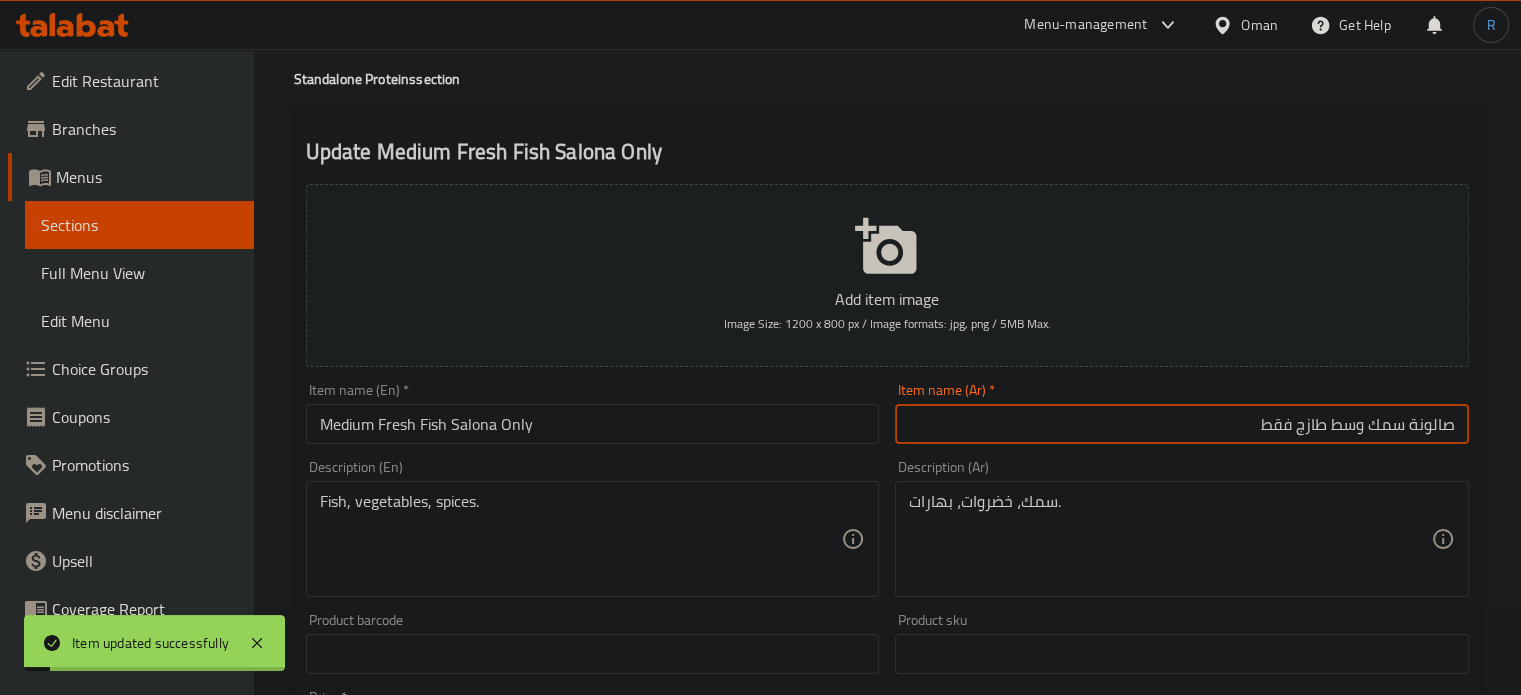 scroll, scrollTop: 0, scrollLeft: 0, axis: both 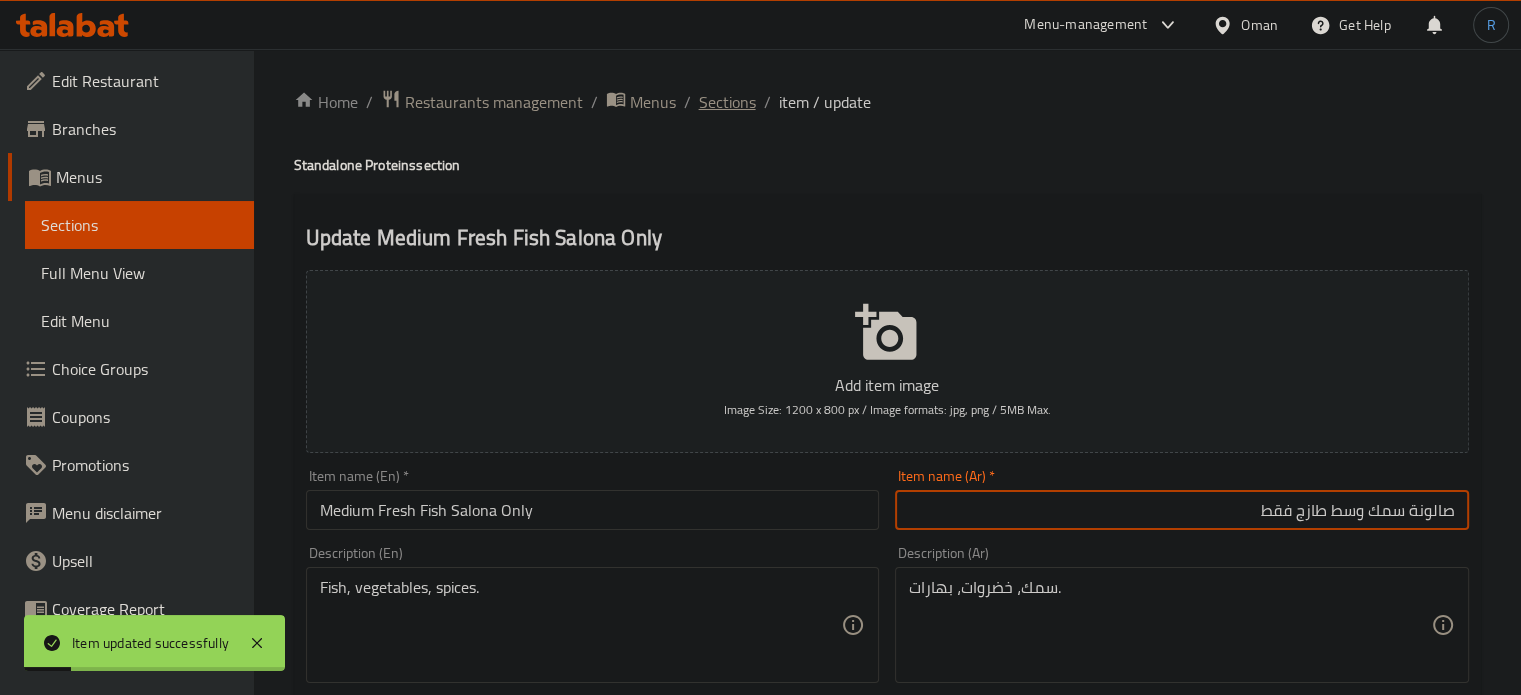 click on "Sections" at bounding box center (727, 102) 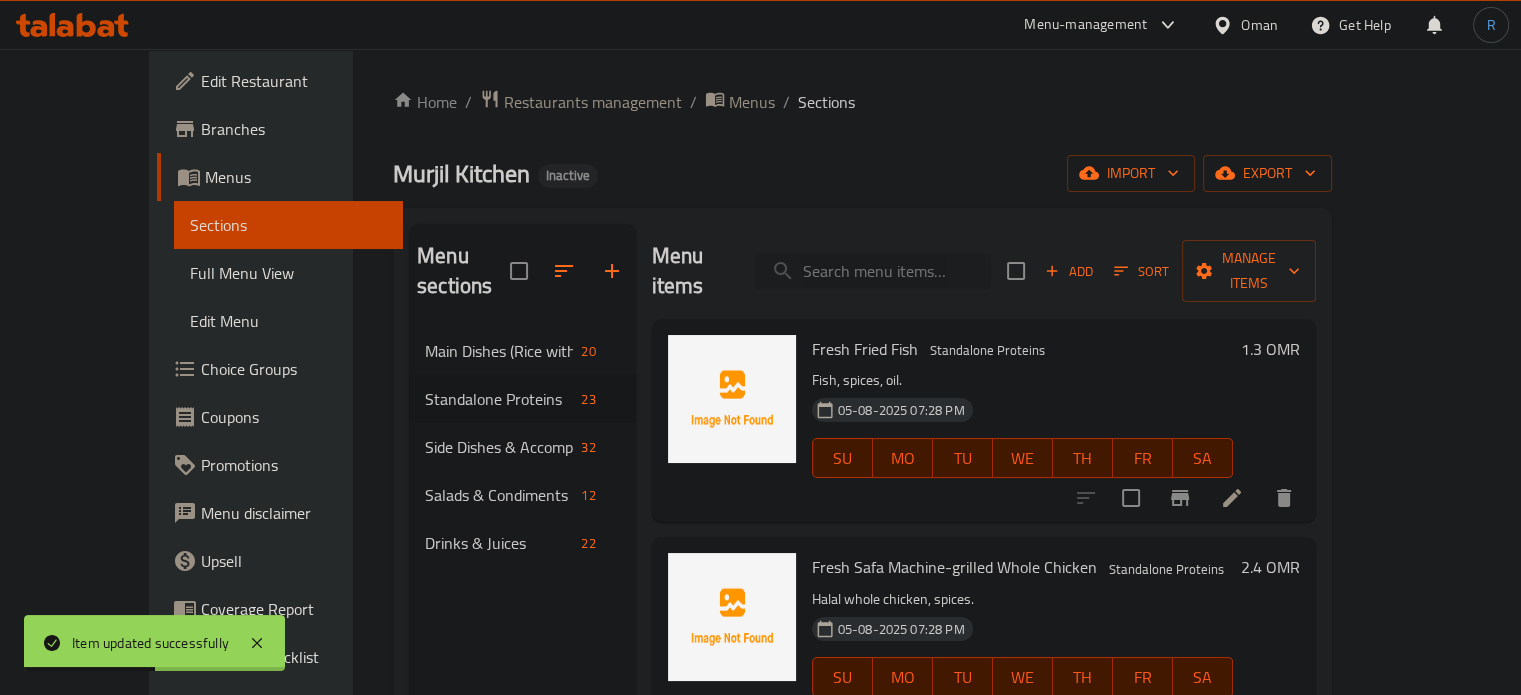 click at bounding box center (873, 271) 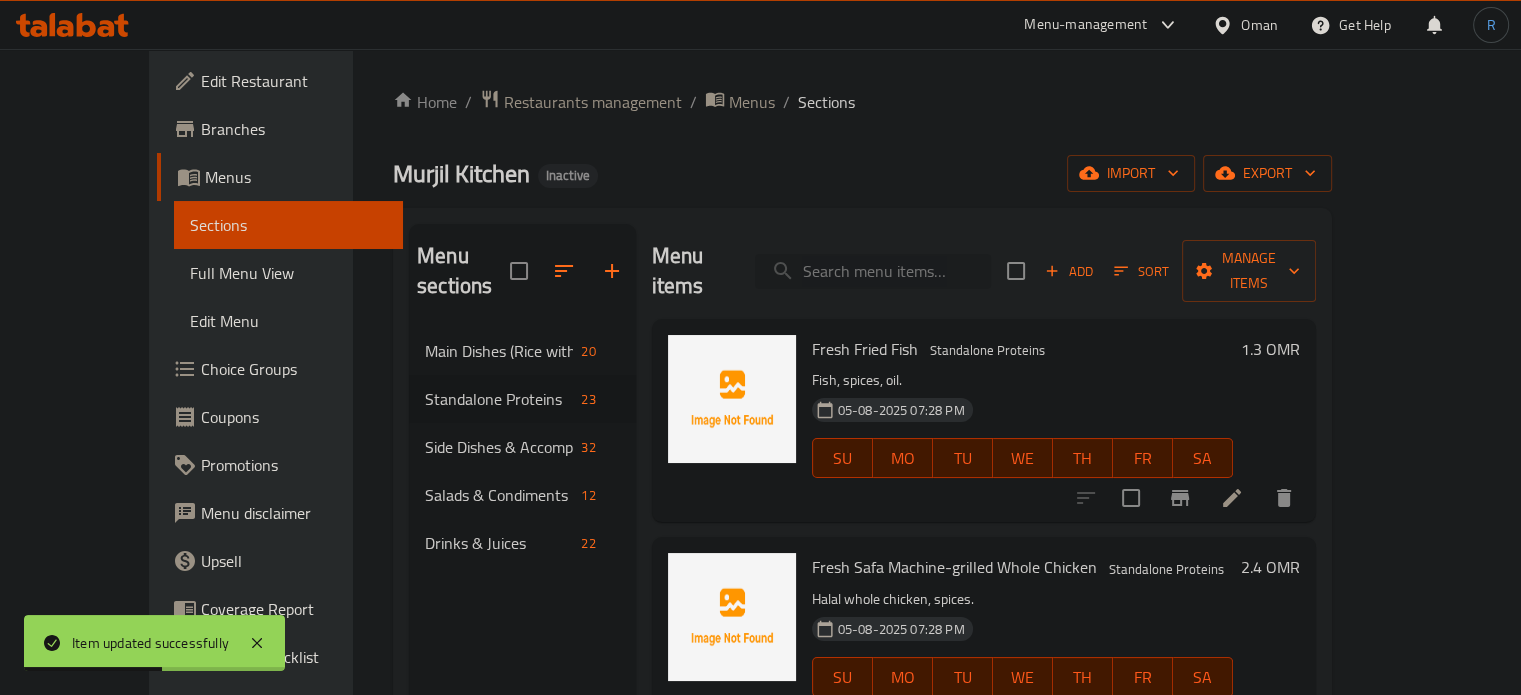 paste on "Fresh Safa Whole Chicken Salona Only" 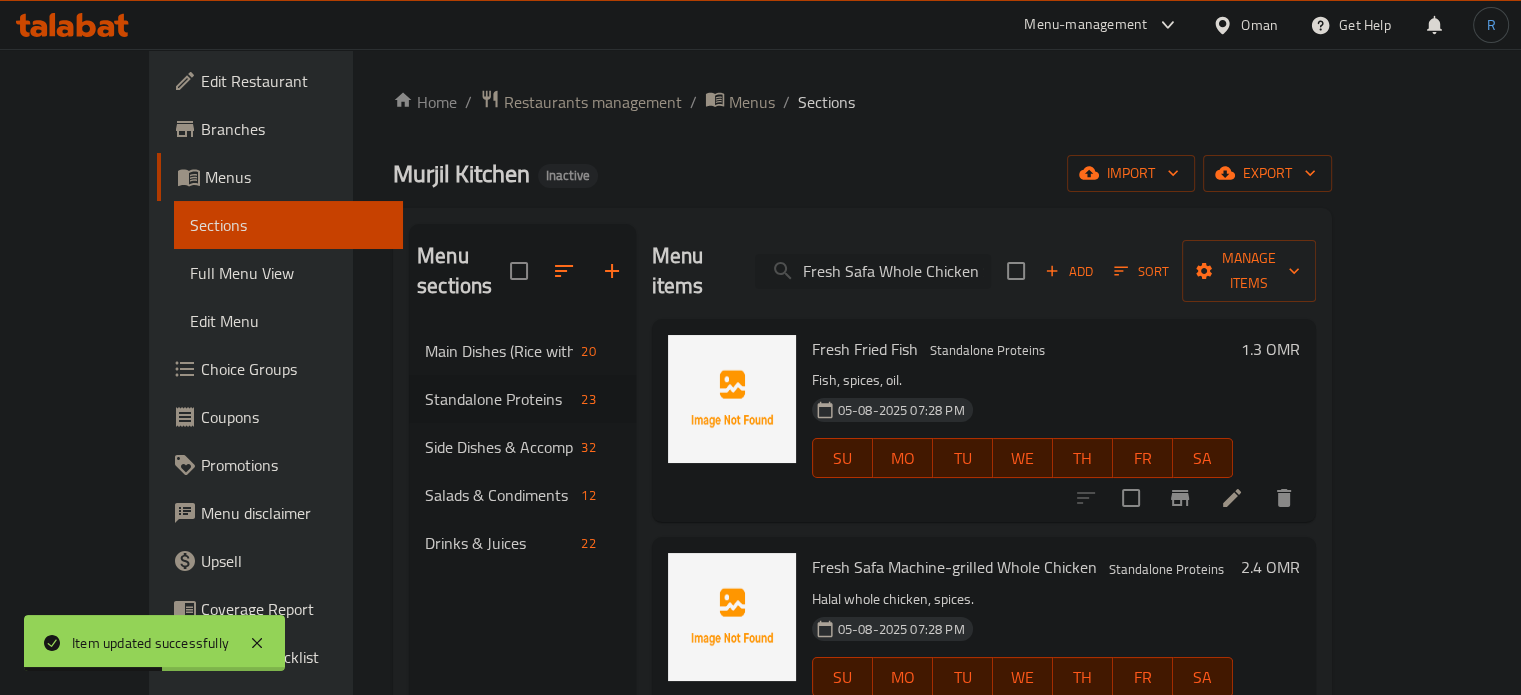 scroll, scrollTop: 0, scrollLeft: 76, axis: horizontal 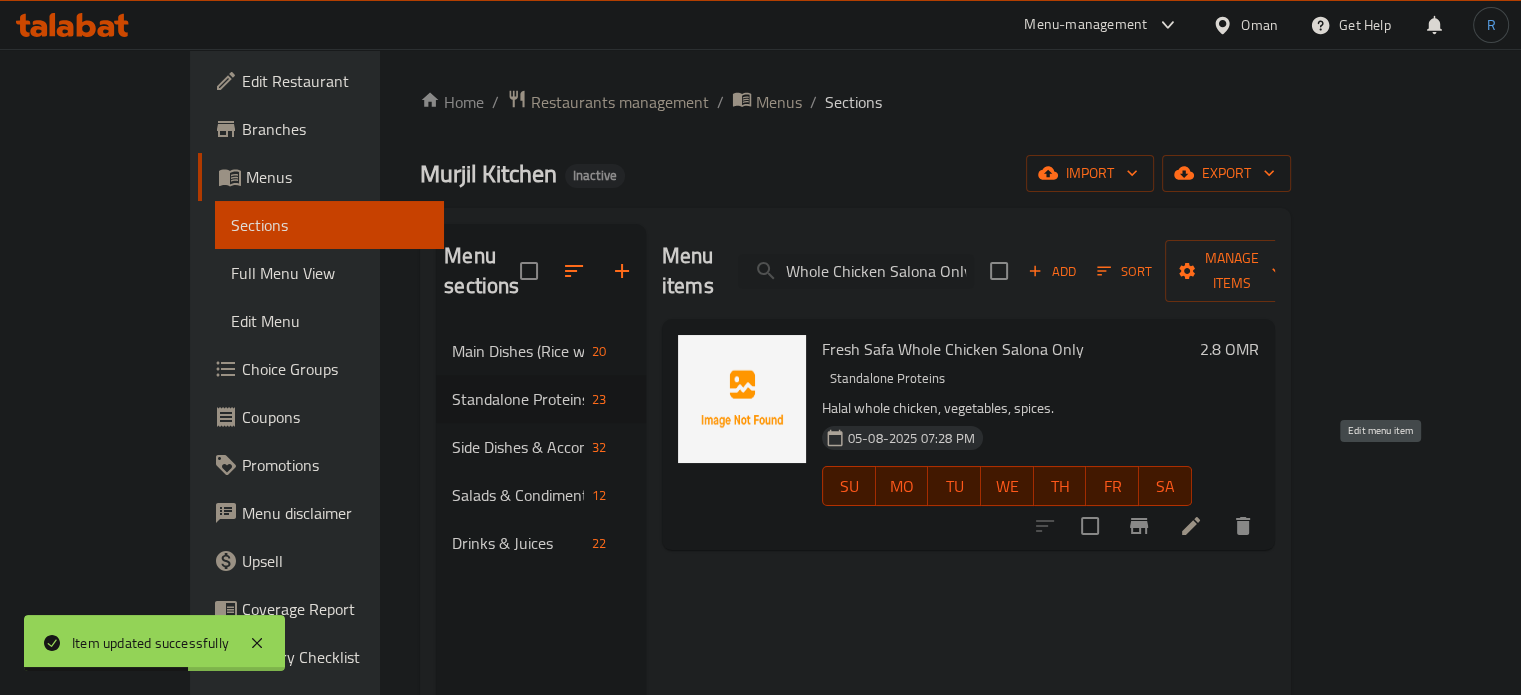 type on "Fresh Safa Whole Chicken Salona Only" 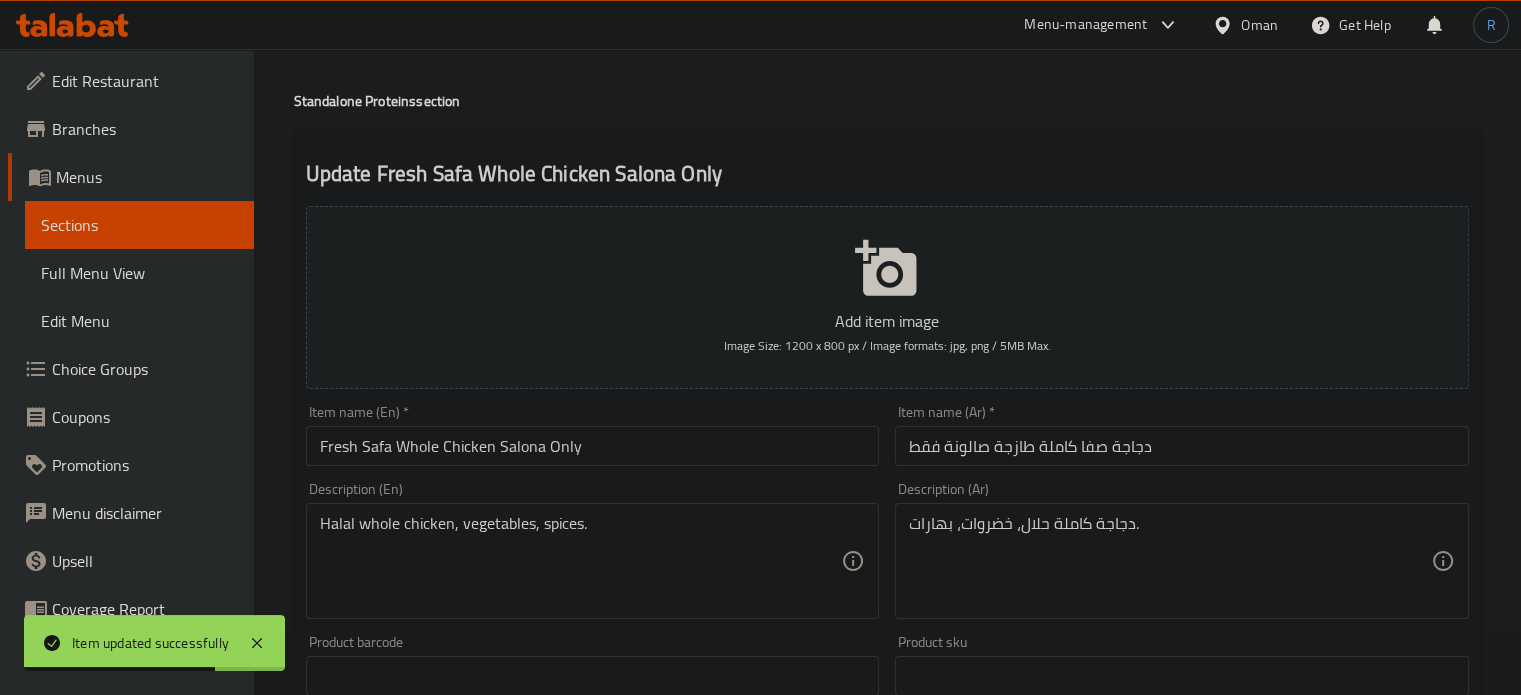 scroll, scrollTop: 100, scrollLeft: 0, axis: vertical 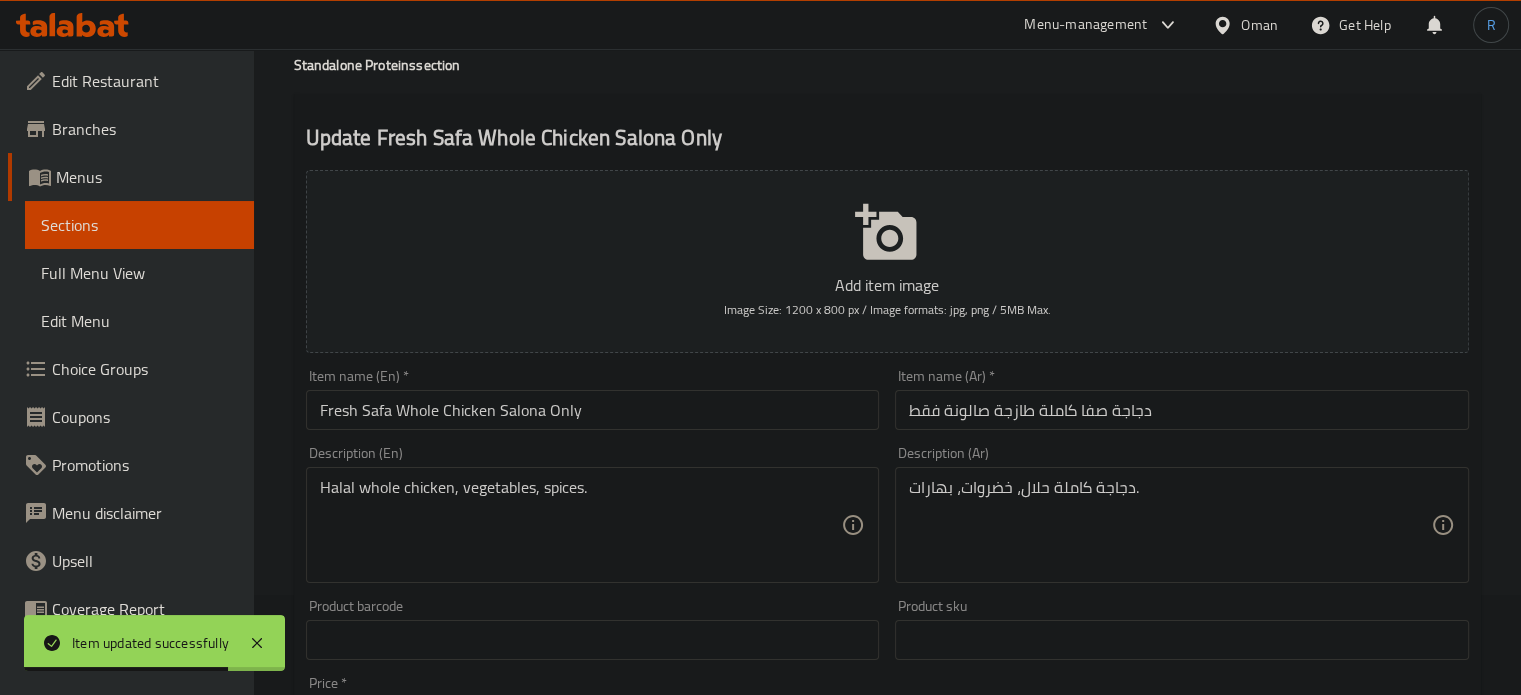 click on "دجاجة صفا كاملة طازجة صالونة فقط" at bounding box center (1182, 410) 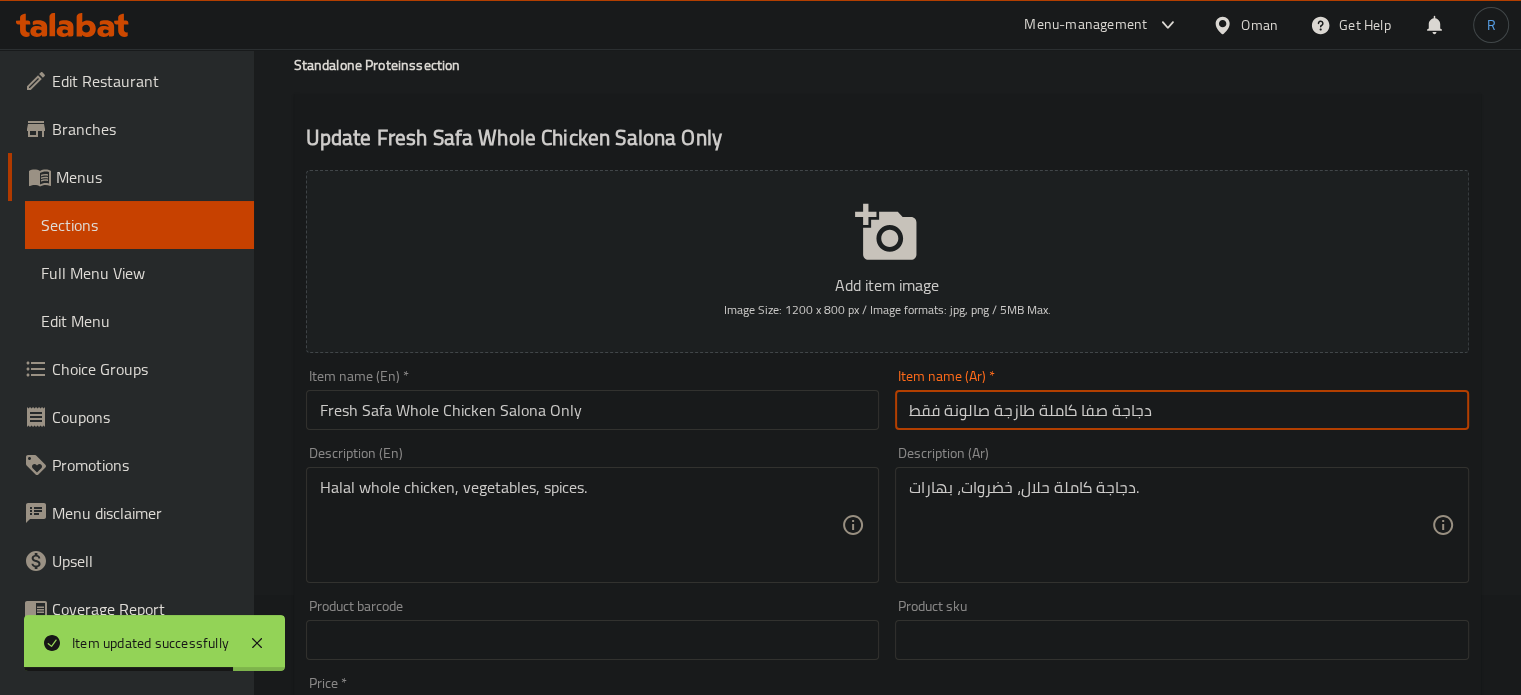 click on "دجاجة صفا كاملة طازجة صالونة فقط" at bounding box center (1182, 410) 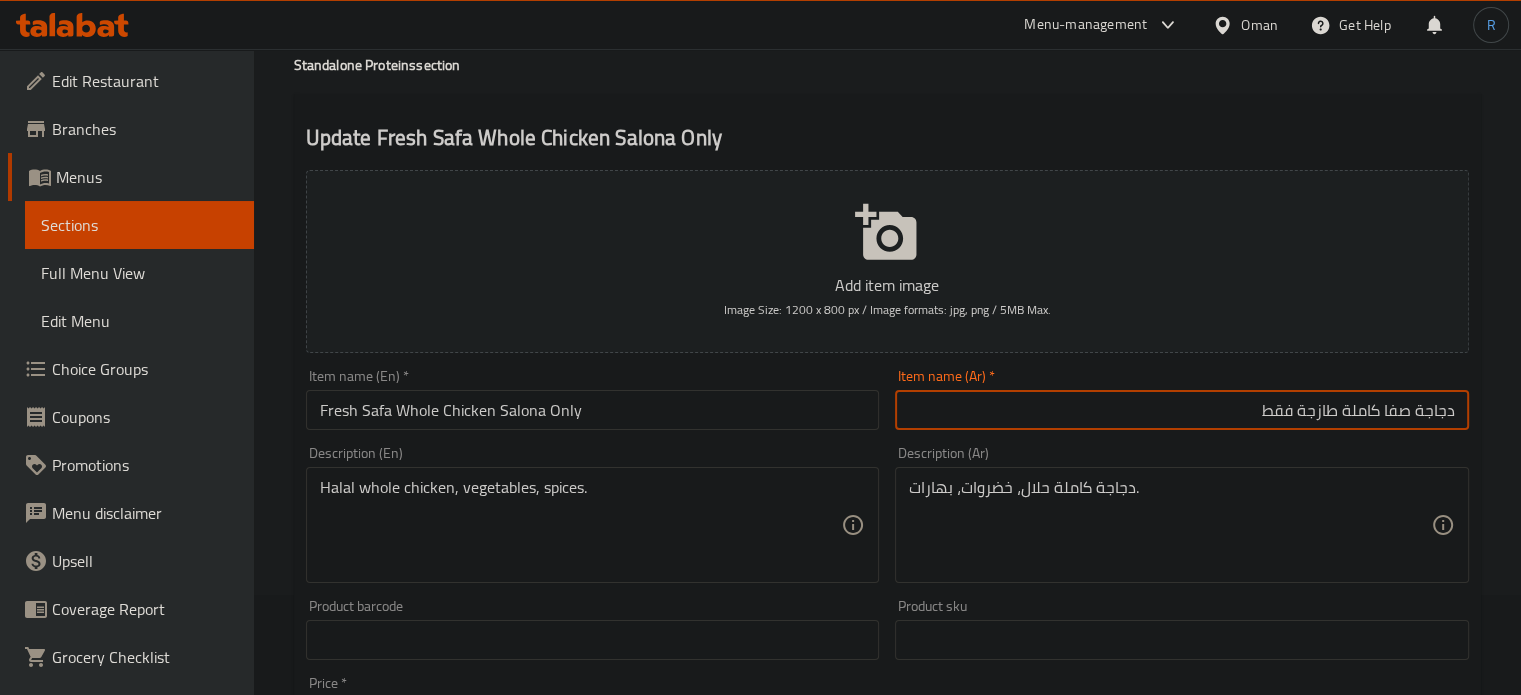 click on "دجاجة صفا كاملة طازجة فقط" at bounding box center (1182, 410) 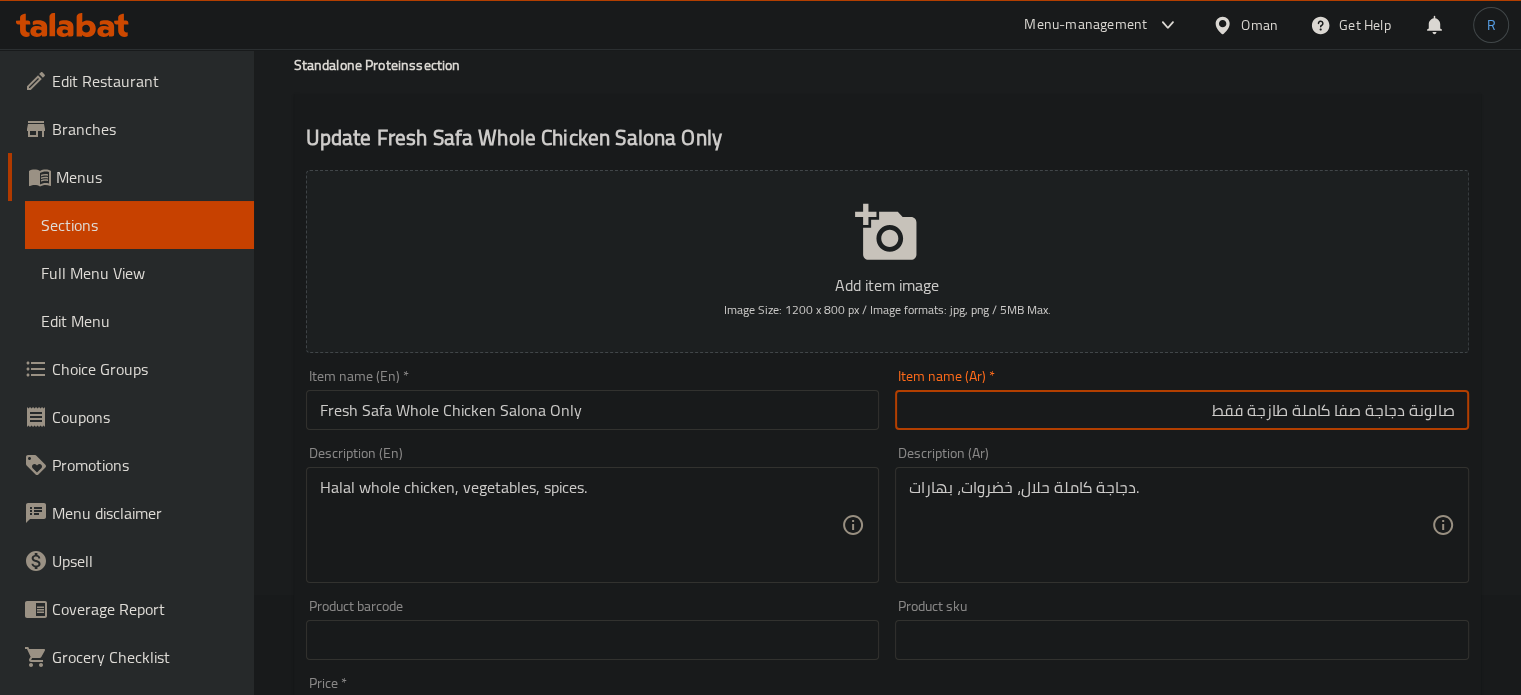 type on "صالونة دجاجة صفا كاملة طازجة فقط" 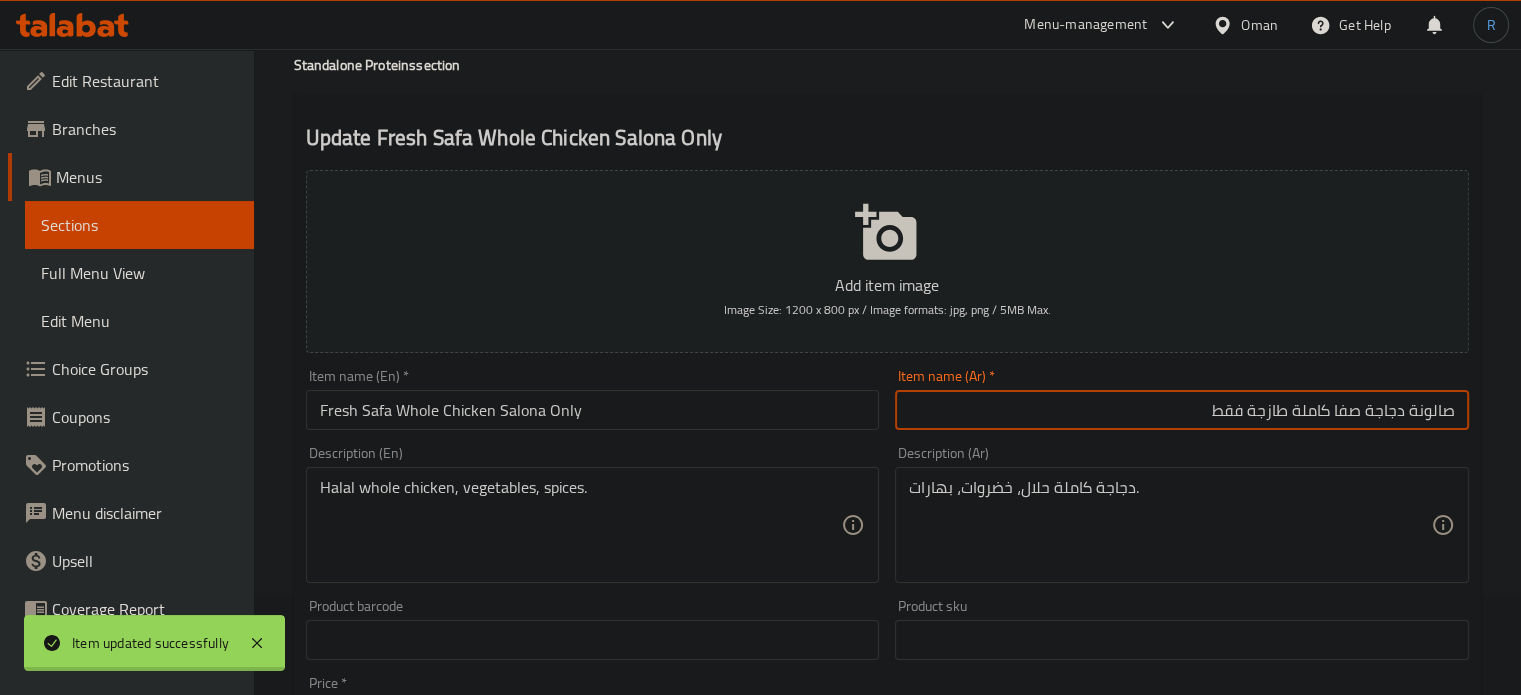 scroll, scrollTop: 0, scrollLeft: 0, axis: both 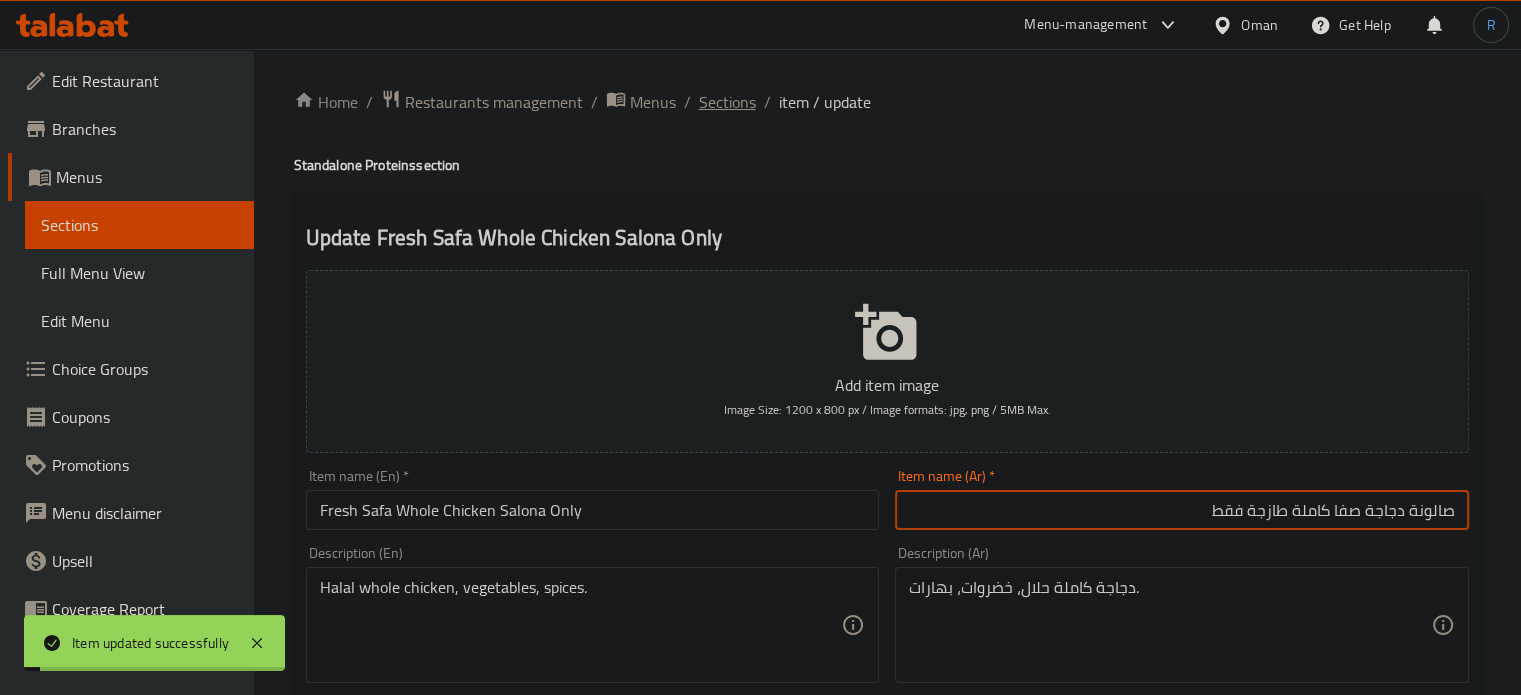 click on "Sections" at bounding box center (727, 102) 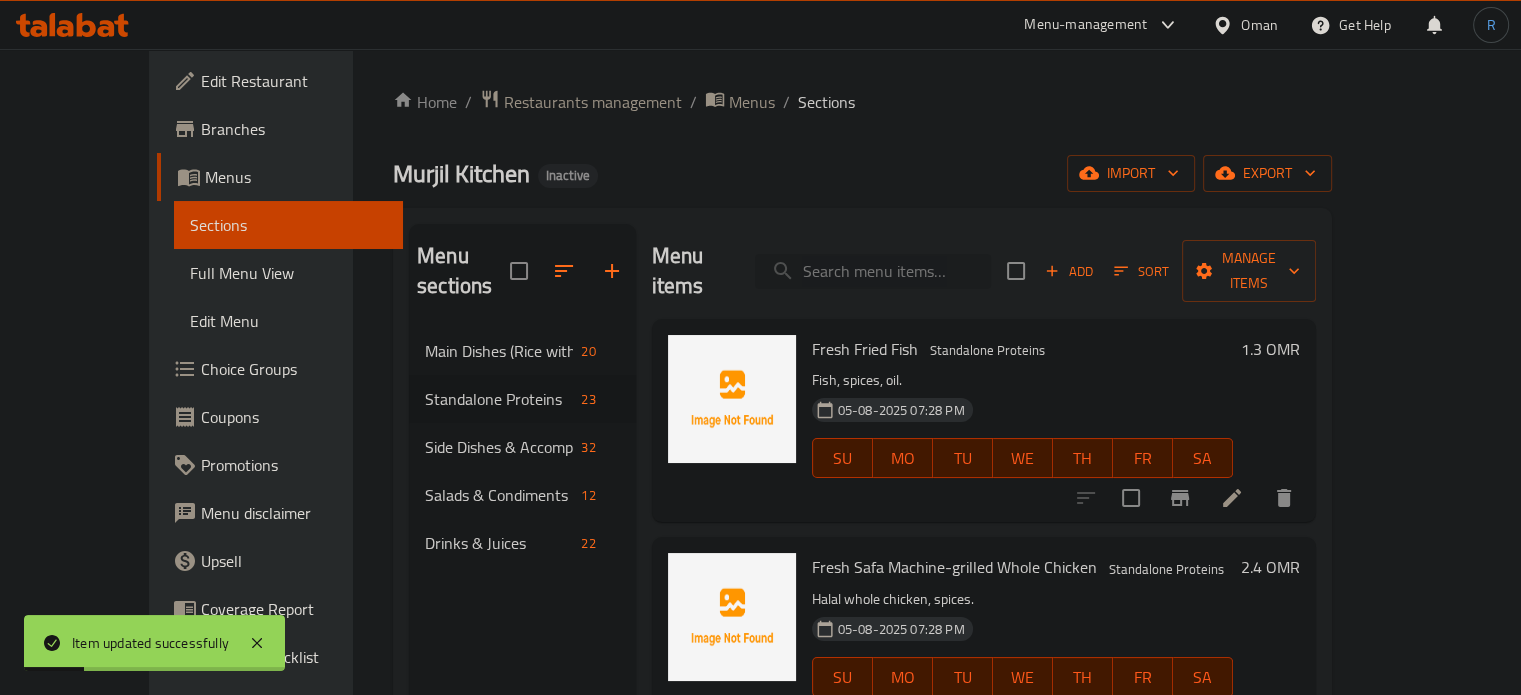 click at bounding box center [873, 271] 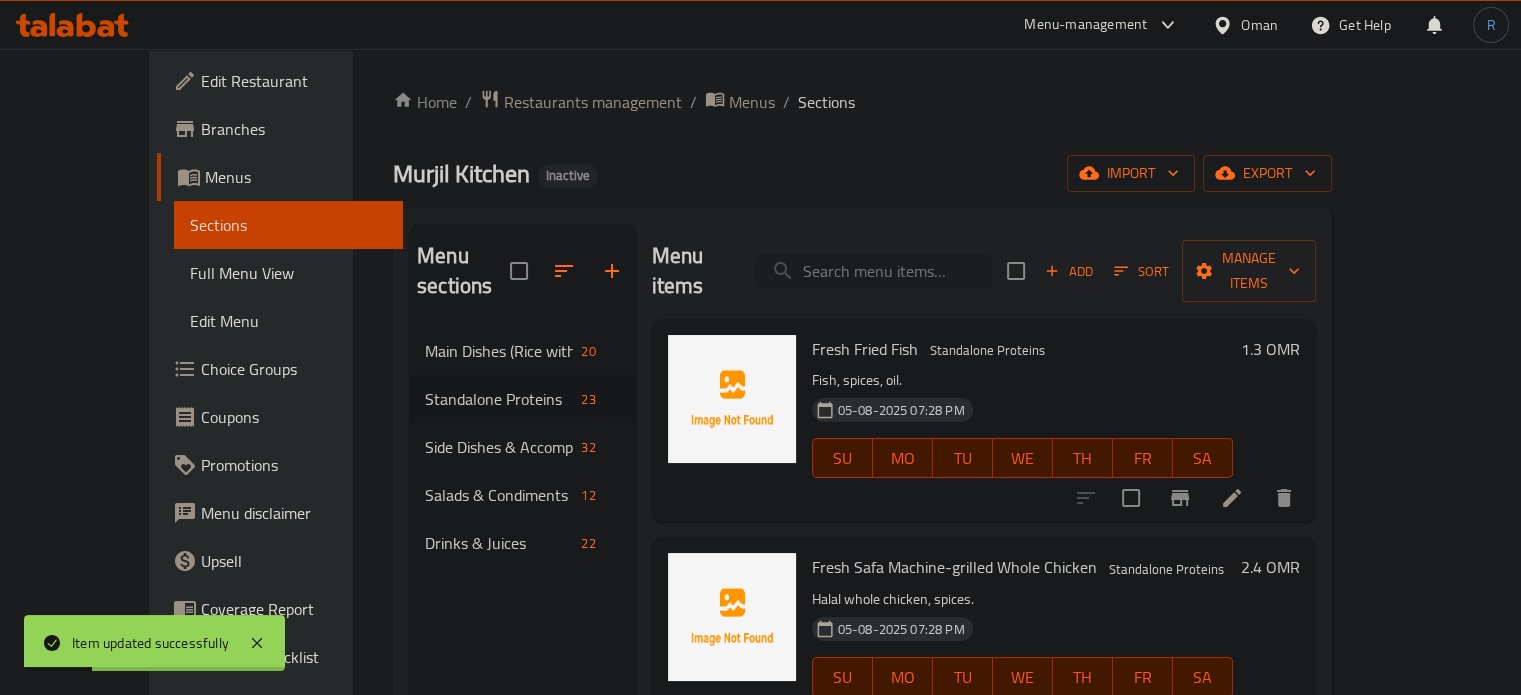 paste on "Fresh Safa Half Chicken Salona Only" 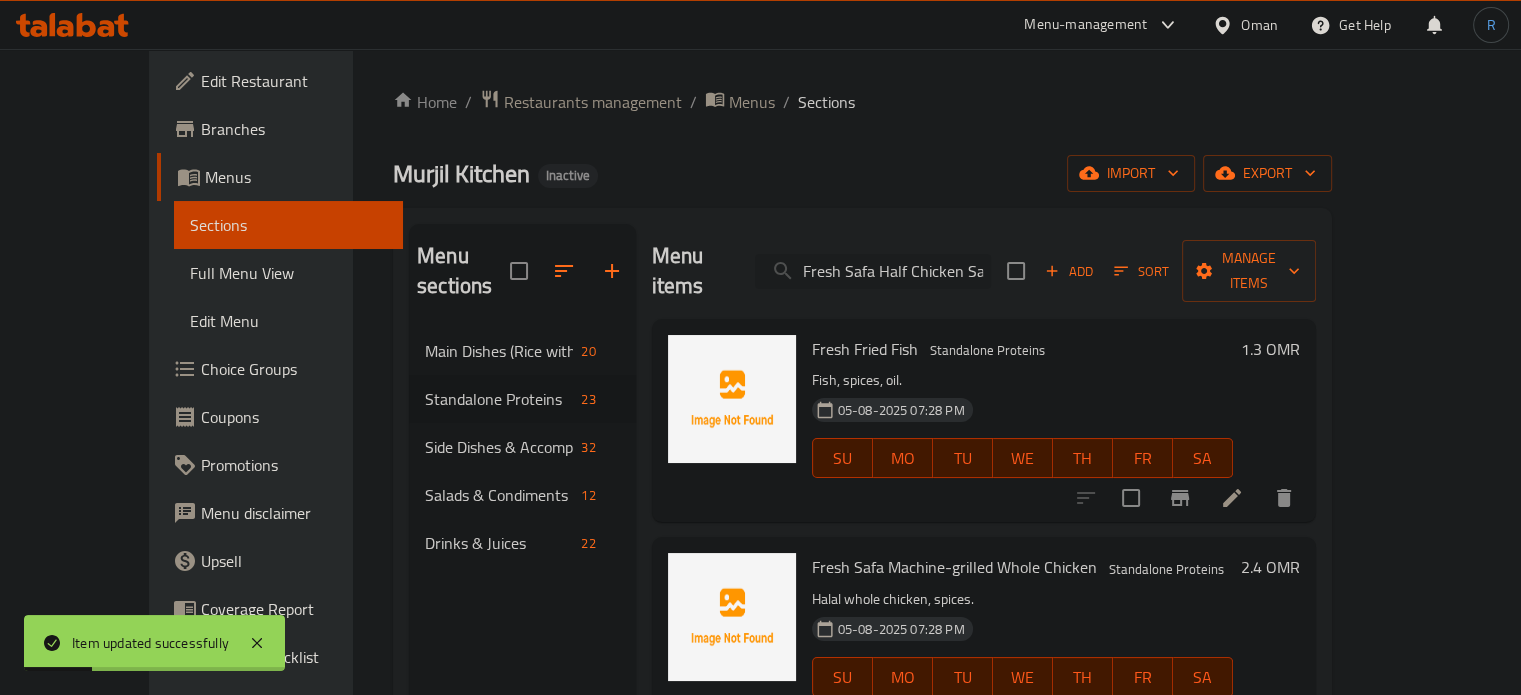scroll, scrollTop: 0, scrollLeft: 61, axis: horizontal 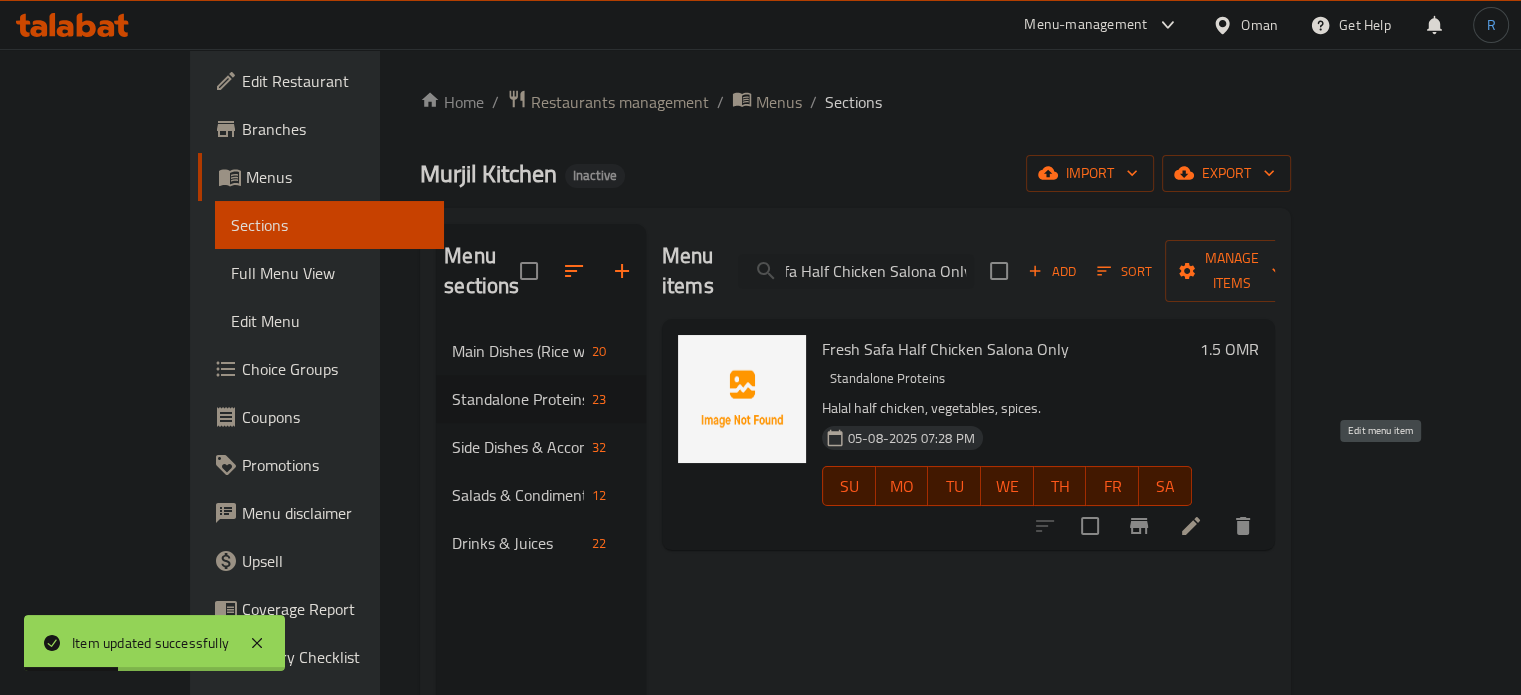 type on "Fresh Safa Half Chicken Salona Only" 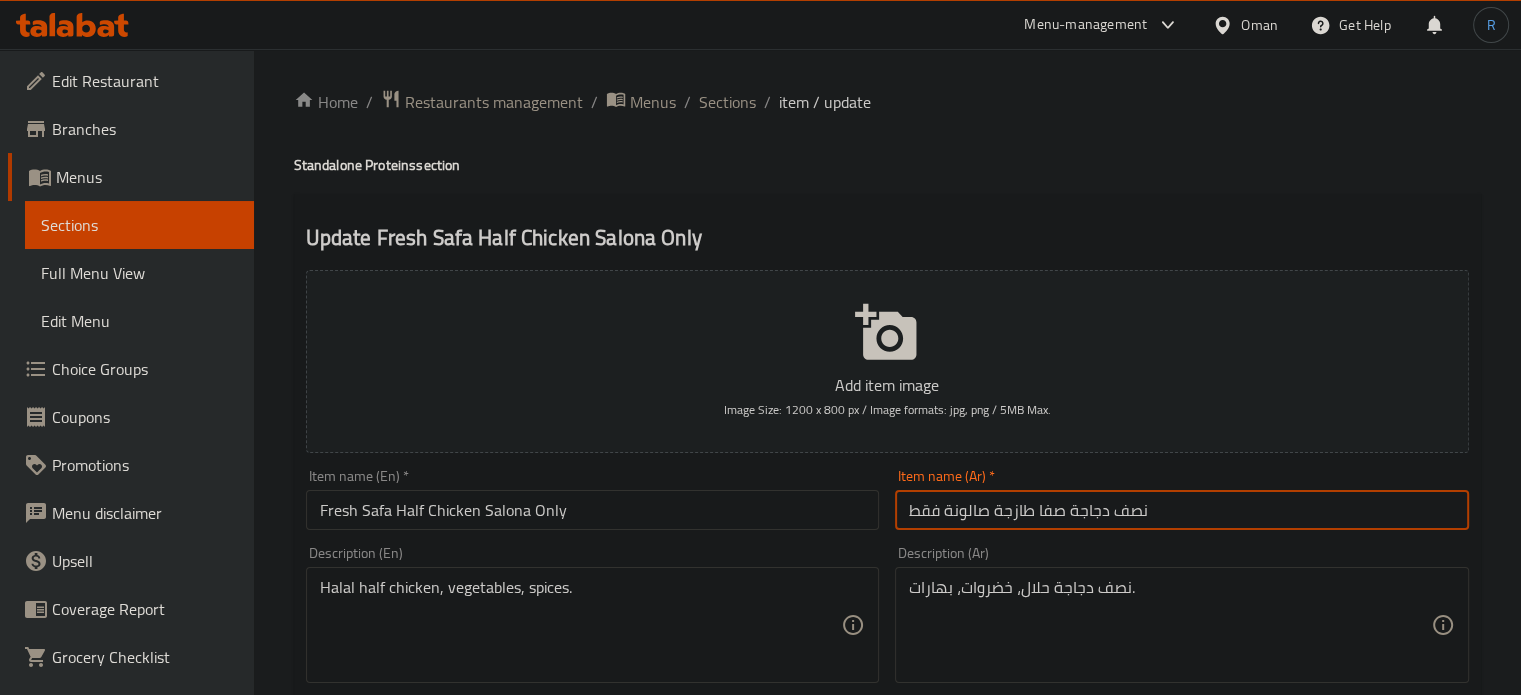 click on "نصف دجاجة صفا طازجة صالونة فقط" at bounding box center [1182, 510] 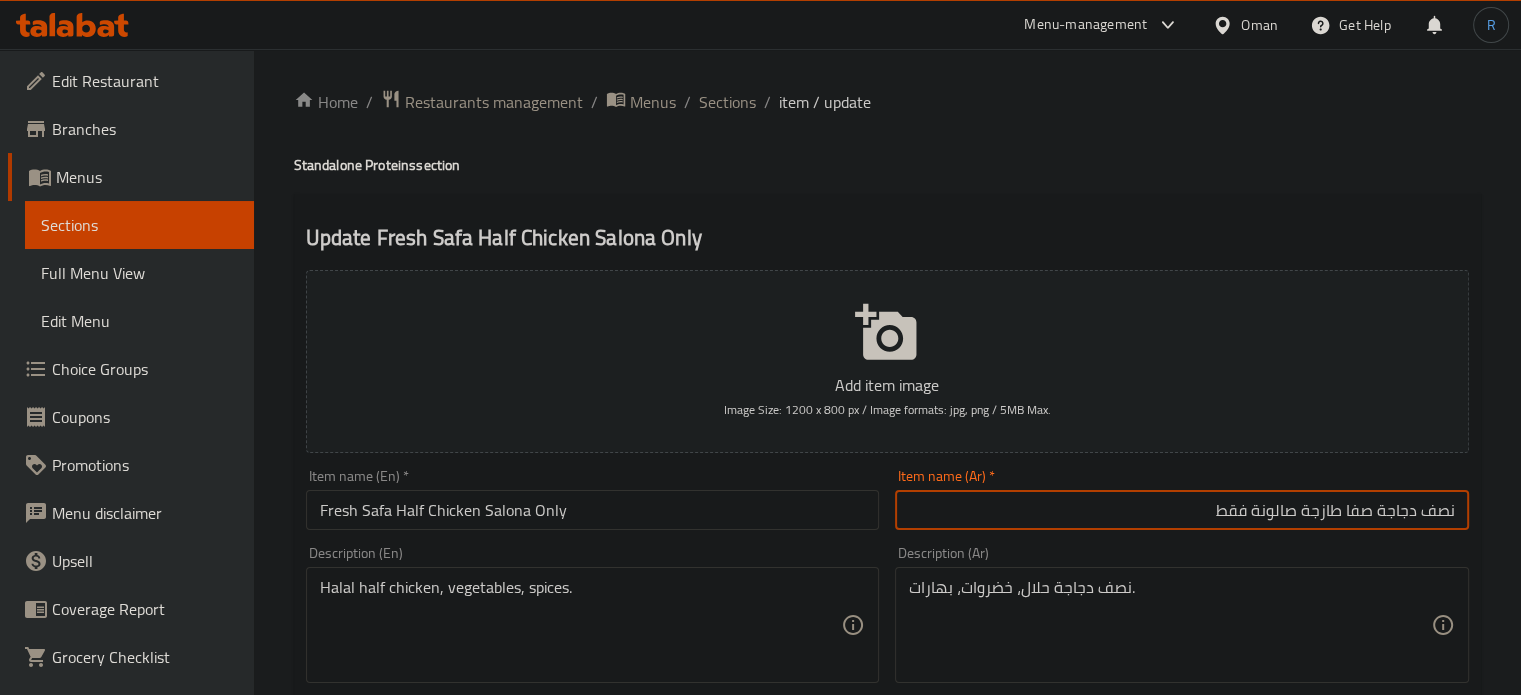 click on "نصف دجاجة صفا طازجة صالونة فقط" at bounding box center (1182, 510) 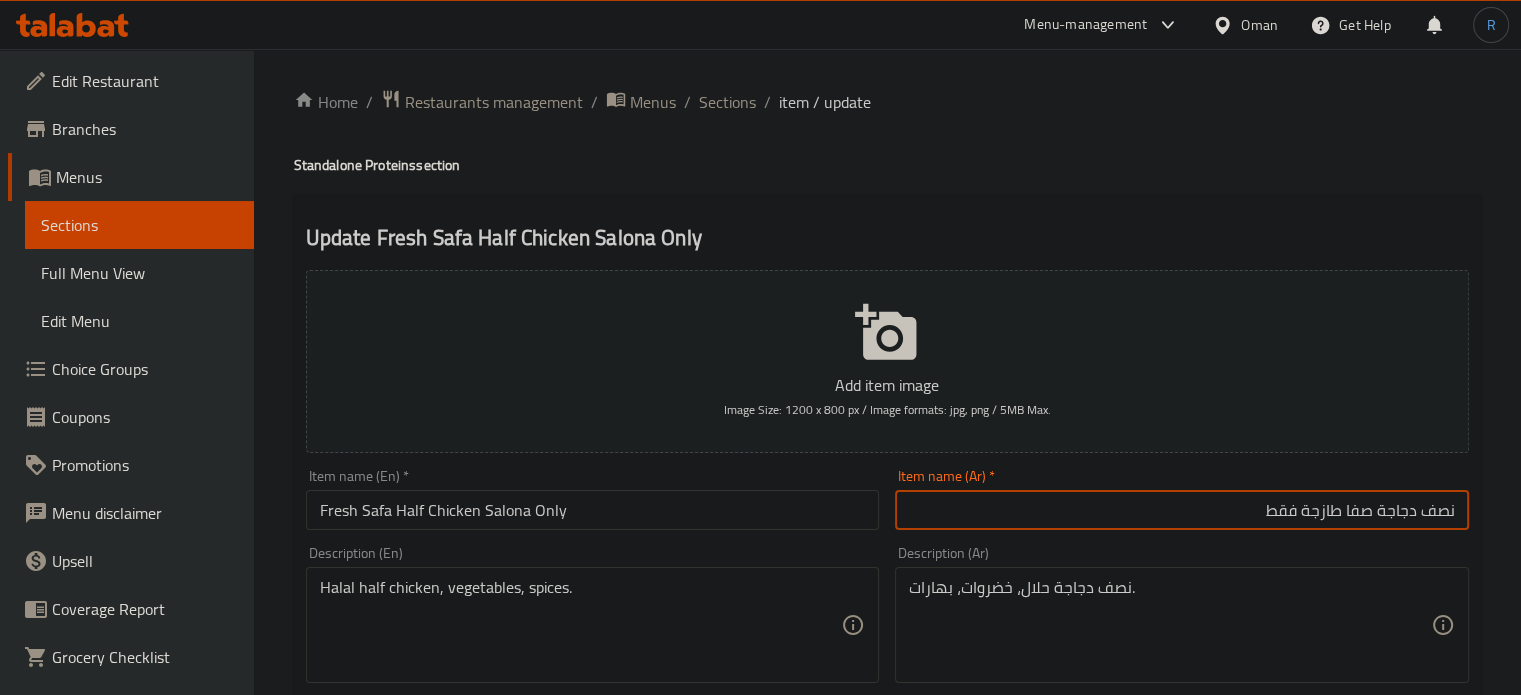 click on "نصف دجاجة صفا طازجة فقط" at bounding box center [1182, 510] 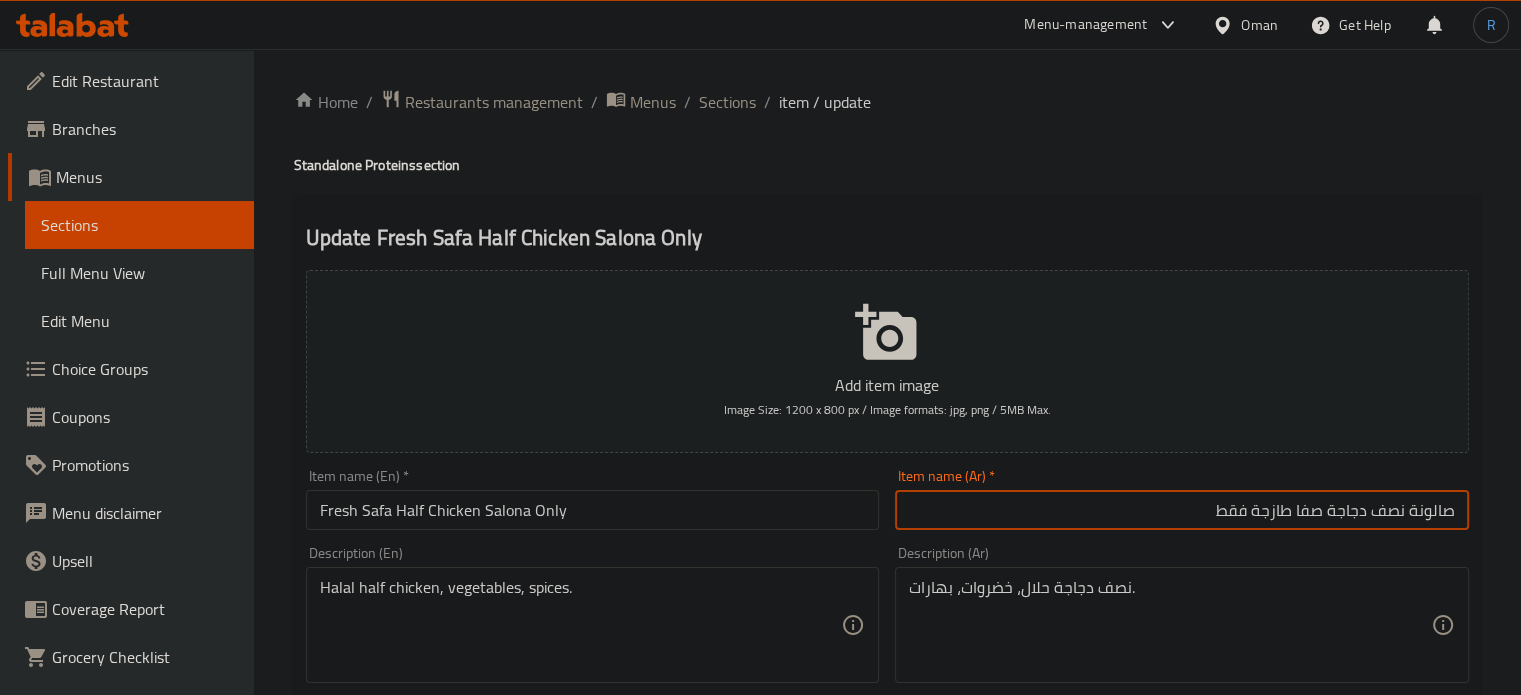 type on "صالونة نصف دجاجة صفا طازجة فقط" 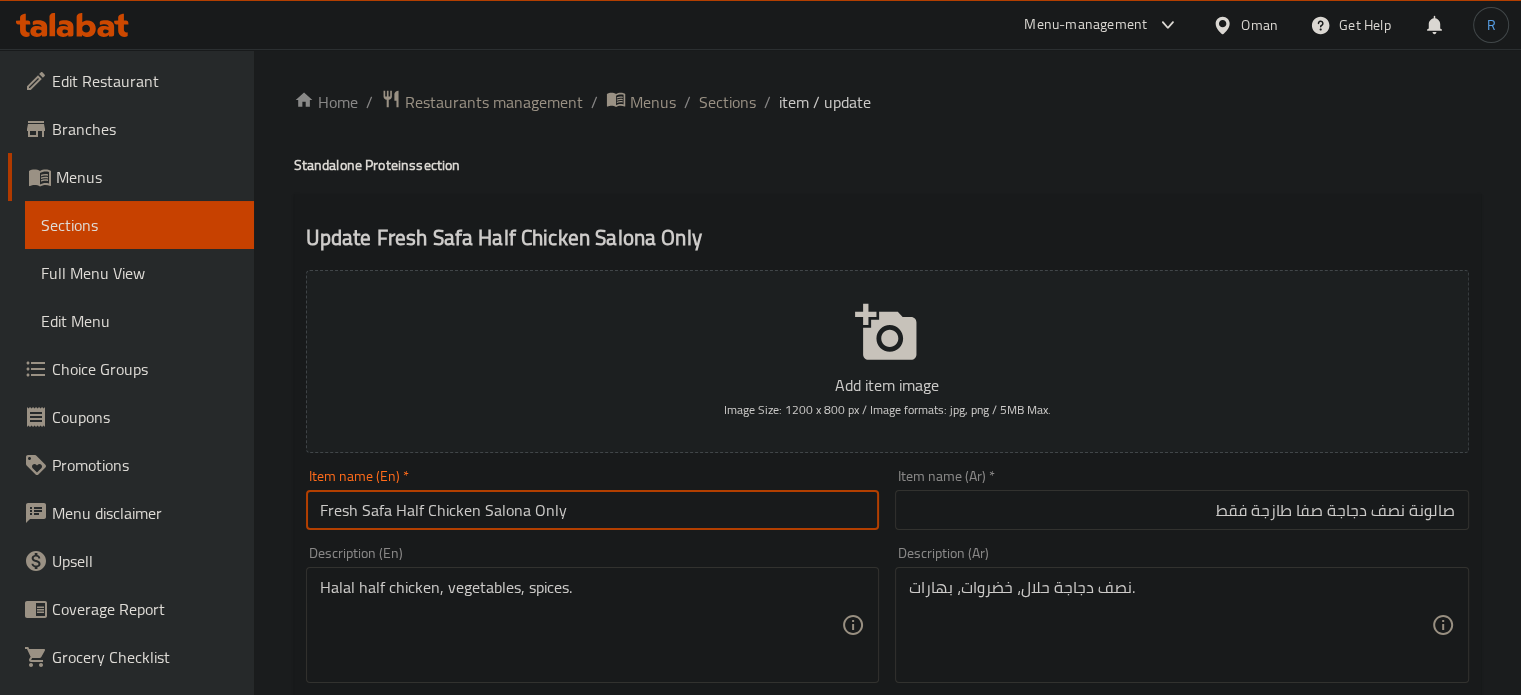 click on "Update" at bounding box center (445, 1326) 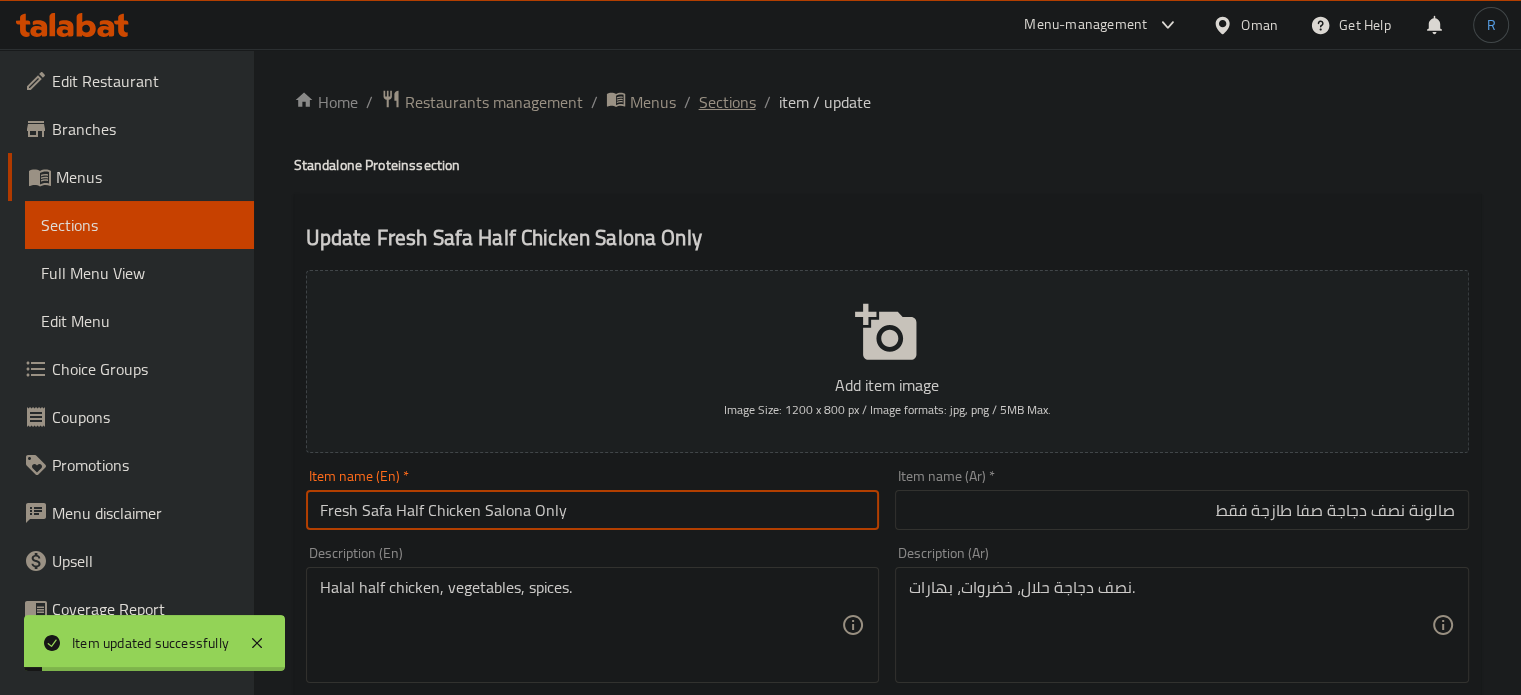 click on "Sections" at bounding box center [727, 102] 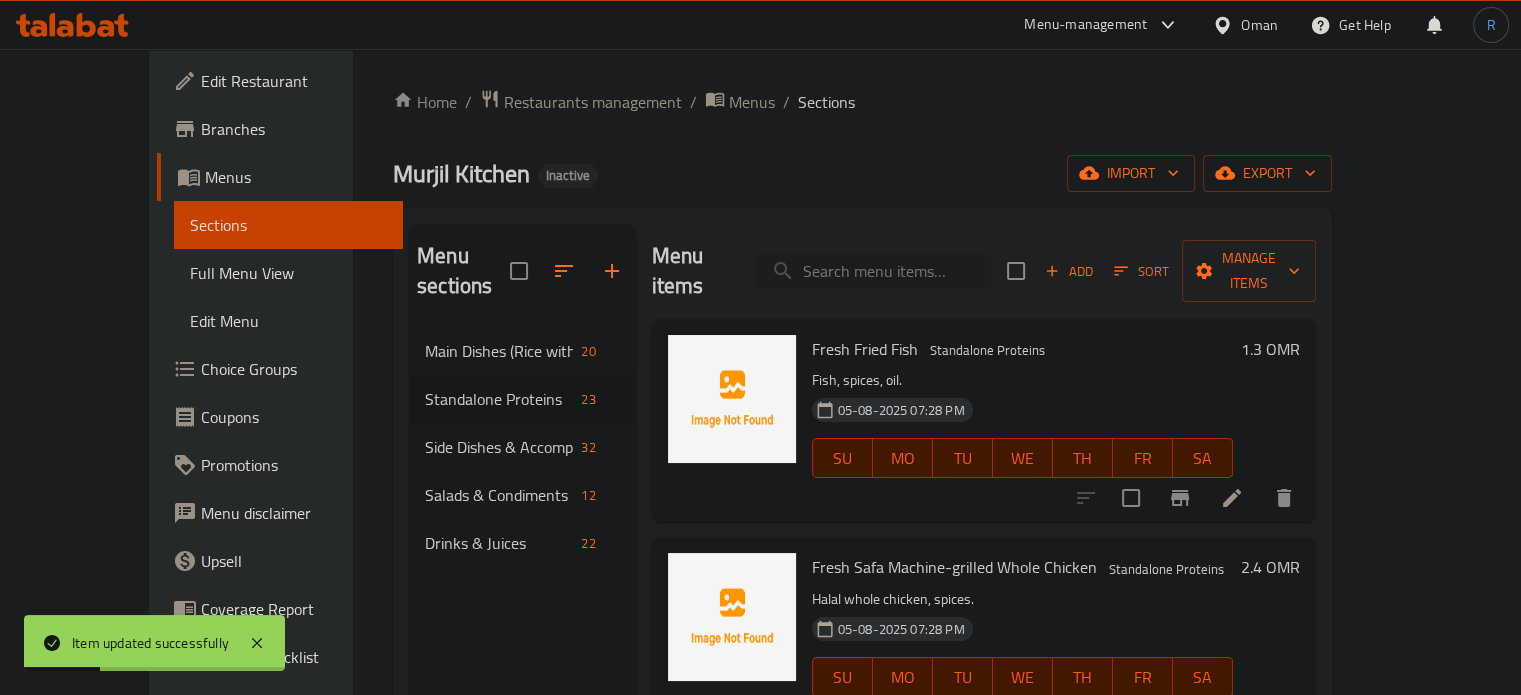 click at bounding box center [873, 271] 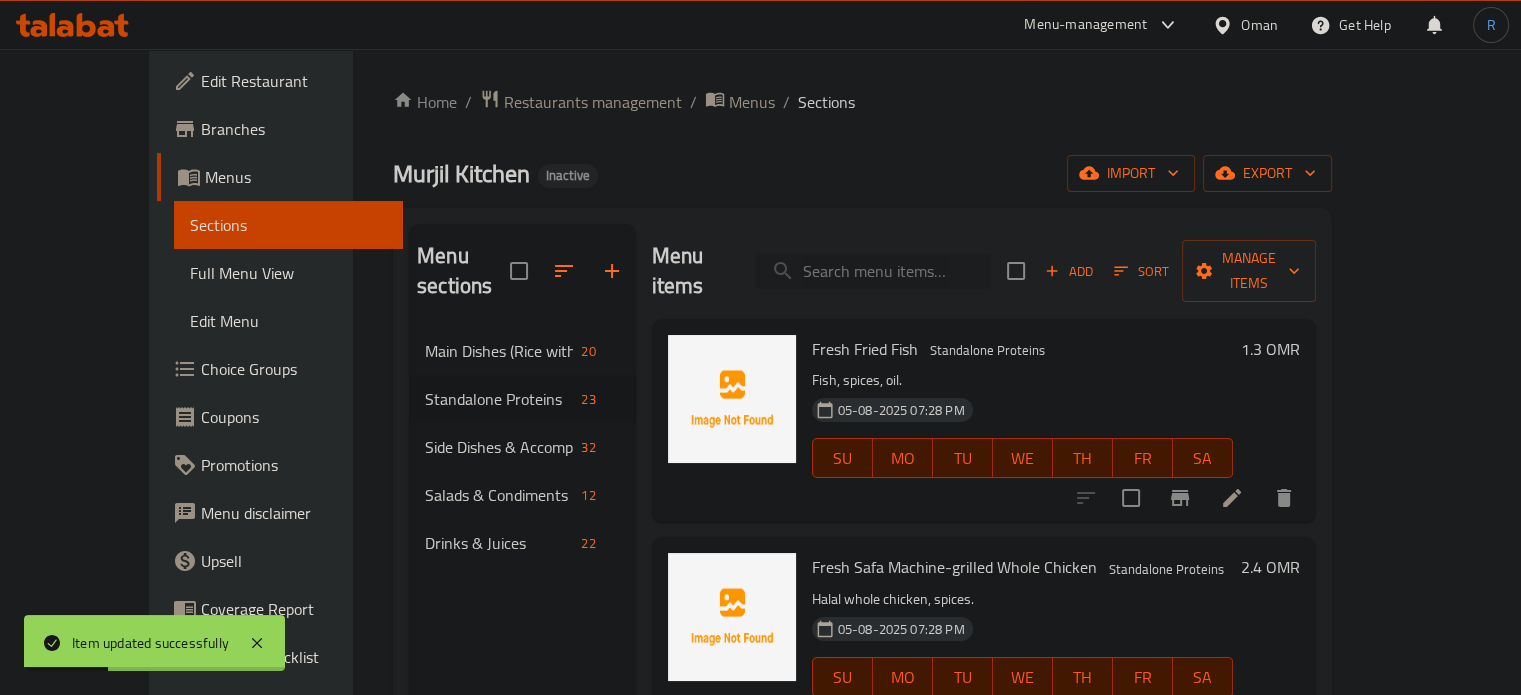 paste on "Small Fresh Omani Beef Qaliya Only" 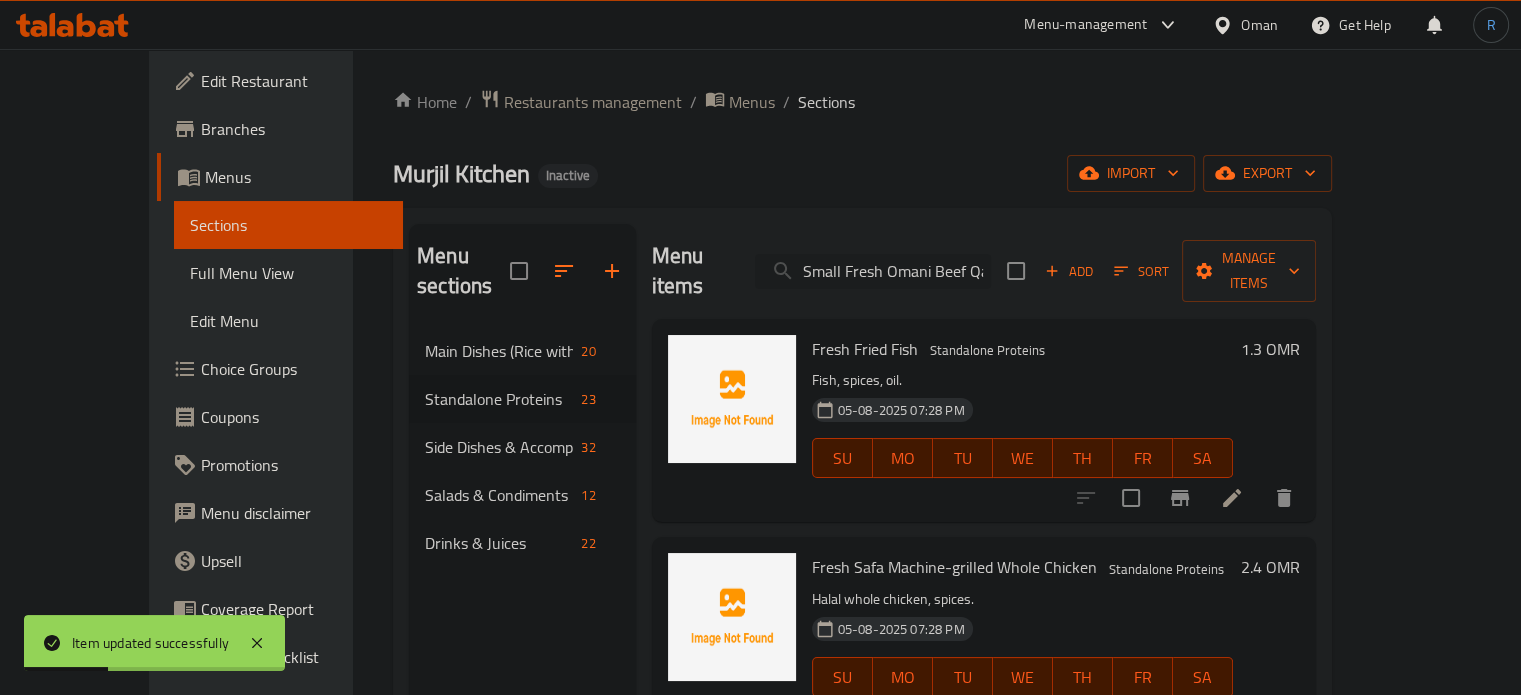 scroll, scrollTop: 0, scrollLeft: 60, axis: horizontal 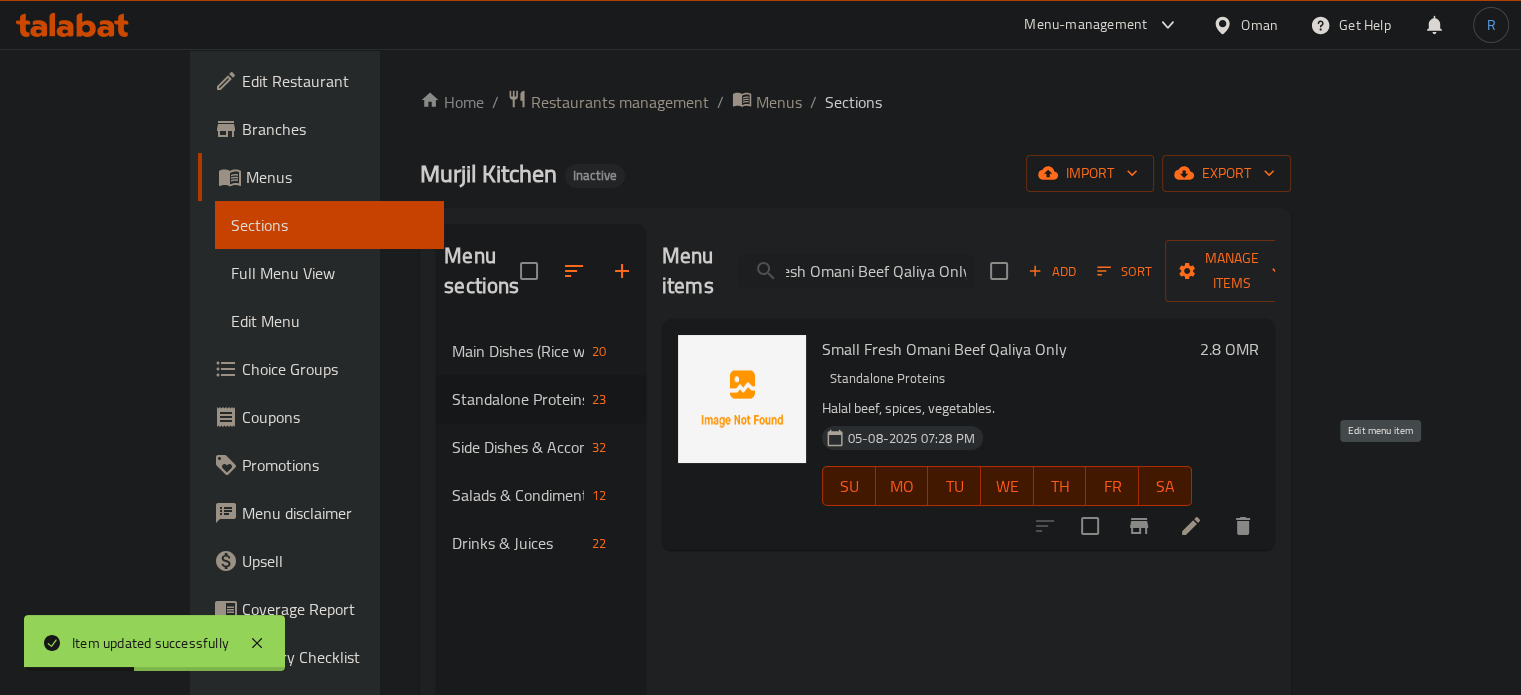 click 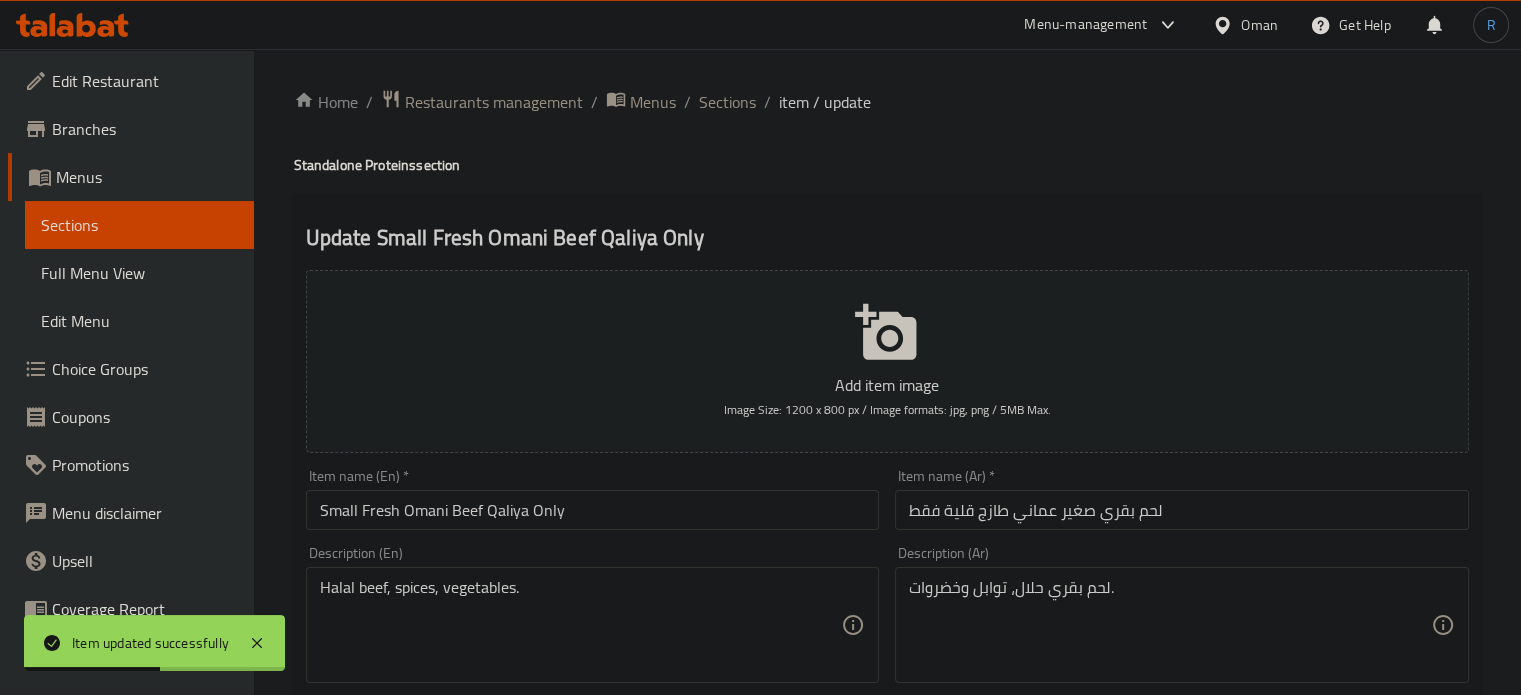 scroll, scrollTop: 100, scrollLeft: 0, axis: vertical 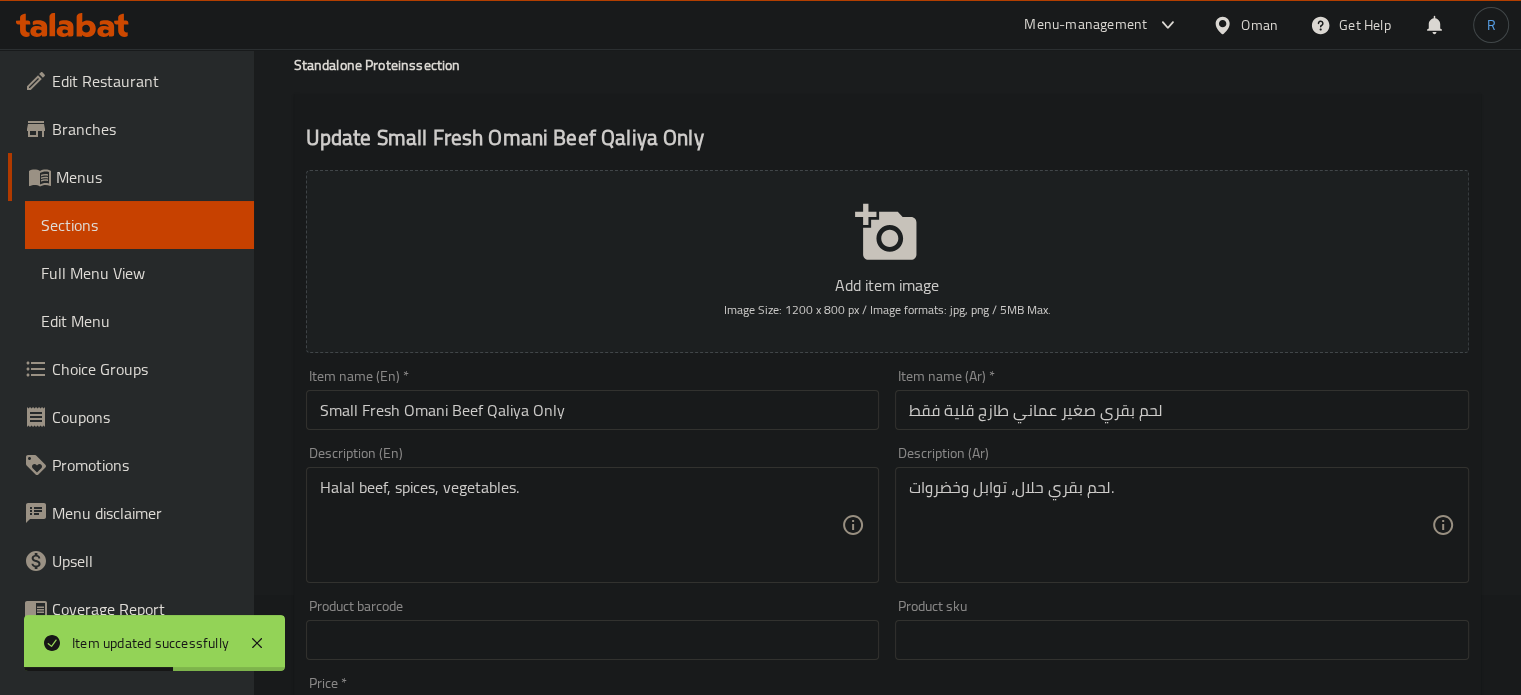 click on "لحم بقري صغير عماني طازج قلية فقط" at bounding box center (1182, 410) 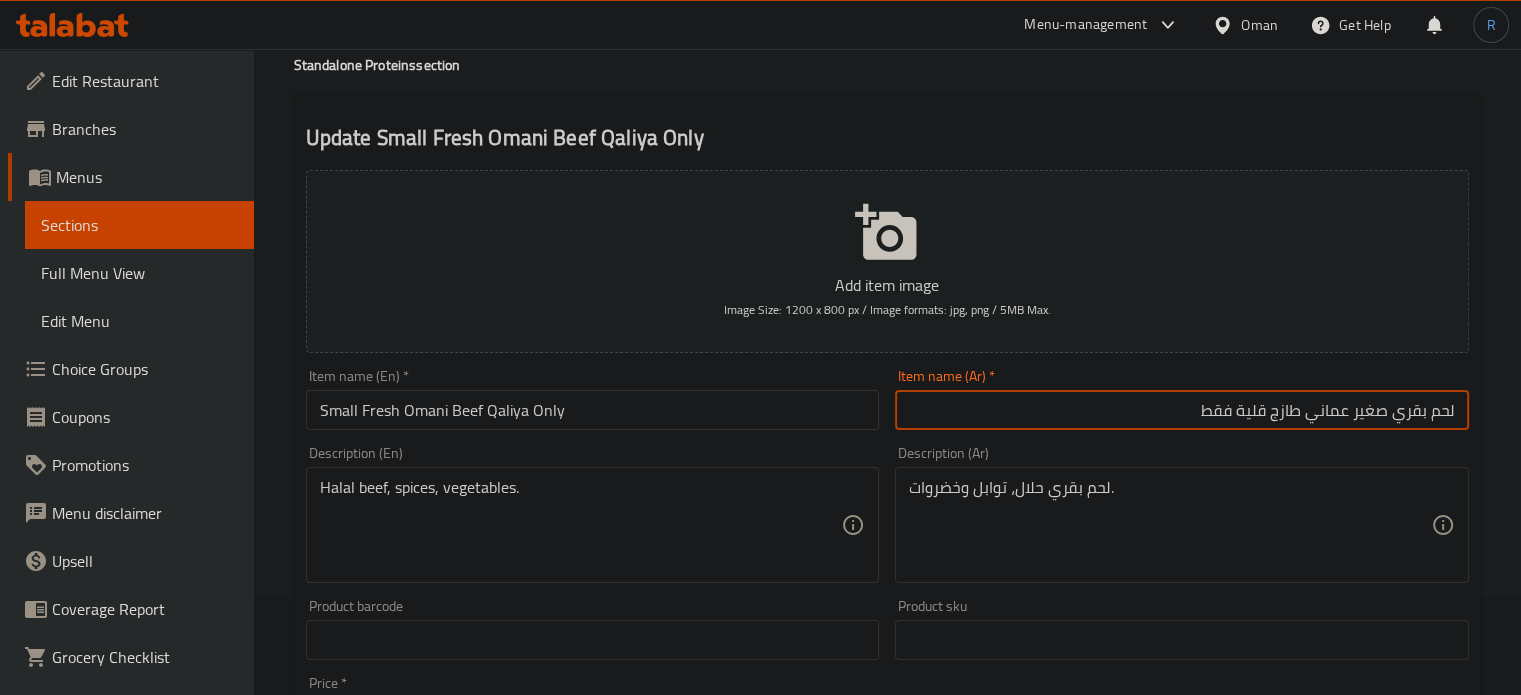 click on "لحم بقري صغير عماني طازج قلية فقط" at bounding box center (1182, 410) 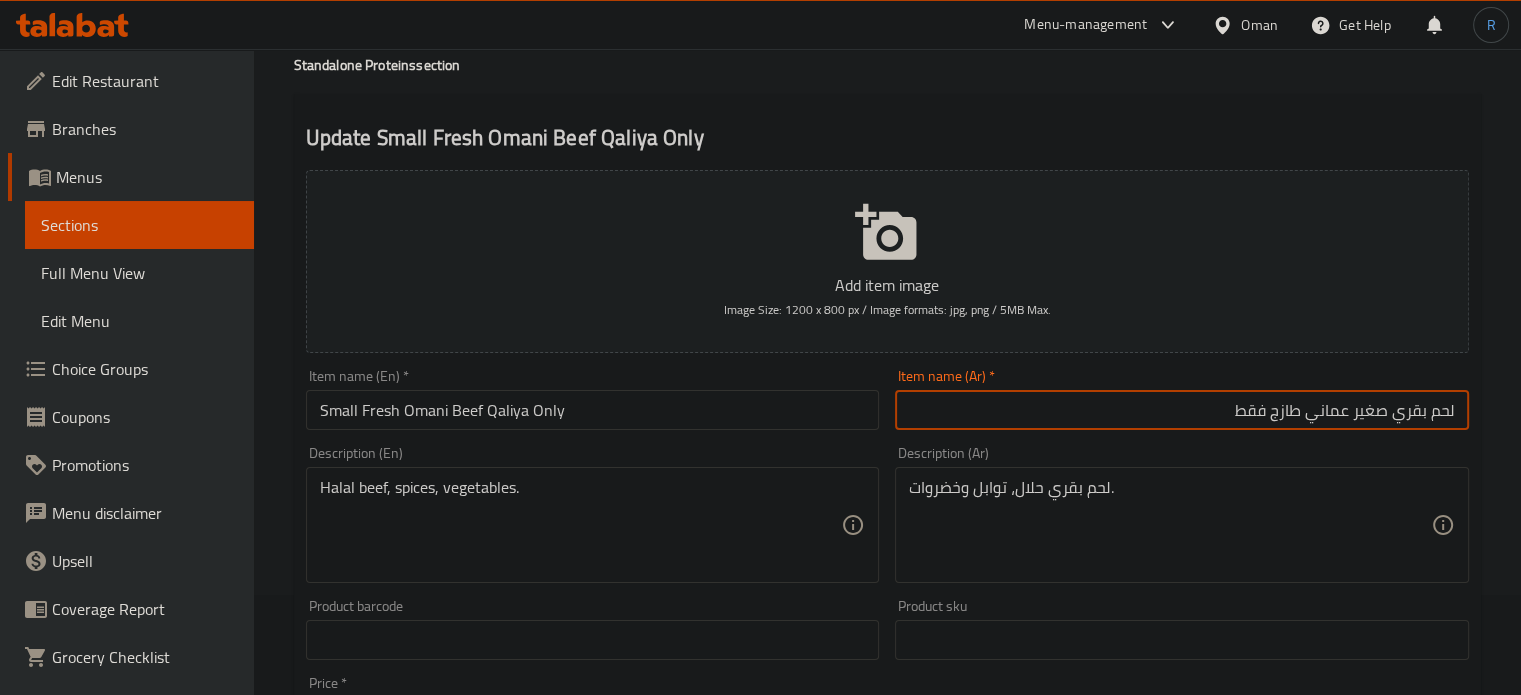 click on "لحم بقري صغير عماني طازج فقط" at bounding box center [1182, 410] 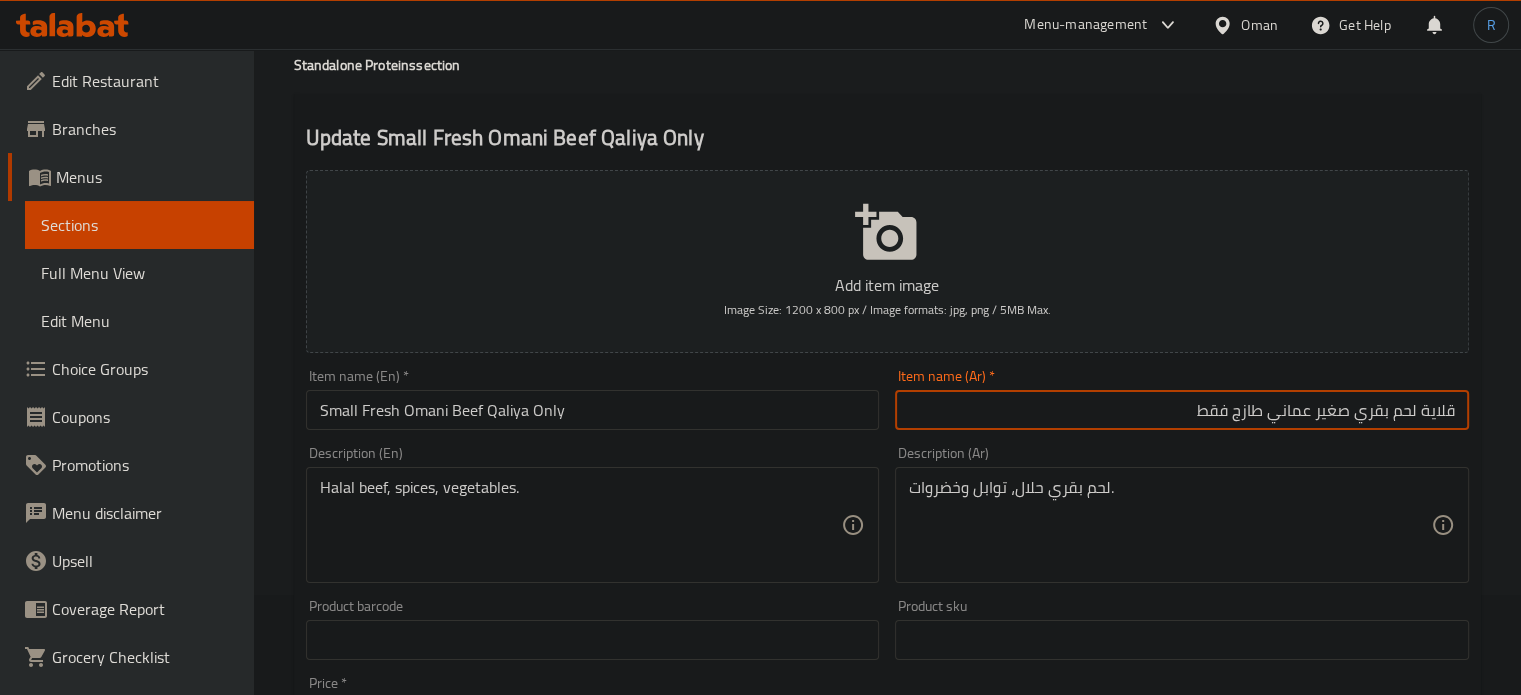 type on "قلاية لحم بقري صغير عماني طازج فقط" 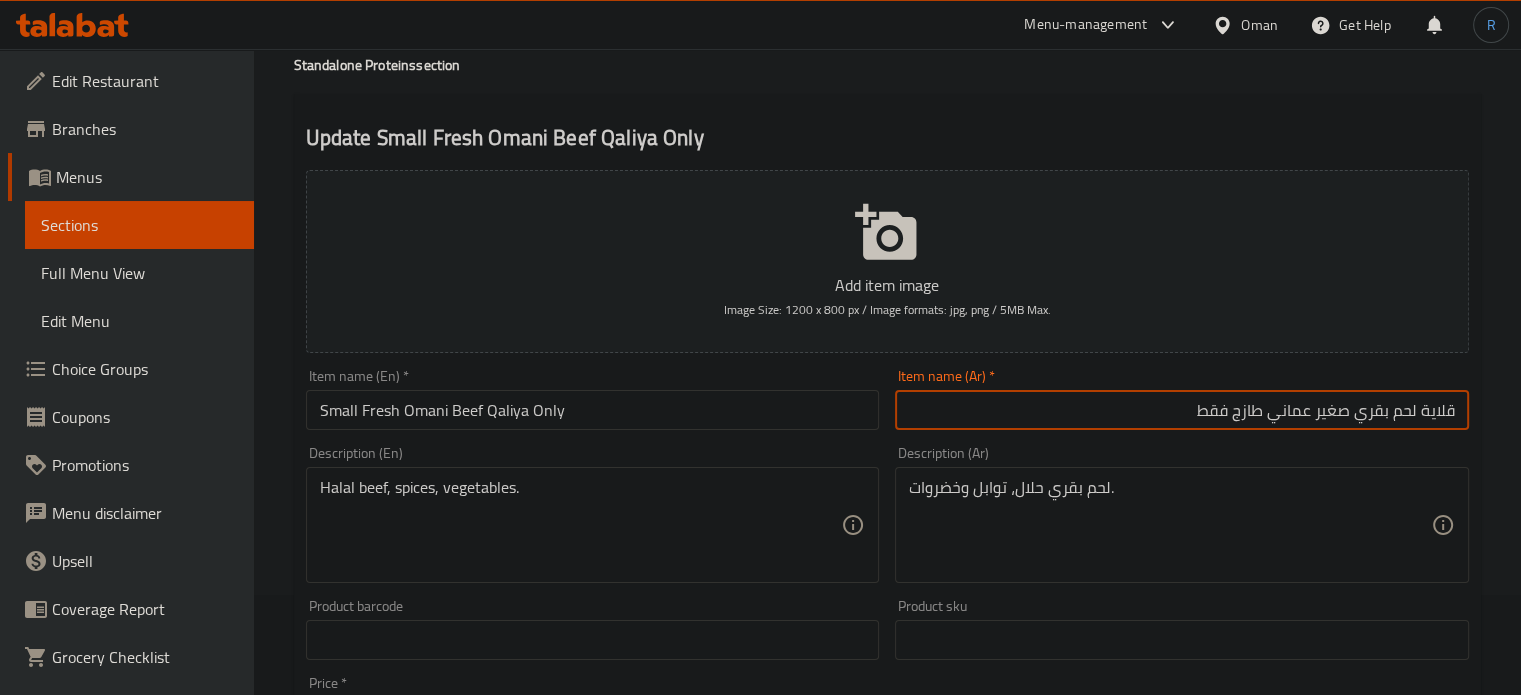 click on "Update" at bounding box center [445, 1226] 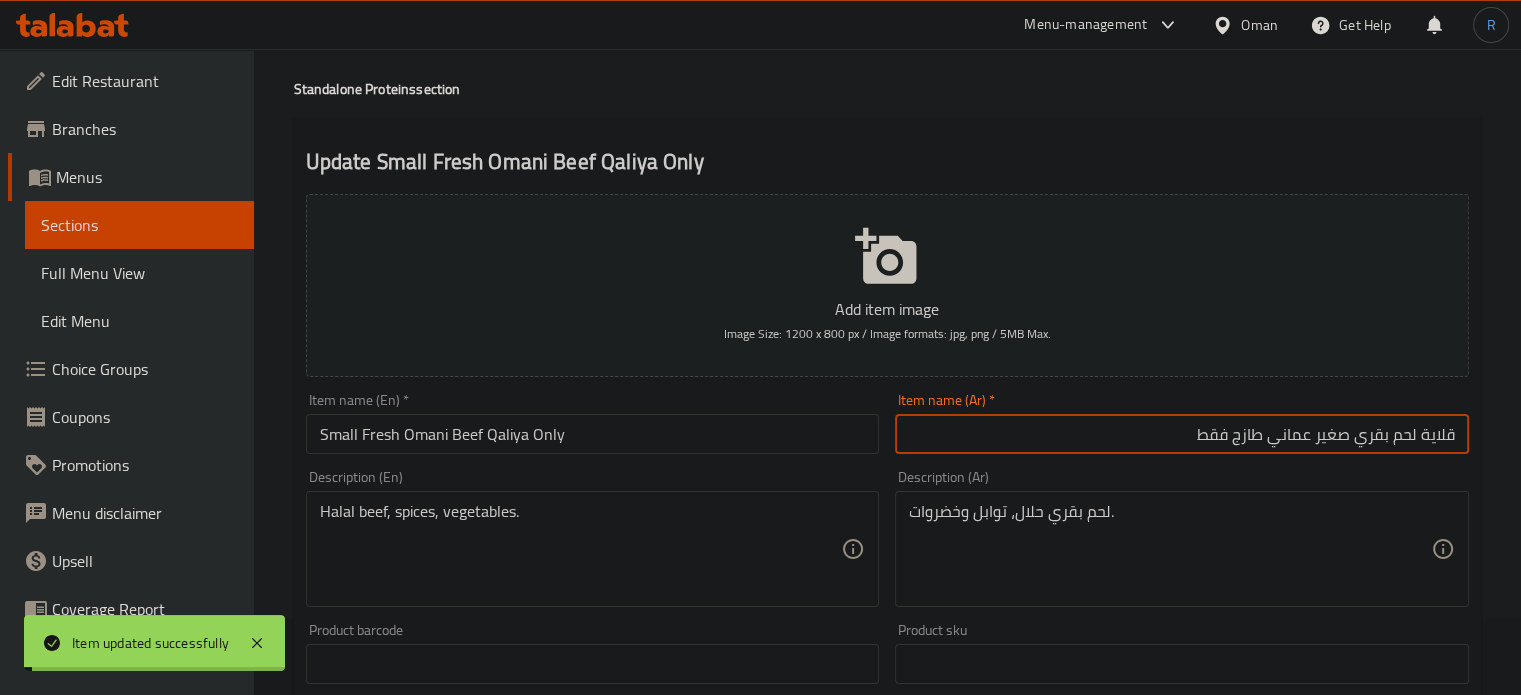 scroll, scrollTop: 0, scrollLeft: 0, axis: both 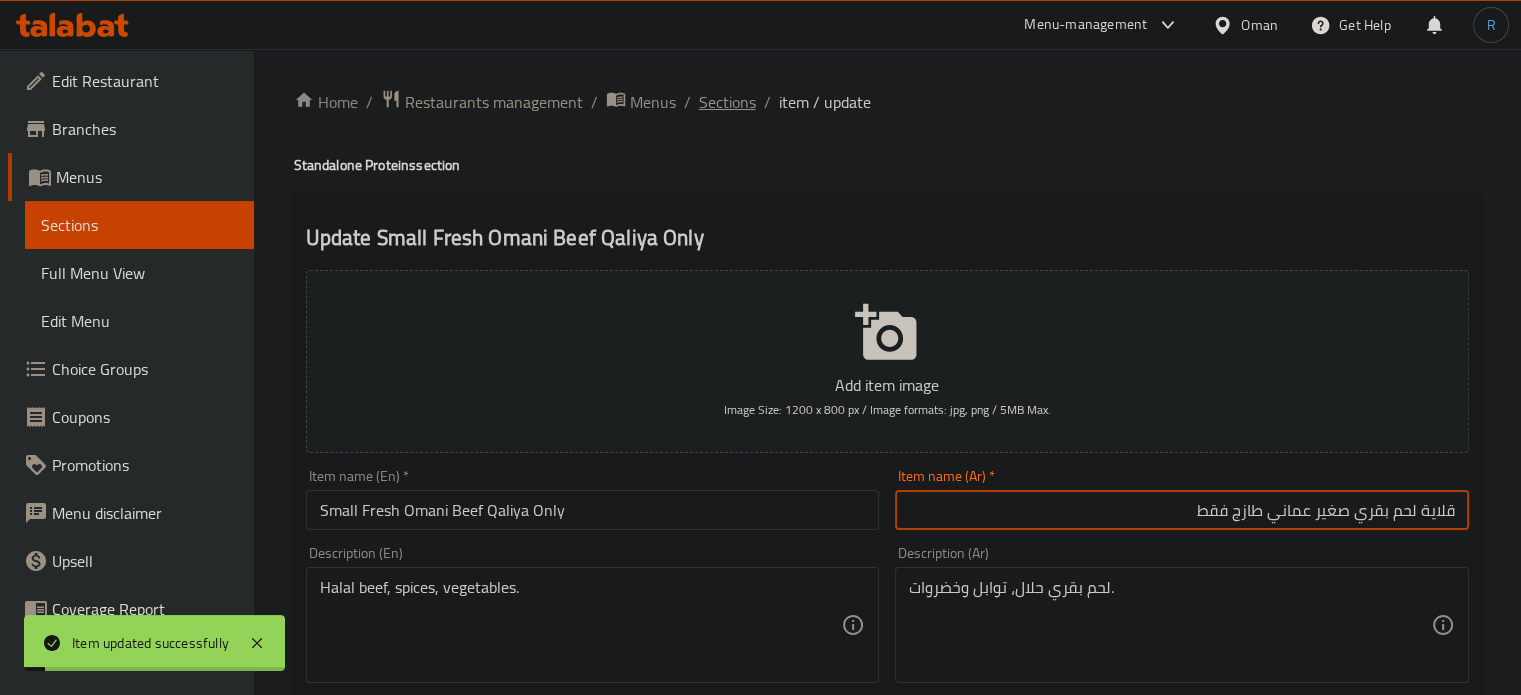 click on "Sections" at bounding box center (727, 102) 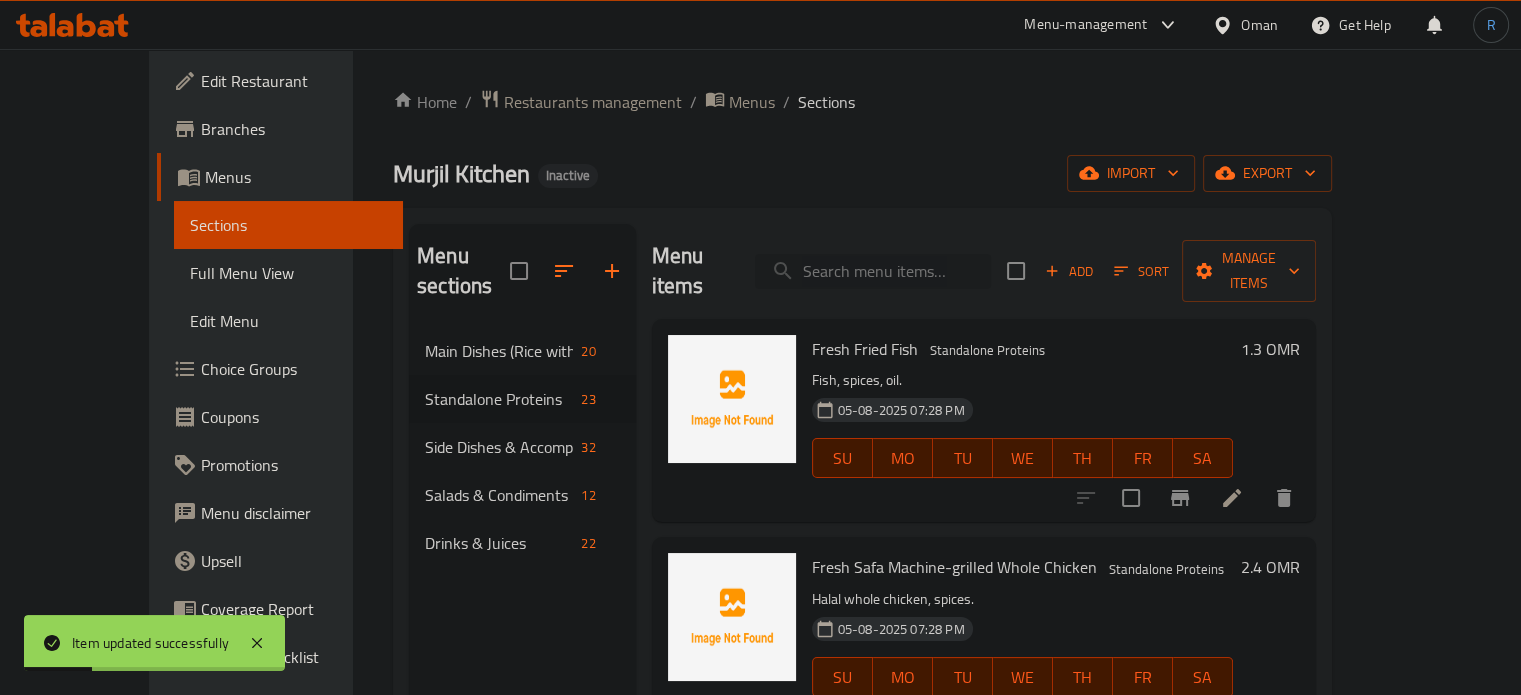 click at bounding box center (873, 271) 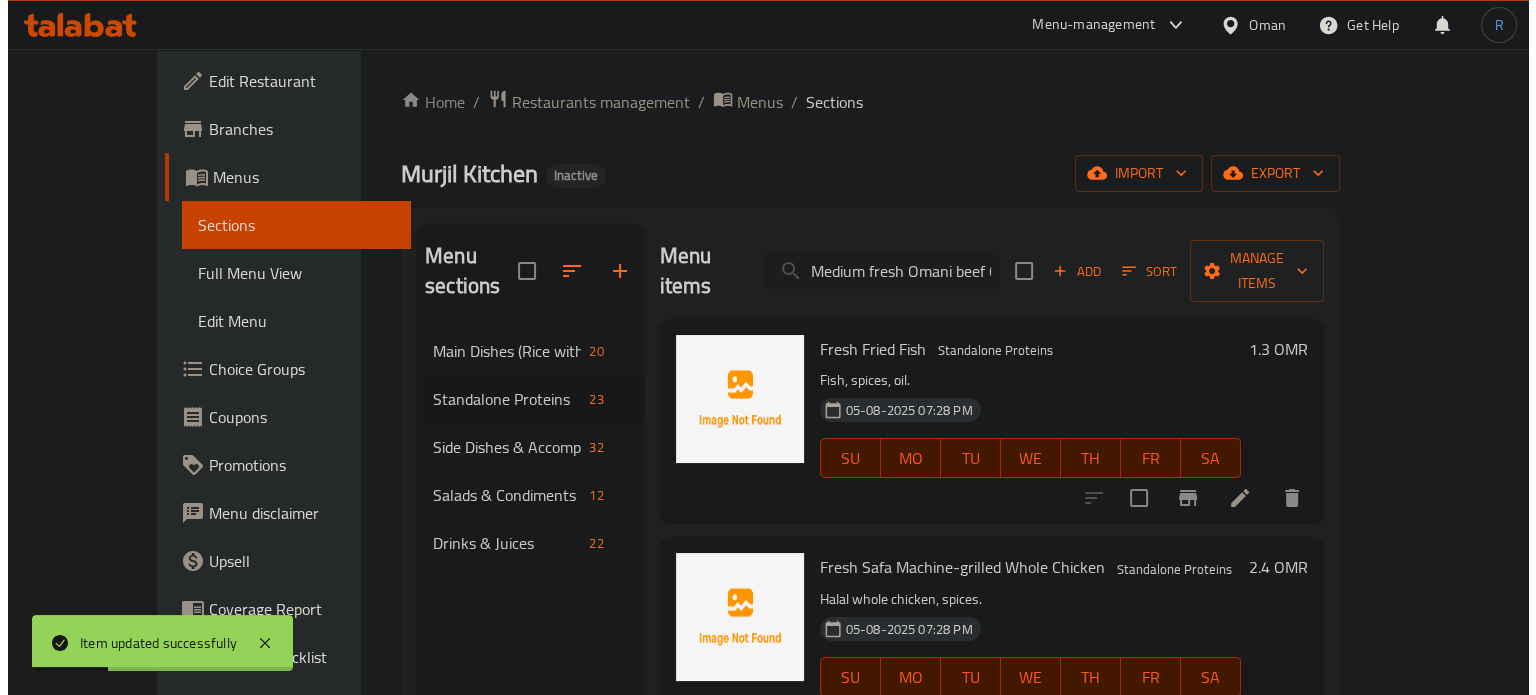 scroll, scrollTop: 0, scrollLeft: 72, axis: horizontal 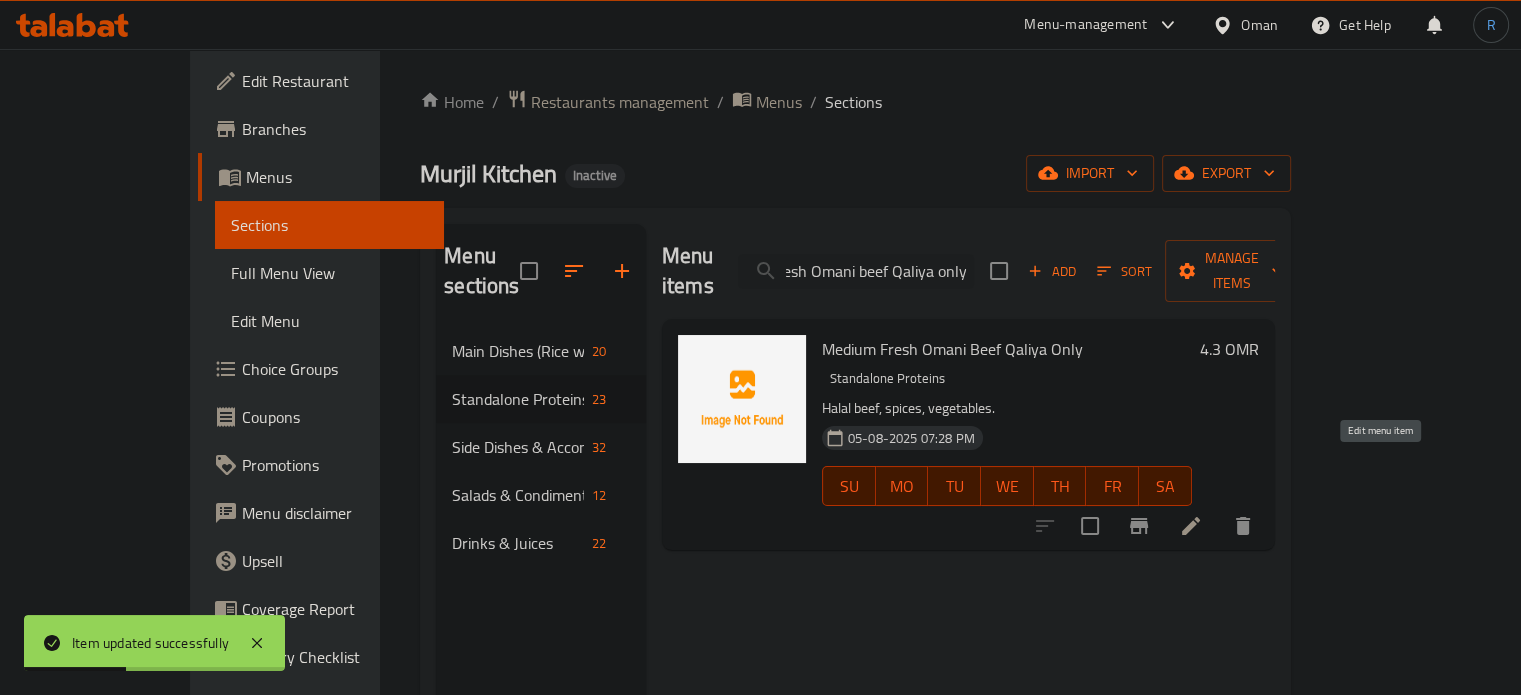 type on "Medium fresh Omani beef Qaliya only" 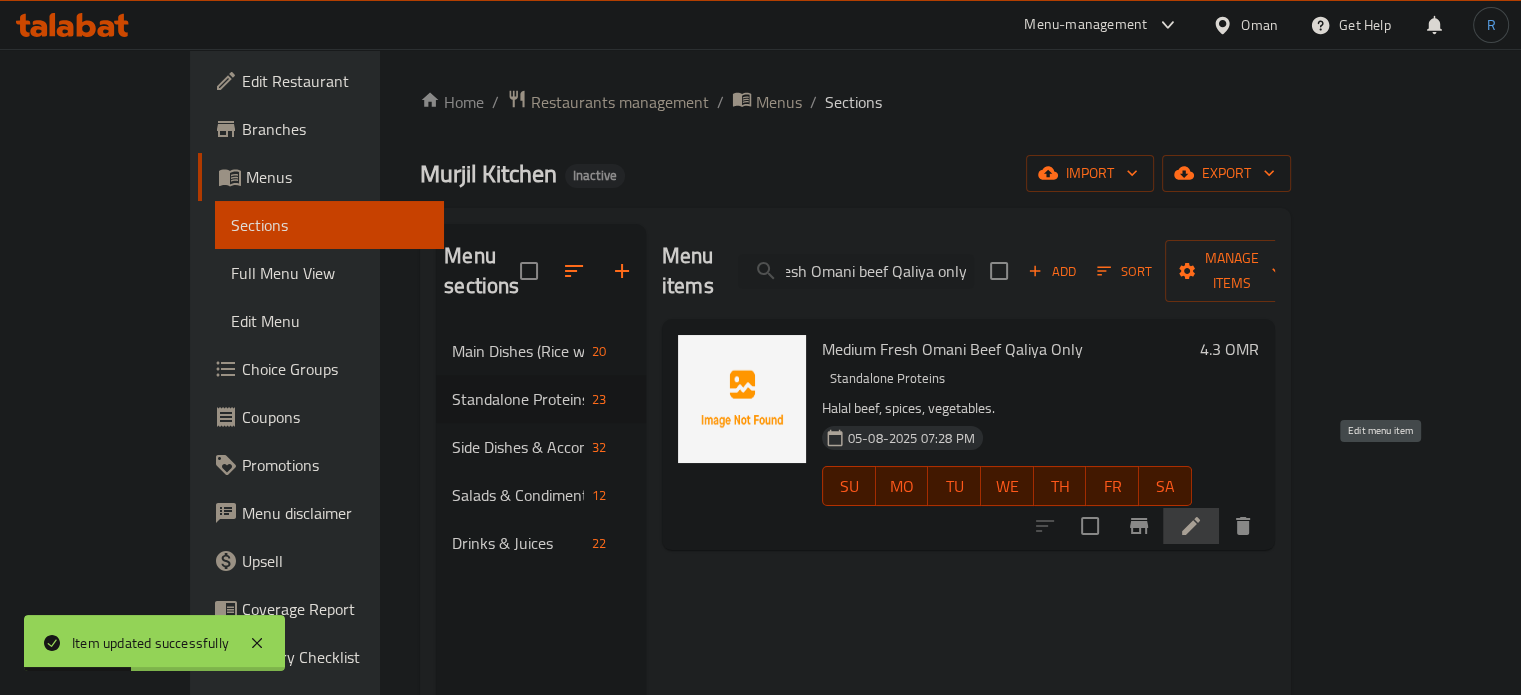 click 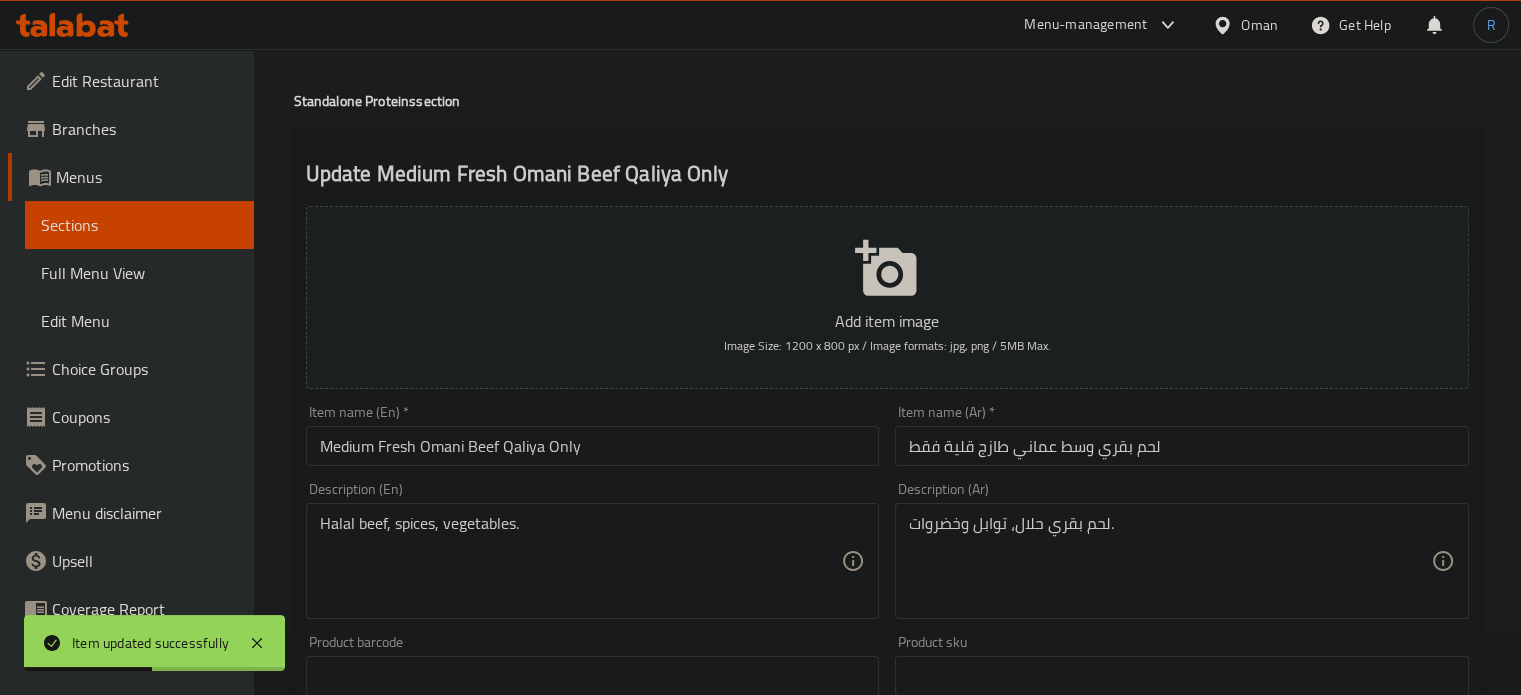 scroll, scrollTop: 100, scrollLeft: 0, axis: vertical 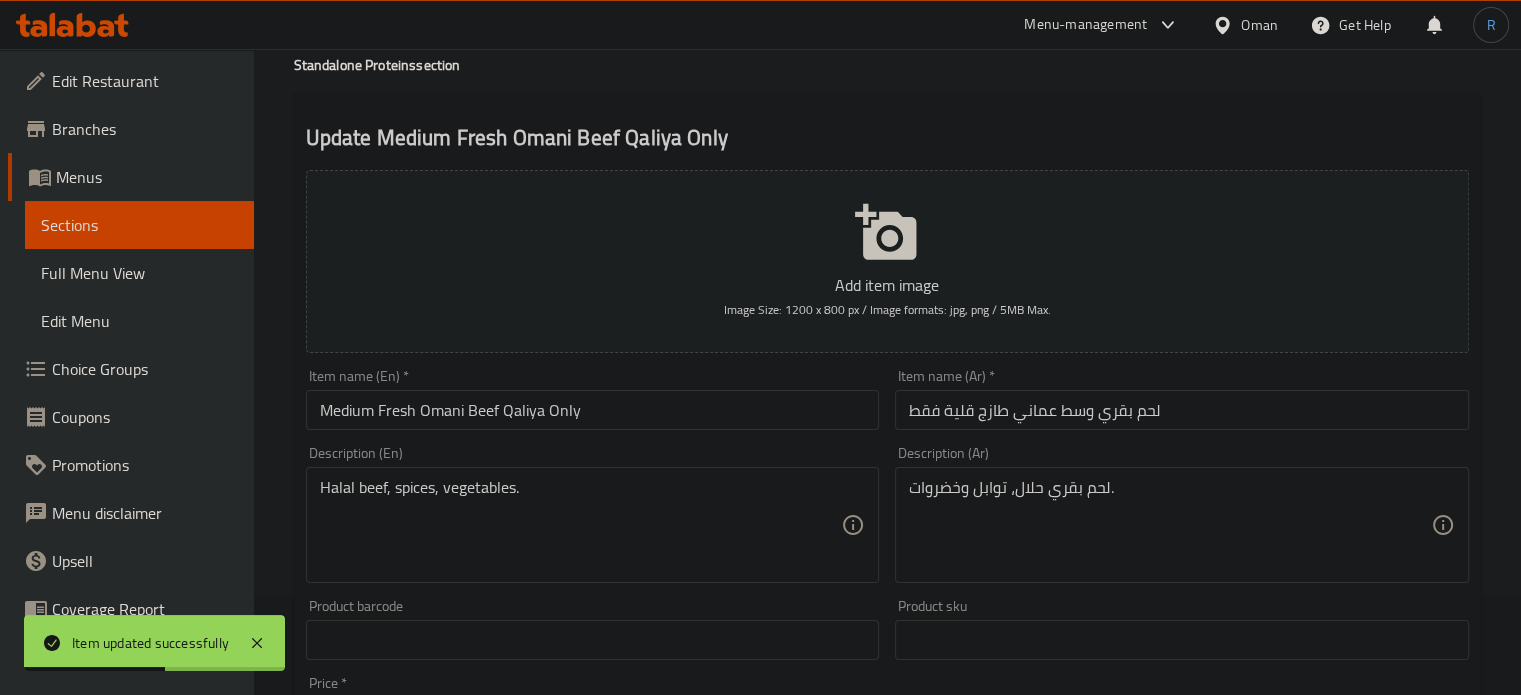 click on "لحم بقري وسط عماني طازج قلية فقط" at bounding box center (1182, 410) 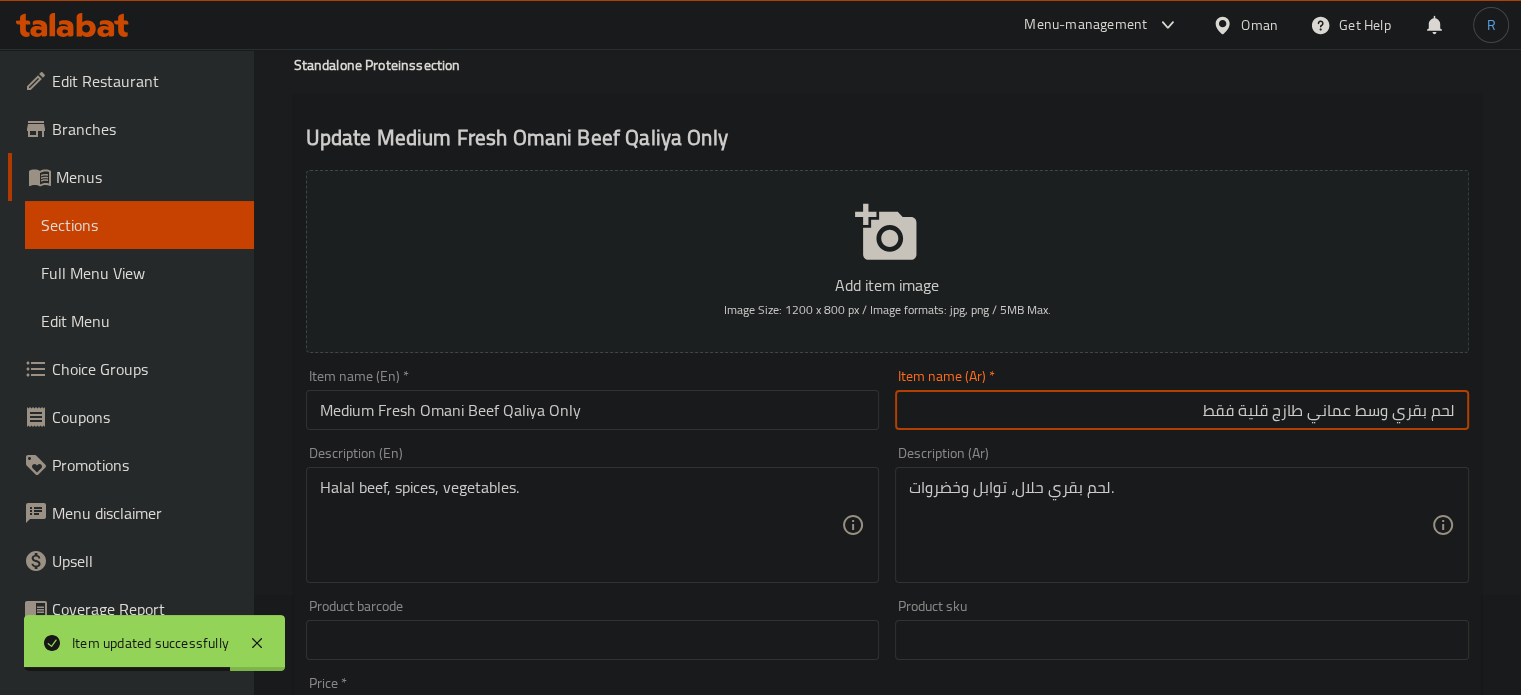 click on "لحم بقري وسط عماني طازج قلية فقط" at bounding box center [1182, 410] 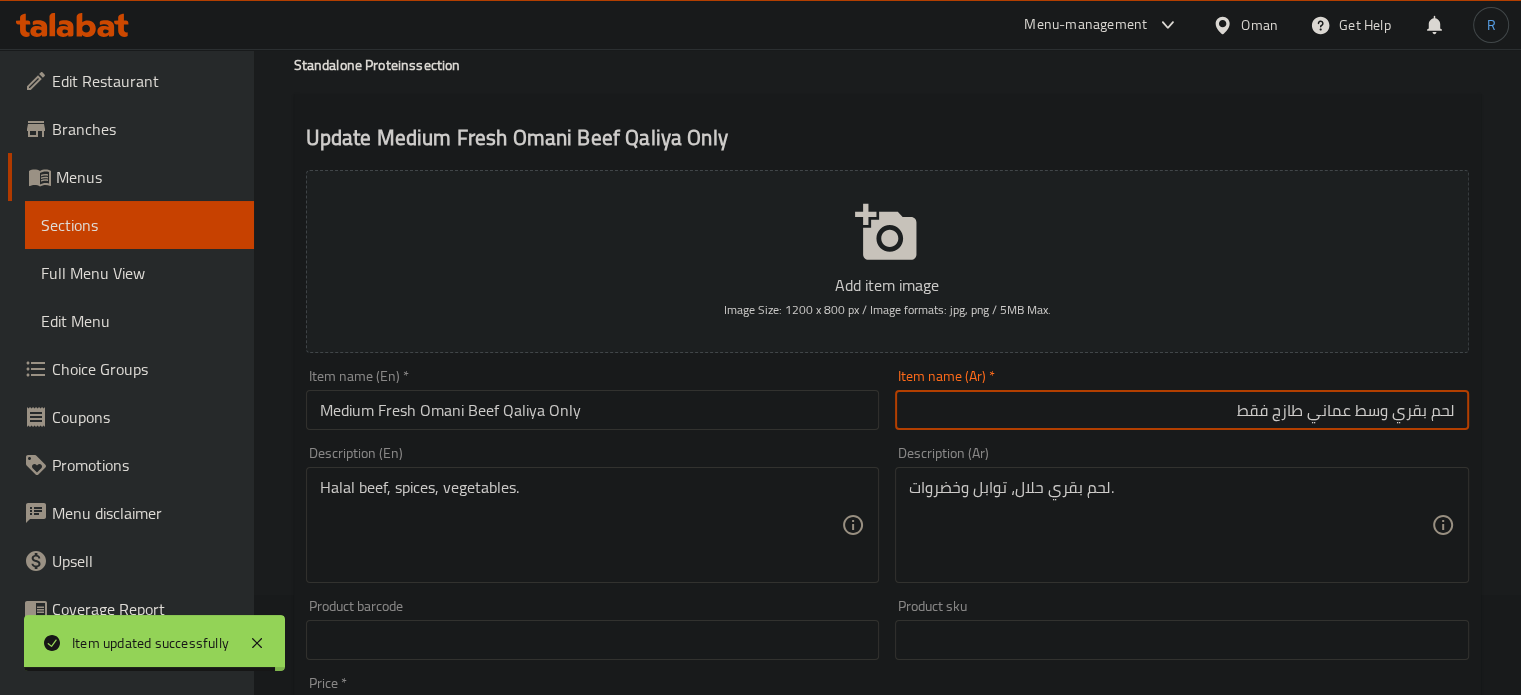 click on "لحم بقري وسط عماني طازج فقط" at bounding box center [1182, 410] 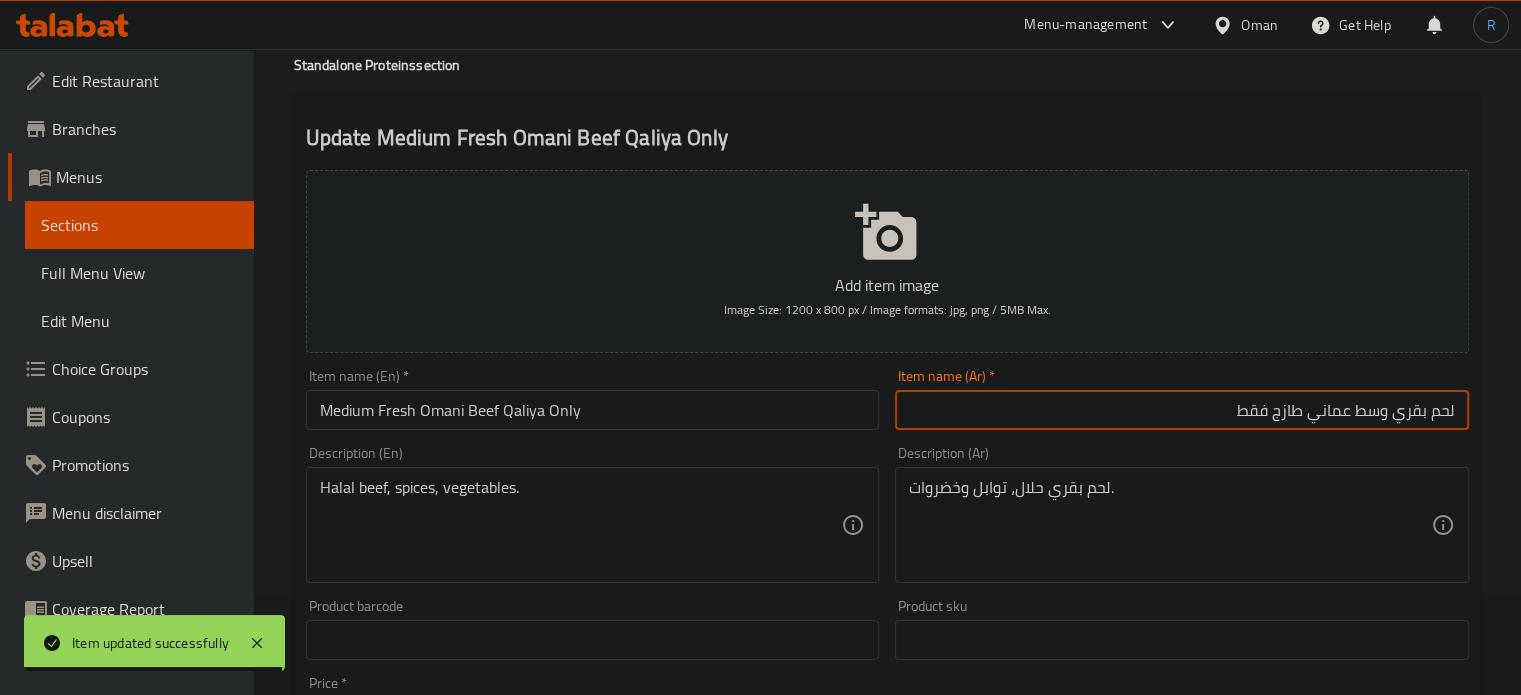 paste on "قلية" 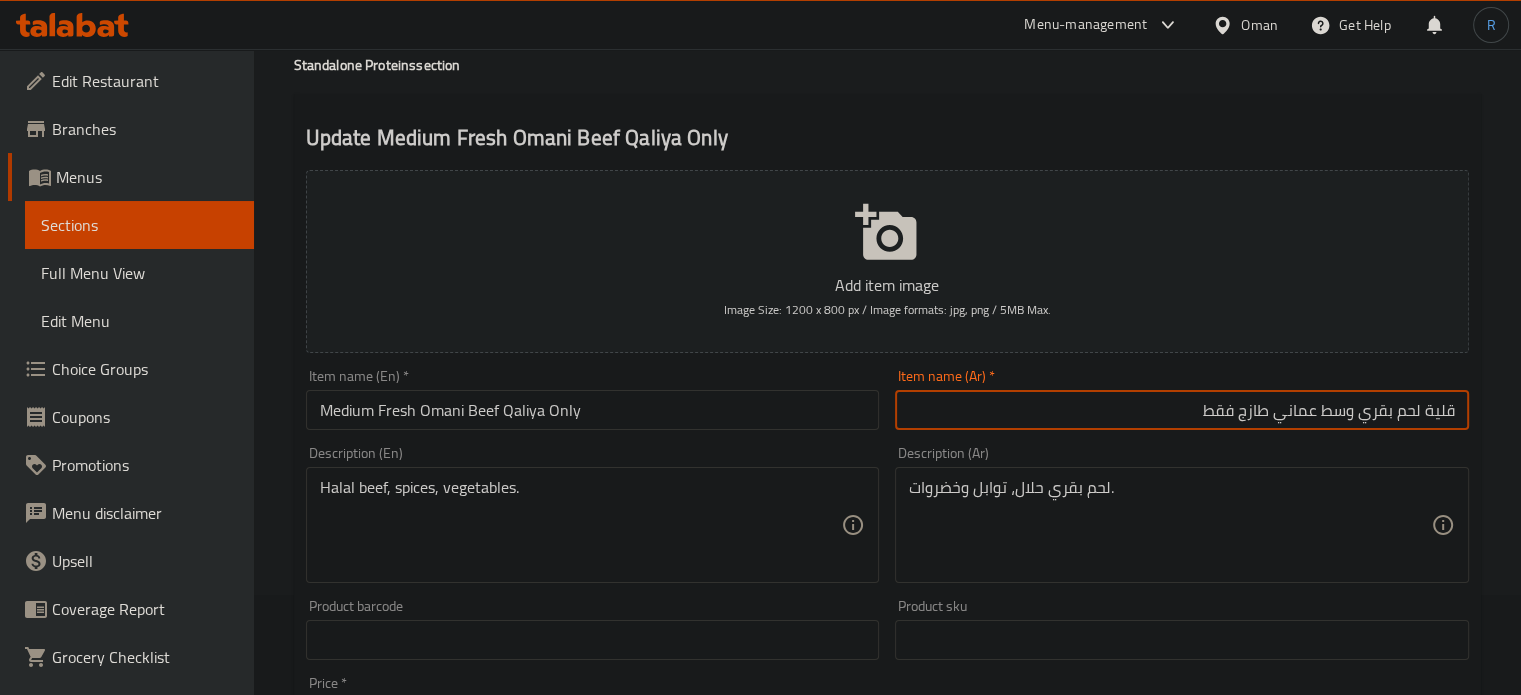 click on "قلية لحم بقري وسط عماني طازج فقط" at bounding box center [1182, 410] 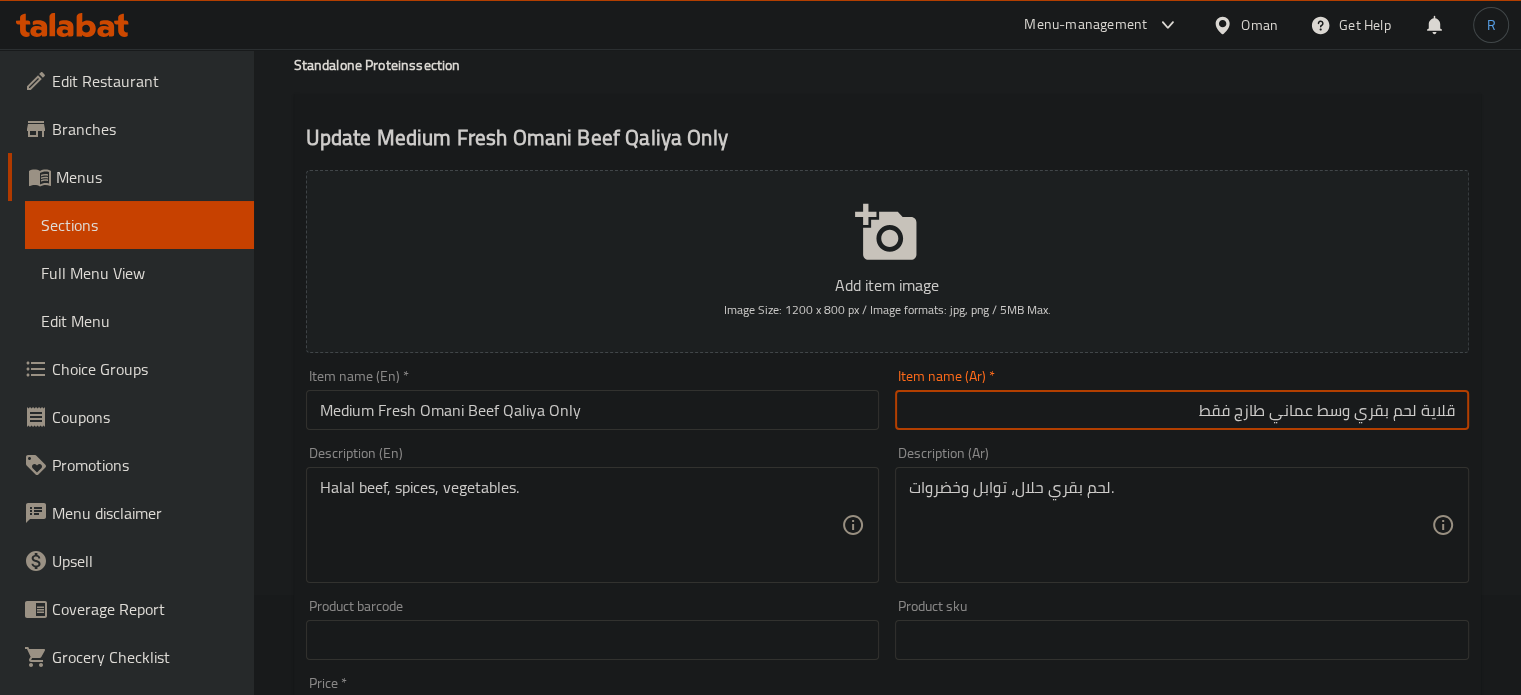 click on "قلاية لحم بقري وسط عماني طازج فقط" at bounding box center [1182, 410] 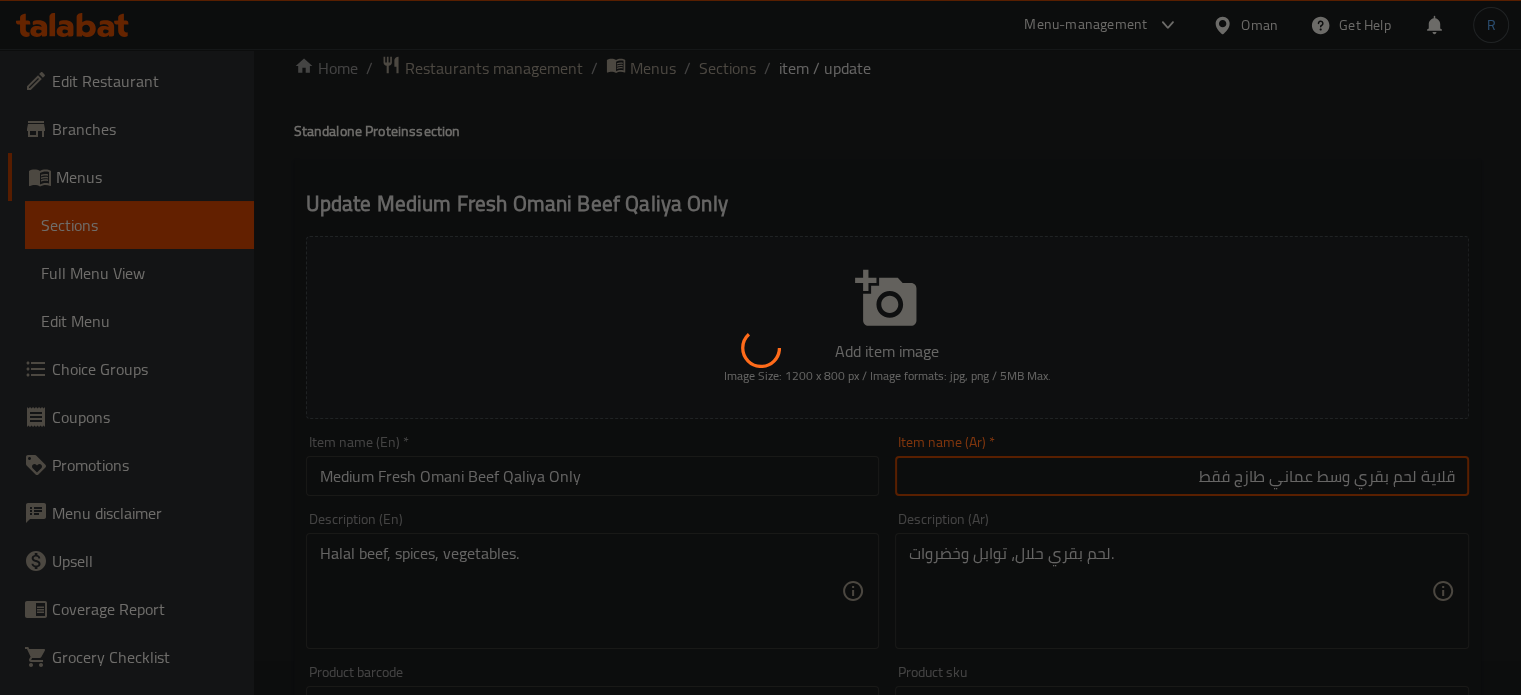 scroll, scrollTop: 0, scrollLeft: 0, axis: both 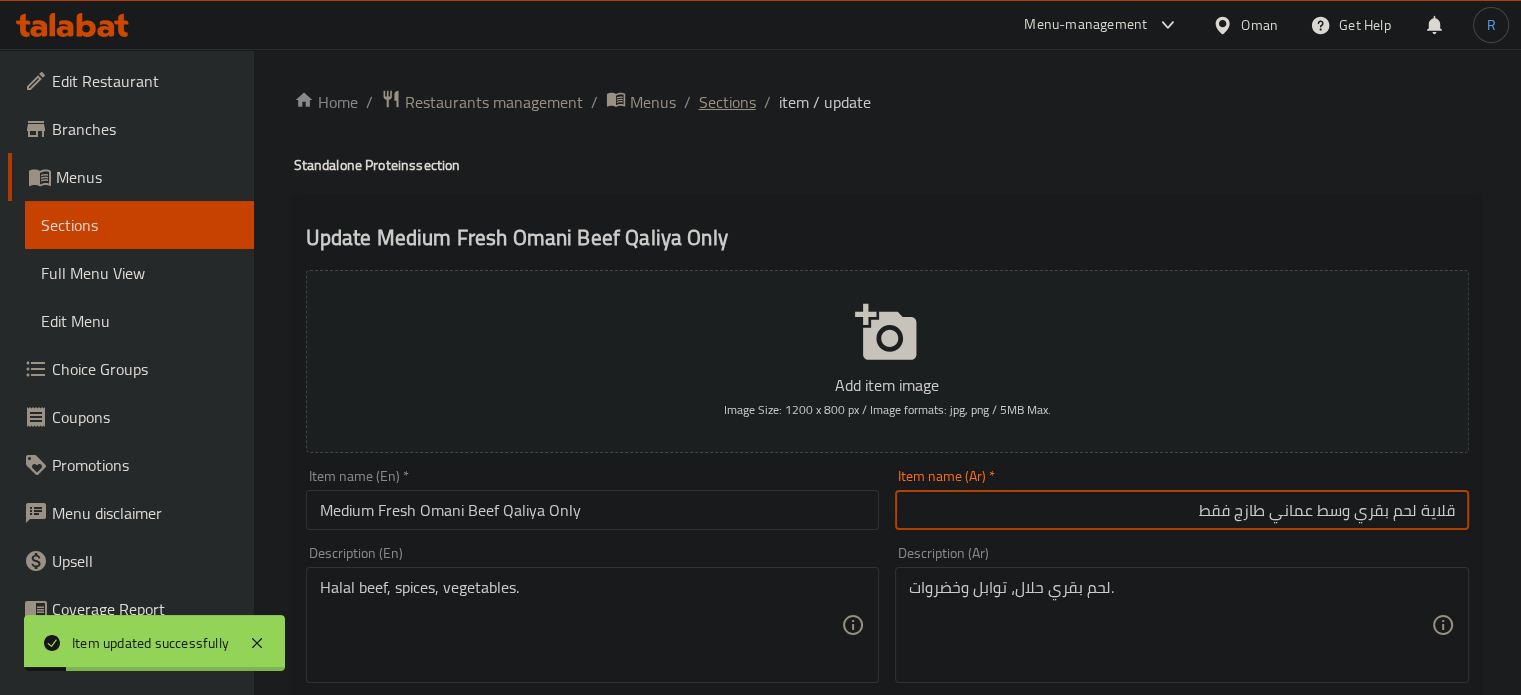 click on "Sections" at bounding box center [727, 102] 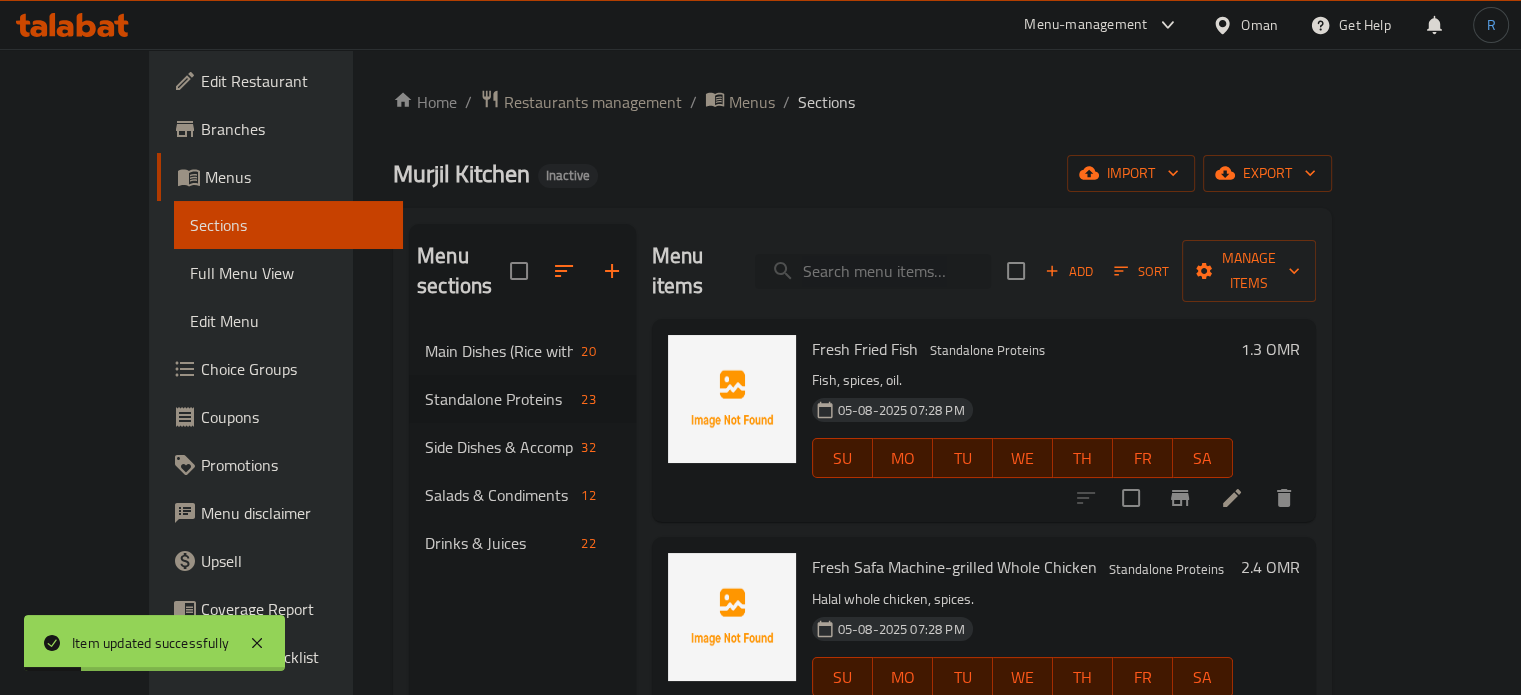 click at bounding box center (873, 271) 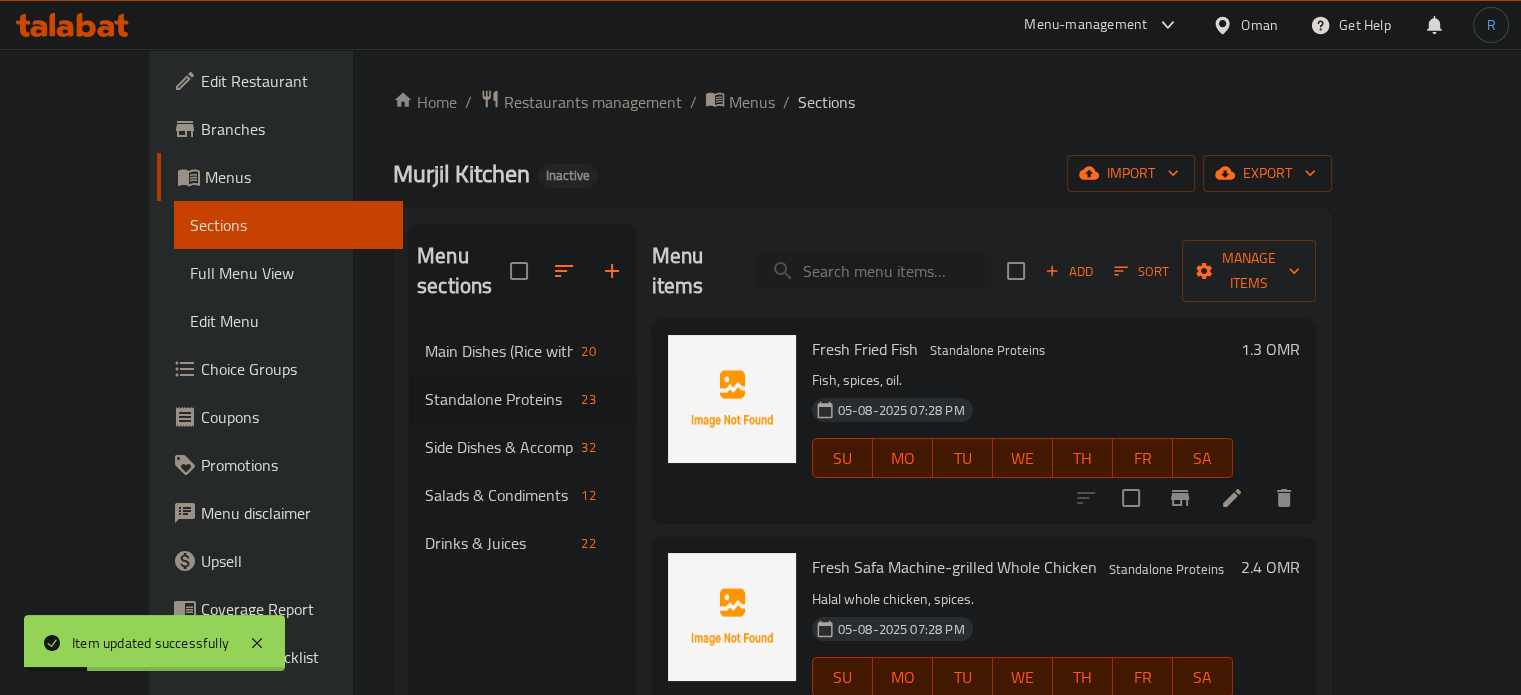 paste on "Half a kilogram fresh Omani lamb Shuwa only" 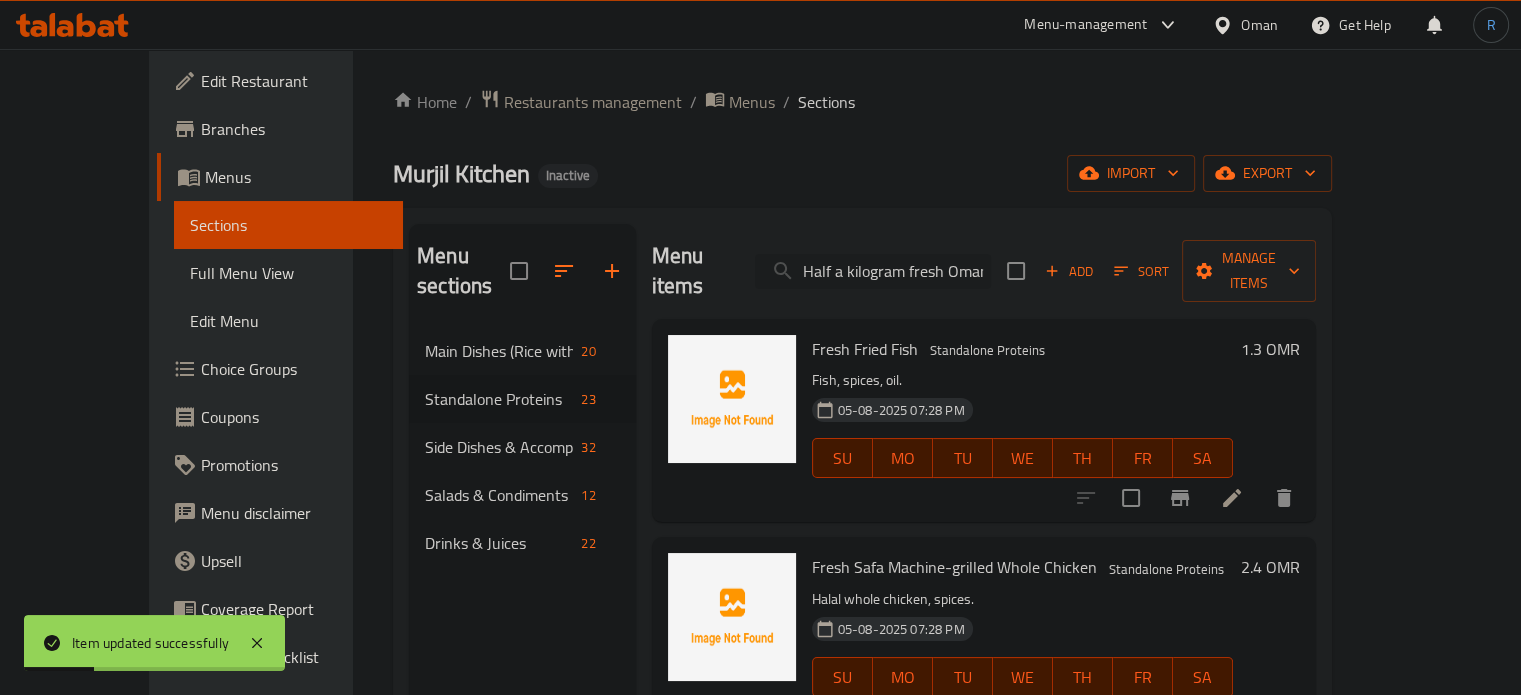 scroll, scrollTop: 0, scrollLeft: 126, axis: horizontal 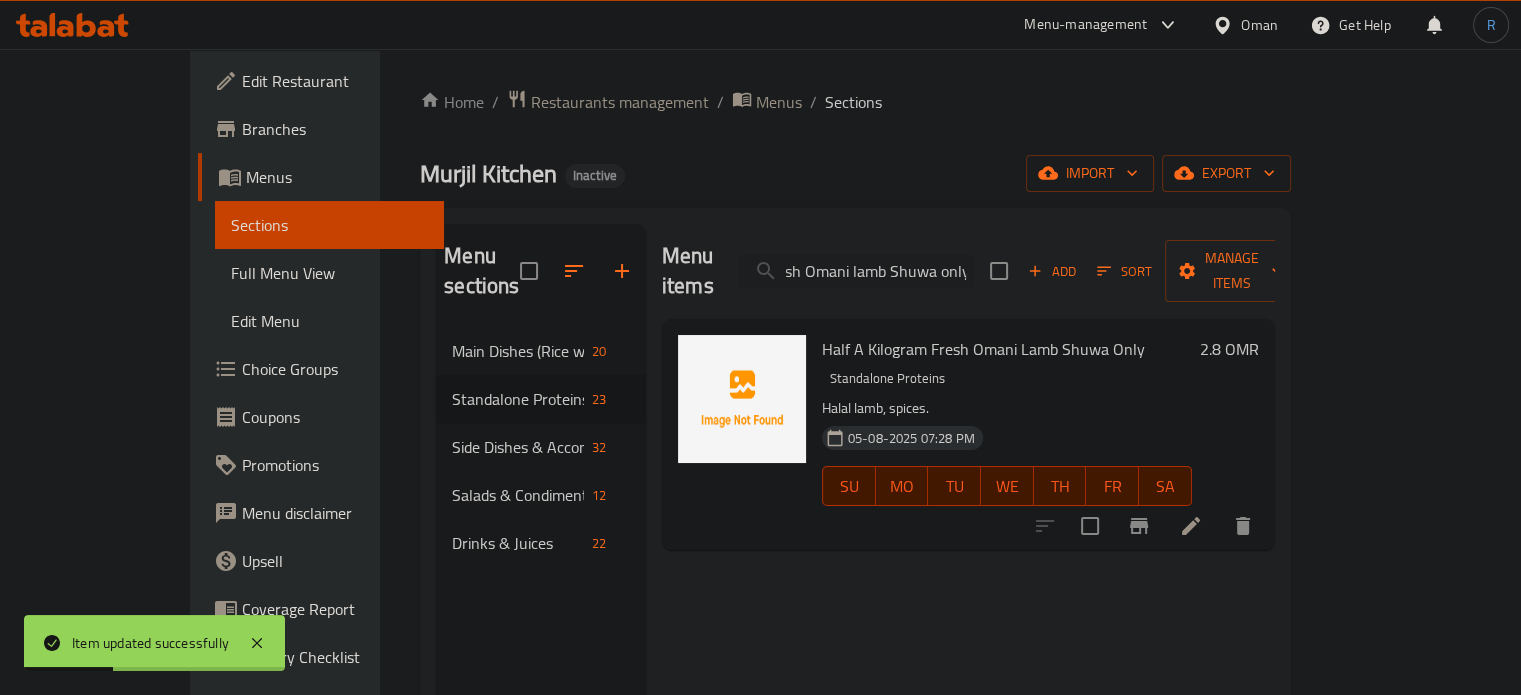 type on "Half a kilogram fresh Omani lamb Shuwa only" 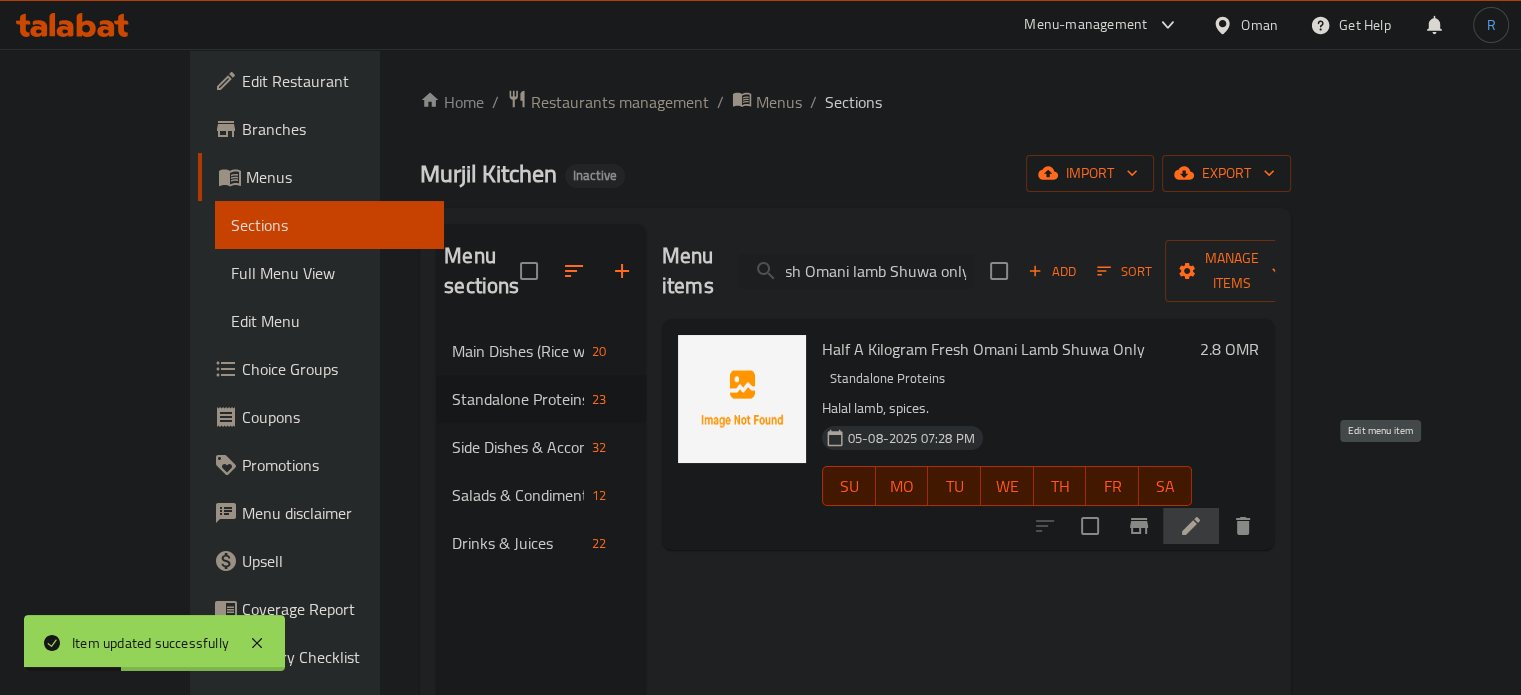 click 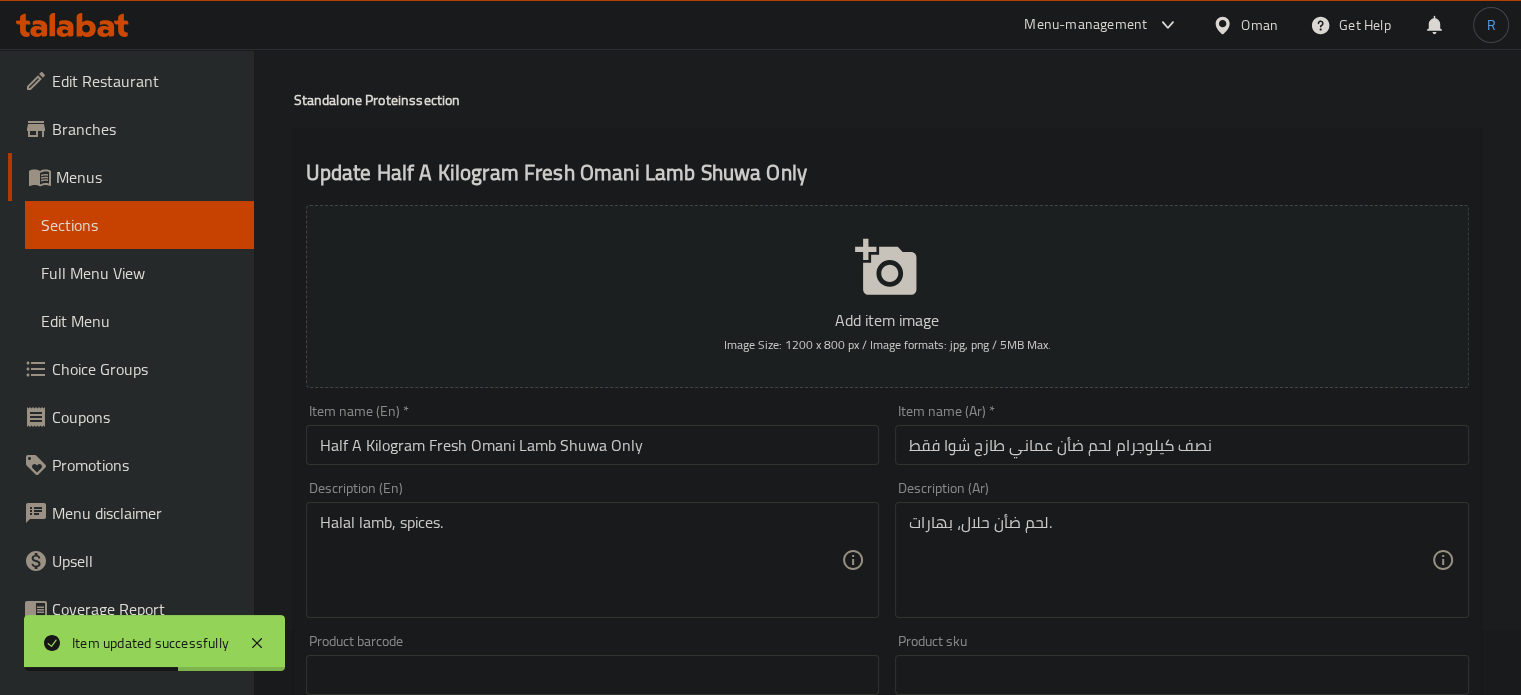 scroll, scrollTop: 100, scrollLeft: 0, axis: vertical 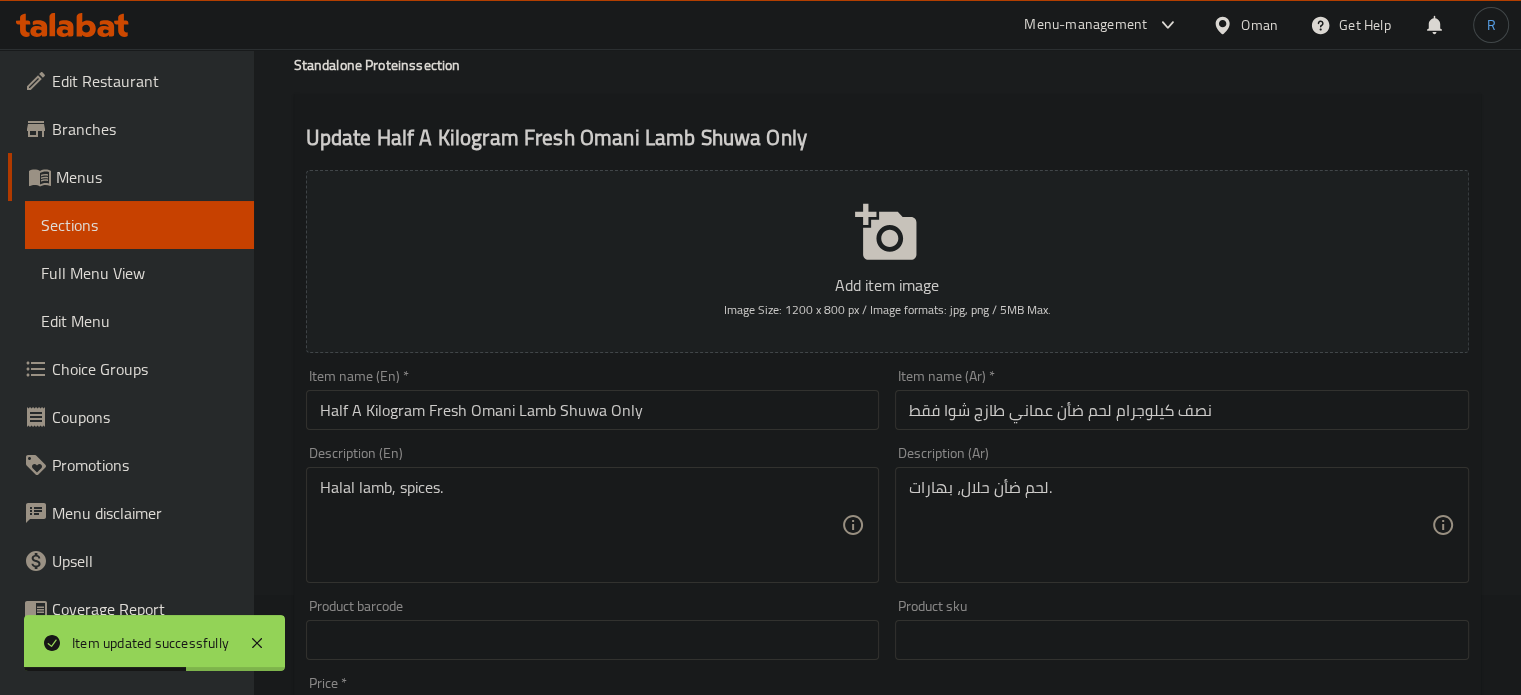click on "نصف كيلوجرام لحم ضأن عماني طازج شوا فقط" at bounding box center (1182, 410) 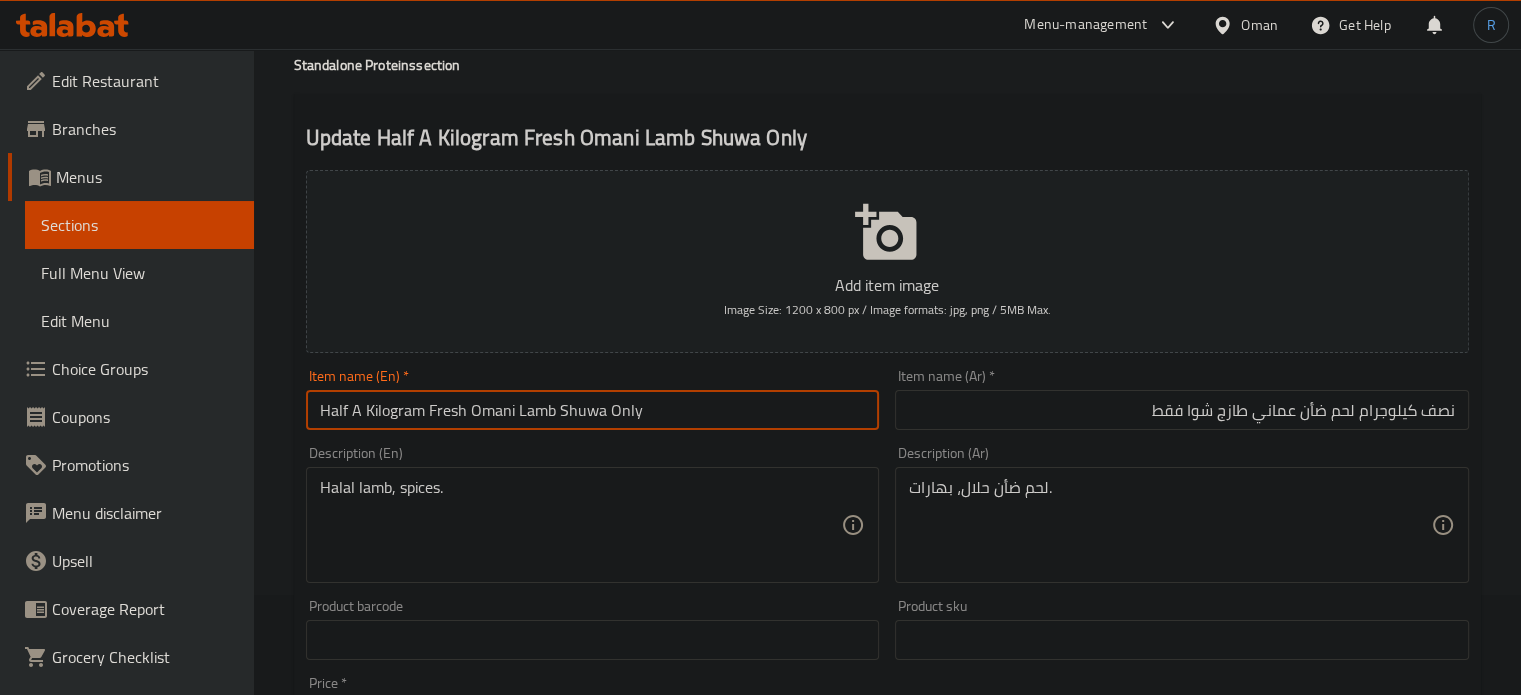 drag, startPoint x: 425, startPoint y: 420, endPoint x: 322, endPoint y: 421, distance: 103.00485 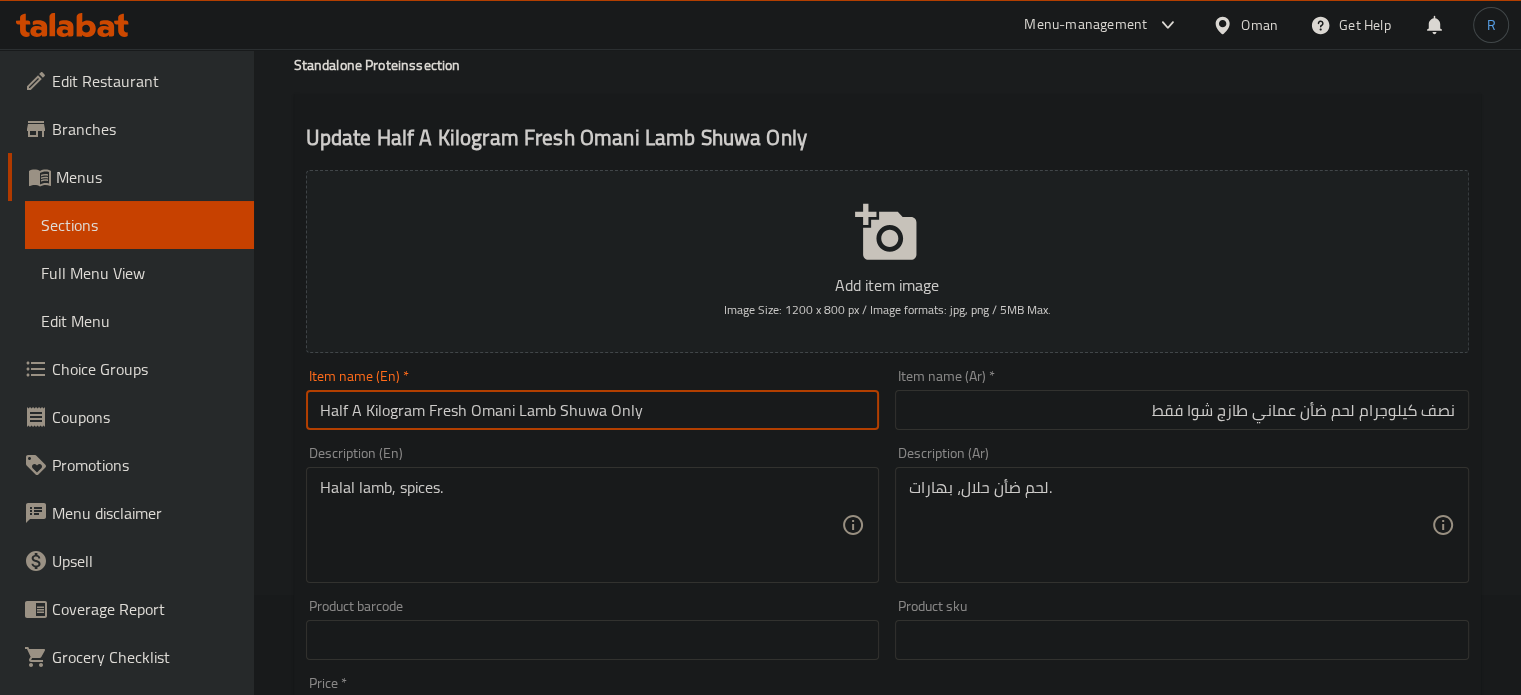 click on "Half A Kilogram Fresh Omani Lamb Shuwa Only" at bounding box center (593, 410) 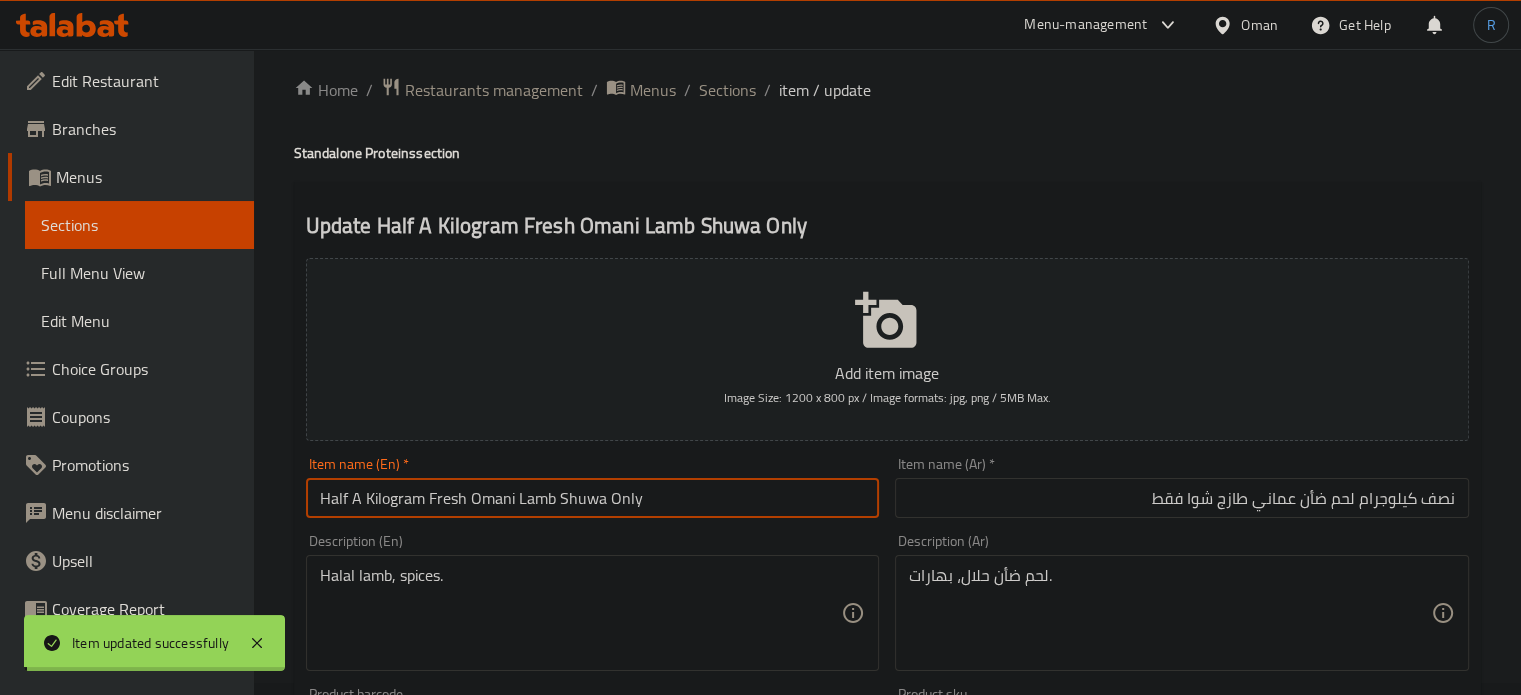 scroll, scrollTop: 0, scrollLeft: 0, axis: both 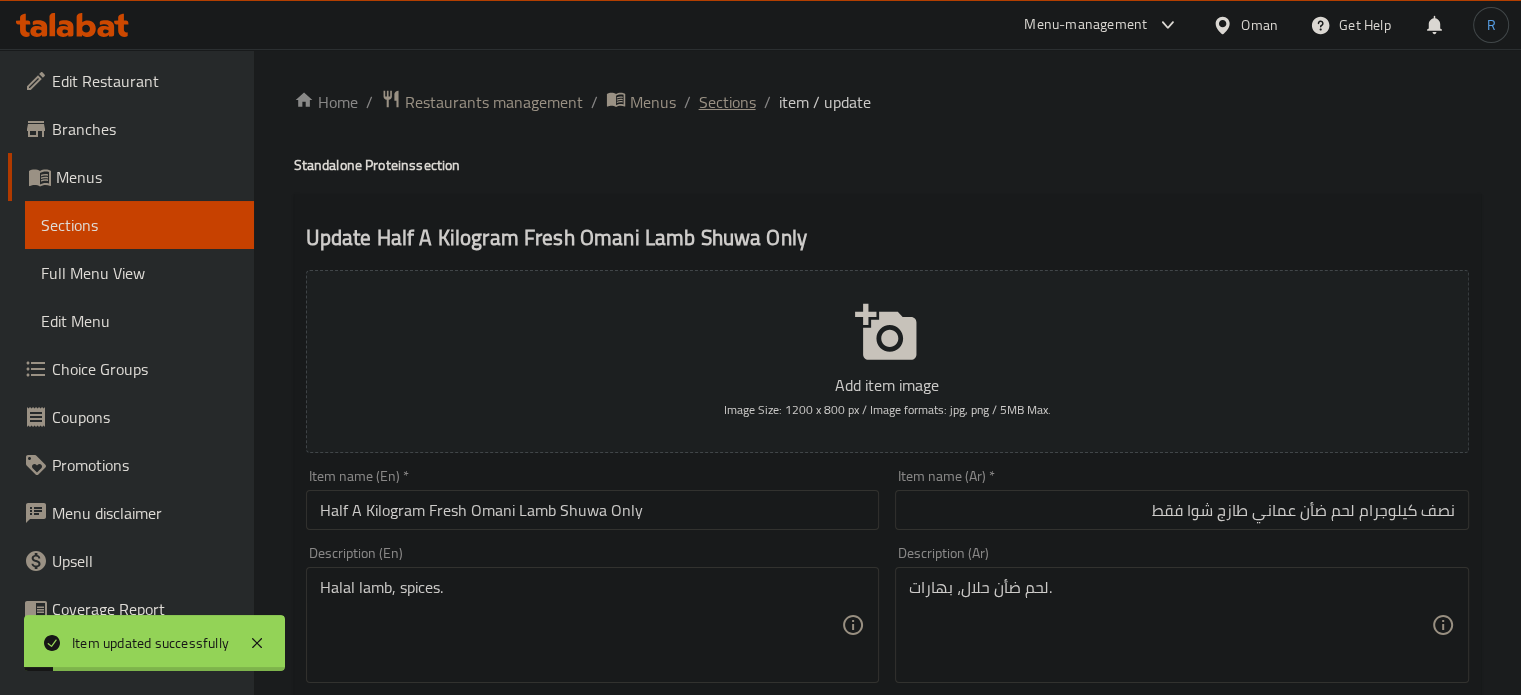 click on "Sections" at bounding box center (727, 102) 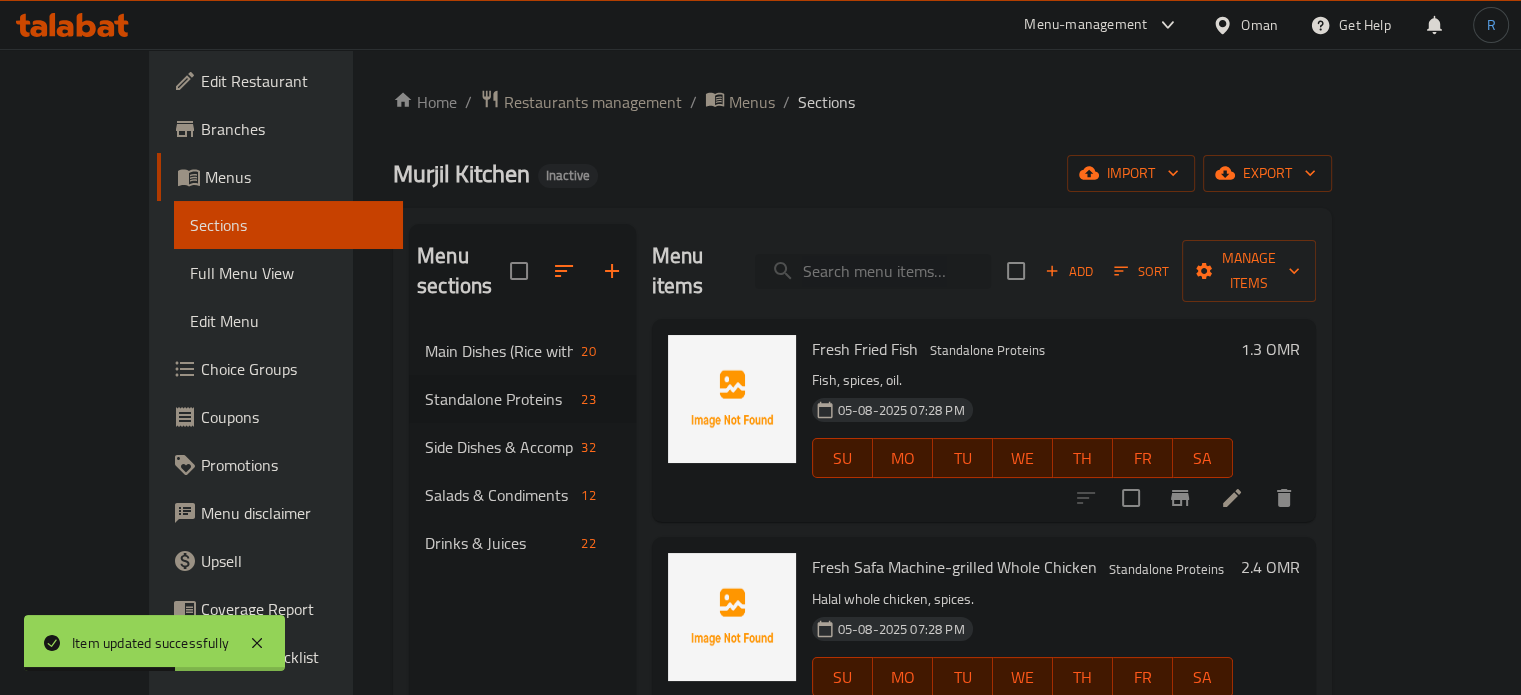 click at bounding box center [873, 271] 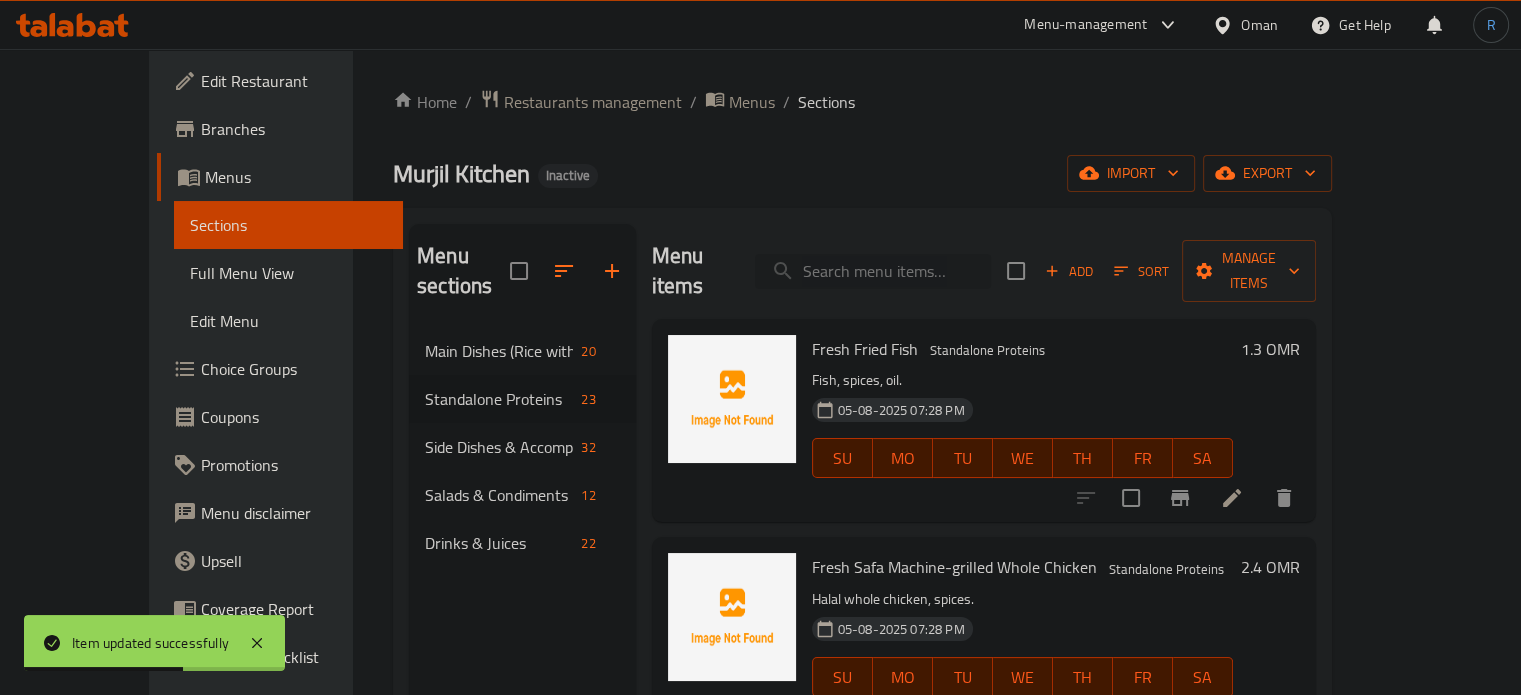 paste on "1 Kilogram Fresh Oven-grilled Fish Only" 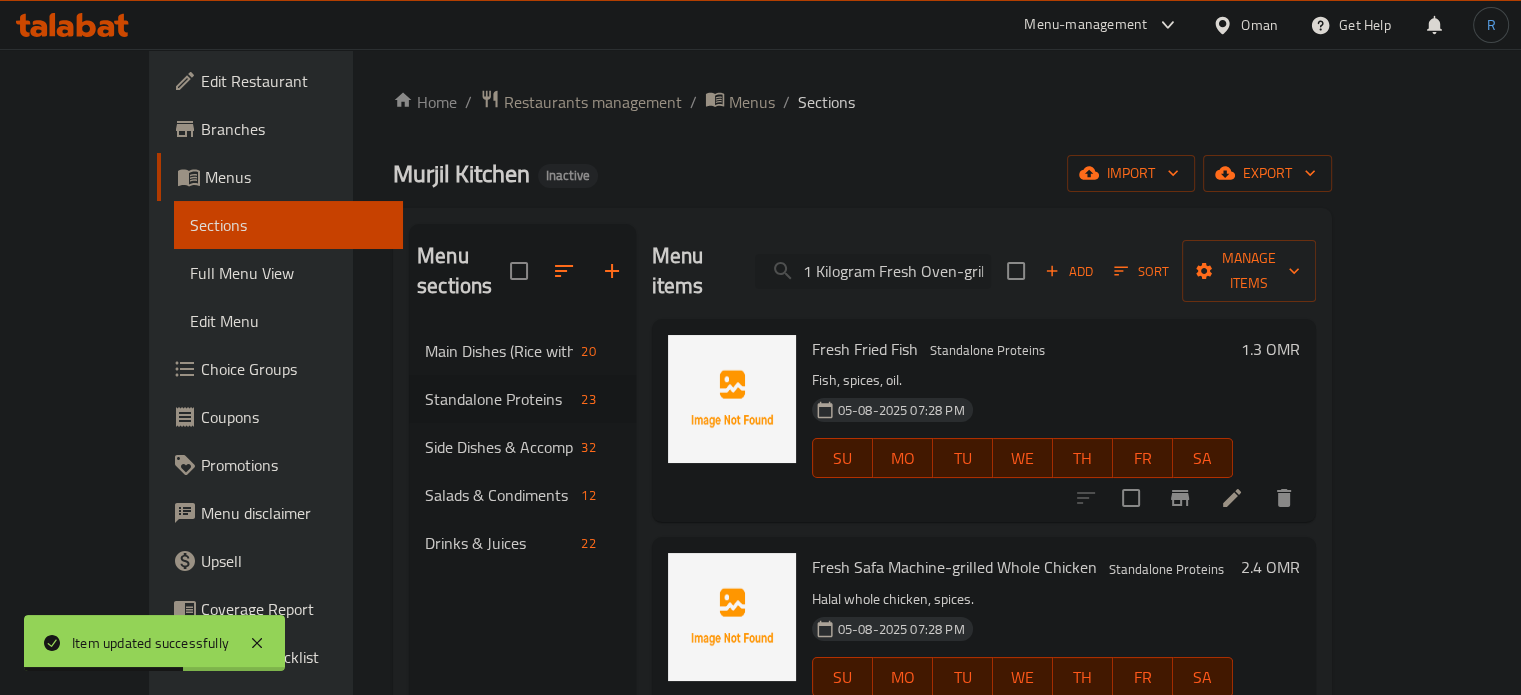 scroll, scrollTop: 0, scrollLeft: 85, axis: horizontal 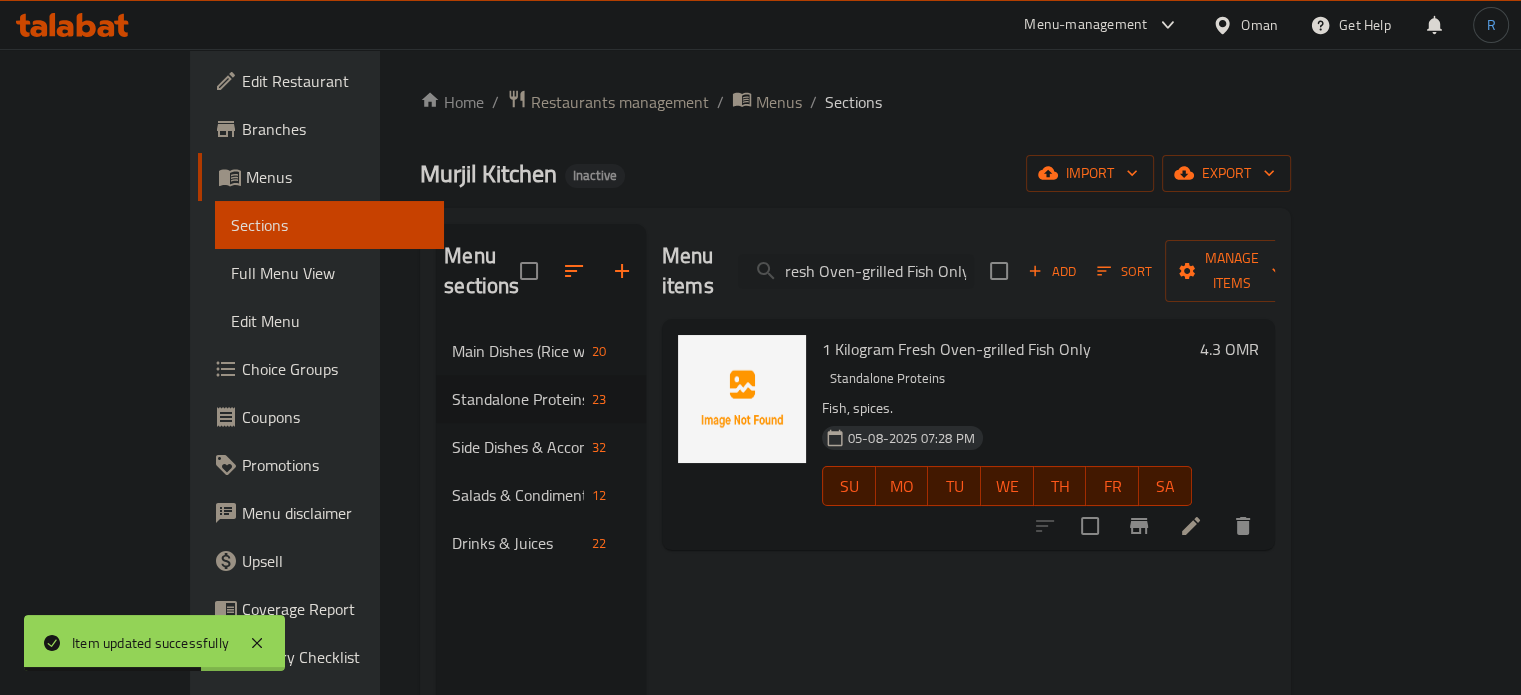 type on "1 Kilogram Fresh Oven-grilled Fish Only" 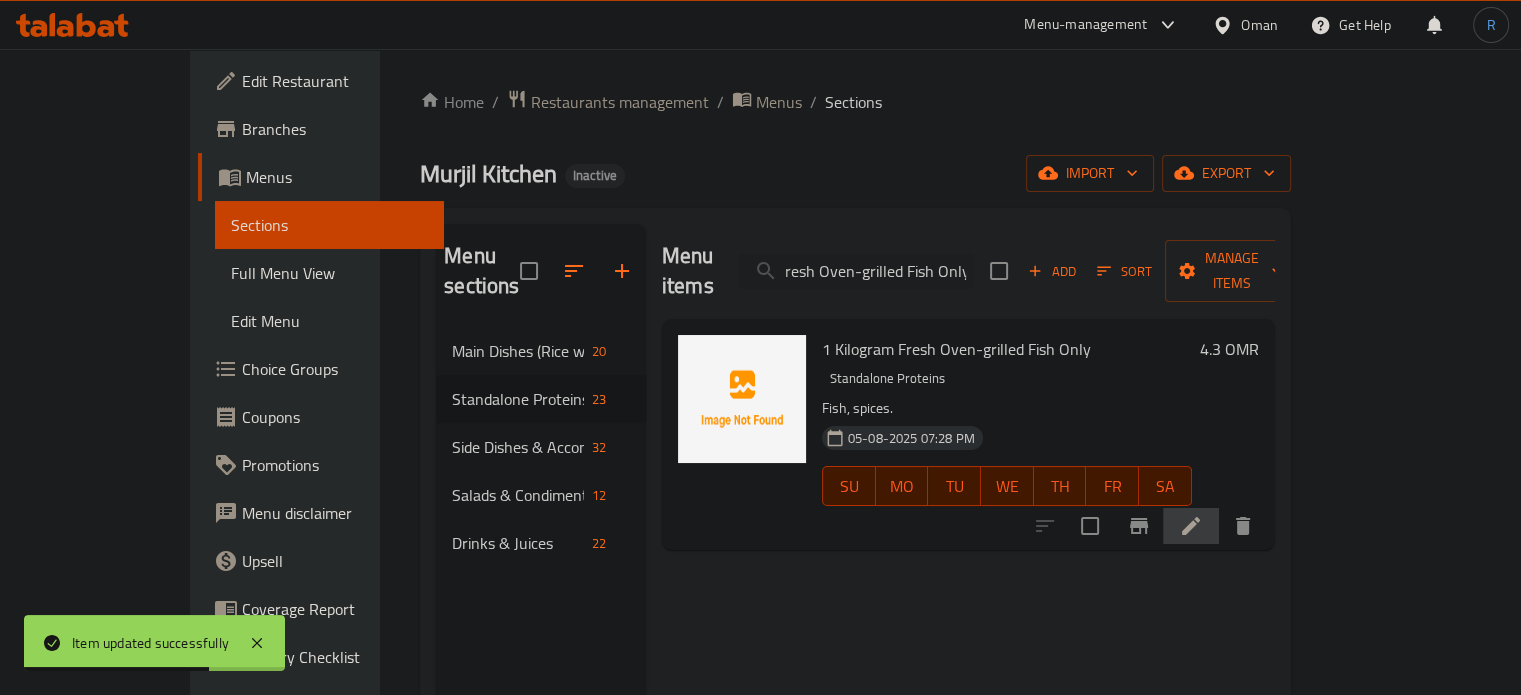 click at bounding box center (1191, 526) 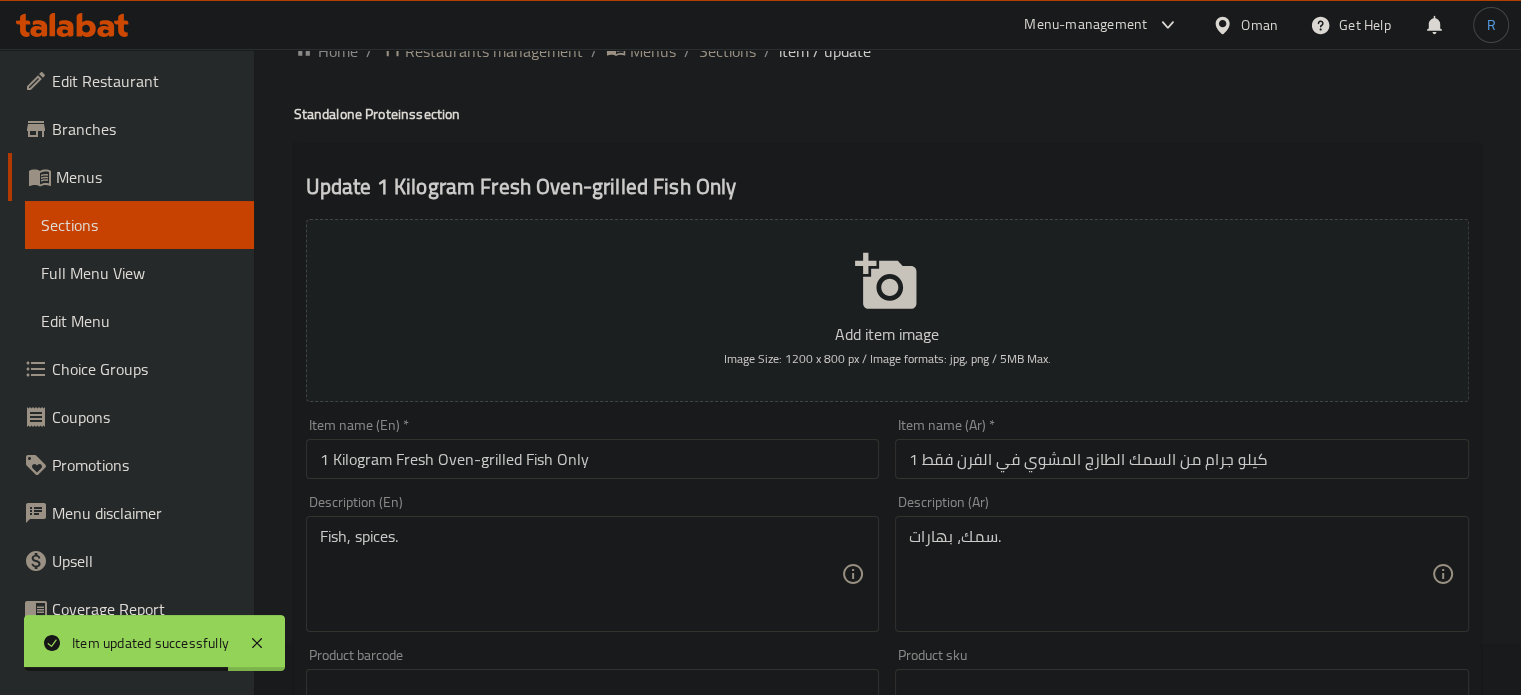 scroll, scrollTop: 100, scrollLeft: 0, axis: vertical 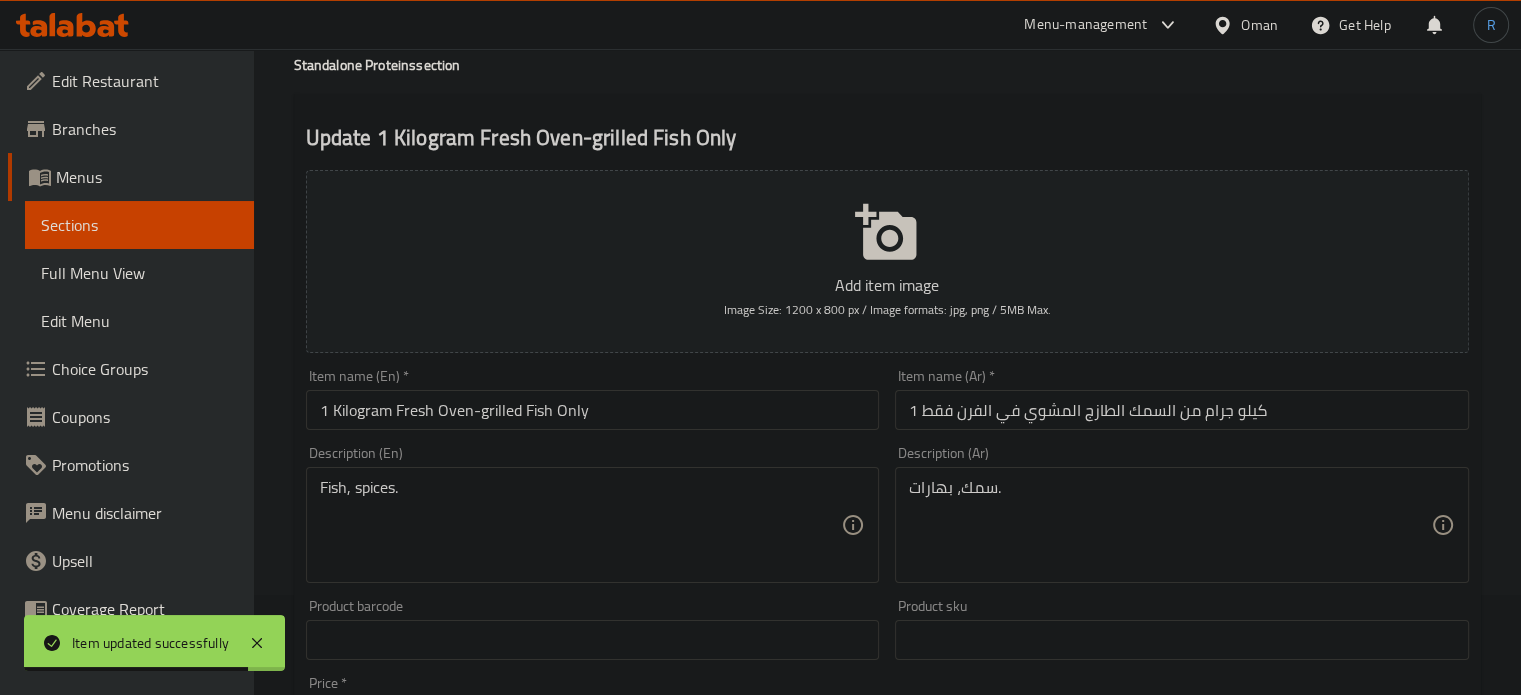 click on "1 كيلو جرام من السمك الطازج المشوي في الفرن فقط" at bounding box center (1182, 410) 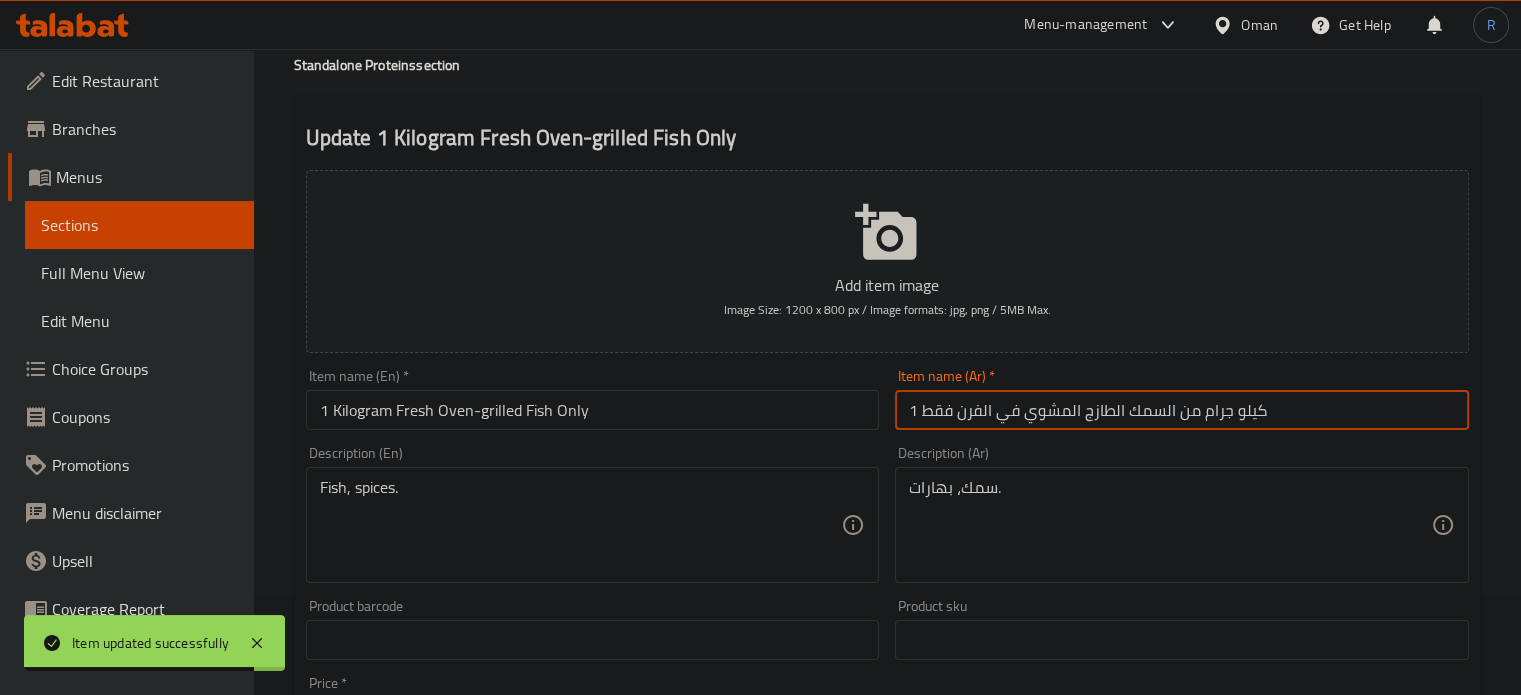 click on "1 كيلو جرام من السمك الطازج المشوي في الفرن فقط" at bounding box center [1182, 410] 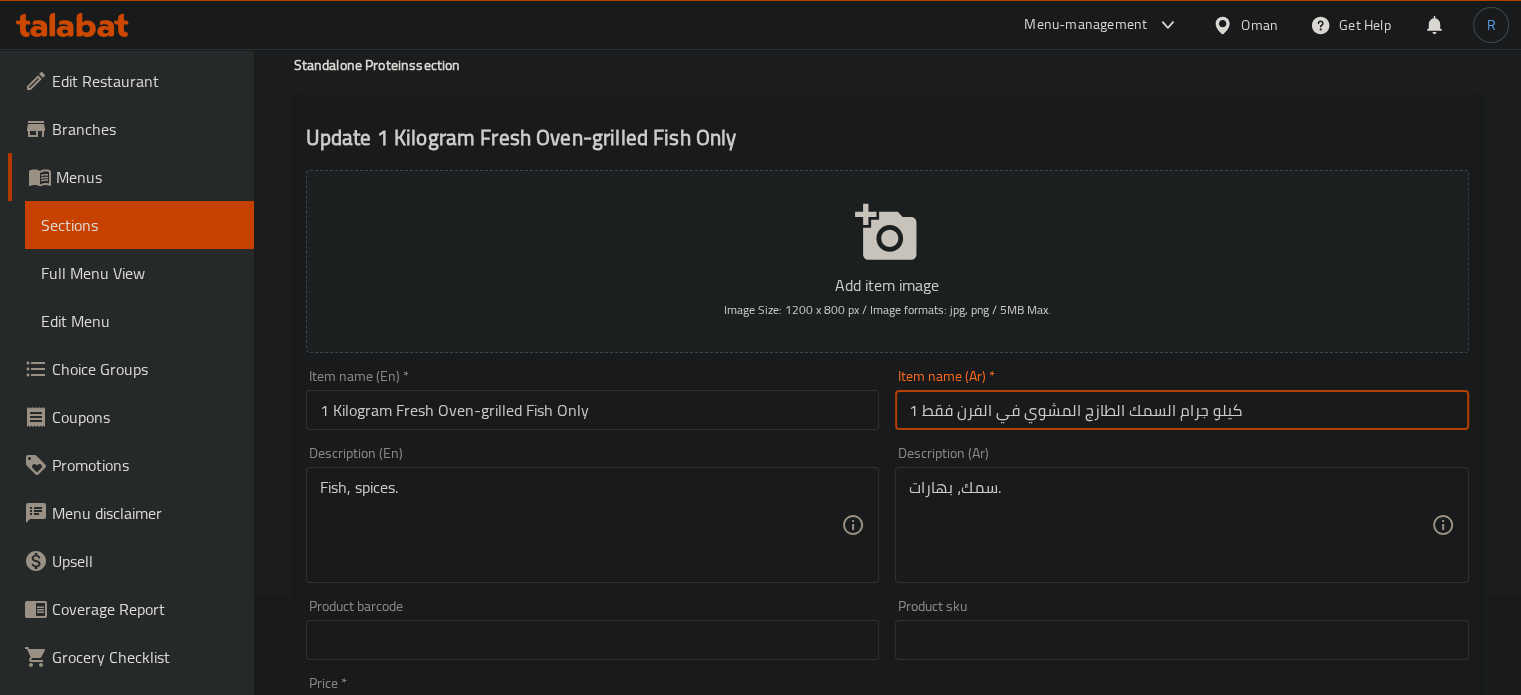 type on "1 كيلو جرام السمك الطازج المشوي في الفرن فقط" 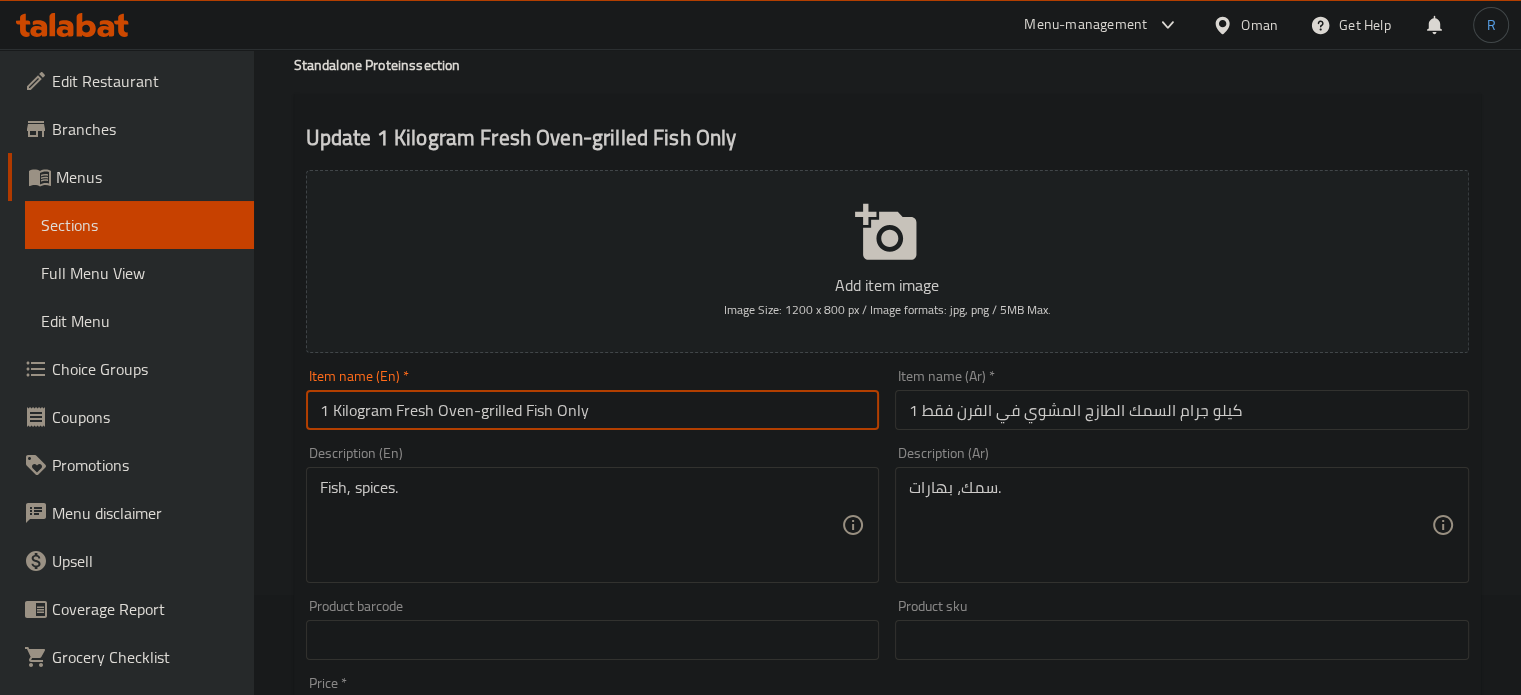 click on "1 Kilogram Fresh Oven-grilled Fish Only" at bounding box center (593, 410) 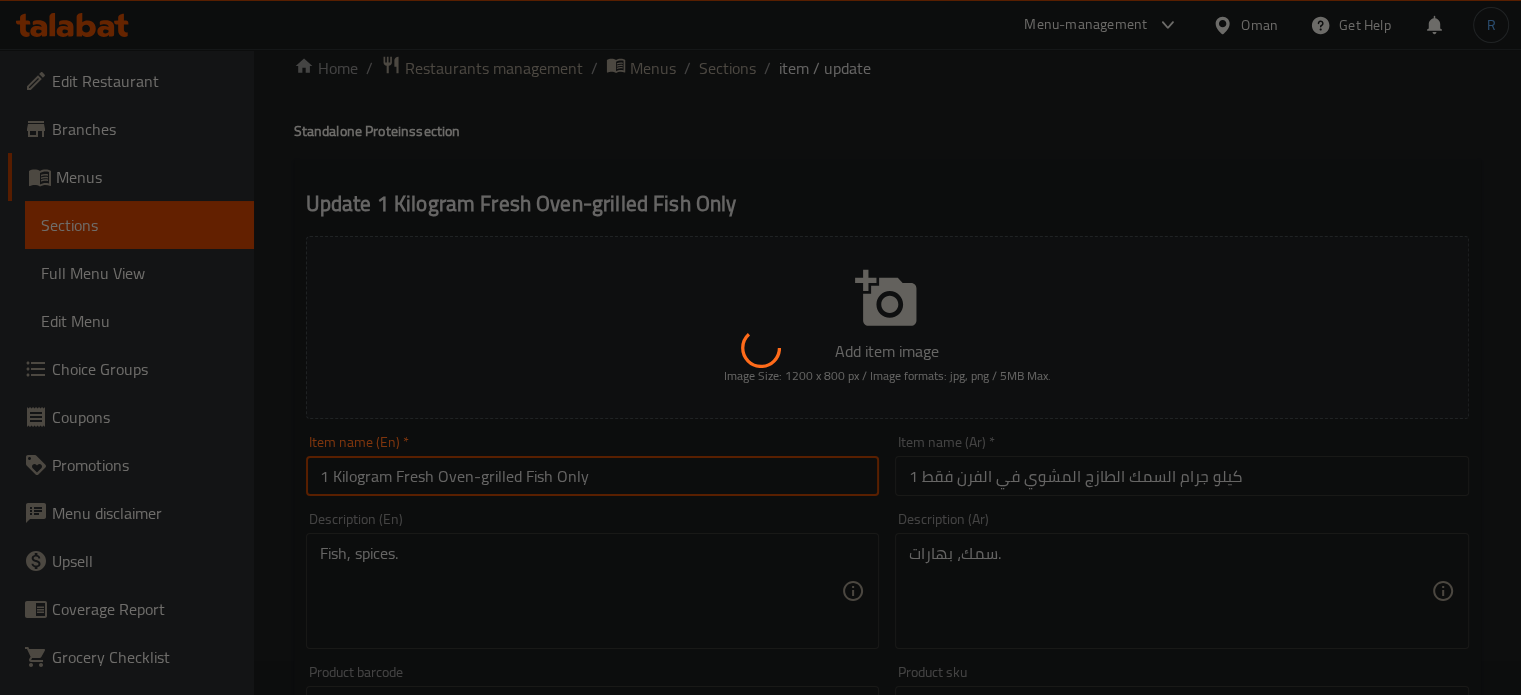 scroll, scrollTop: 0, scrollLeft: 0, axis: both 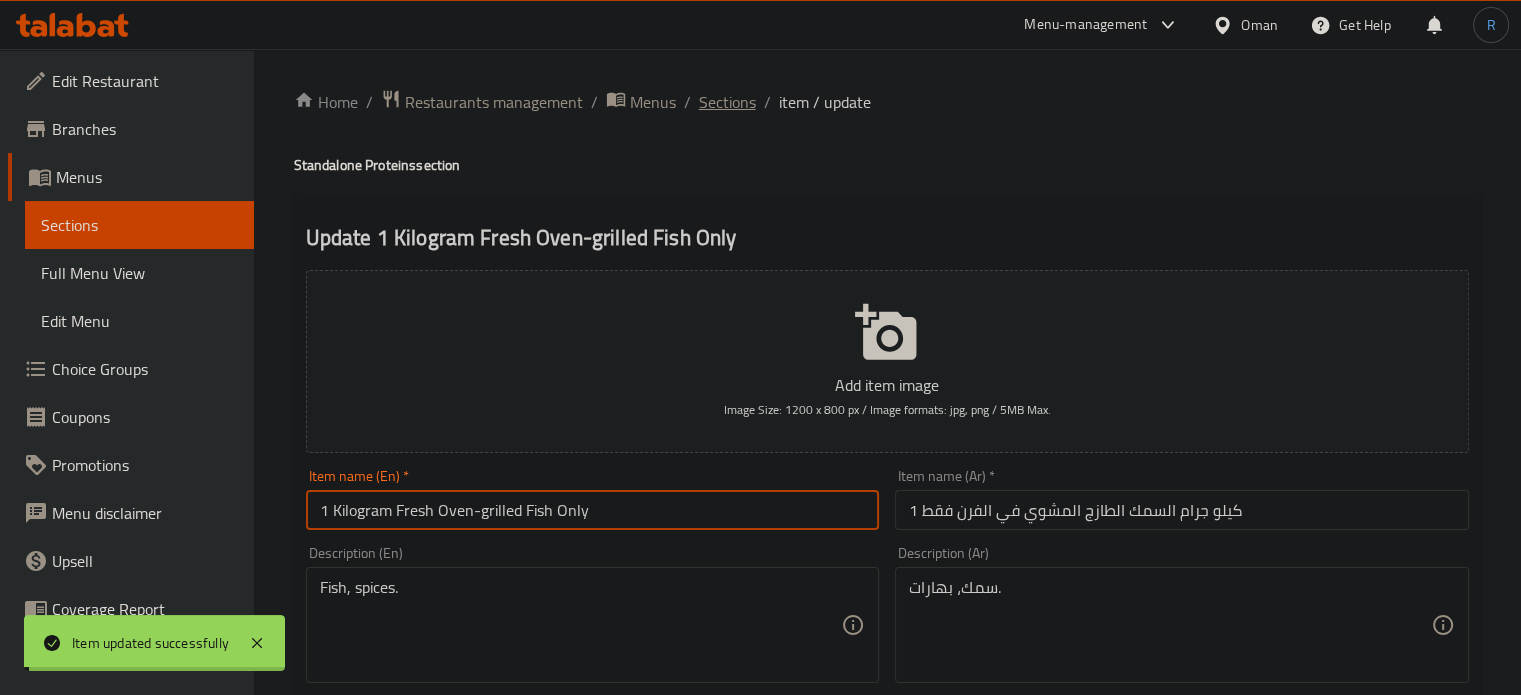 click on "Sections" at bounding box center [727, 102] 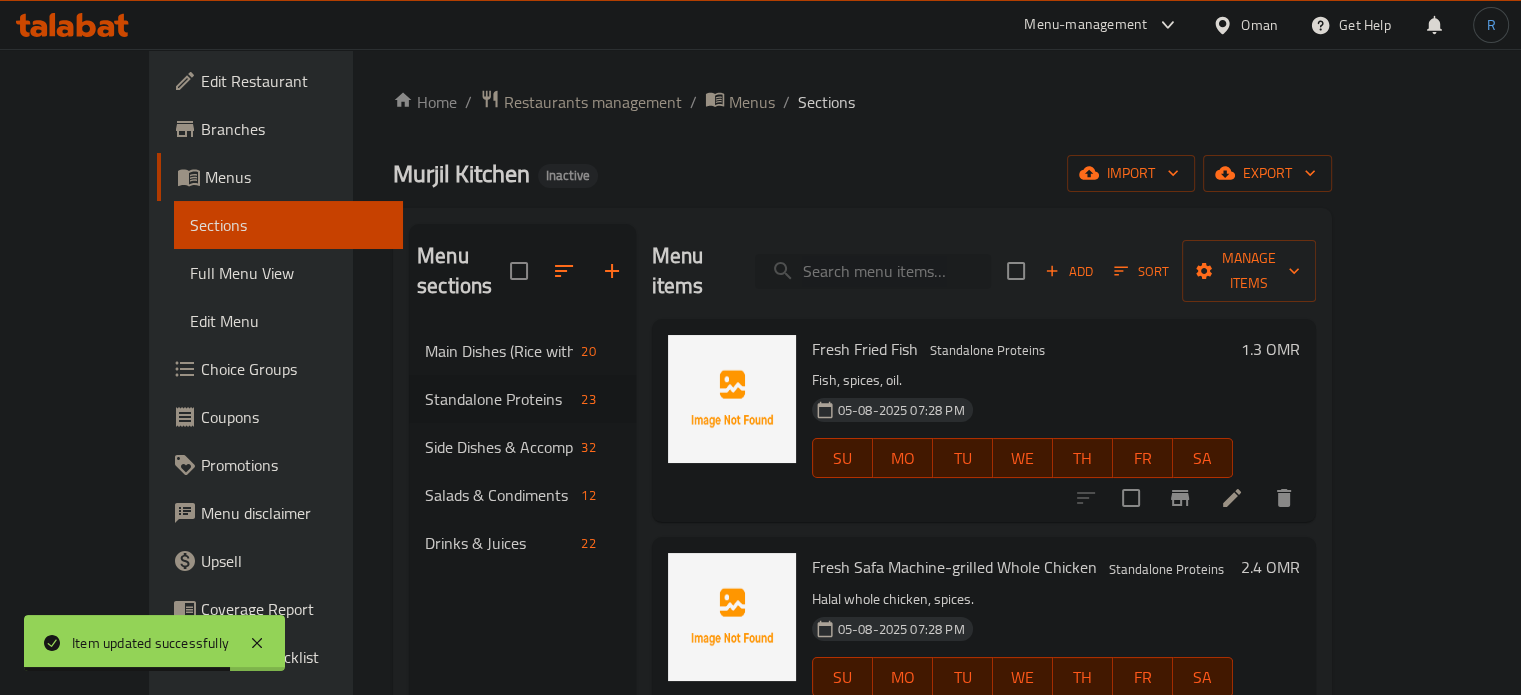 click at bounding box center (873, 271) 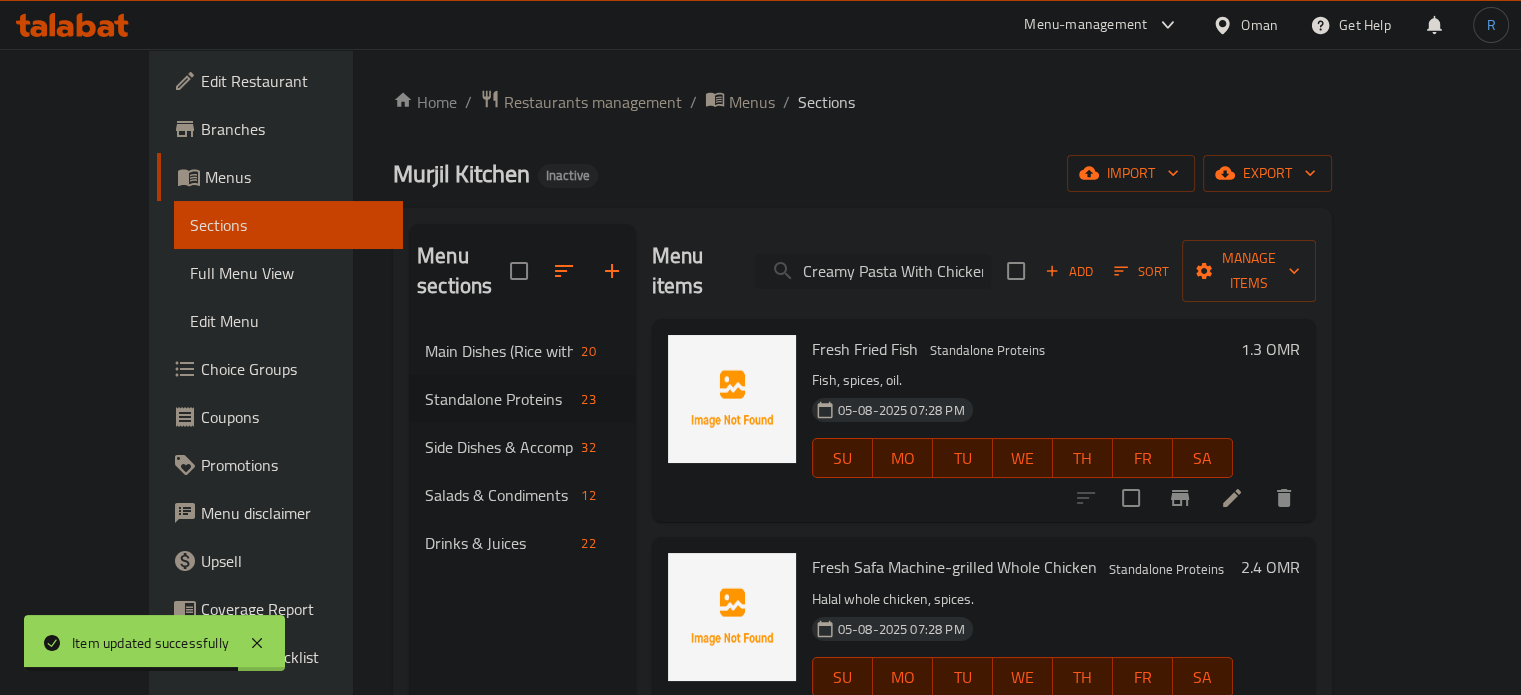 scroll, scrollTop: 0, scrollLeft: 4, axis: horizontal 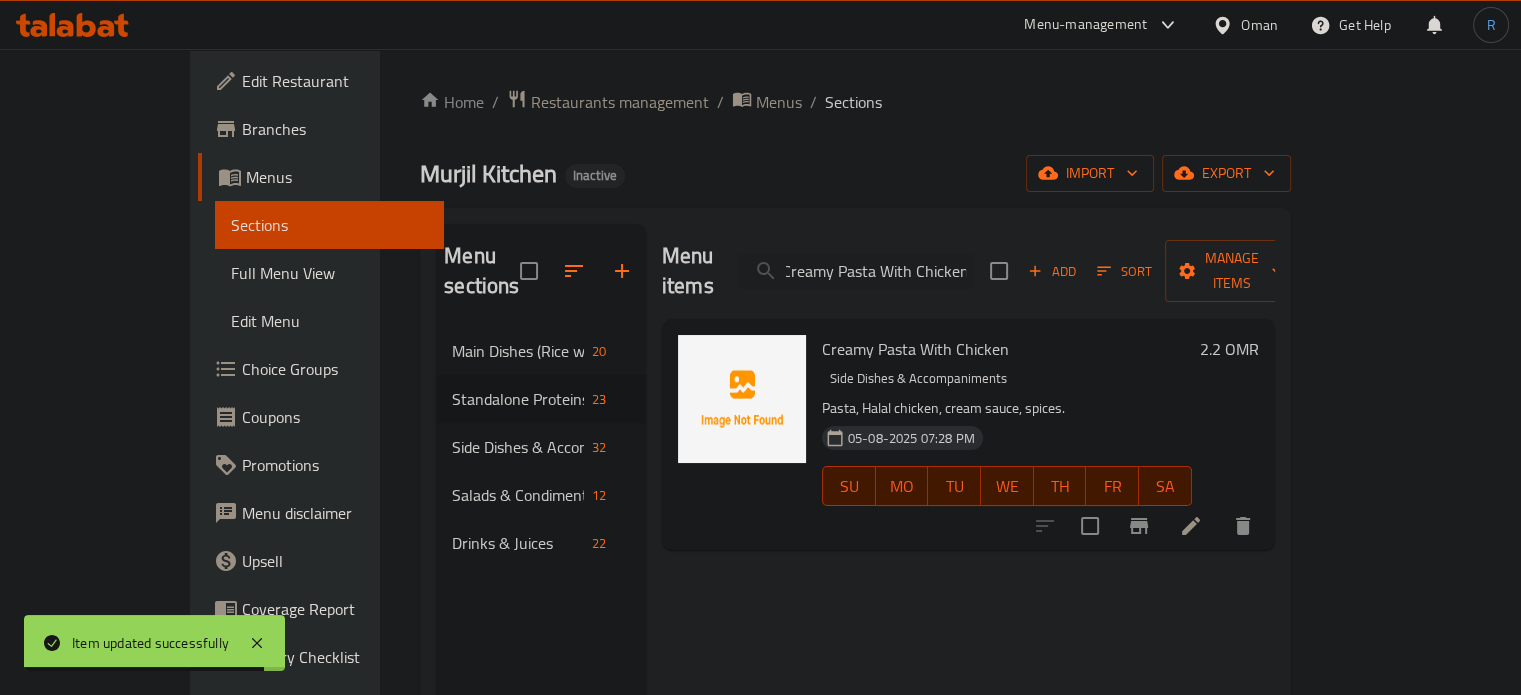 type on "Creamy Pasta With Chicken" 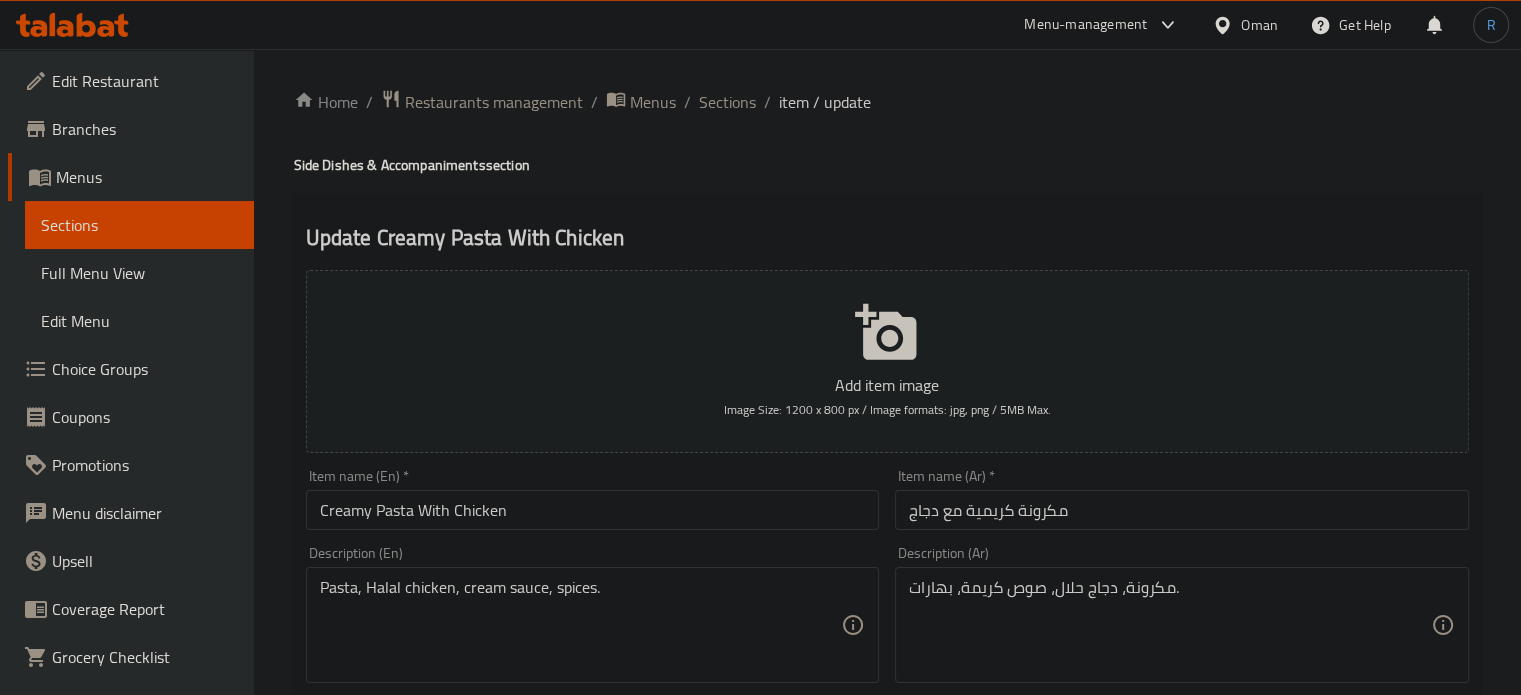 click on "مكرونة كريمية مع دجاج" at bounding box center (1182, 510) 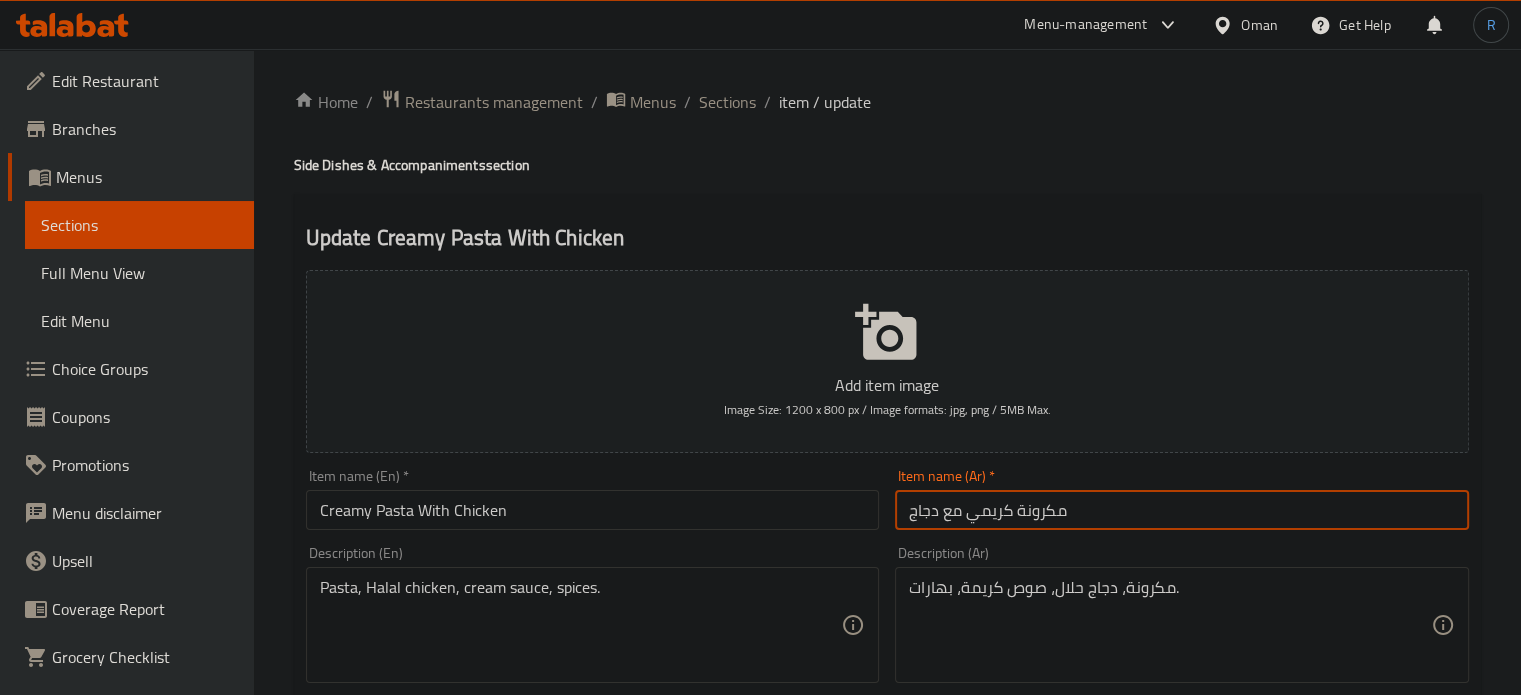 type on "مكرونة كريمي مع دجاج" 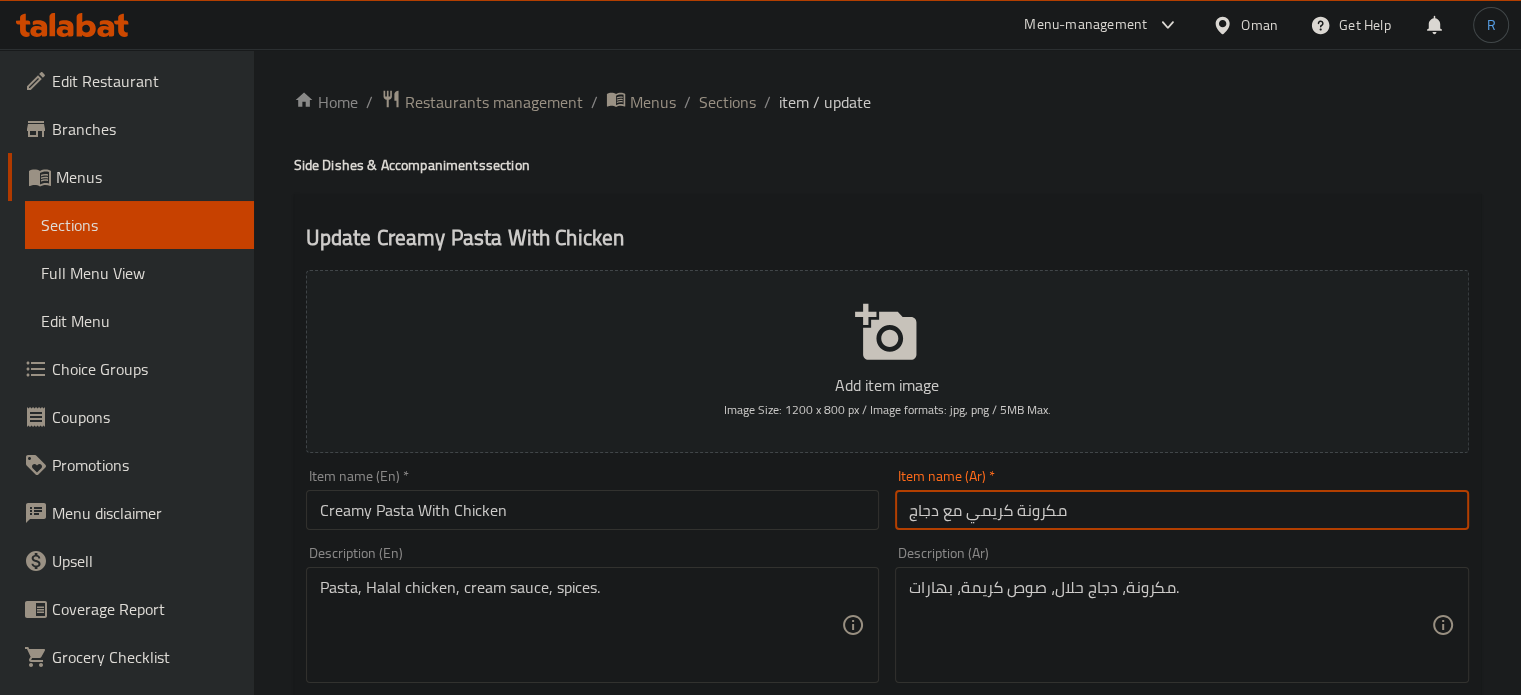click on "Update" at bounding box center [445, 1326] 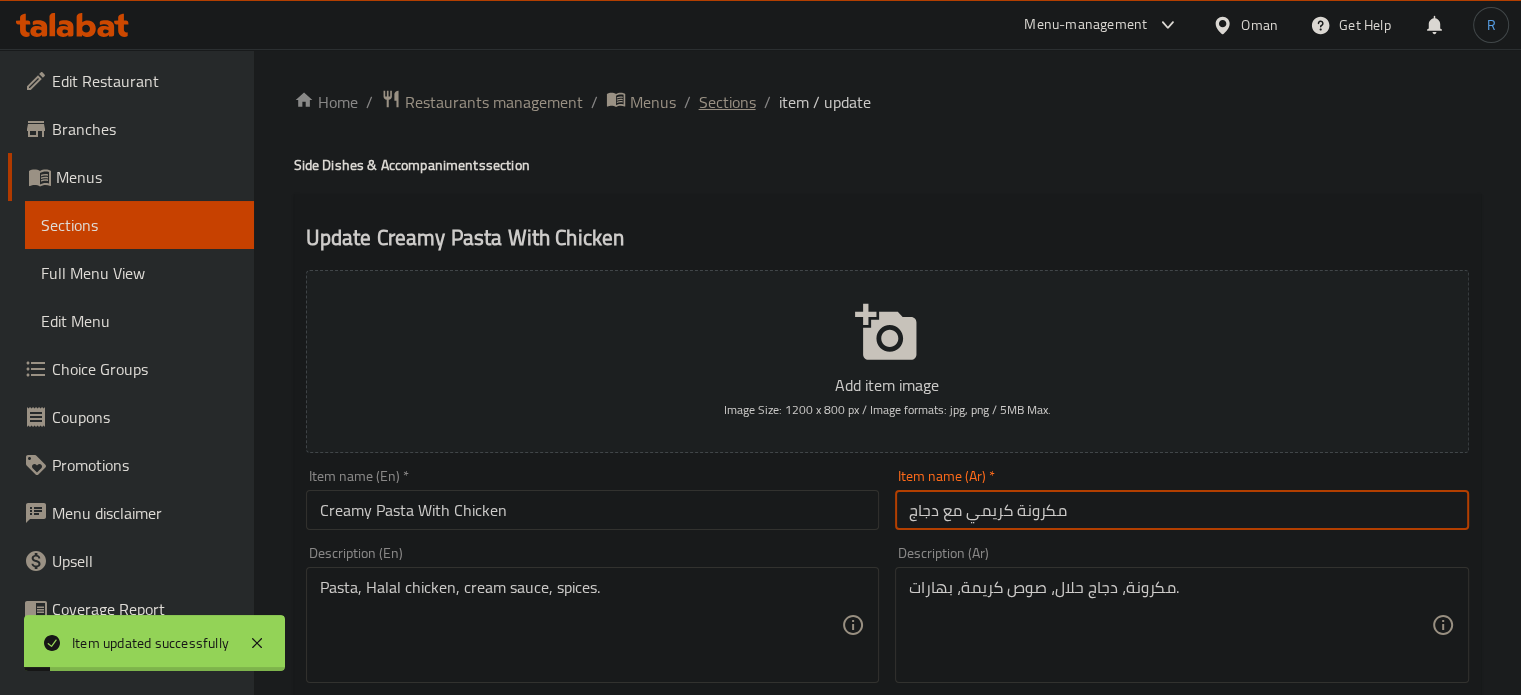 click on "Sections" at bounding box center (727, 102) 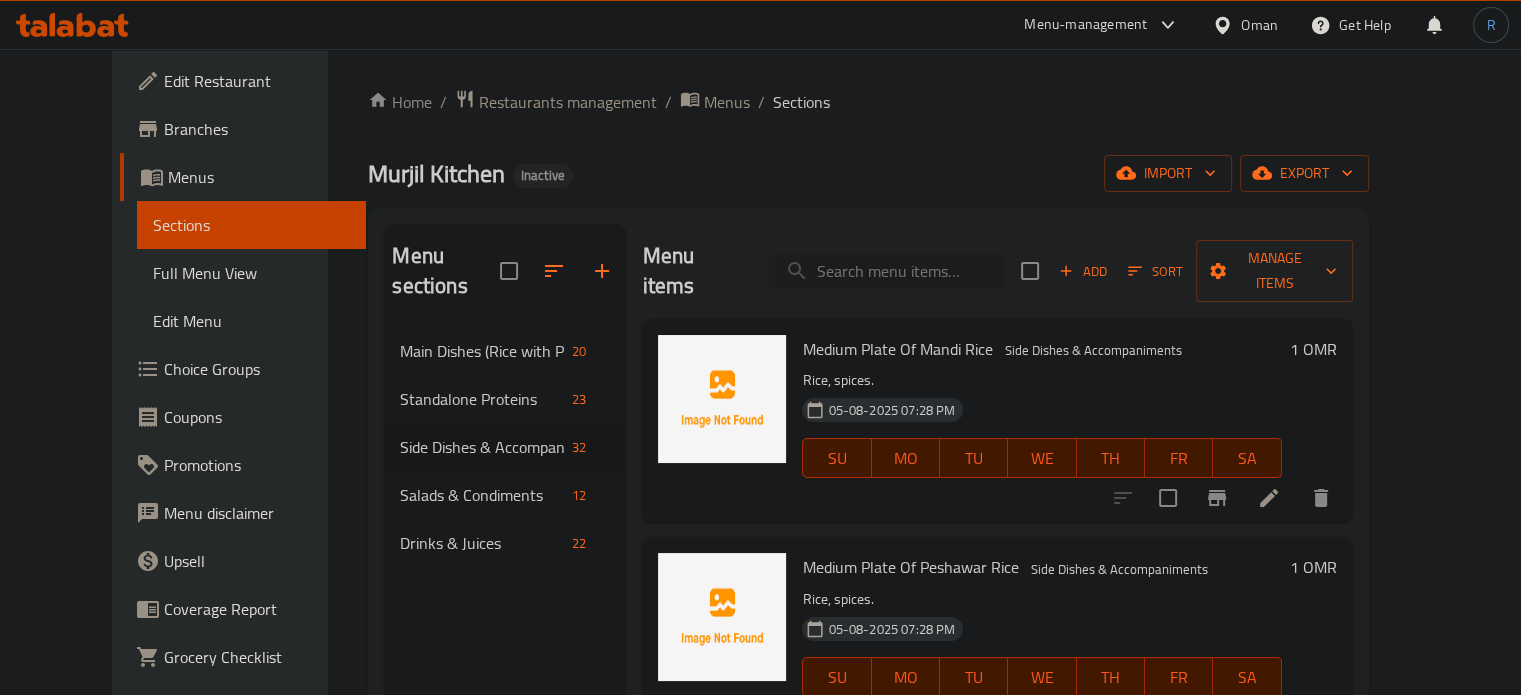 click at bounding box center [887, 271] 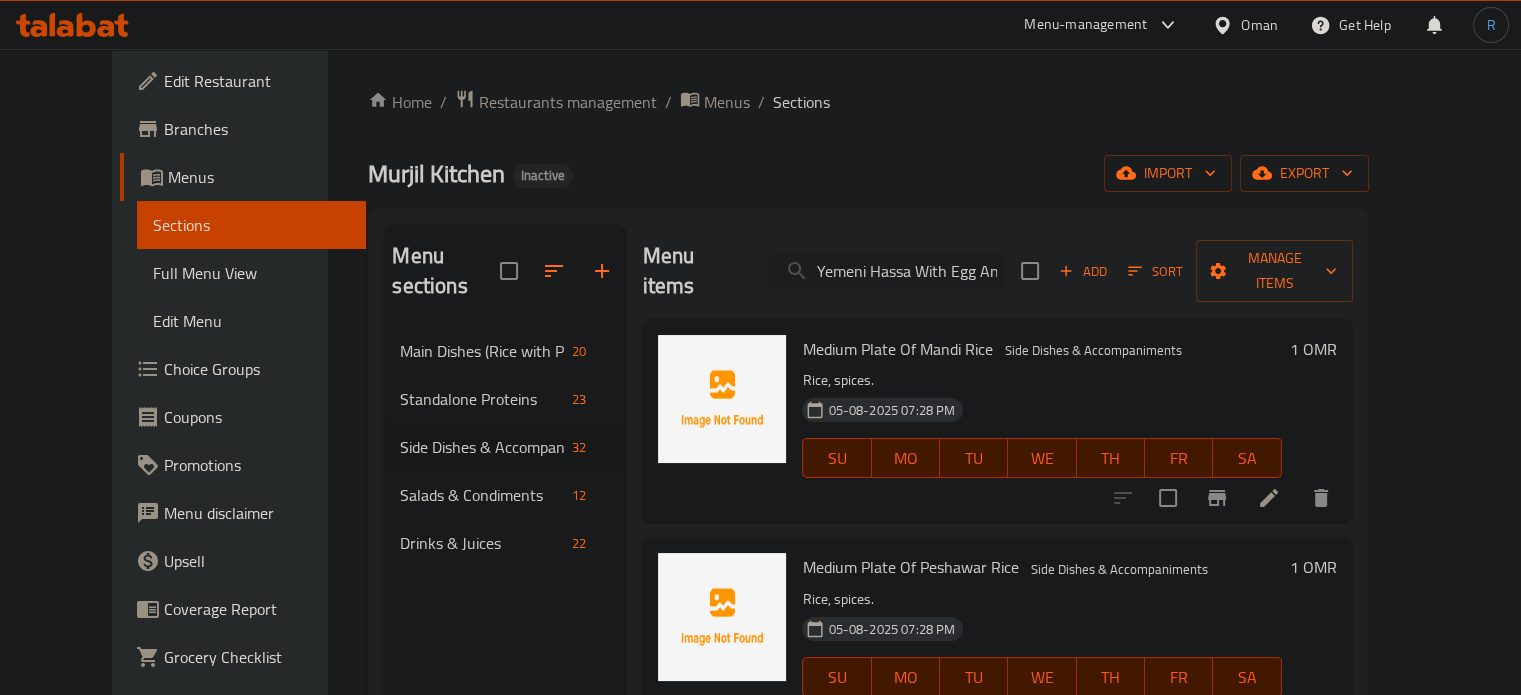 scroll, scrollTop: 0, scrollLeft: 264, axis: horizontal 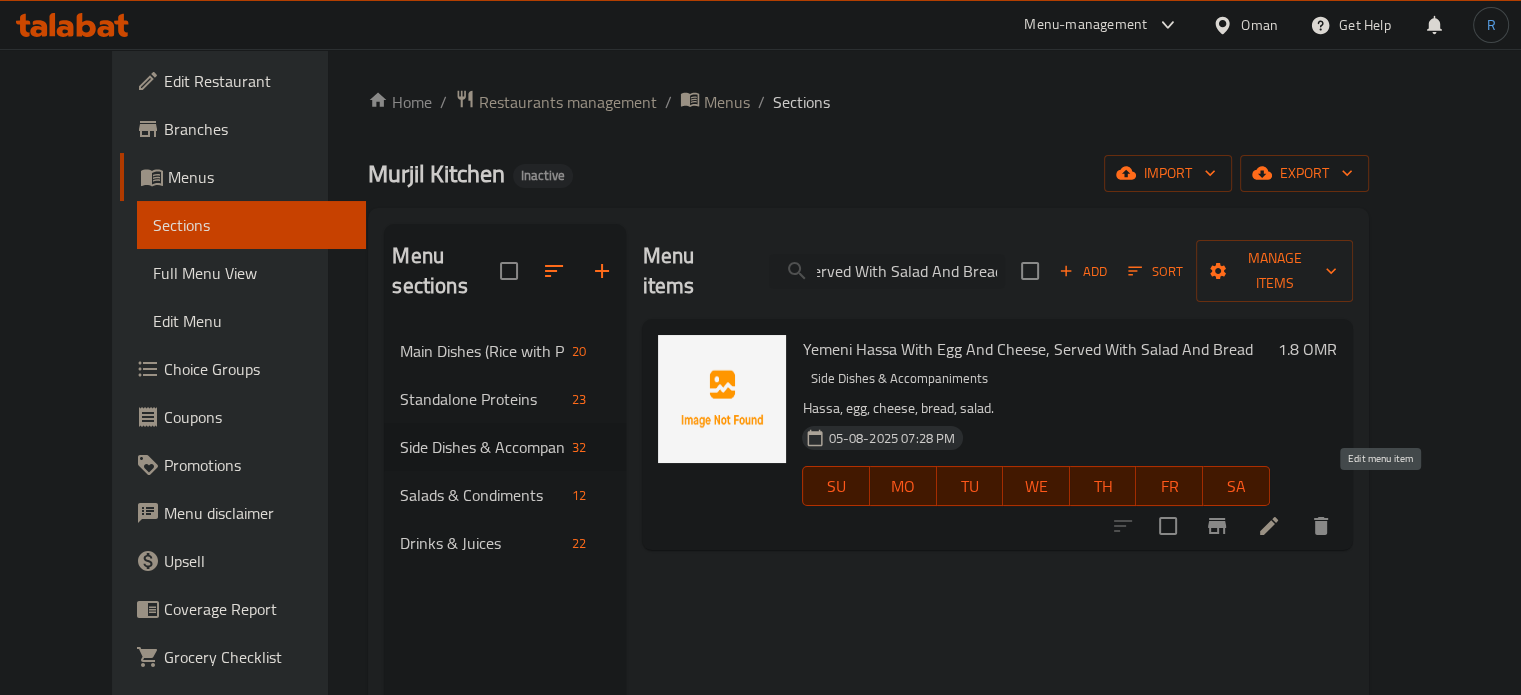 type on "Yemeni Hassa With Egg And Cheese, Served With Salad And Bread" 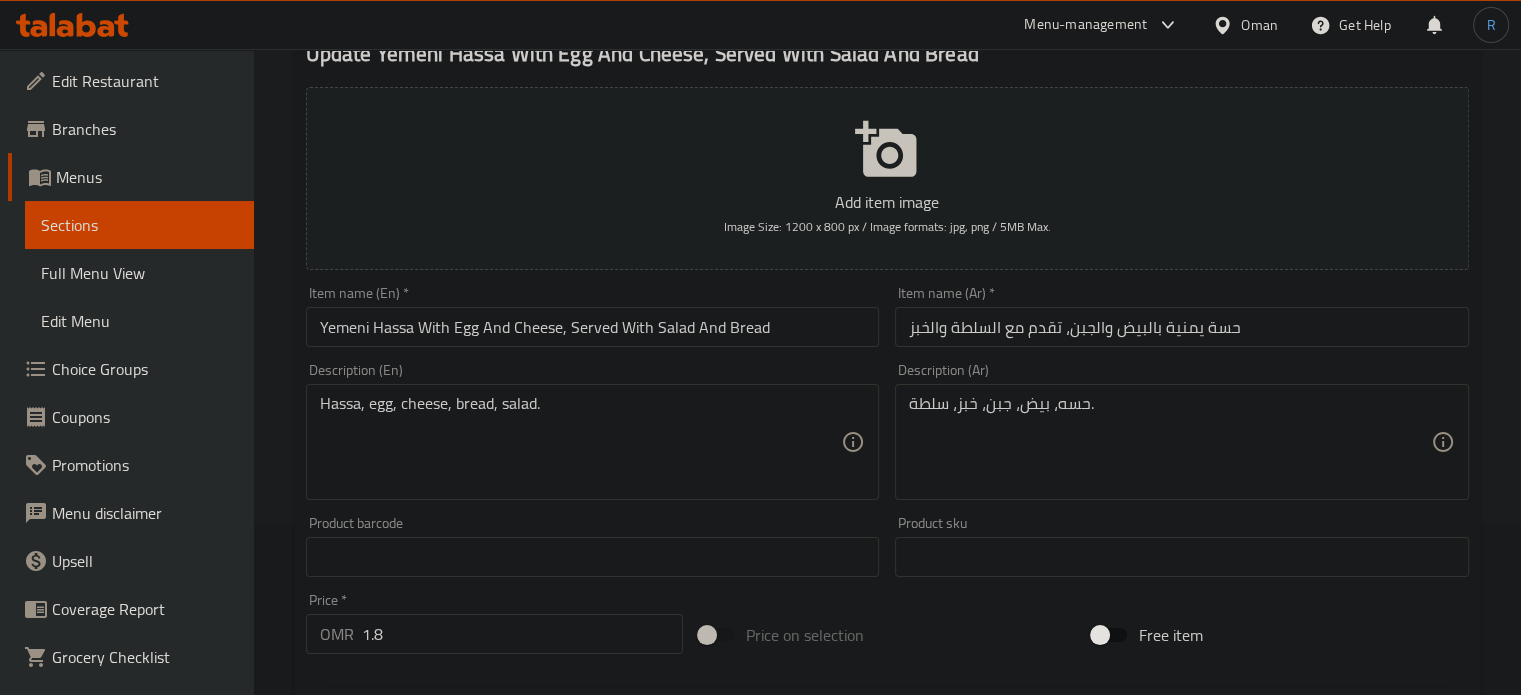 scroll, scrollTop: 200, scrollLeft: 0, axis: vertical 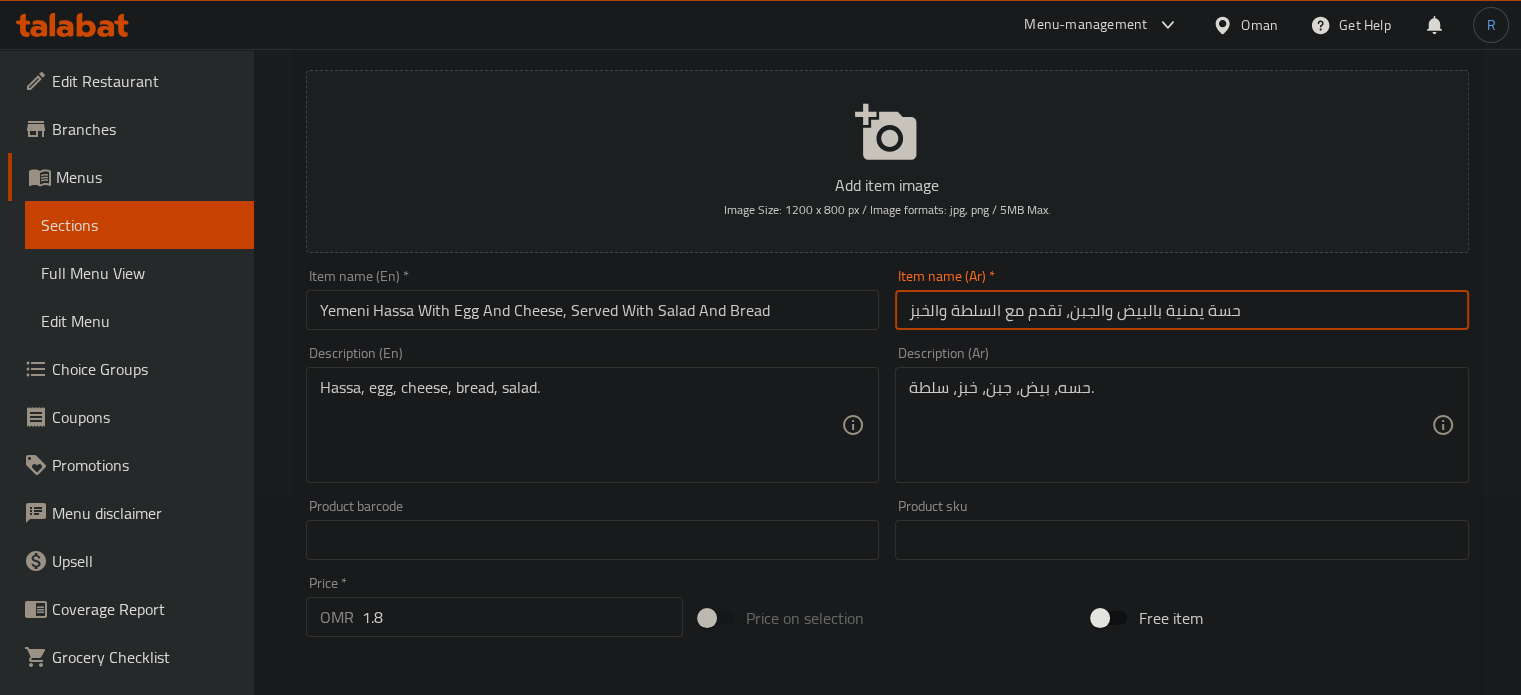 drag, startPoint x: 1248, startPoint y: 311, endPoint x: 1160, endPoint y: 314, distance: 88.051125 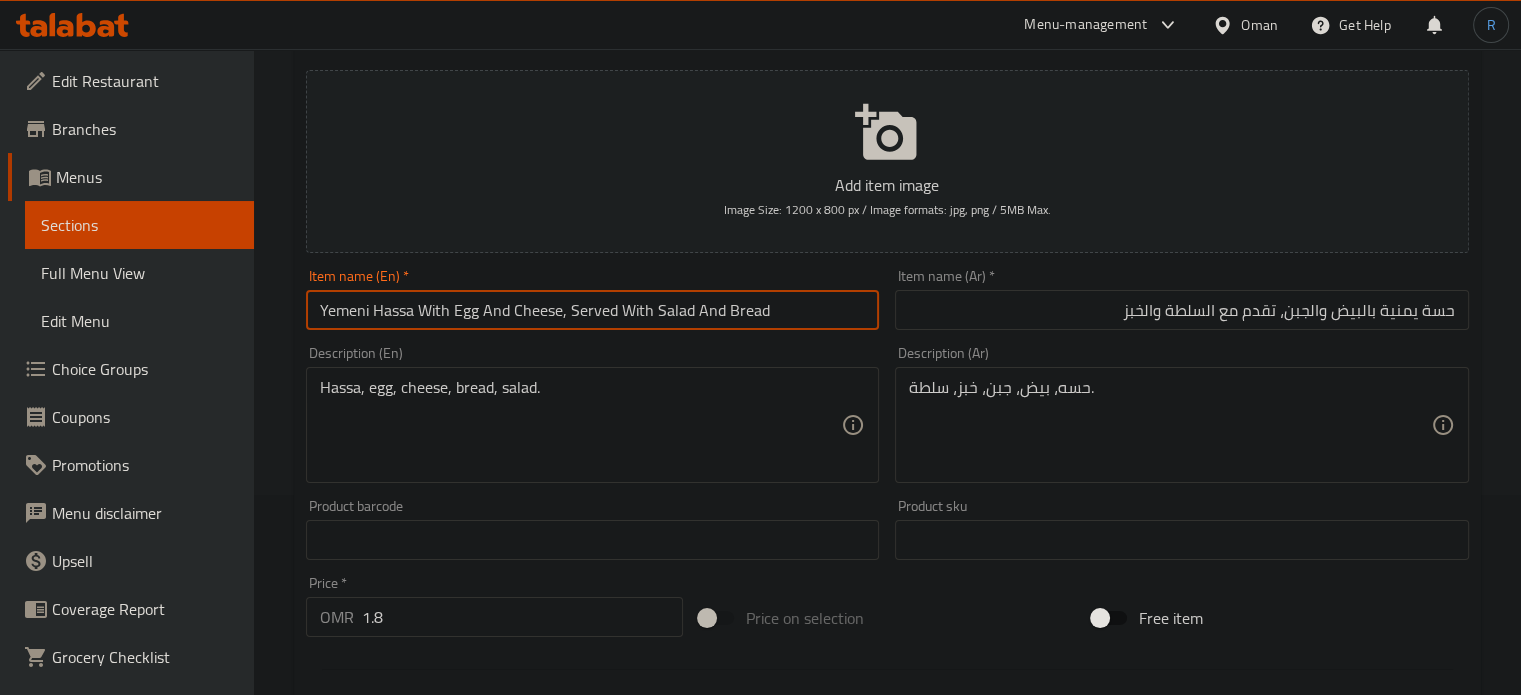 drag, startPoint x: 558, startPoint y: 309, endPoint x: 317, endPoint y: 309, distance: 241 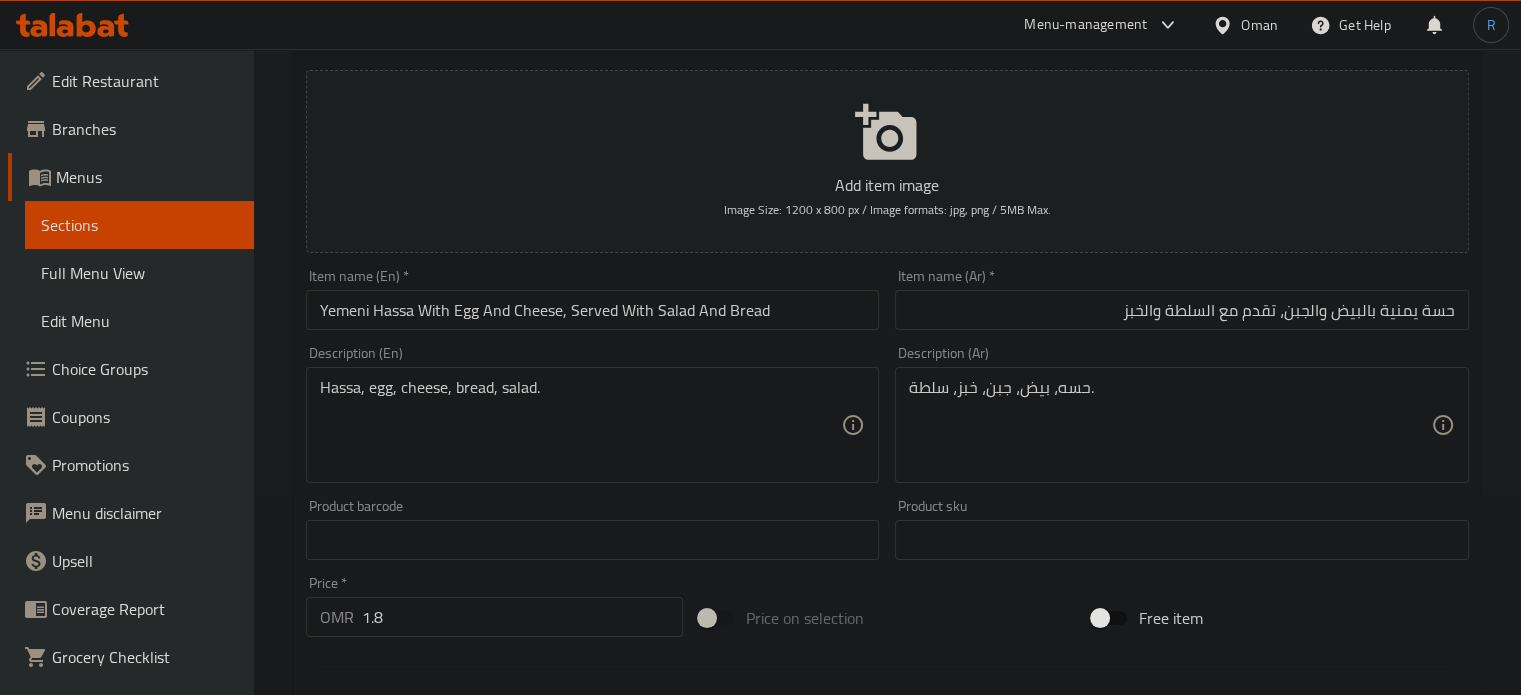 click on "Add item image Image Size: 1200 x 800 px / Image formats: jpg, png / 5MB Max." at bounding box center [887, 161] 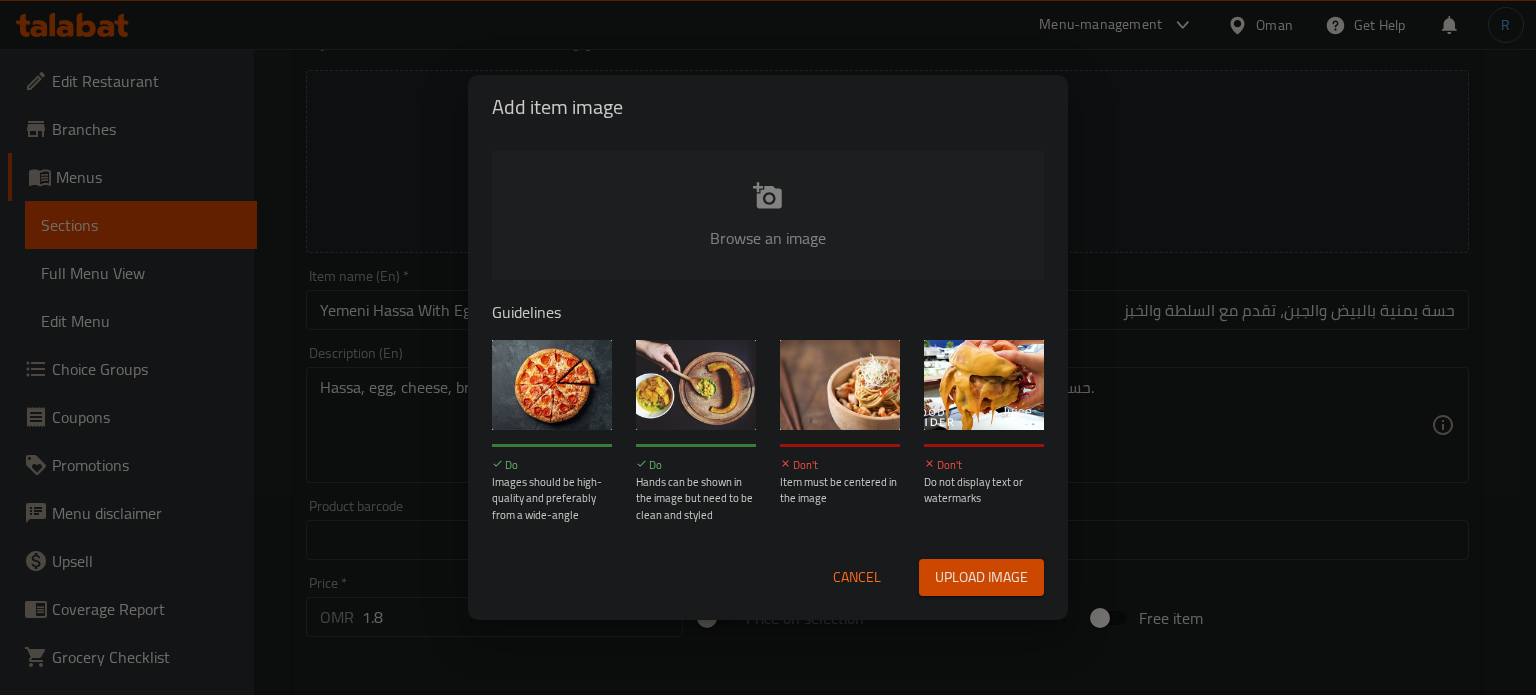 click on "Add item image Browse an image Guidelines   Do Images should be high-quality and preferably from a wide-angle   Do Hands can be shown in the image but need to be clean and styled   Don't Item must be centered in the image   Don't Do not display text or watermarks Cancel Upload image" at bounding box center (768, 347) 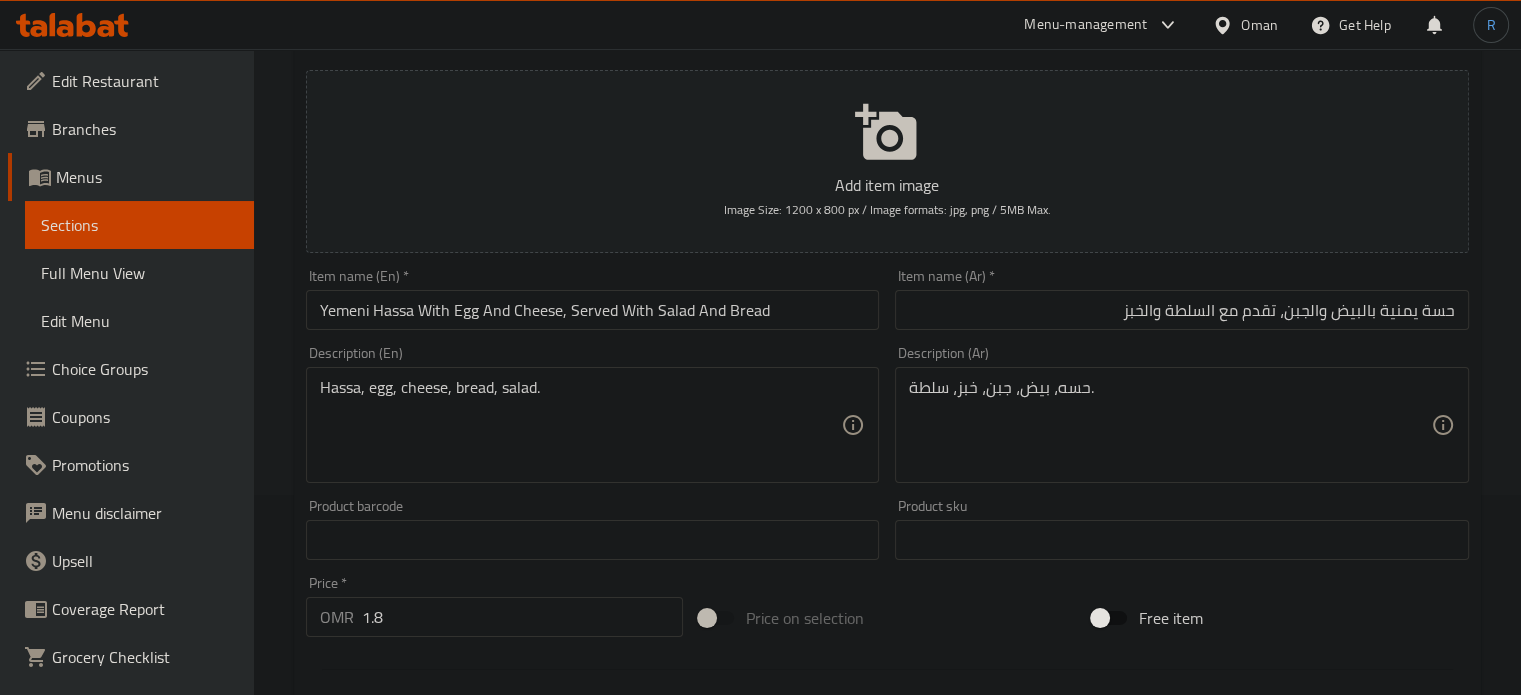 click on "Yemeni Hassa With Egg And Cheese, Served With Salad And Bread" at bounding box center [593, 310] 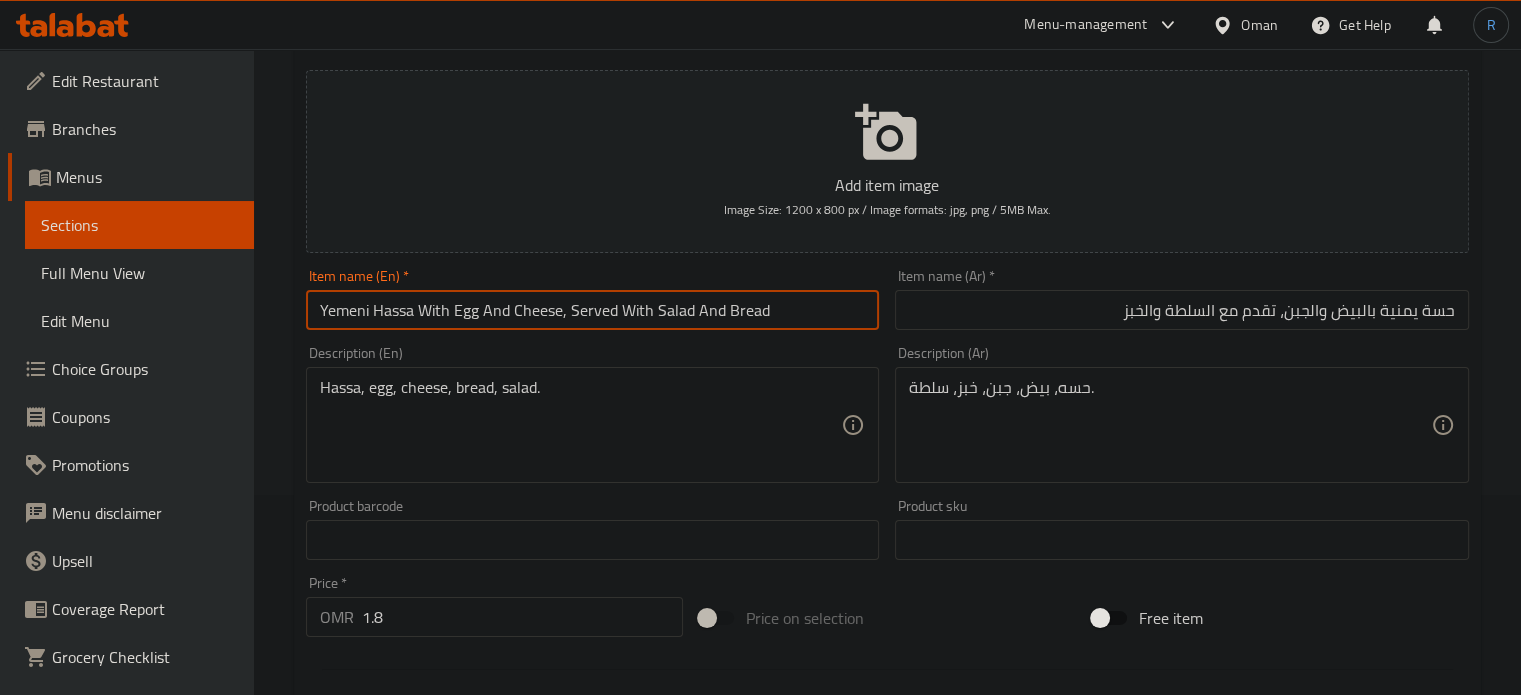 click on "Yemeni Hassa With Egg And Cheese, Served With Salad And Bread" at bounding box center (593, 310) 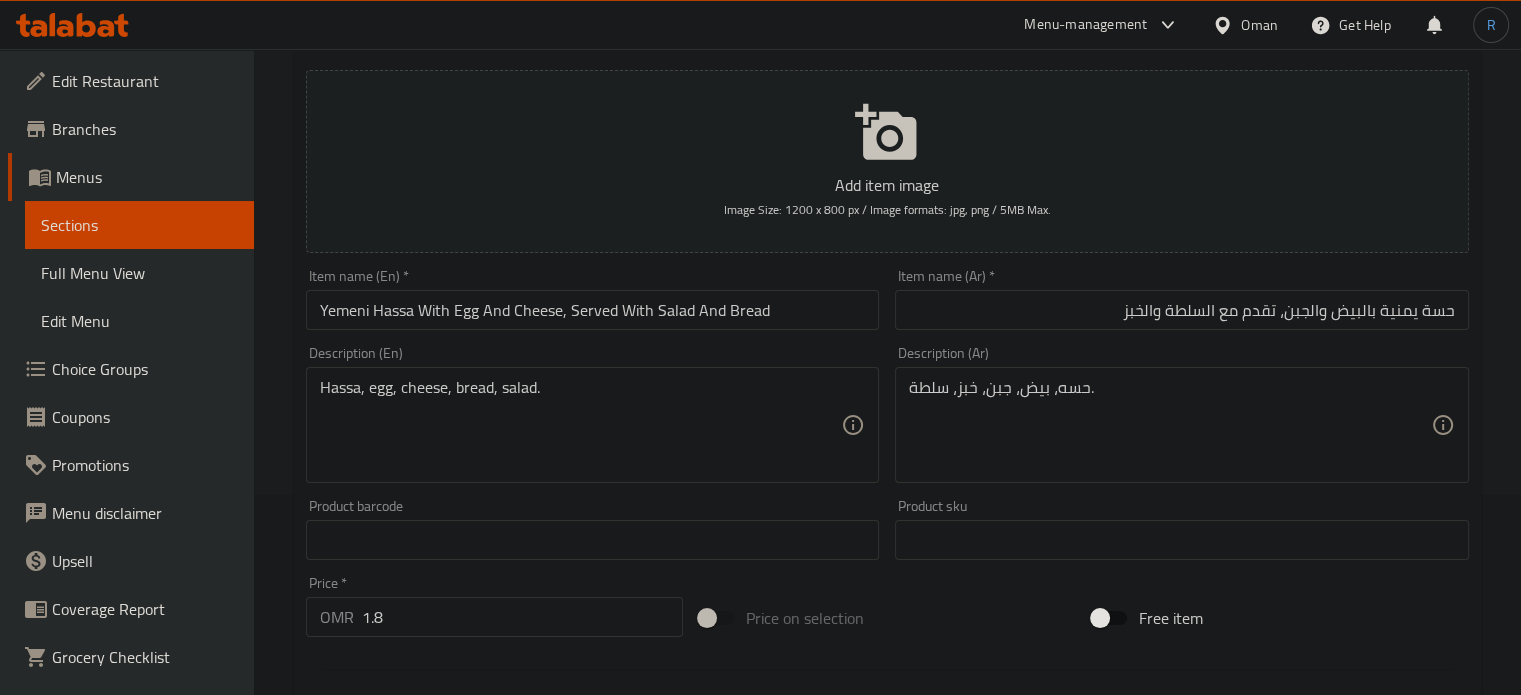 click on "حسة يمنية بالبيض والجبن، تقدم مع السلطة والخبز" at bounding box center (1182, 310) 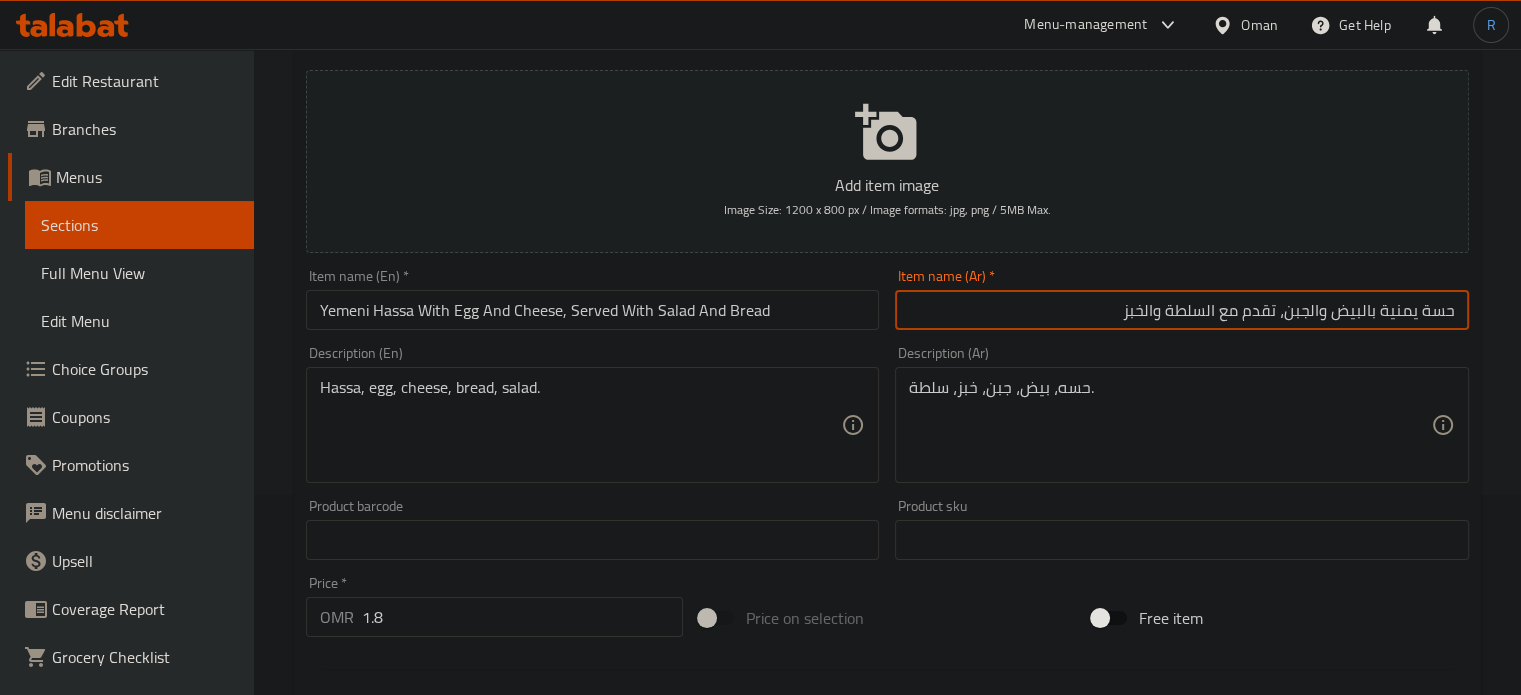 click on "حسة يمنية بالبيض والجبن، تقدم مع السلطة والخبز" at bounding box center [1182, 310] 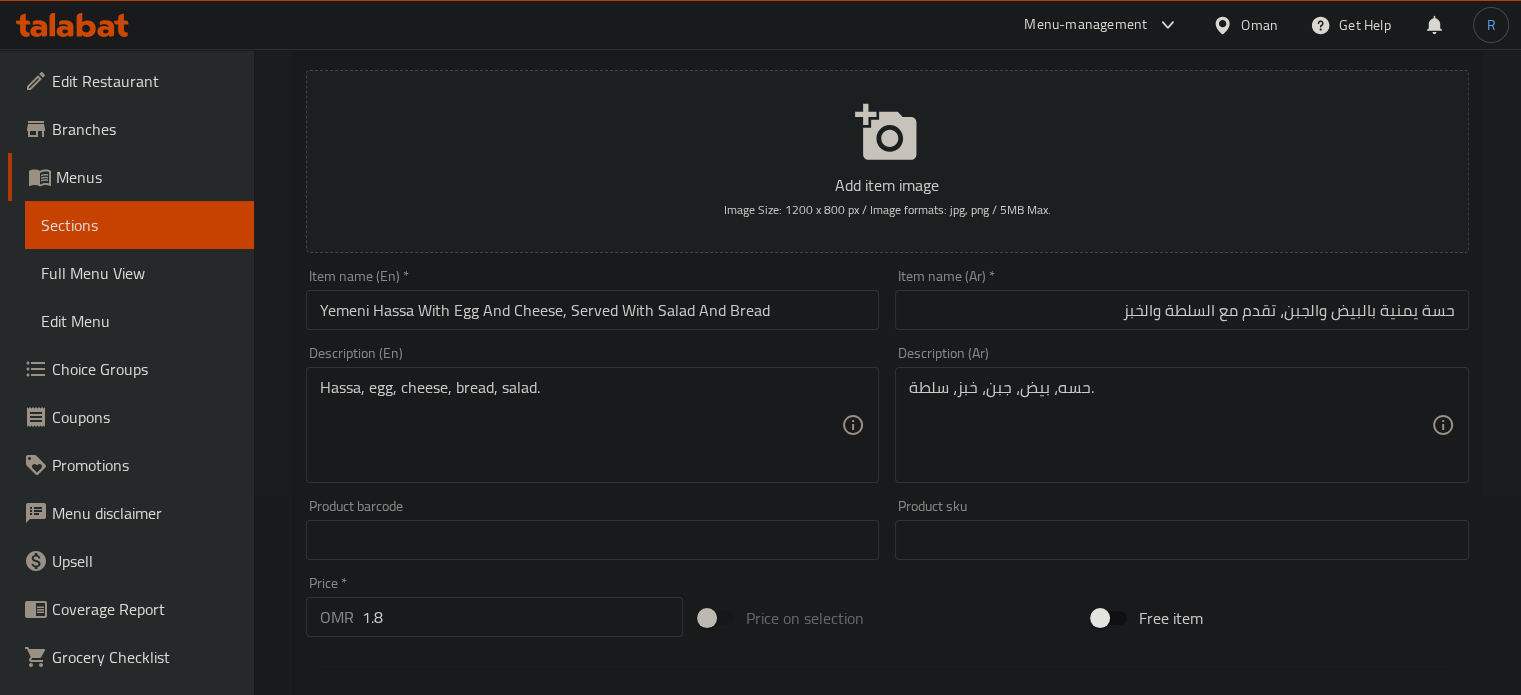 click on "Yemeni Hassa With Egg And Cheese, Served With Salad And Bread" at bounding box center [593, 310] 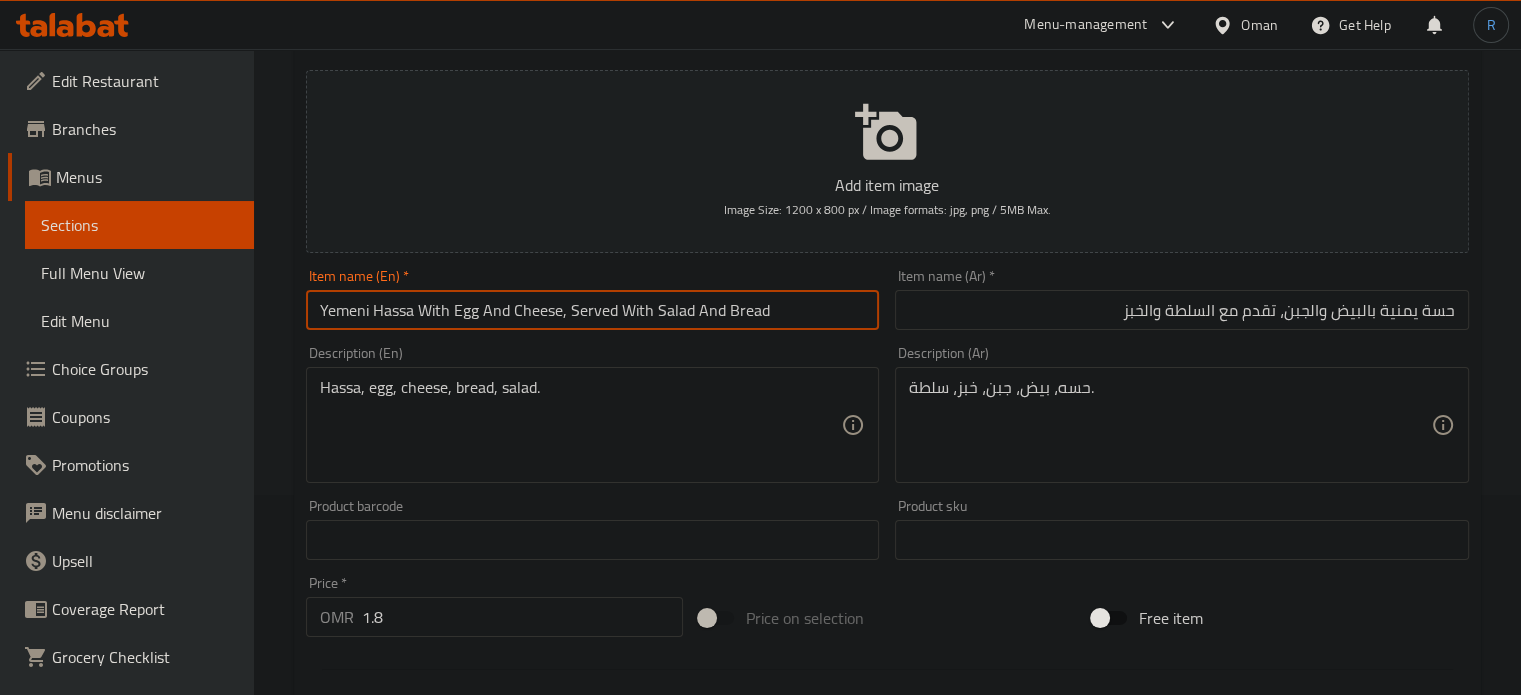 click on "Update" at bounding box center (445, 1126) 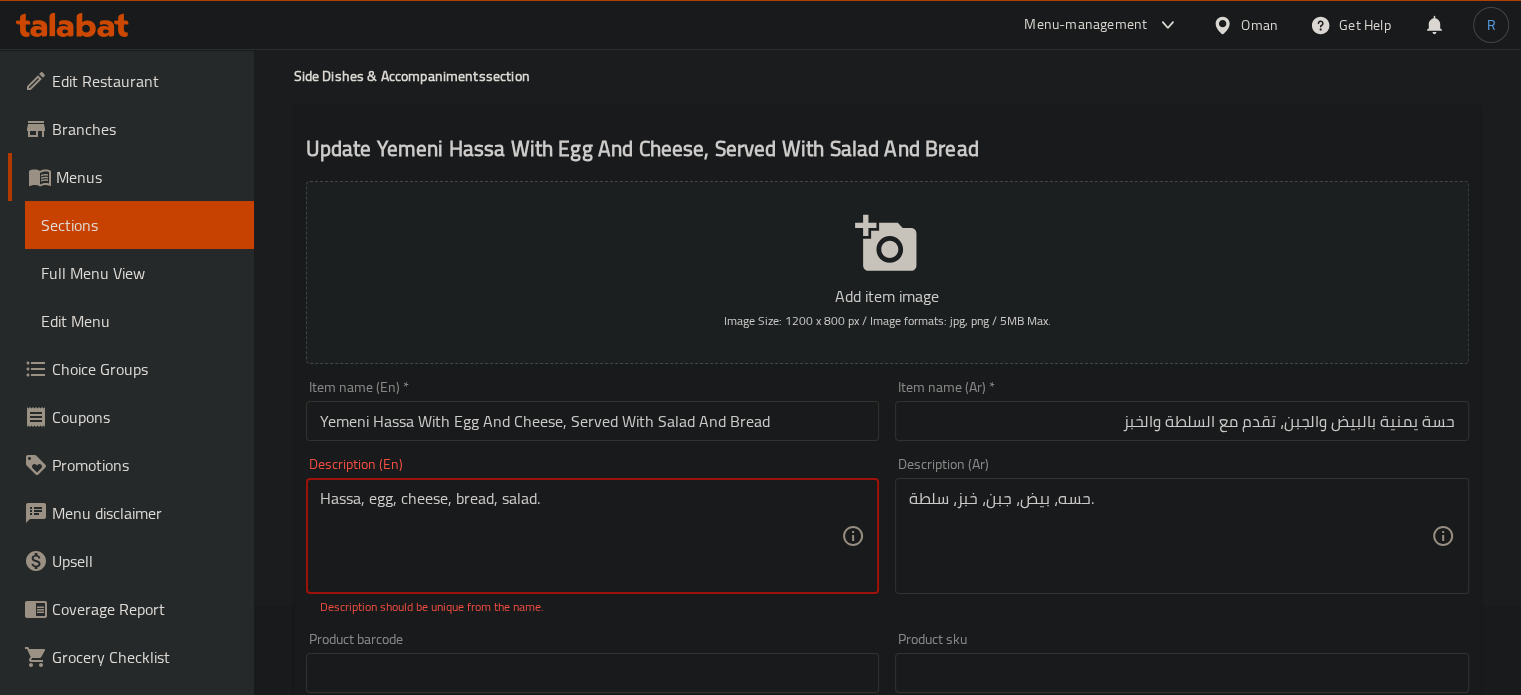 scroll, scrollTop: 0, scrollLeft: 0, axis: both 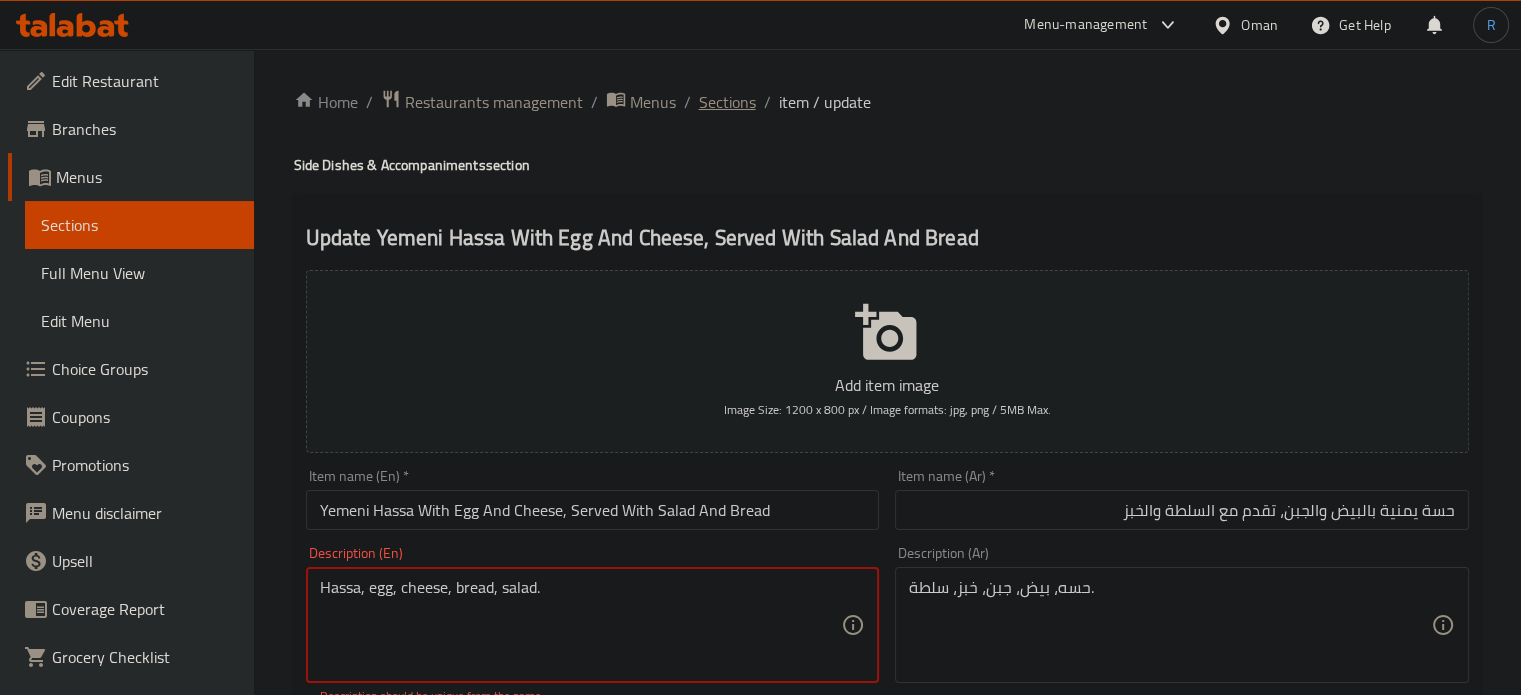 click on "Sections" at bounding box center (727, 102) 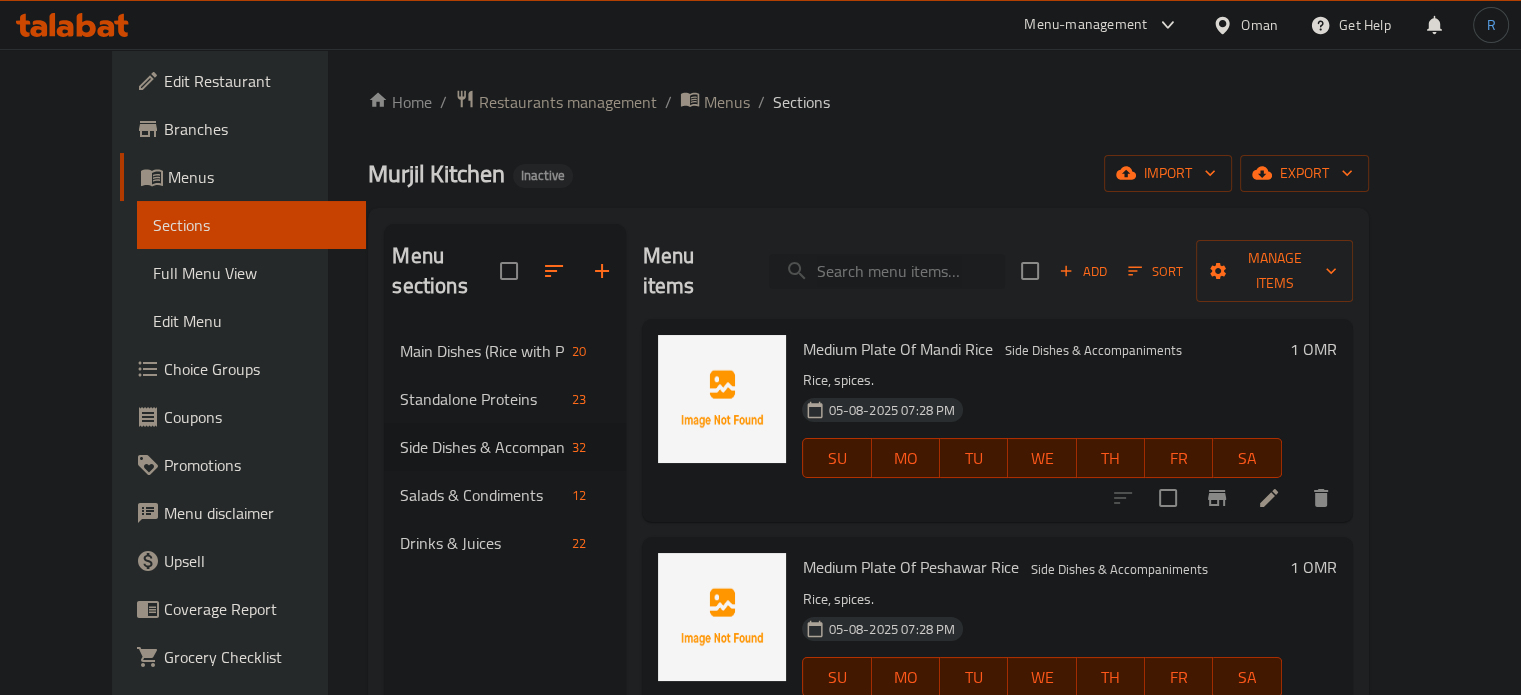 click at bounding box center [887, 271] 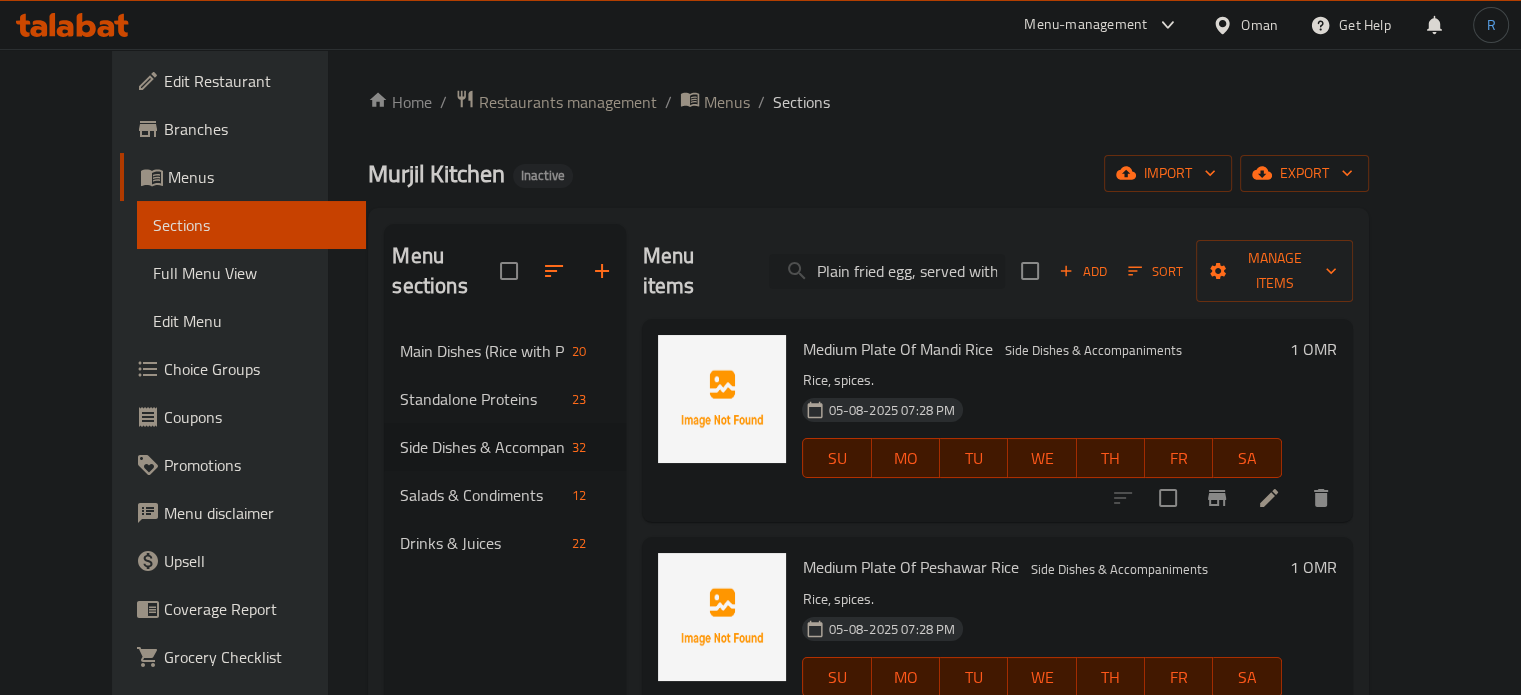 scroll, scrollTop: 0, scrollLeft: 111, axis: horizontal 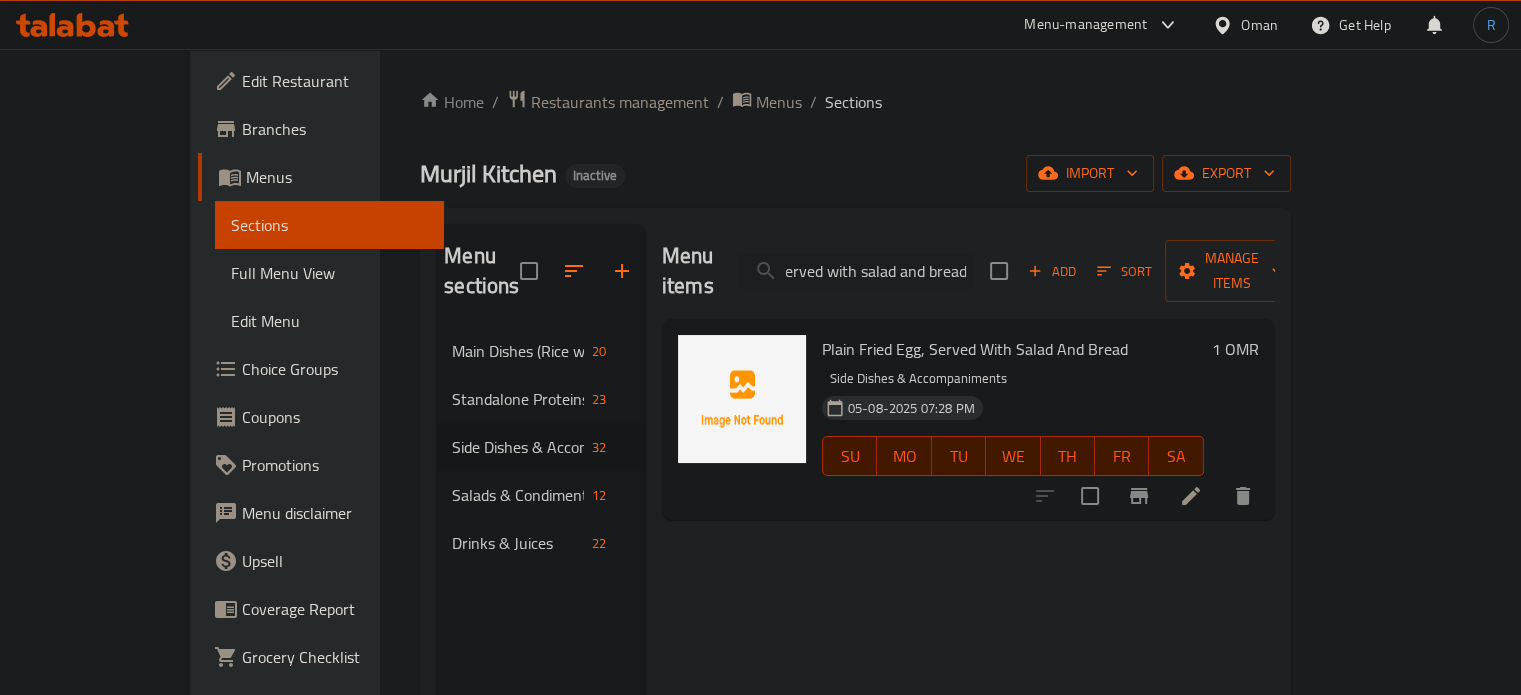 type on "Plain fried egg, served with salad and bread" 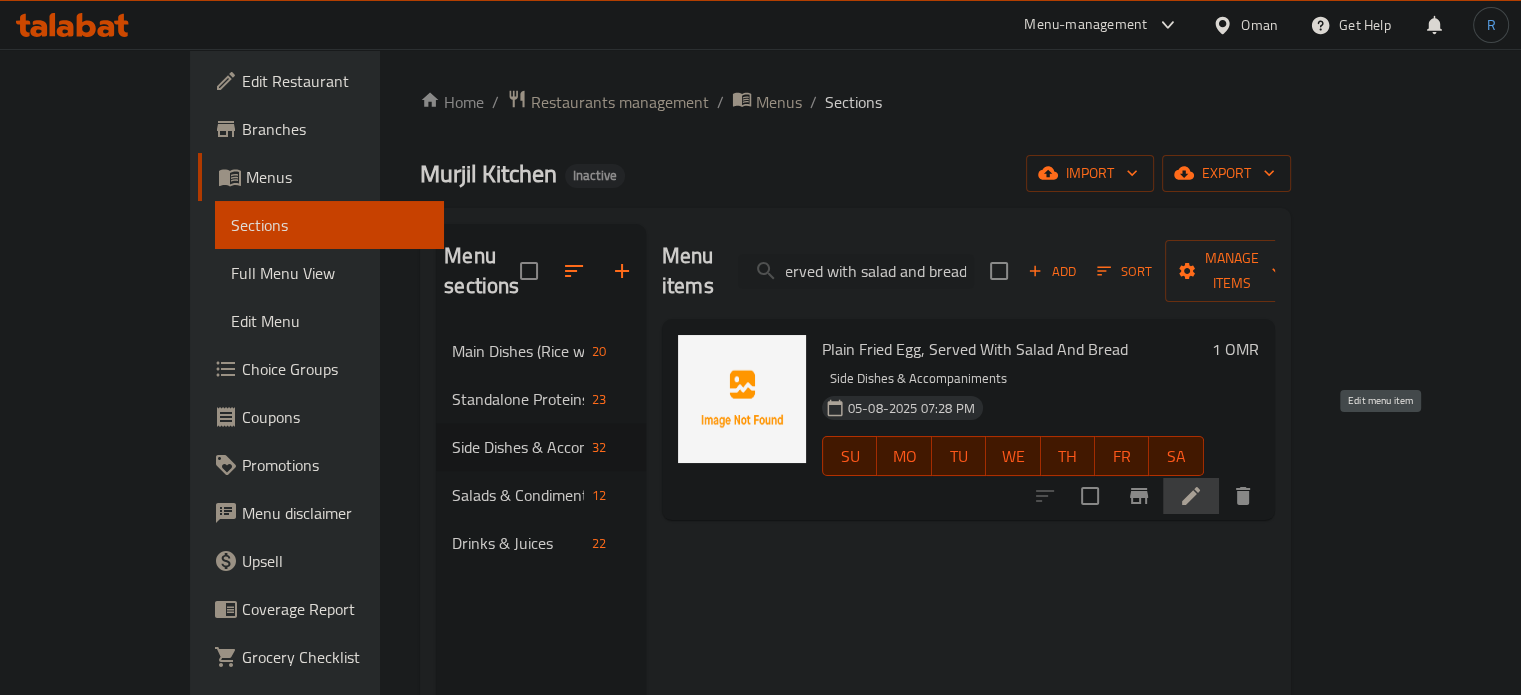click 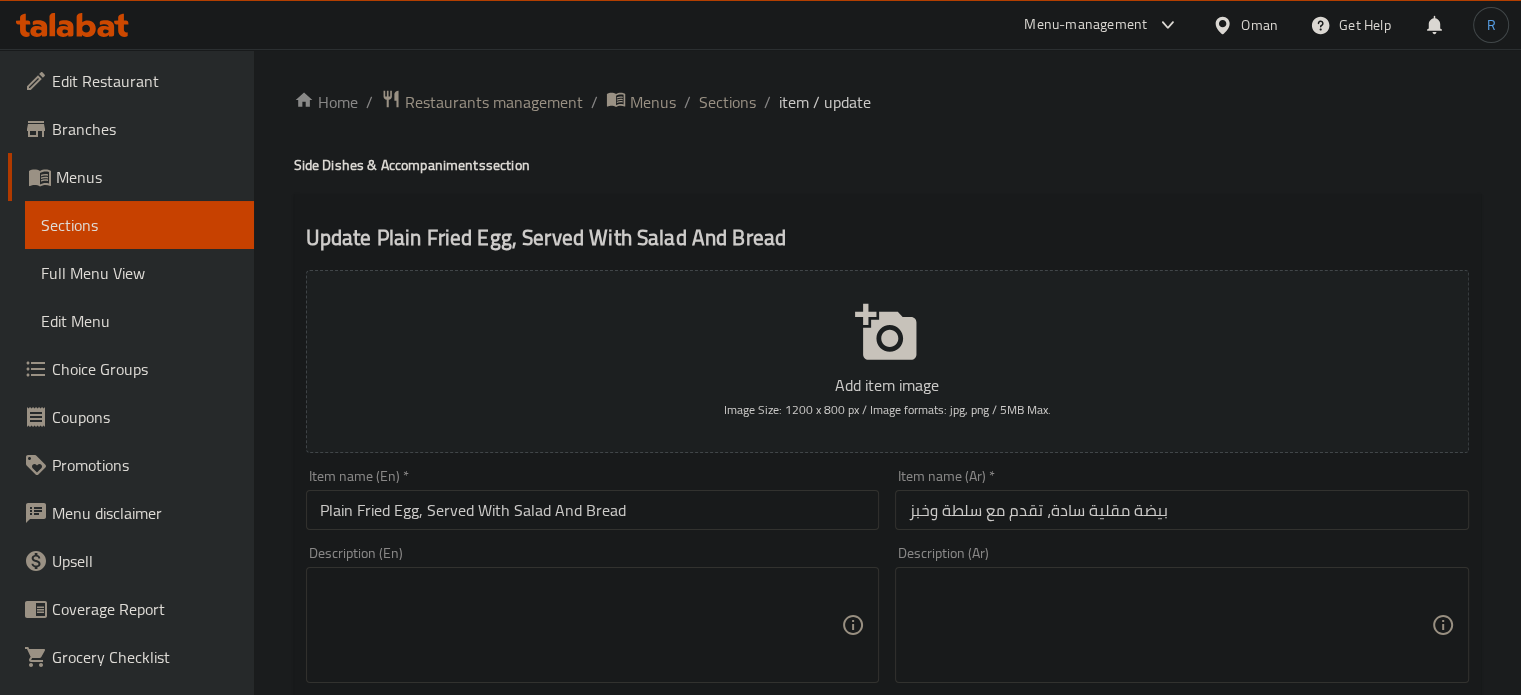 scroll, scrollTop: 100, scrollLeft: 0, axis: vertical 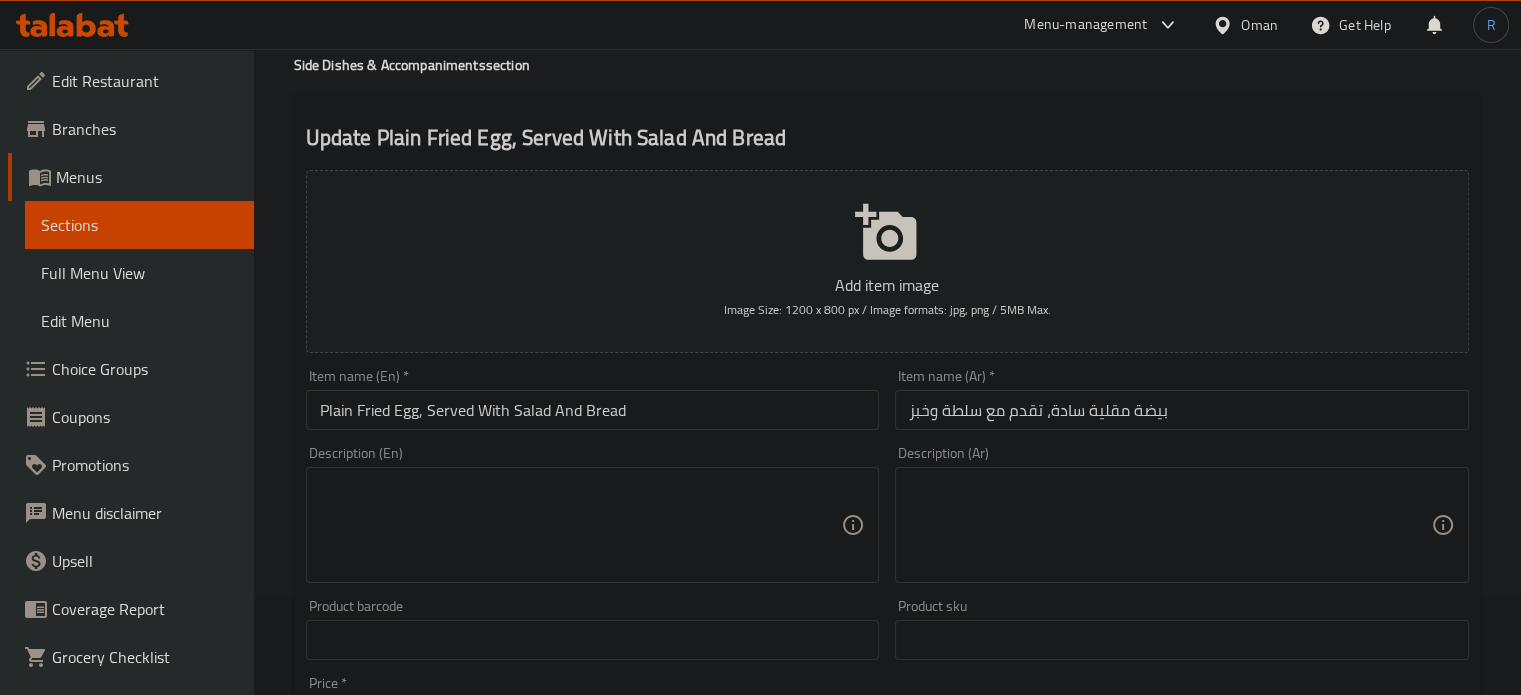 click on "بيضة مقلية سادة، تقدم مع سلطة وخبز" at bounding box center (1182, 410) 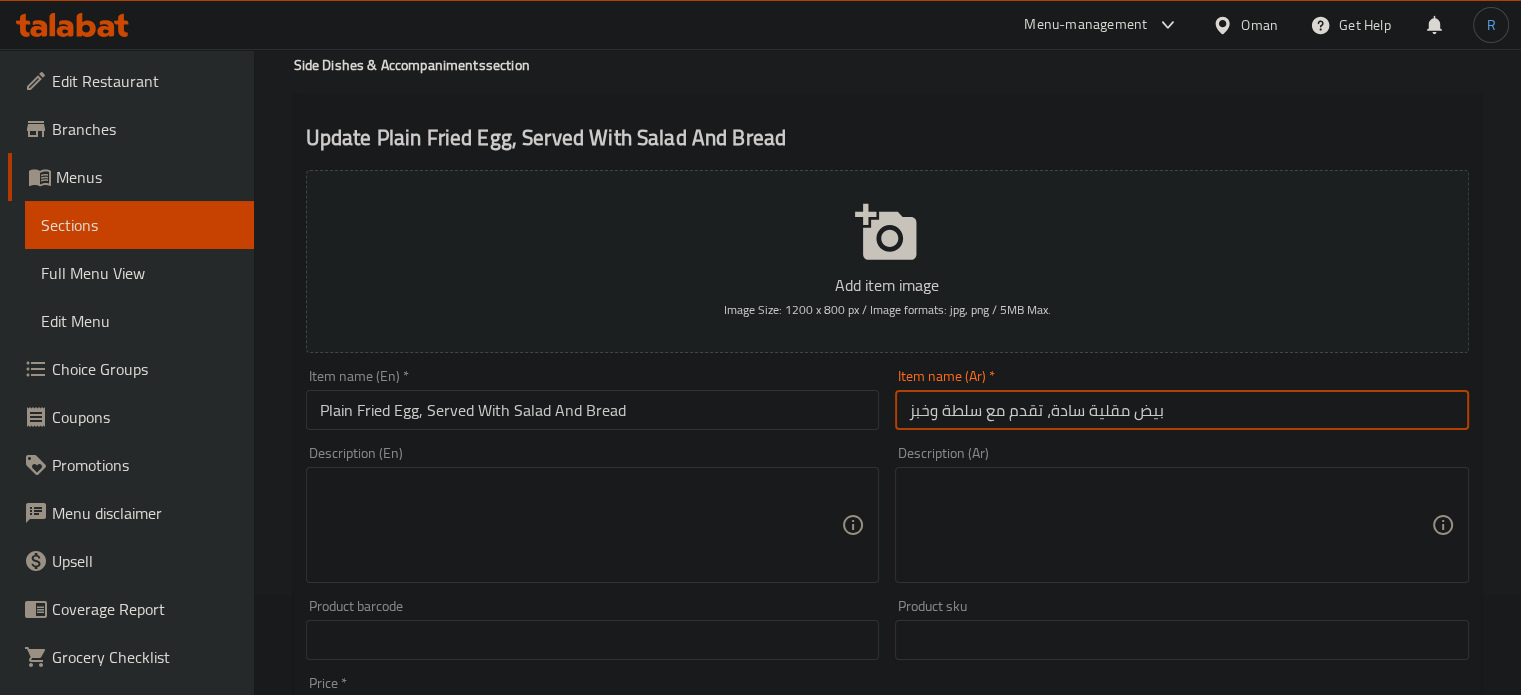 click on "بيض مقلية سادة، تقدم مع سلطة وخبز" at bounding box center [1182, 410] 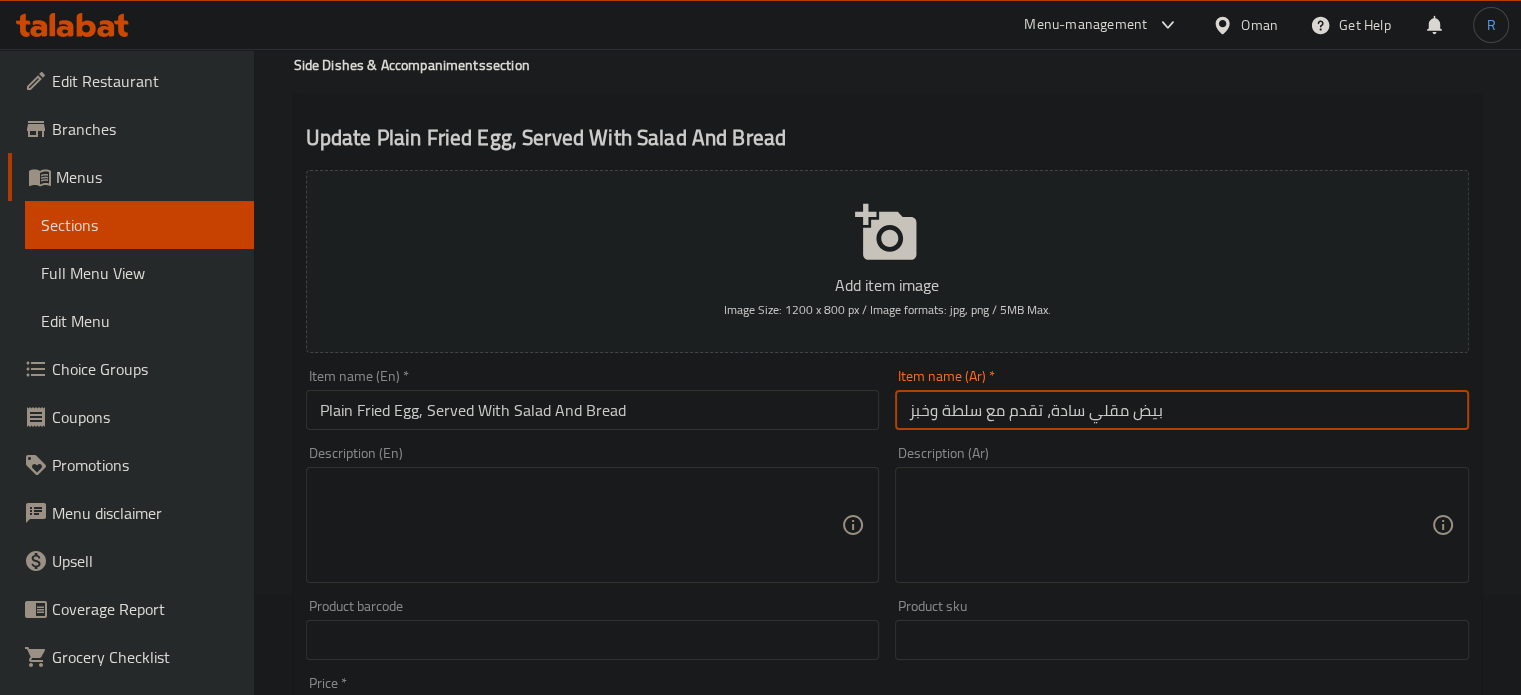 type on "بيض مقلي سادة، تقدم مع سلطة وخبز" 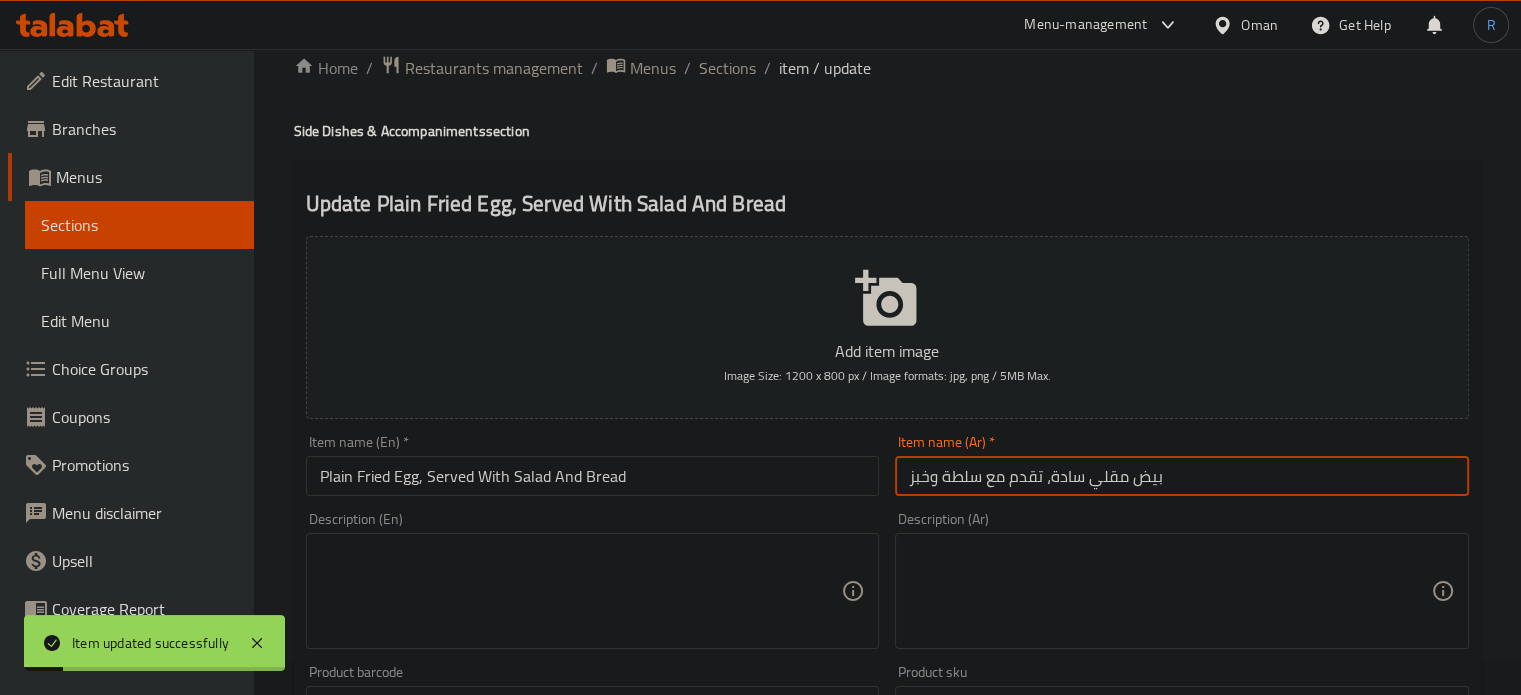 scroll, scrollTop: 0, scrollLeft: 0, axis: both 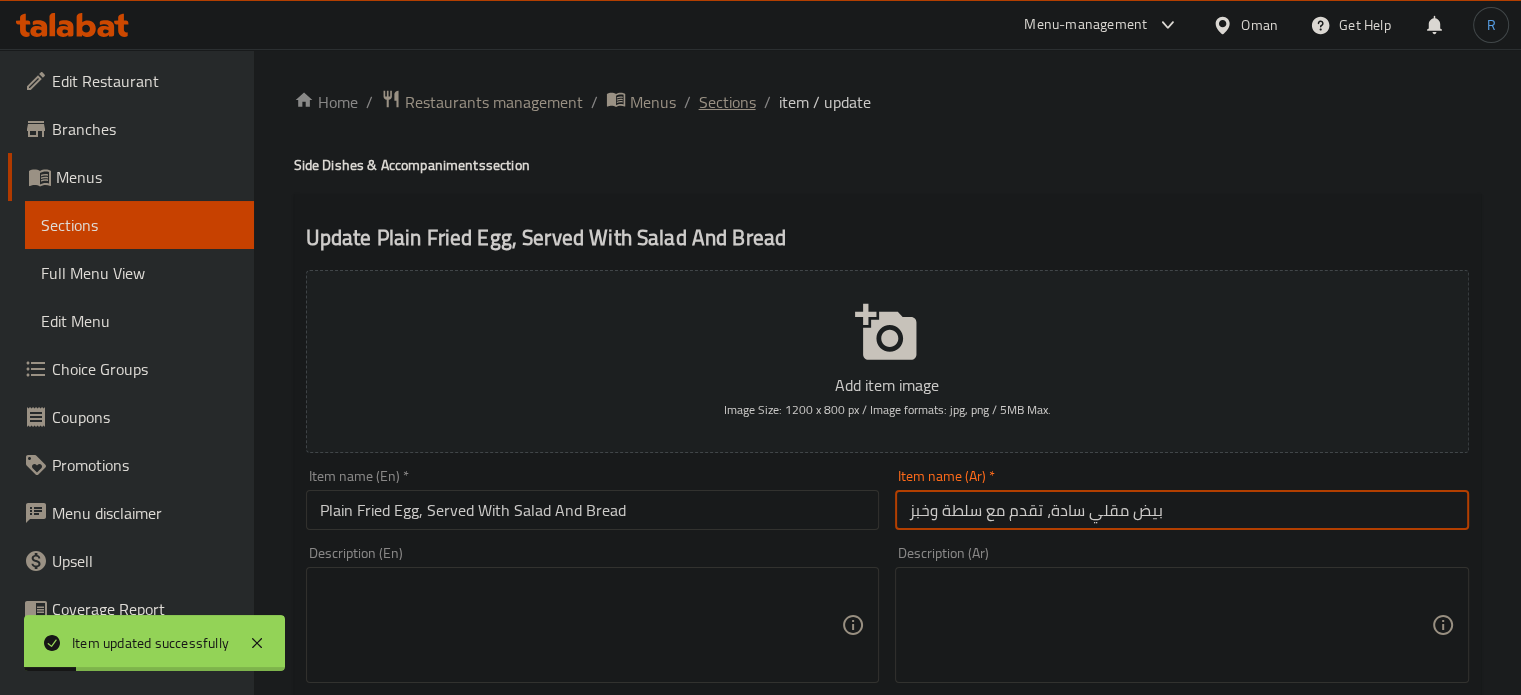 click on "Sections" at bounding box center (727, 102) 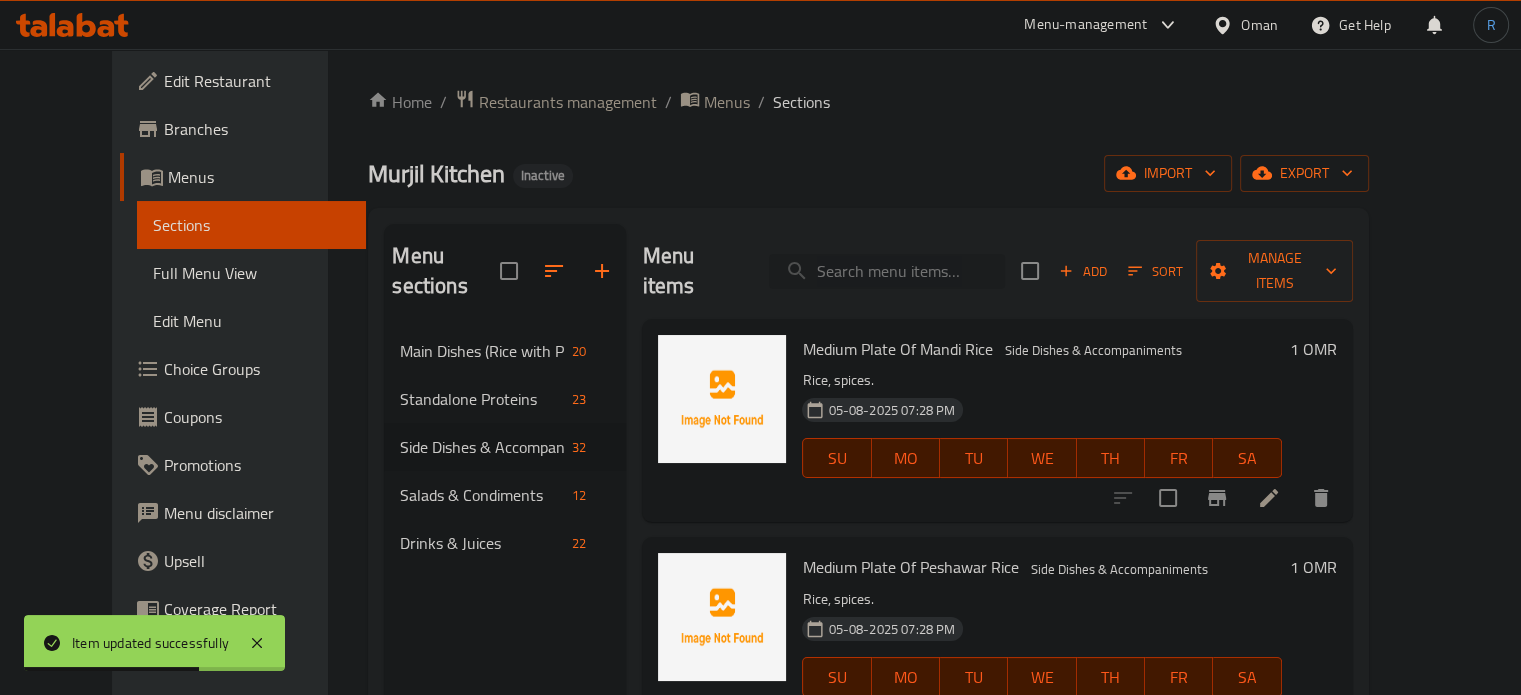 click at bounding box center (887, 271) 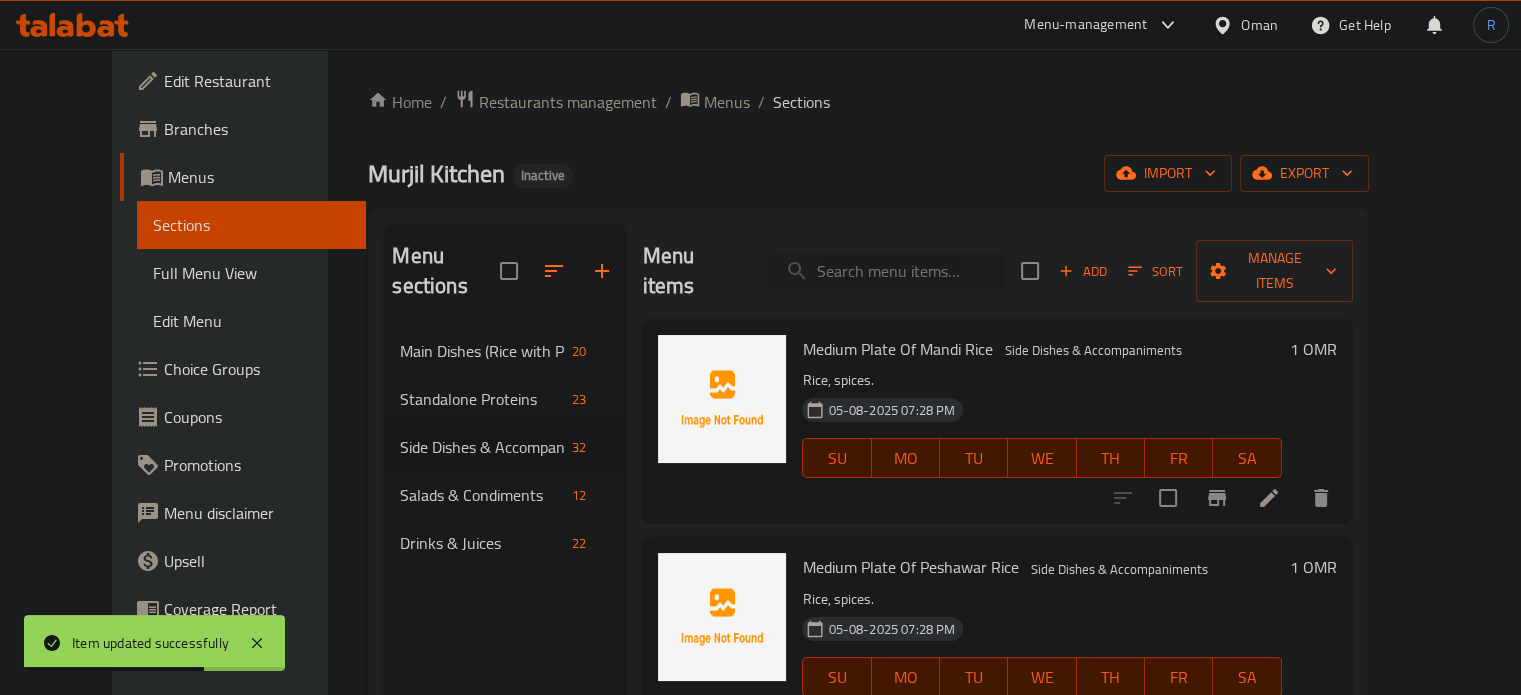 paste on "Fried Potatoes Plate" 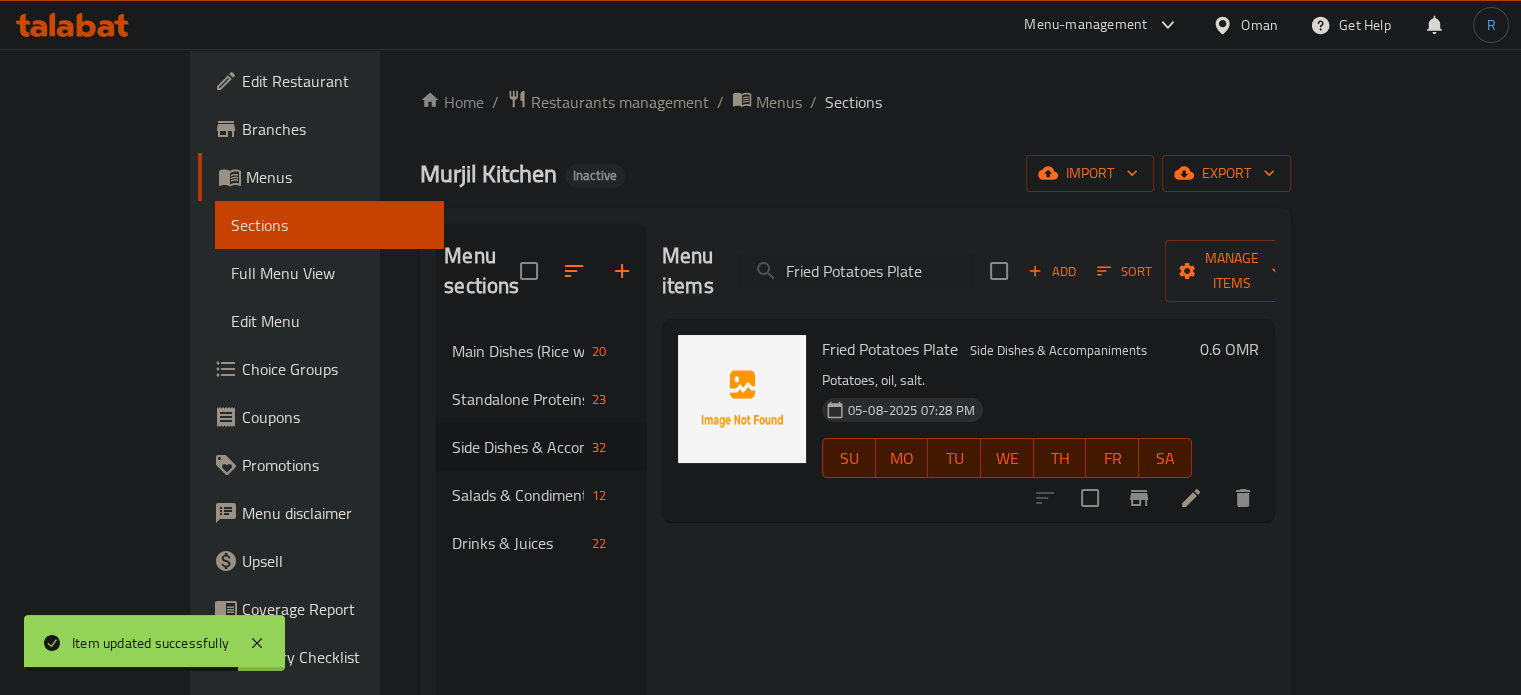 type on "Fried Potatoes Plate" 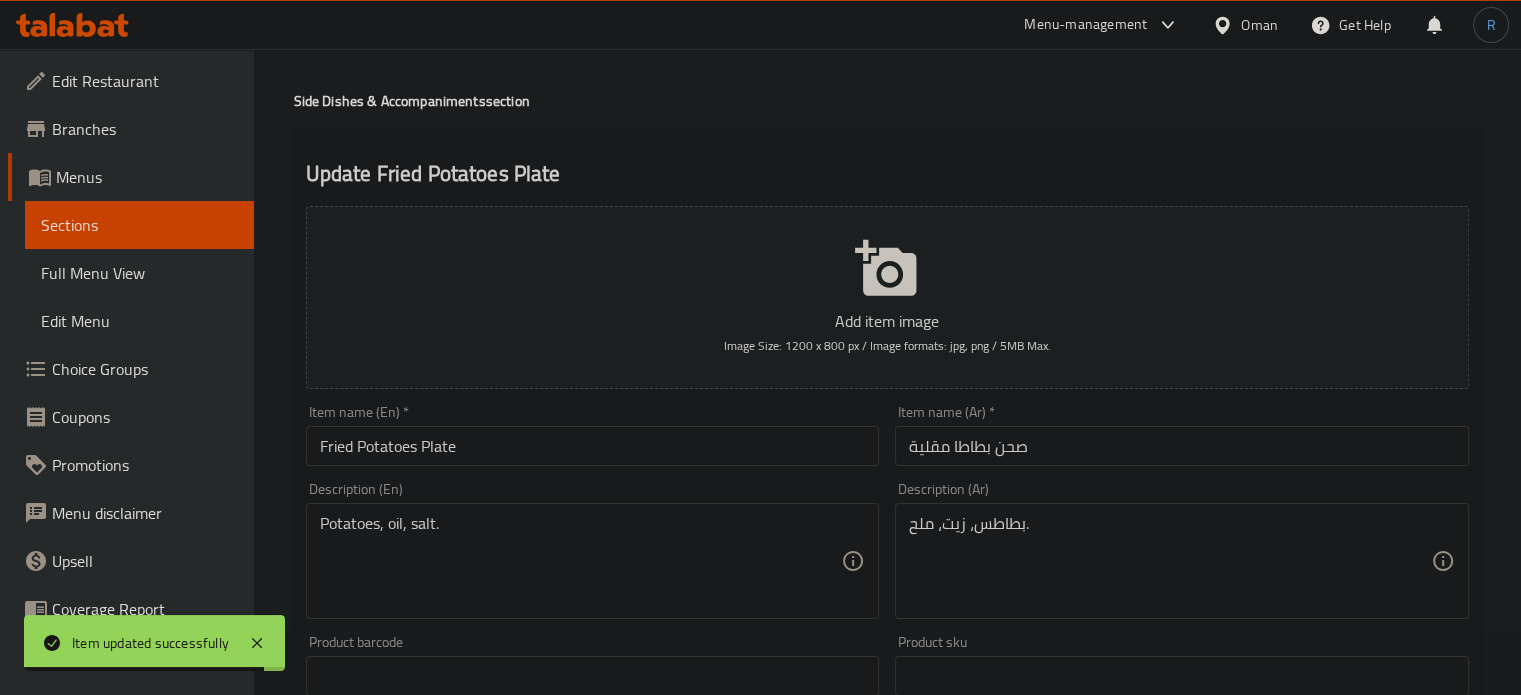 scroll, scrollTop: 100, scrollLeft: 0, axis: vertical 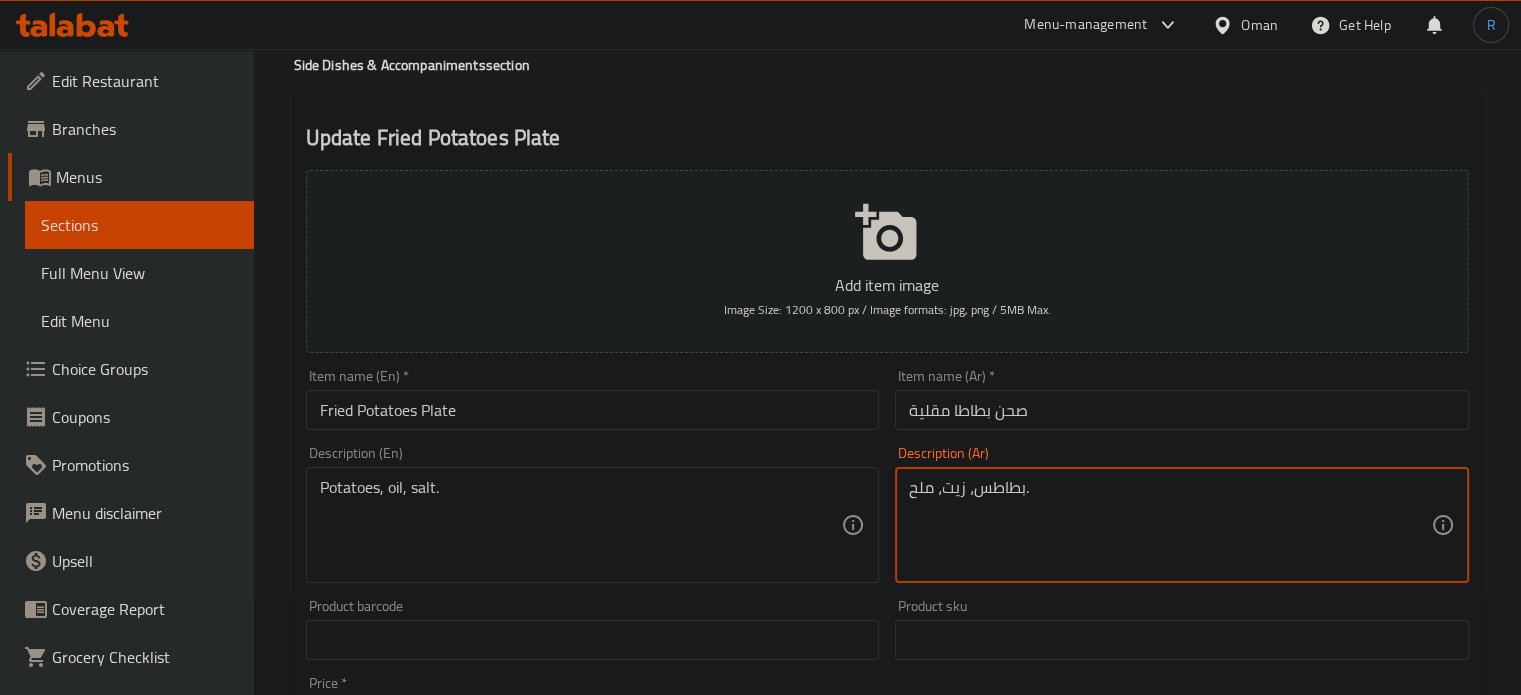 click on "بطاطس، زيت، ملح." at bounding box center [1170, 525] 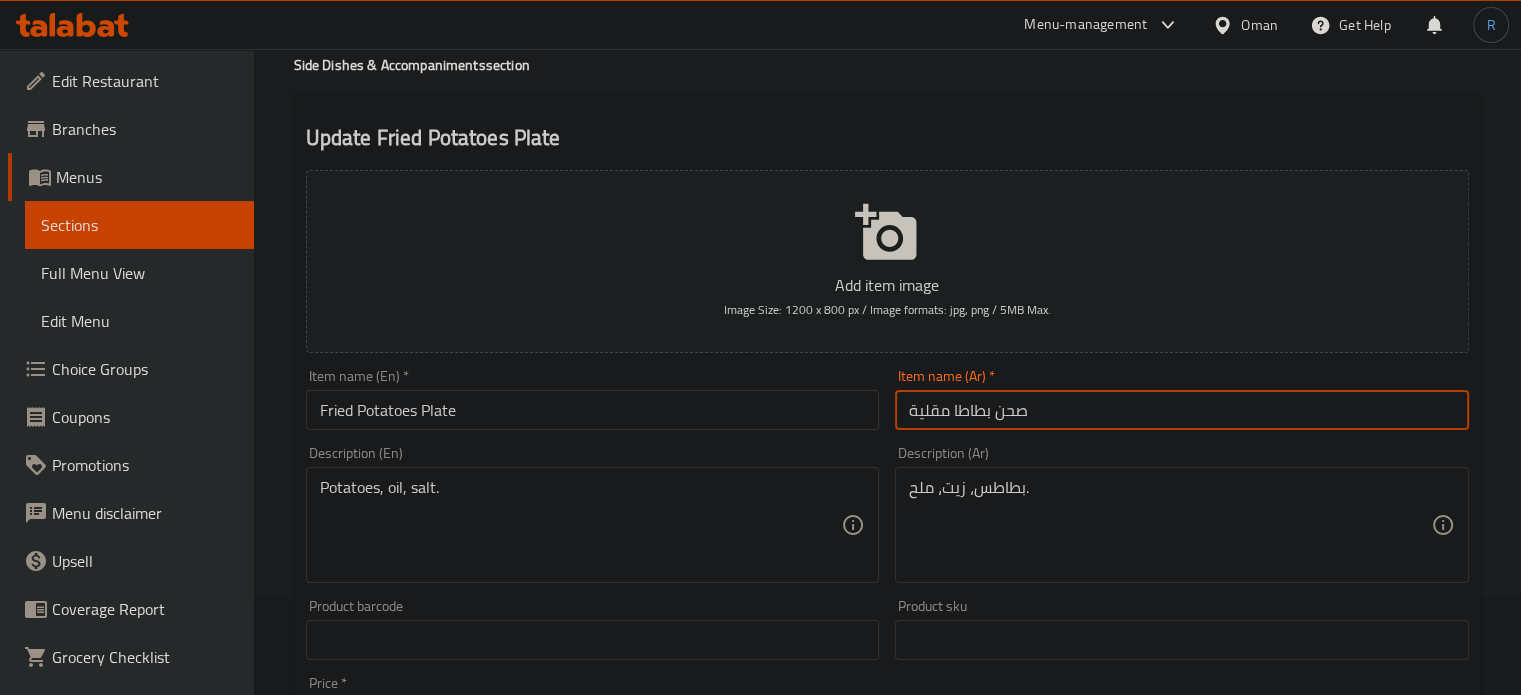 click on "صحن بطاطا مقلية" at bounding box center (1182, 410) 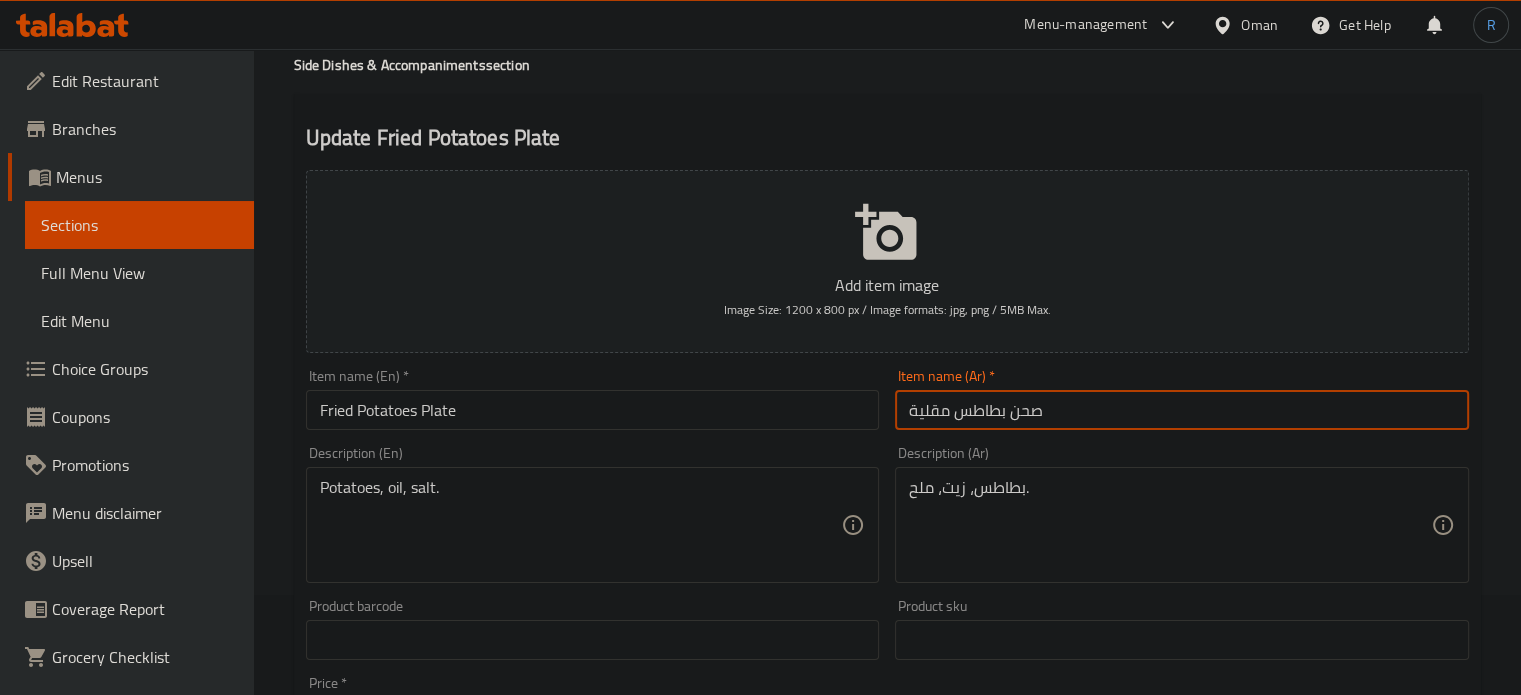 type on "صحن بطاطس مقلية" 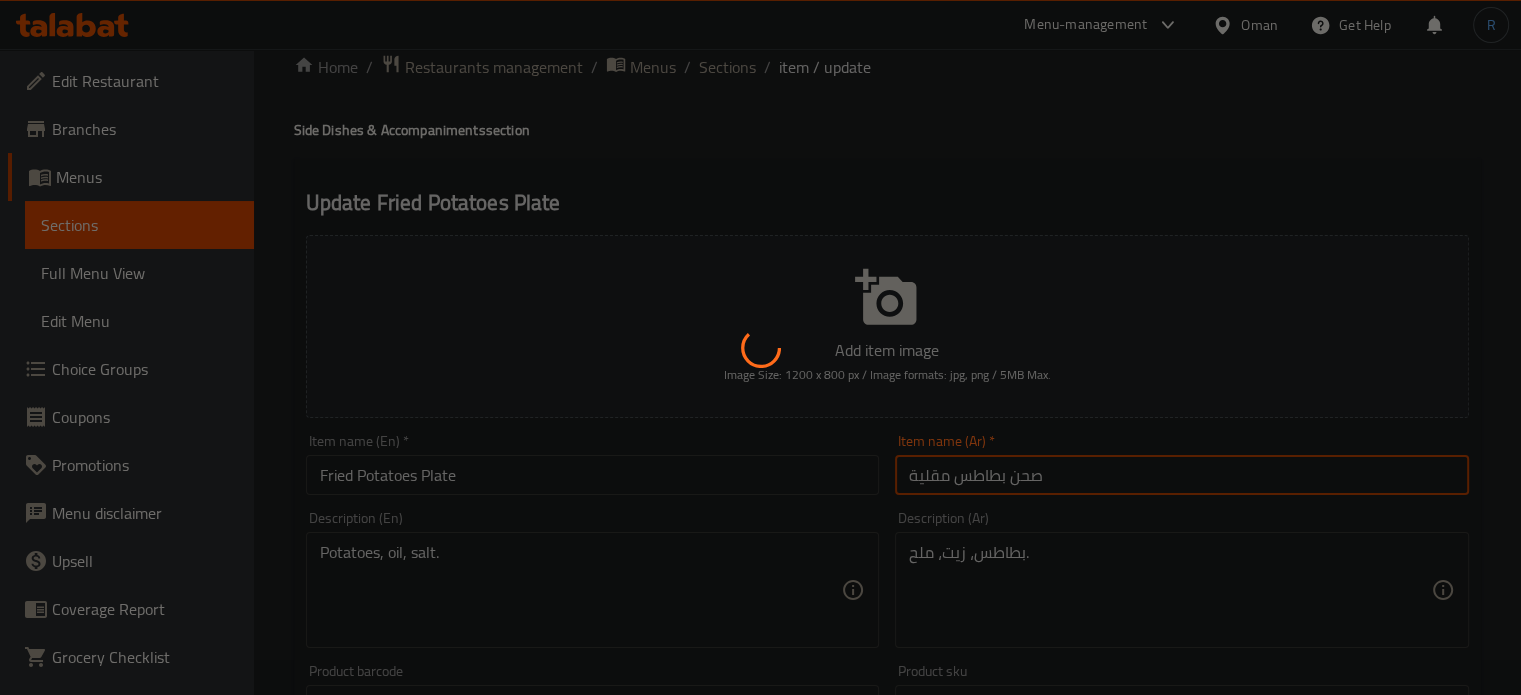 scroll, scrollTop: 0, scrollLeft: 0, axis: both 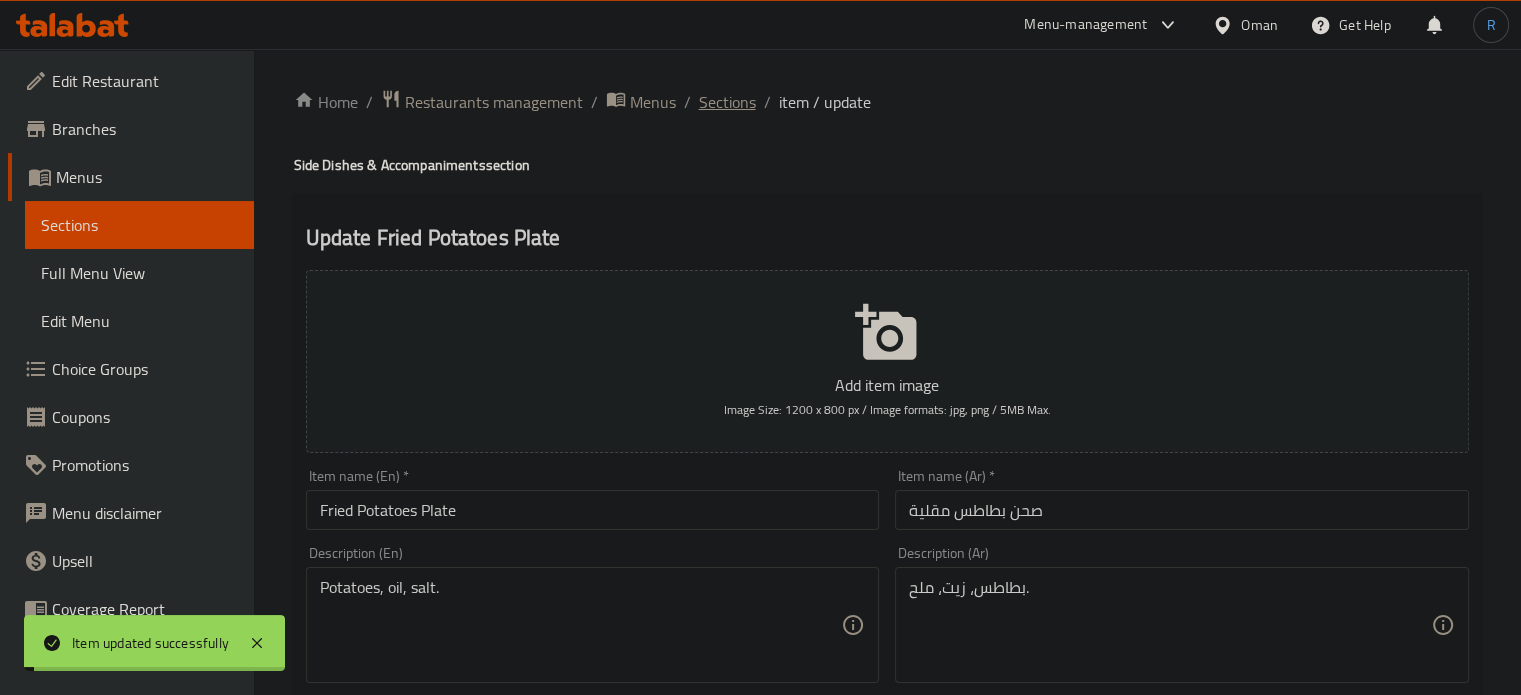 click on "Sections" at bounding box center (727, 102) 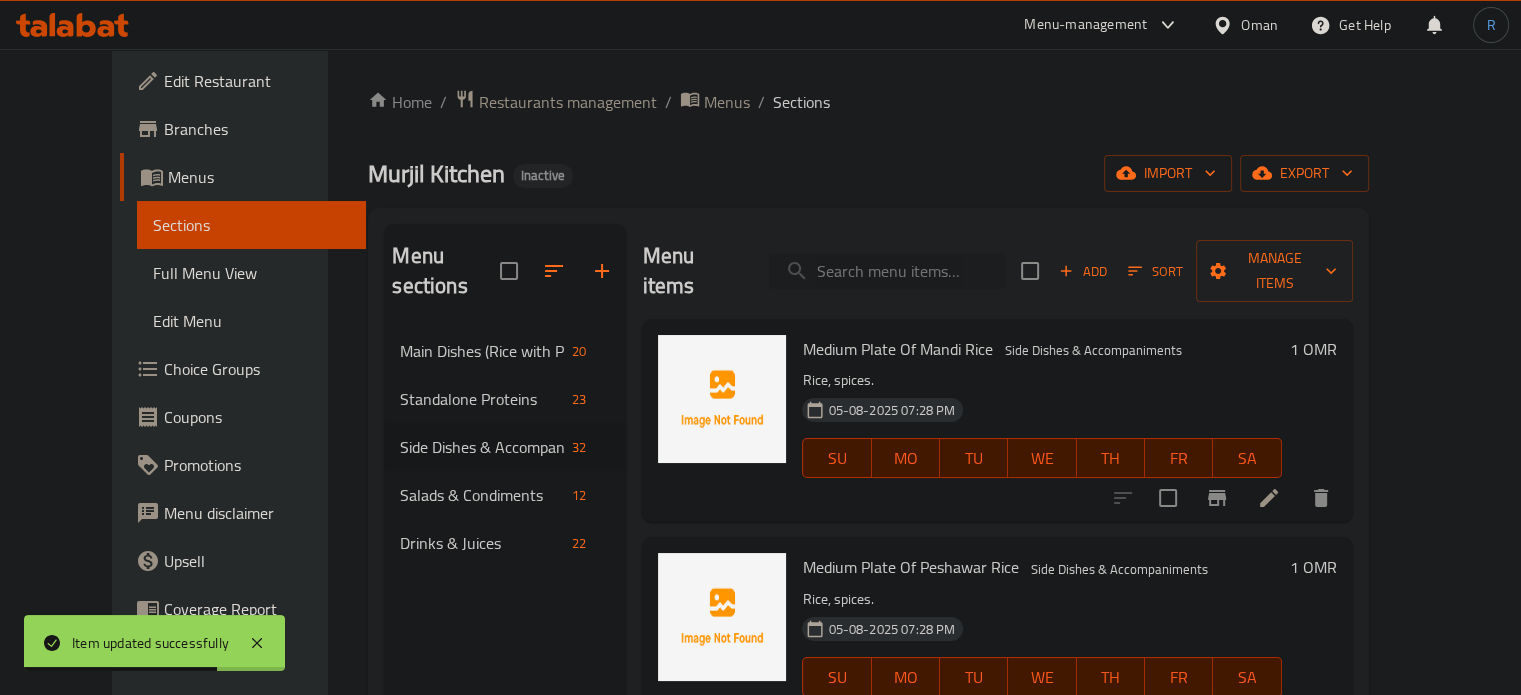 click at bounding box center (887, 271) 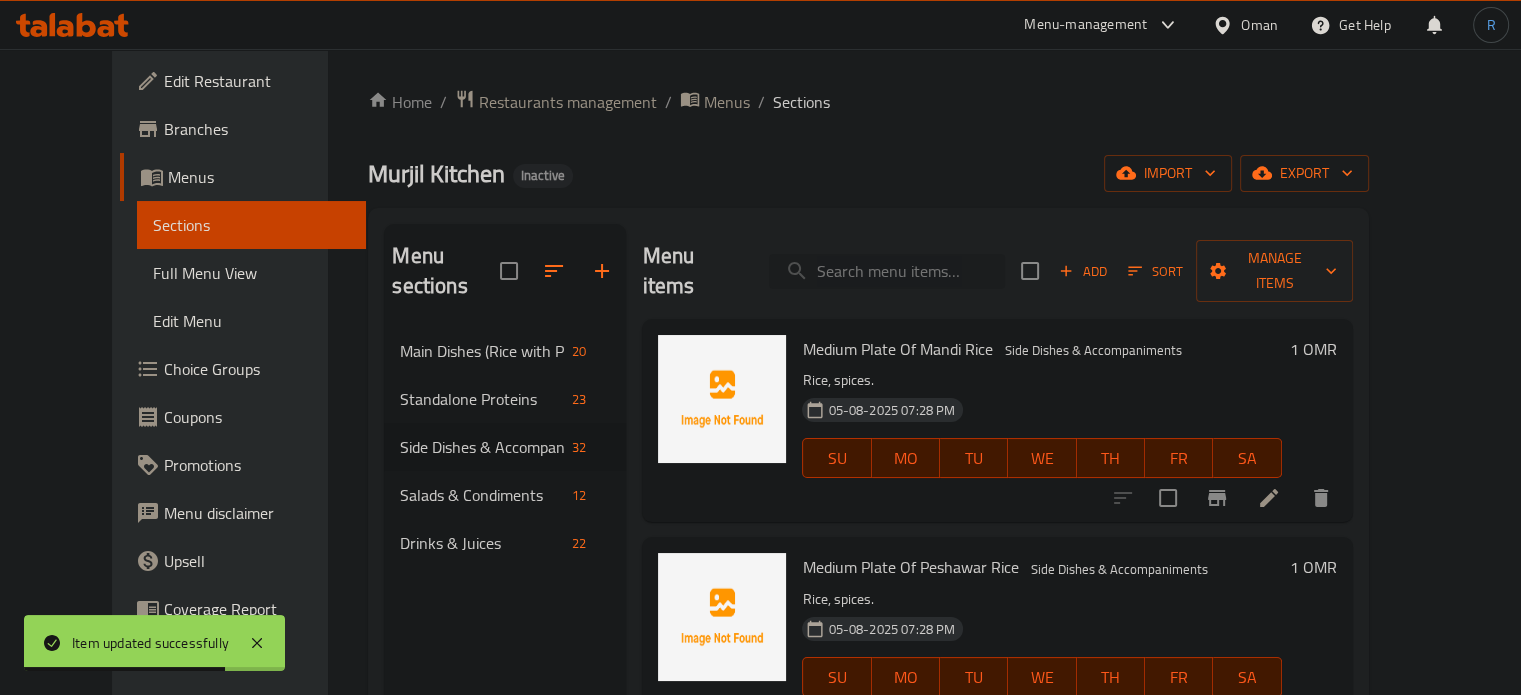 paste on "Medium Plate Of White Rice" 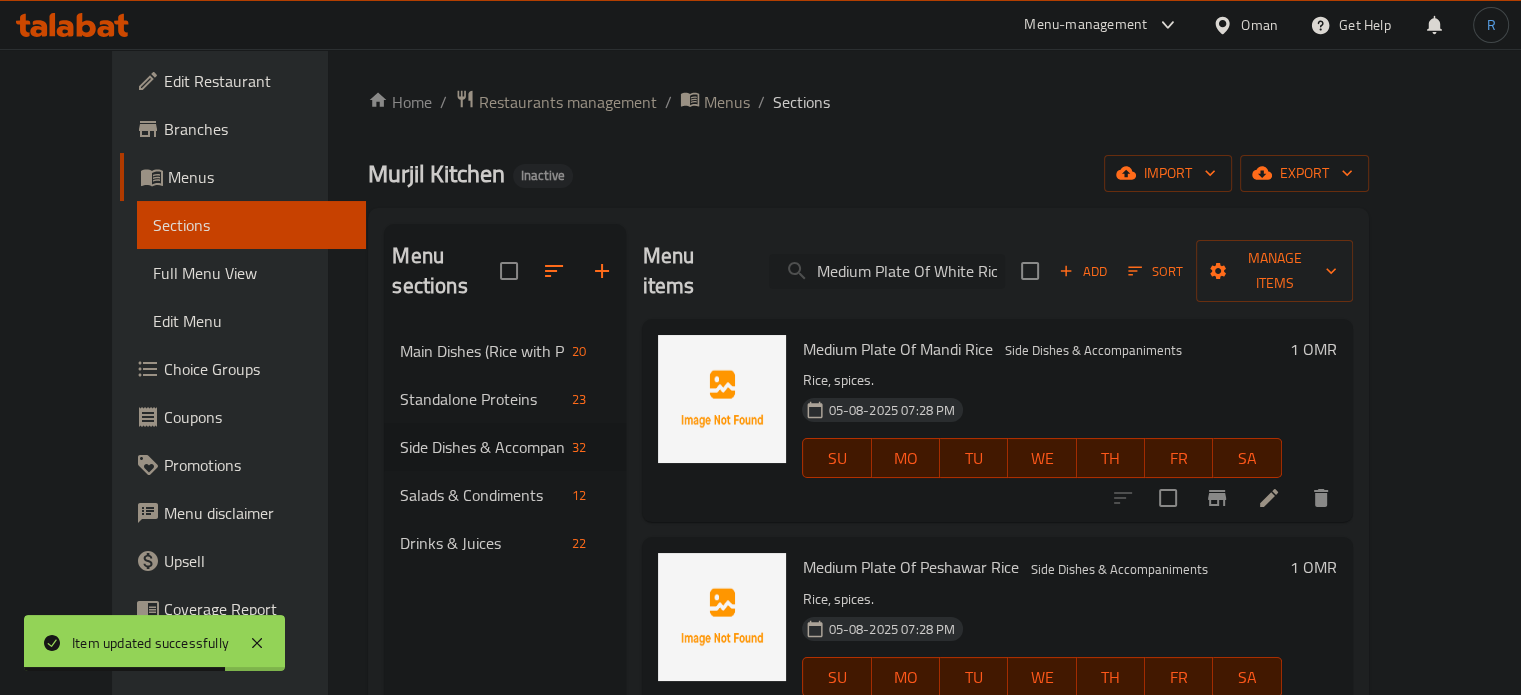scroll, scrollTop: 0, scrollLeft: 8, axis: horizontal 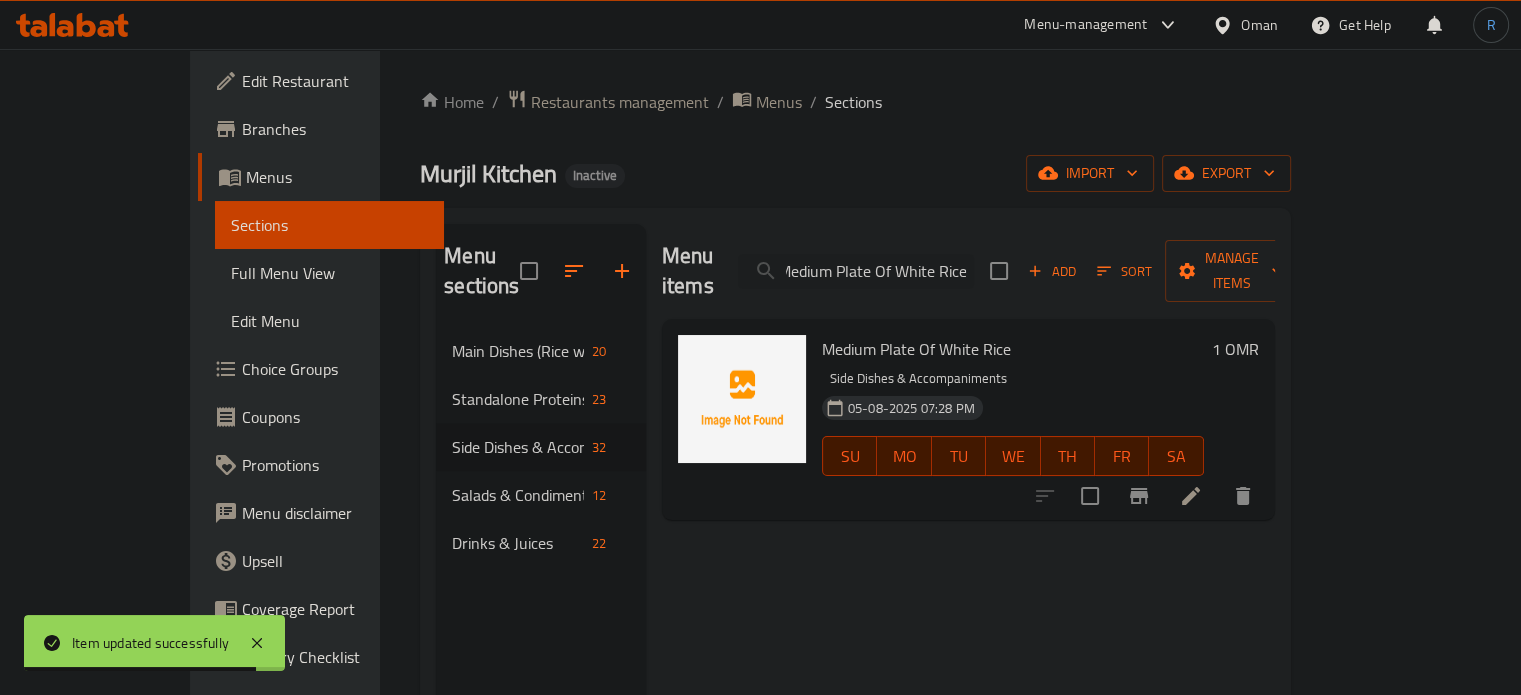 type on "Medium Plate Of White Rice" 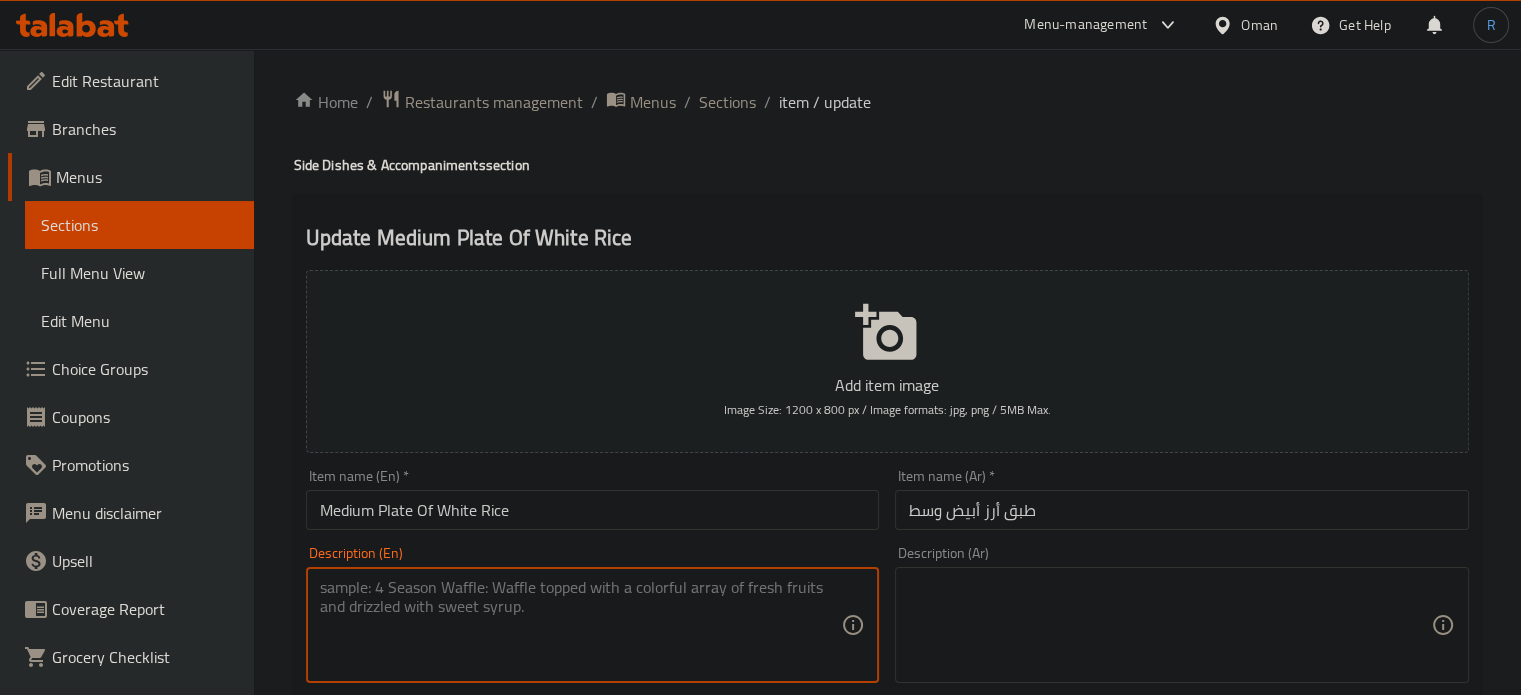 click at bounding box center (581, 625) 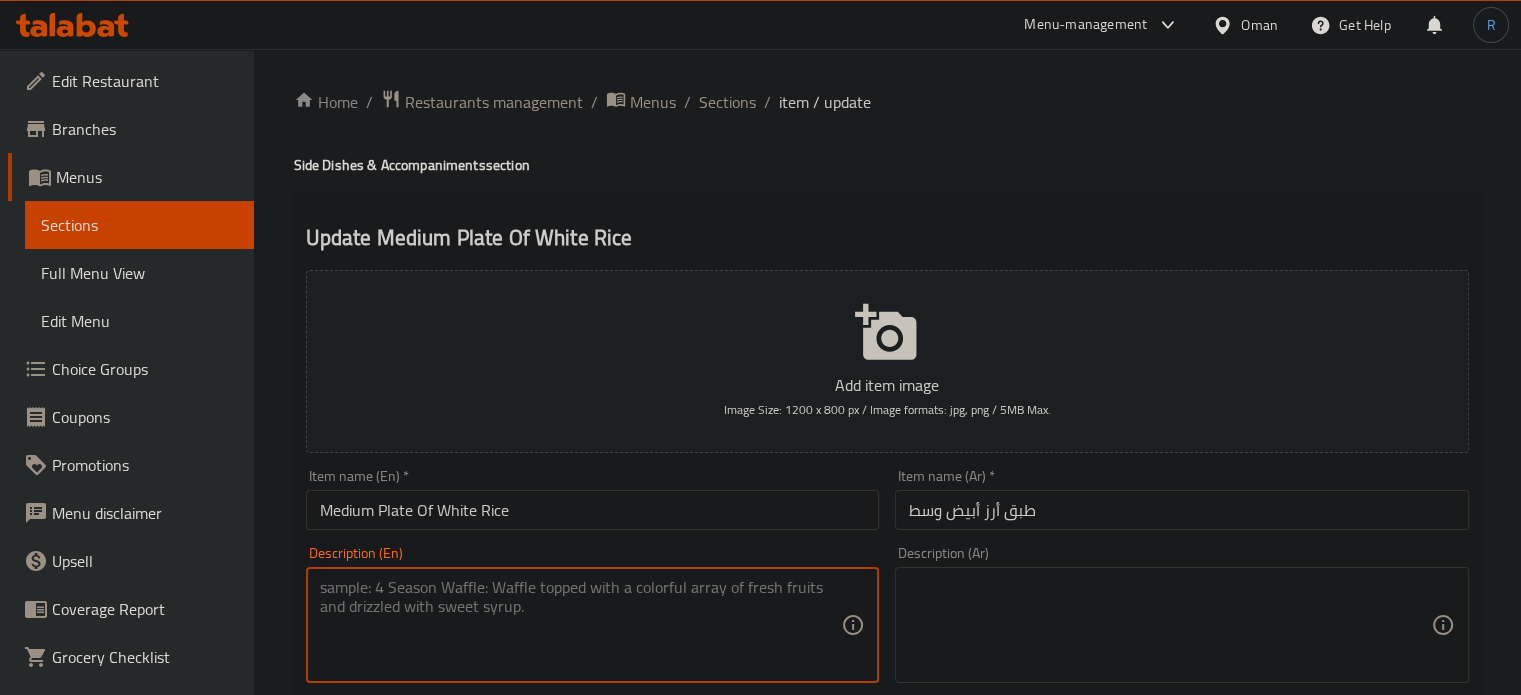 paste on "Made from premium quality long-grain rice" 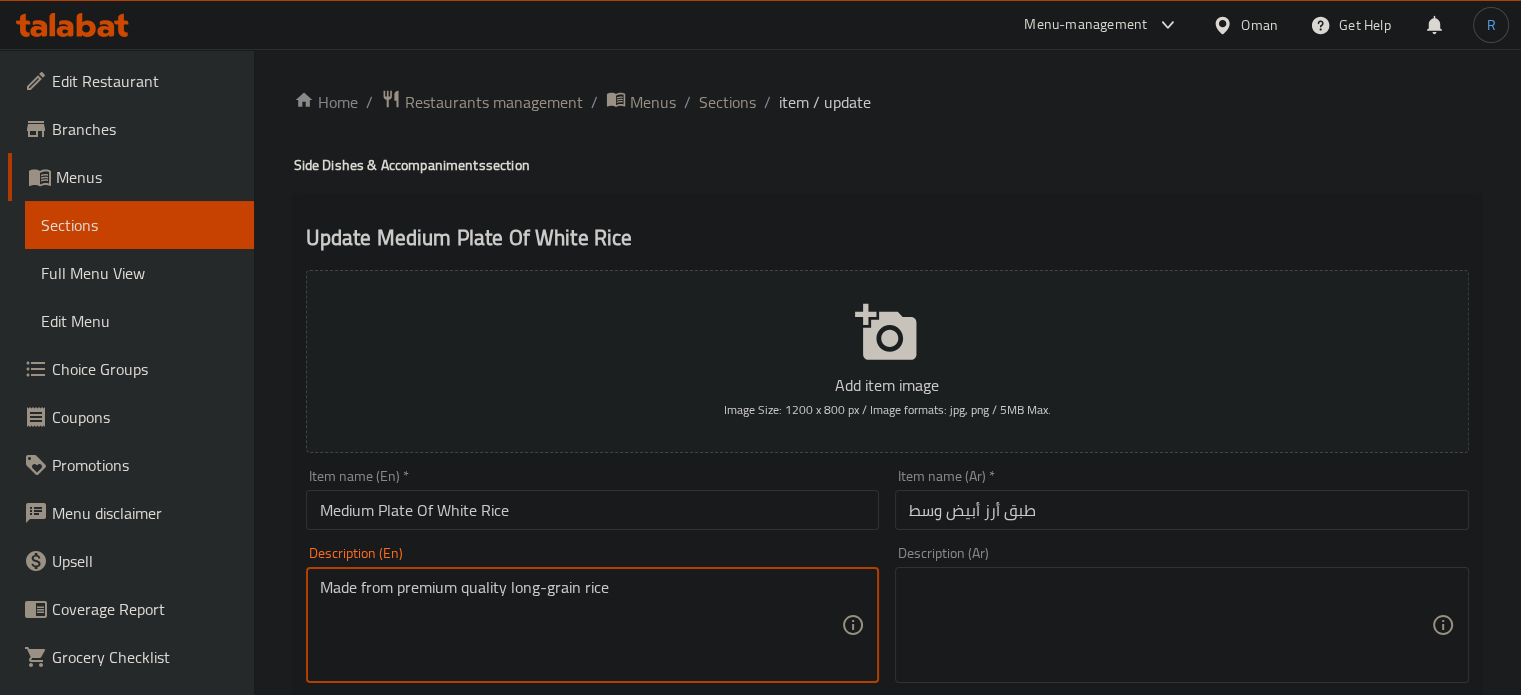 type on "Made from premium quality long-grain rice" 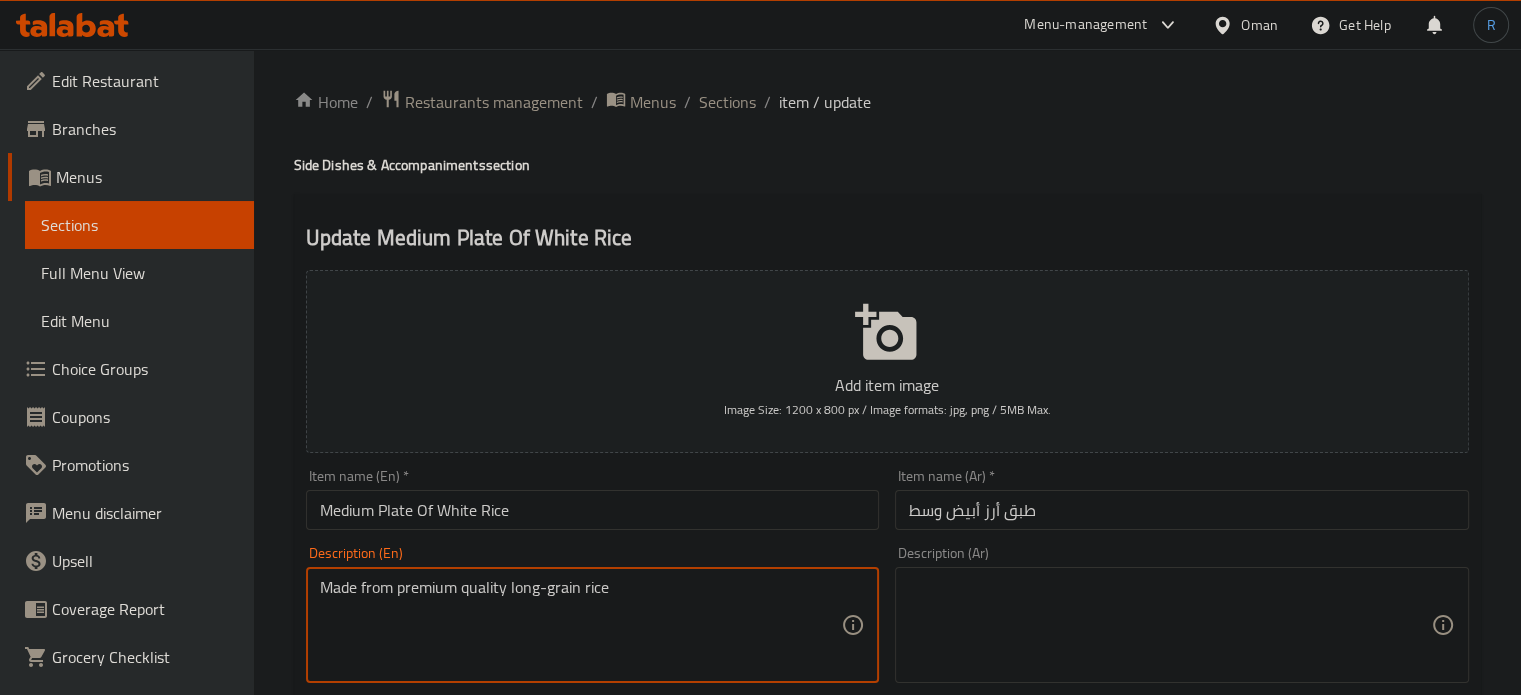 click at bounding box center (1170, 625) 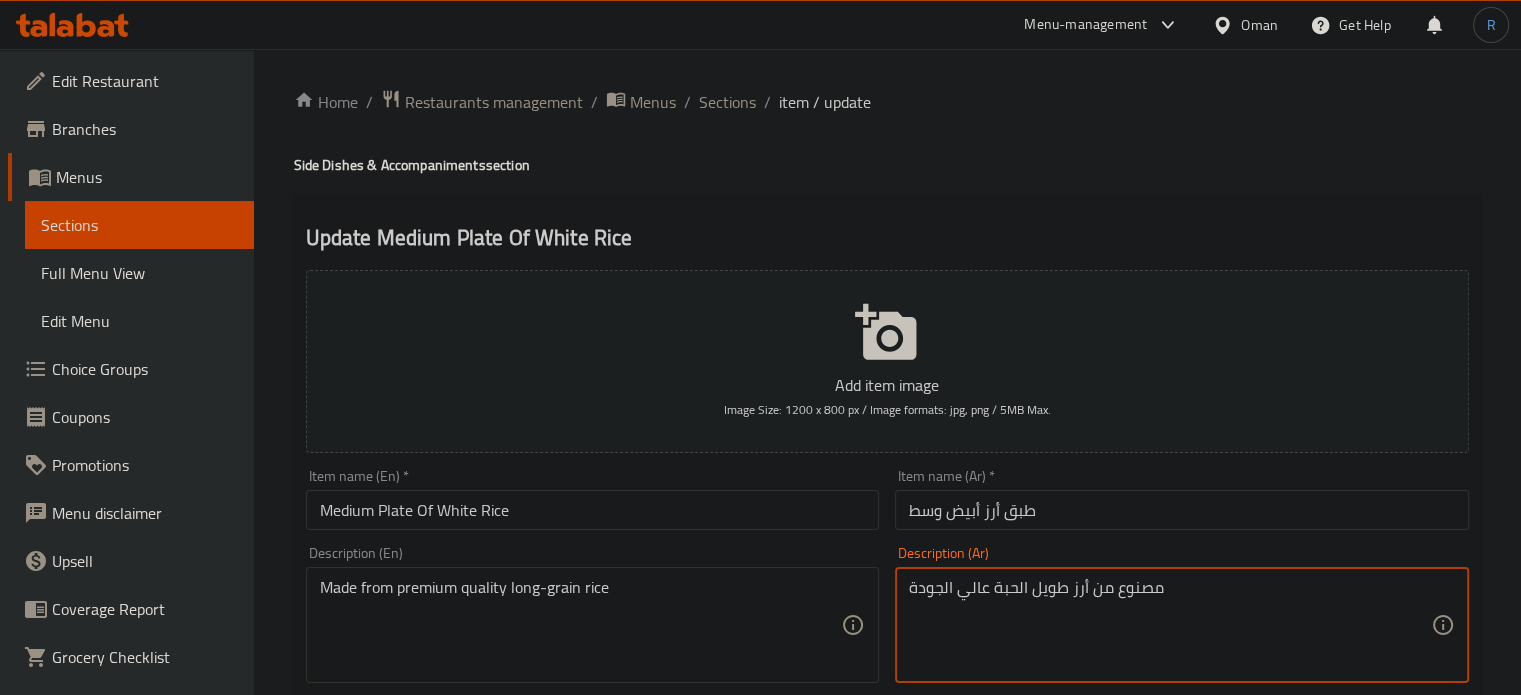 type on "مصنوع من أرز طويل الحبة عالي الجودة" 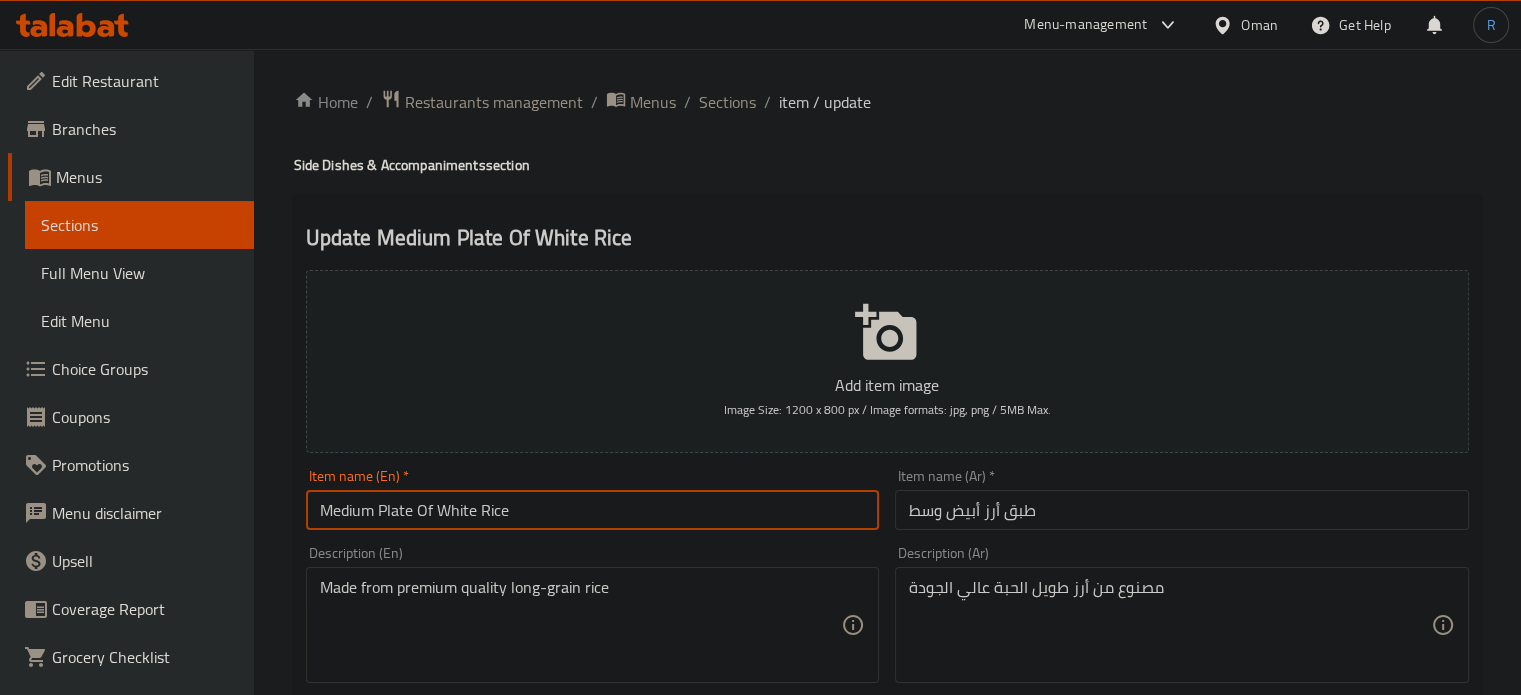 click on "Medium Plate Of White Rice" at bounding box center (593, 510) 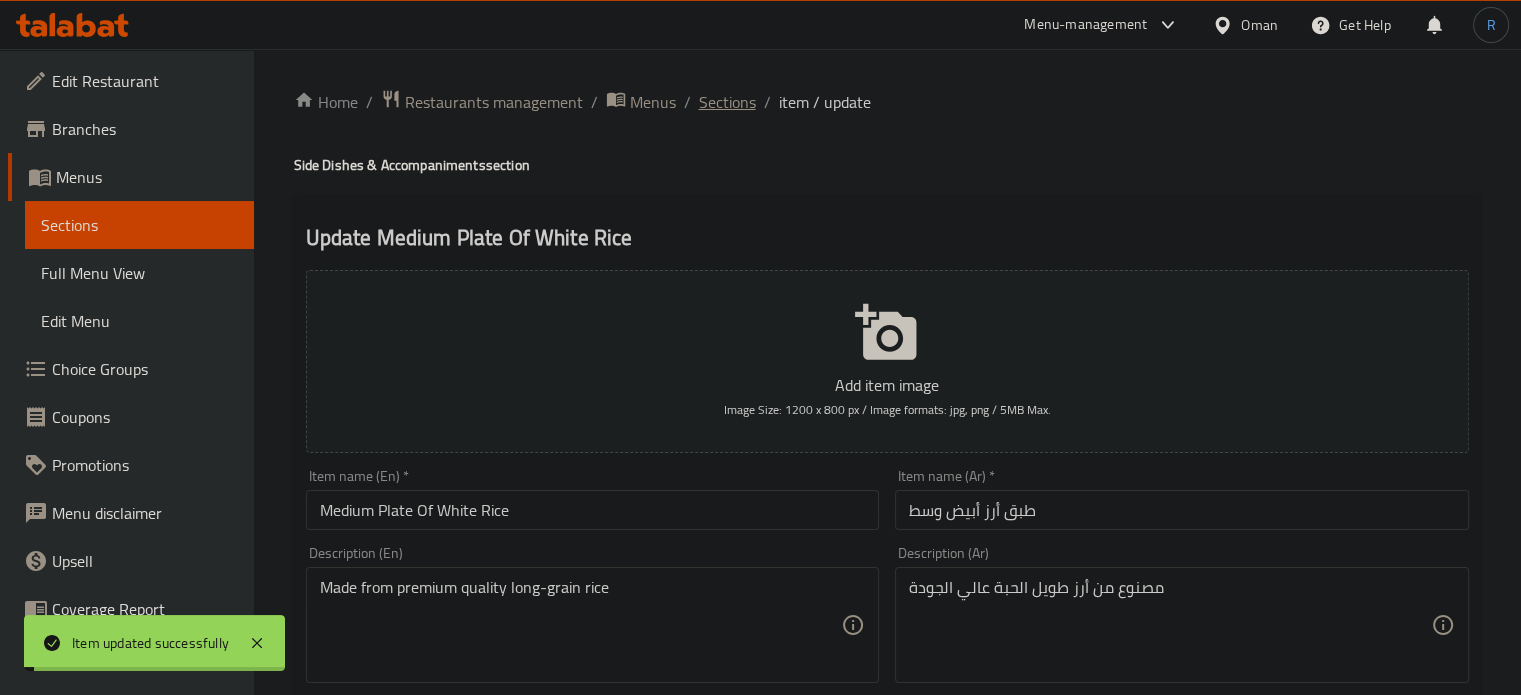 click on "Sections" at bounding box center (727, 102) 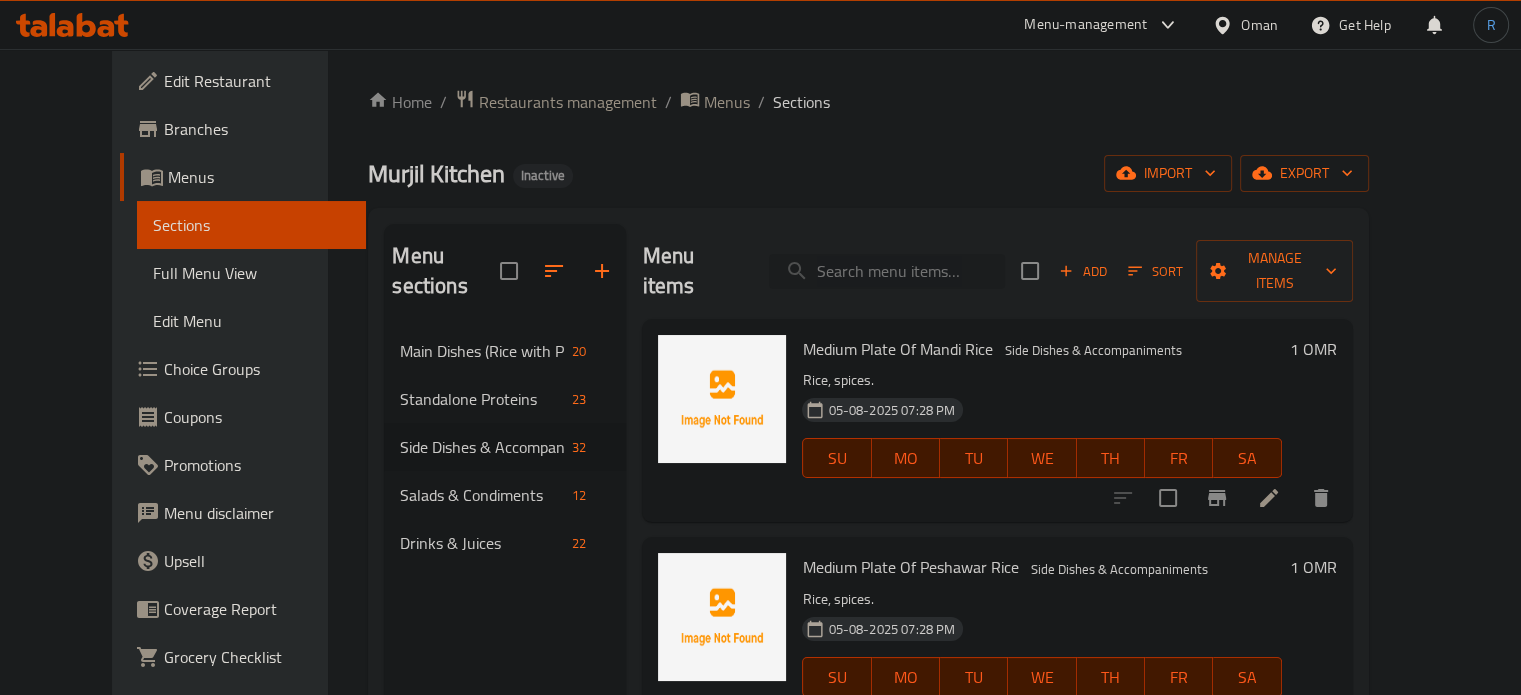 click at bounding box center [887, 271] 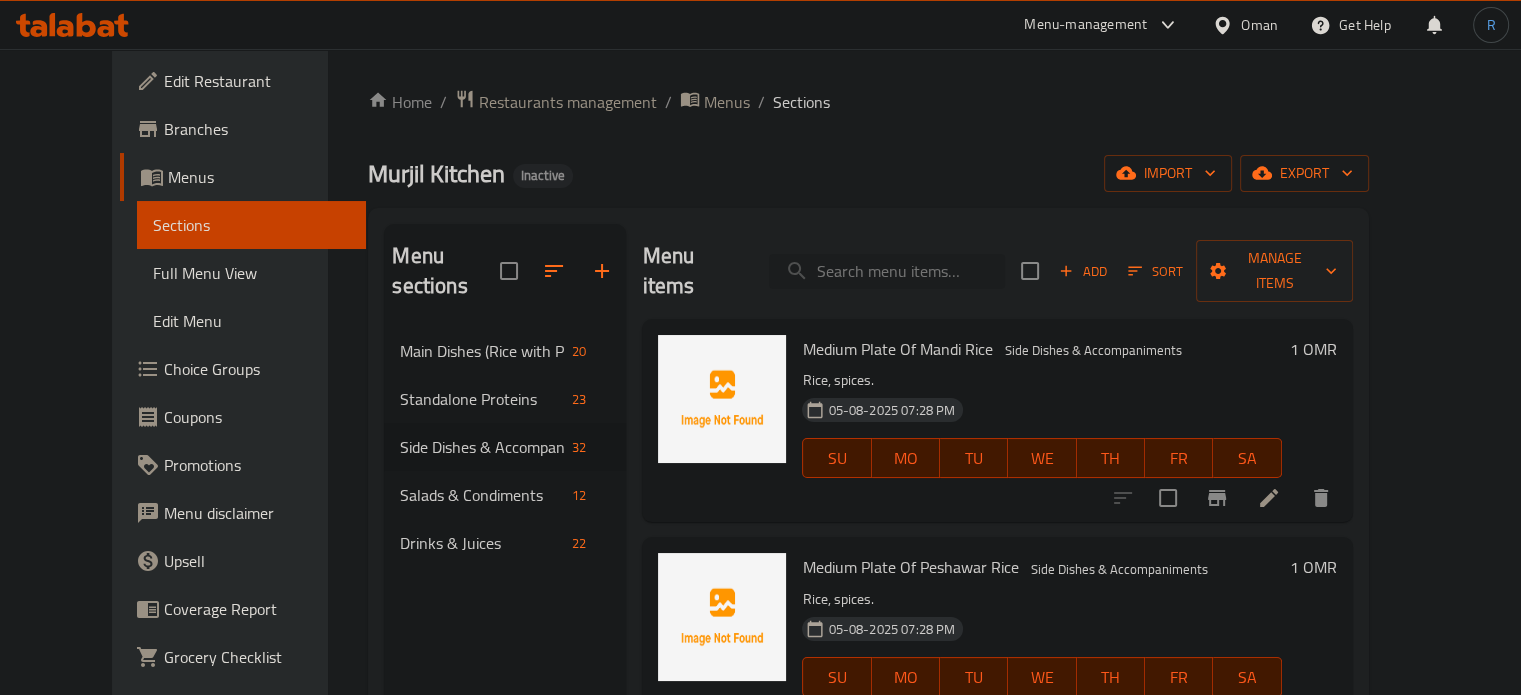 paste on "Yogurt And Cucumber Salad" 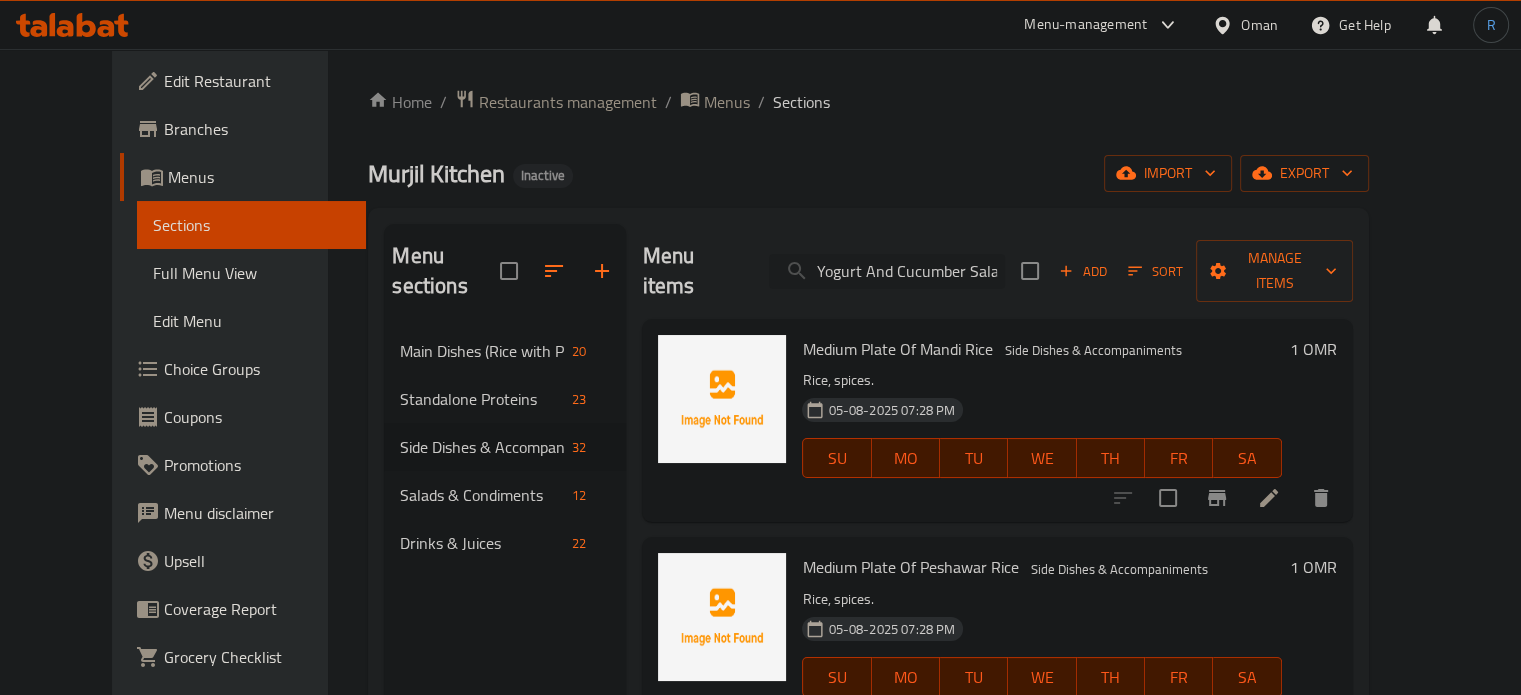 scroll, scrollTop: 0, scrollLeft: 6, axis: horizontal 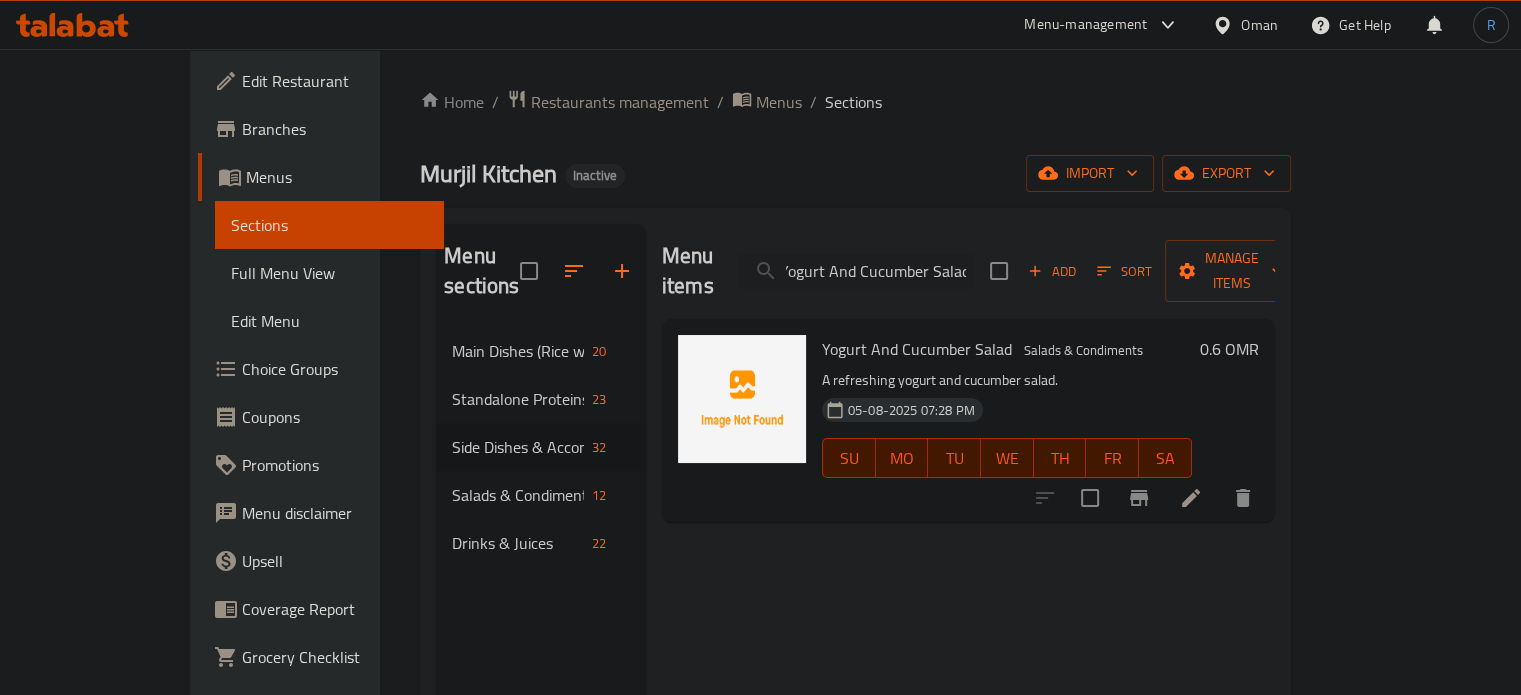 type on "Yogurt And Cucumber Salad" 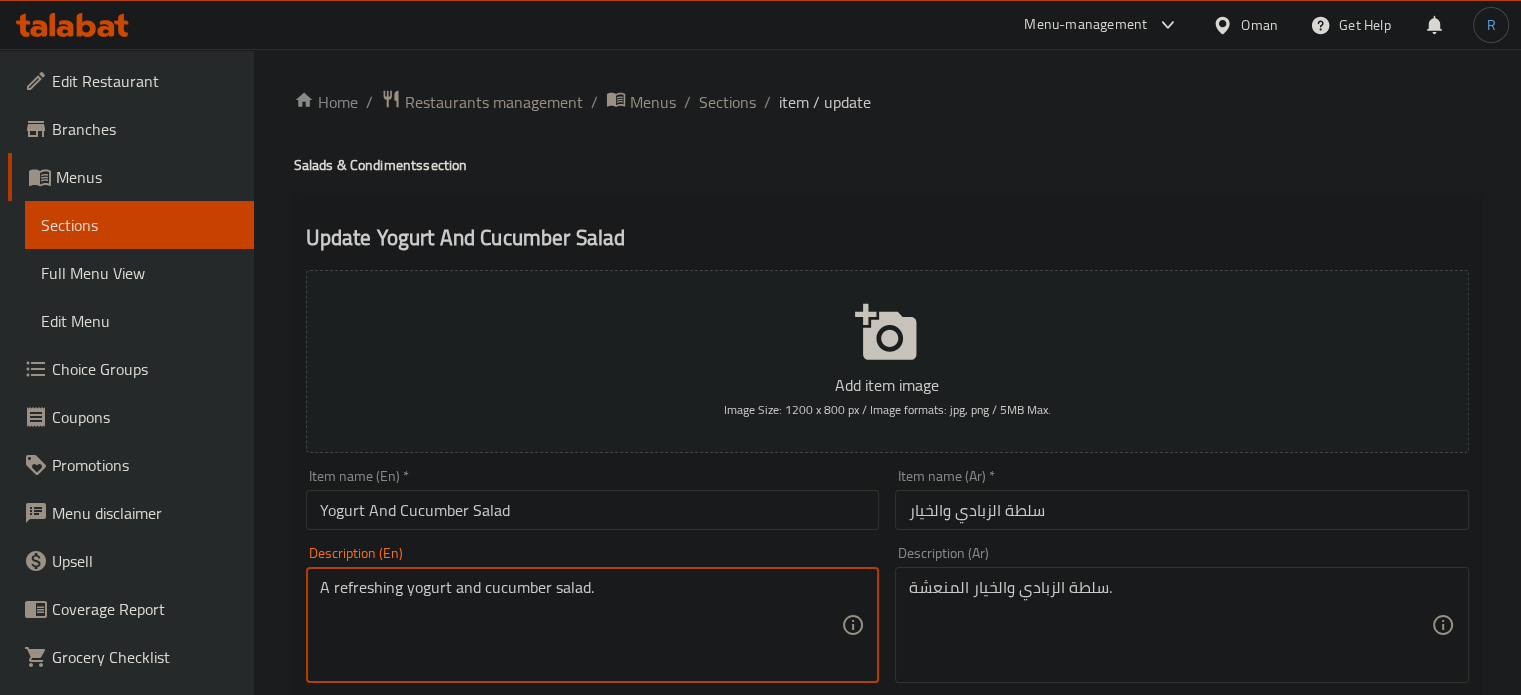 click on "A refreshing yogurt and cucumber salad." at bounding box center [581, 625] 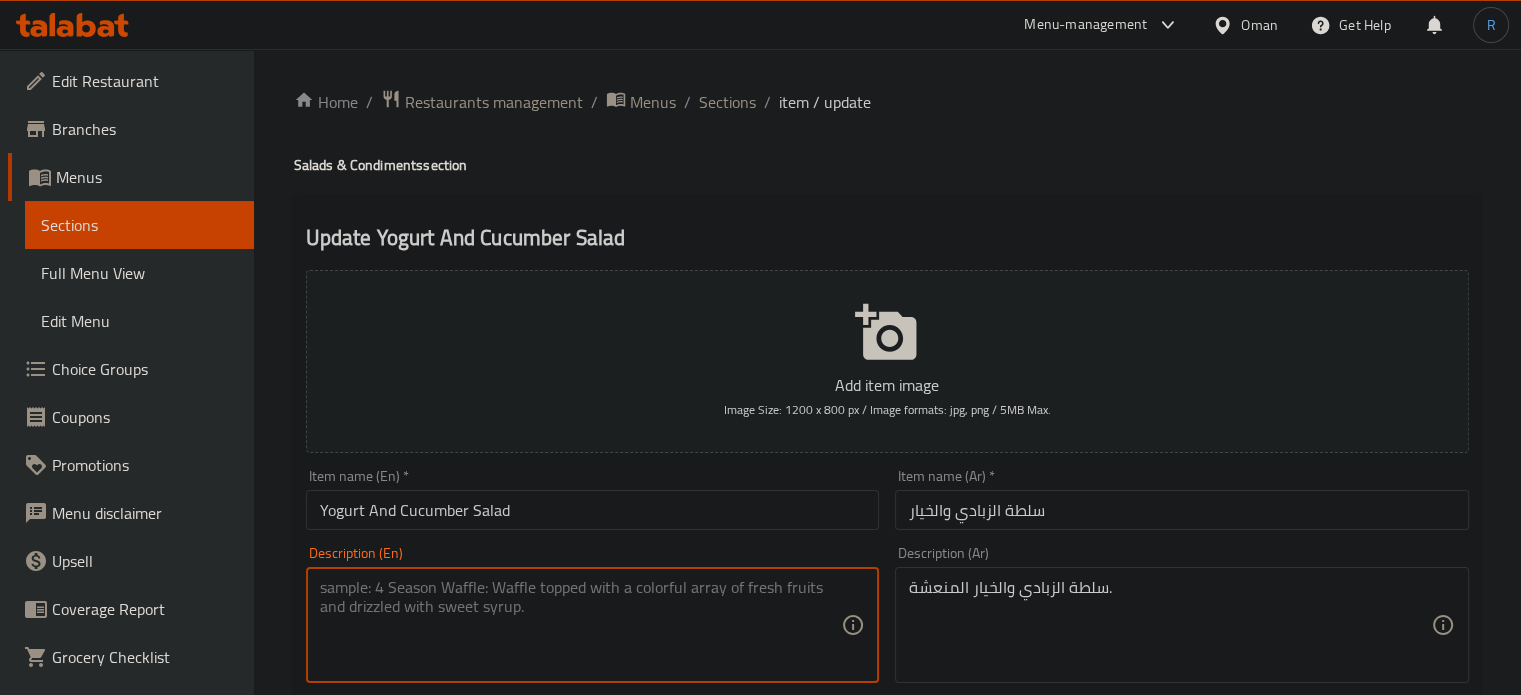 type 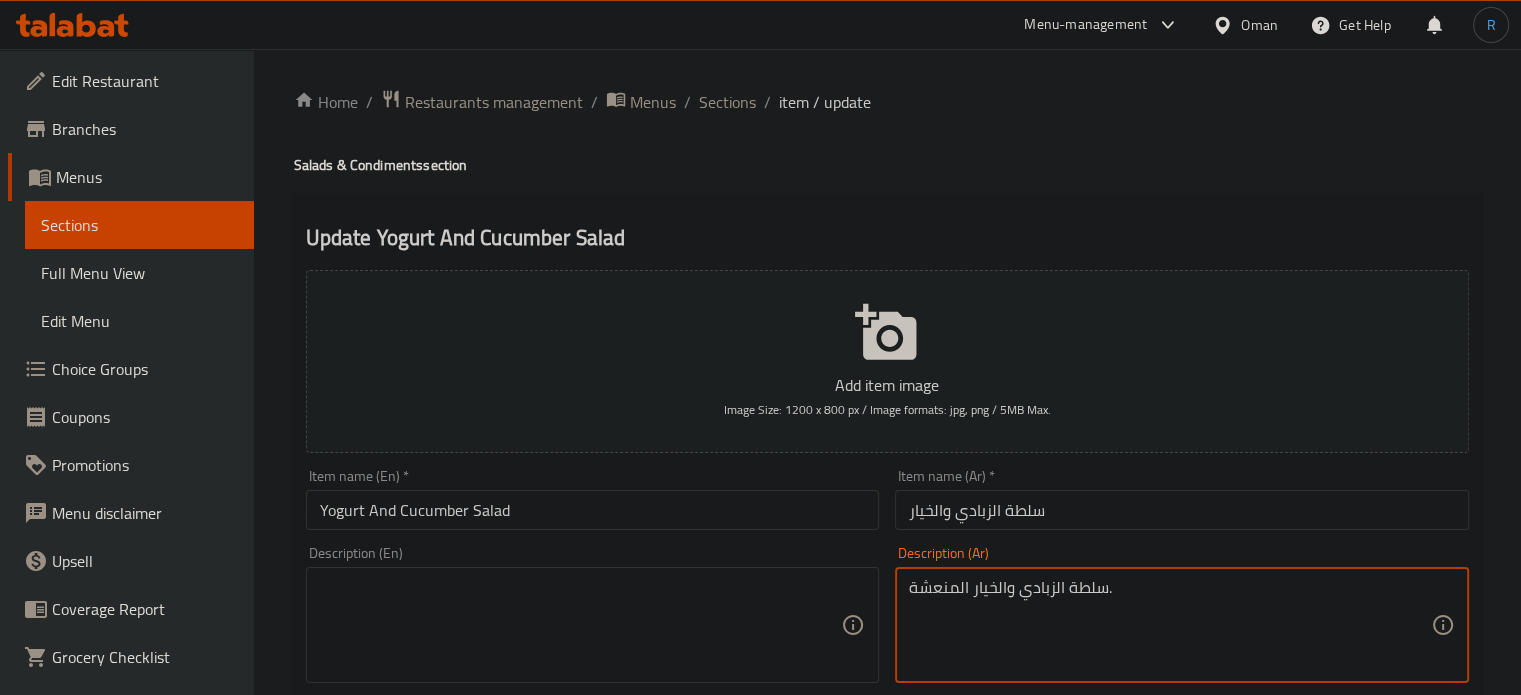 click on "سلطة الزبادي والخيار المنعشة." at bounding box center (1170, 625) 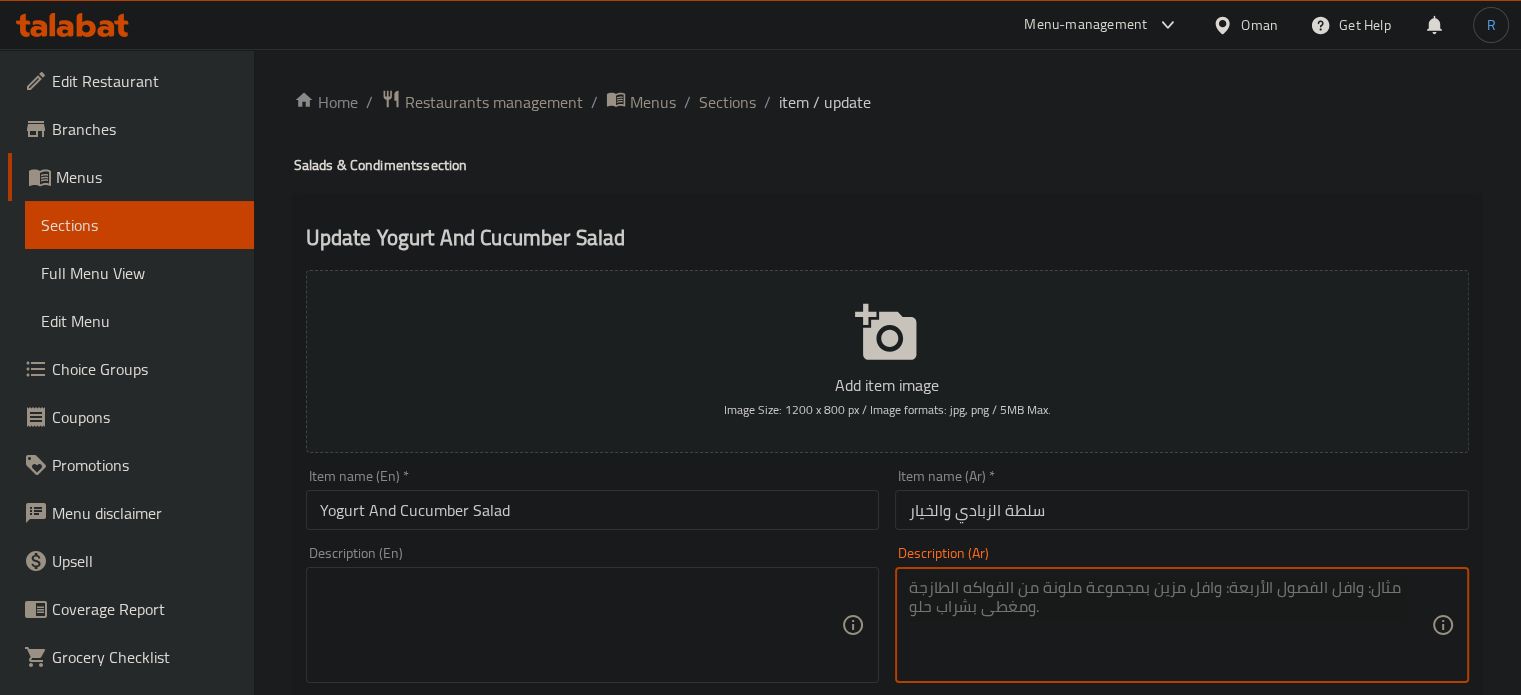 type 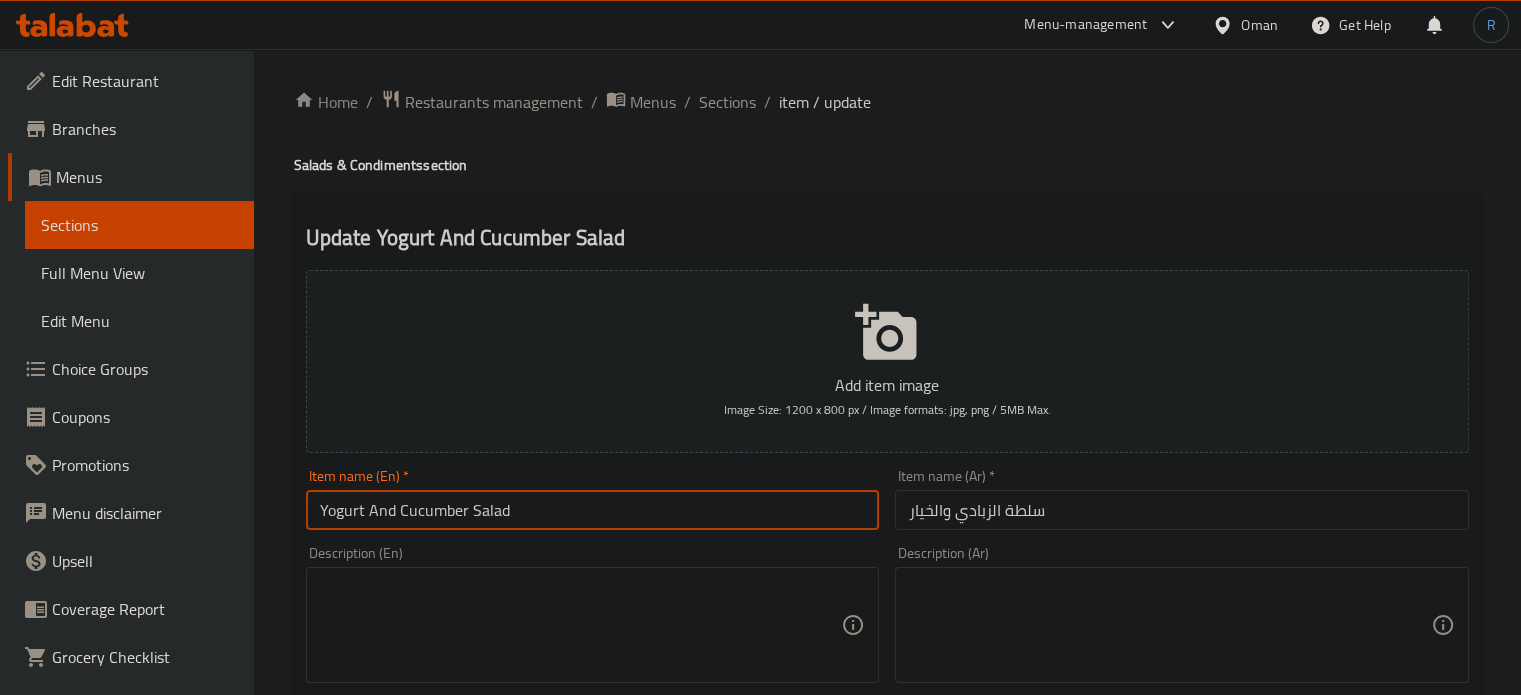 click on "Yogurt And Cucumber Salad" at bounding box center [593, 510] 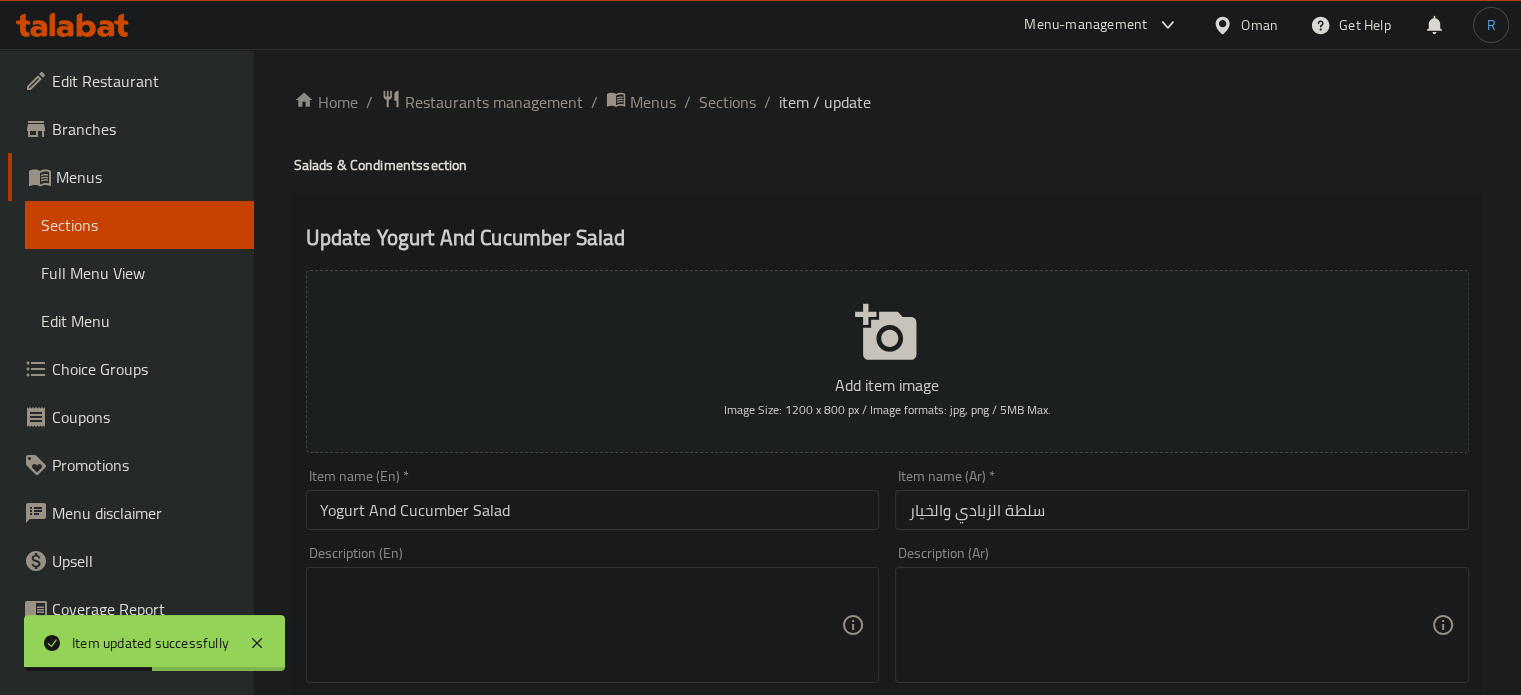 drag, startPoint x: 713, startPoint y: 111, endPoint x: 713, endPoint y: 23, distance: 88 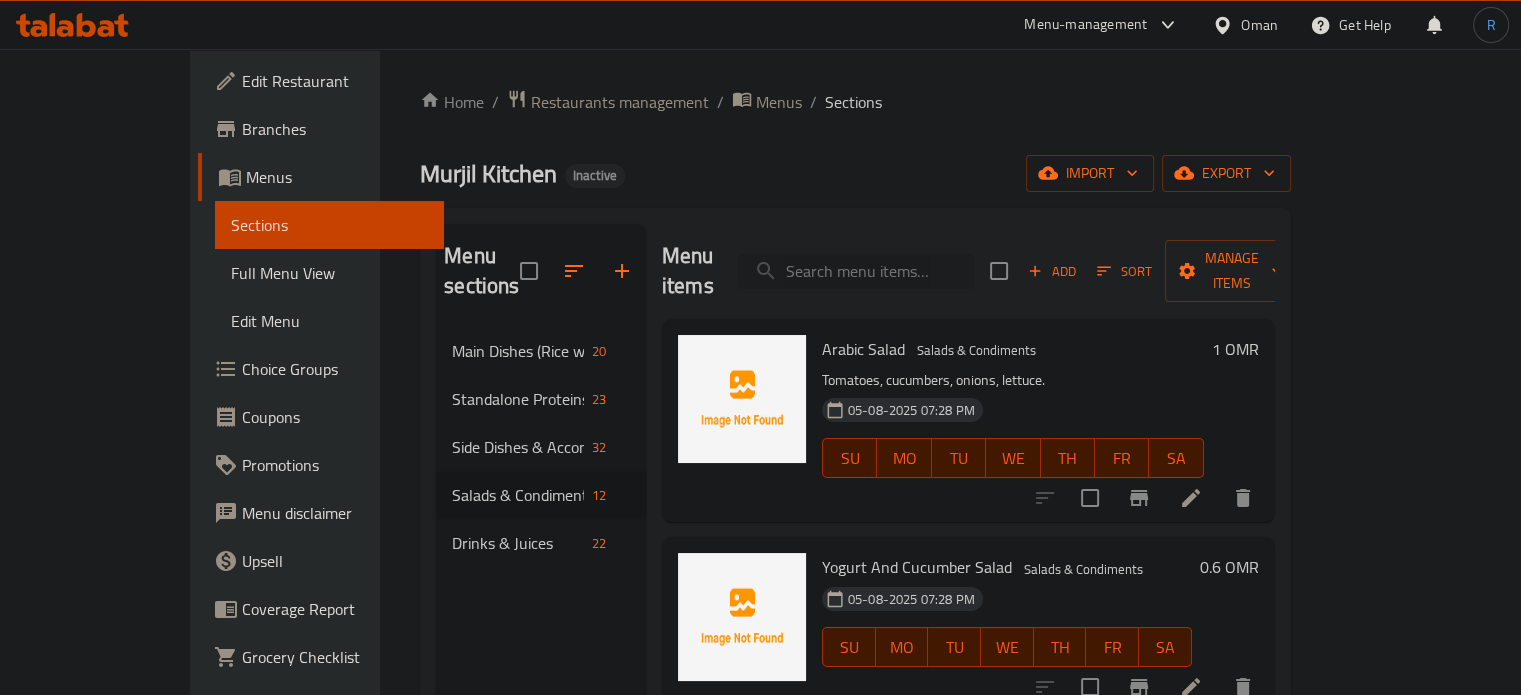 click at bounding box center [856, 271] 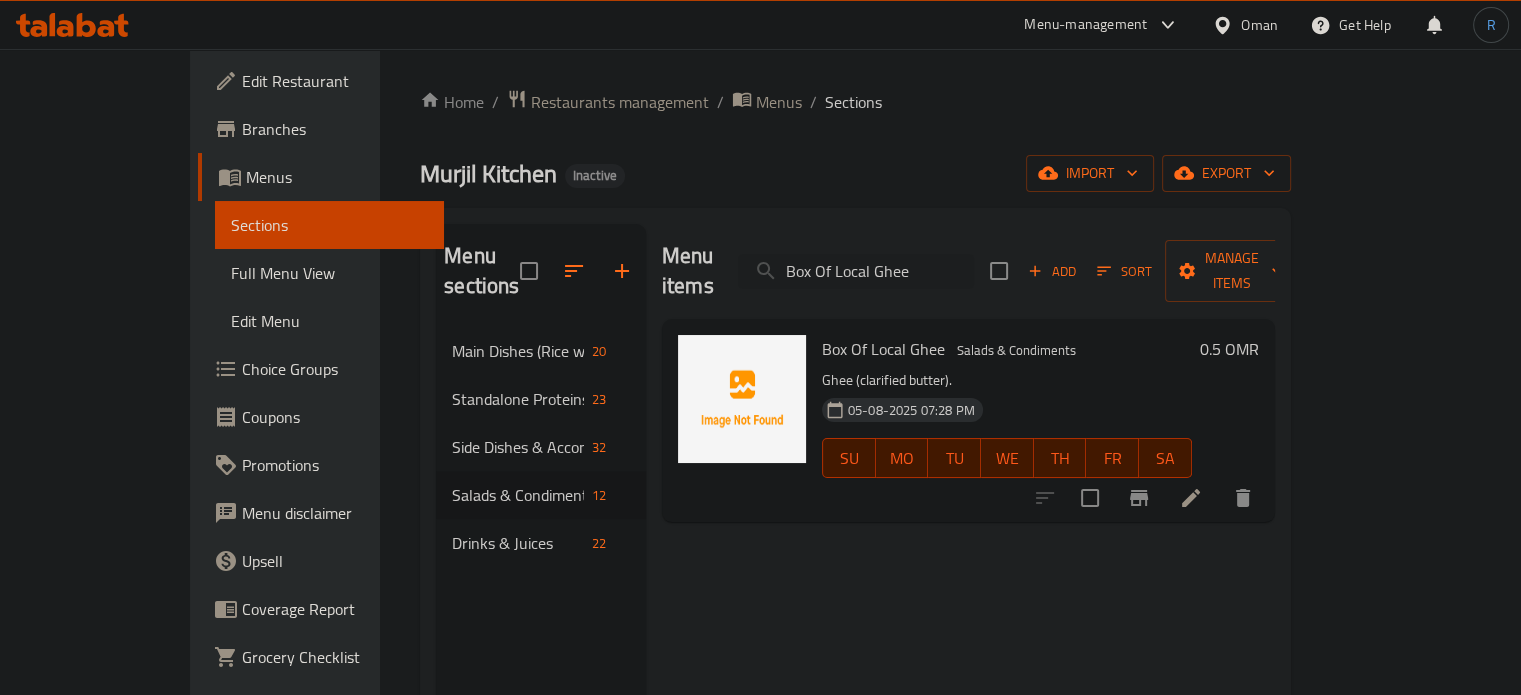 type on "Box Of Local Ghee" 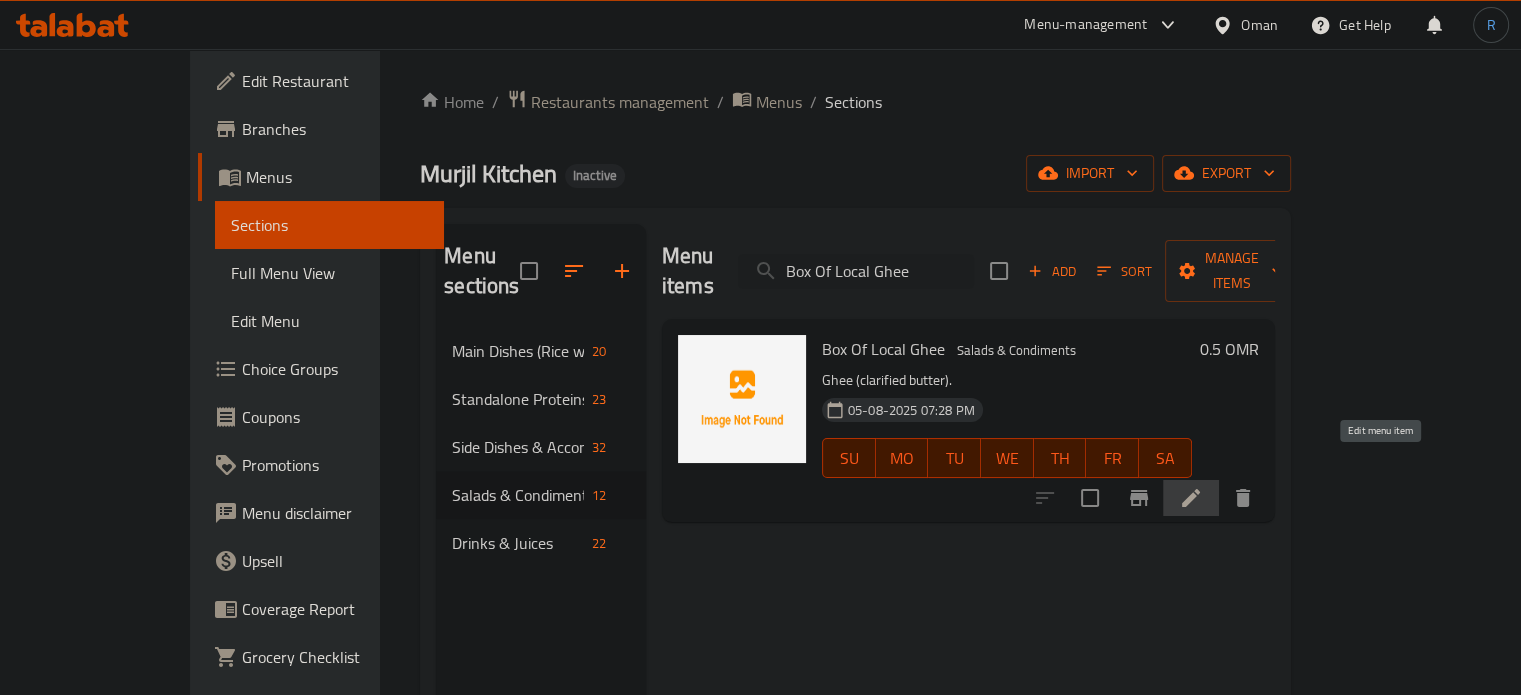 click 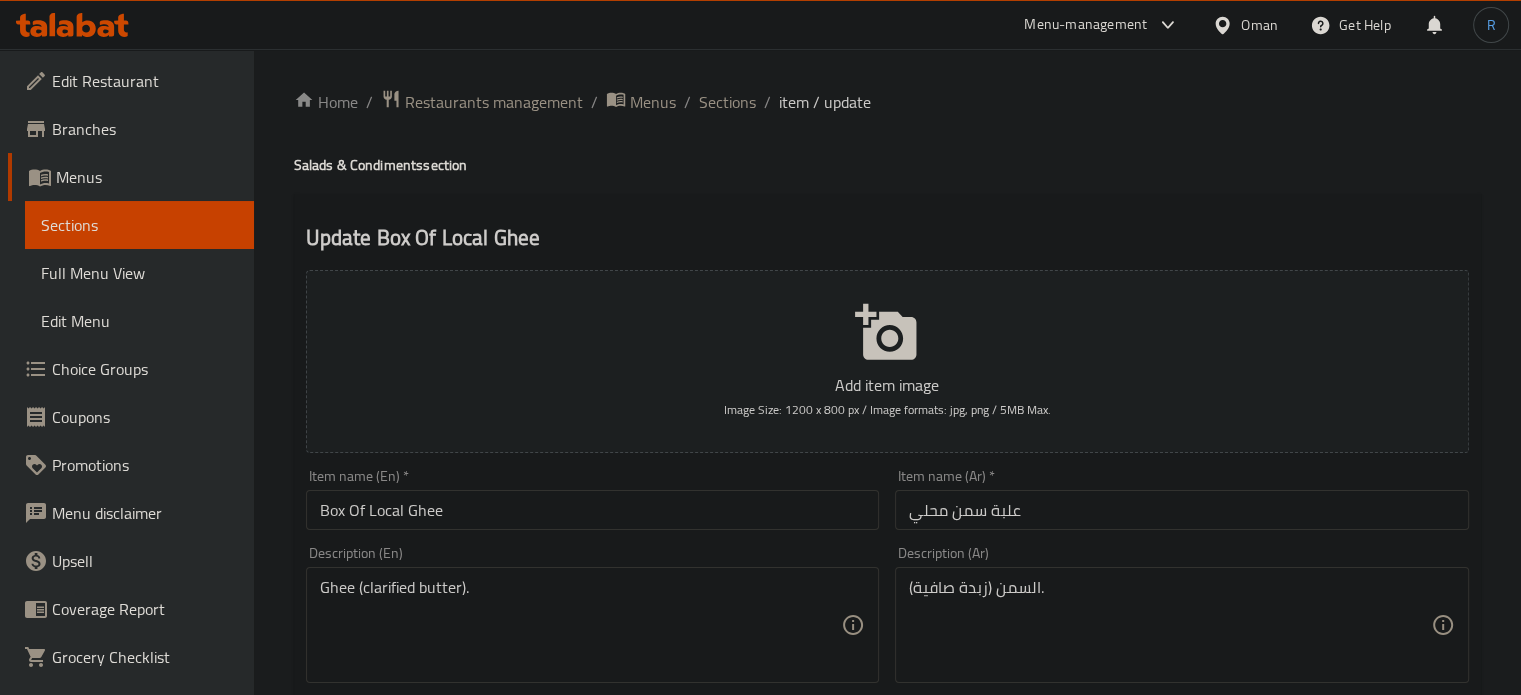 scroll, scrollTop: 100, scrollLeft: 0, axis: vertical 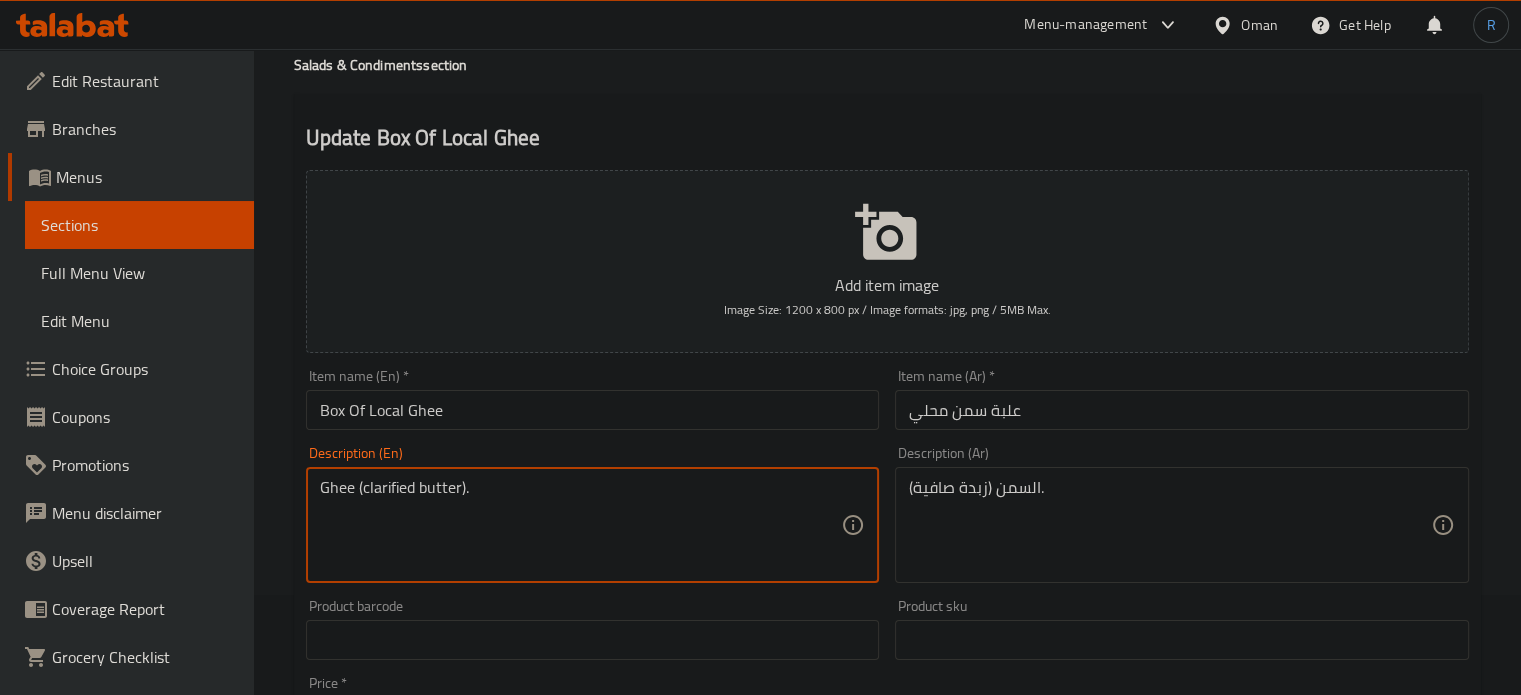 drag, startPoint x: 456, startPoint y: 492, endPoint x: 371, endPoint y: 497, distance: 85.146935 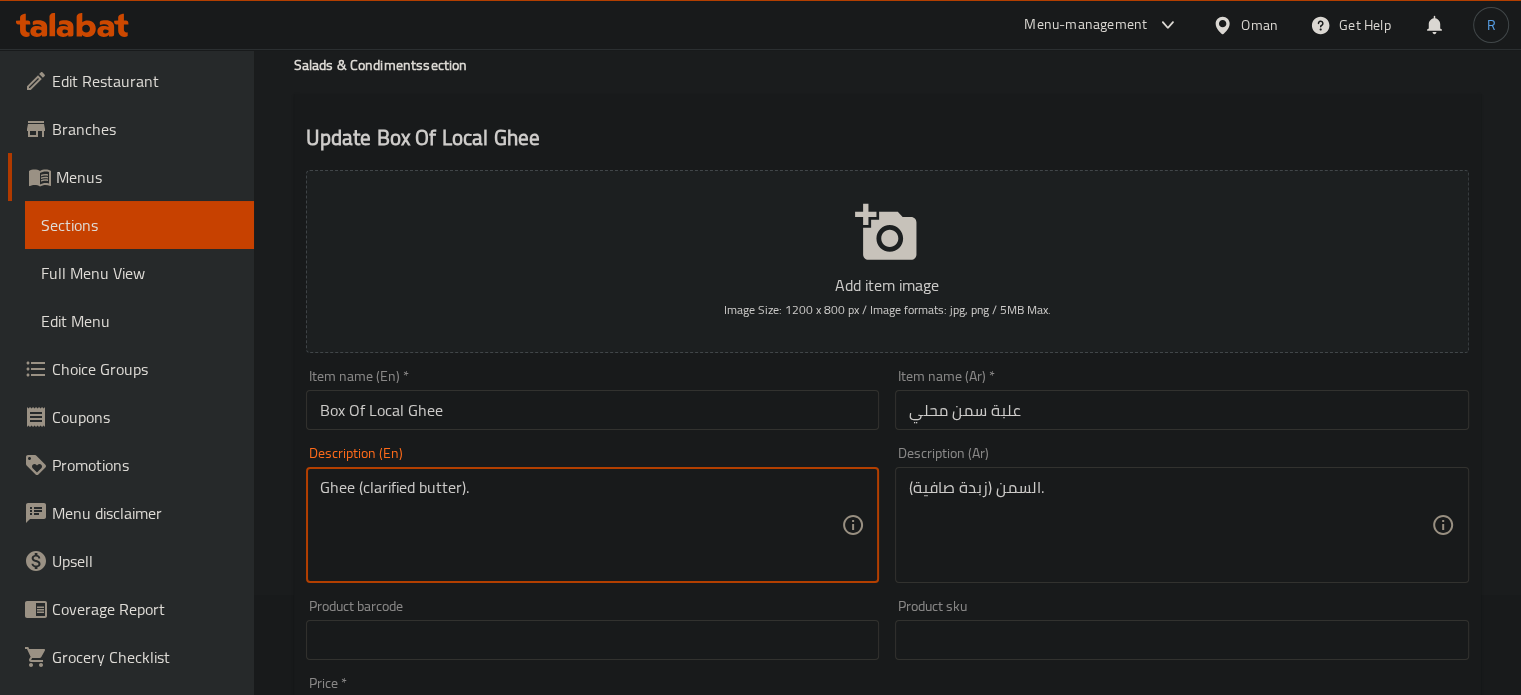 drag, startPoint x: 360, startPoint y: 492, endPoint x: 458, endPoint y: 491, distance: 98.005104 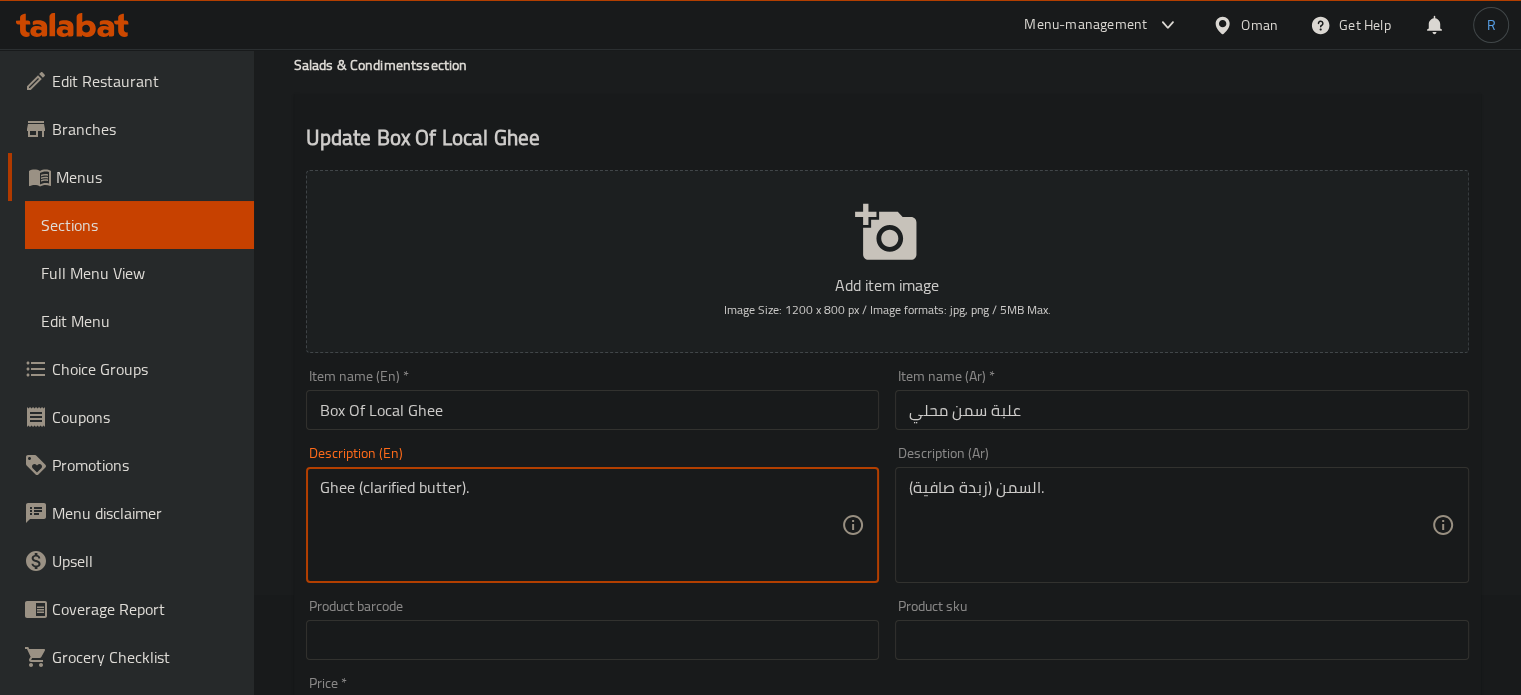 click on "Ghee (clarified butter)." at bounding box center [581, 525] 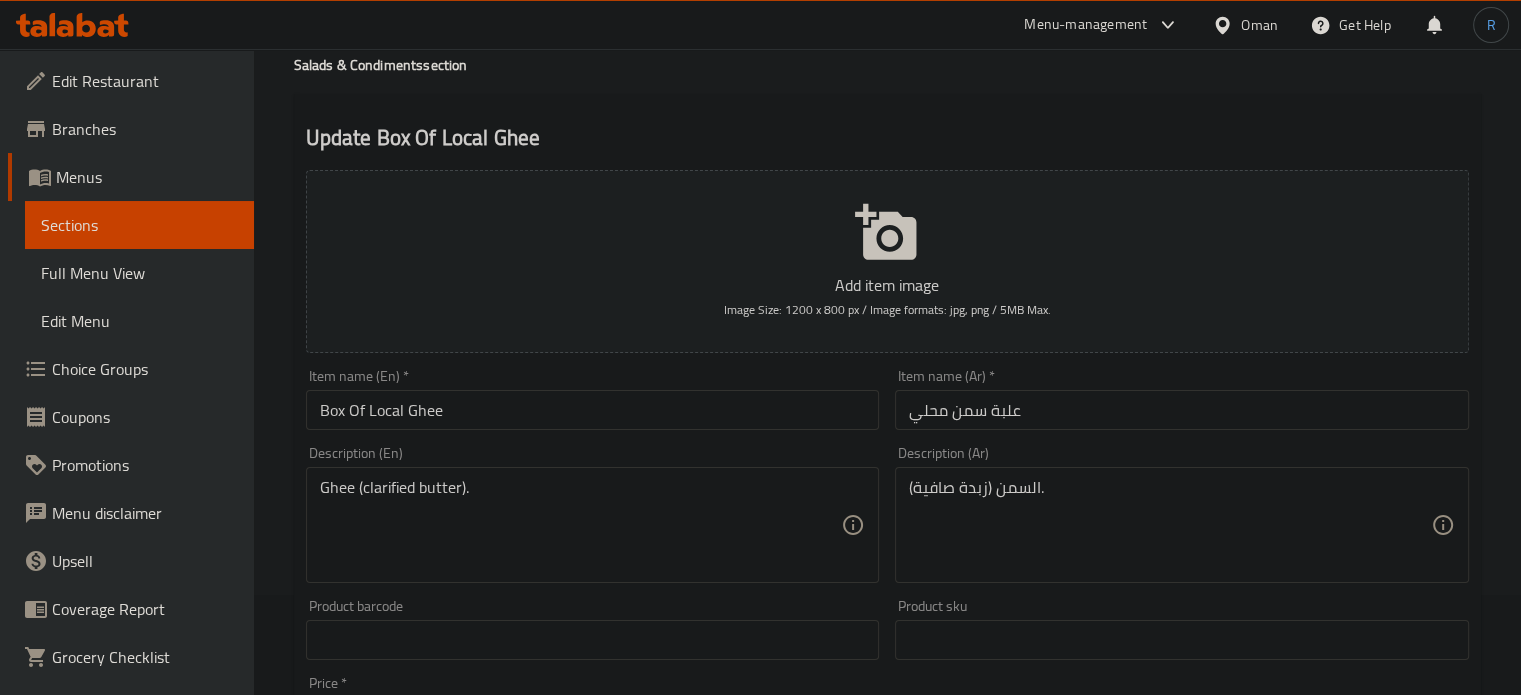 click on "علبة سمن محلي" at bounding box center [1182, 410] 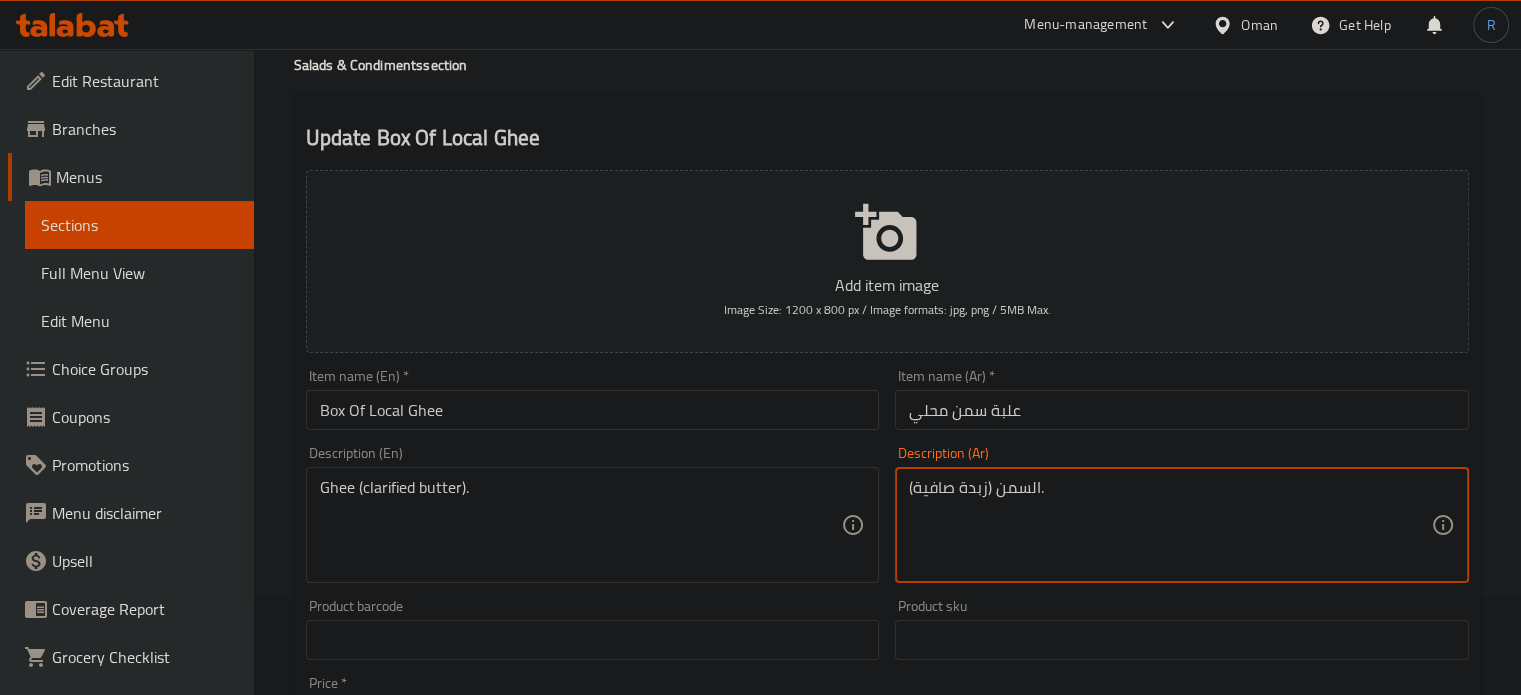 click on "السمن (زبدة صافية)." at bounding box center [1170, 525] 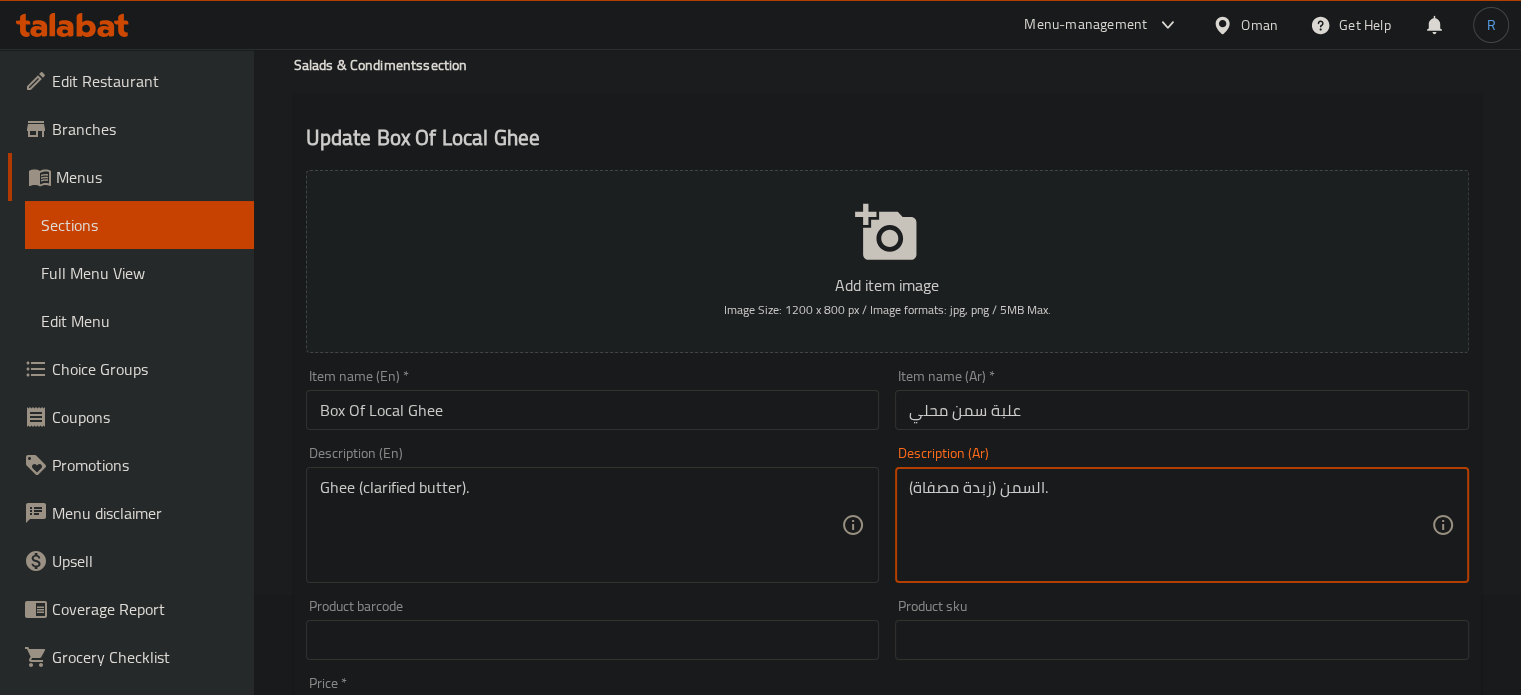 type on "السمن (زبدة مصفاة)." 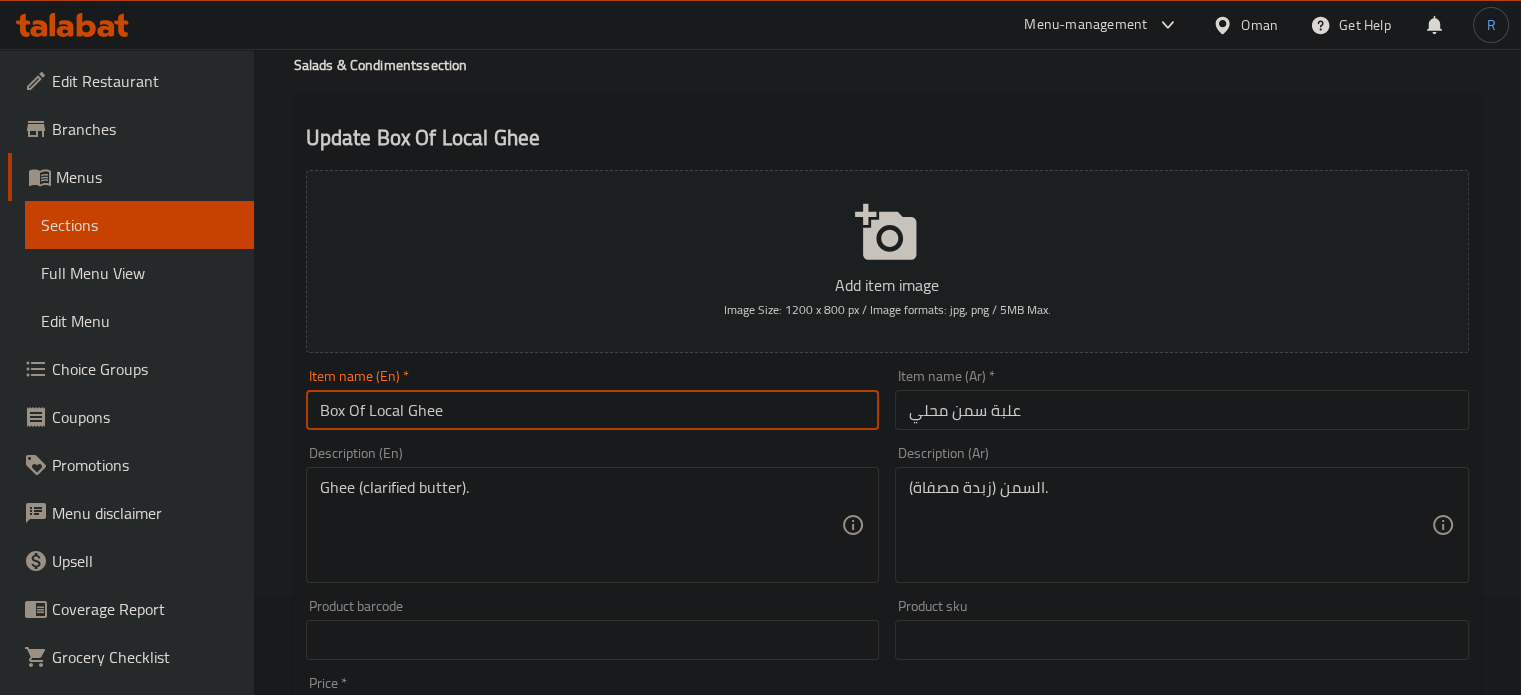 drag, startPoint x: 527, startPoint y: 407, endPoint x: 364, endPoint y: 412, distance: 163.07668 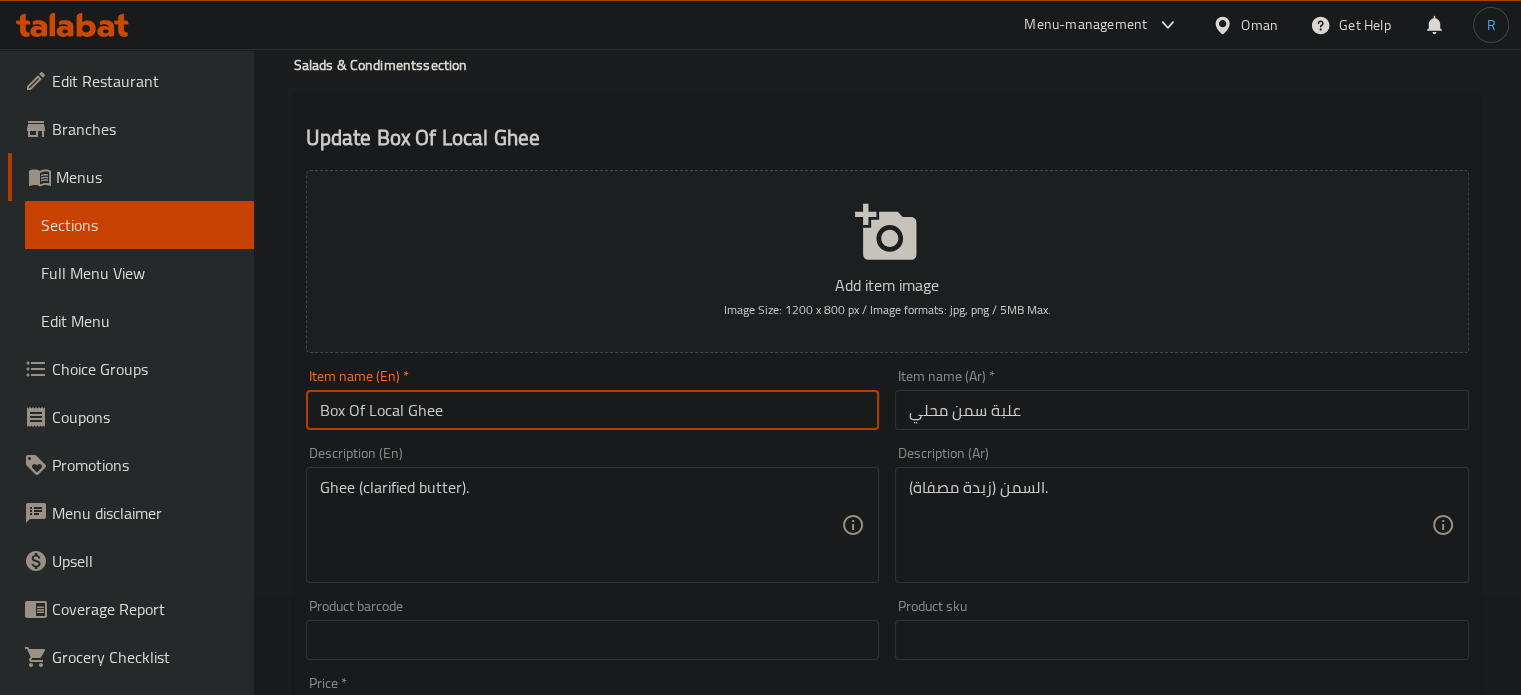 click on "Box Of Local Ghee" at bounding box center [593, 410] 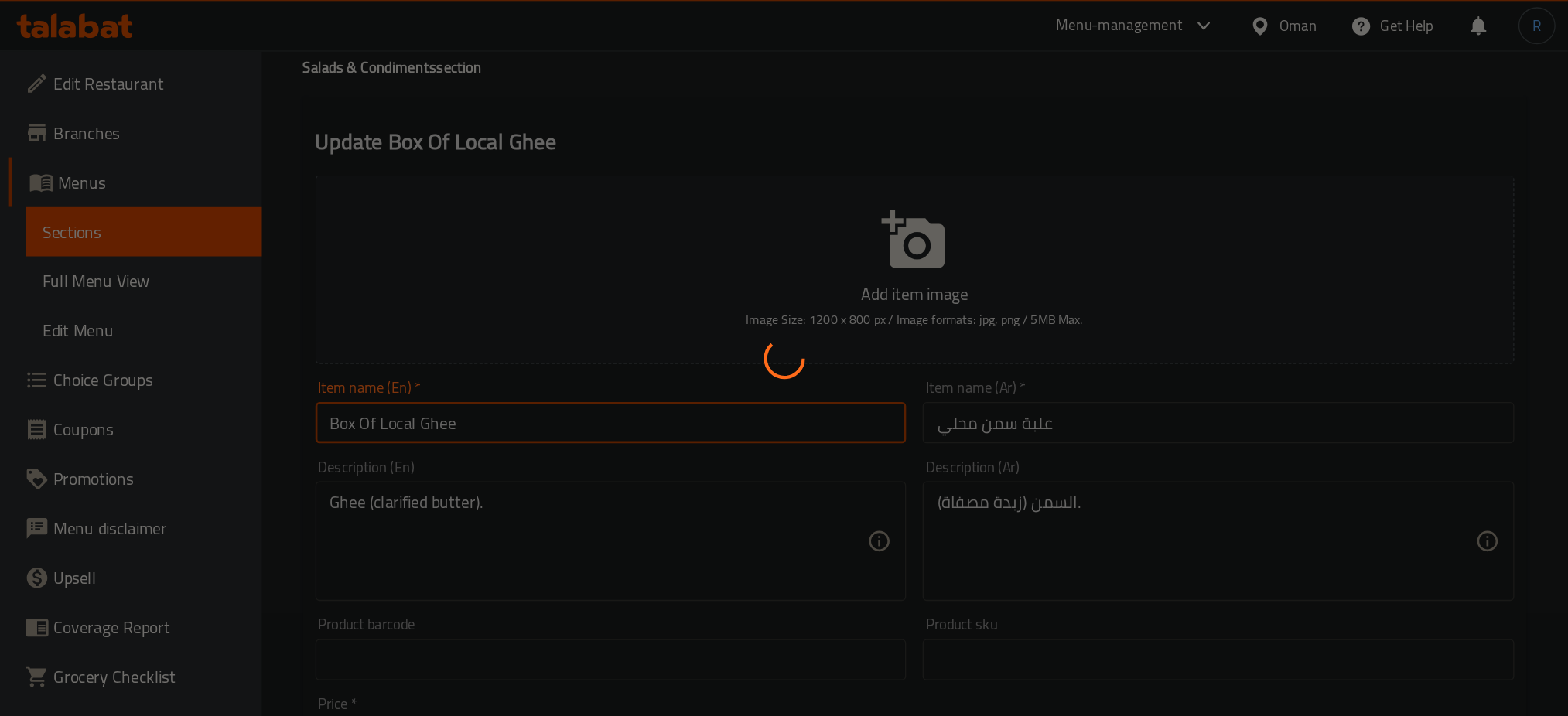 scroll, scrollTop: 0, scrollLeft: 0, axis: both 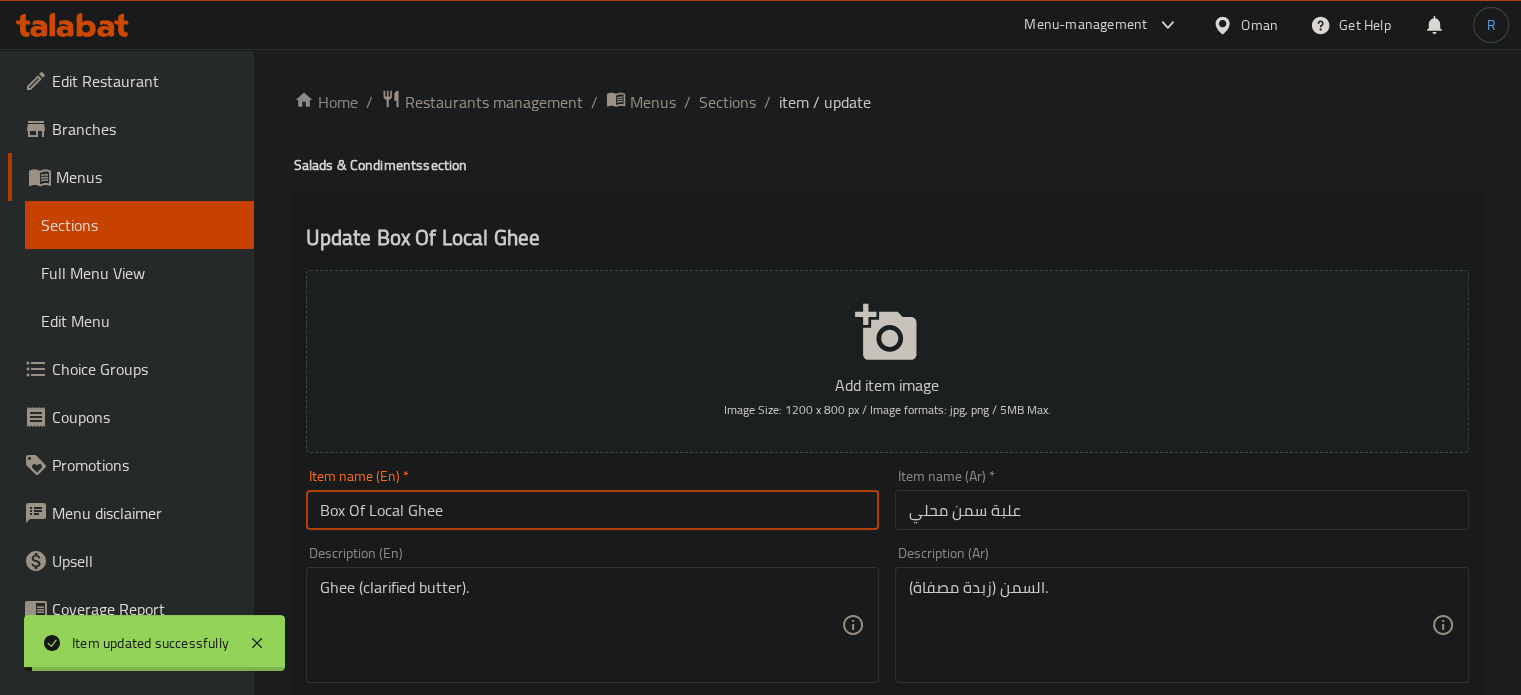 click on "Sections" at bounding box center (727, 102) 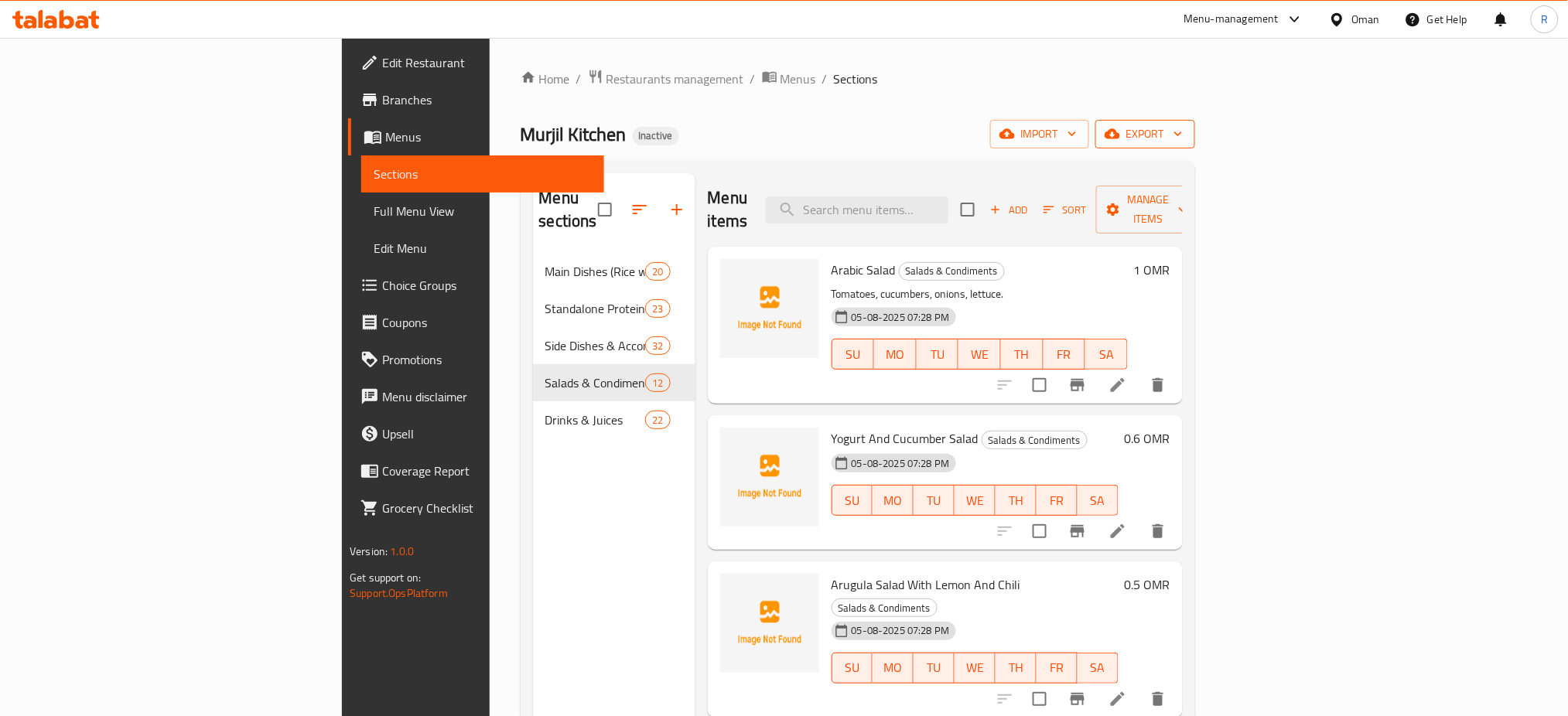 click on "export" at bounding box center [1145, 134] 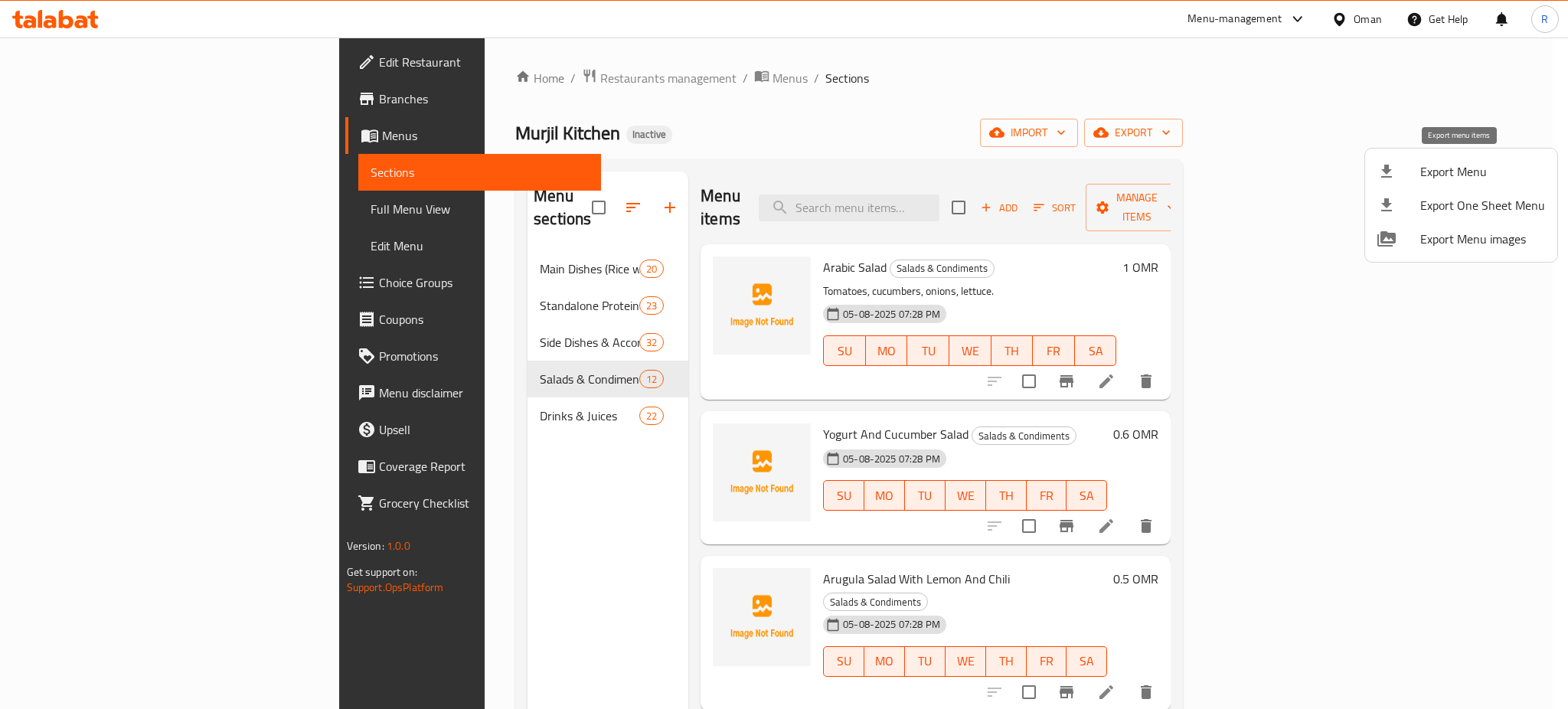 click on "Export Menu" at bounding box center (1482, 172) 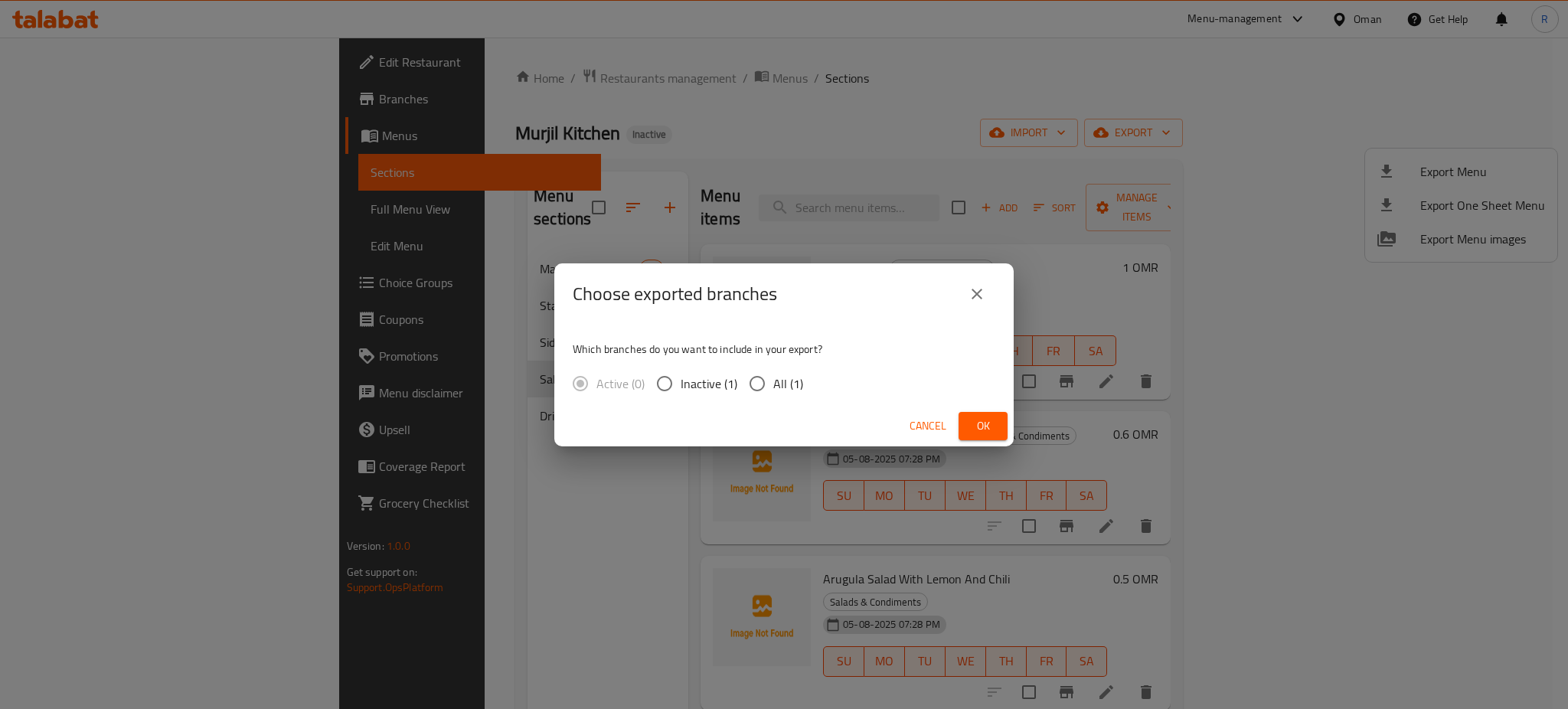 click 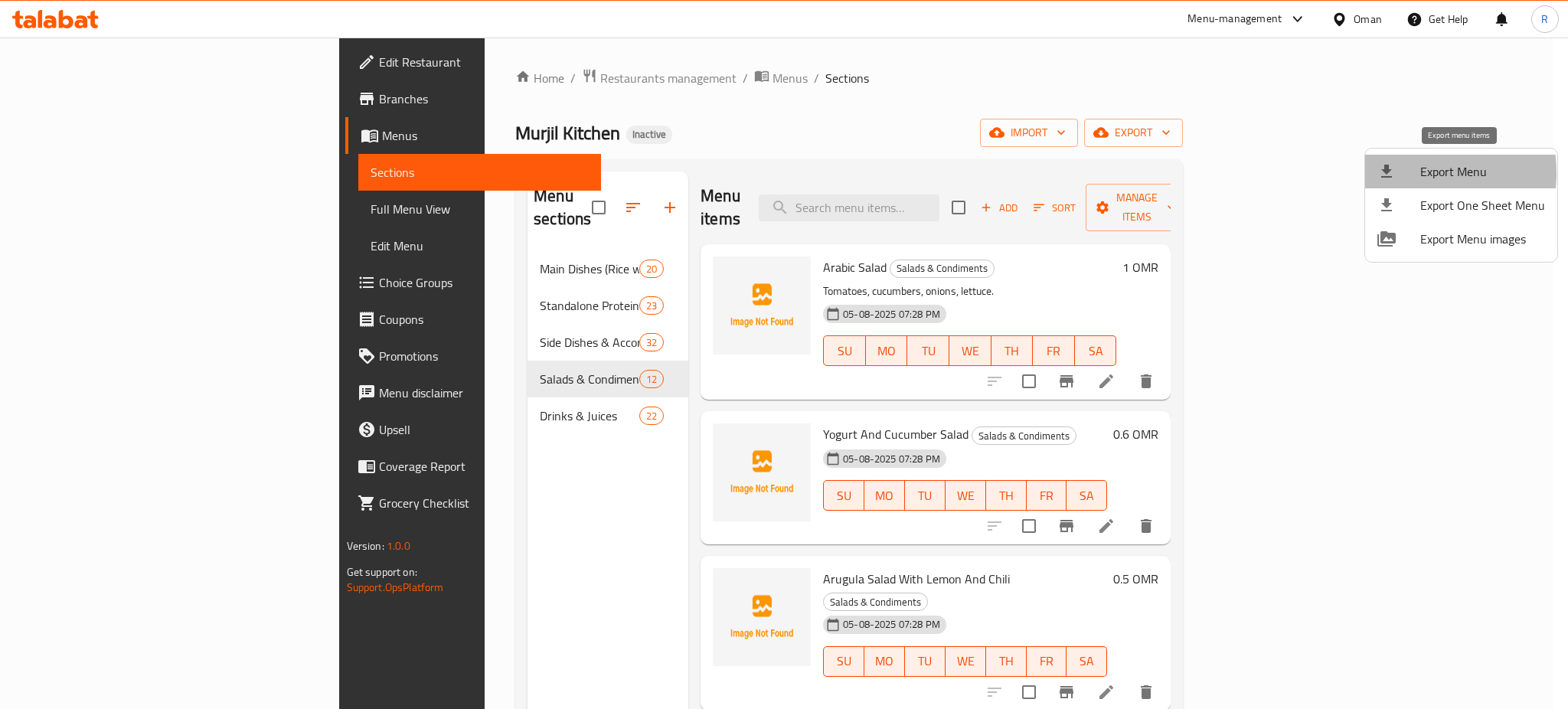 click at bounding box center [1399, 172] 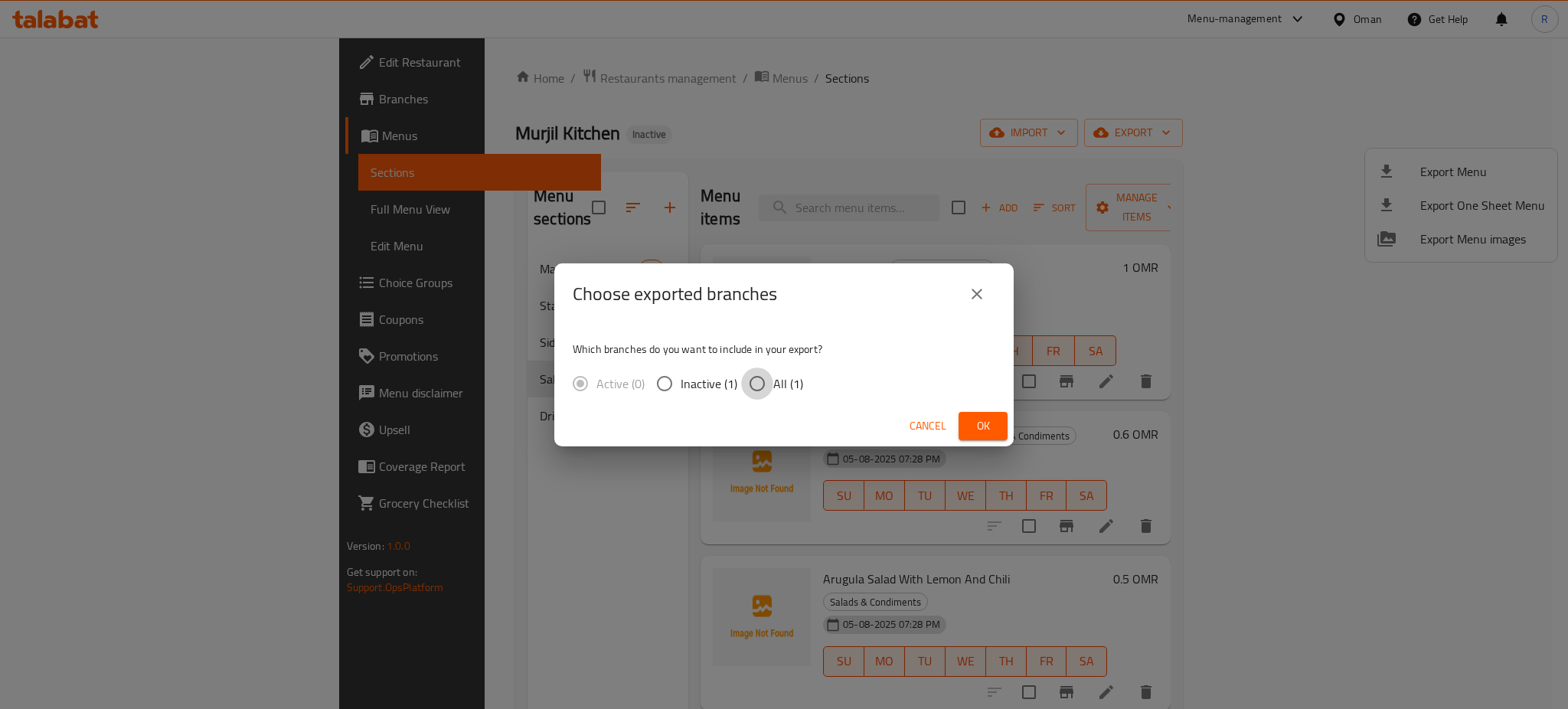 click on "All (1)" at bounding box center (757, 384) 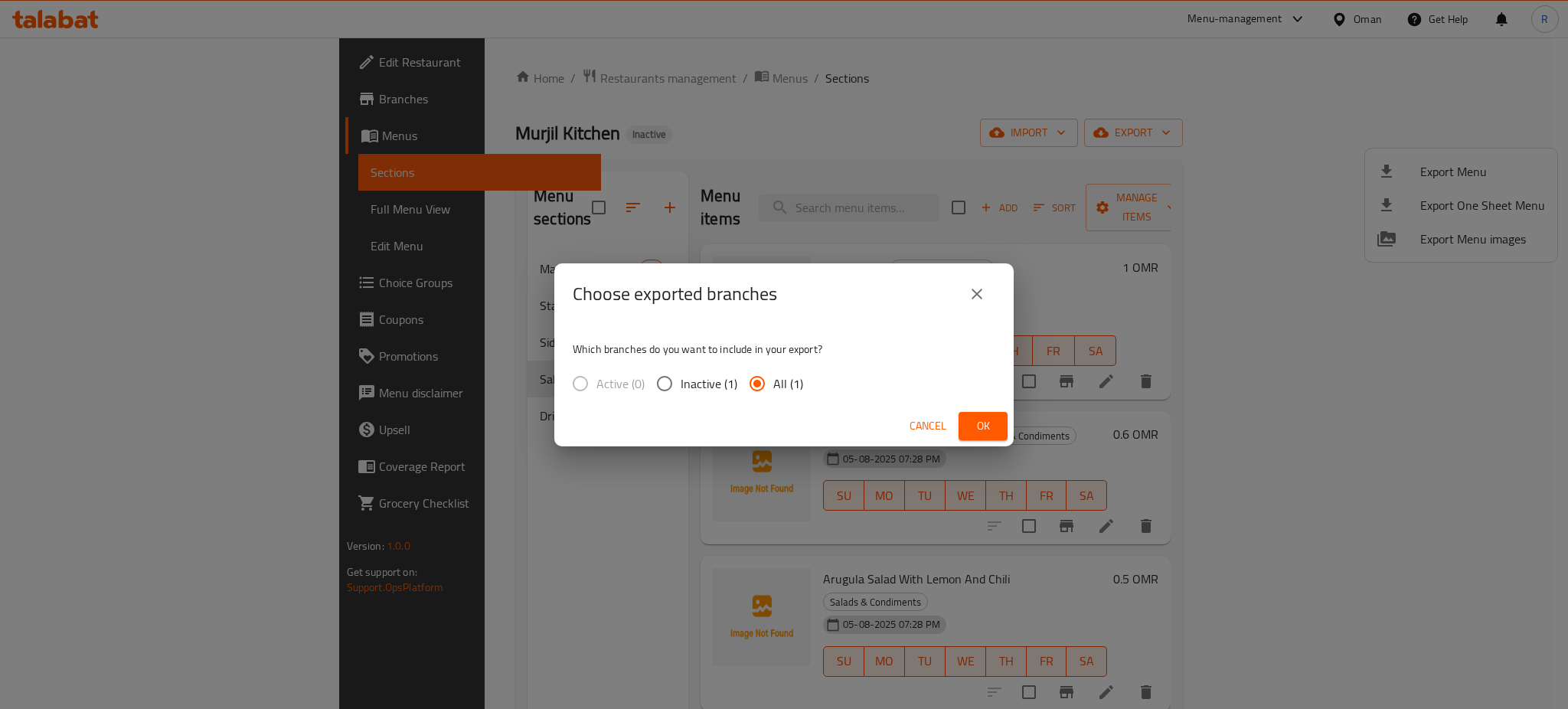 click on "Ok" at bounding box center (983, 426) 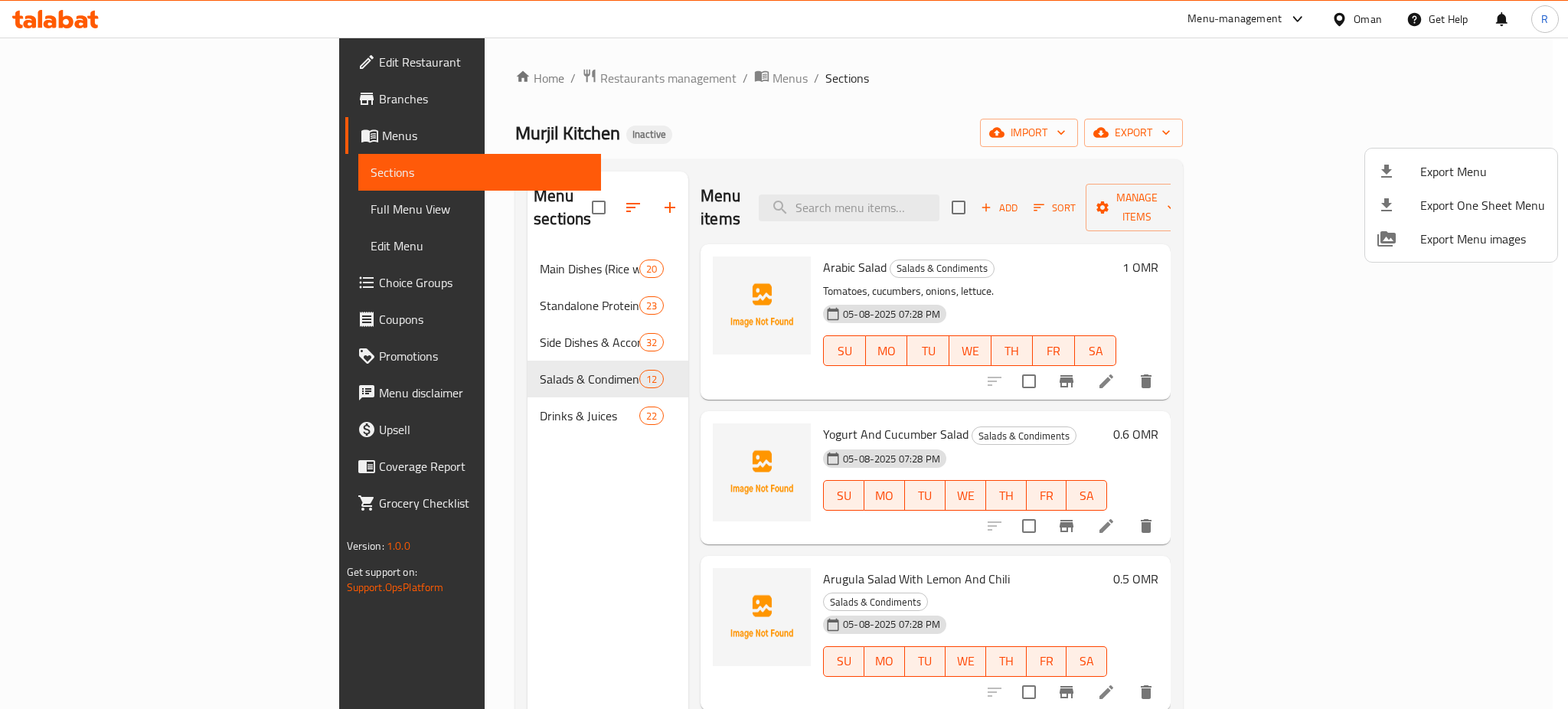 click at bounding box center (784, 354) 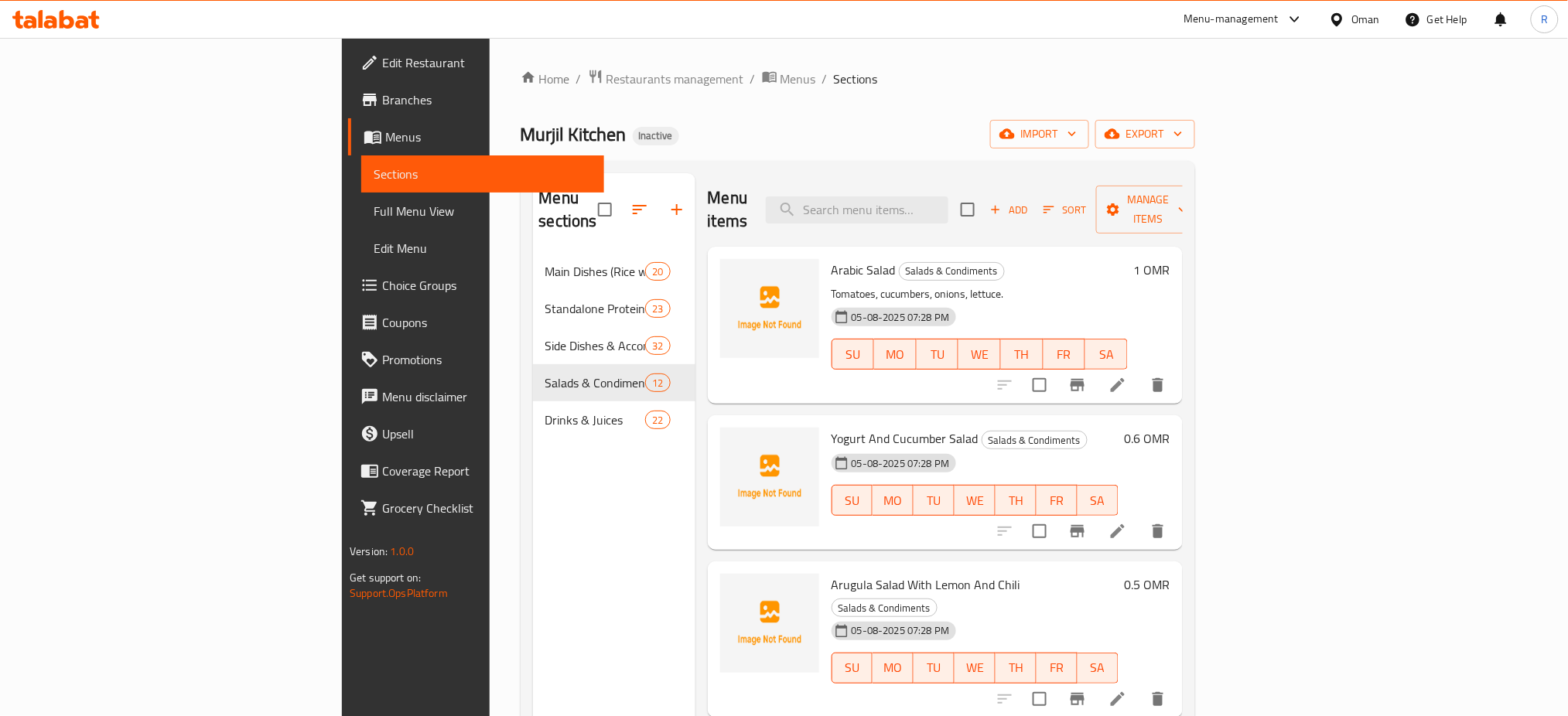 click on "Oman" at bounding box center (1365, 19) 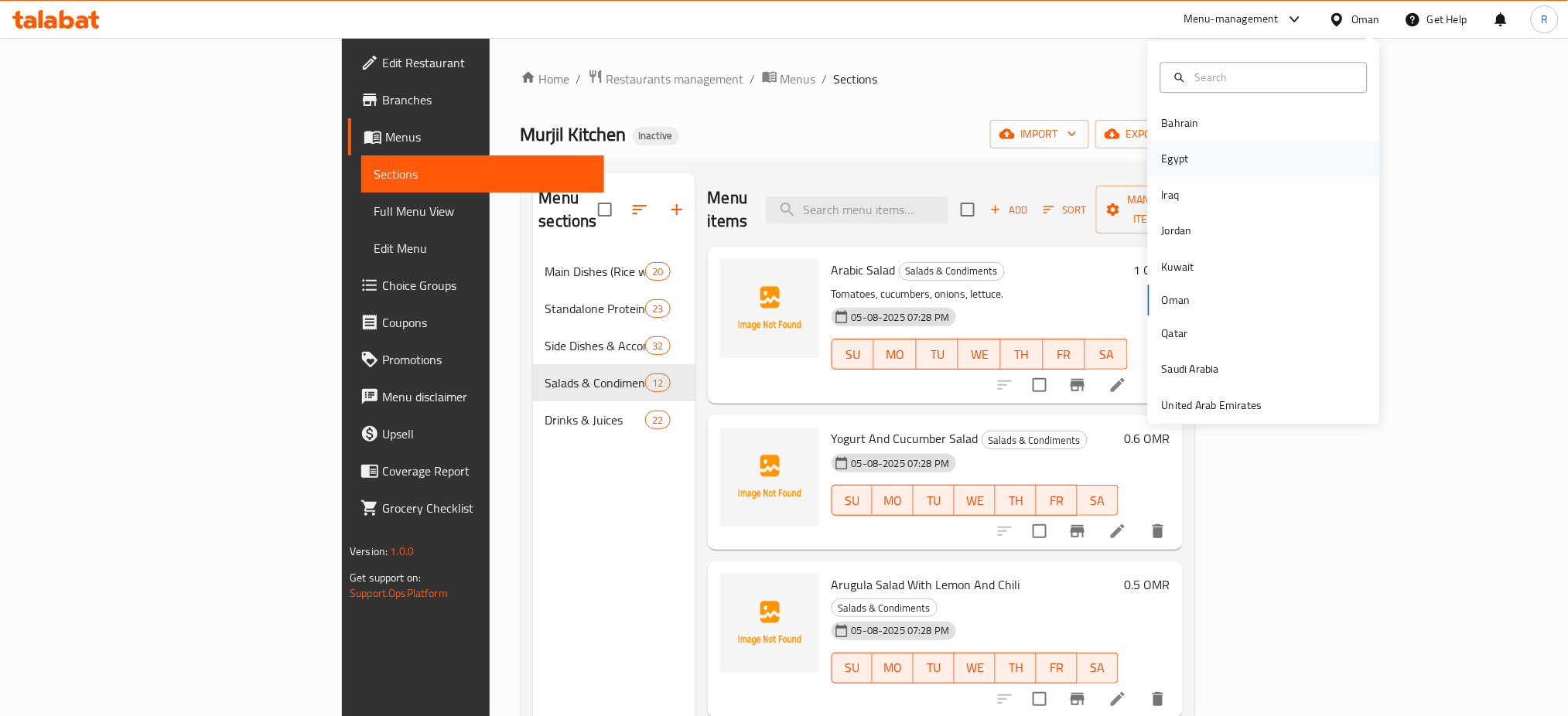 click on "Egypt" at bounding box center [1175, 159] 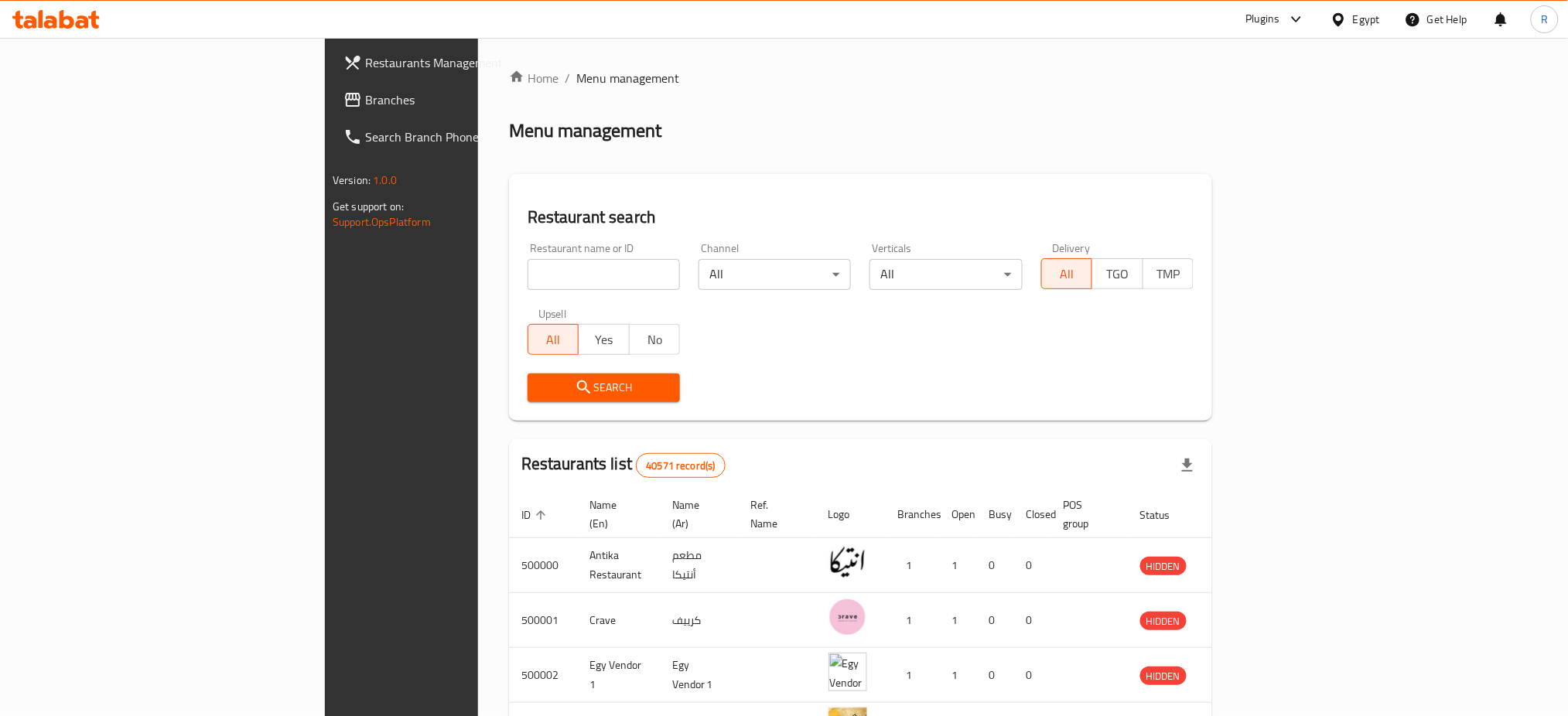 click on "Branches" at bounding box center [470, 100] 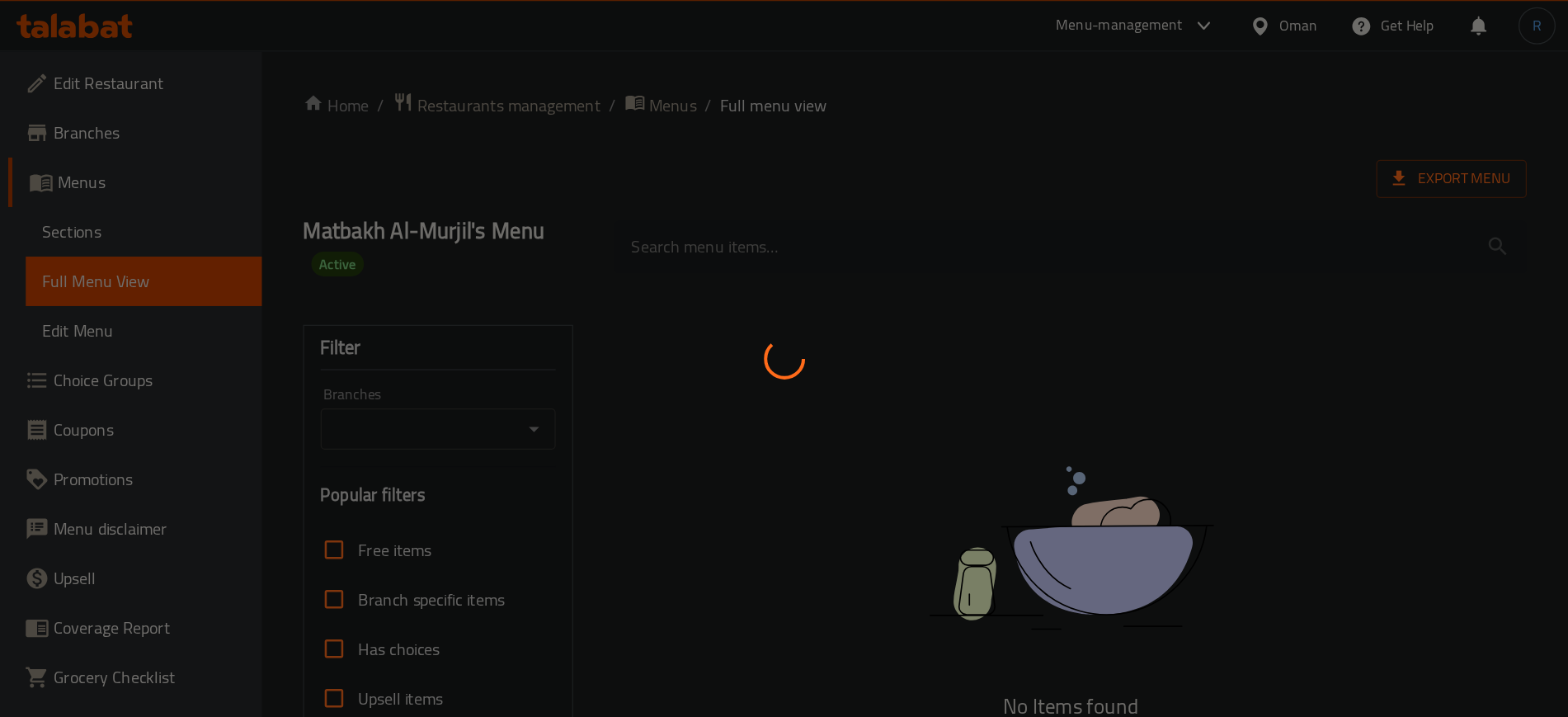 scroll, scrollTop: 0, scrollLeft: 0, axis: both 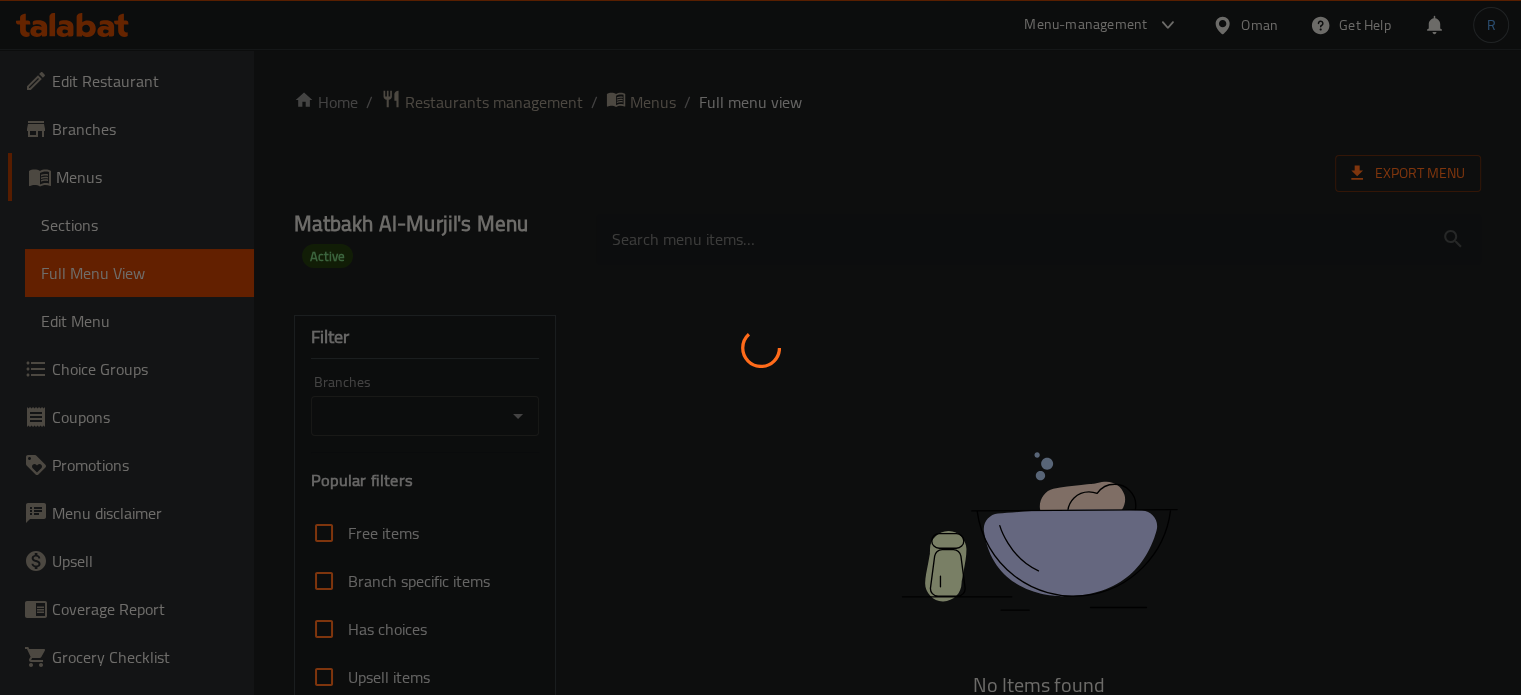click at bounding box center (760, 347) 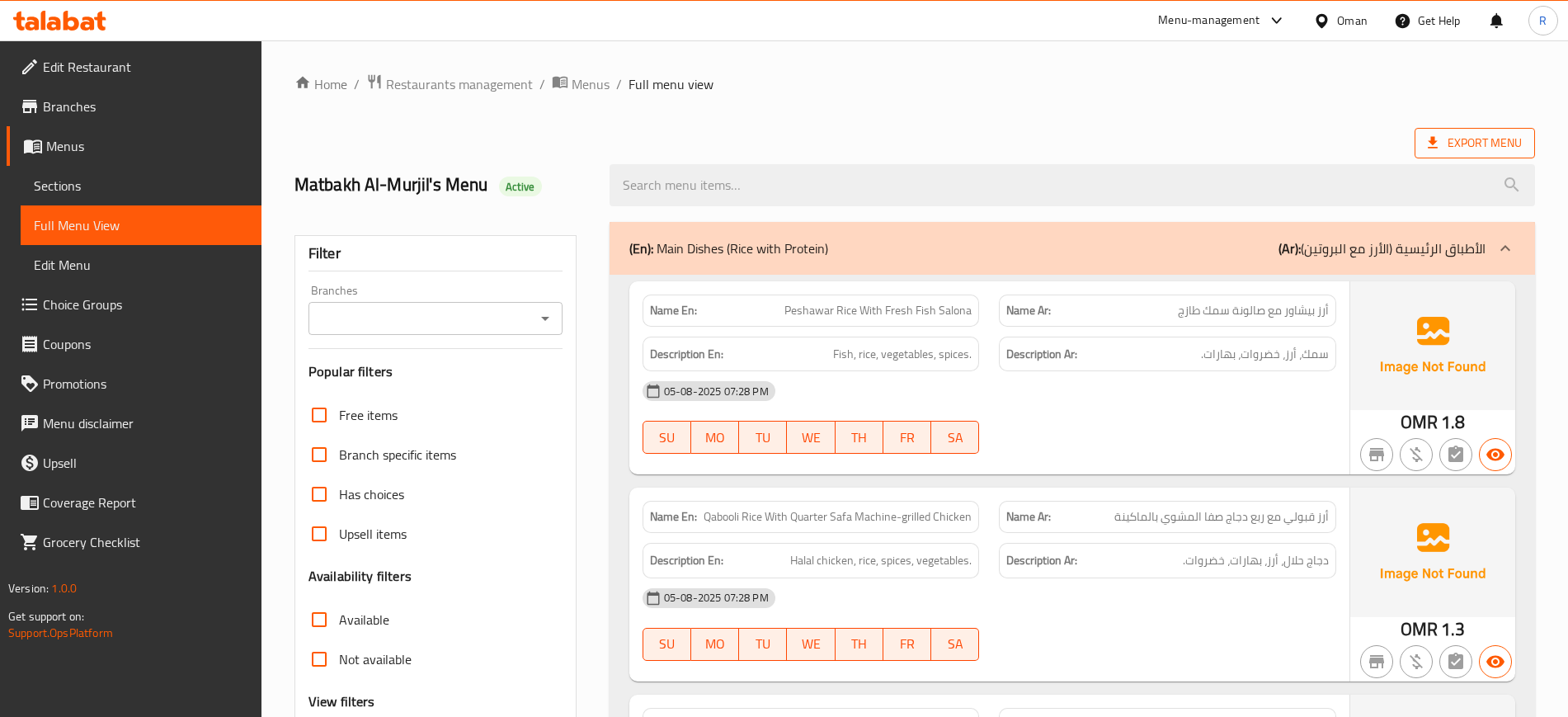 click on "Export Menu" at bounding box center (1475, 143) 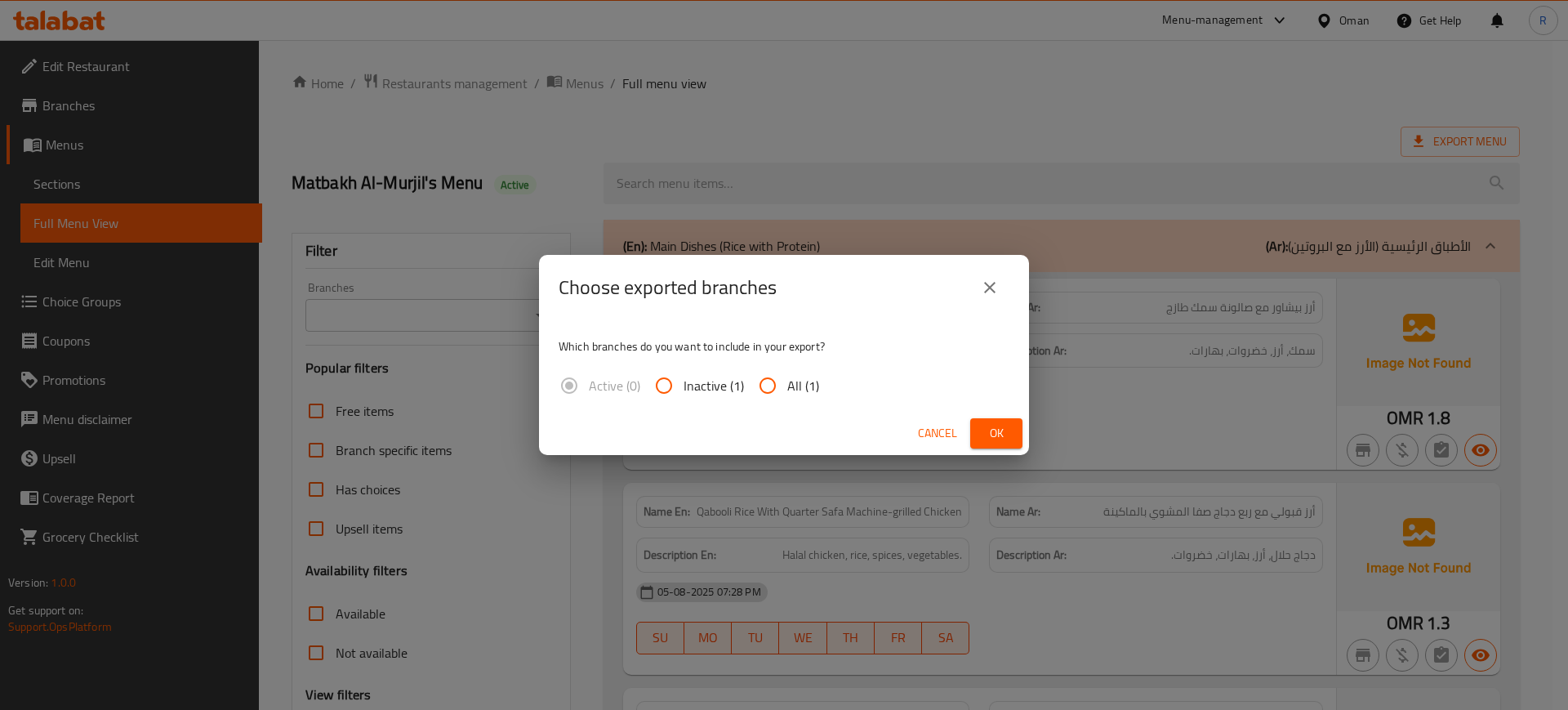 click on "All (1)" at bounding box center [768, 386] 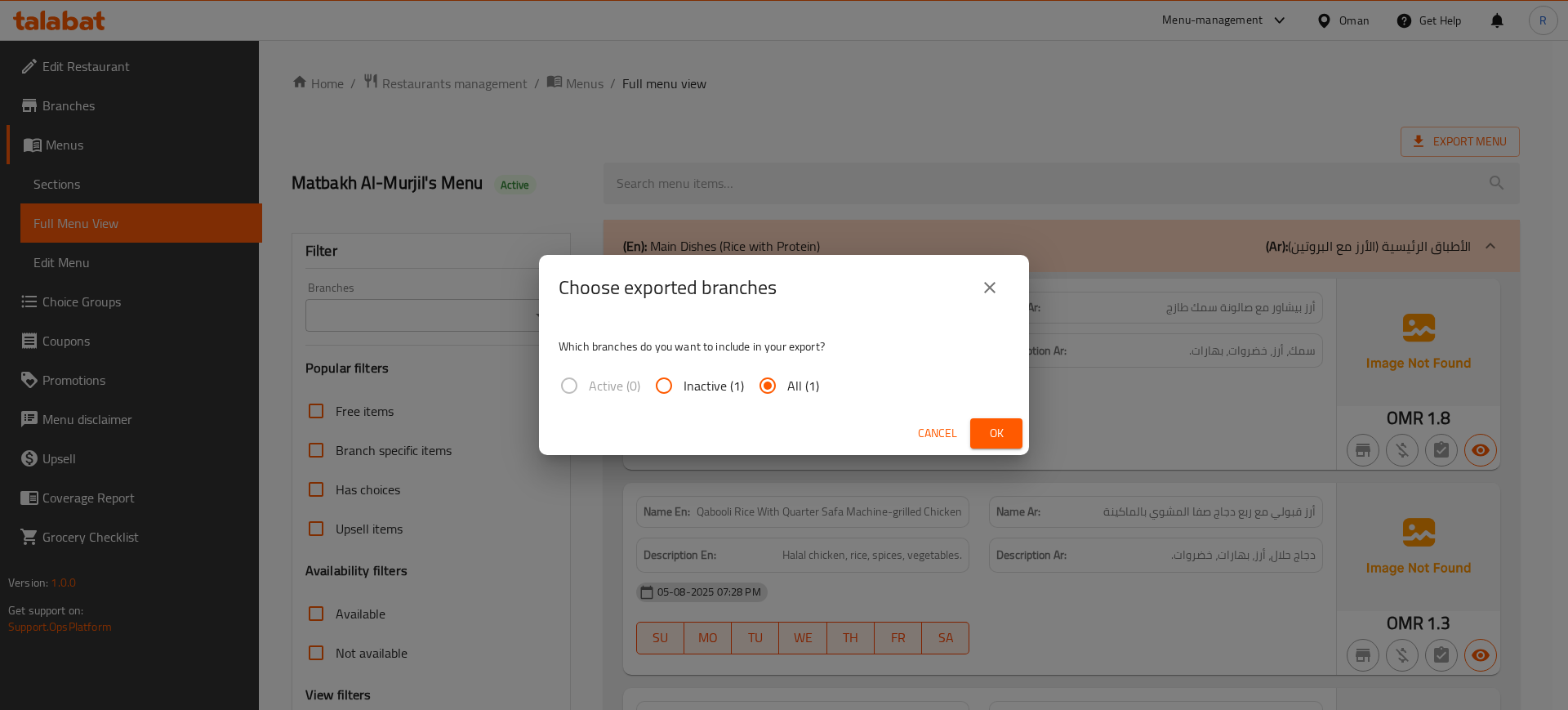 click on "Ok" at bounding box center [996, 433] 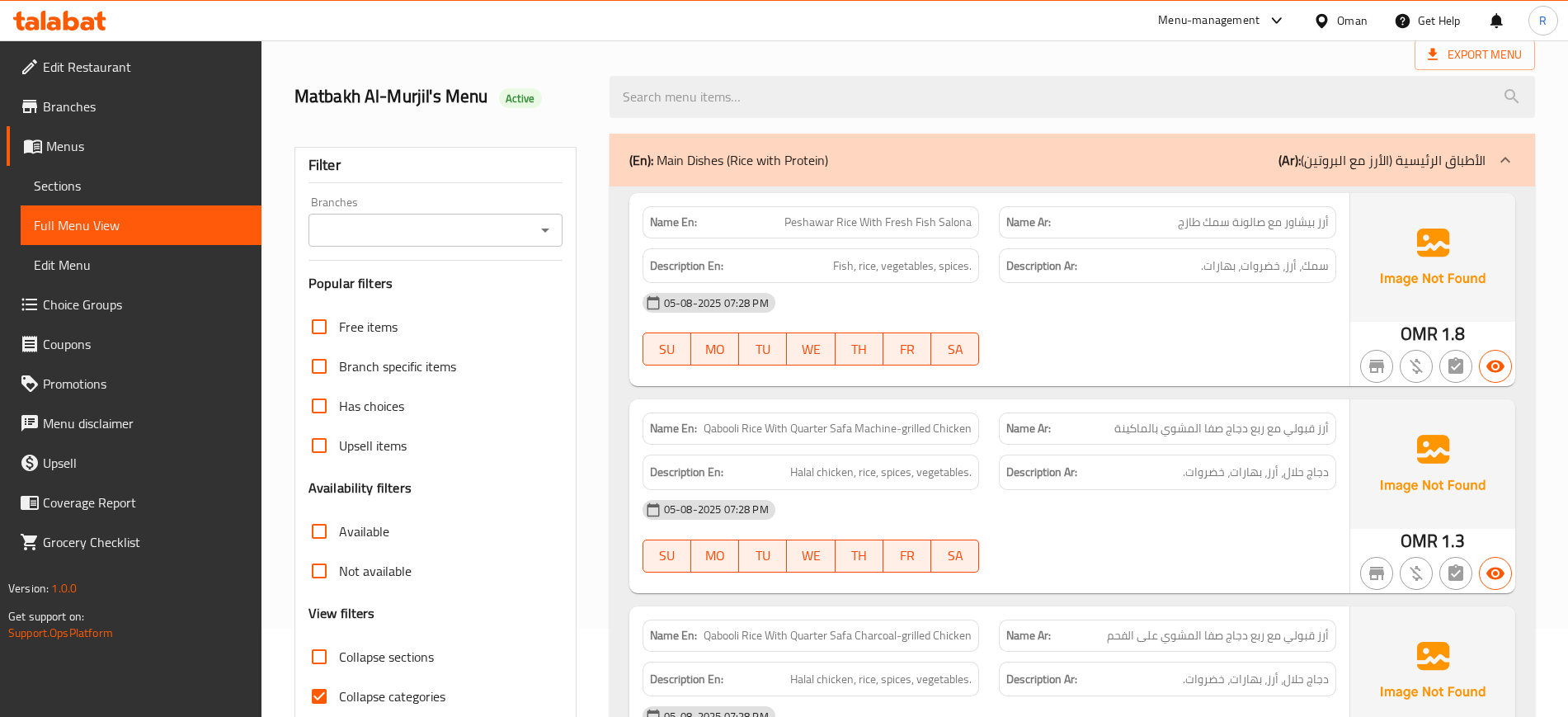 scroll, scrollTop: 206, scrollLeft: 0, axis: vertical 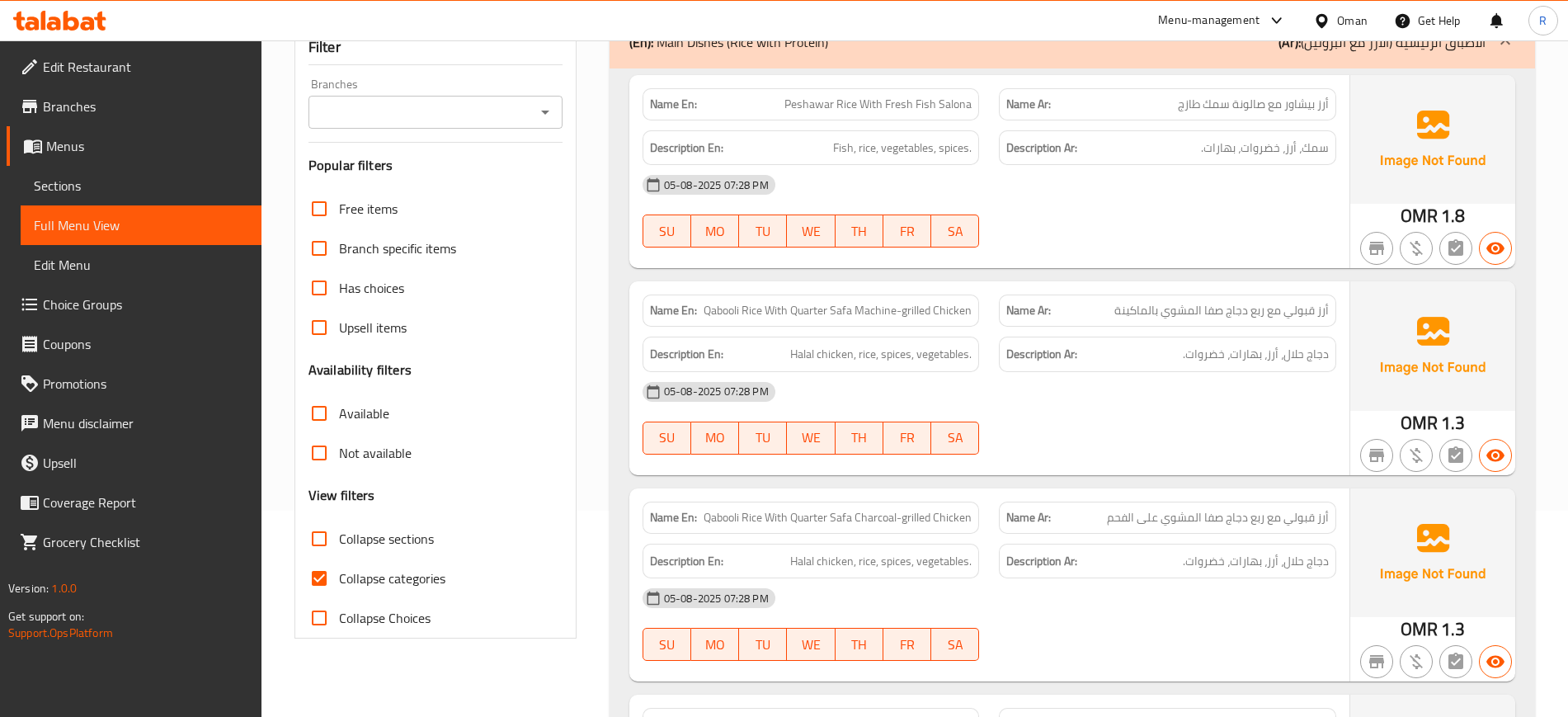 click on "Collapse categories" at bounding box center [392, 578] 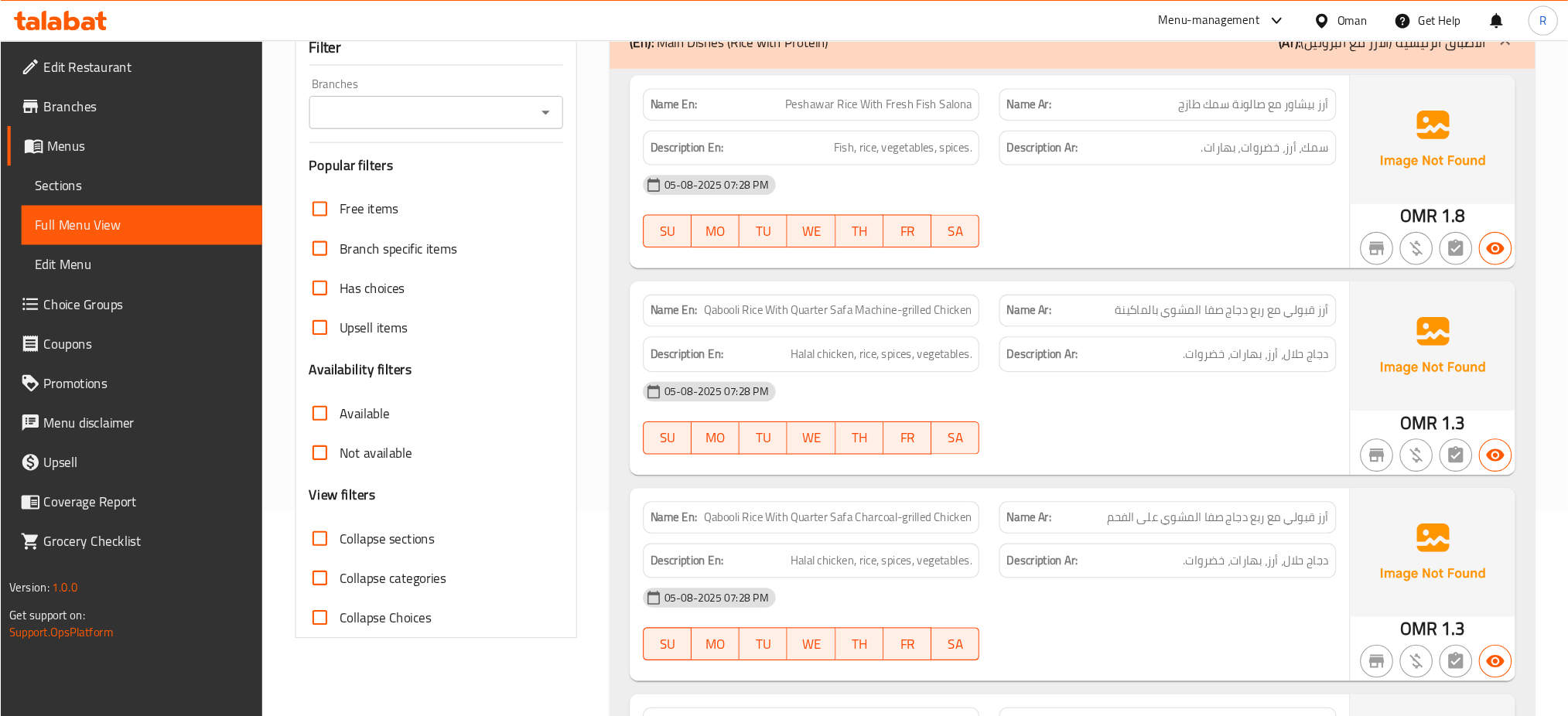 scroll, scrollTop: 0, scrollLeft: 0, axis: both 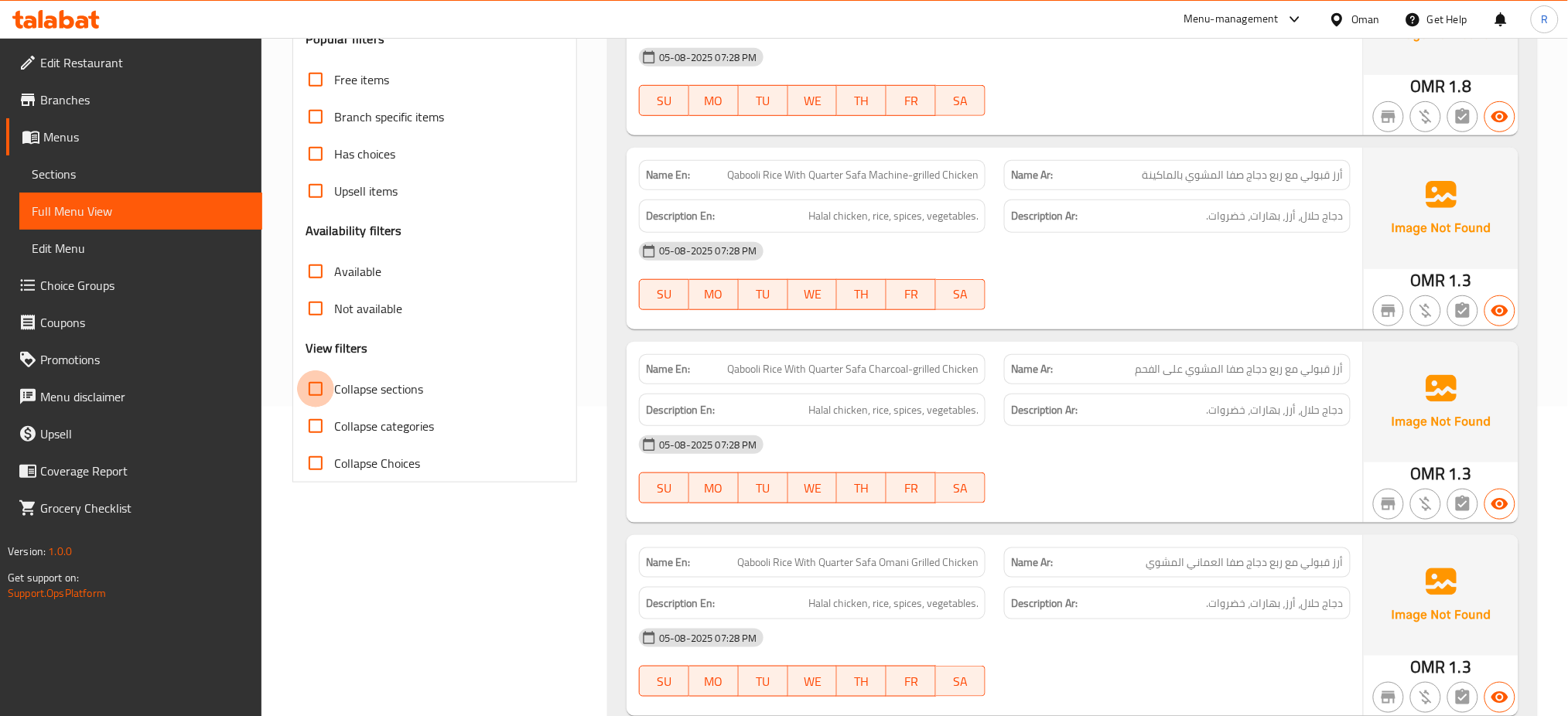 click on "Collapse sections" at bounding box center (316, 389) 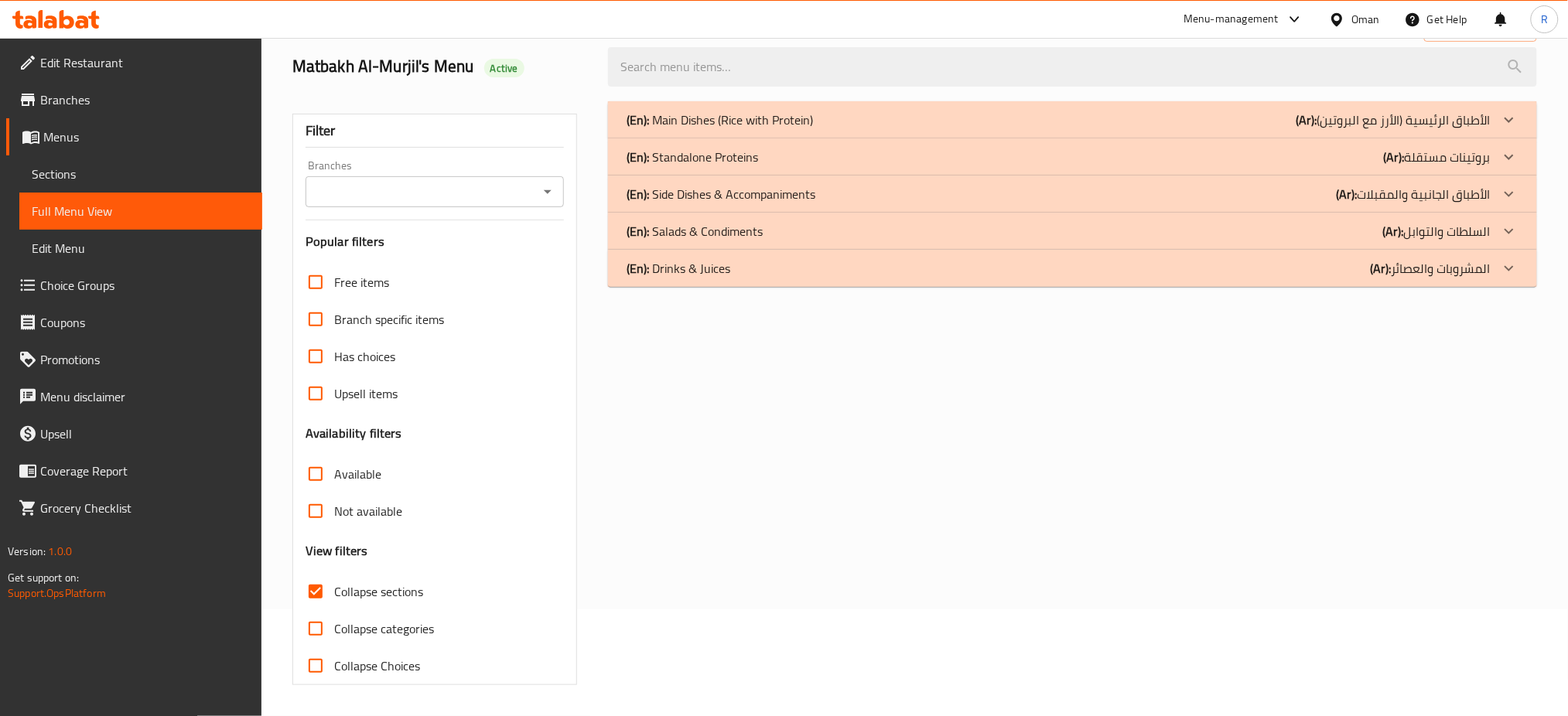 scroll, scrollTop: 107, scrollLeft: 0, axis: vertical 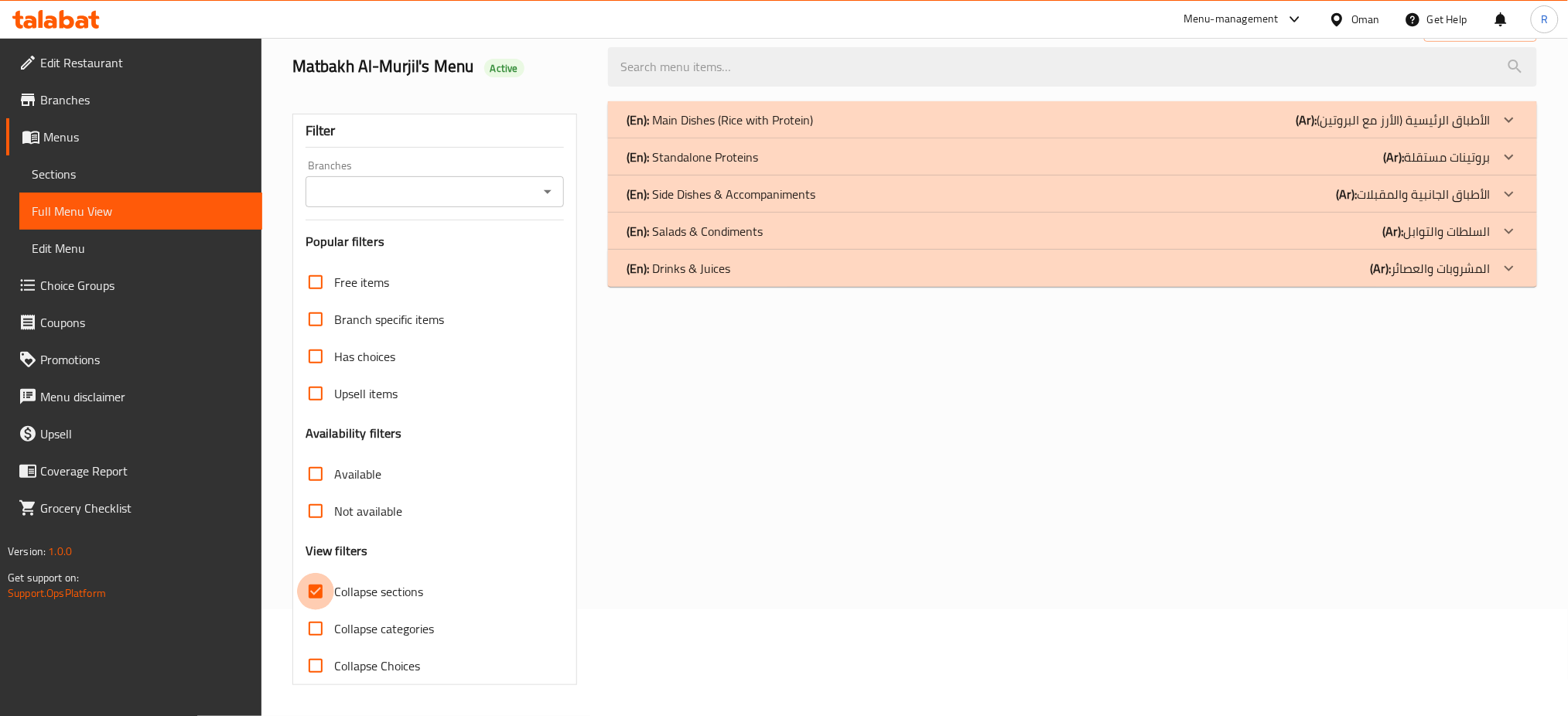click on "Collapse sections" at bounding box center (316, 592) 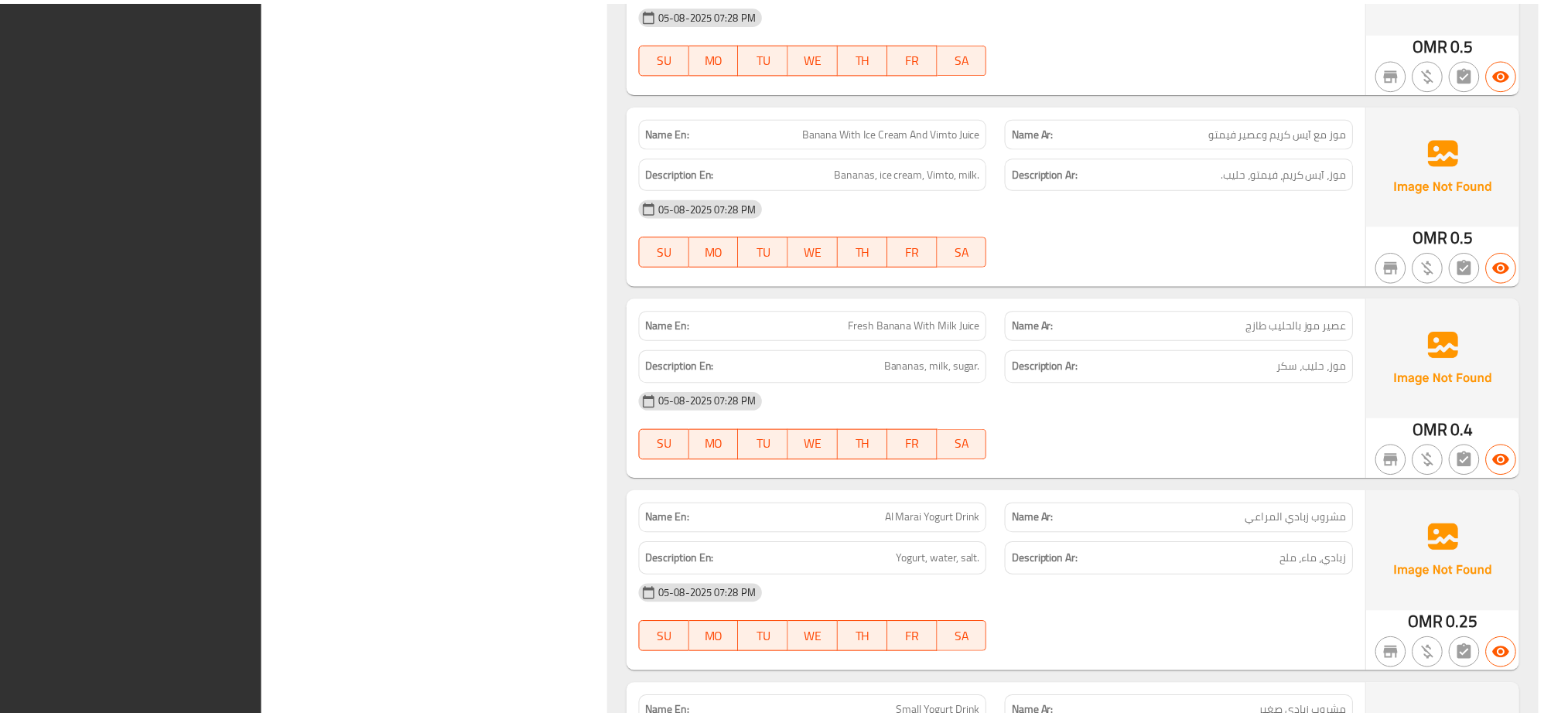 scroll, scrollTop: 21273, scrollLeft: 0, axis: vertical 